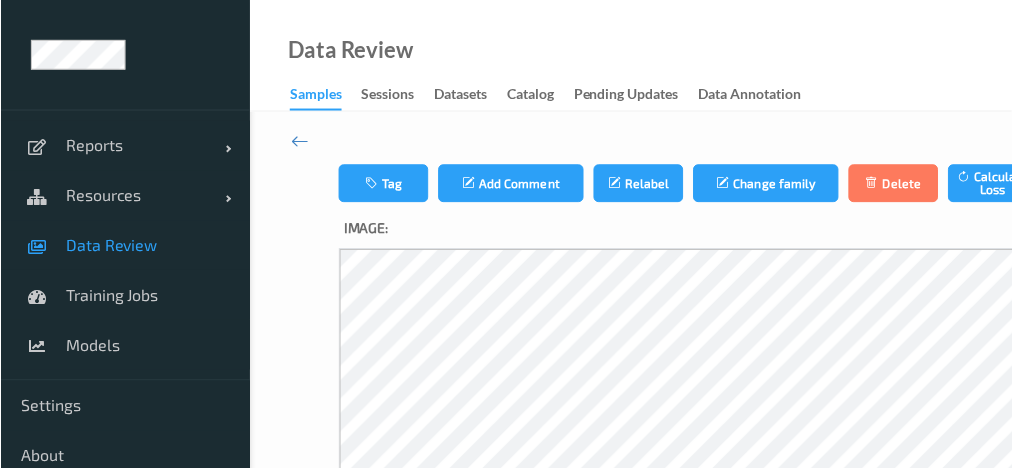 scroll, scrollTop: 17, scrollLeft: 0, axis: vertical 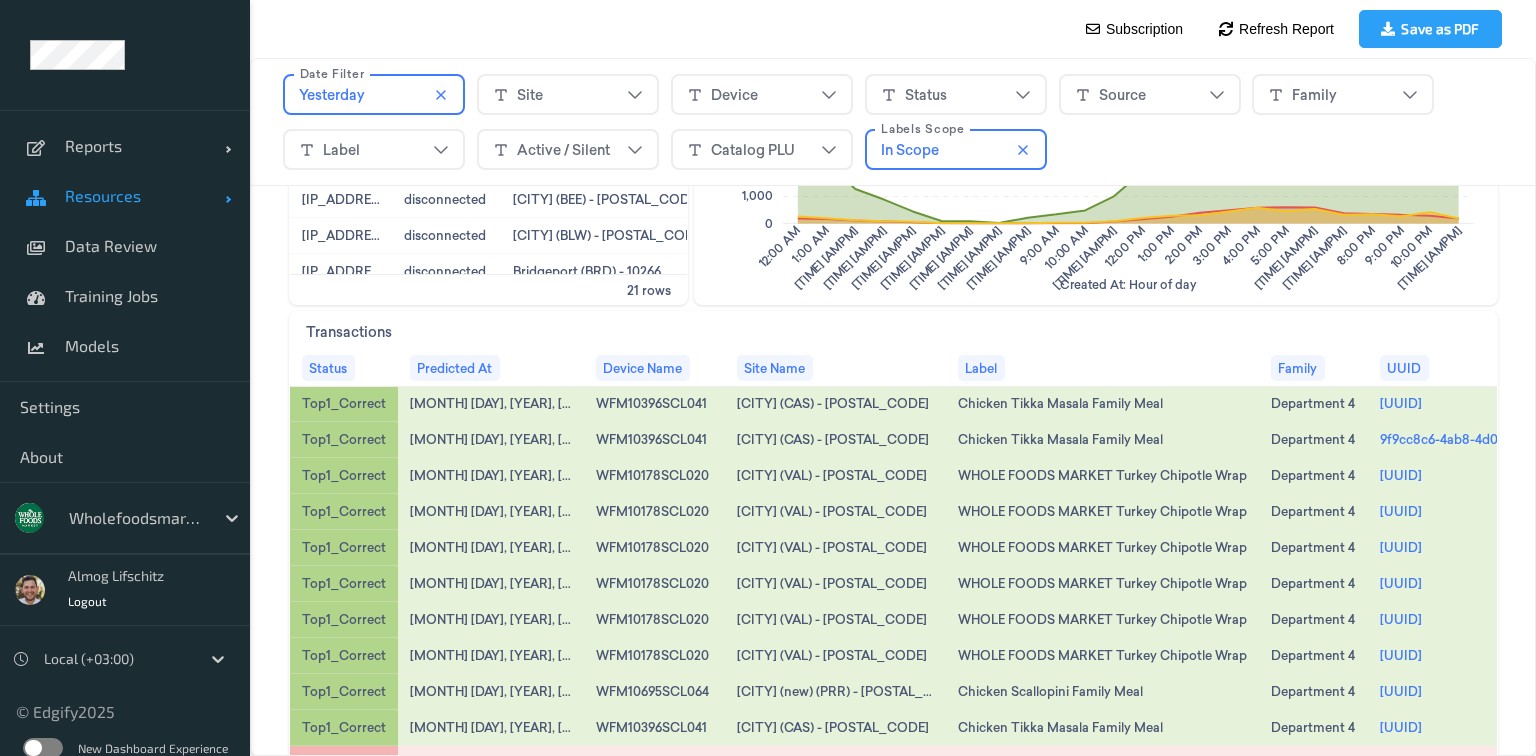 click on "Resources" at bounding box center (145, 196) 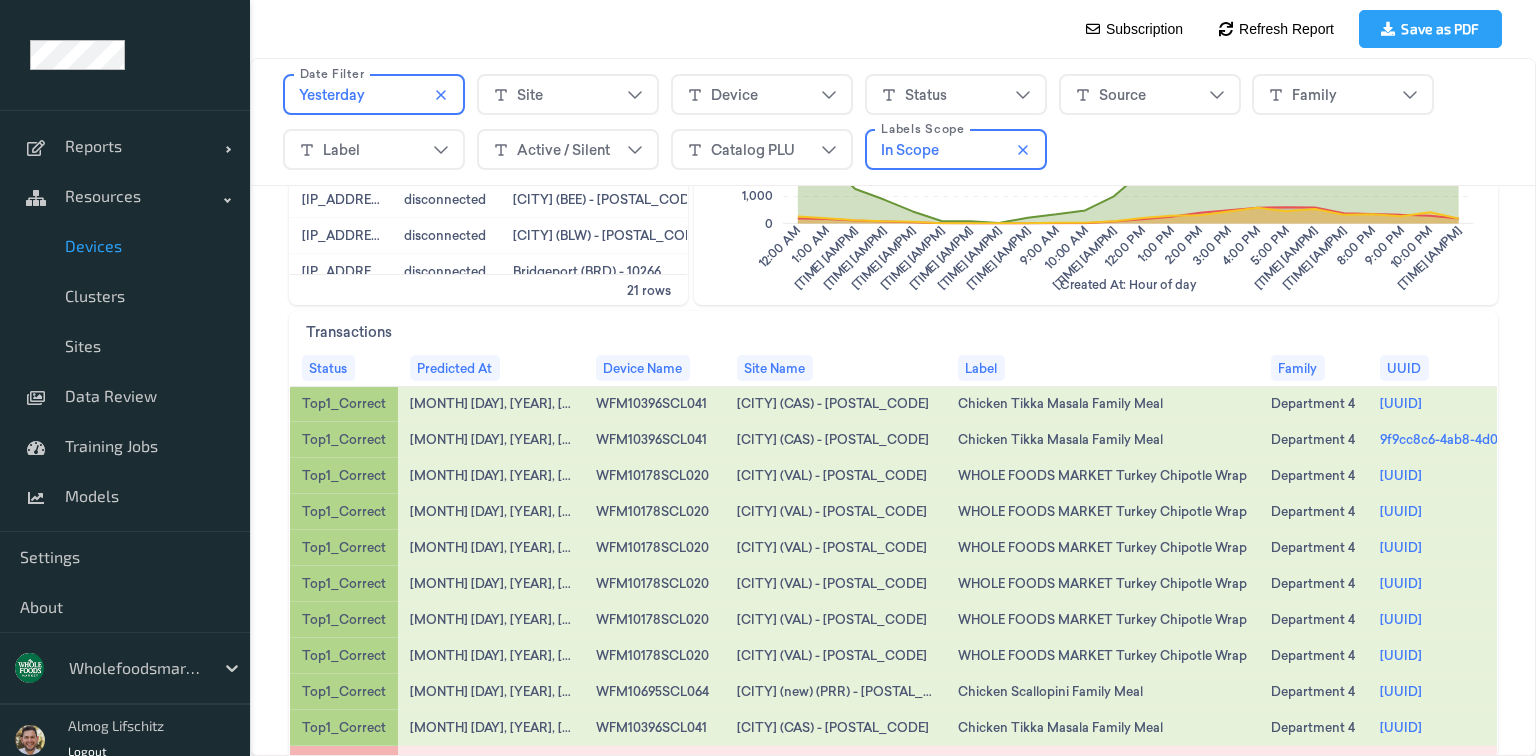 click on "Devices" at bounding box center [125, 246] 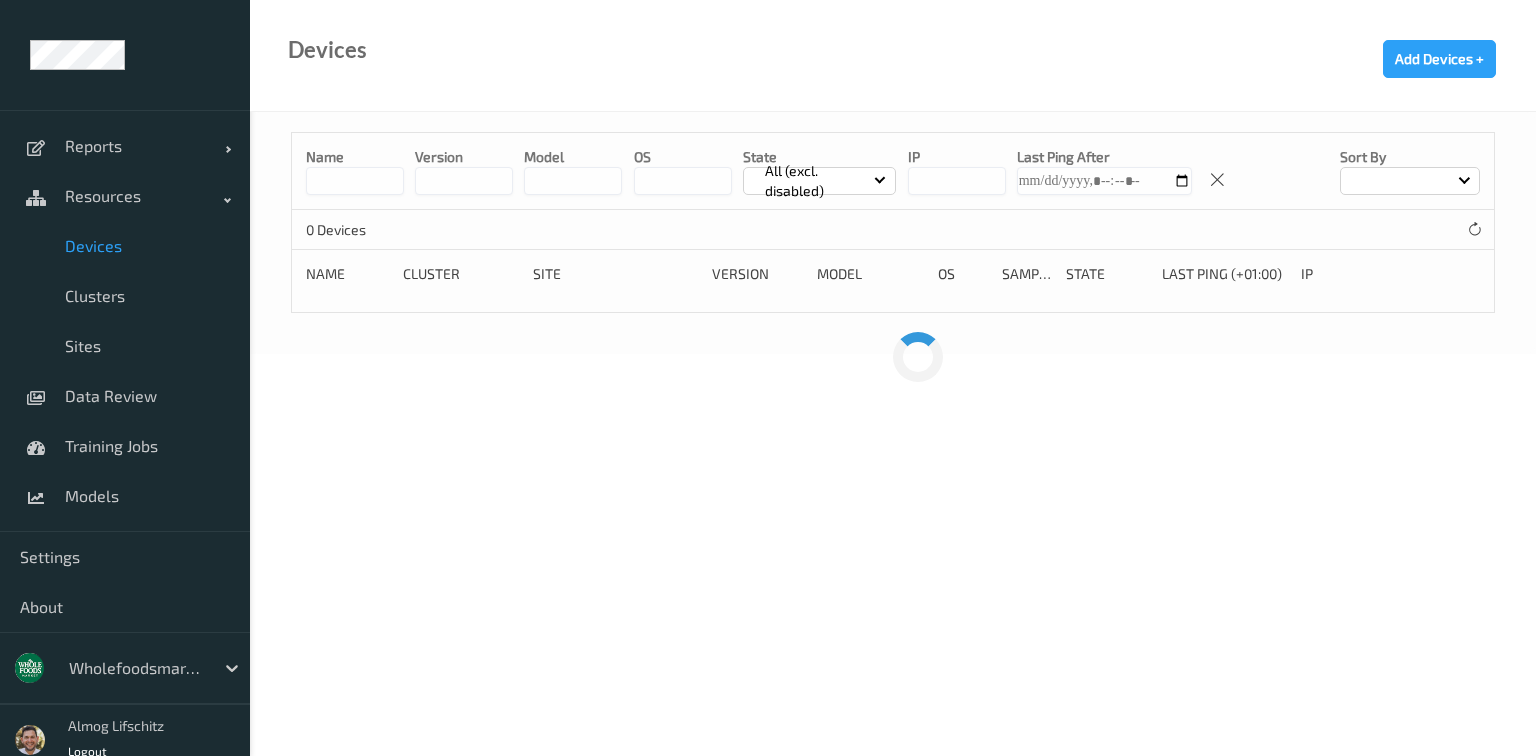 click at bounding box center [355, 181] 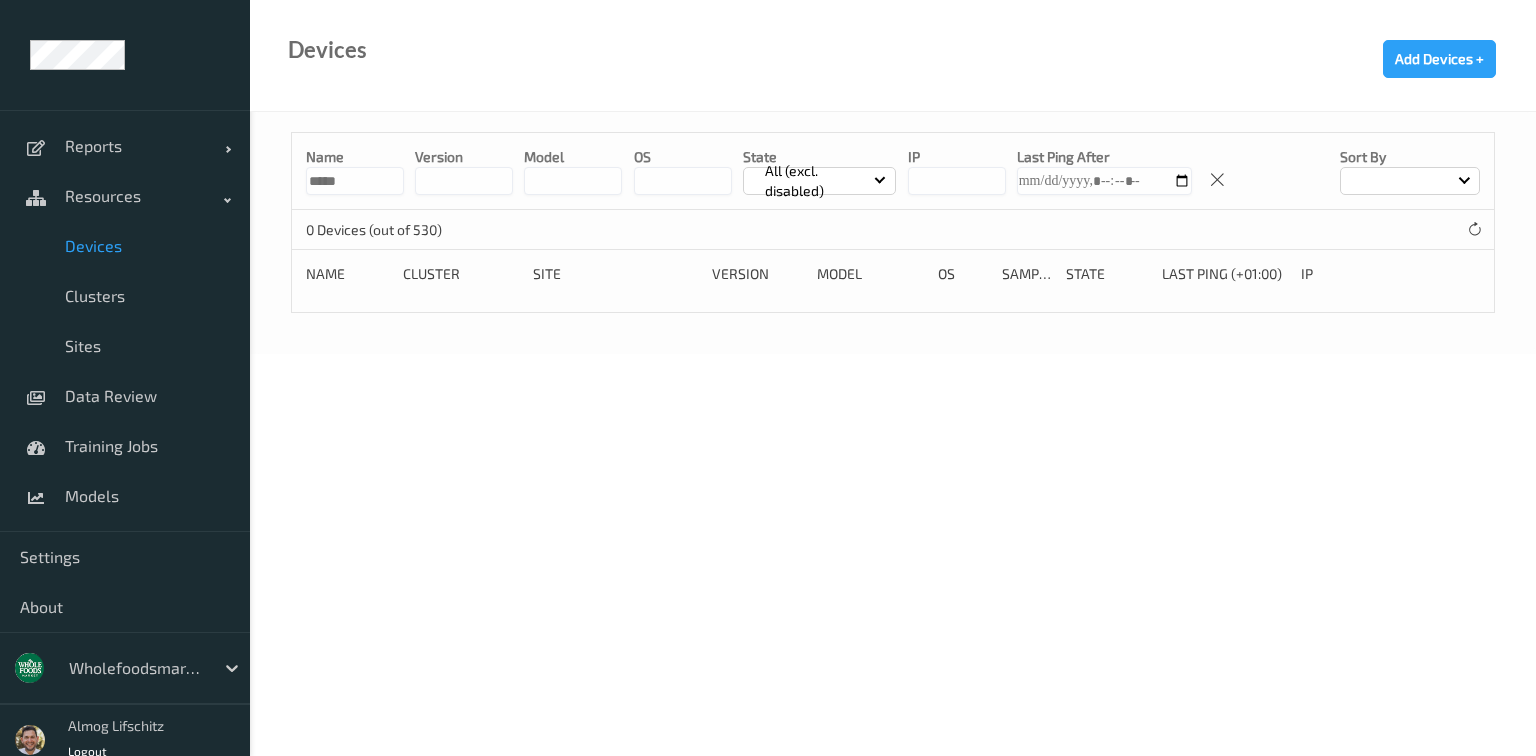 click on "*****" at bounding box center [355, 181] 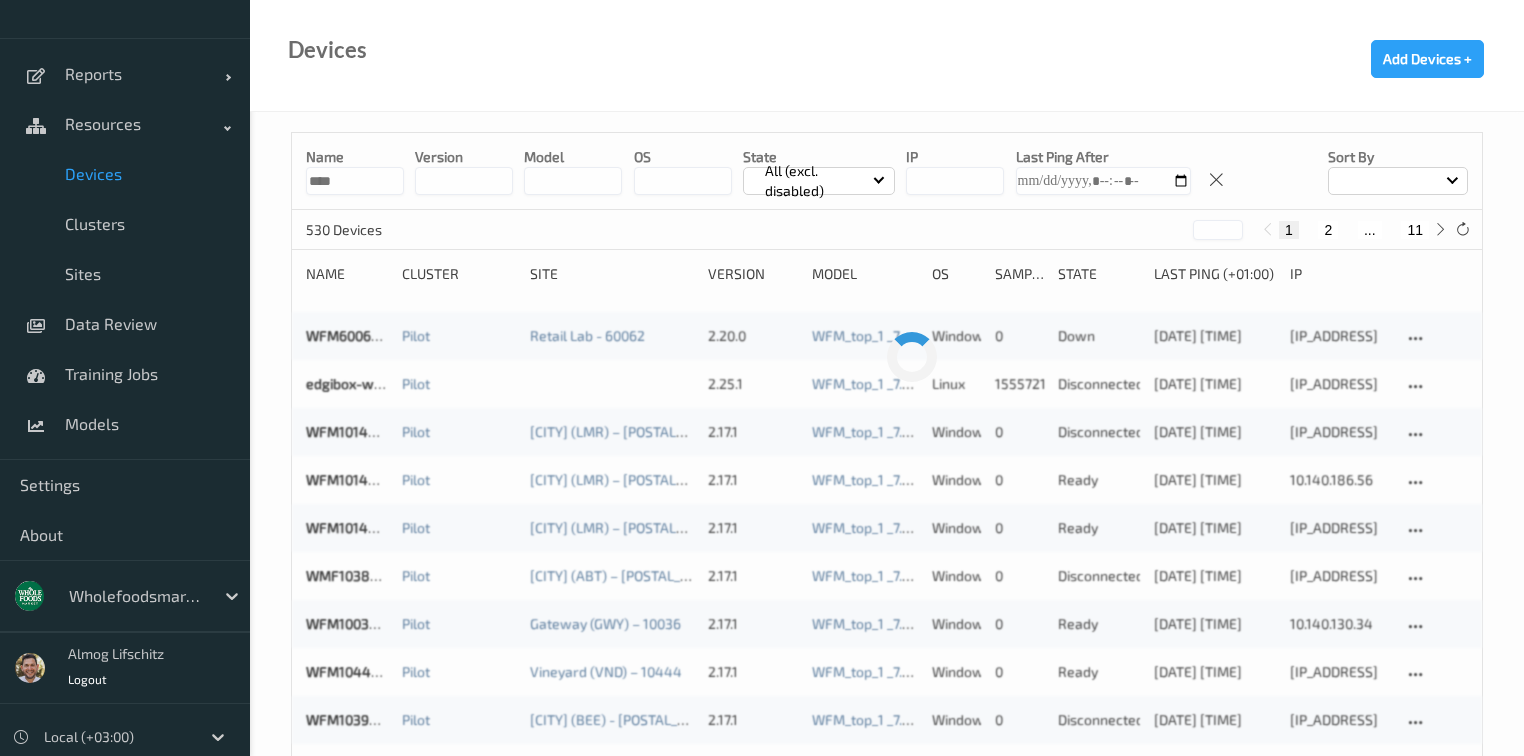 scroll, scrollTop: 166, scrollLeft: 0, axis: vertical 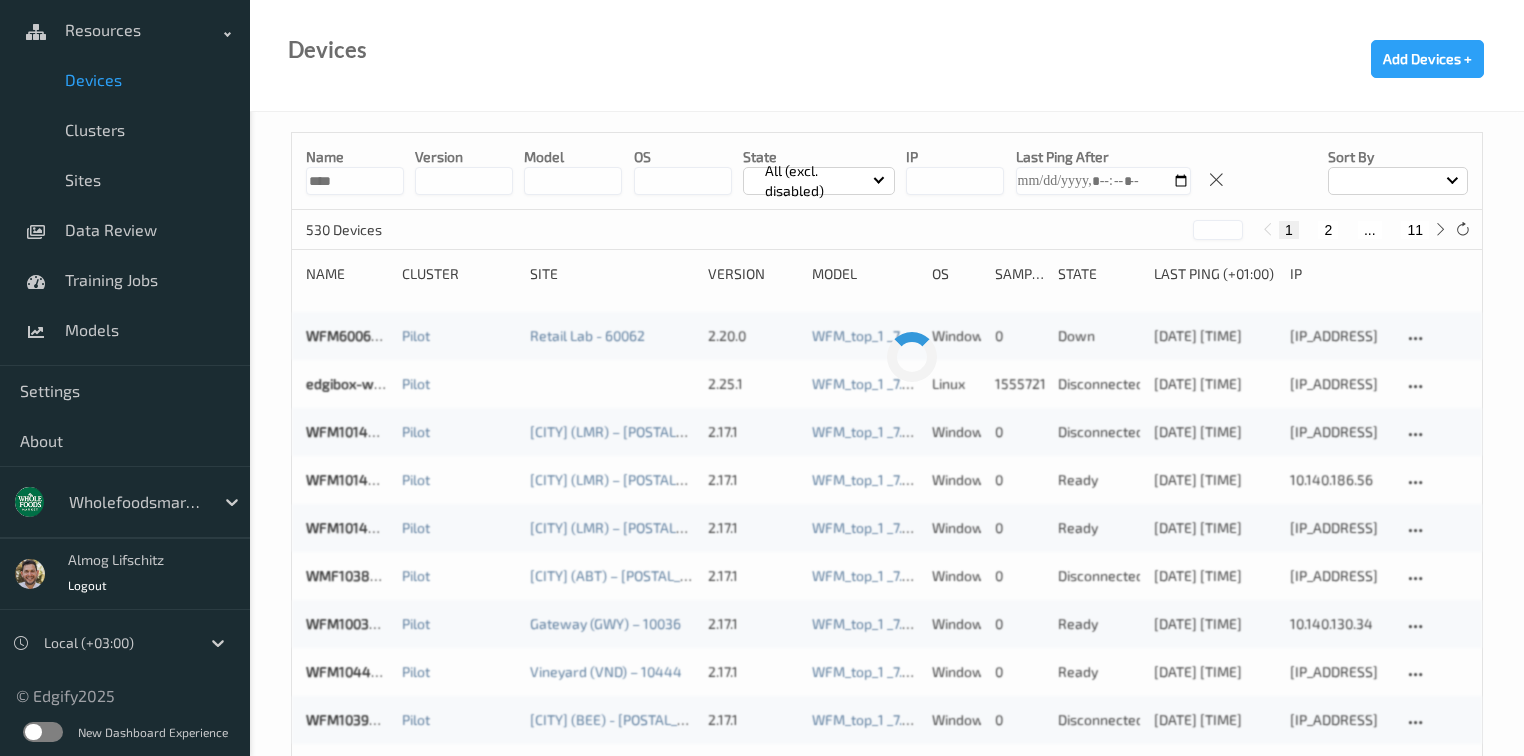 type on "****" 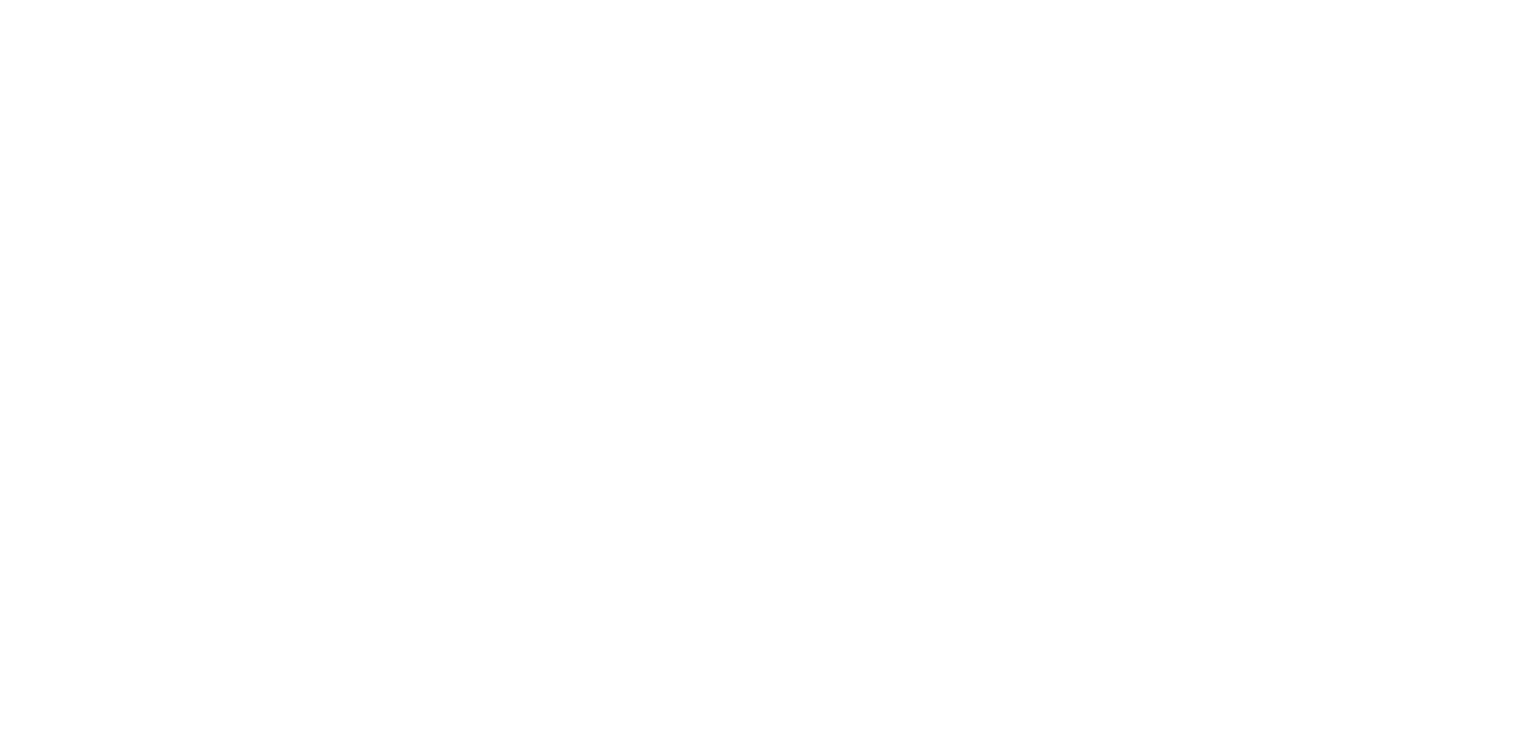scroll, scrollTop: 0, scrollLeft: 0, axis: both 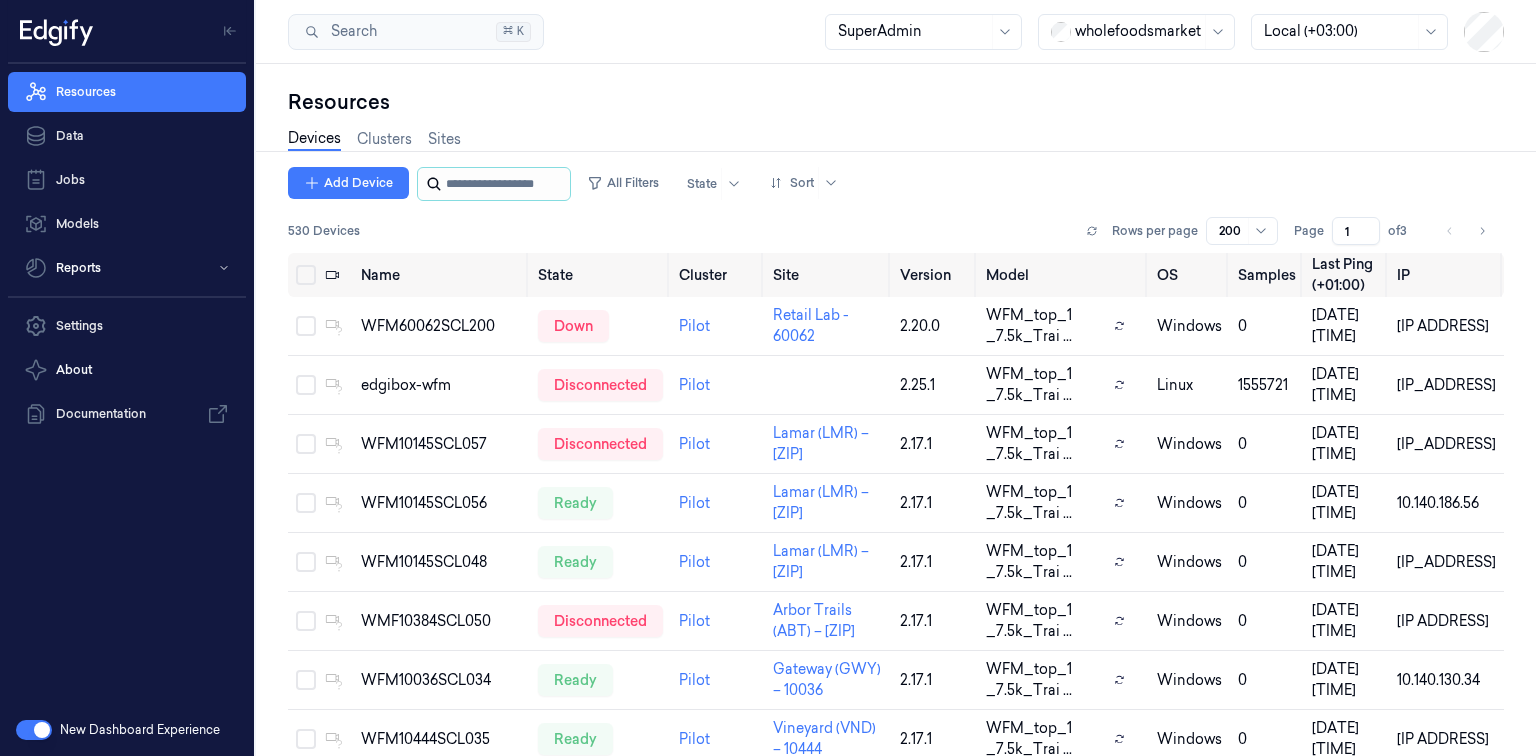 click on "Add Device All Filters State Sort 530 Devices Rows per page 200 Page 1 of  3" at bounding box center [896, 210] 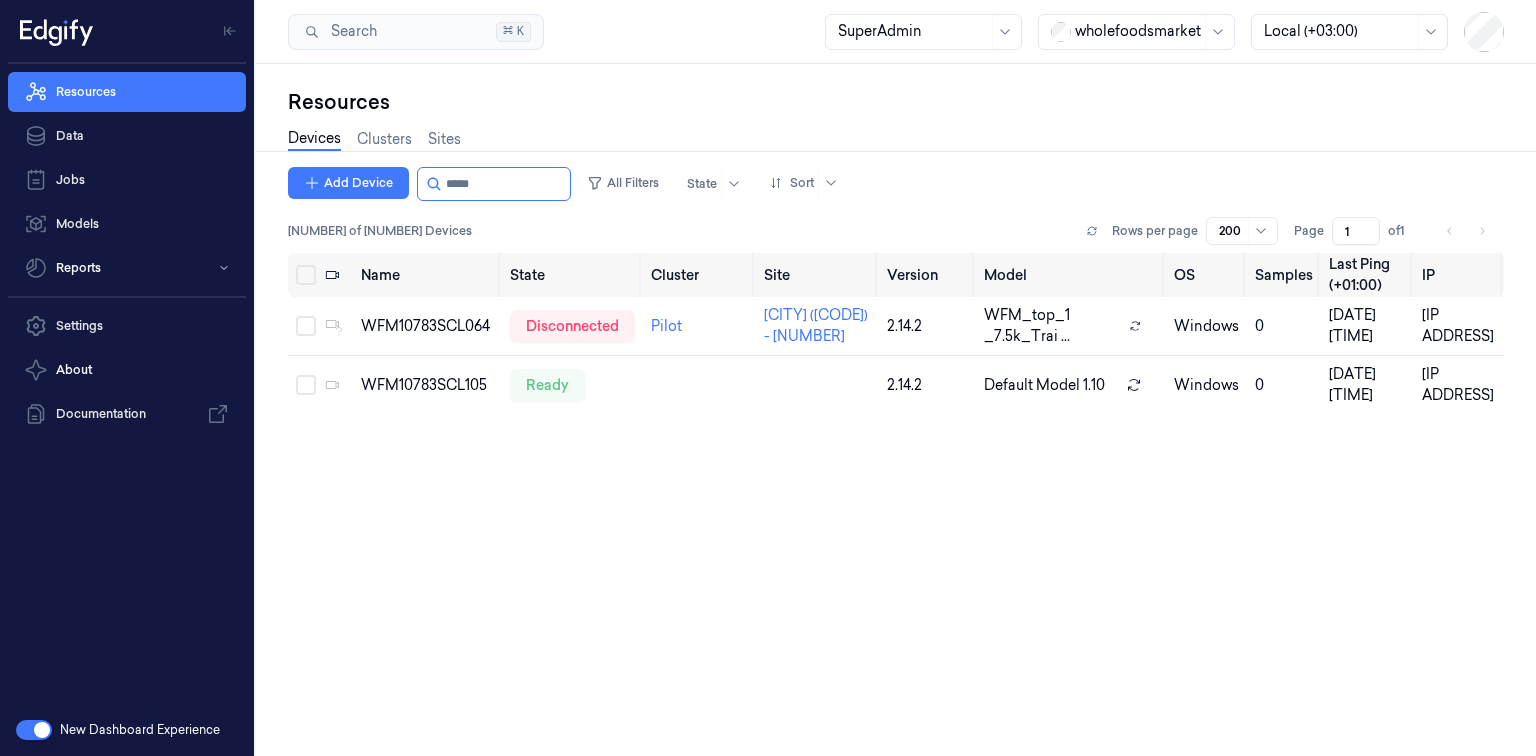 type on "*****" 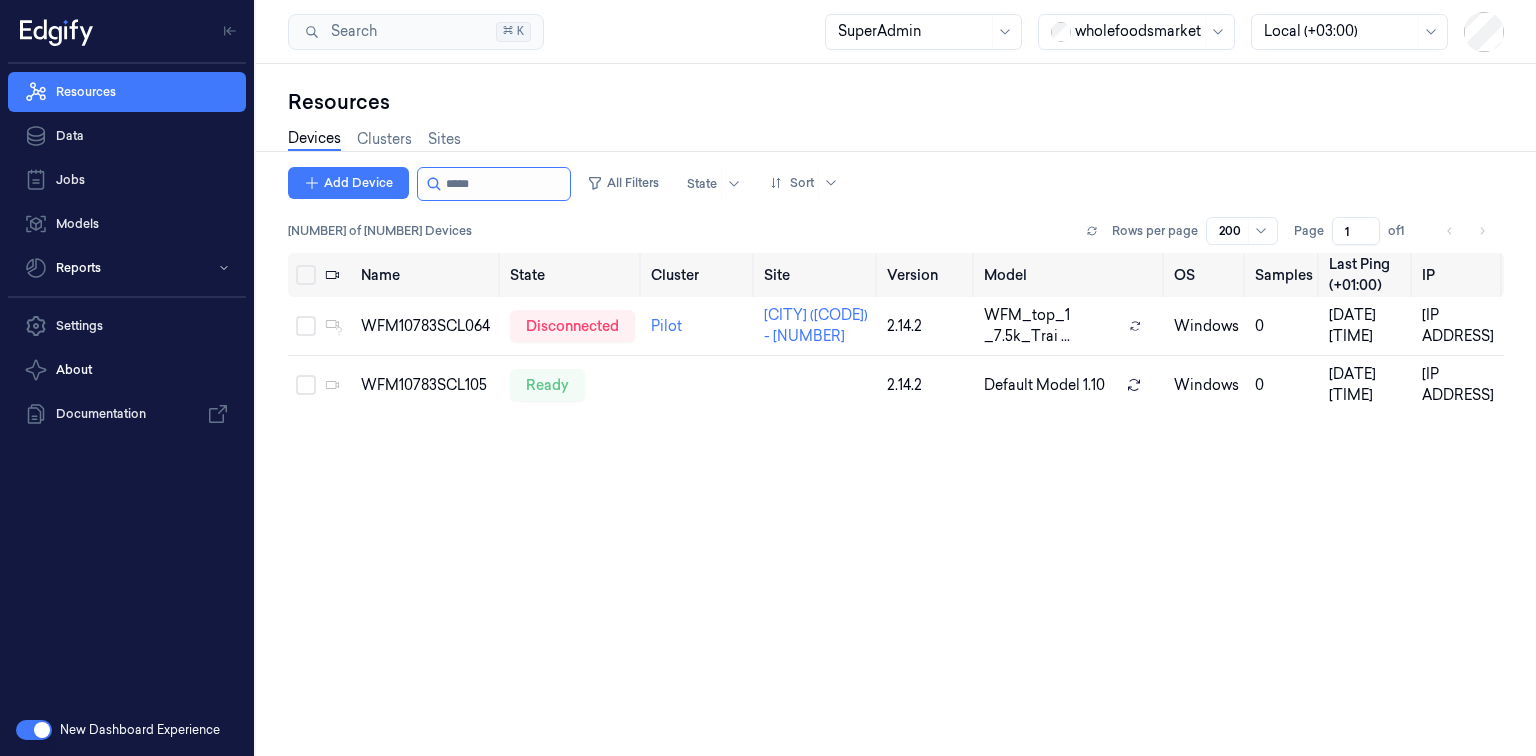 click 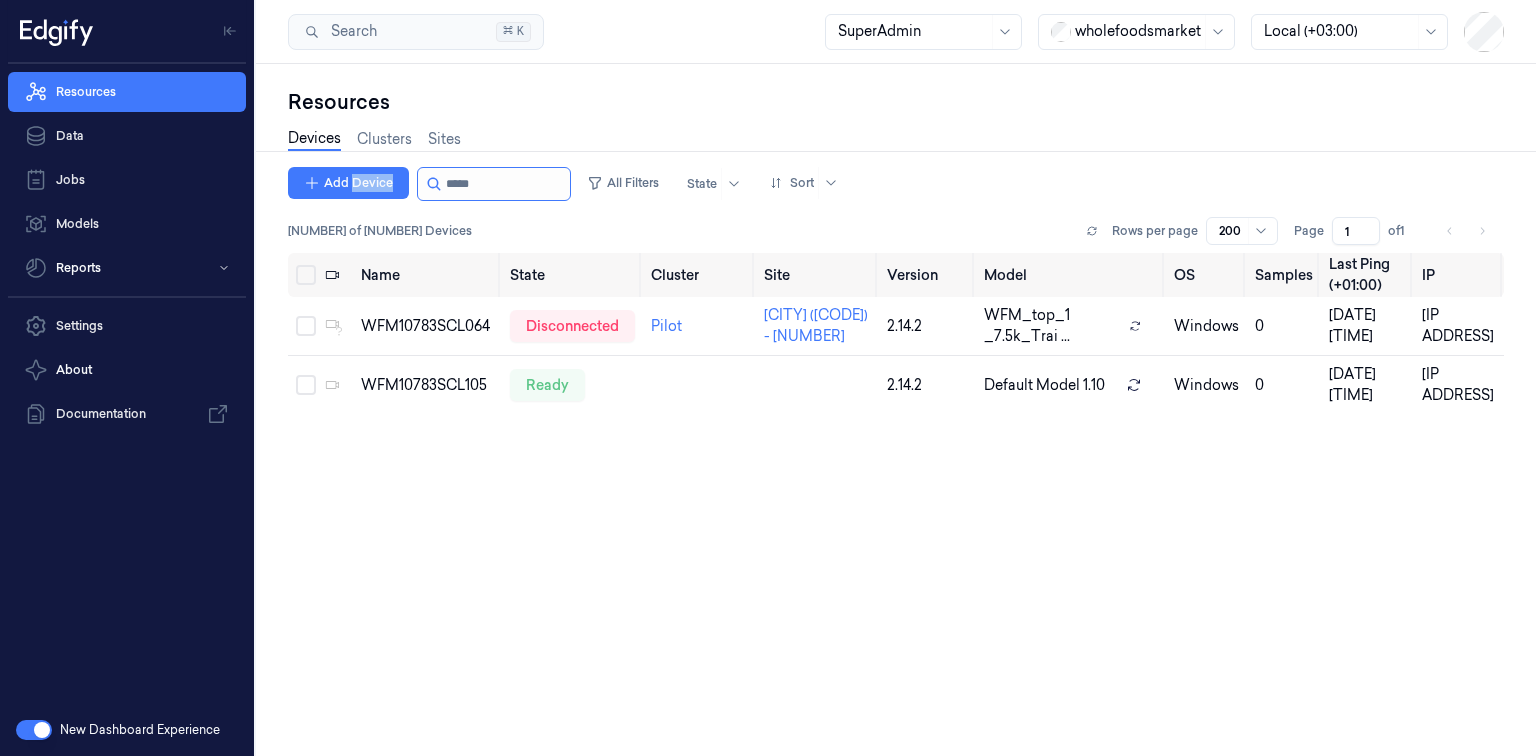 click 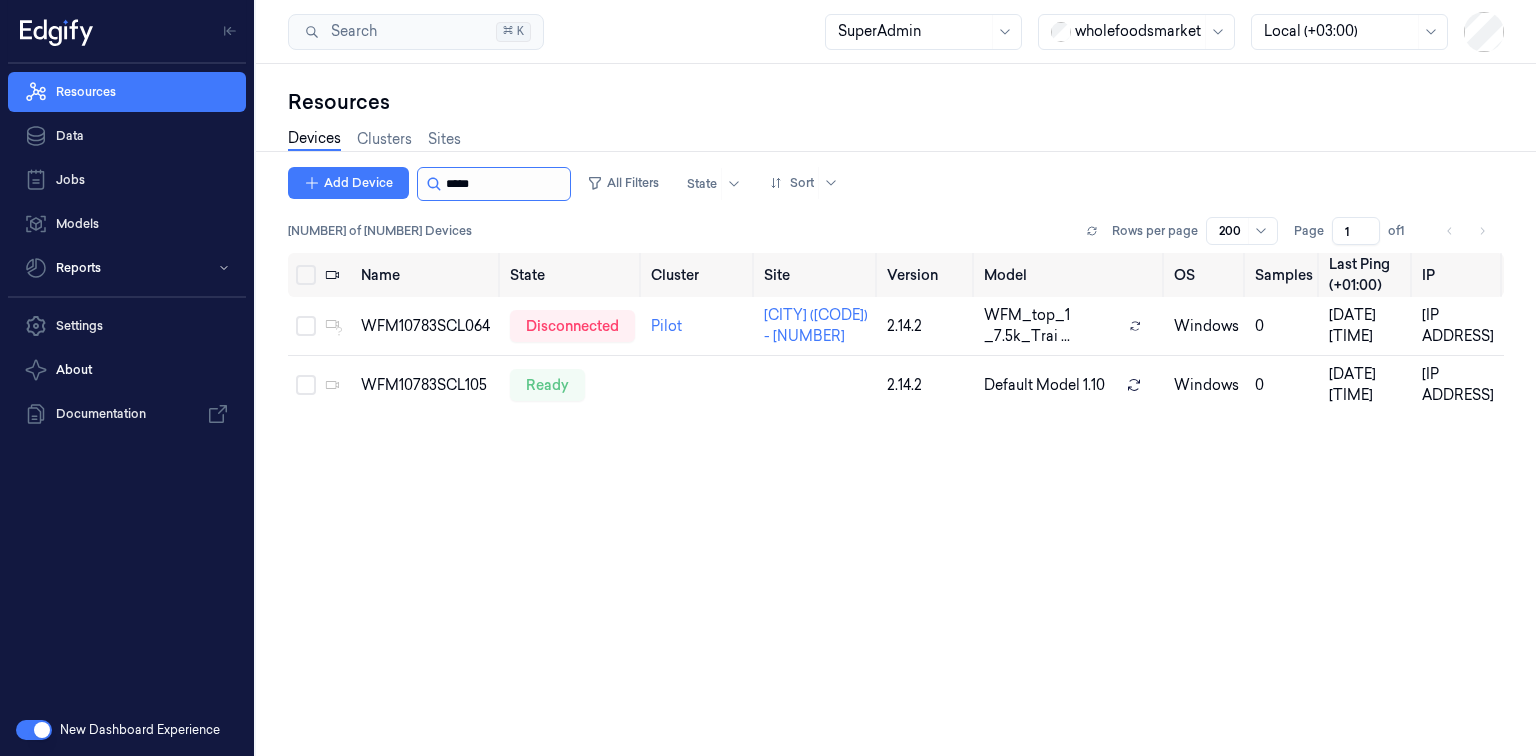 click at bounding box center (506, 184) 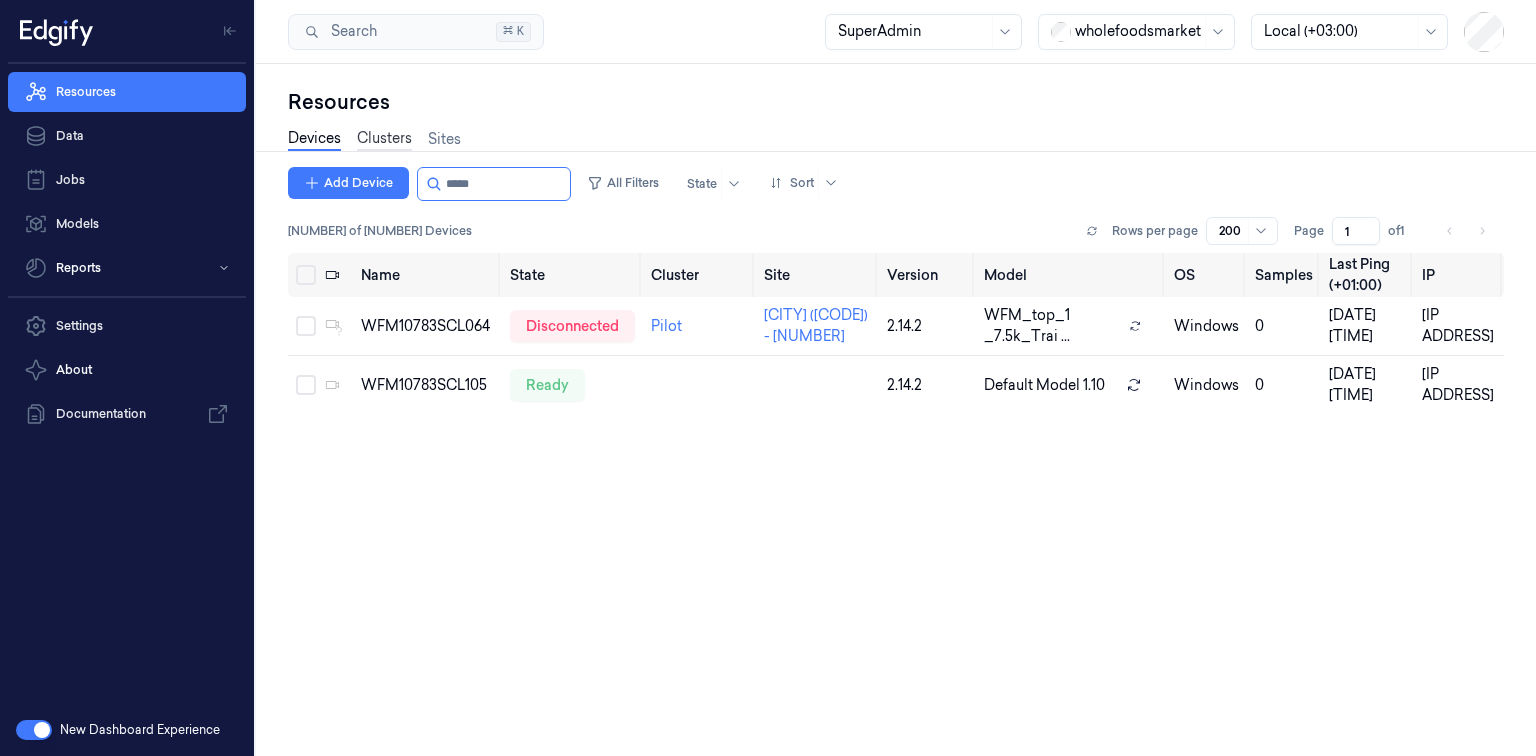 click on "Clusters" at bounding box center [384, 139] 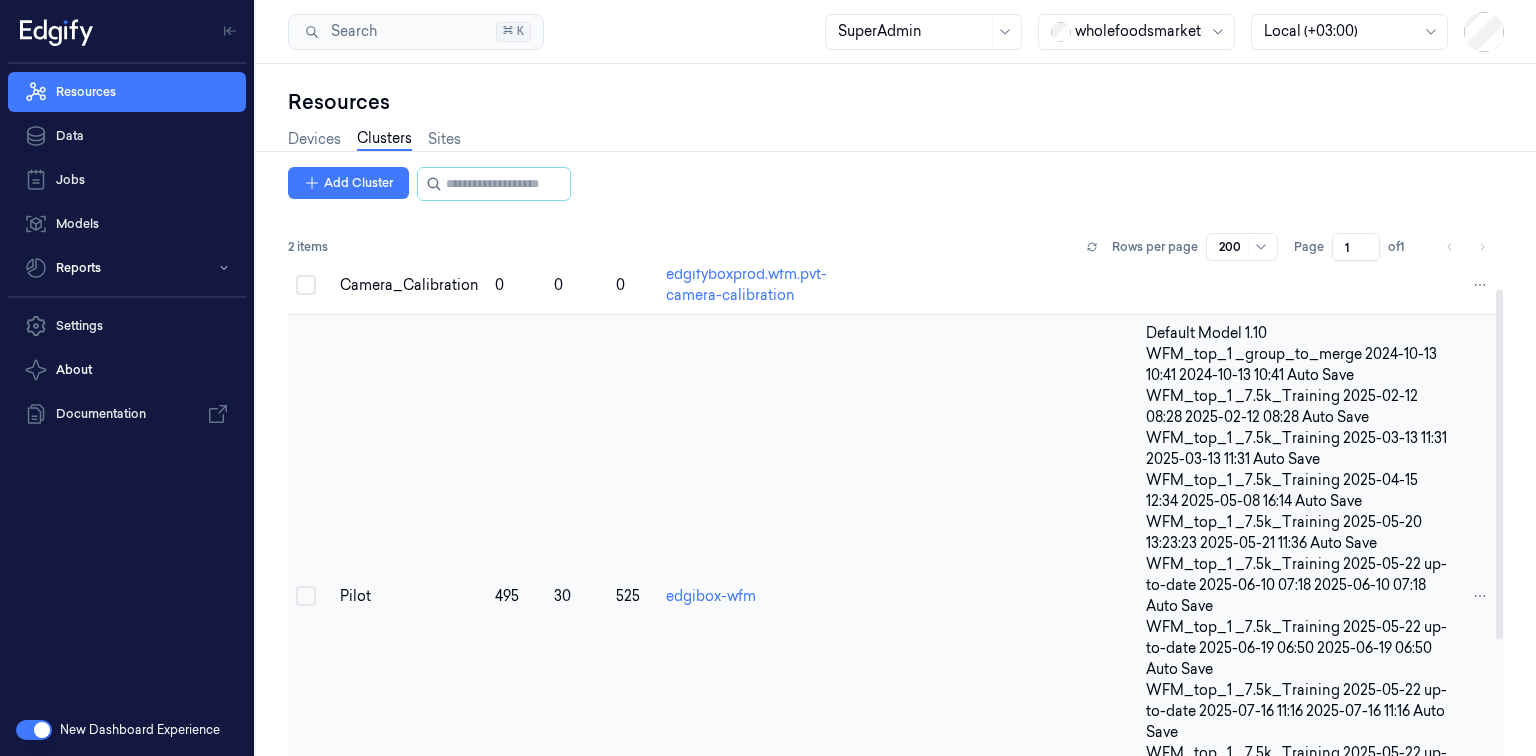 scroll, scrollTop: 0, scrollLeft: 0, axis: both 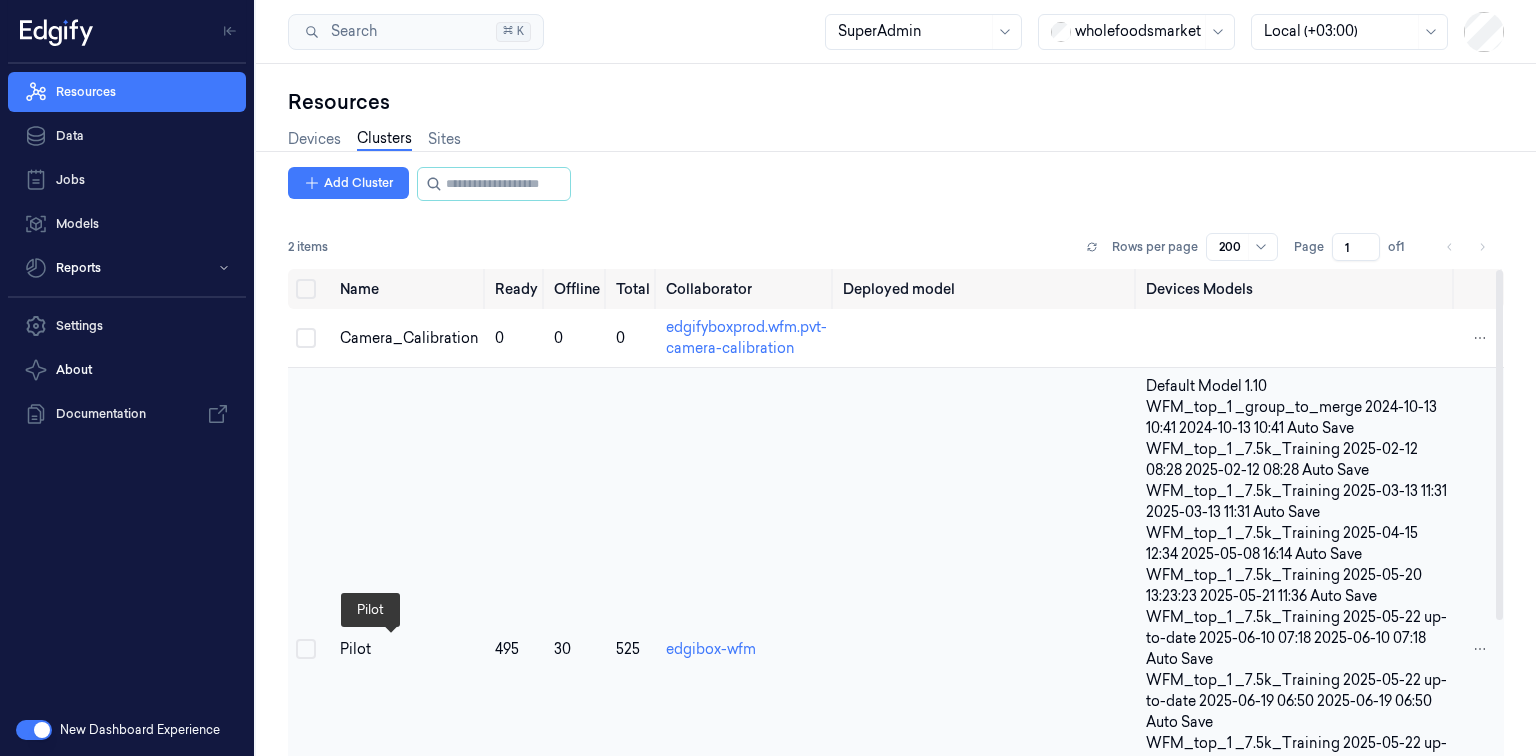 click on "Pilot" at bounding box center [409, 649] 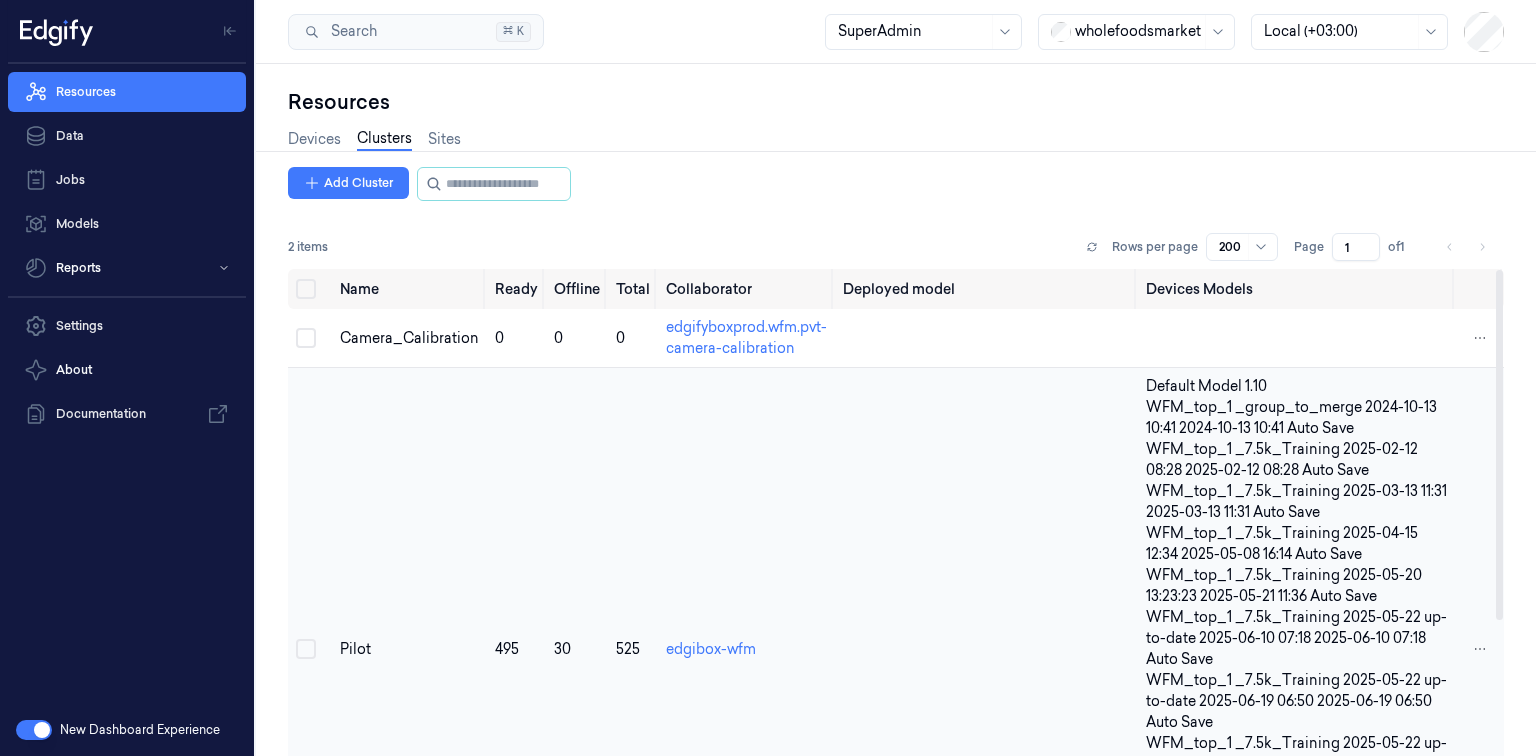 scroll, scrollTop: 0, scrollLeft: 0, axis: both 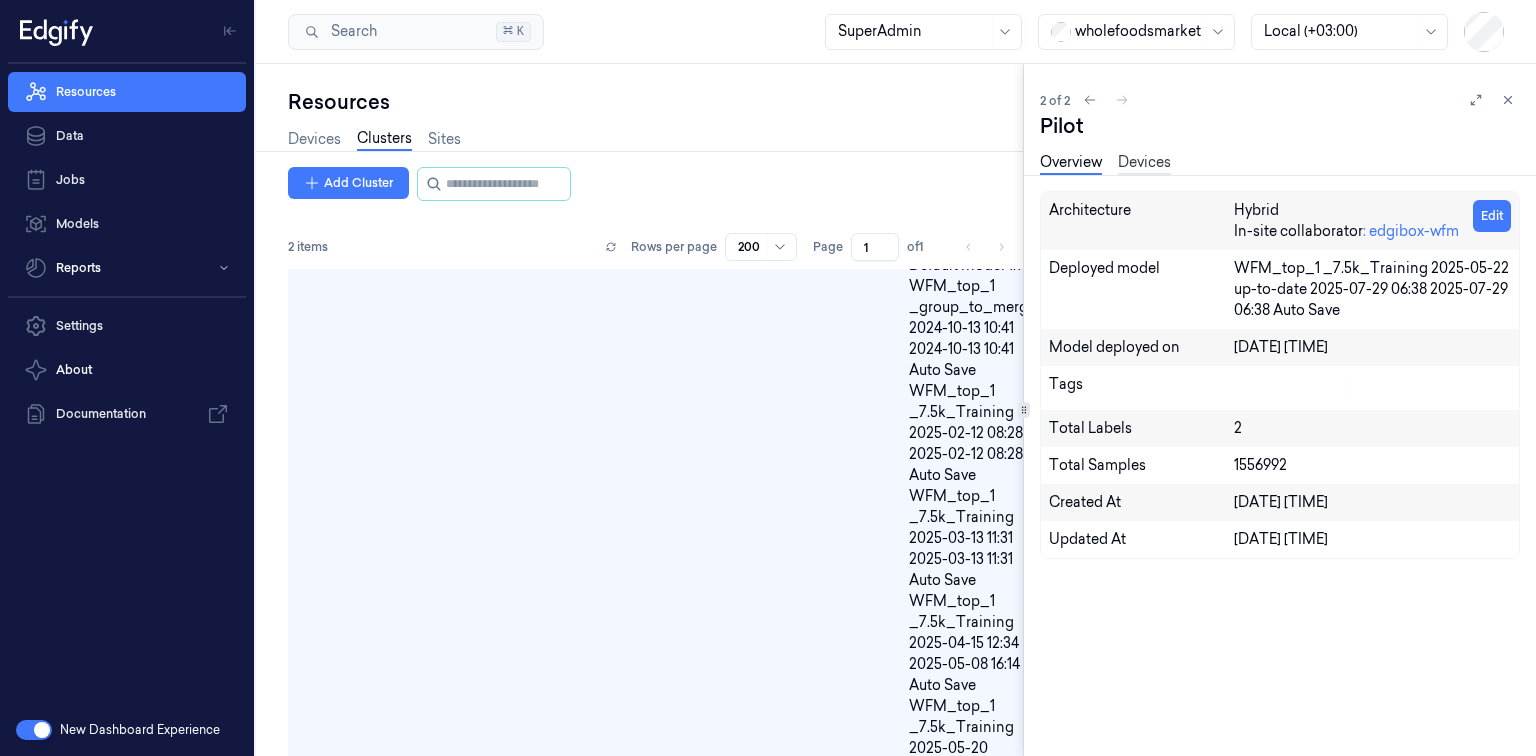 click on "Devices" at bounding box center (1144, 163) 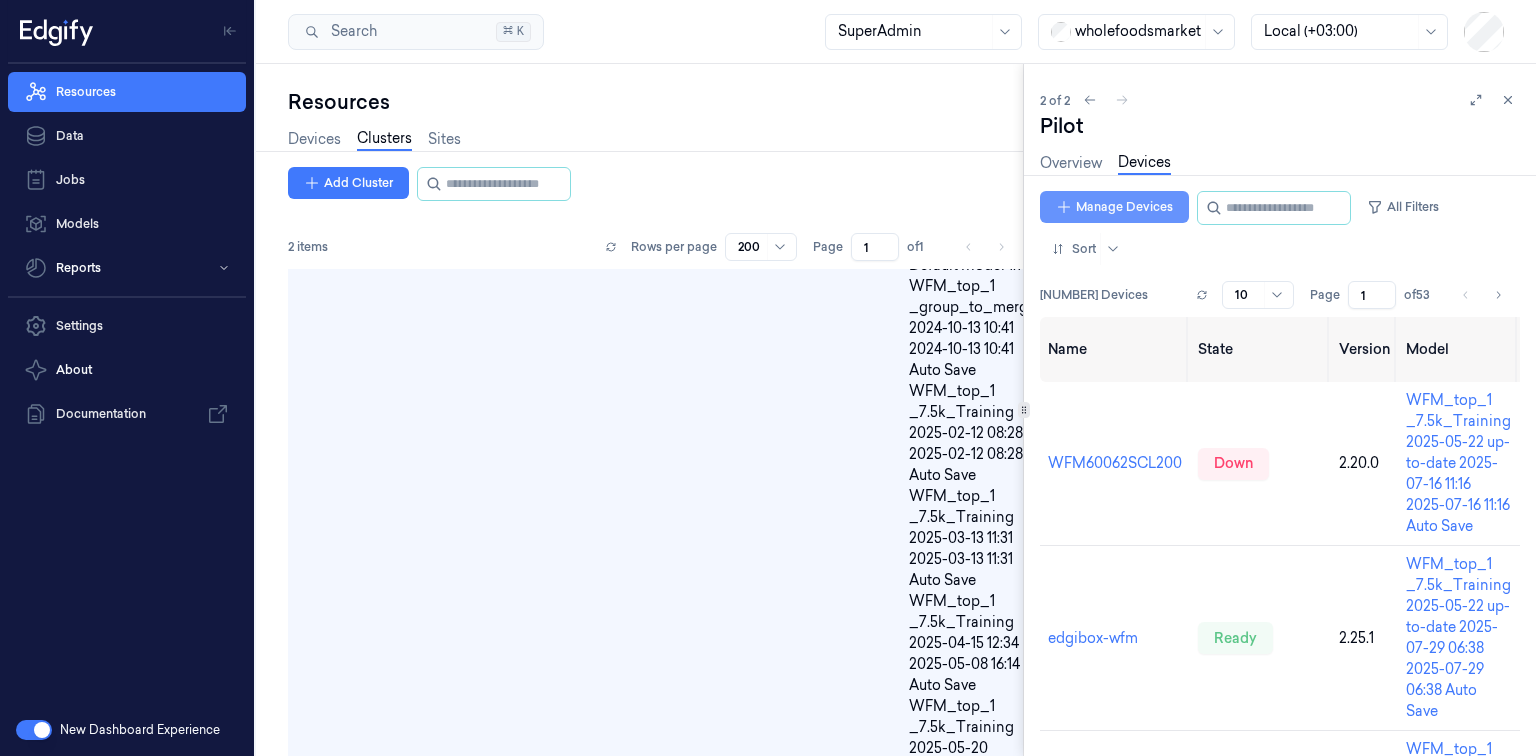 click on "Manage Devices" at bounding box center (1114, 207) 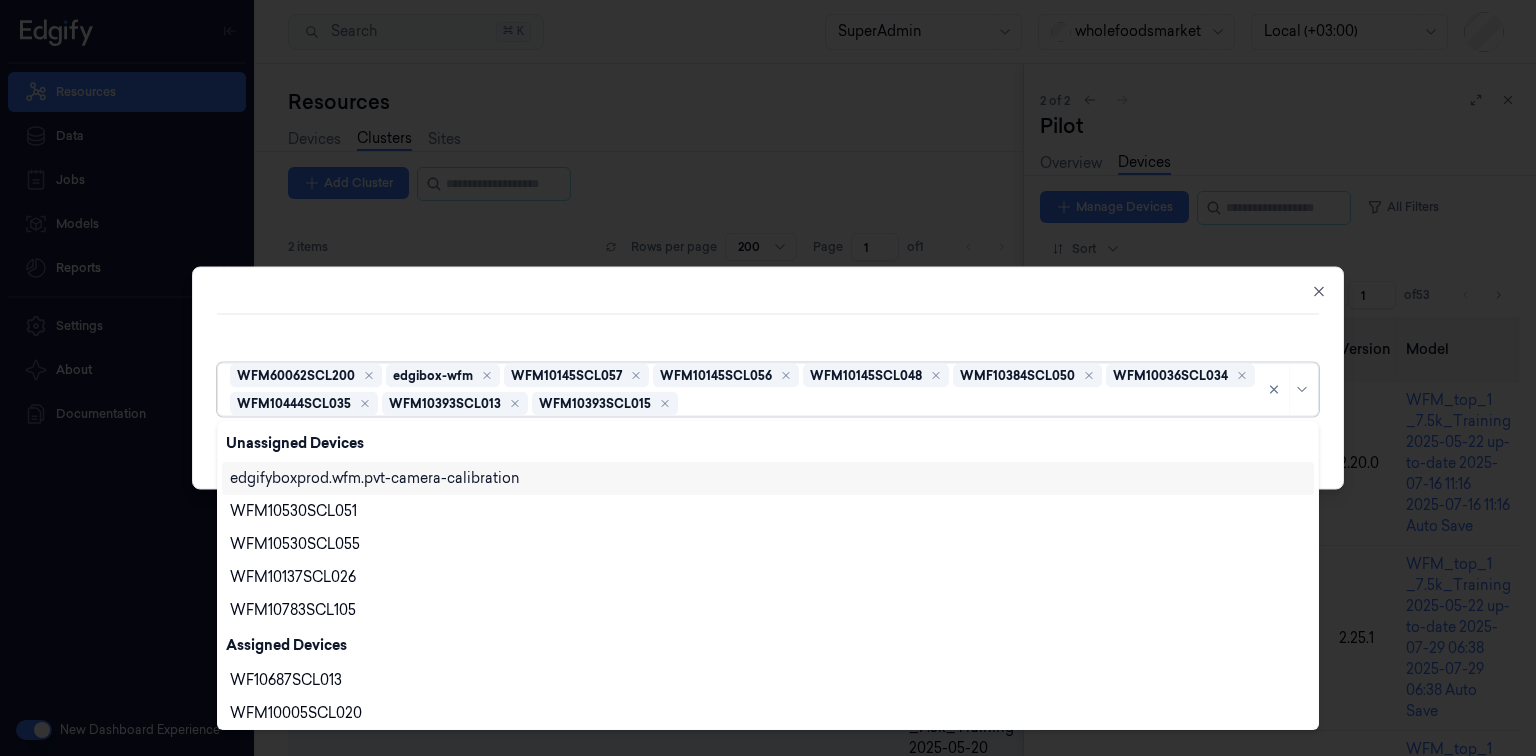 click at bounding box center (970, 403) 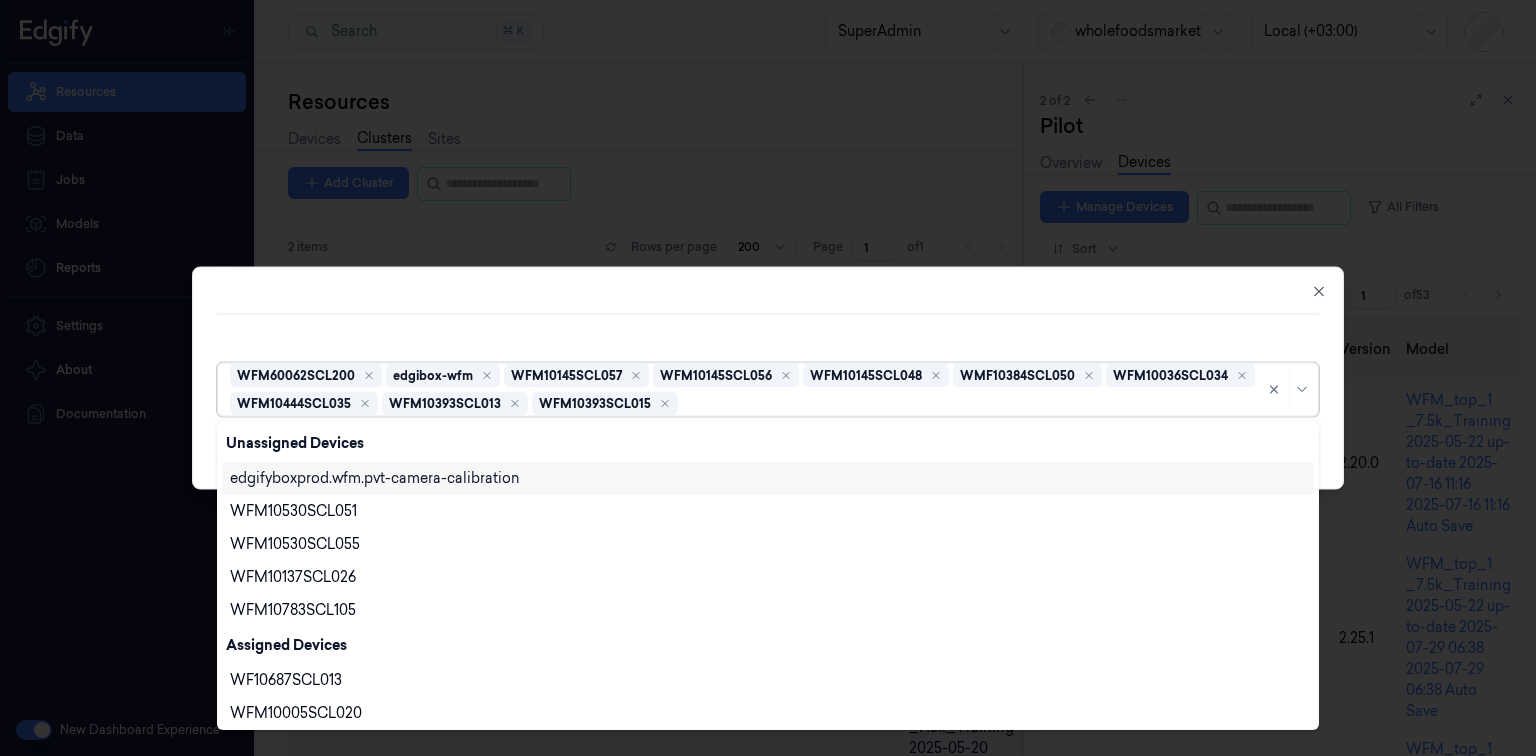 type on "10783" 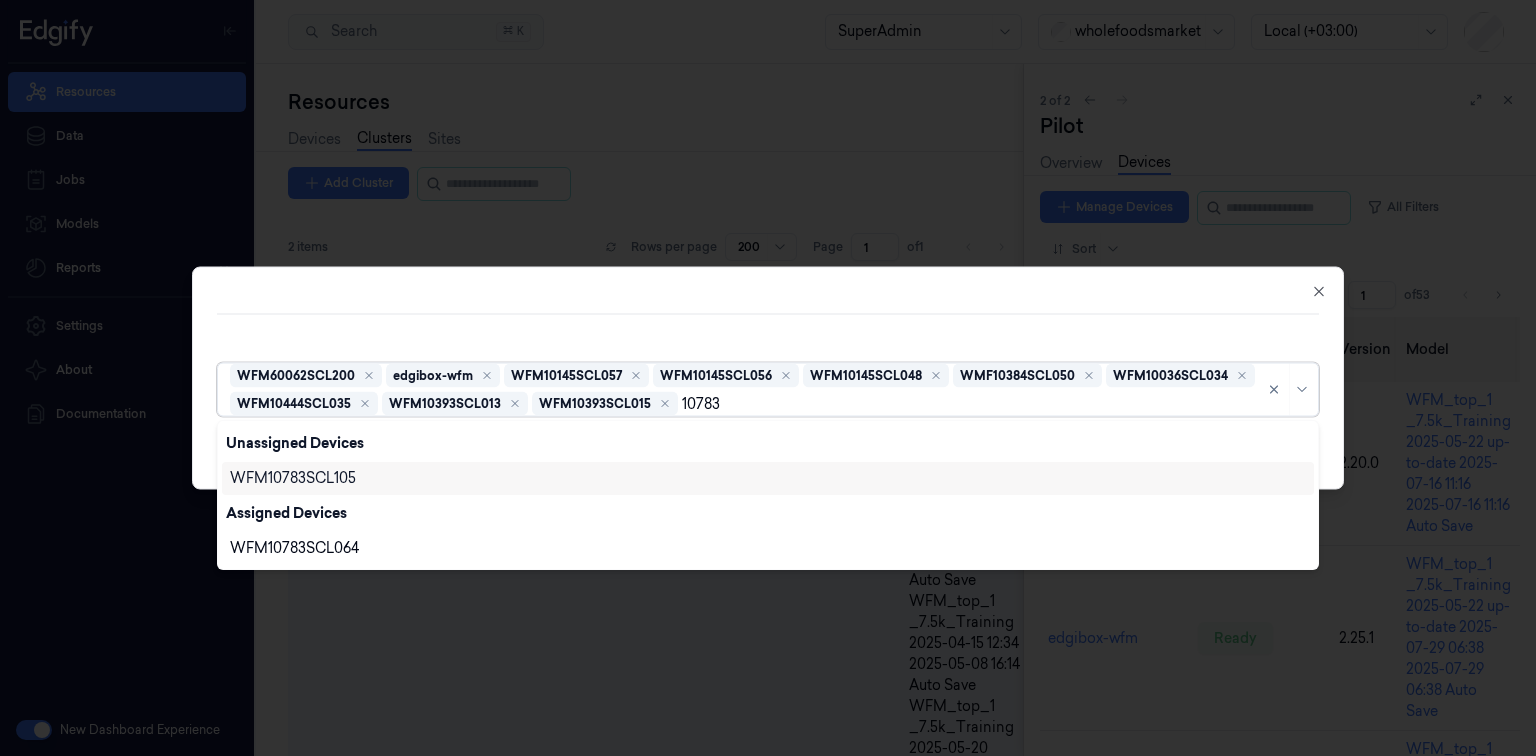 click on "WFM10783SCL105" at bounding box center (293, 478) 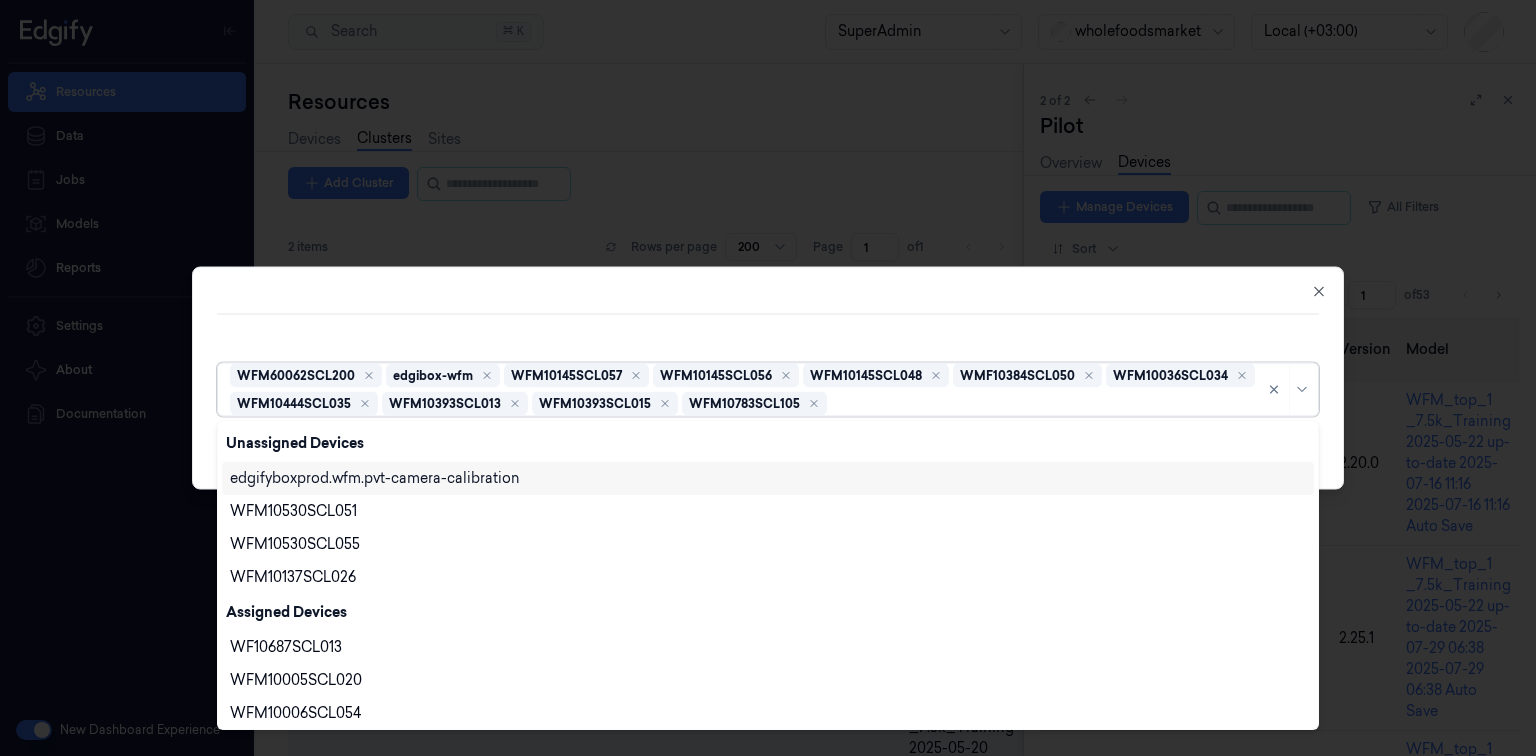 click at bounding box center [1045, 403] 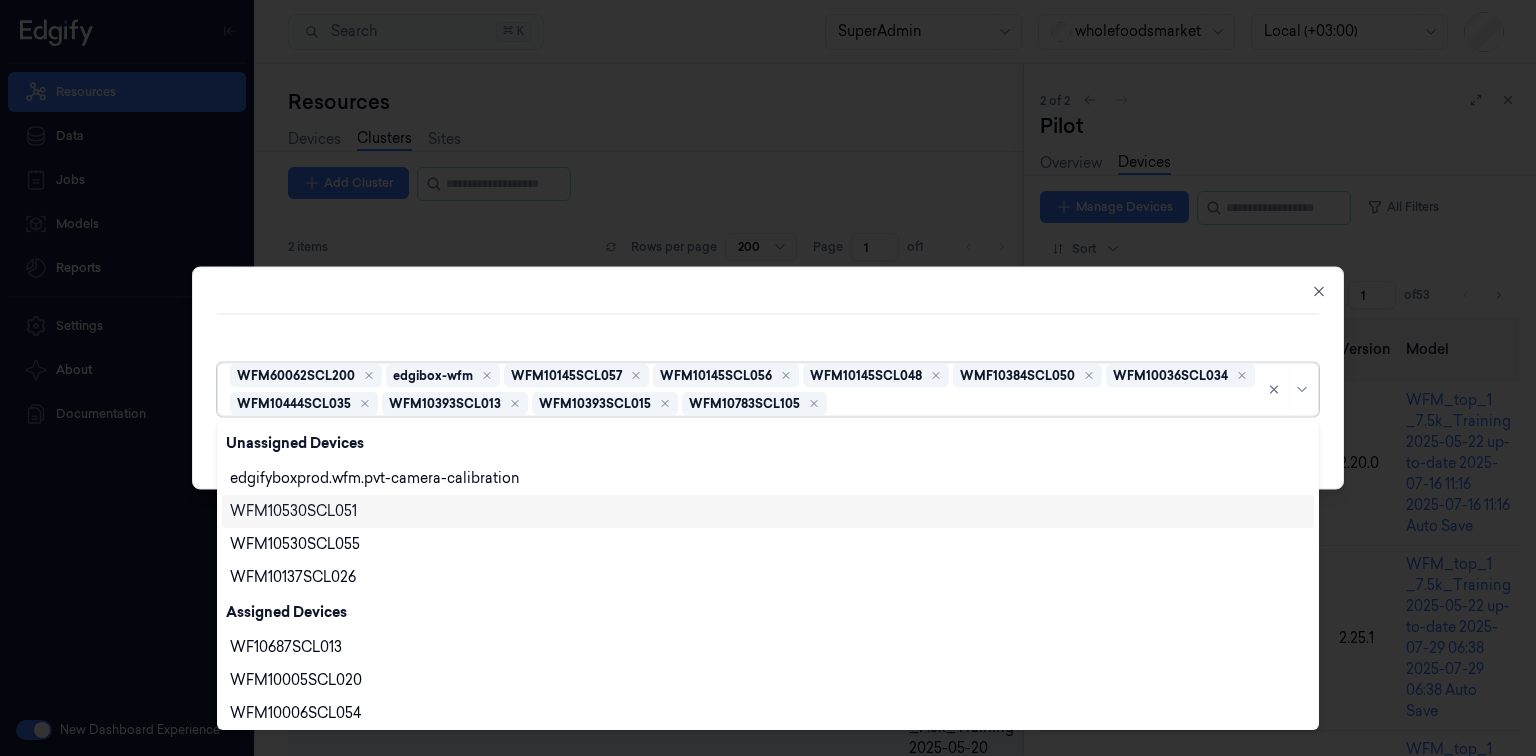 click on "WFM10530SCL051" at bounding box center (293, 511) 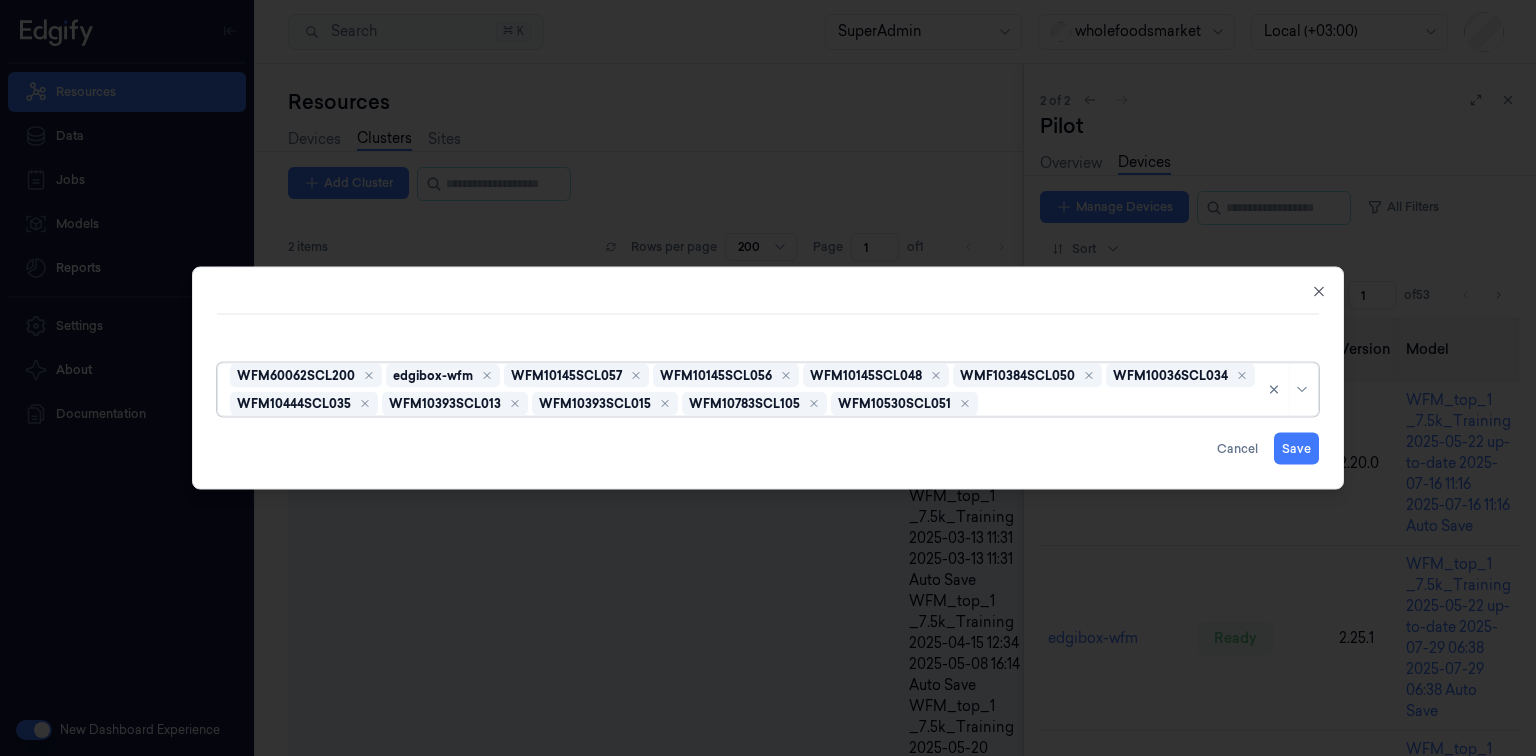 click at bounding box center (1120, 403) 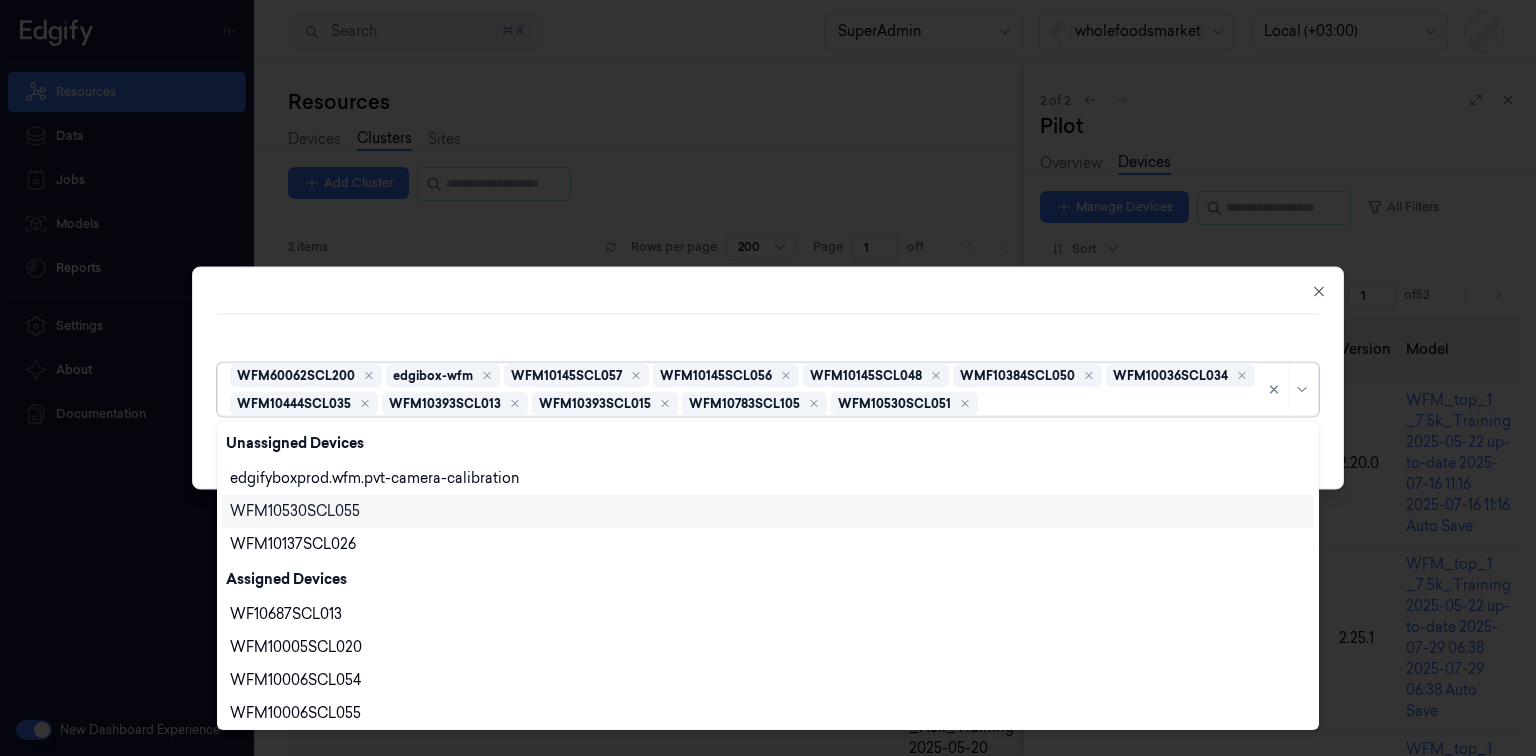 click on "WFM10530SCL055" at bounding box center (768, 511) 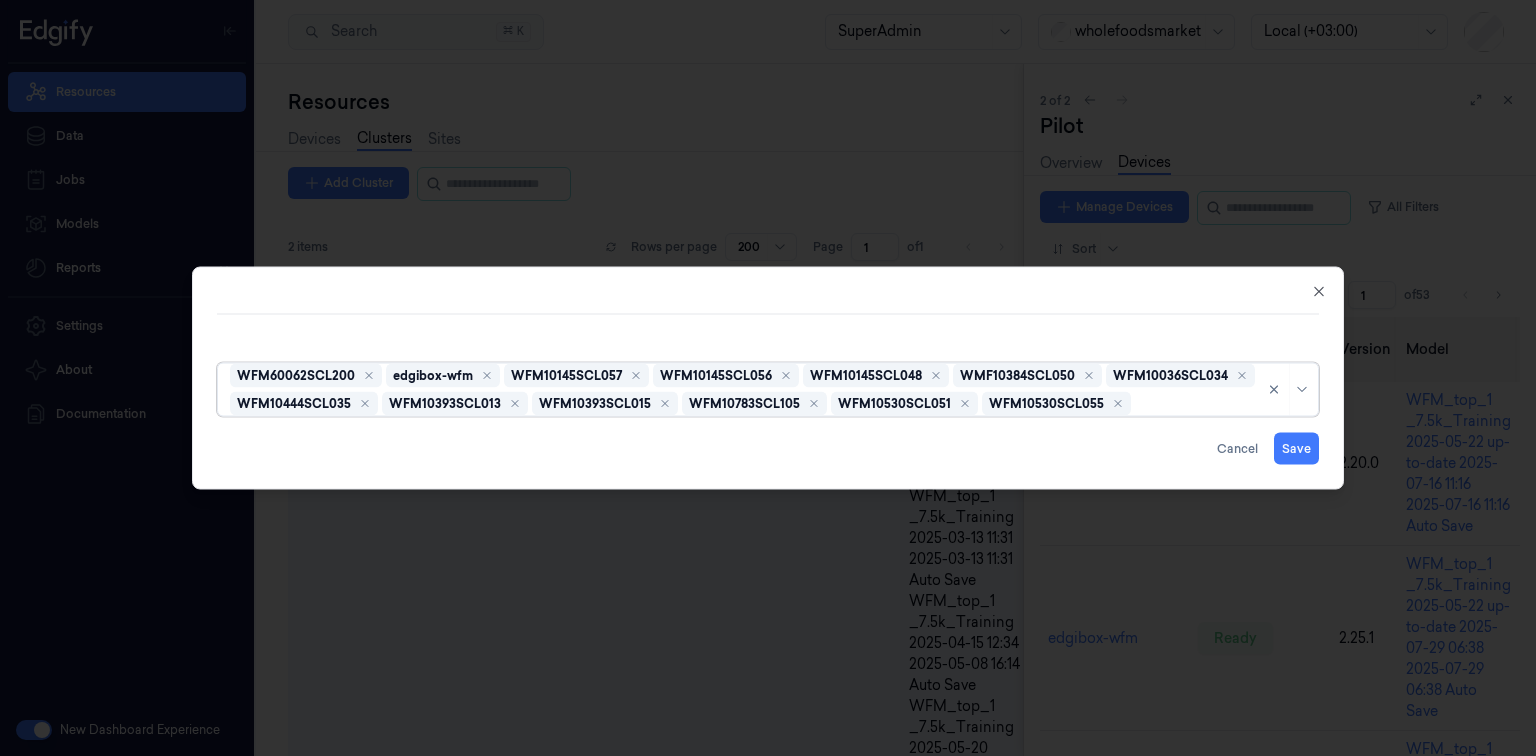 click at bounding box center [1197, 403] 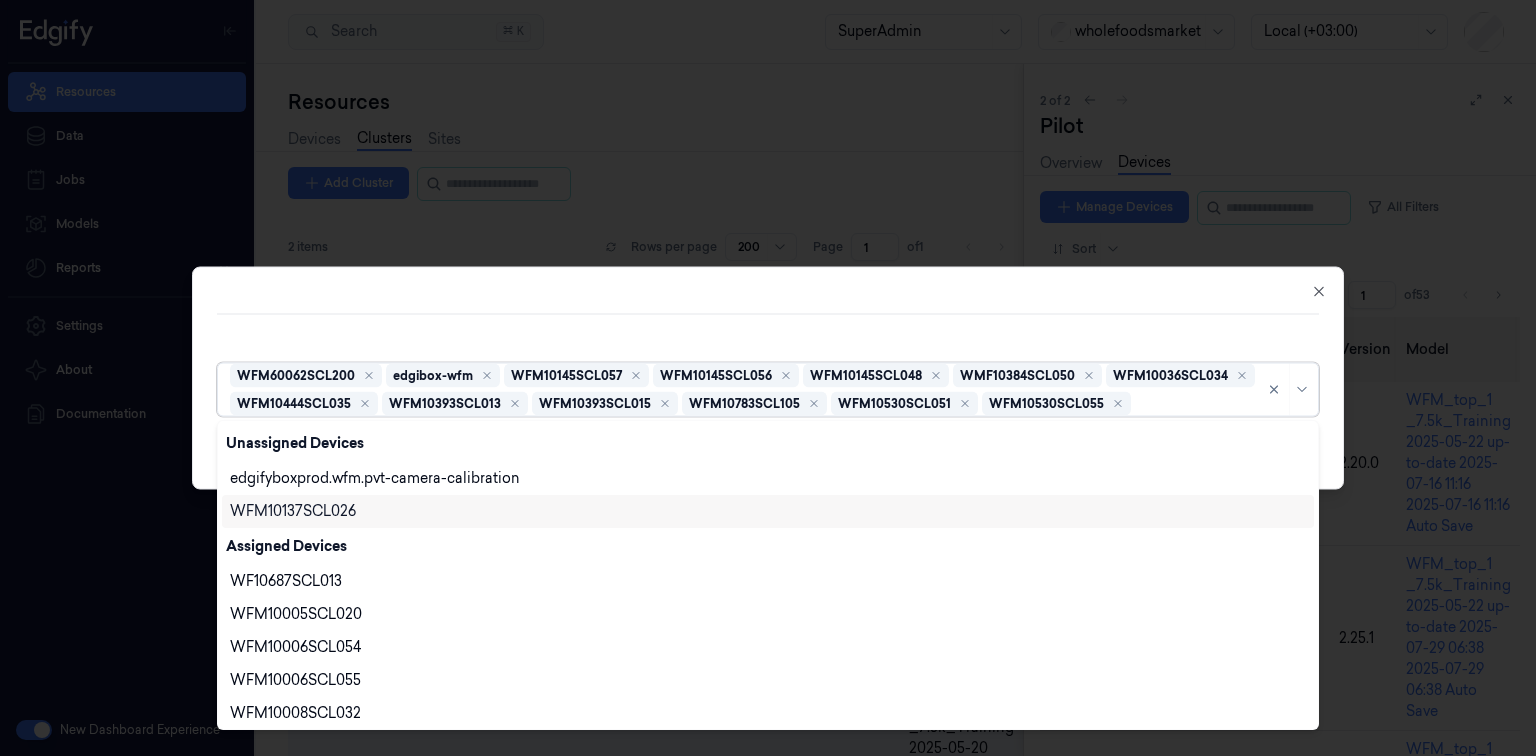 click on "WFM10137SCL026" at bounding box center (768, 511) 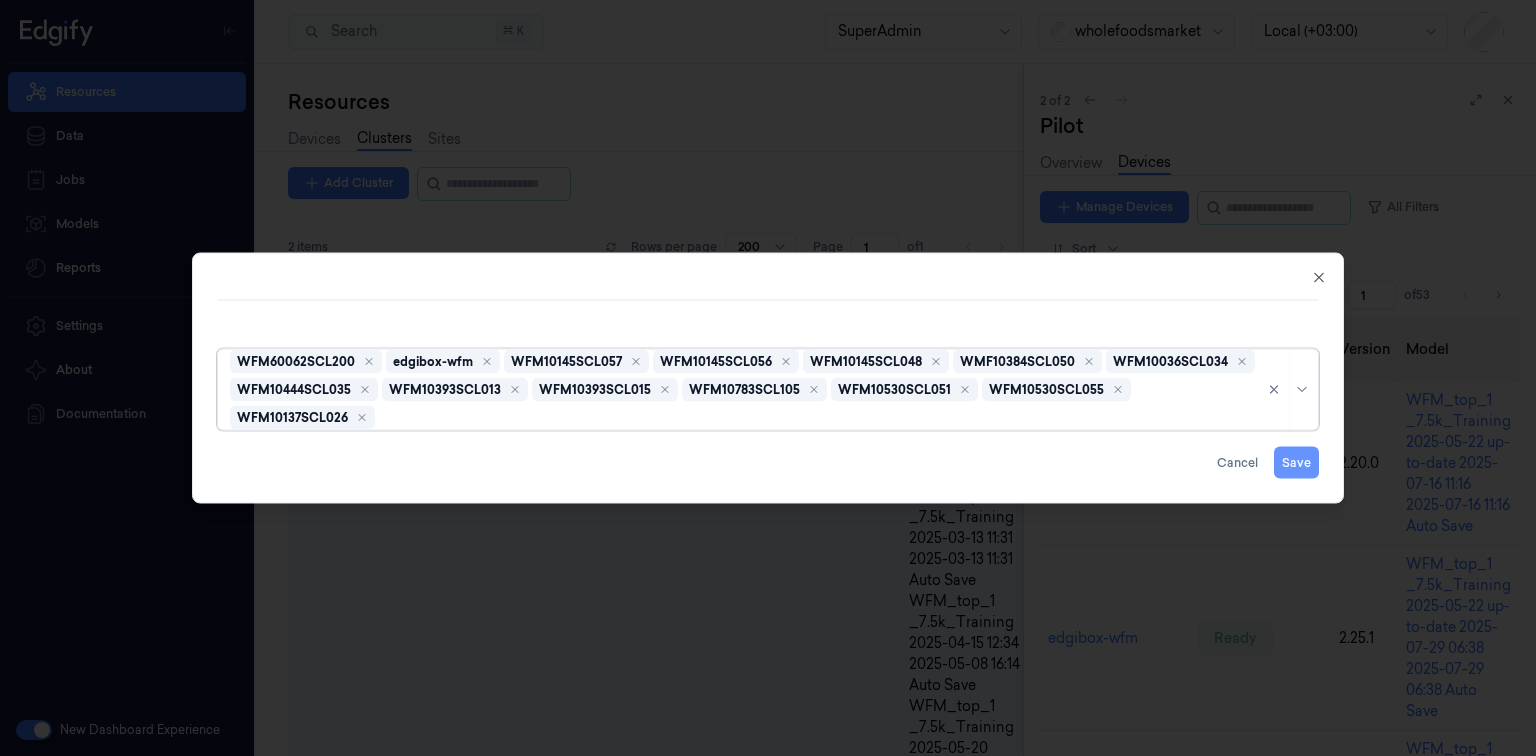 click on "Save" at bounding box center [1296, 463] 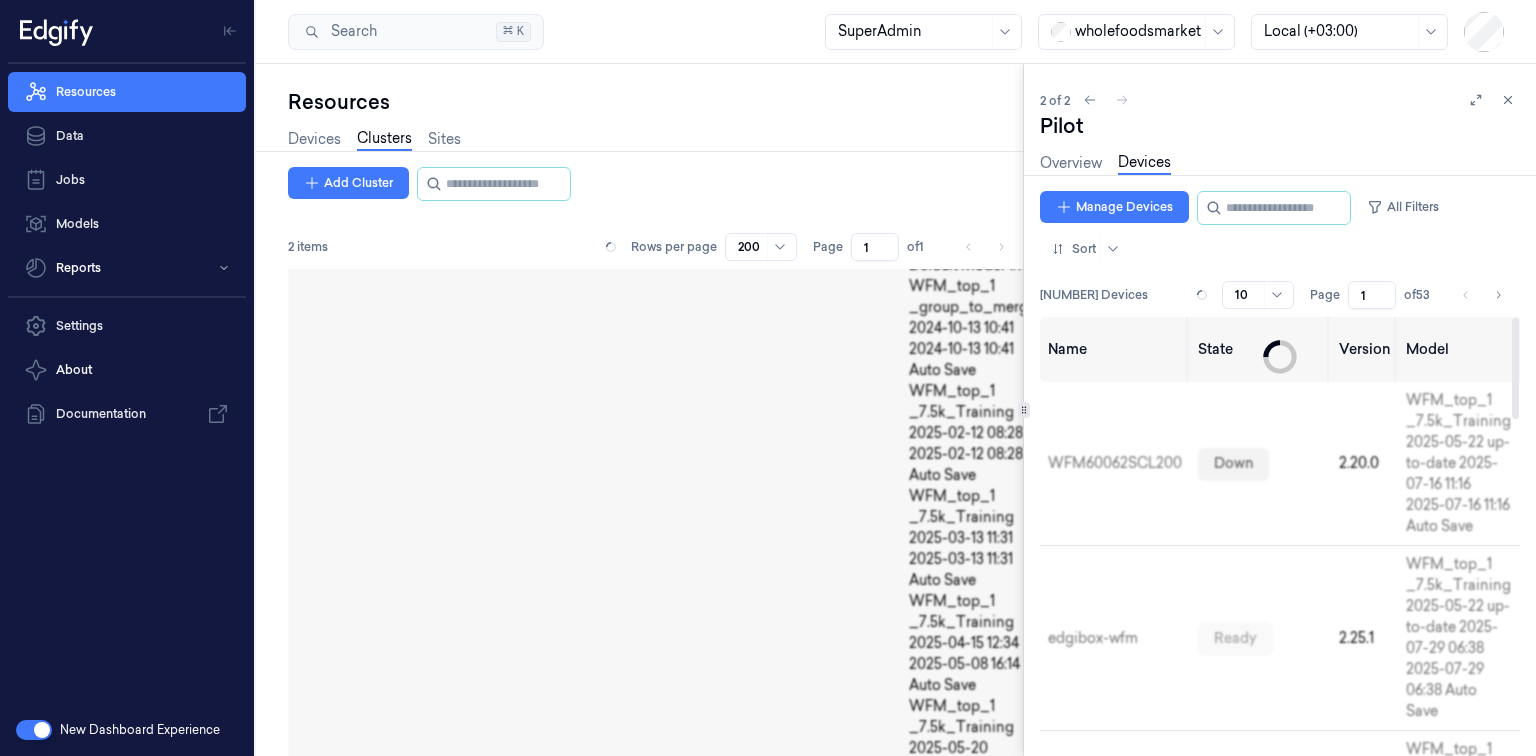 click on "down" at bounding box center [1260, 464] 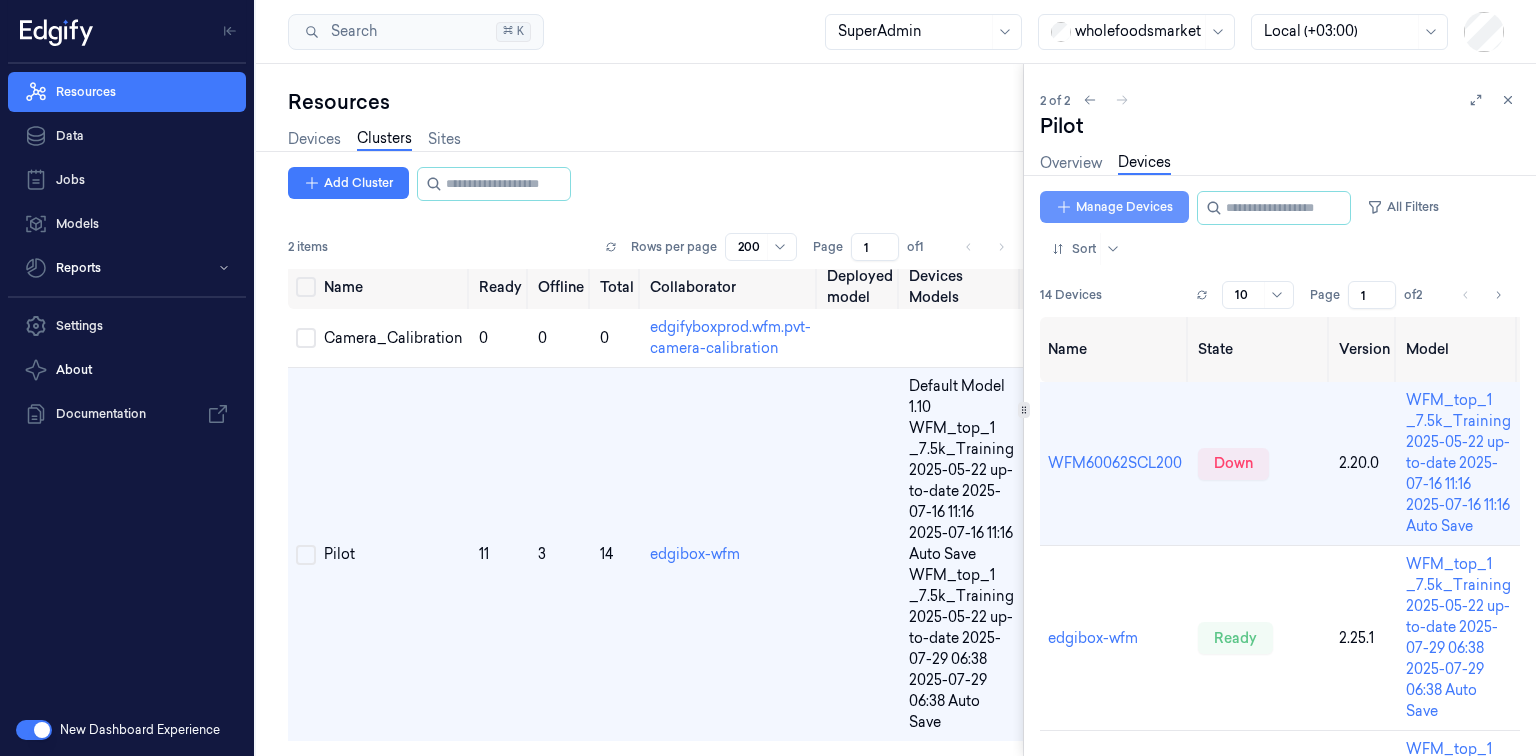 click on "Manage Devices" at bounding box center (1114, 207) 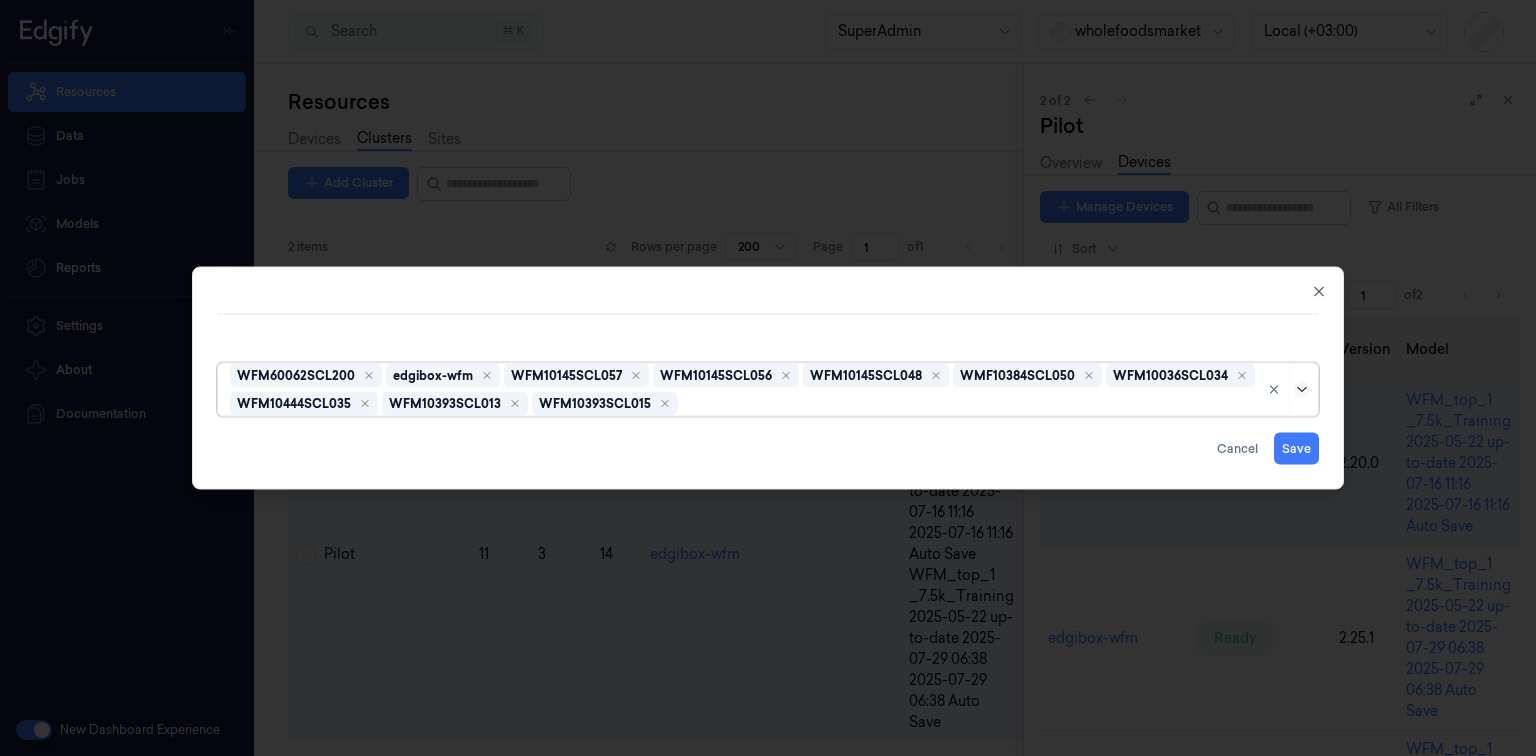 click 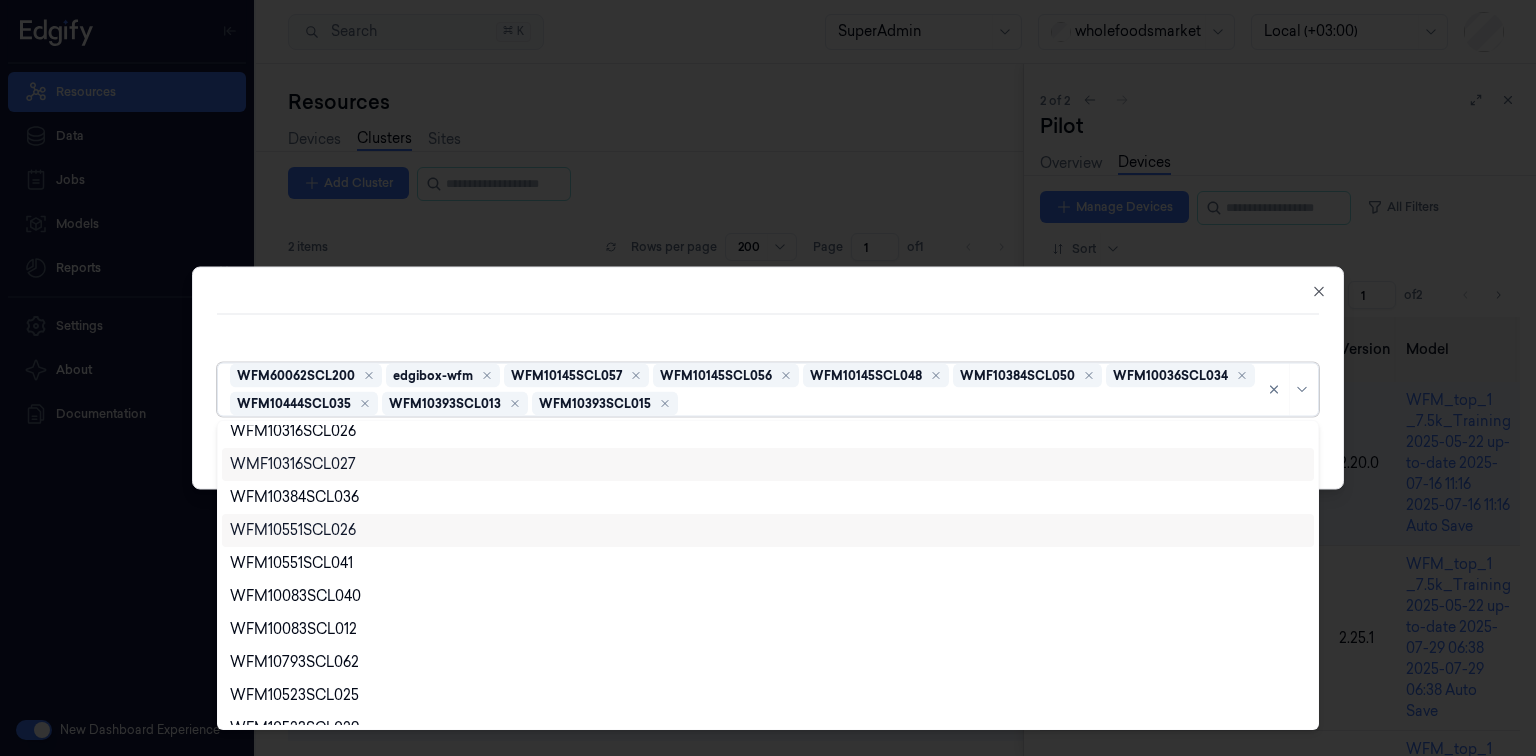 scroll, scrollTop: 0, scrollLeft: 0, axis: both 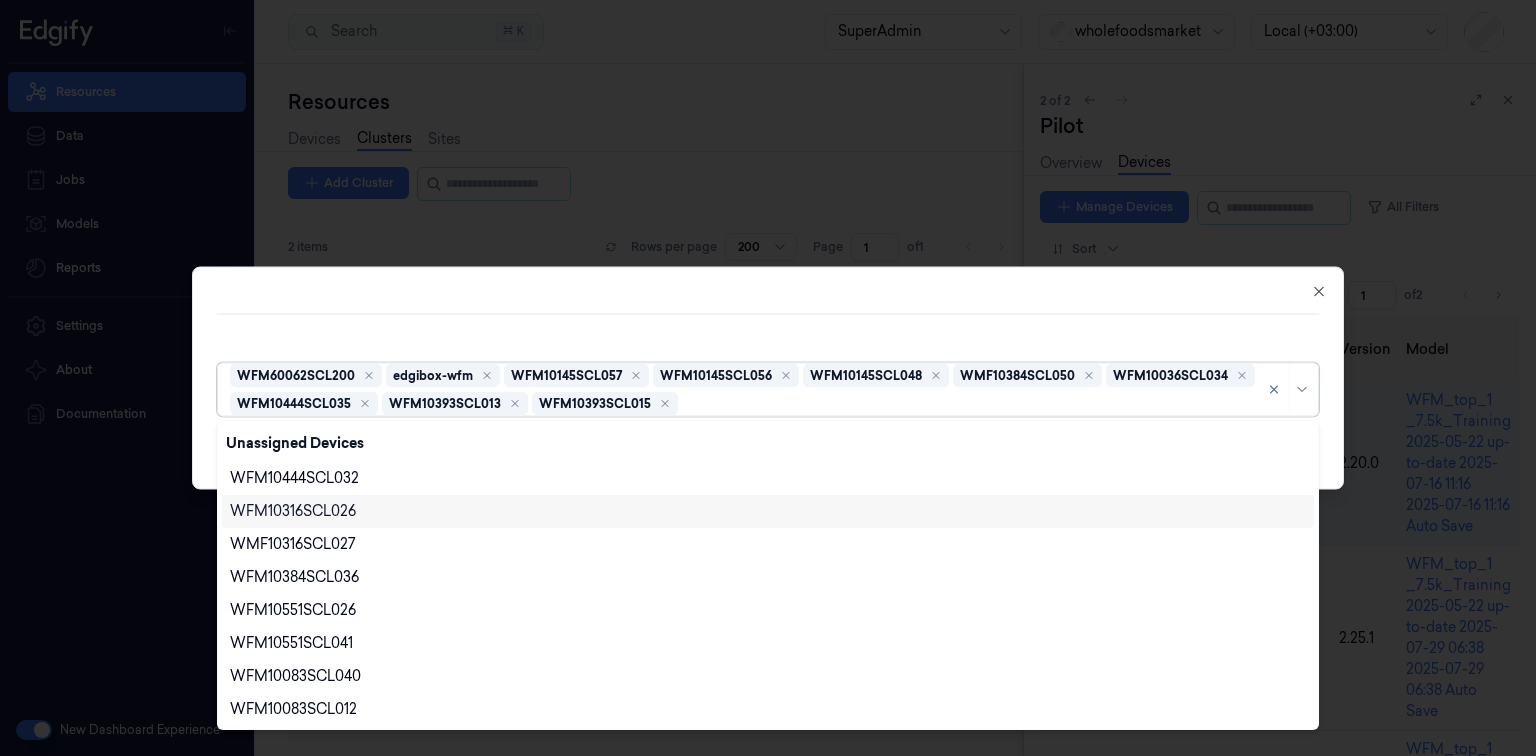 click at bounding box center [768, 378] 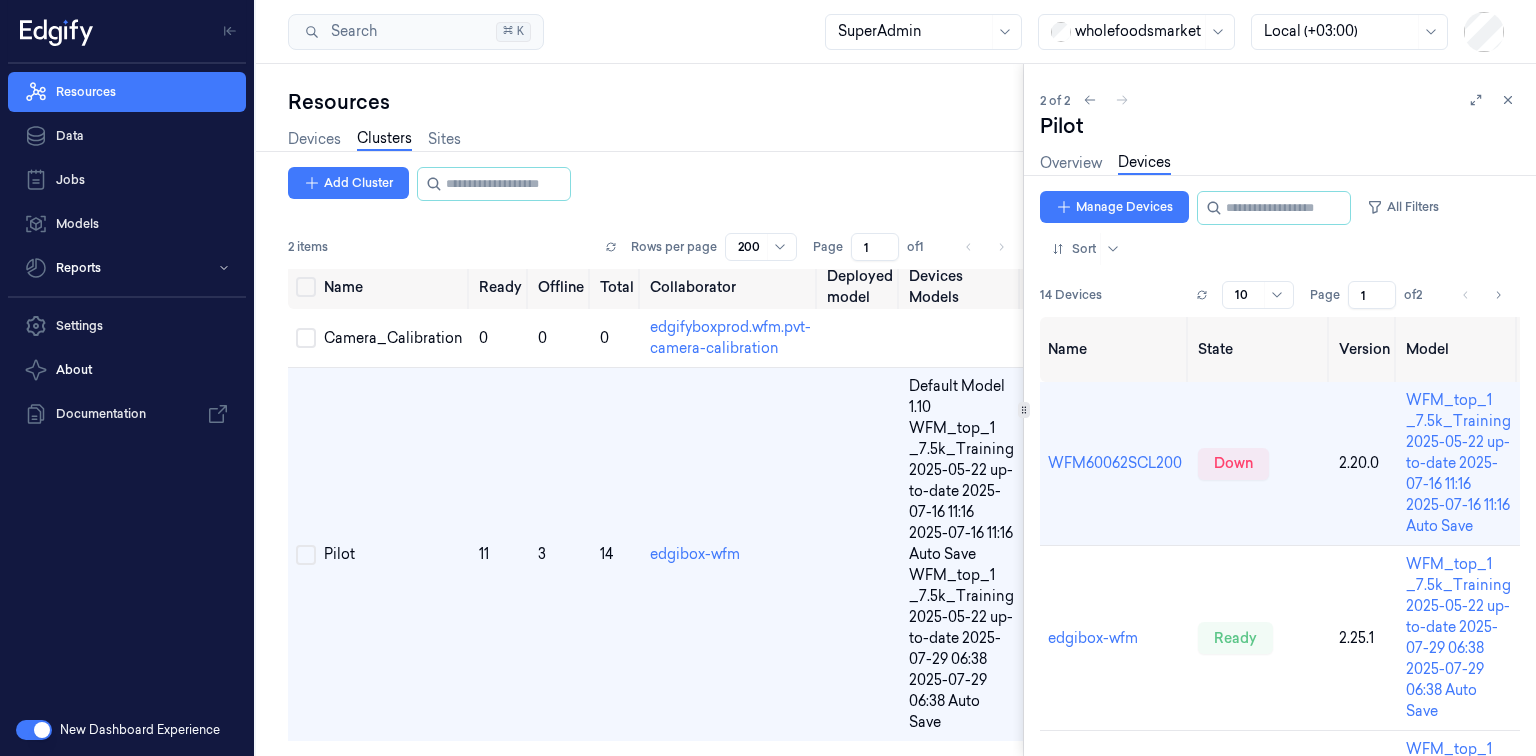 click at bounding box center [34, 730] 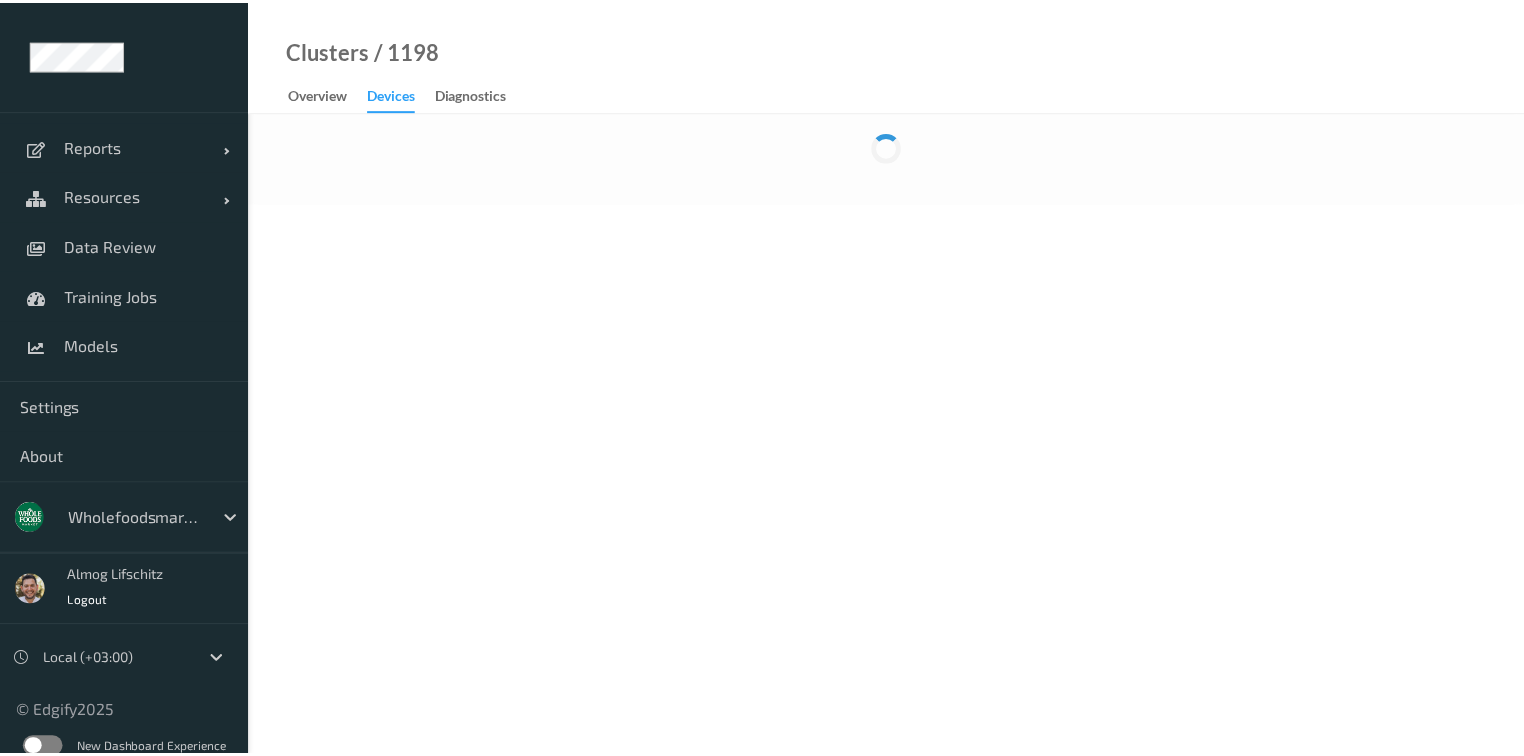 scroll, scrollTop: 0, scrollLeft: 0, axis: both 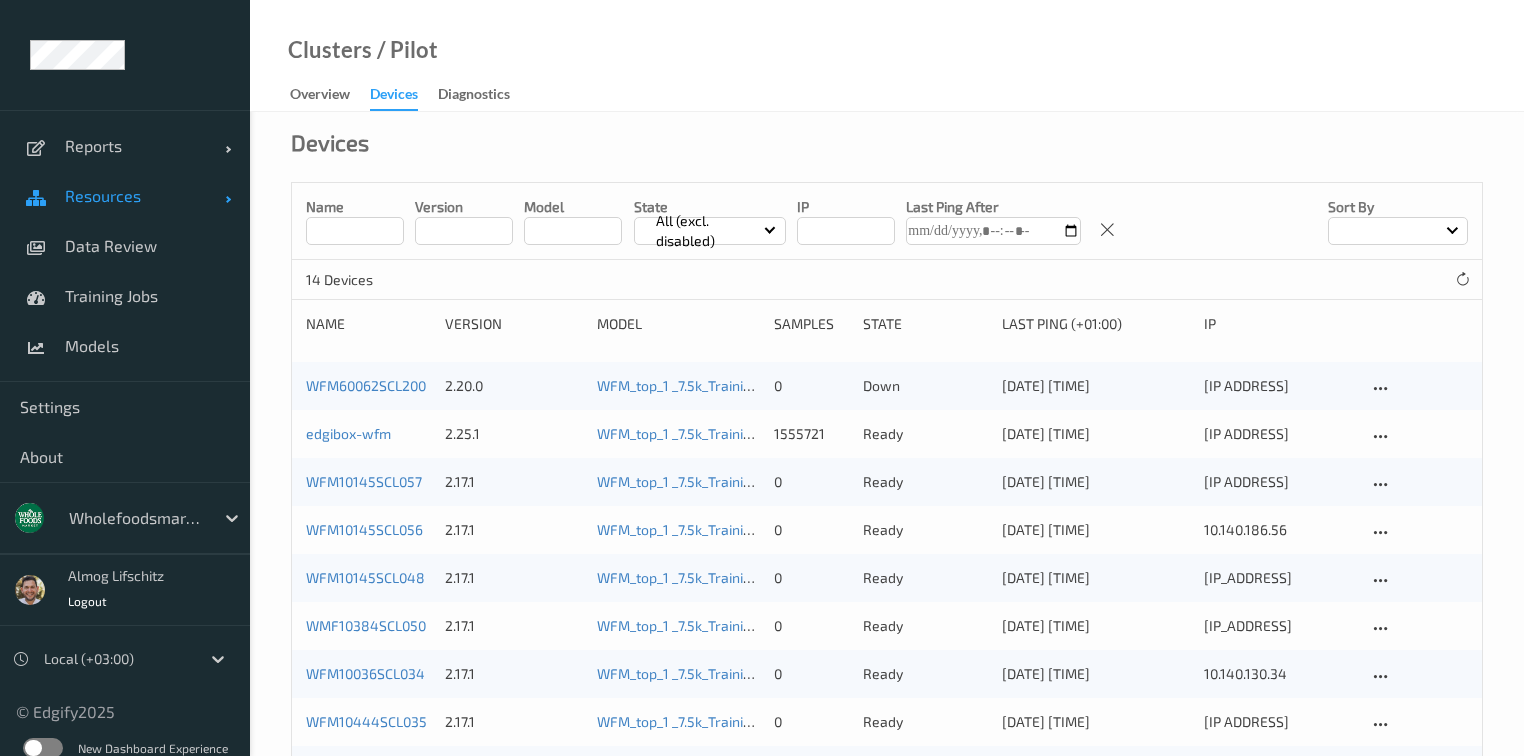 click on "Resources" at bounding box center [145, 196] 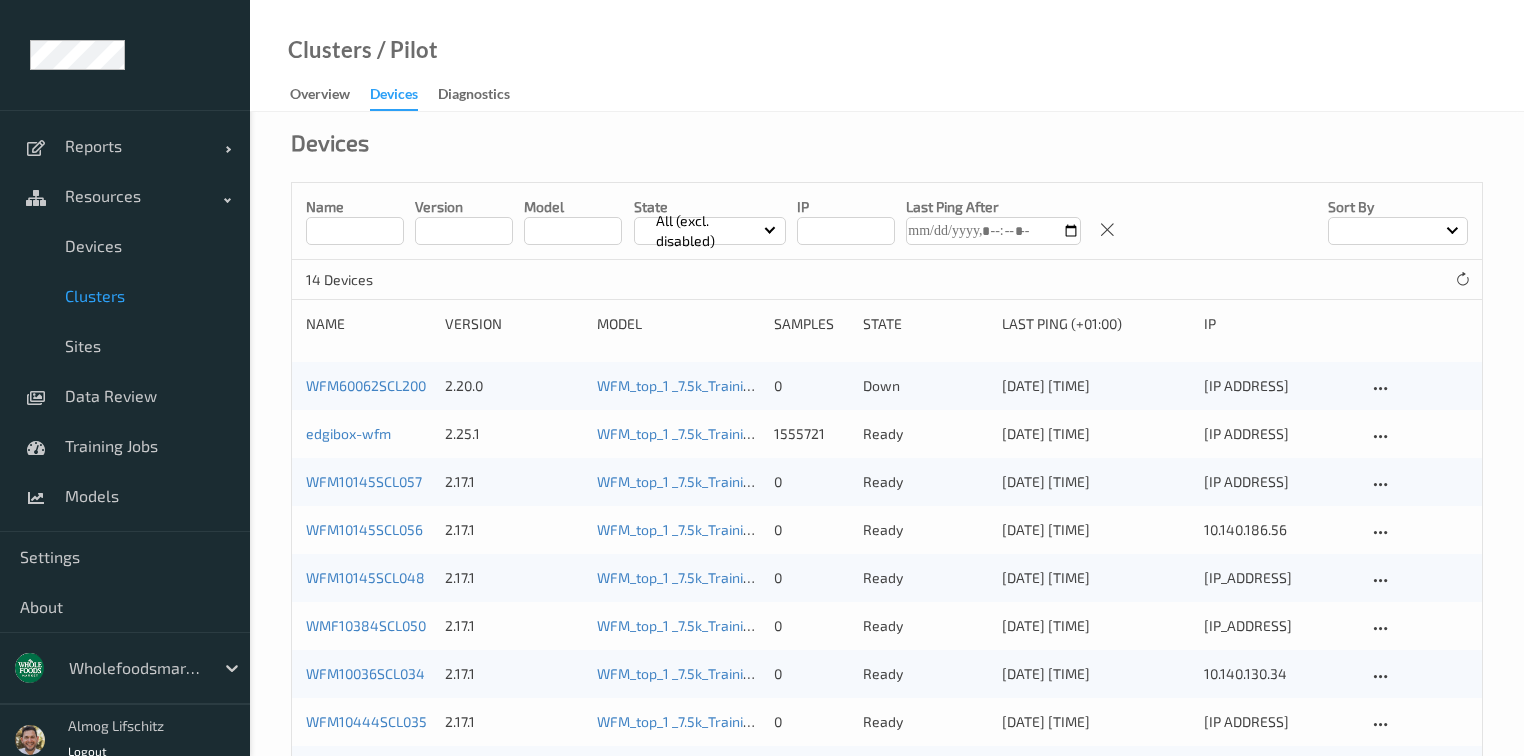 click on "Clusters" at bounding box center (147, 296) 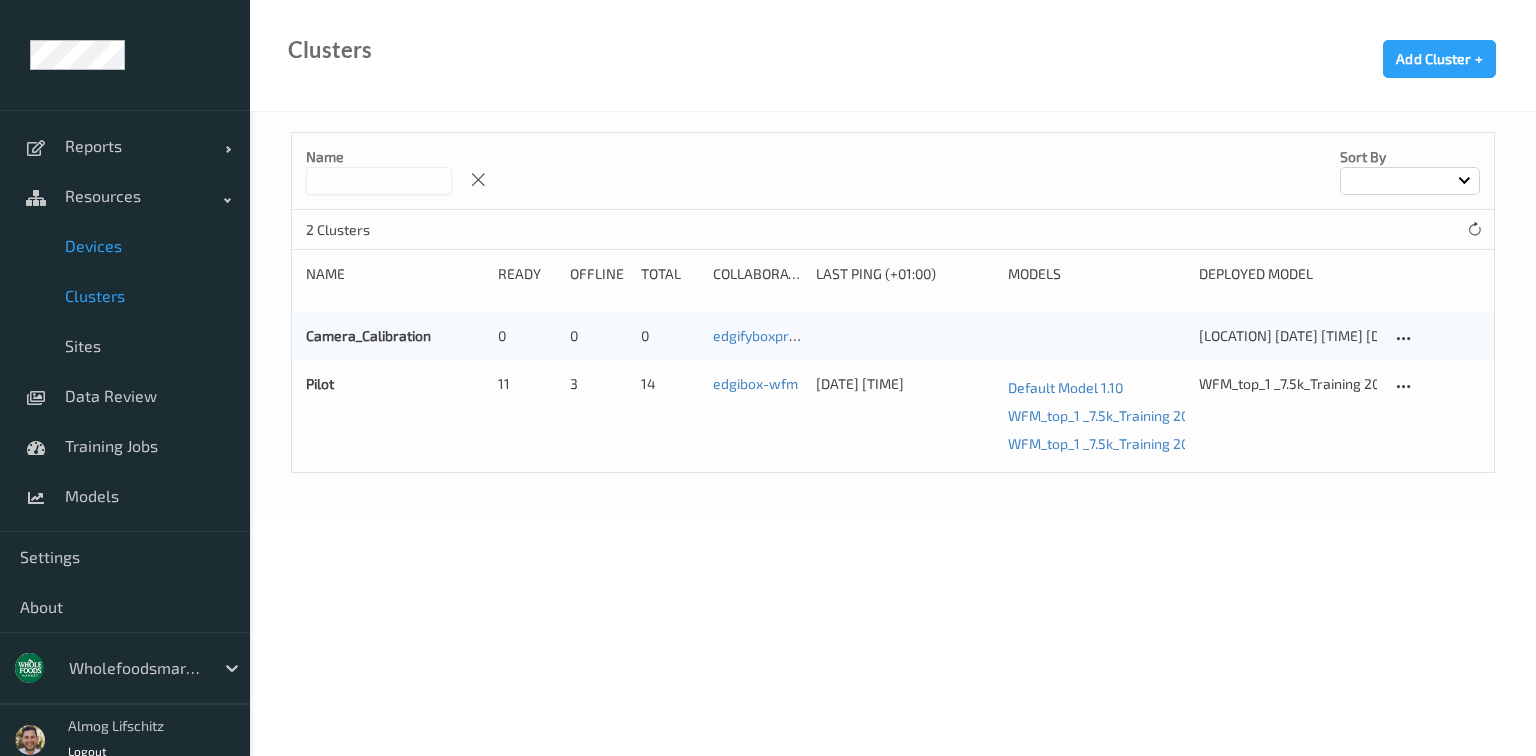 click on "Devices" at bounding box center [147, 246] 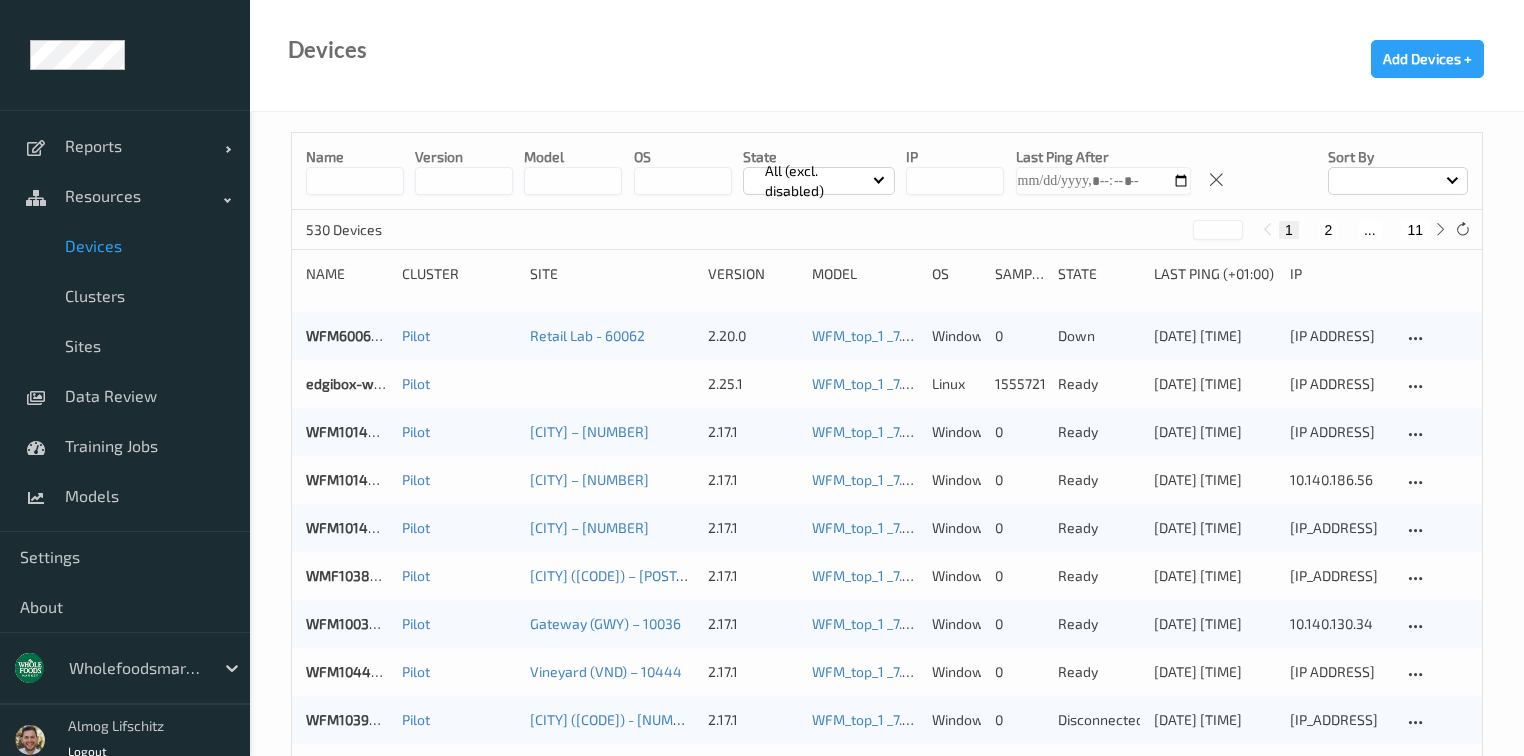 drag, startPoint x: 160, startPoint y: 252, endPoint x: 822, endPoint y: 108, distance: 677.48065 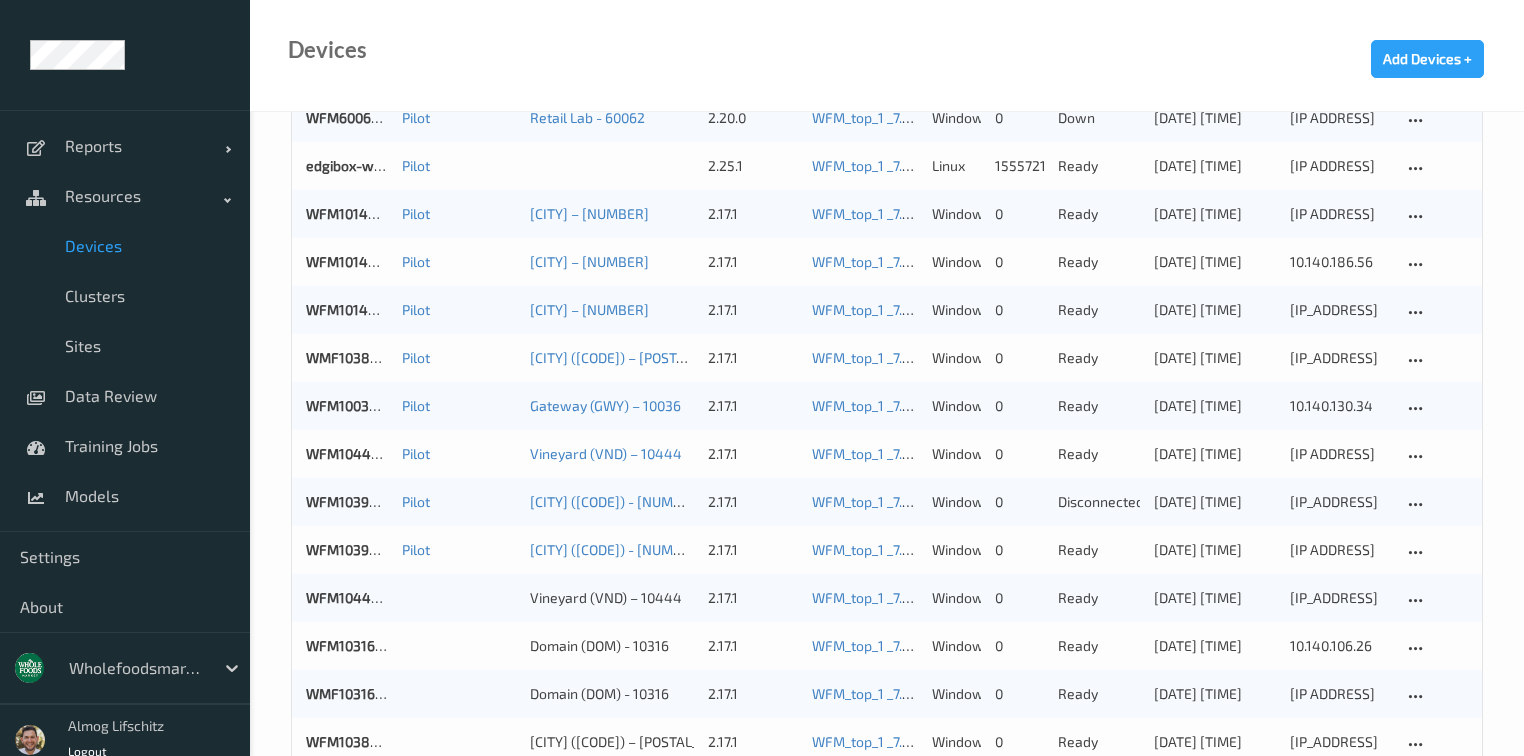 scroll, scrollTop: 0, scrollLeft: 0, axis: both 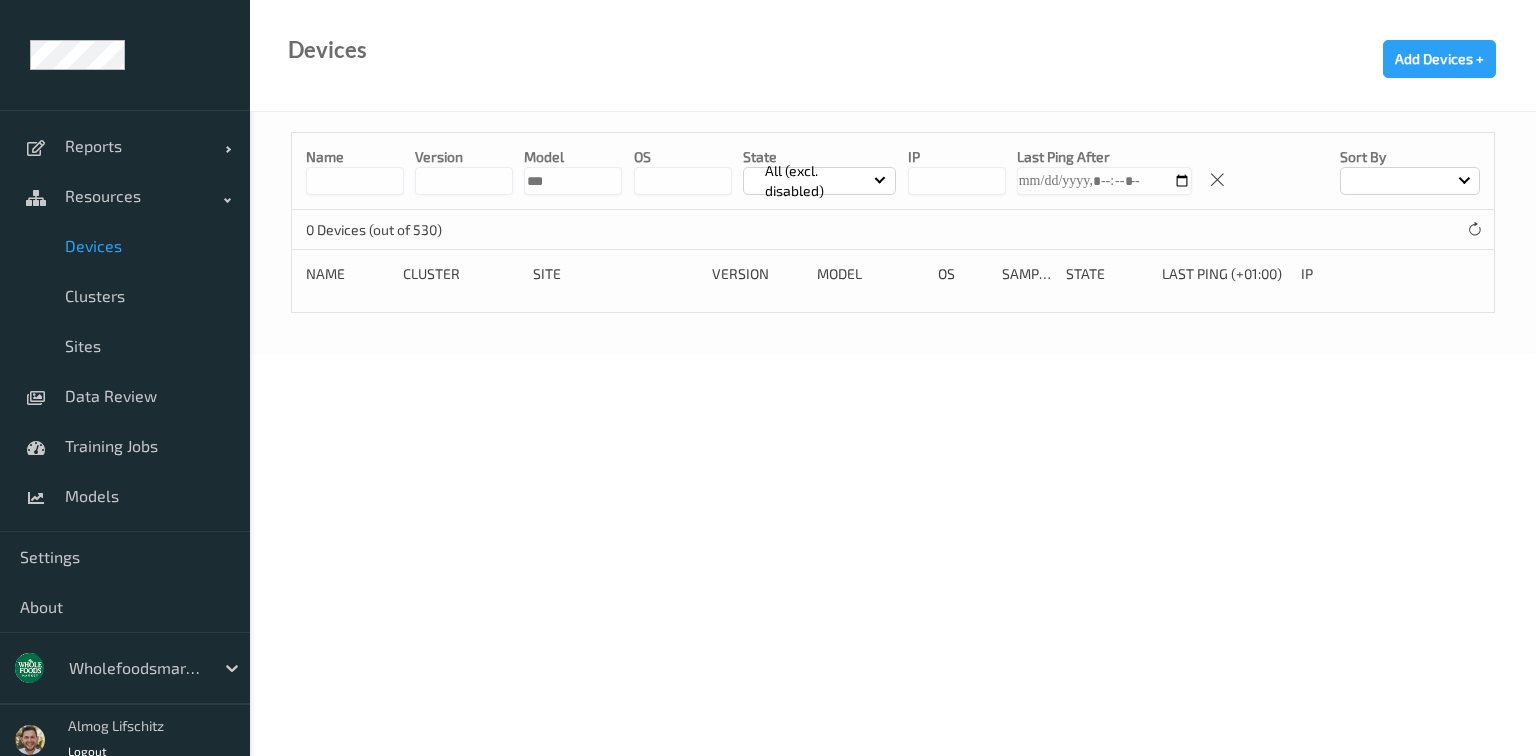 type on "**" 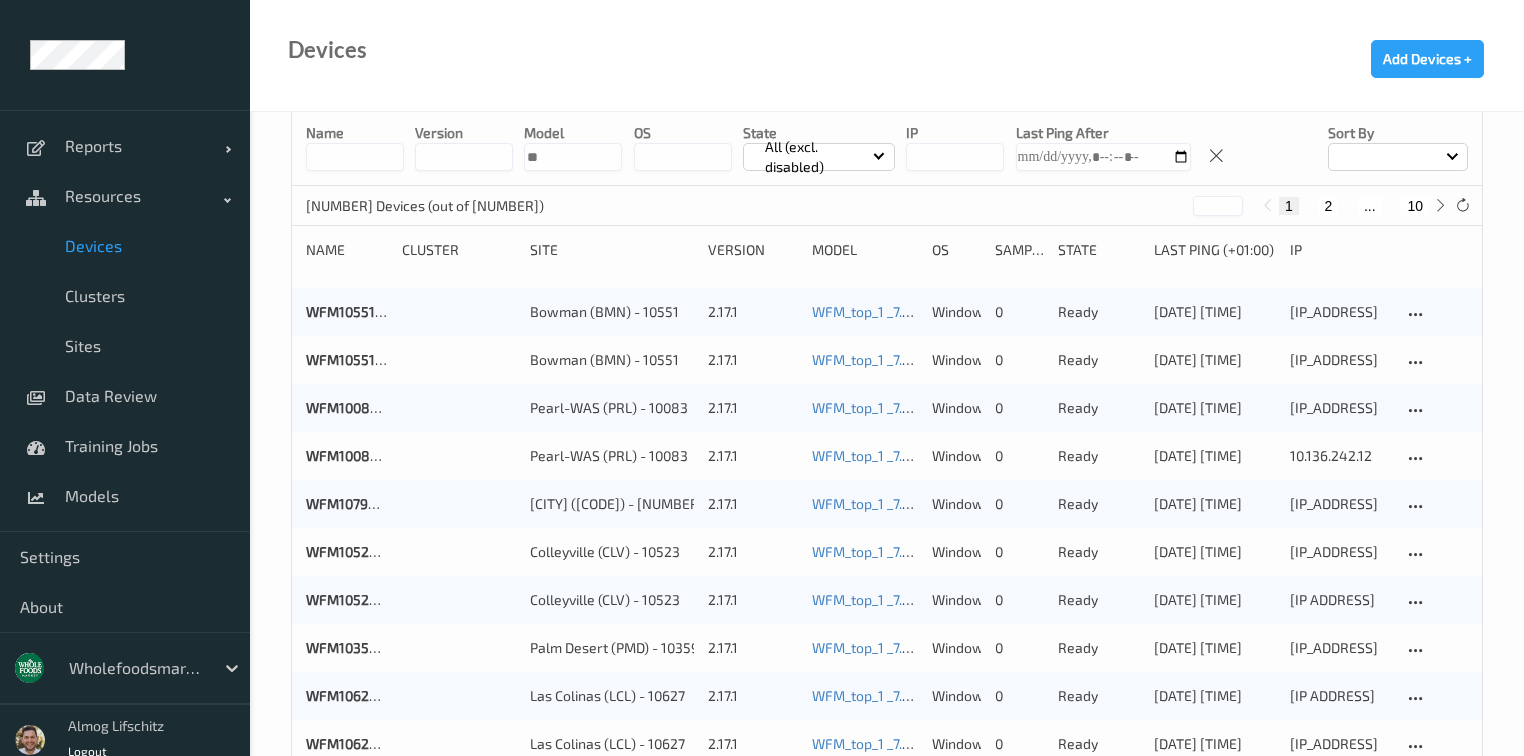 scroll, scrollTop: 0, scrollLeft: 0, axis: both 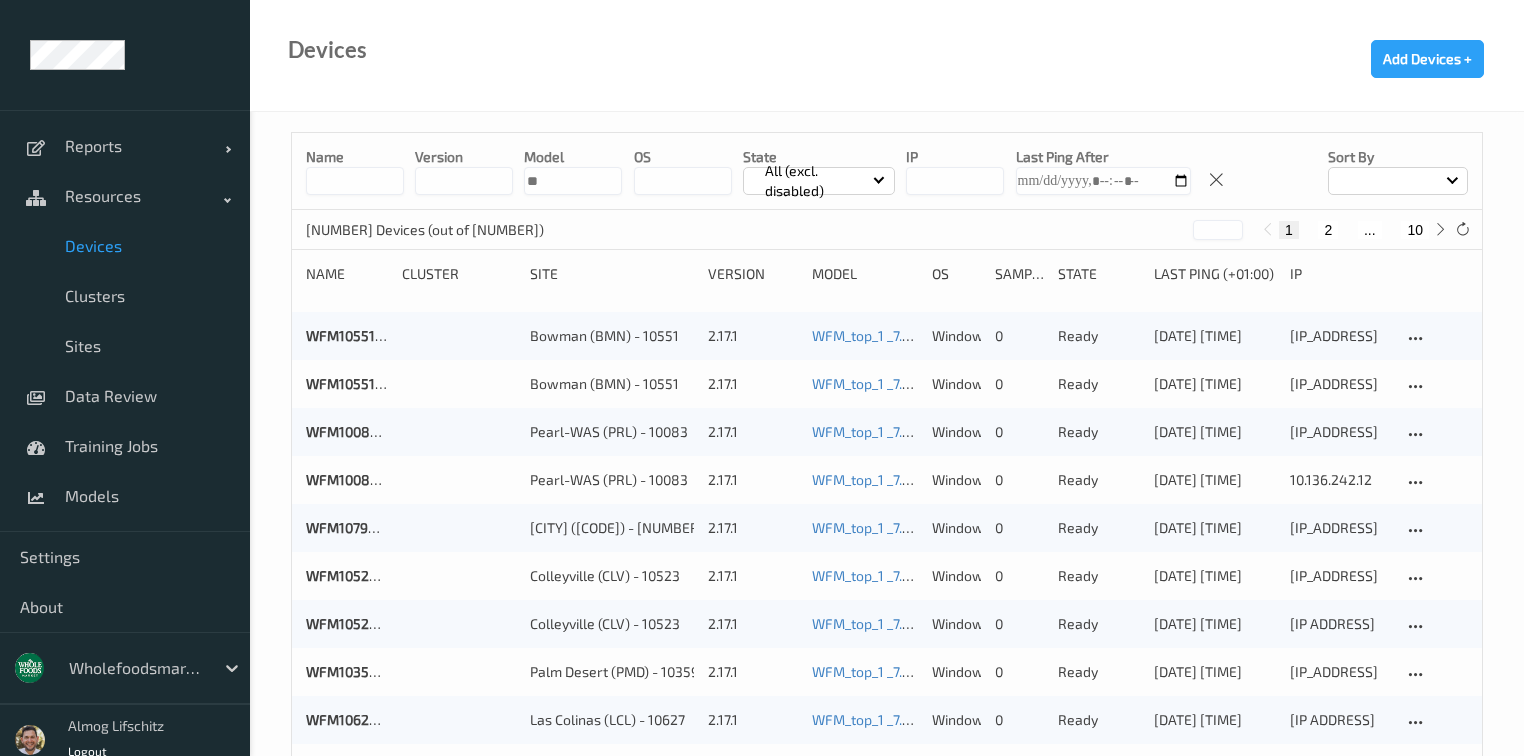 click at bounding box center (573, 181) 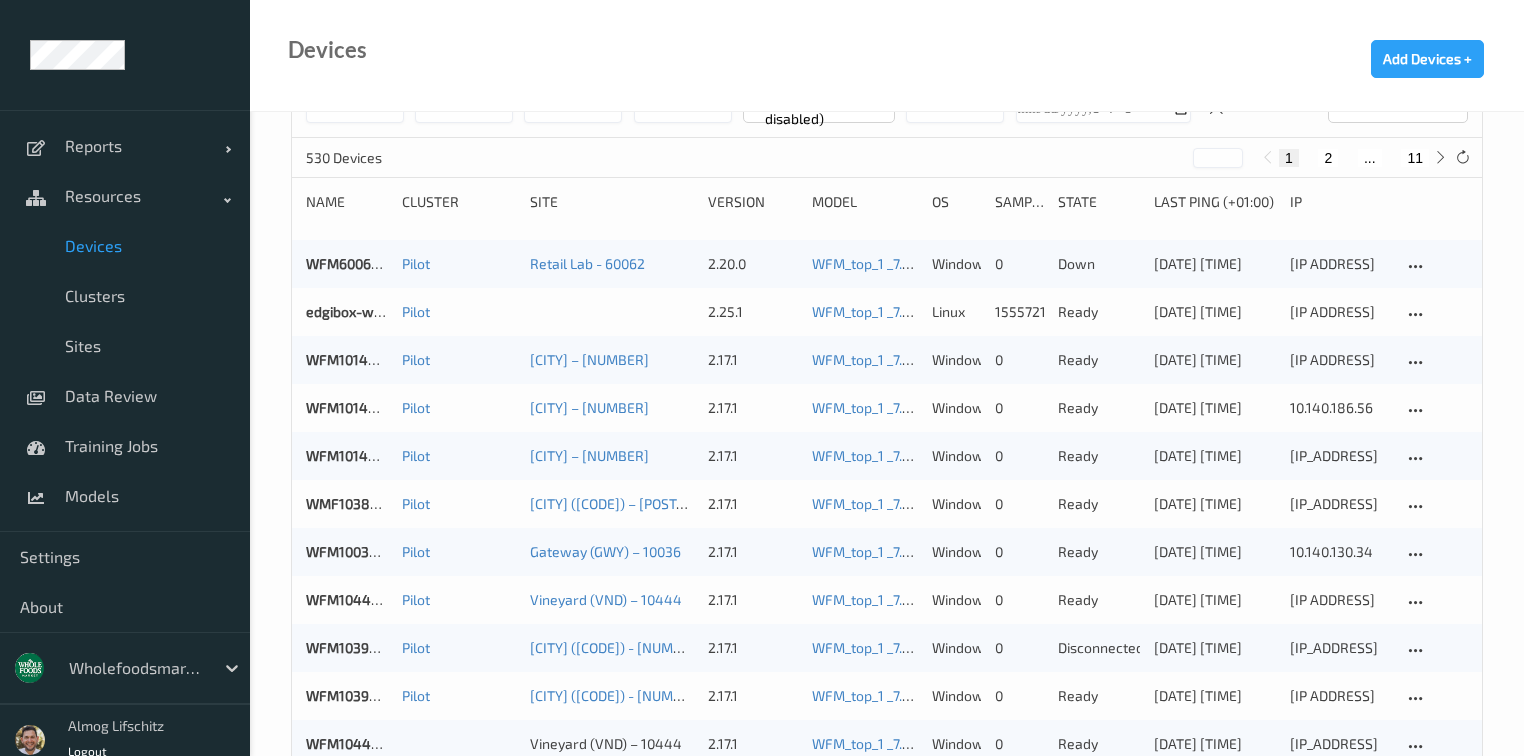 scroll, scrollTop: 0, scrollLeft: 0, axis: both 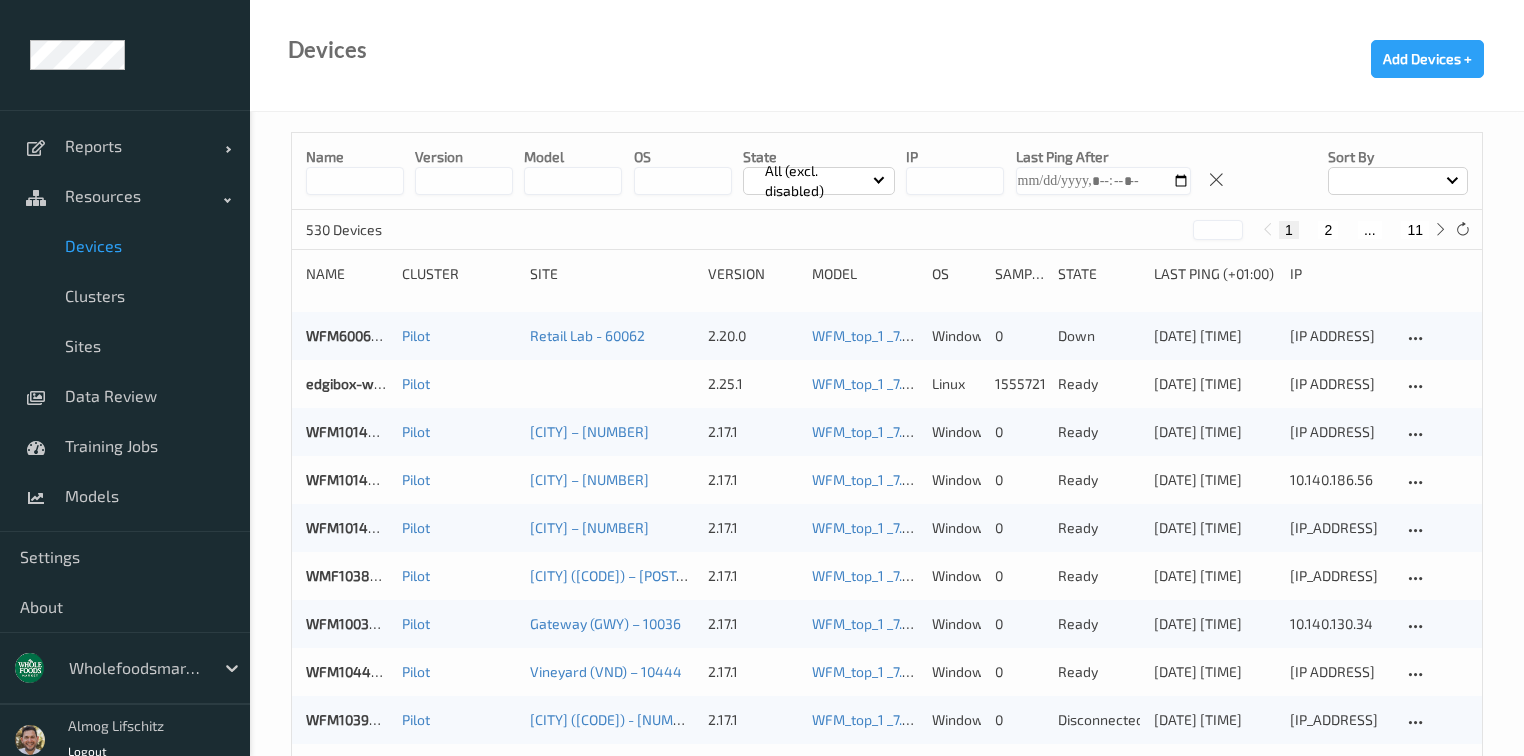 click on "2" at bounding box center [1328, 230] 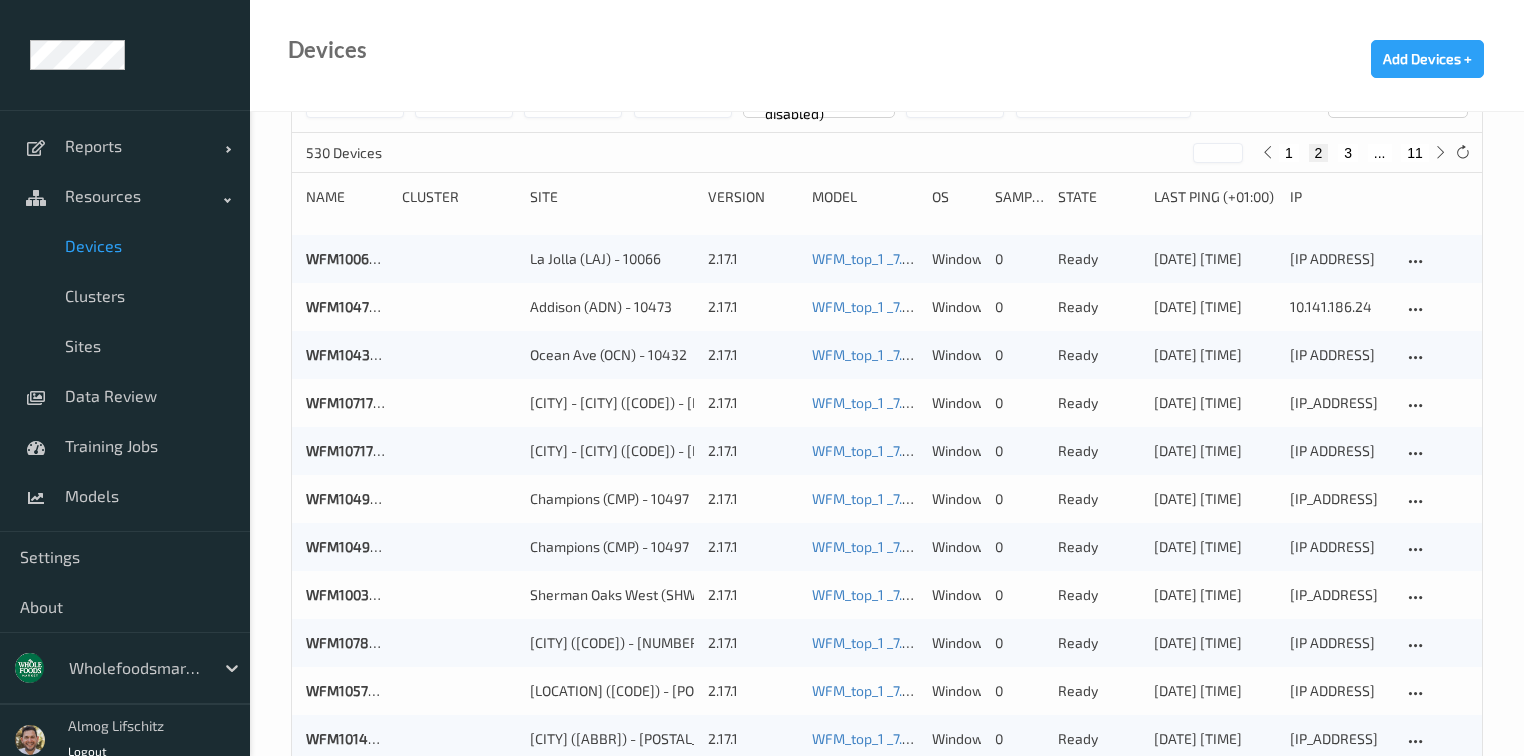scroll, scrollTop: 0, scrollLeft: 0, axis: both 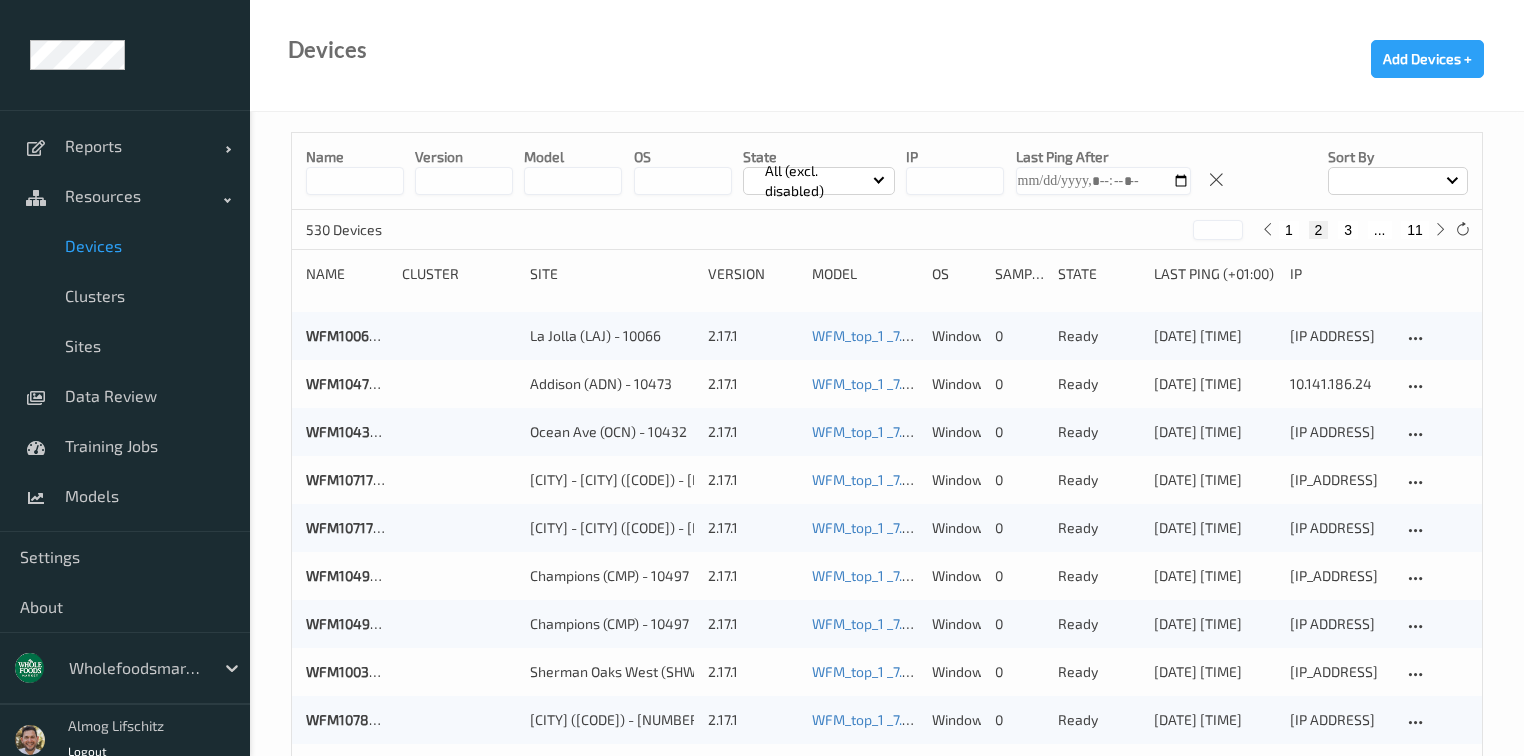click on "3" at bounding box center [1348, 230] 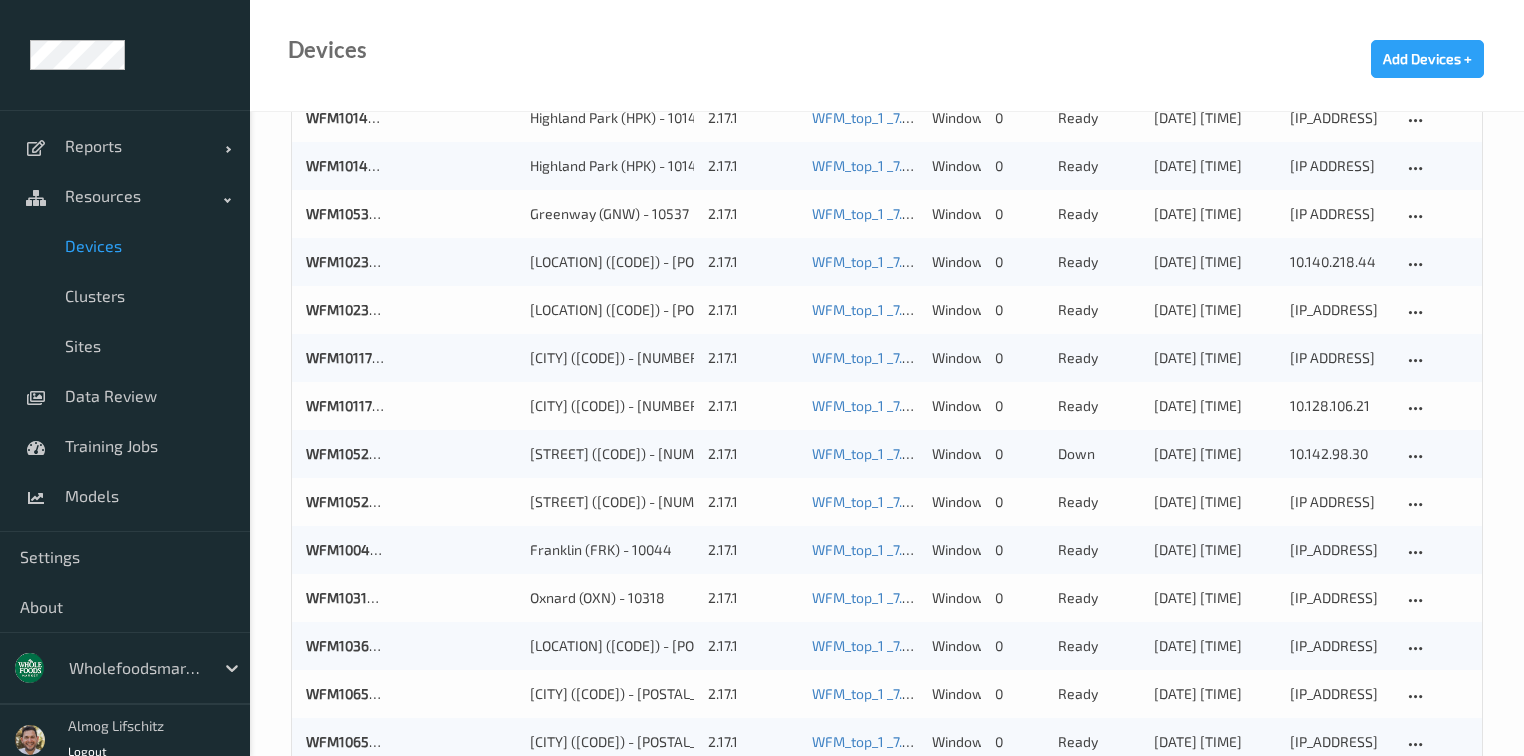 scroll, scrollTop: 0, scrollLeft: 0, axis: both 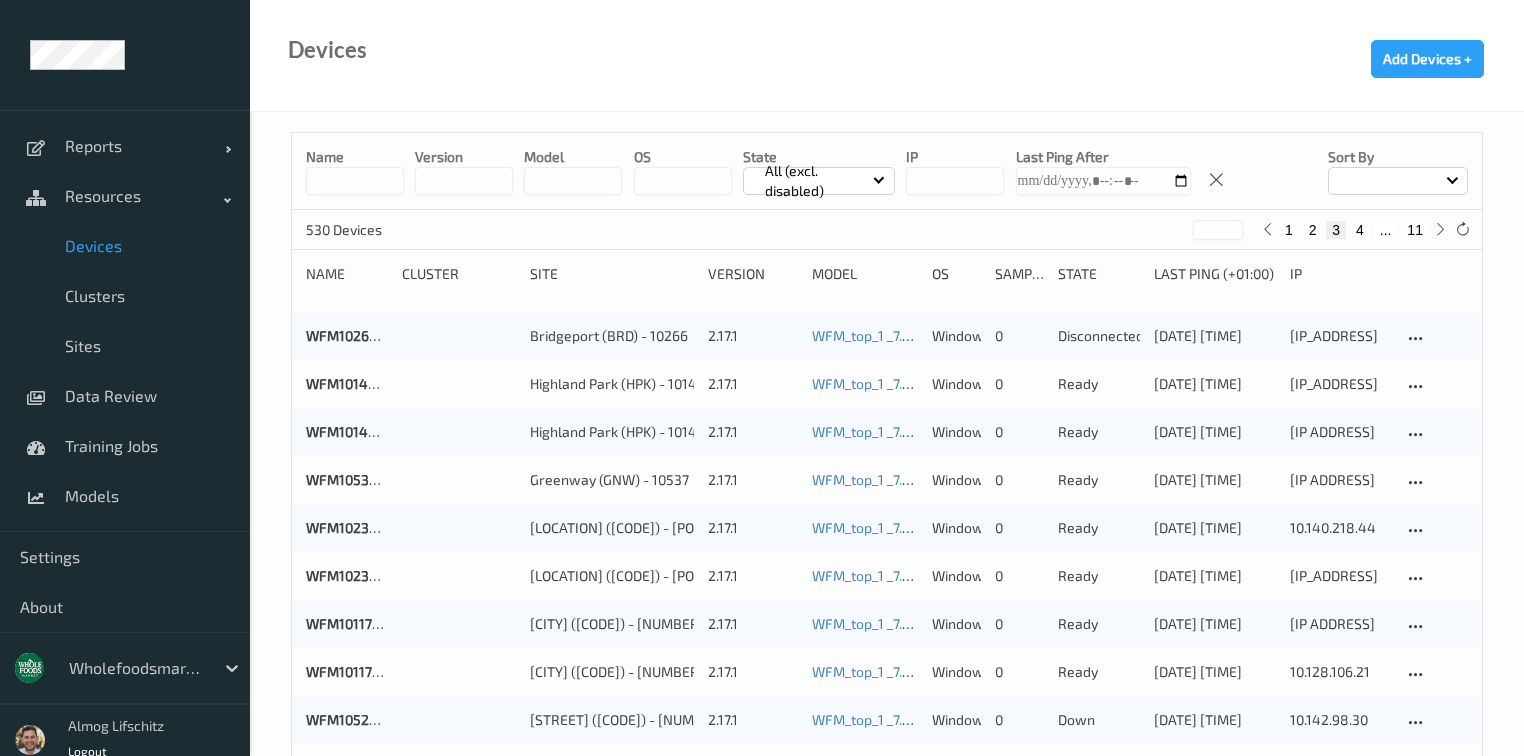 click on "4" at bounding box center [1360, 230] 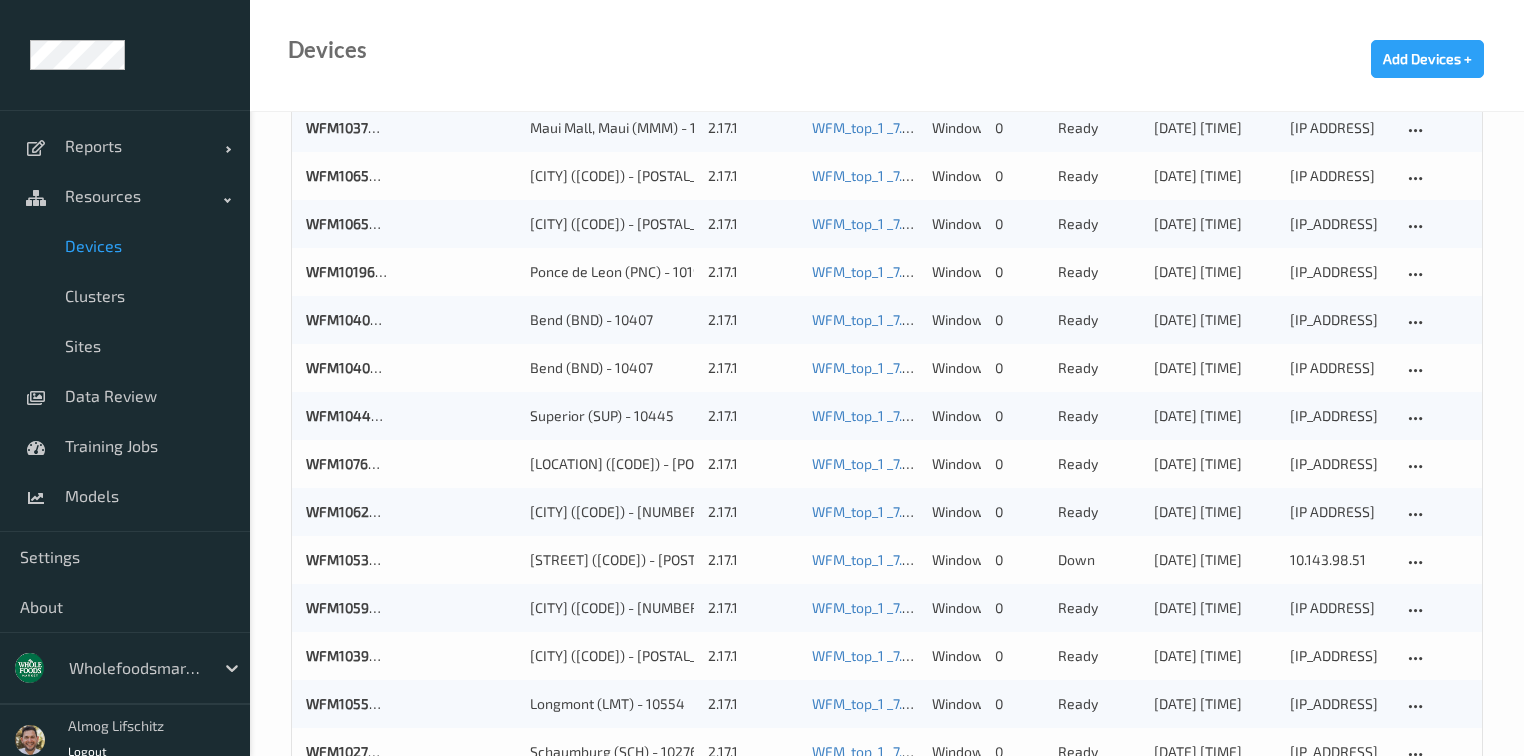 scroll, scrollTop: 0, scrollLeft: 0, axis: both 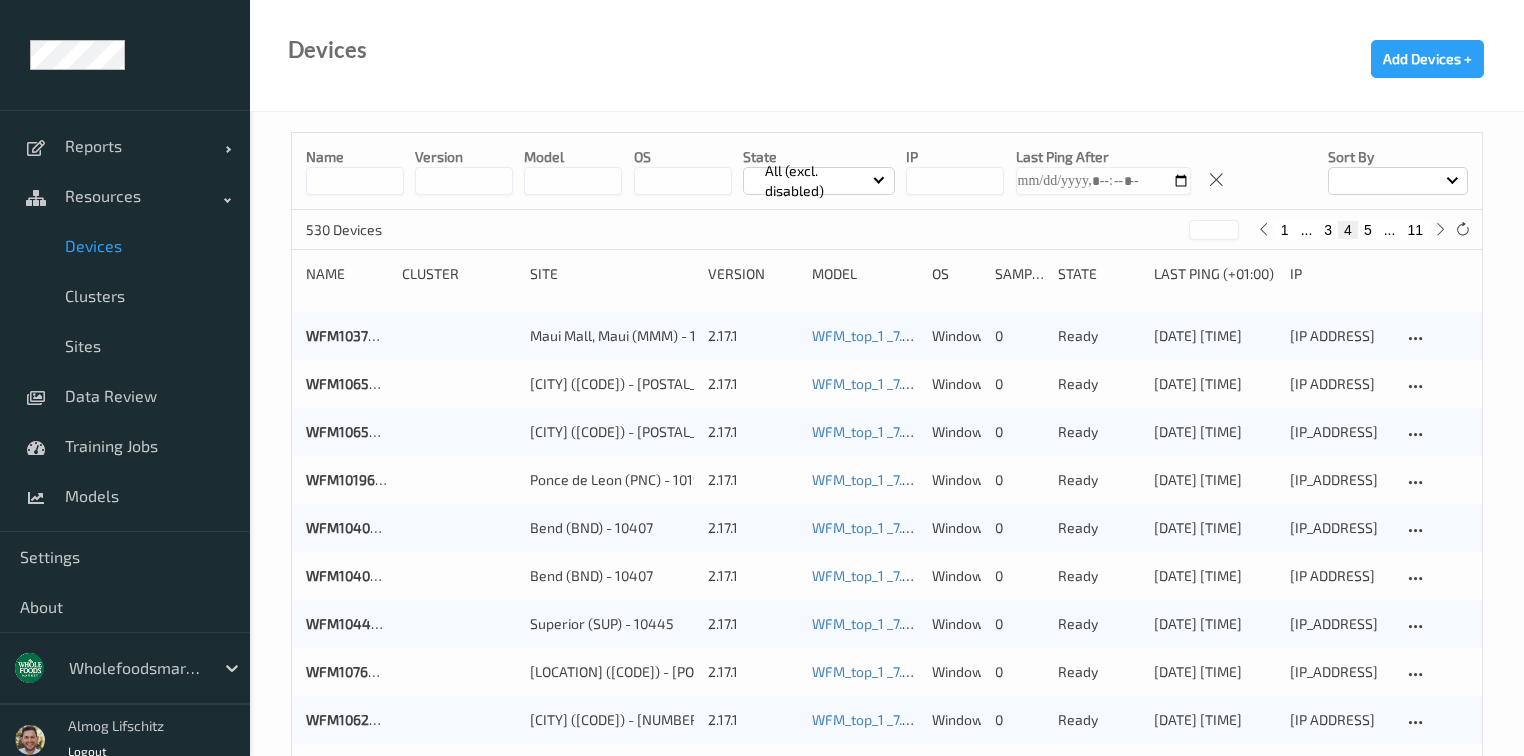 click on "5" at bounding box center [1368, 230] 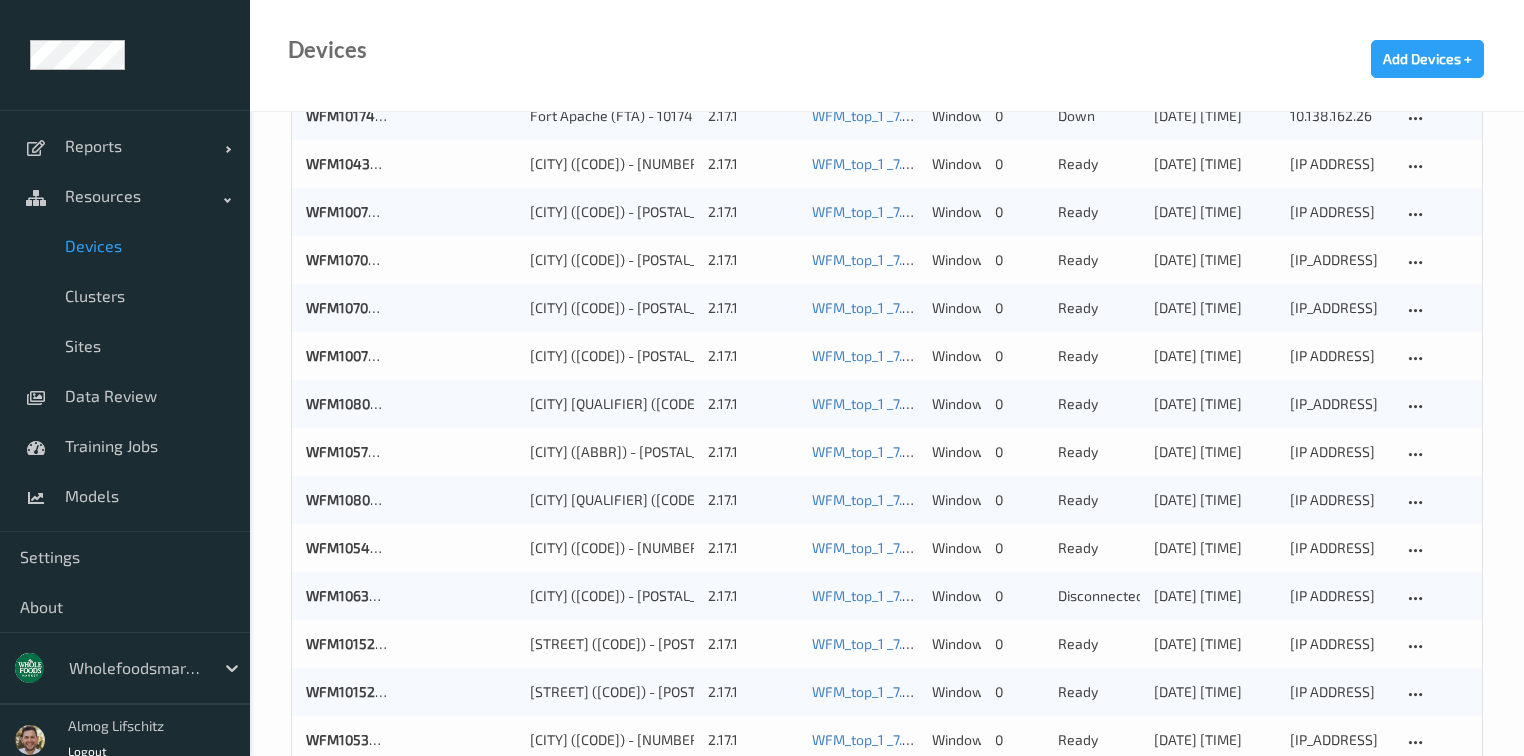 scroll, scrollTop: 0, scrollLeft: 0, axis: both 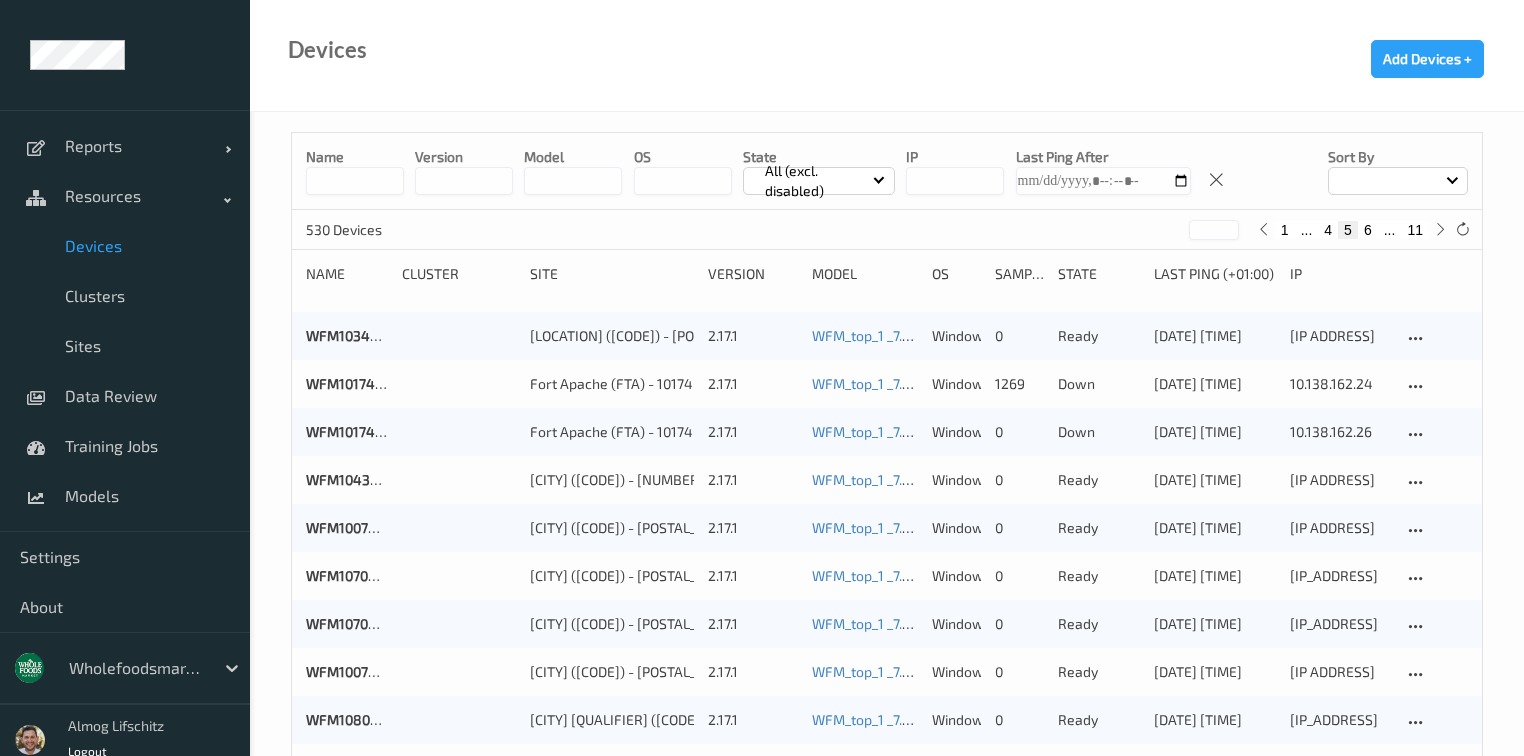 click on "6" at bounding box center (1368, 230) 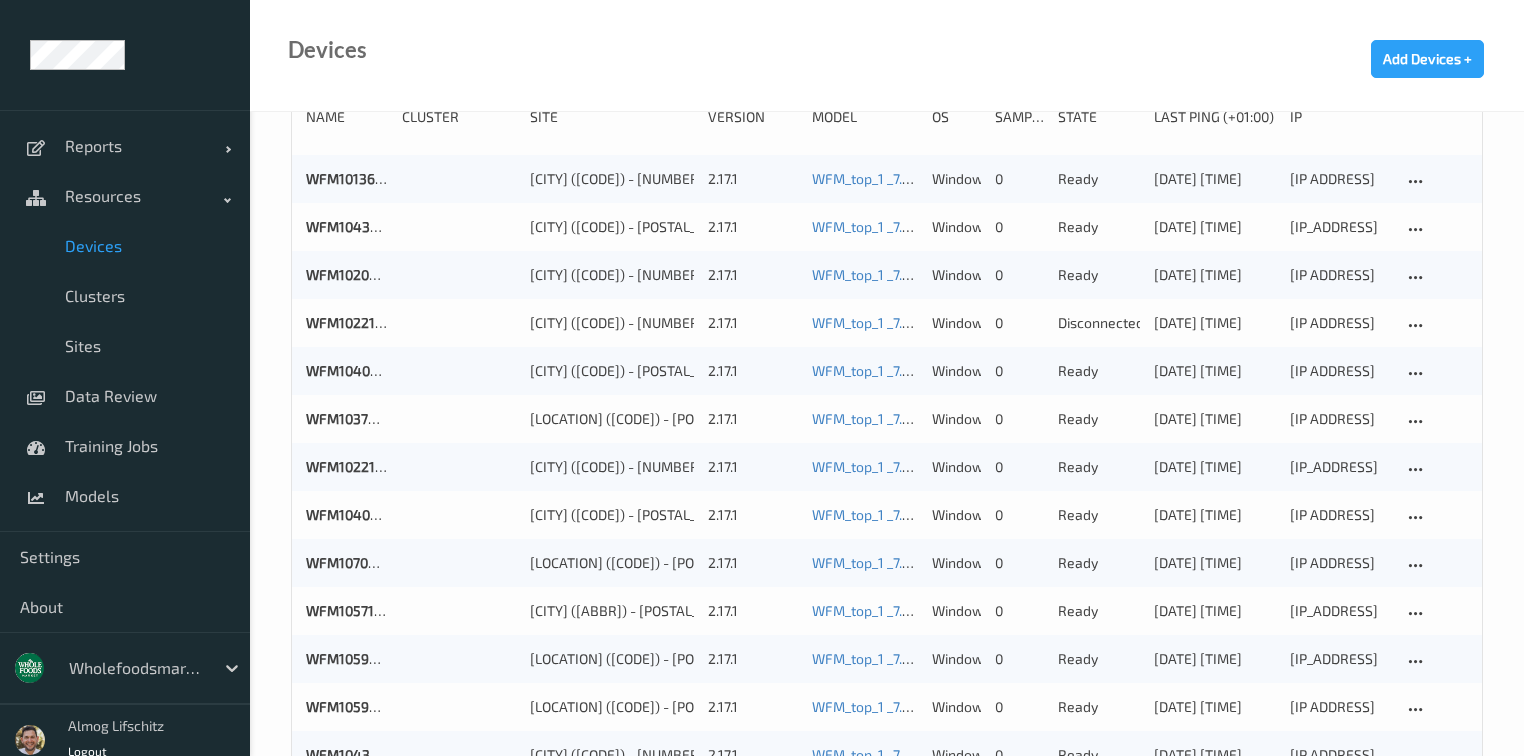 scroll, scrollTop: 0, scrollLeft: 0, axis: both 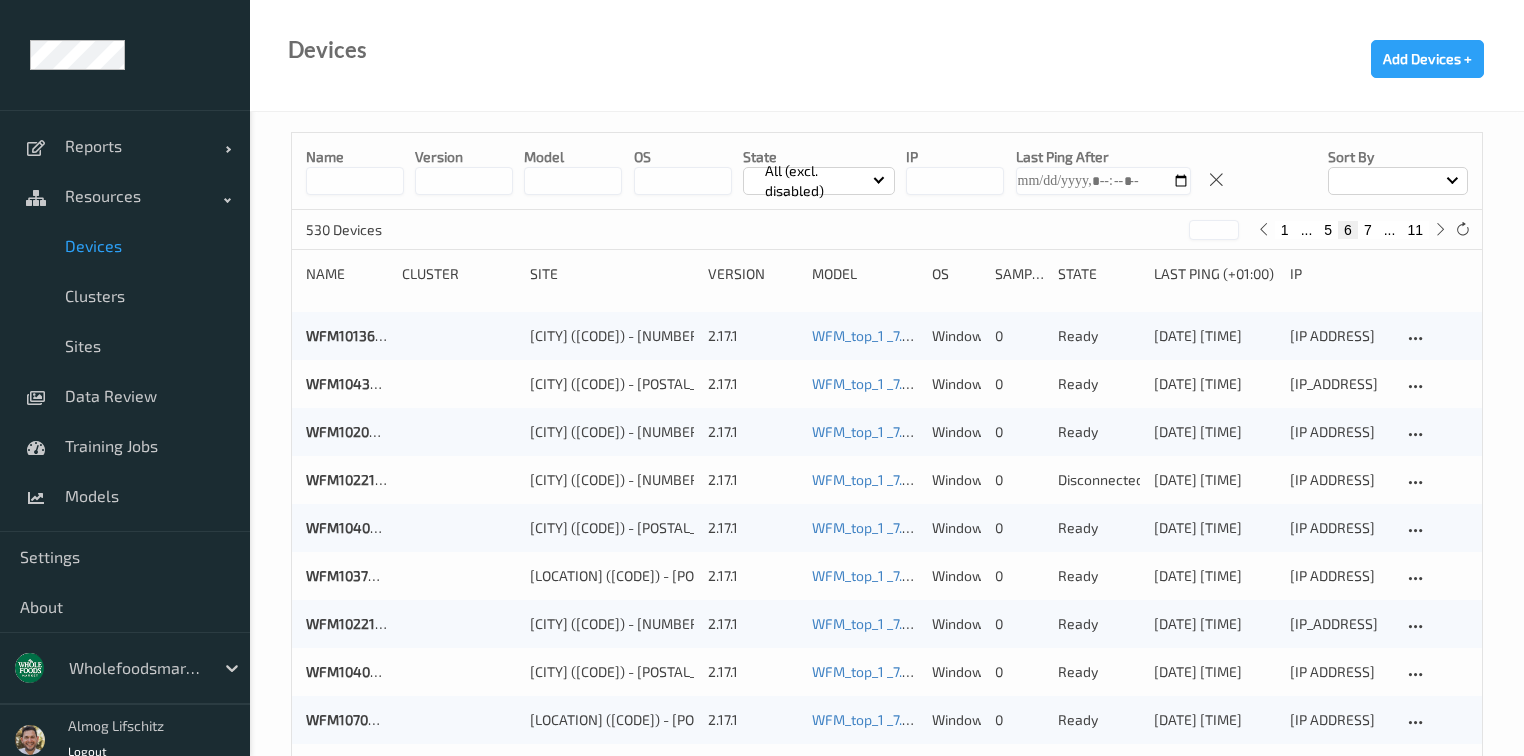 click on "7" at bounding box center [1368, 230] 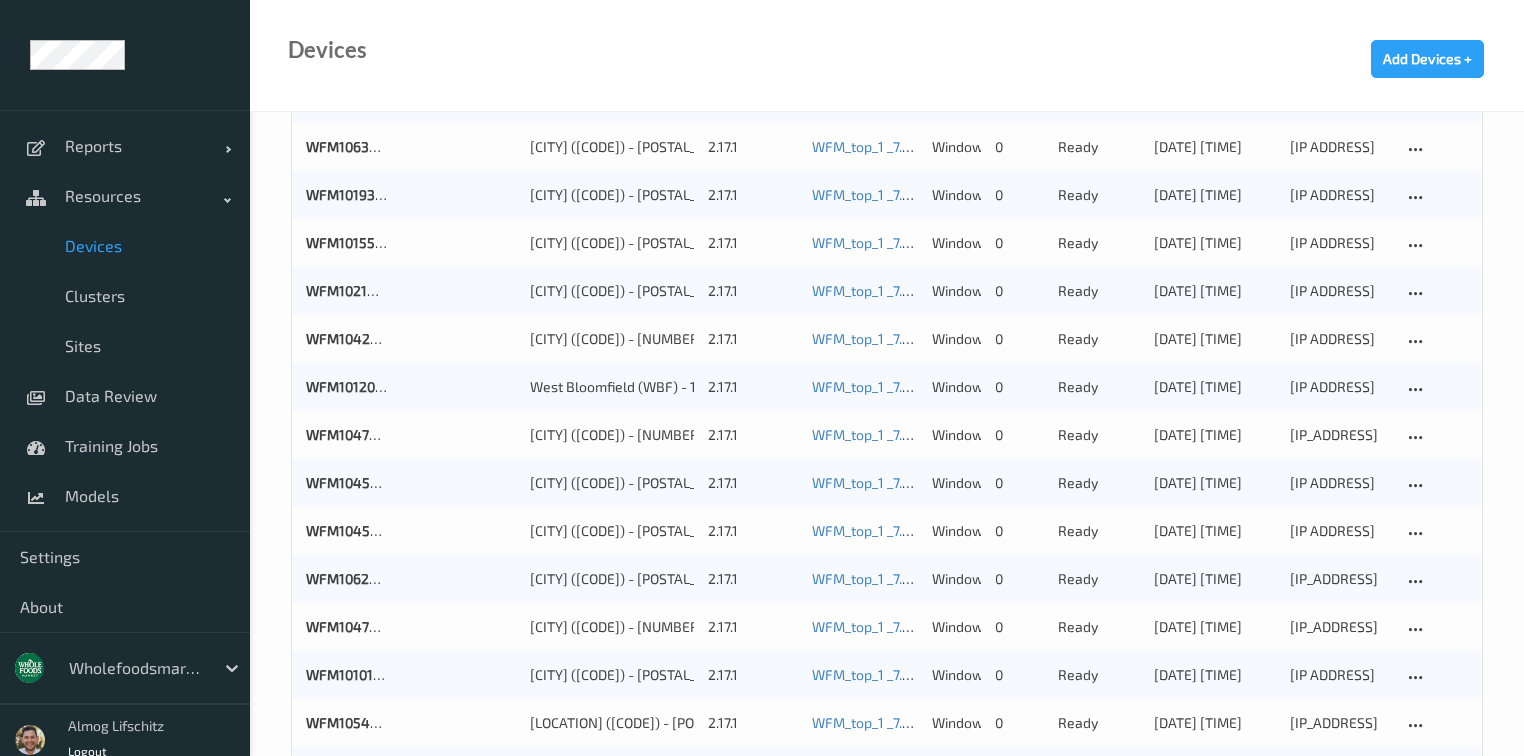 scroll, scrollTop: 0, scrollLeft: 0, axis: both 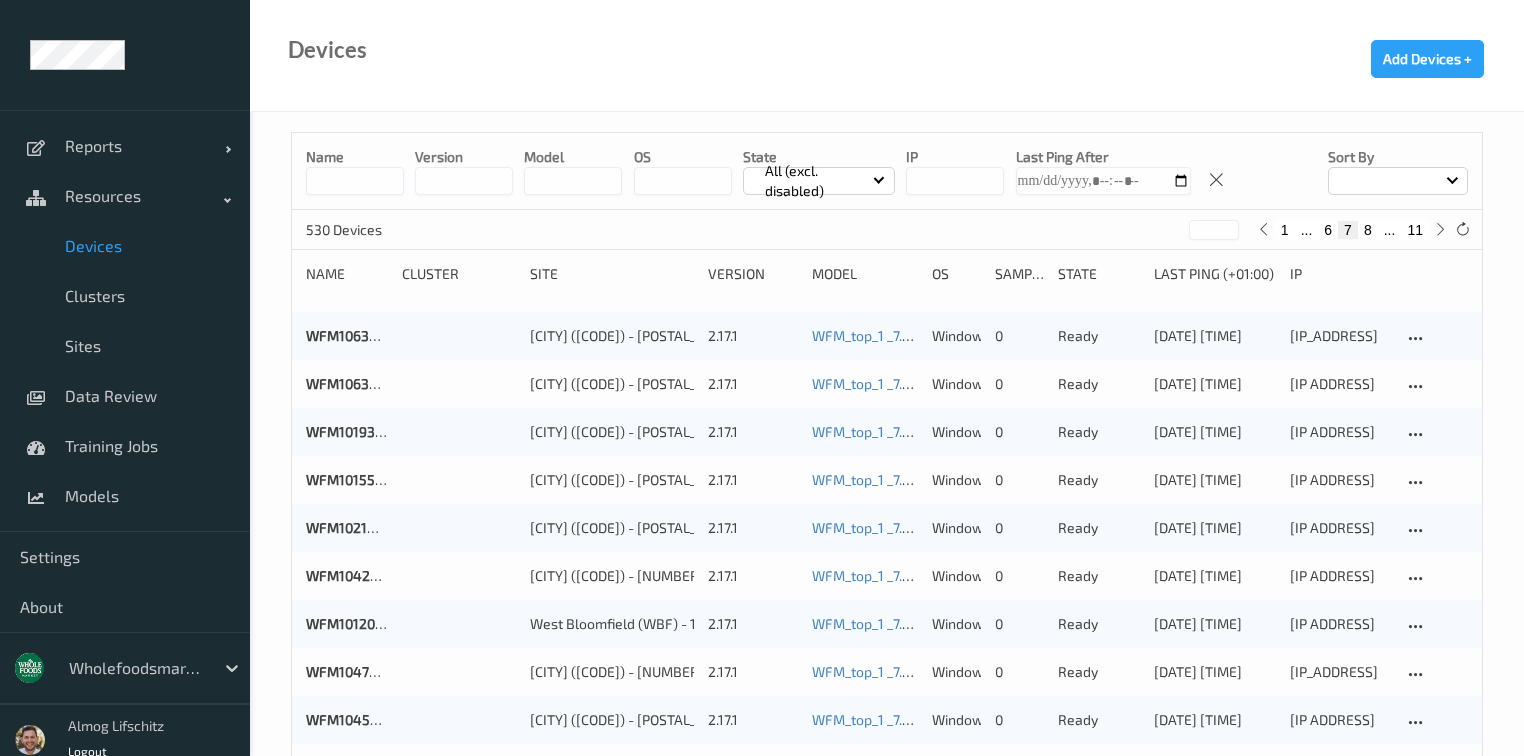 click on "8" at bounding box center [1368, 230] 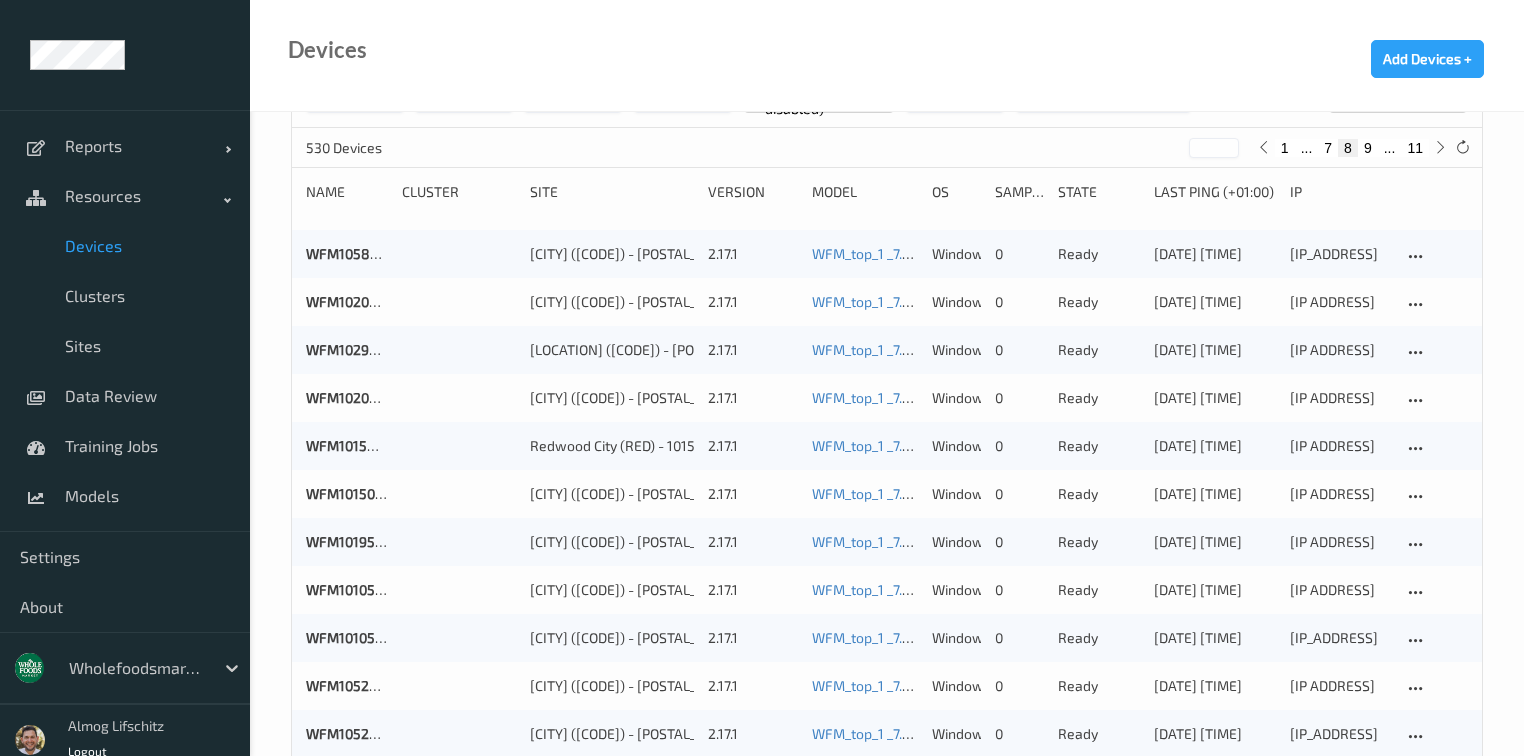 scroll, scrollTop: 0, scrollLeft: 0, axis: both 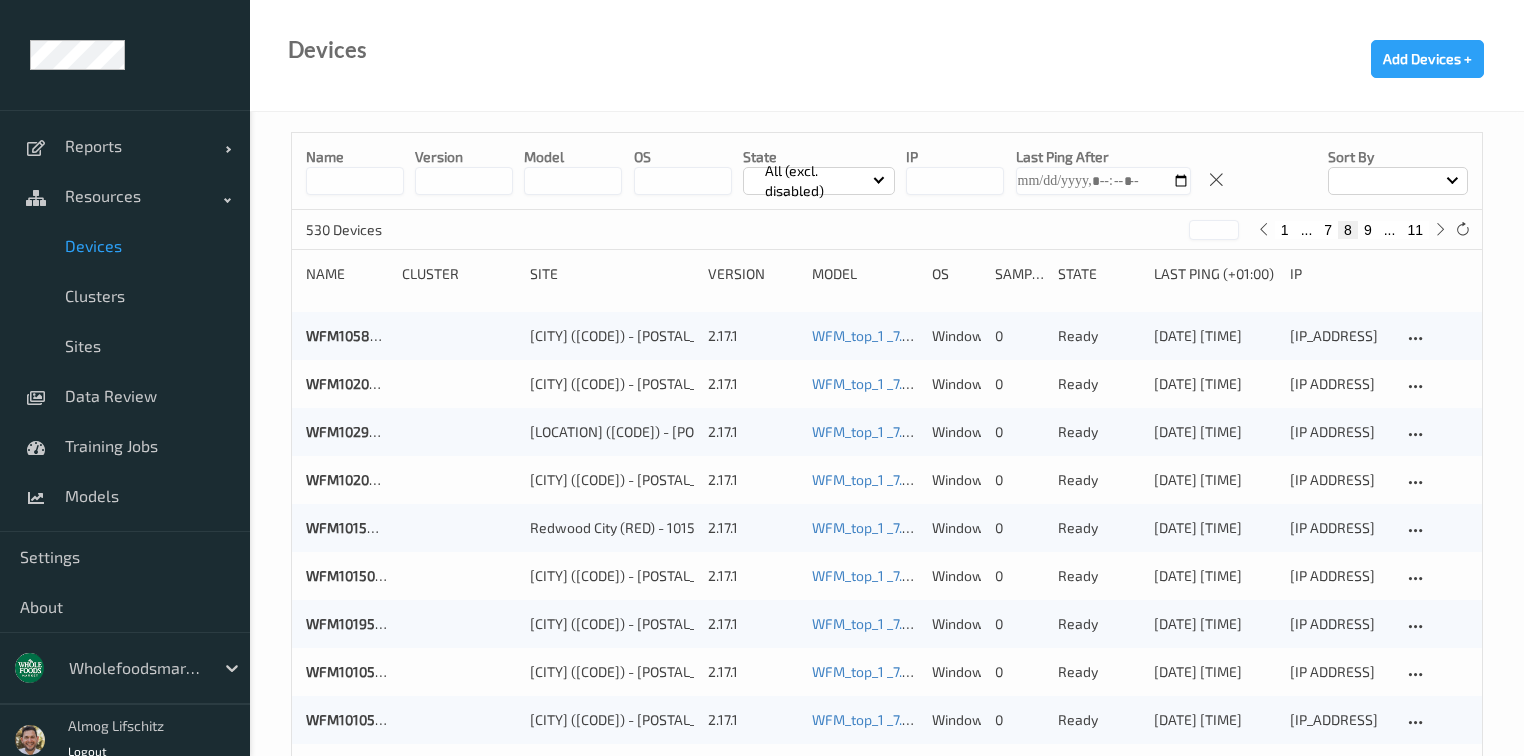 click on "9" at bounding box center [1368, 230] 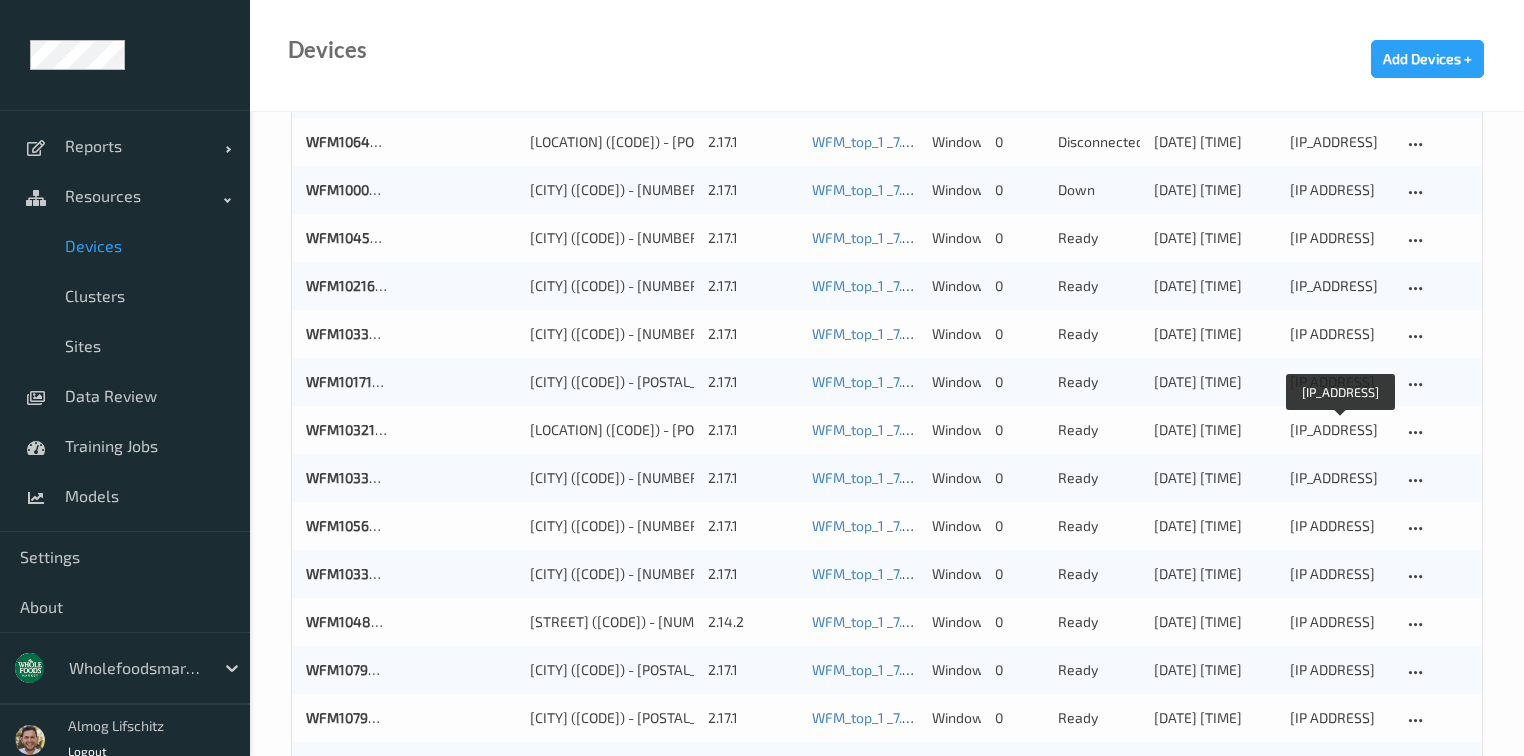 scroll, scrollTop: 0, scrollLeft: 0, axis: both 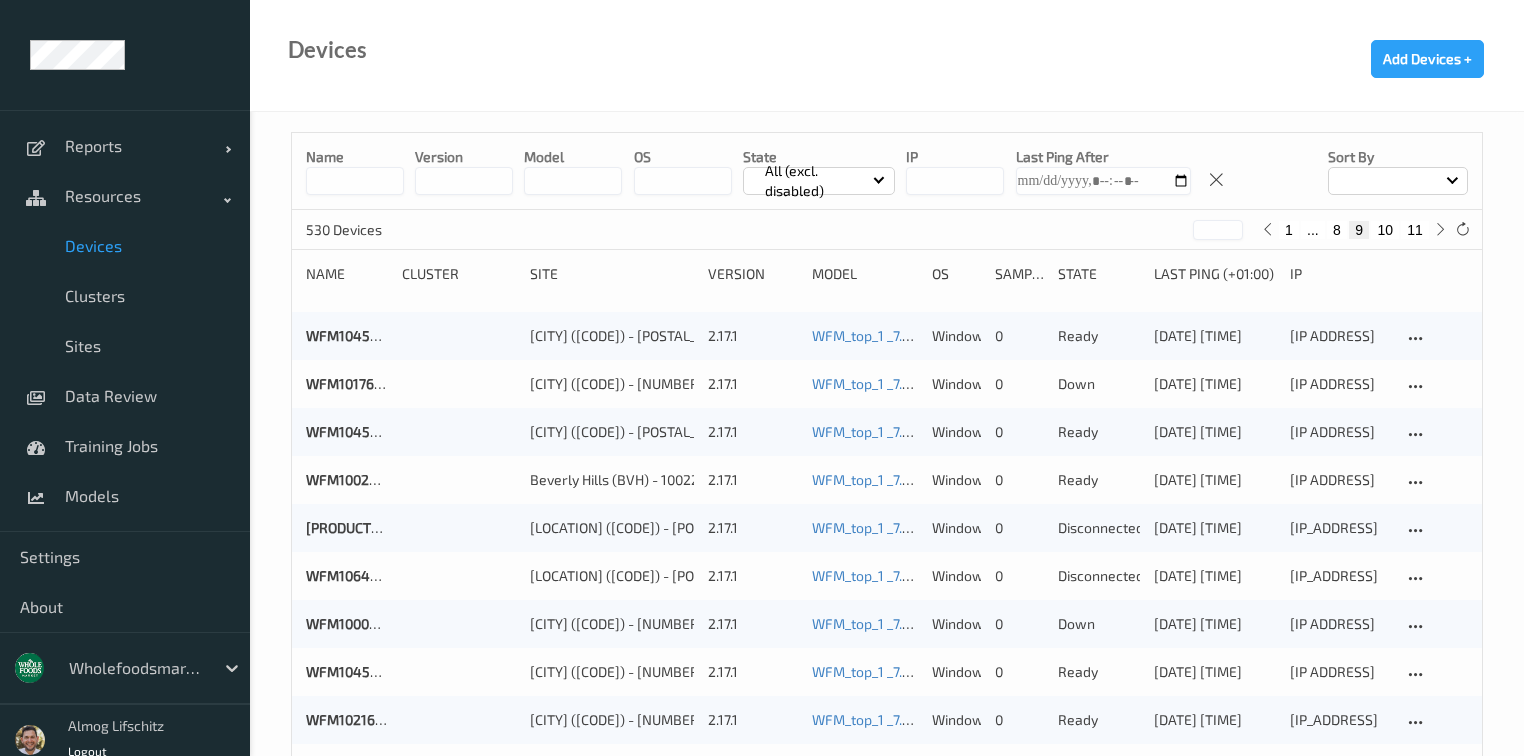click on "10" at bounding box center [1385, 230] 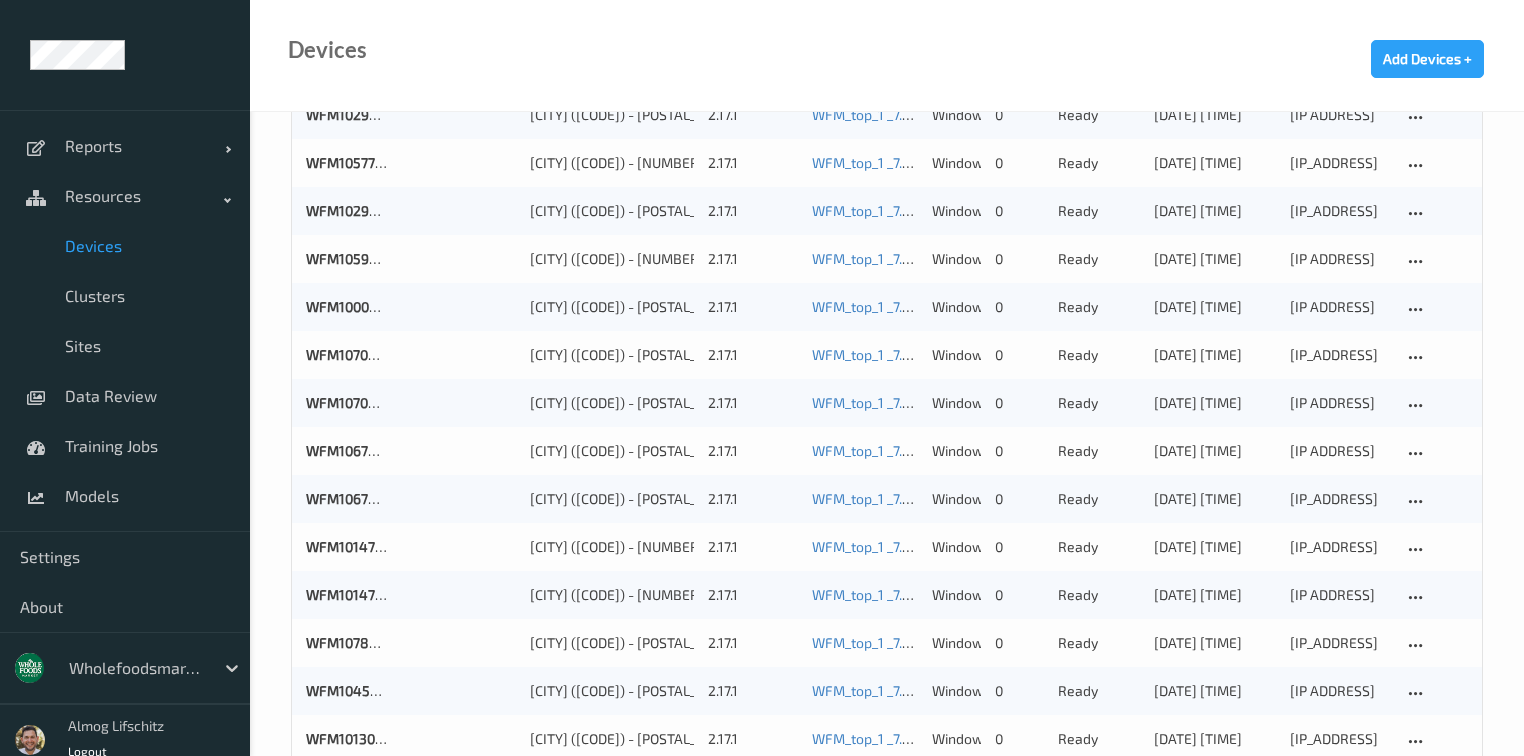 scroll, scrollTop: 0, scrollLeft: 0, axis: both 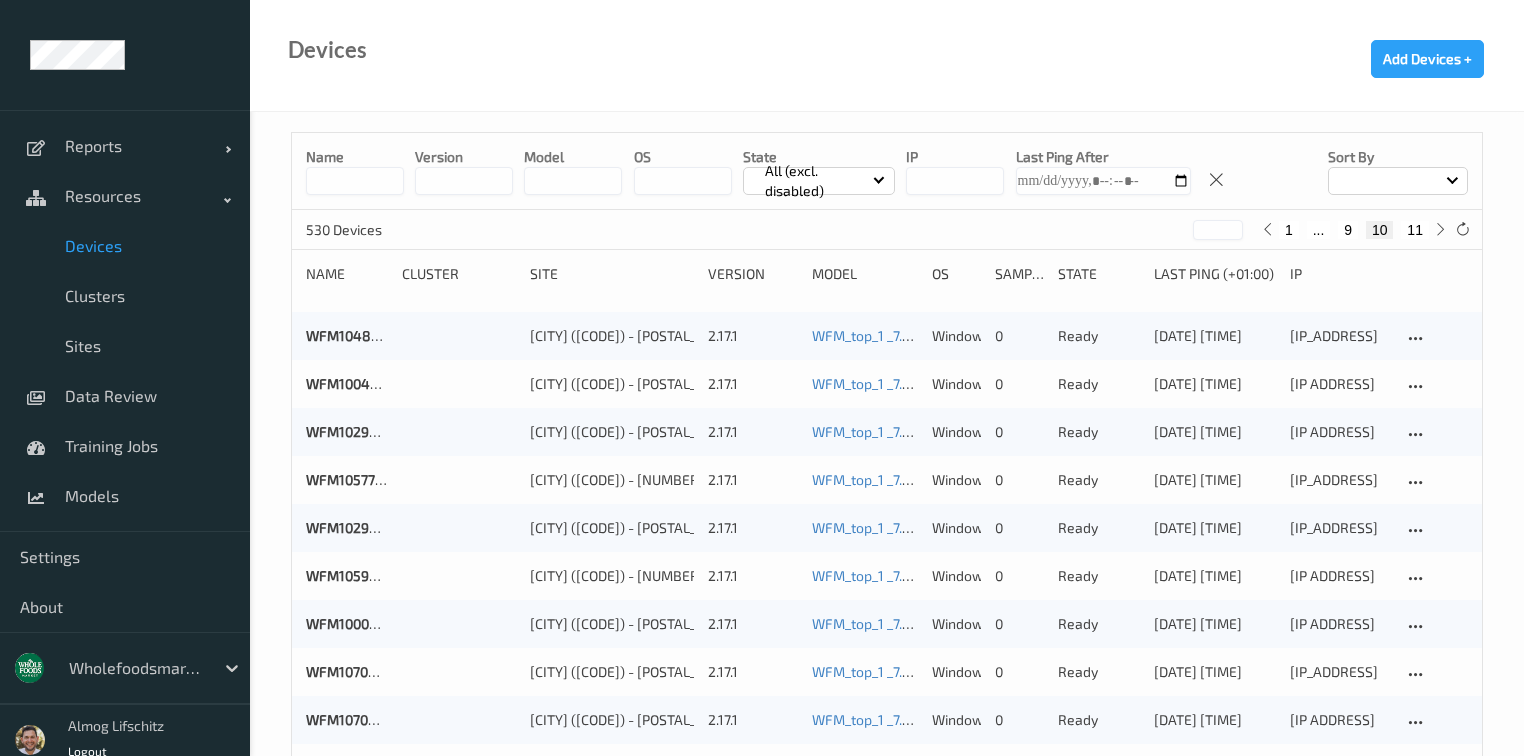 click on "11" at bounding box center (1415, 230) 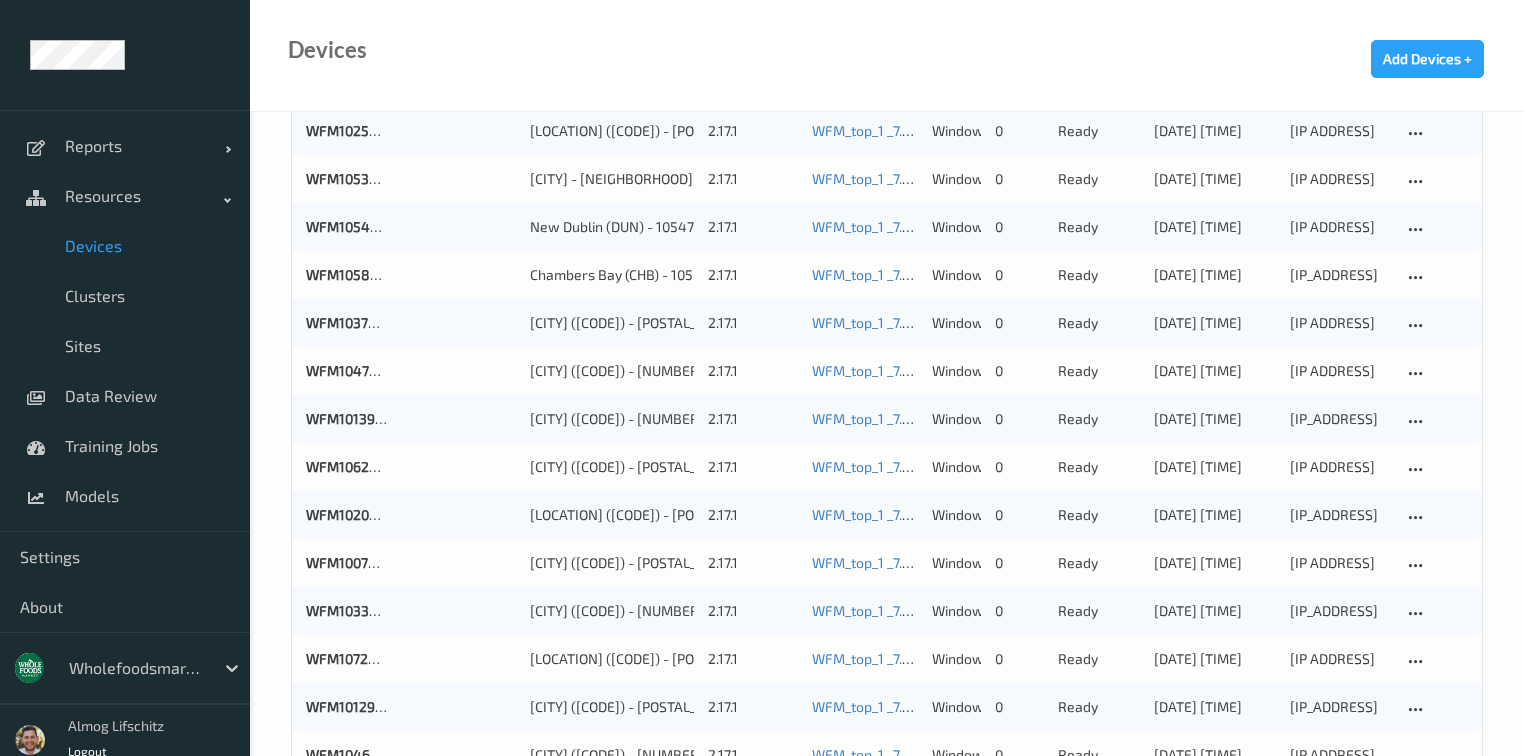 scroll, scrollTop: 0, scrollLeft: 0, axis: both 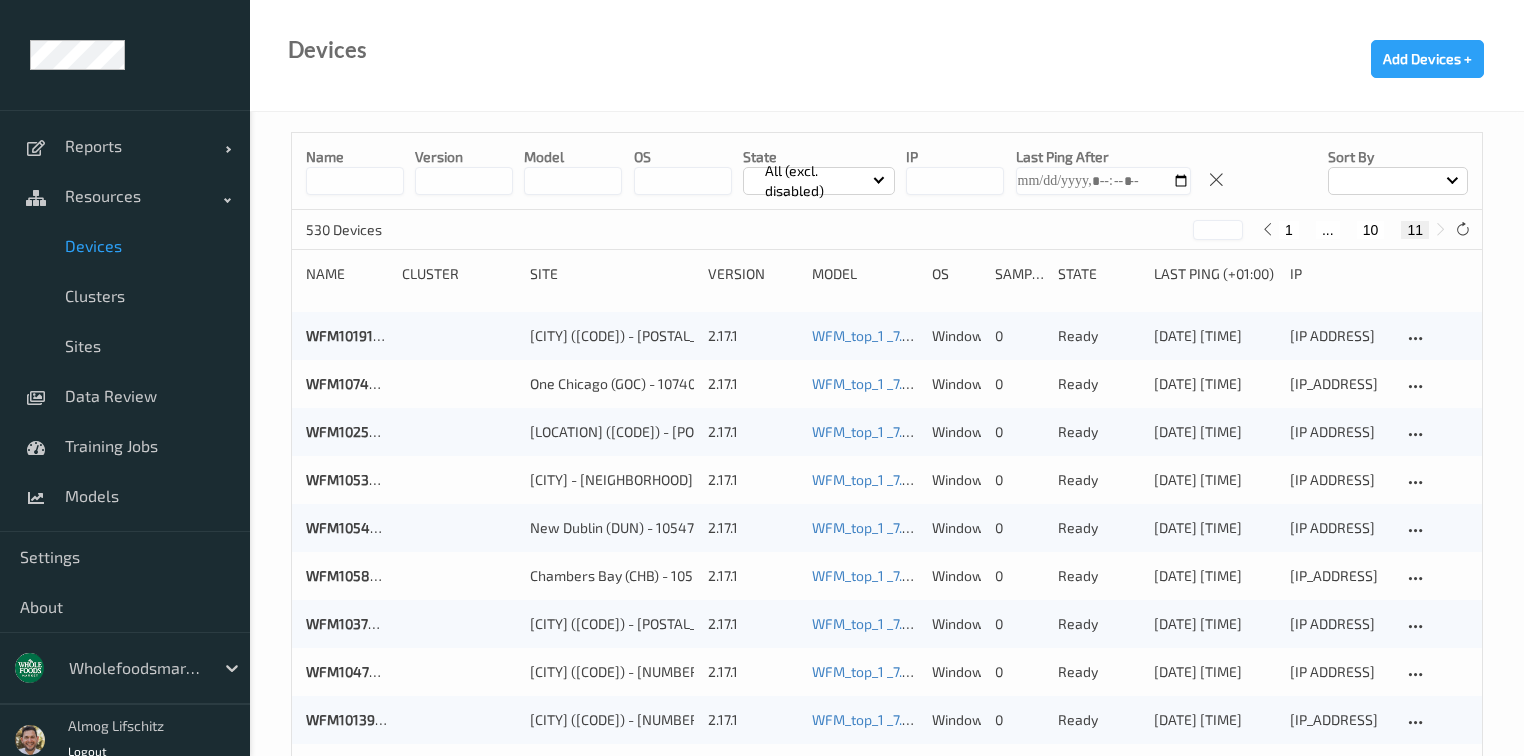 click on "[NUMBER] ... [NUMBER] [NUMBER]" at bounding box center [1354, 229] 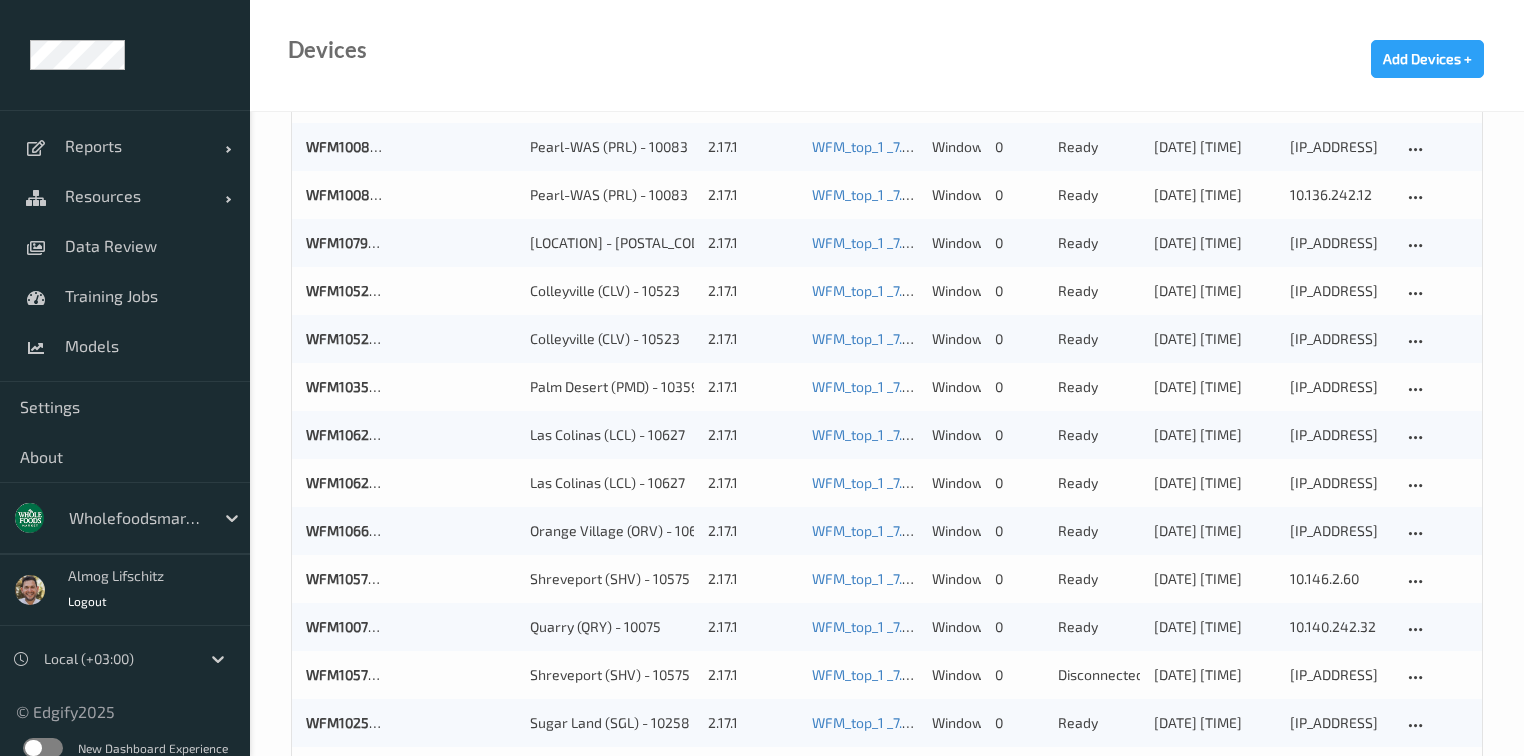 scroll, scrollTop: 717, scrollLeft: 0, axis: vertical 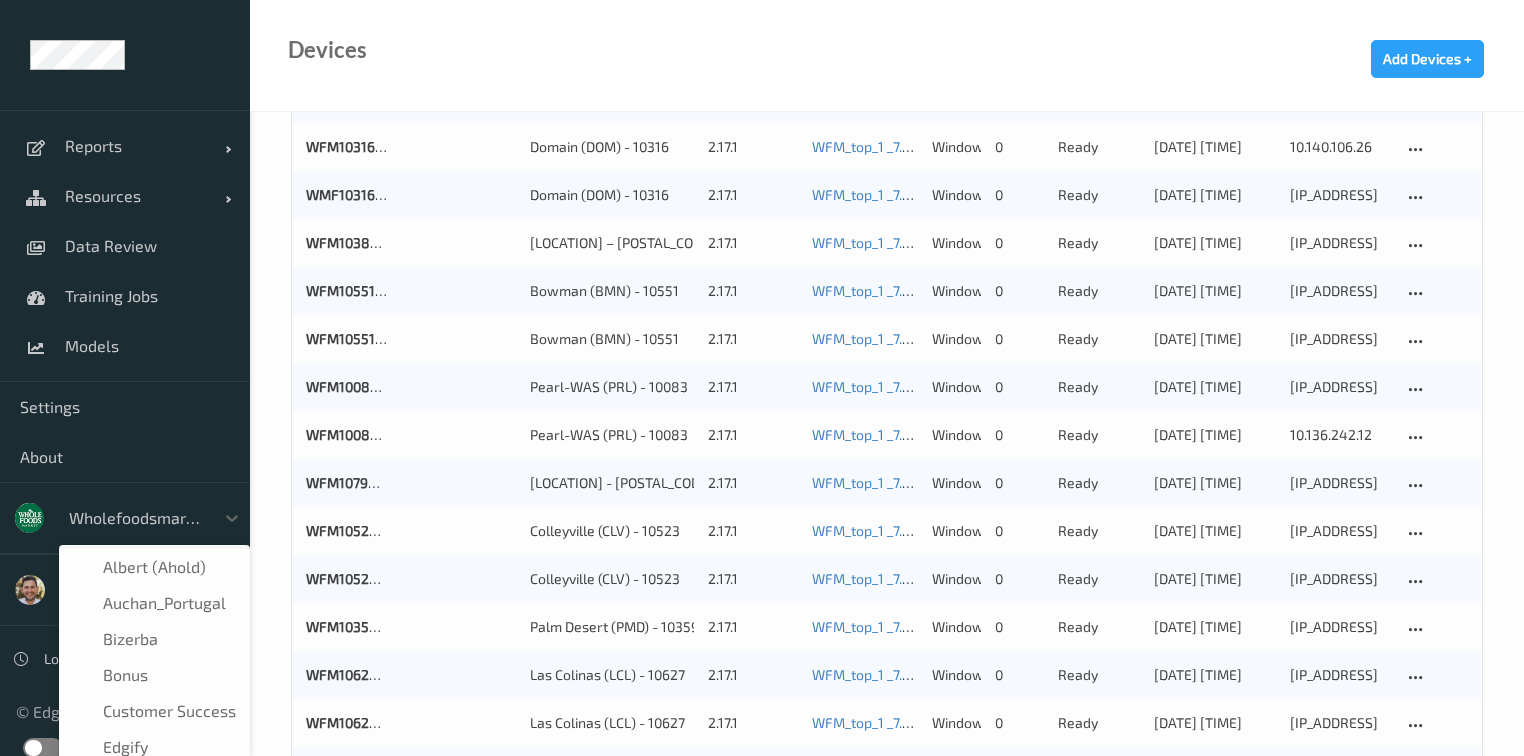 click at bounding box center (136, 518) 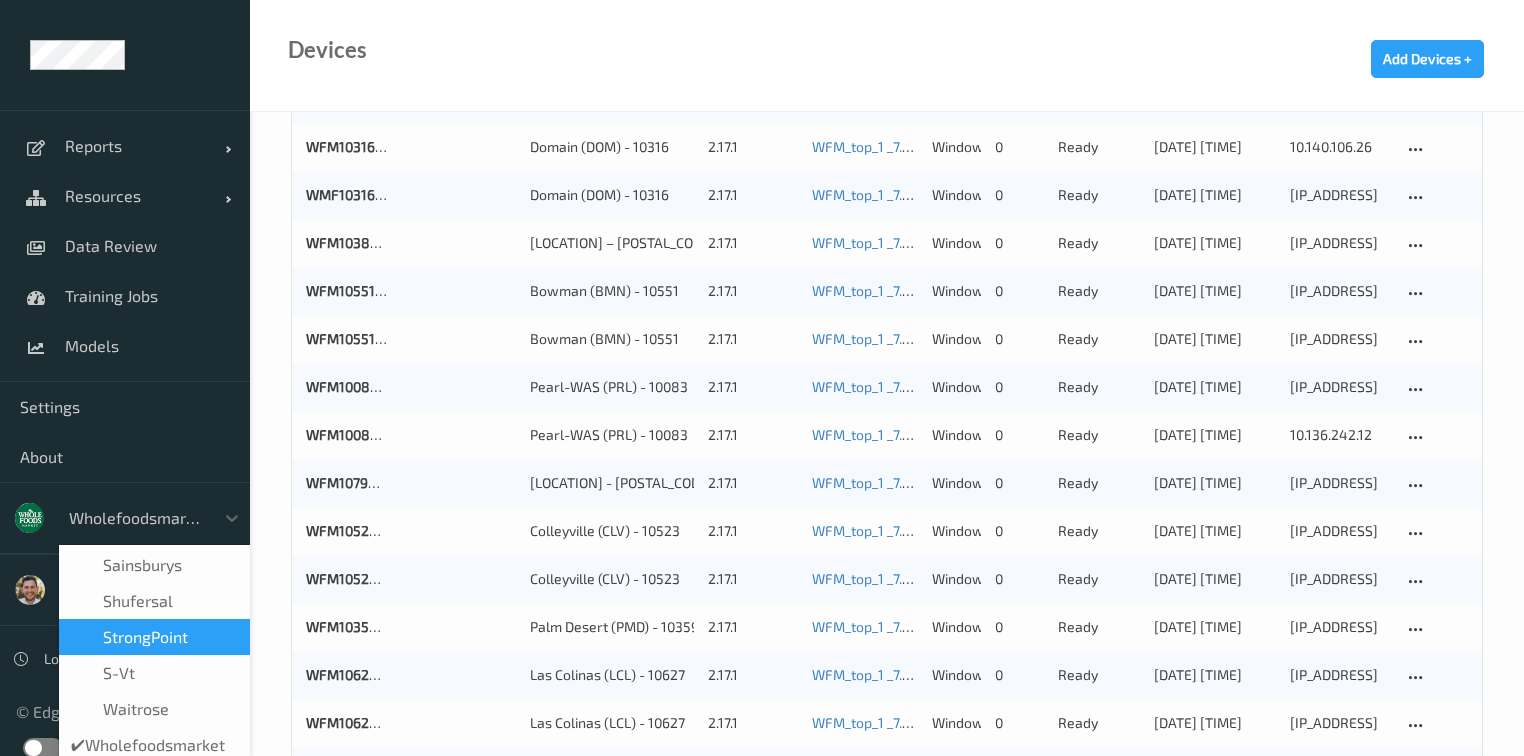 scroll, scrollTop: 500, scrollLeft: 0, axis: vertical 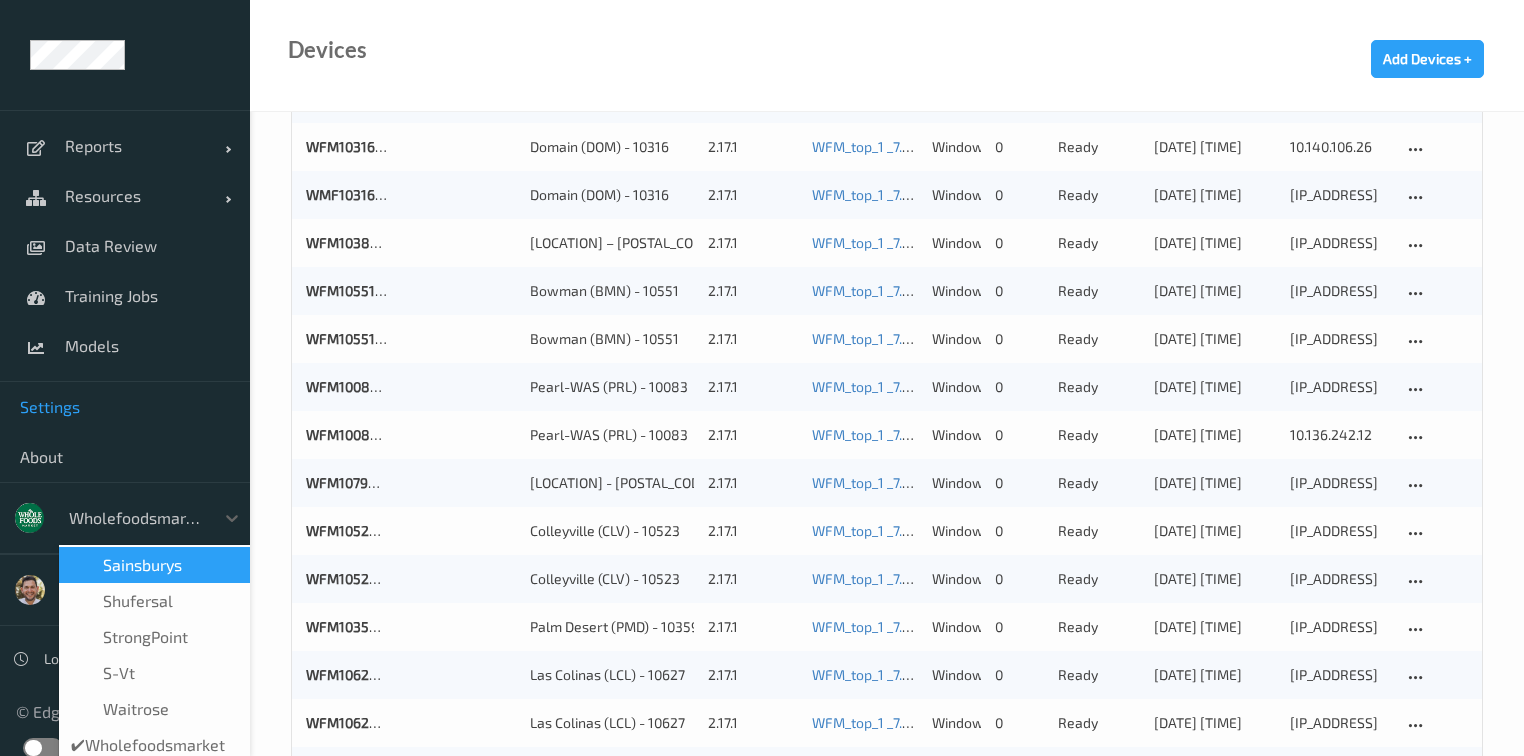 click on "Settings" at bounding box center (125, 407) 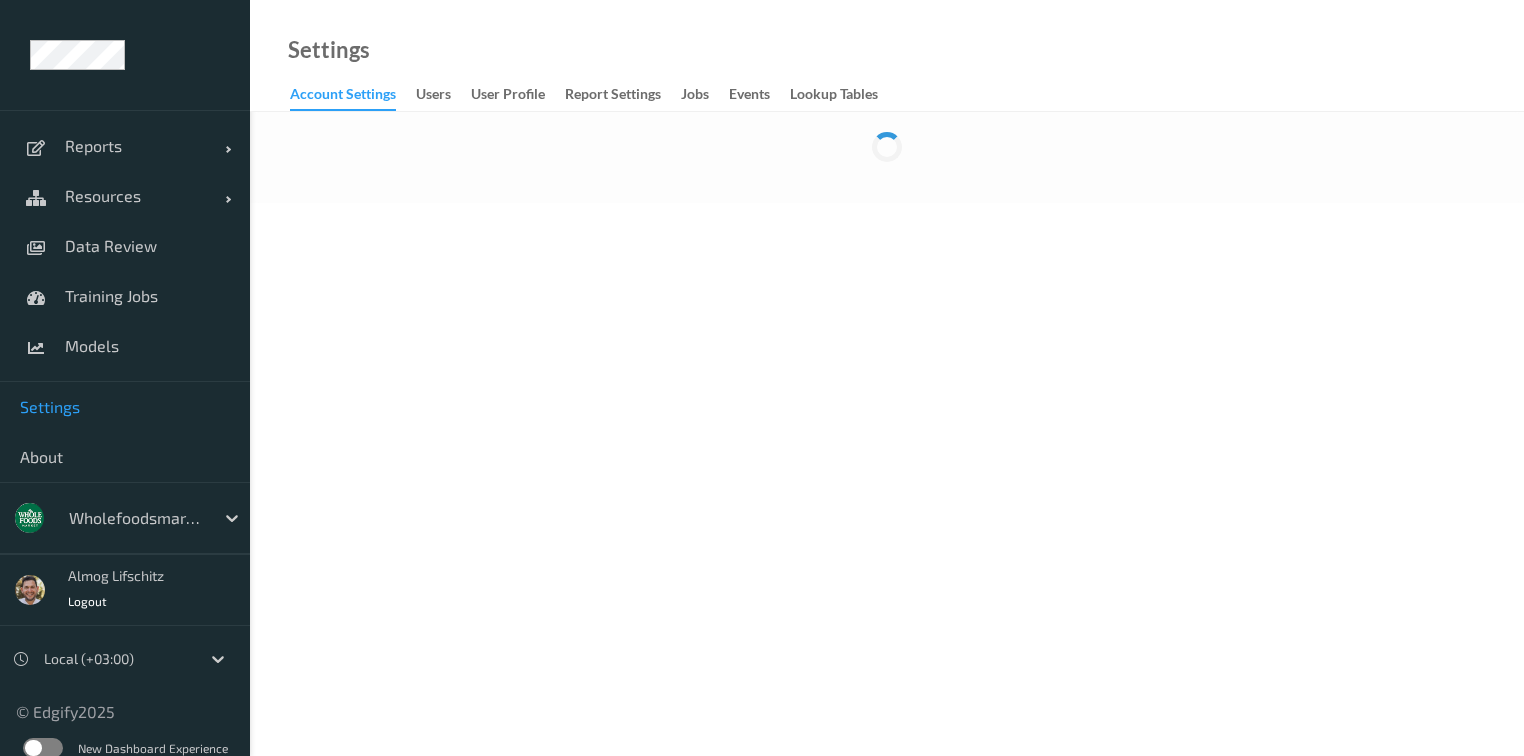 scroll, scrollTop: 0, scrollLeft: 0, axis: both 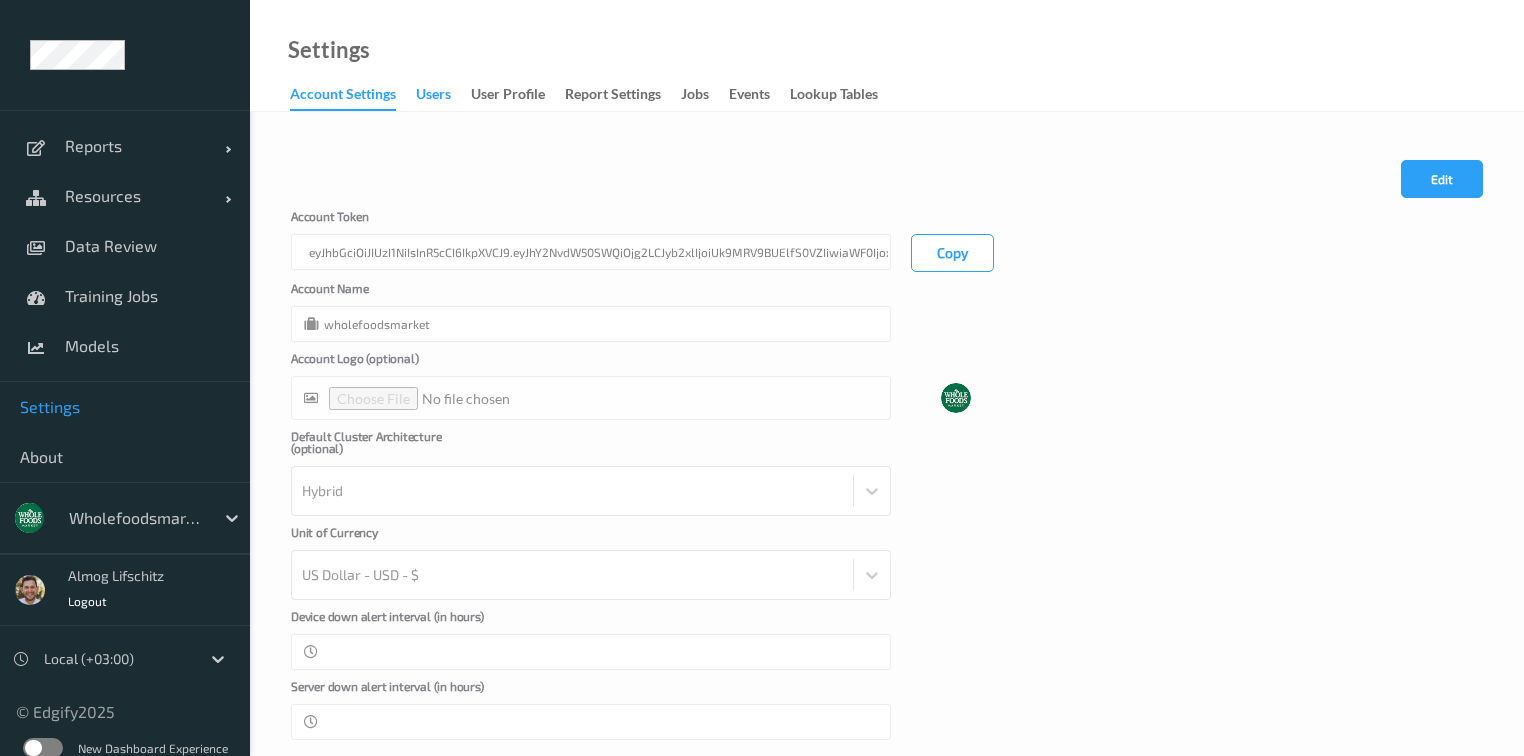 click on "users" at bounding box center [433, 96] 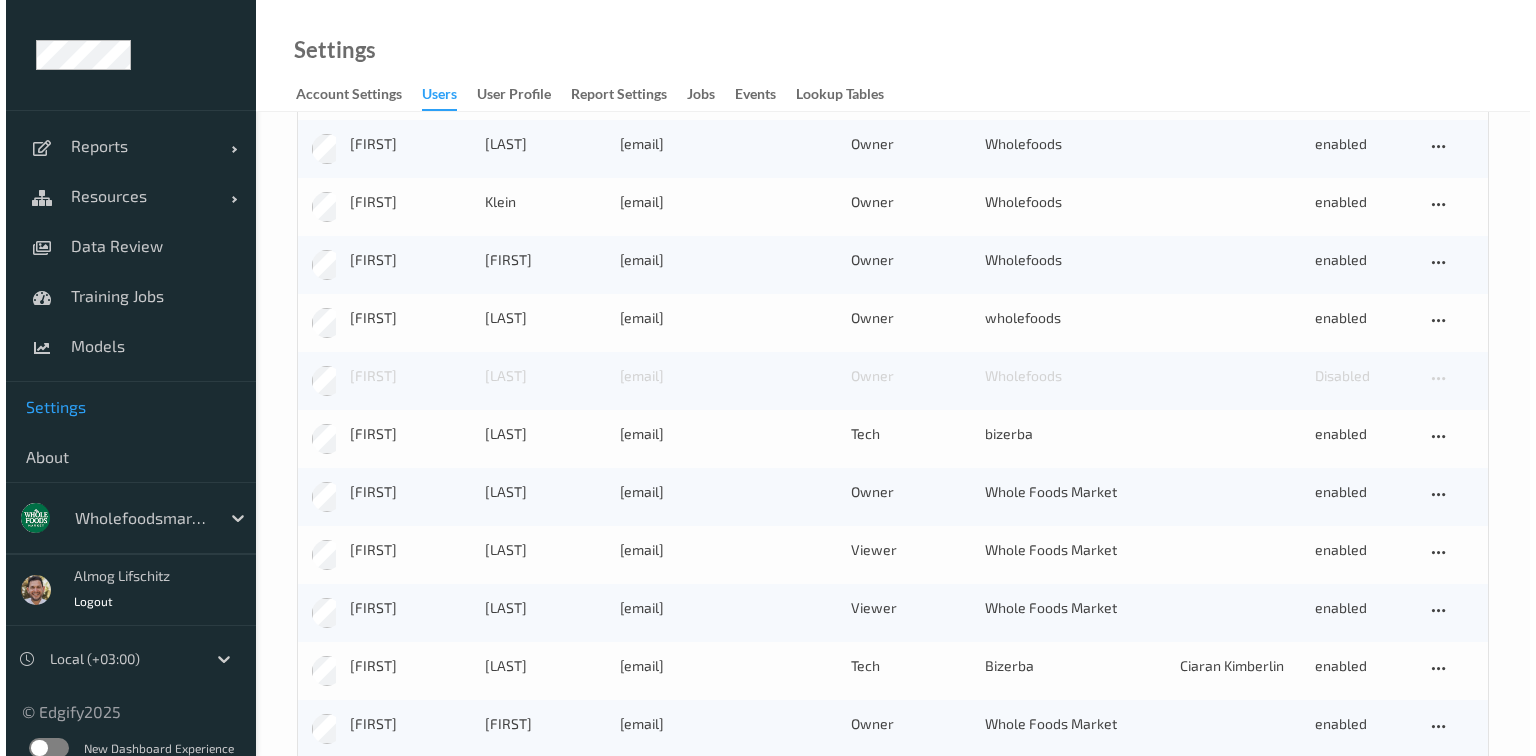 scroll, scrollTop: 643, scrollLeft: 0, axis: vertical 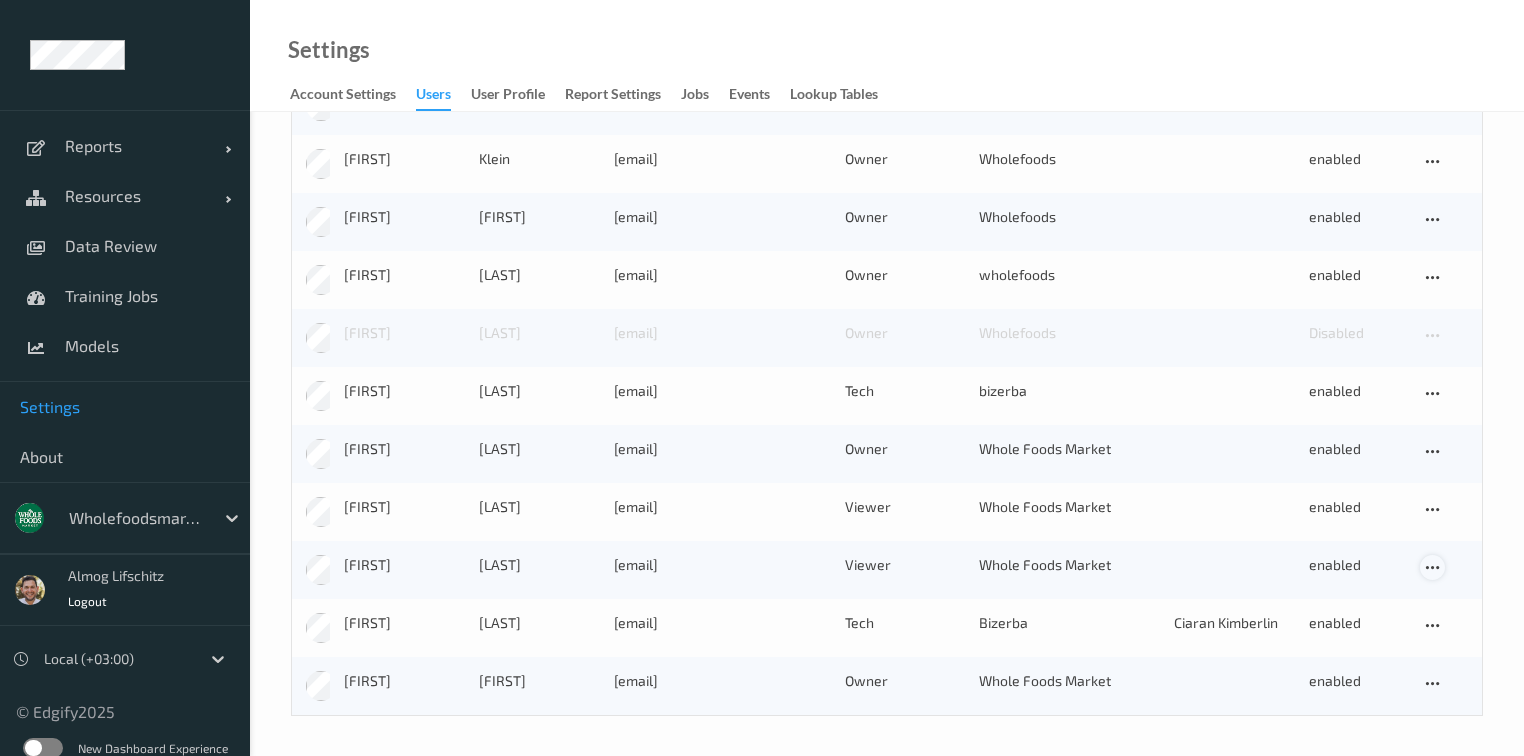 click at bounding box center [1432, 568] 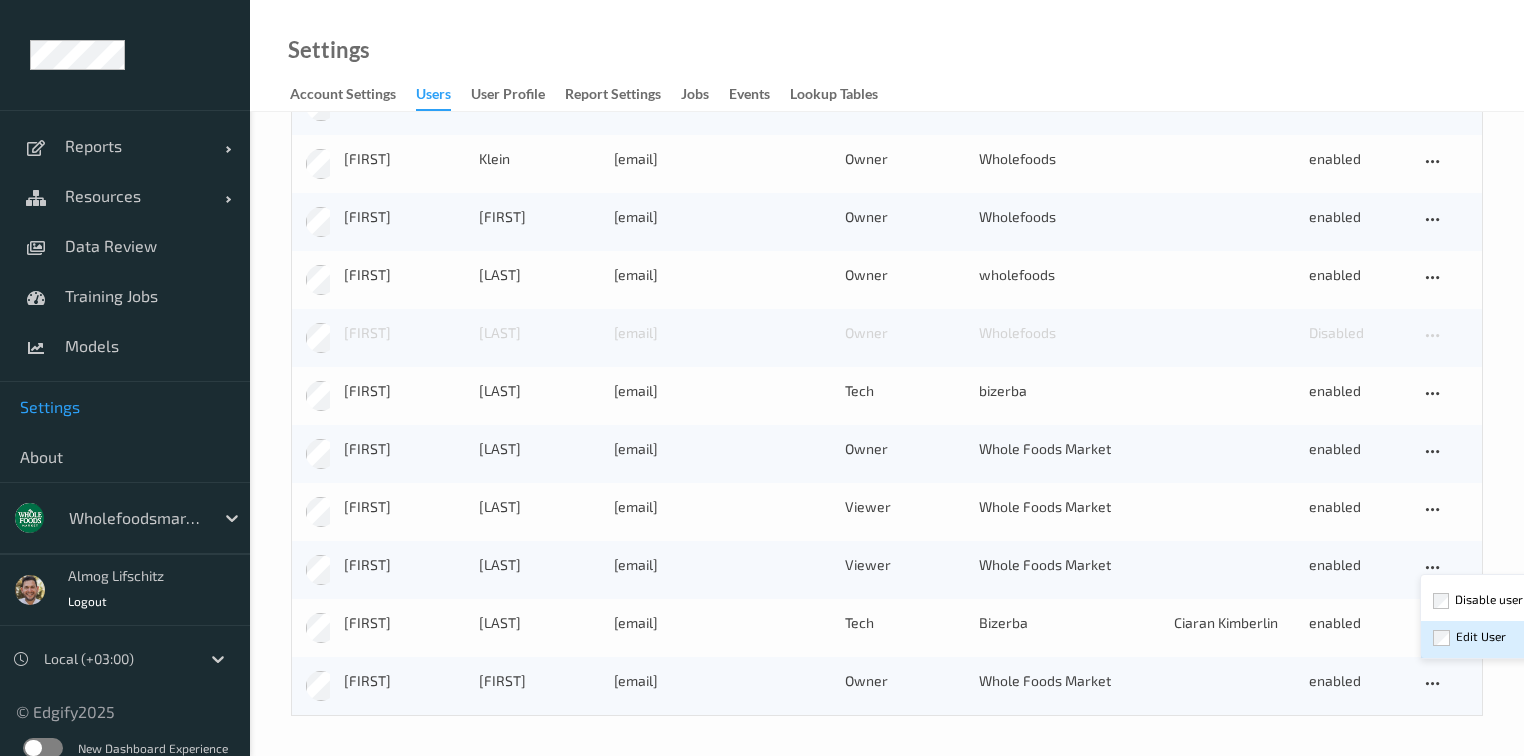 click on "Edit User" at bounding box center (1481, 636) 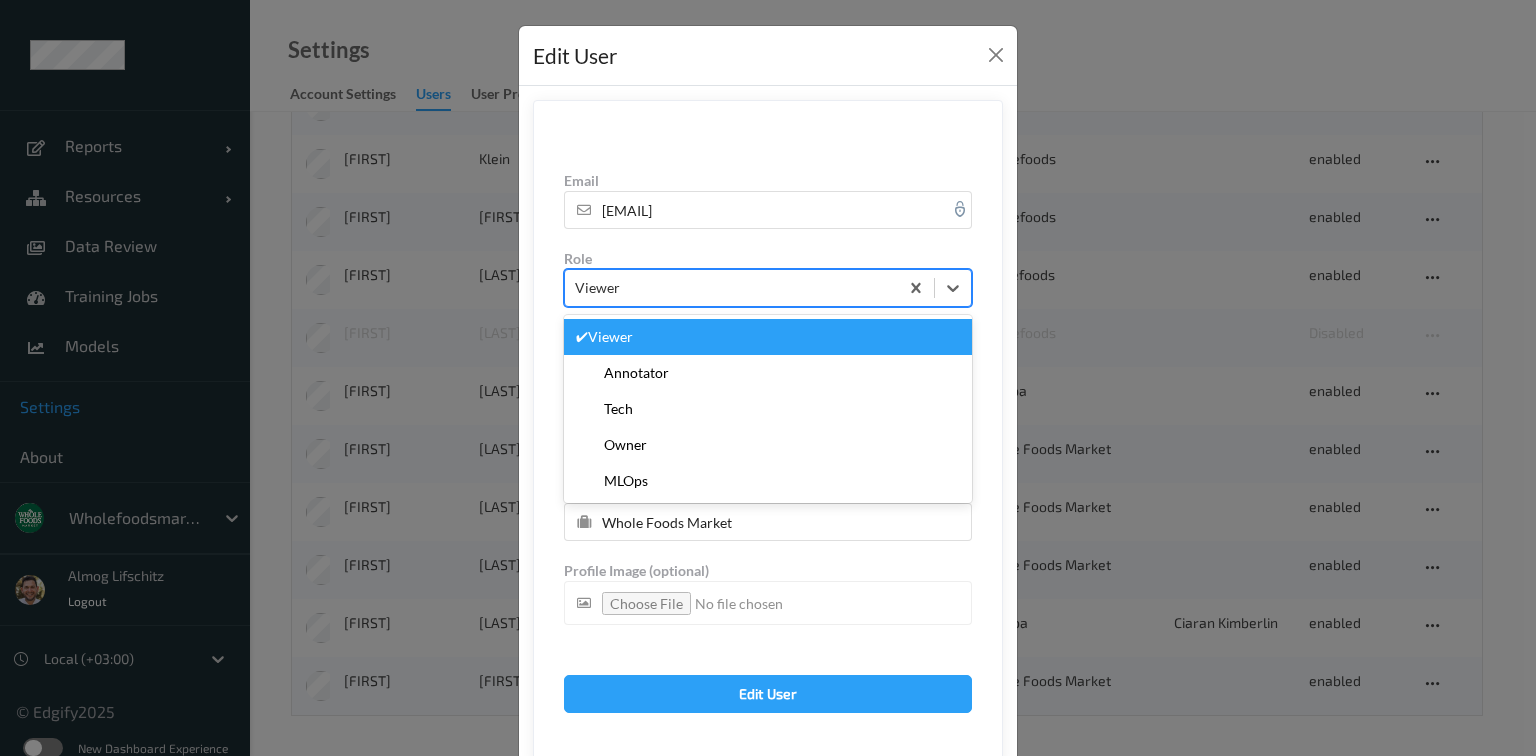 click on "Viewer" at bounding box center (731, 288) 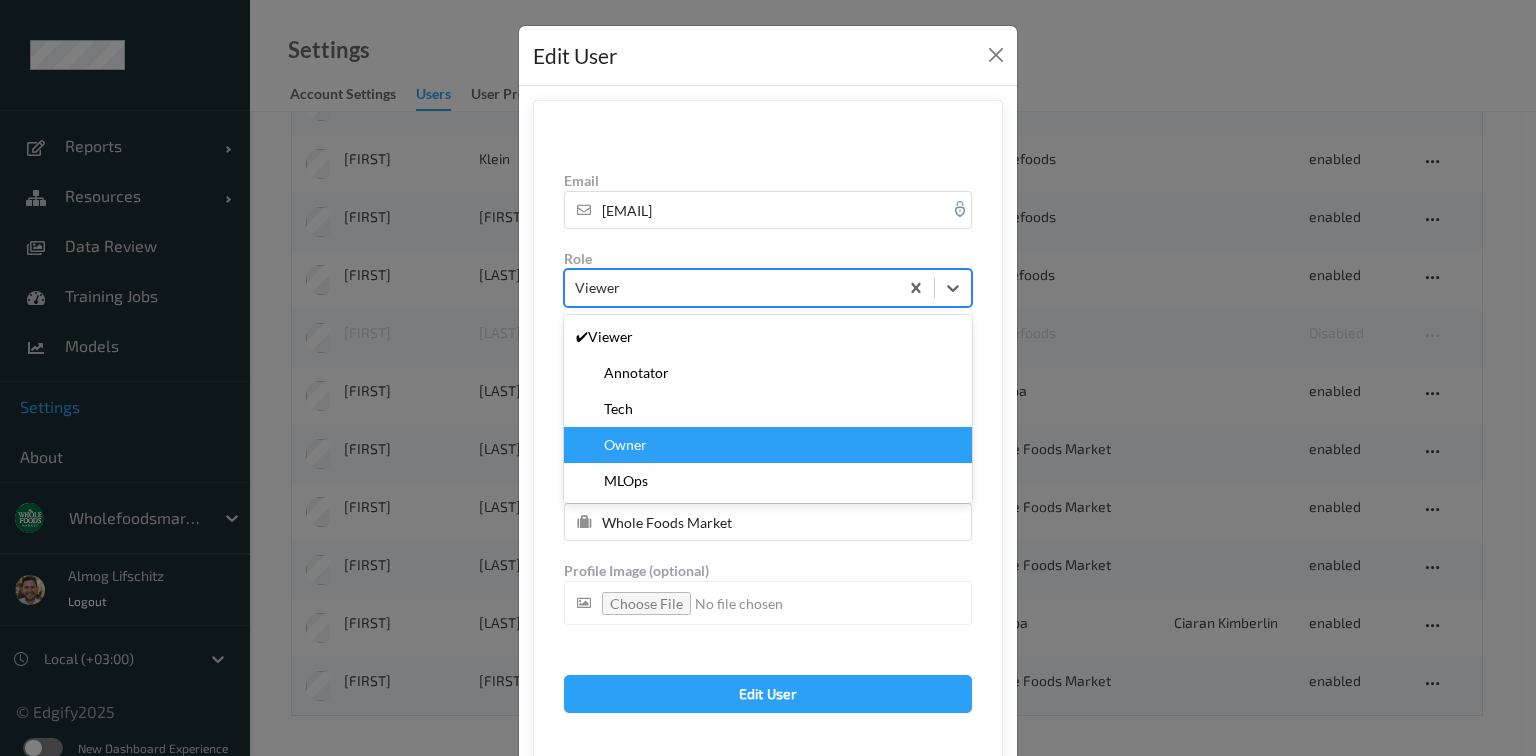 click on "Owner" at bounding box center (768, 445) 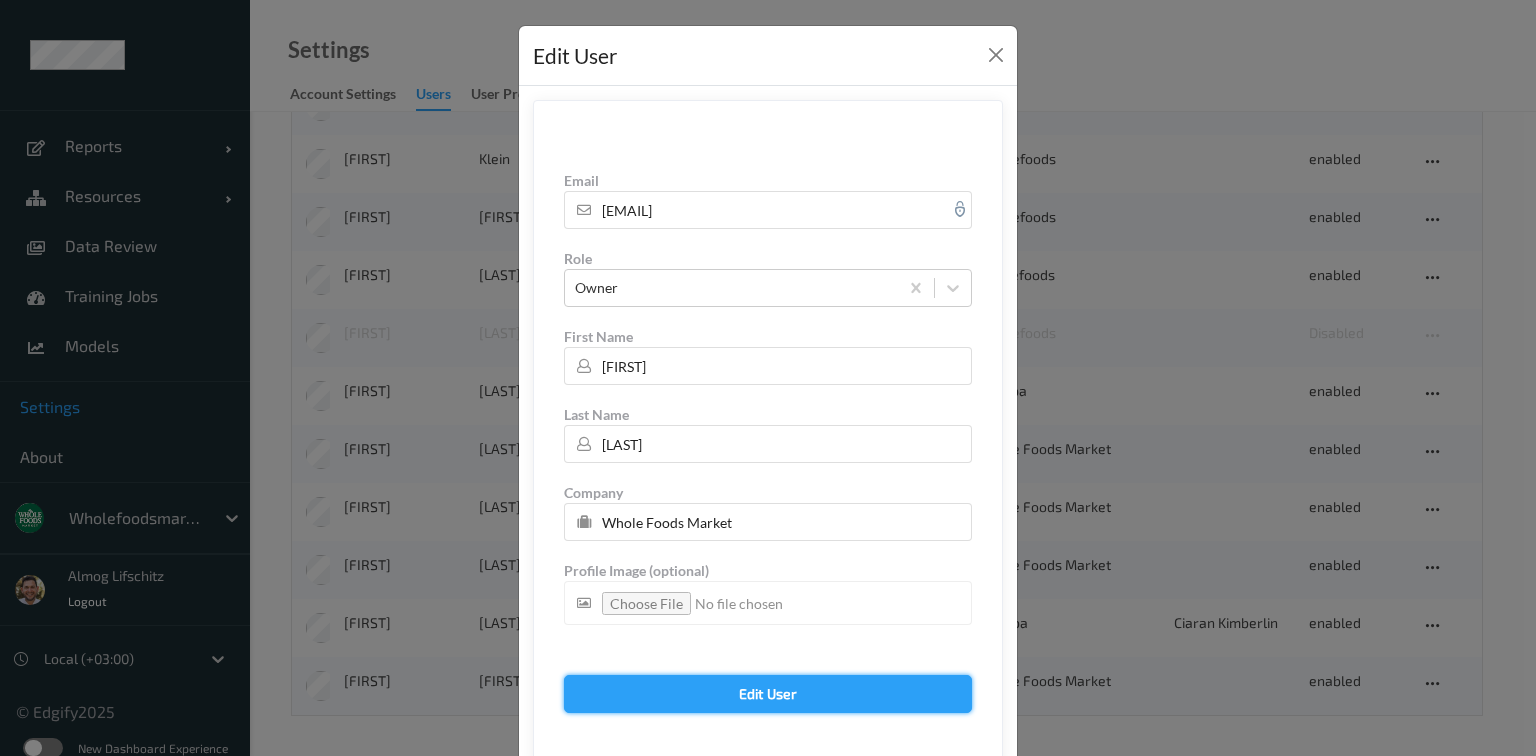 click on "Edit User" at bounding box center (768, 694) 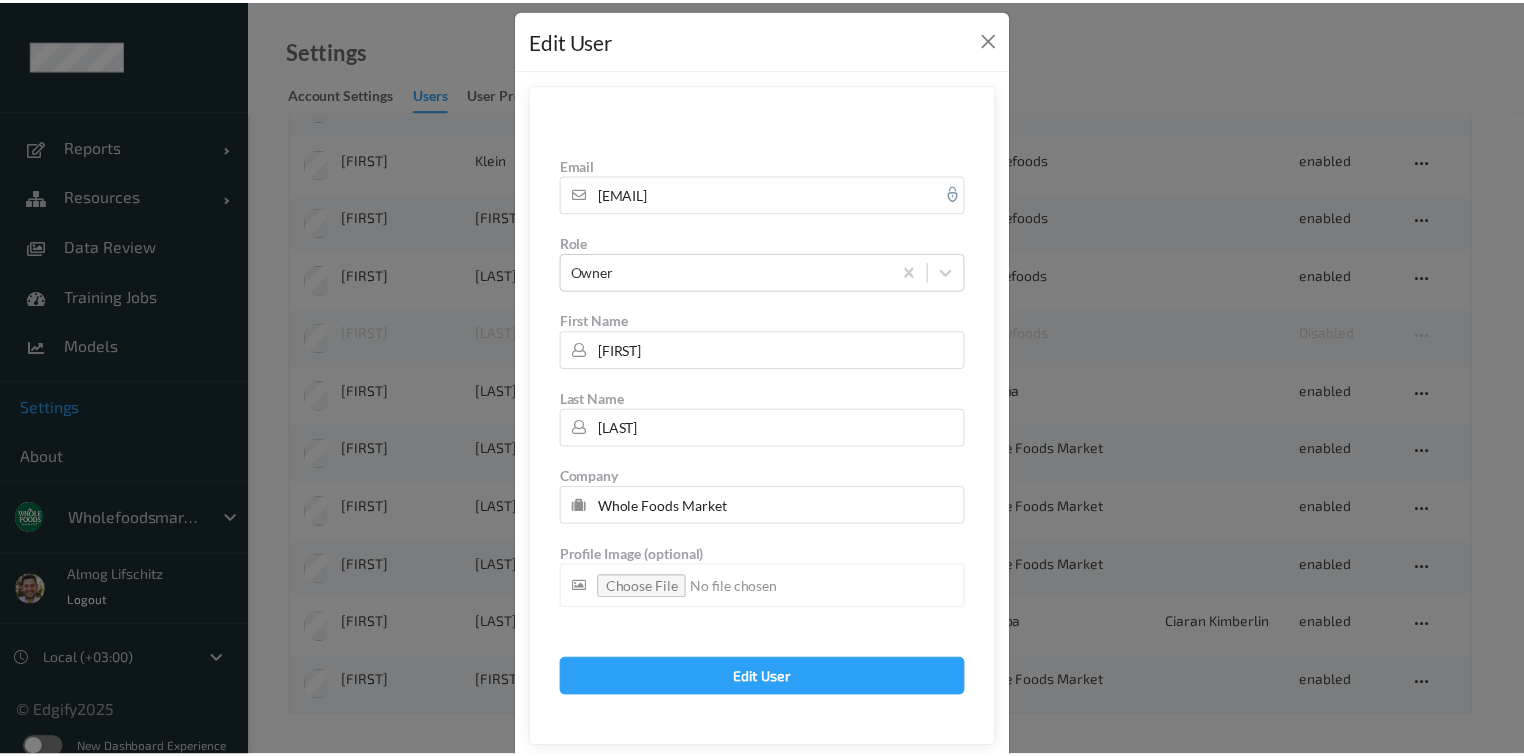 scroll, scrollTop: 44, scrollLeft: 0, axis: vertical 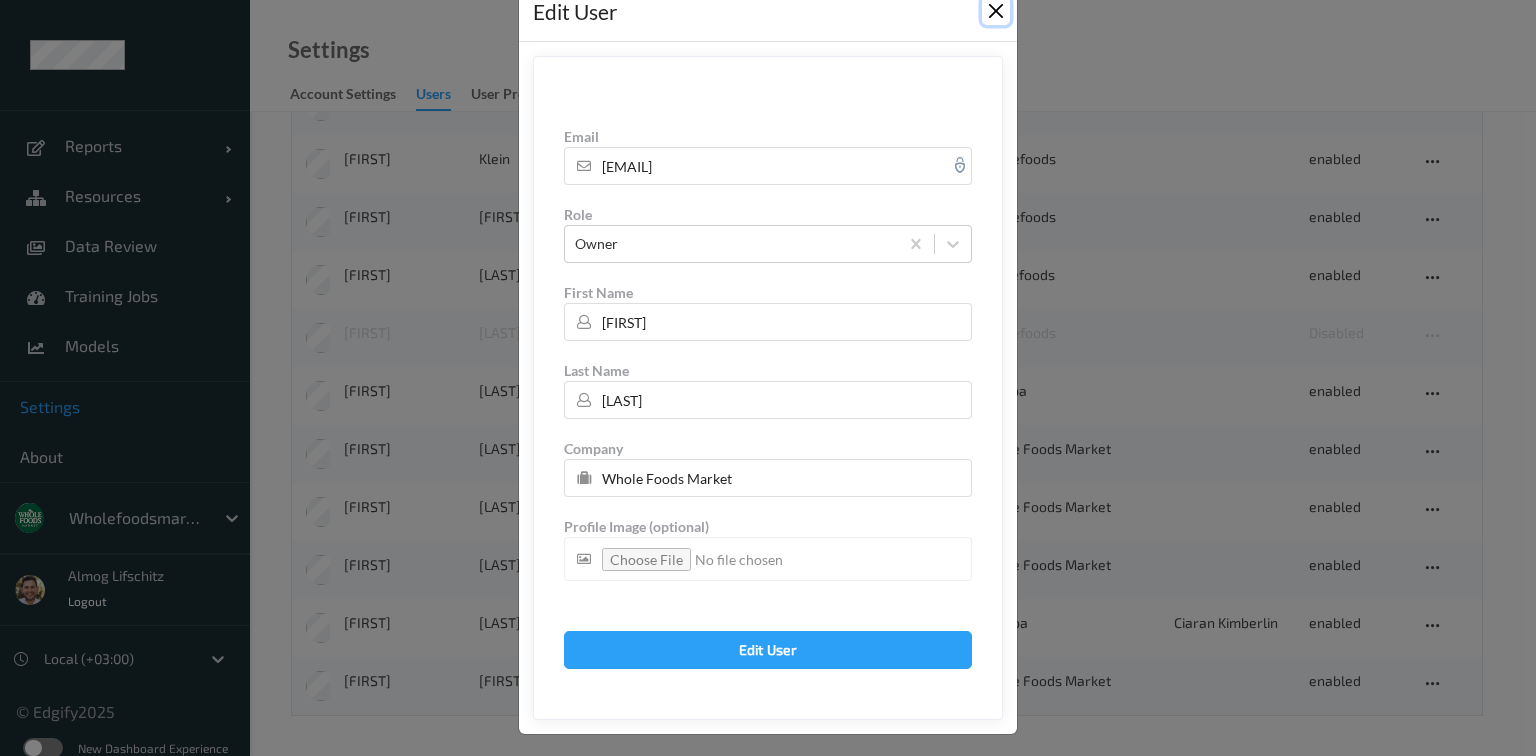 click at bounding box center (996, 11) 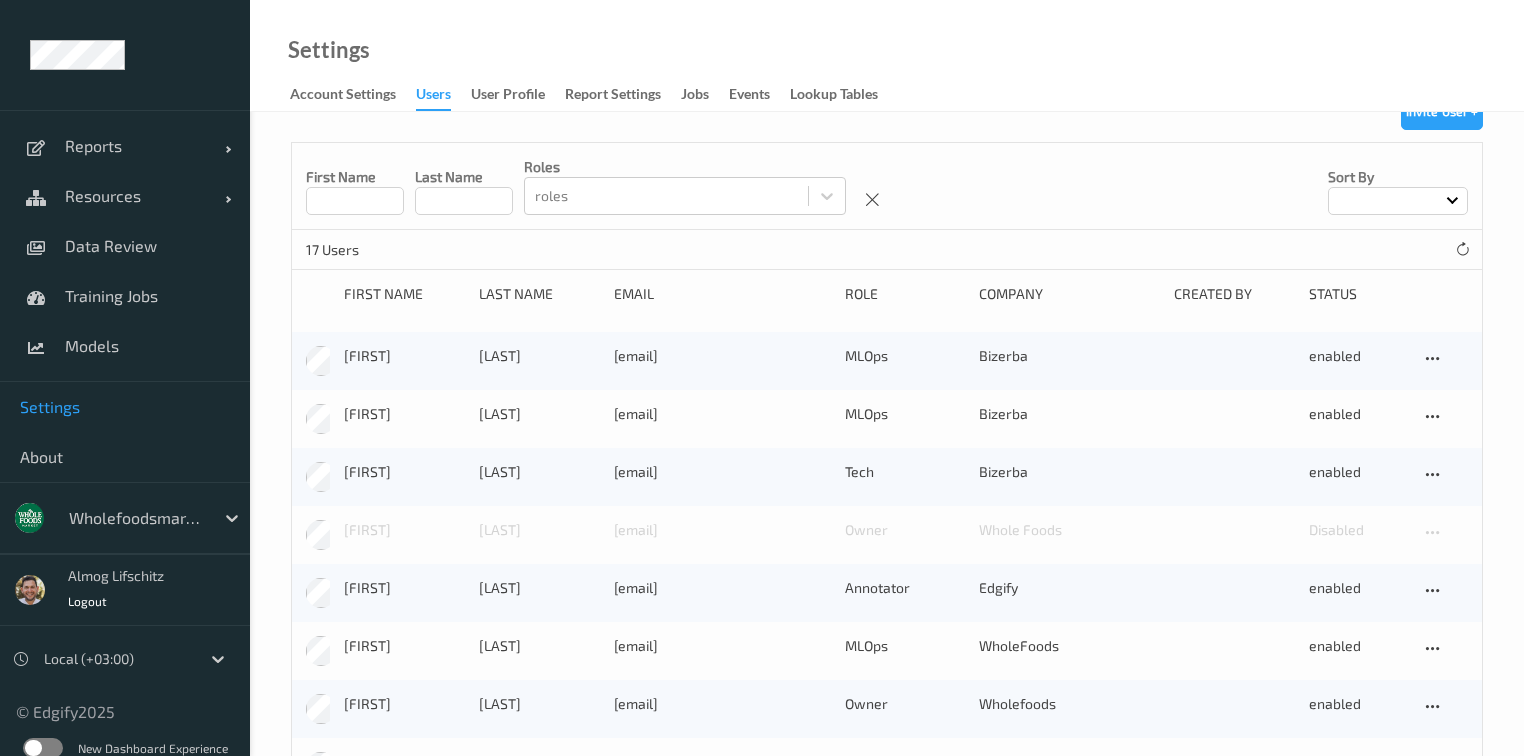 scroll, scrollTop: 0, scrollLeft: 0, axis: both 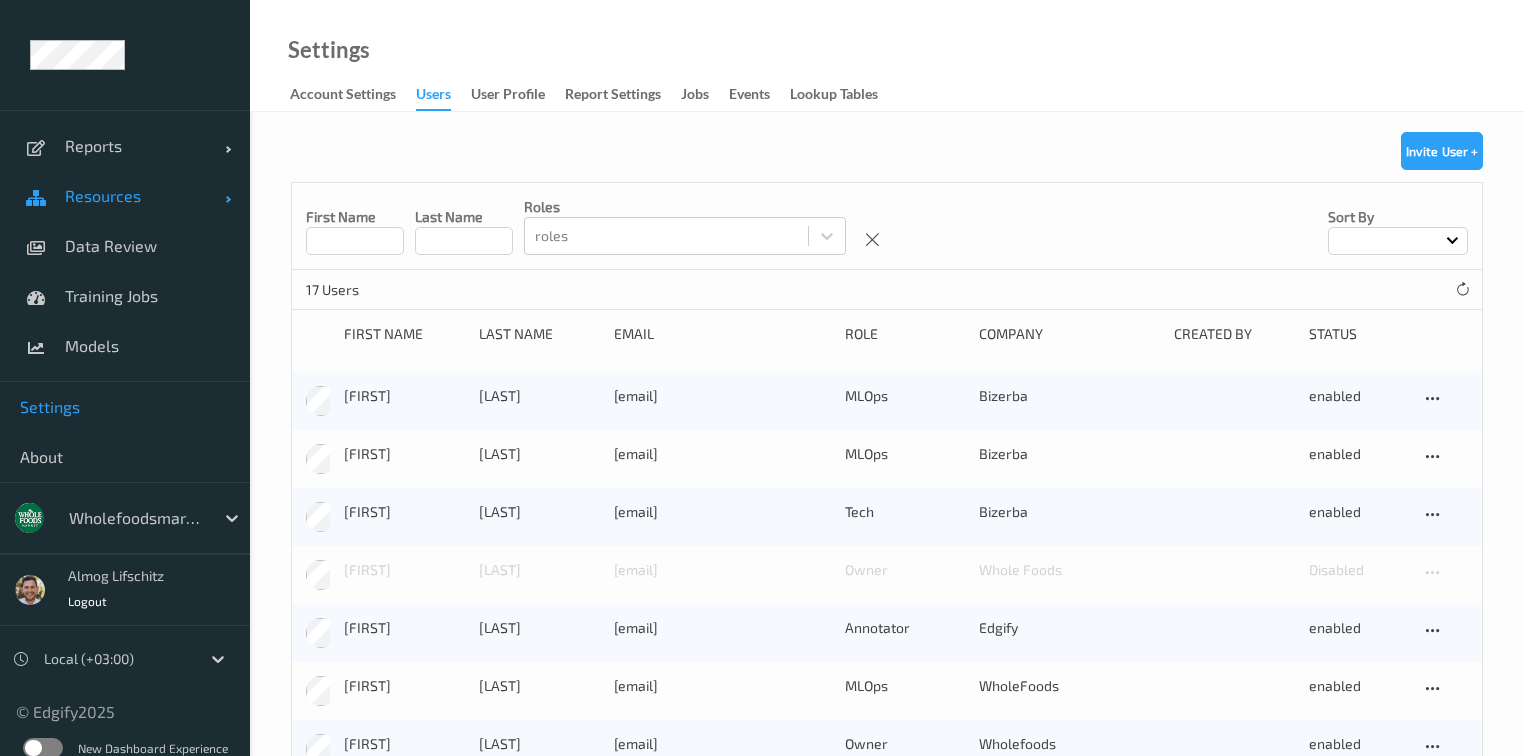 click on "Resources" at bounding box center (145, 196) 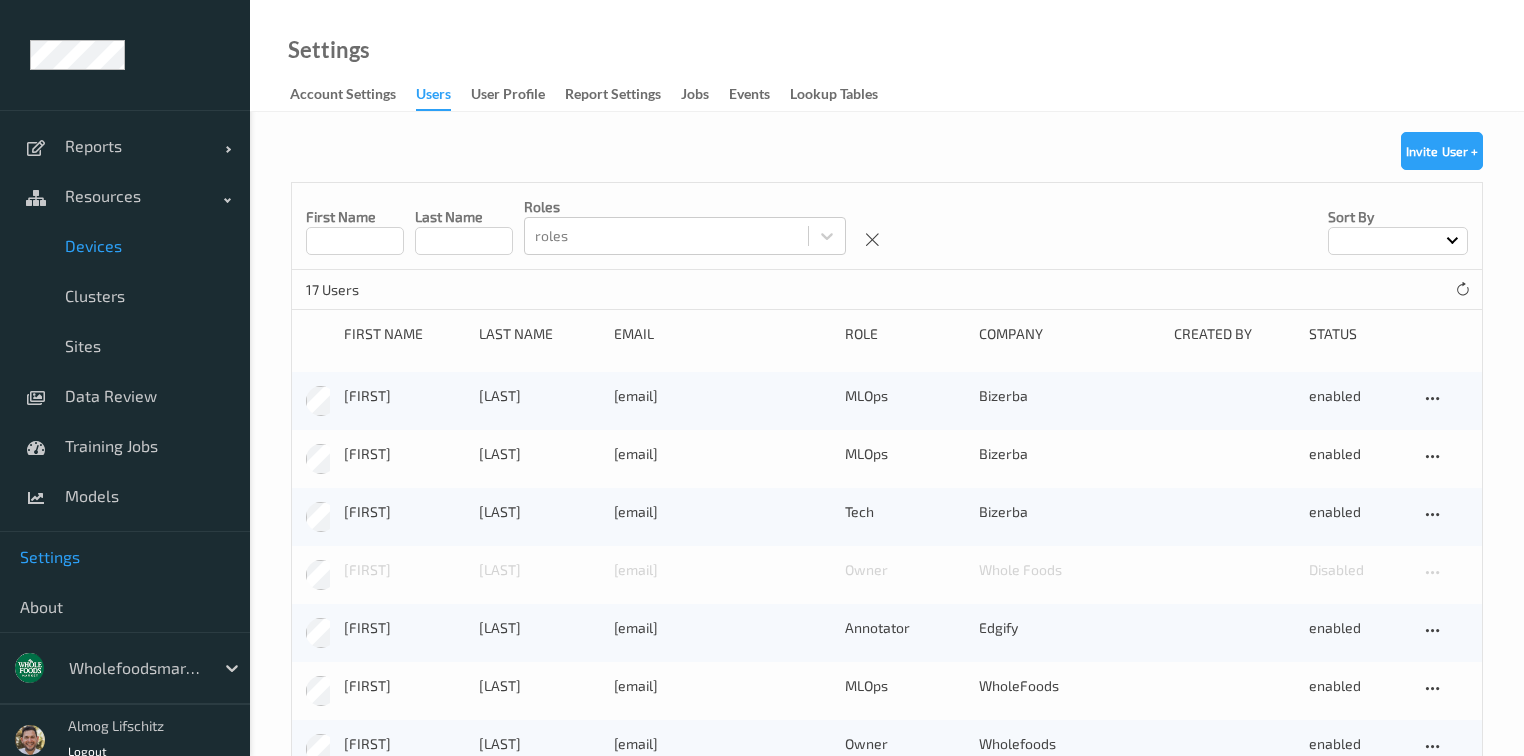 click on "Devices" at bounding box center [147, 246] 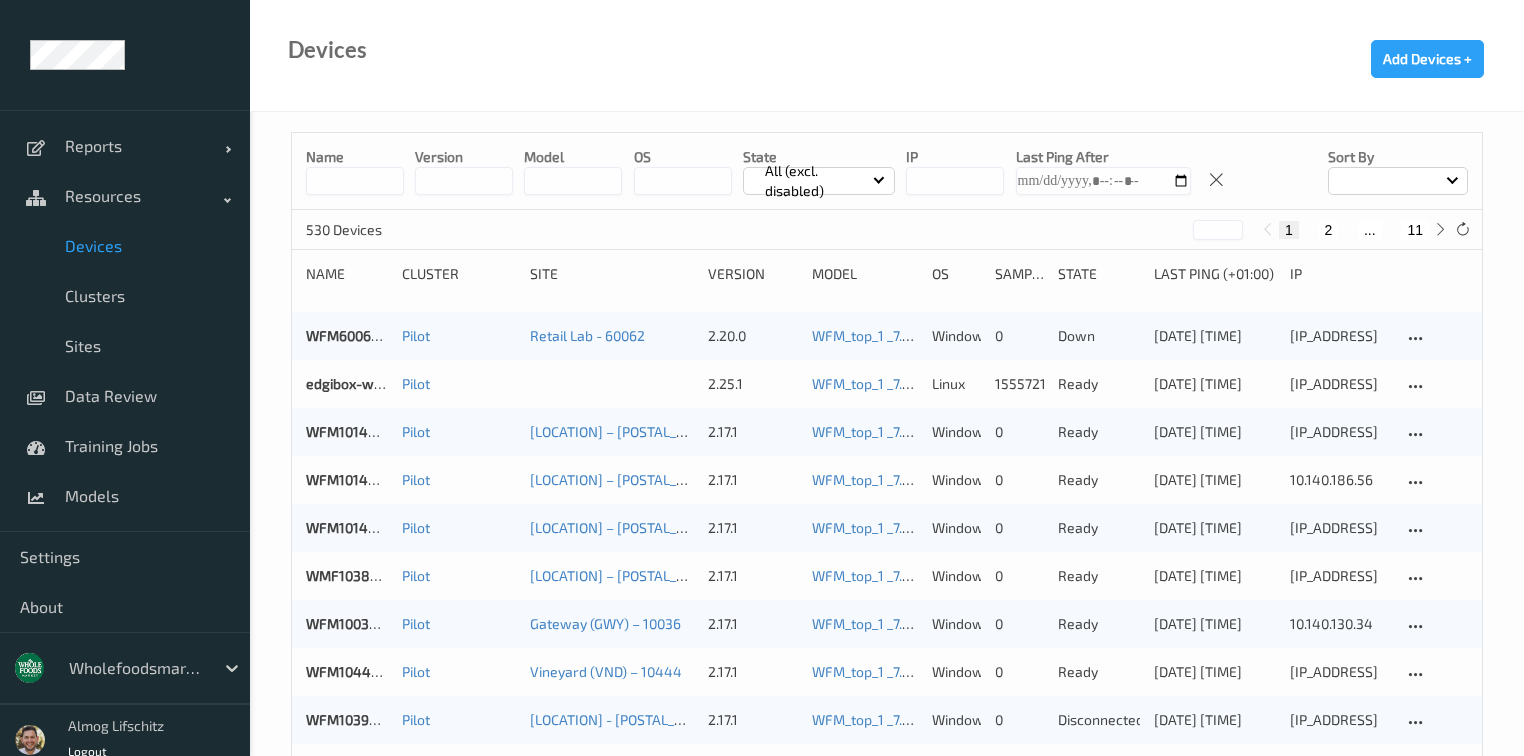 click at bounding box center (355, 181) 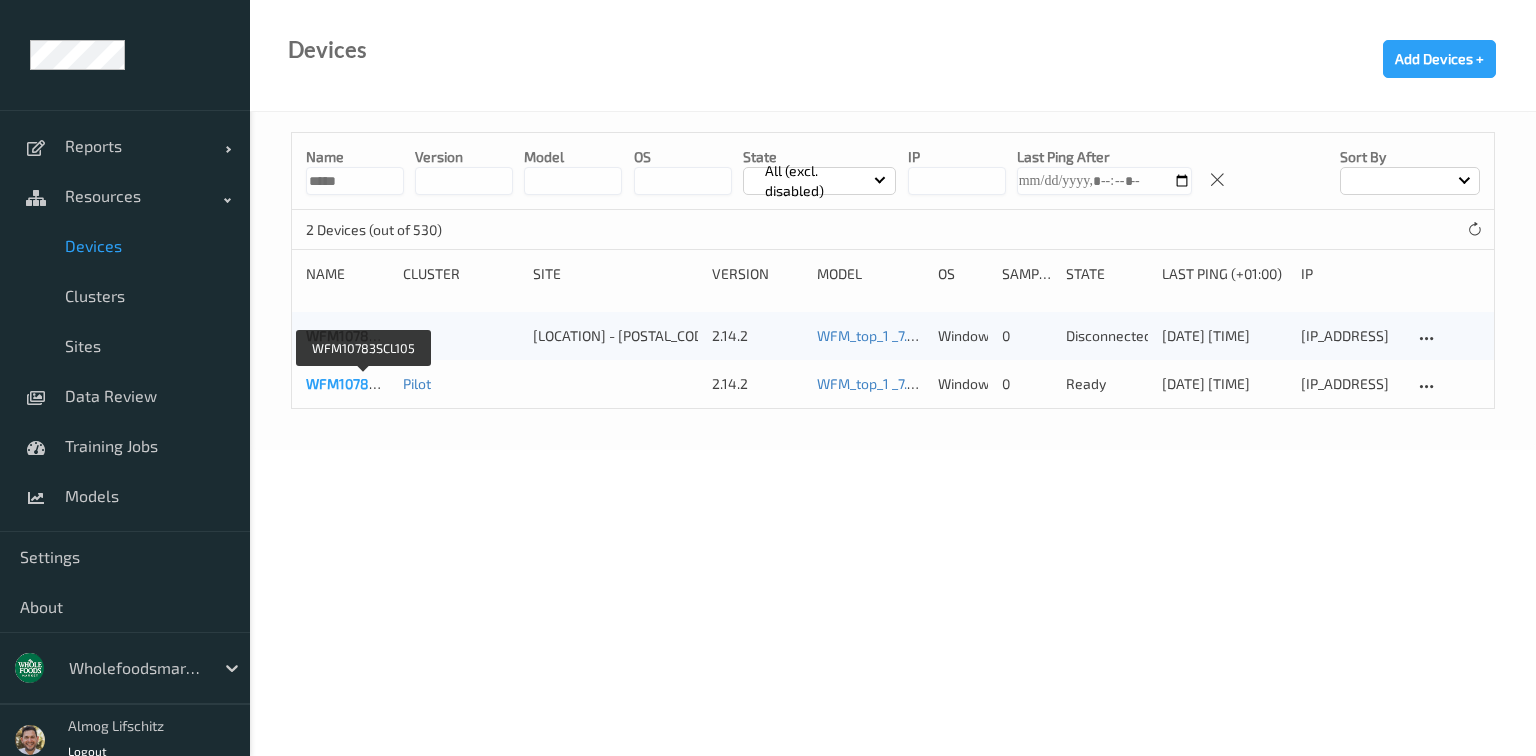 type on "*****" 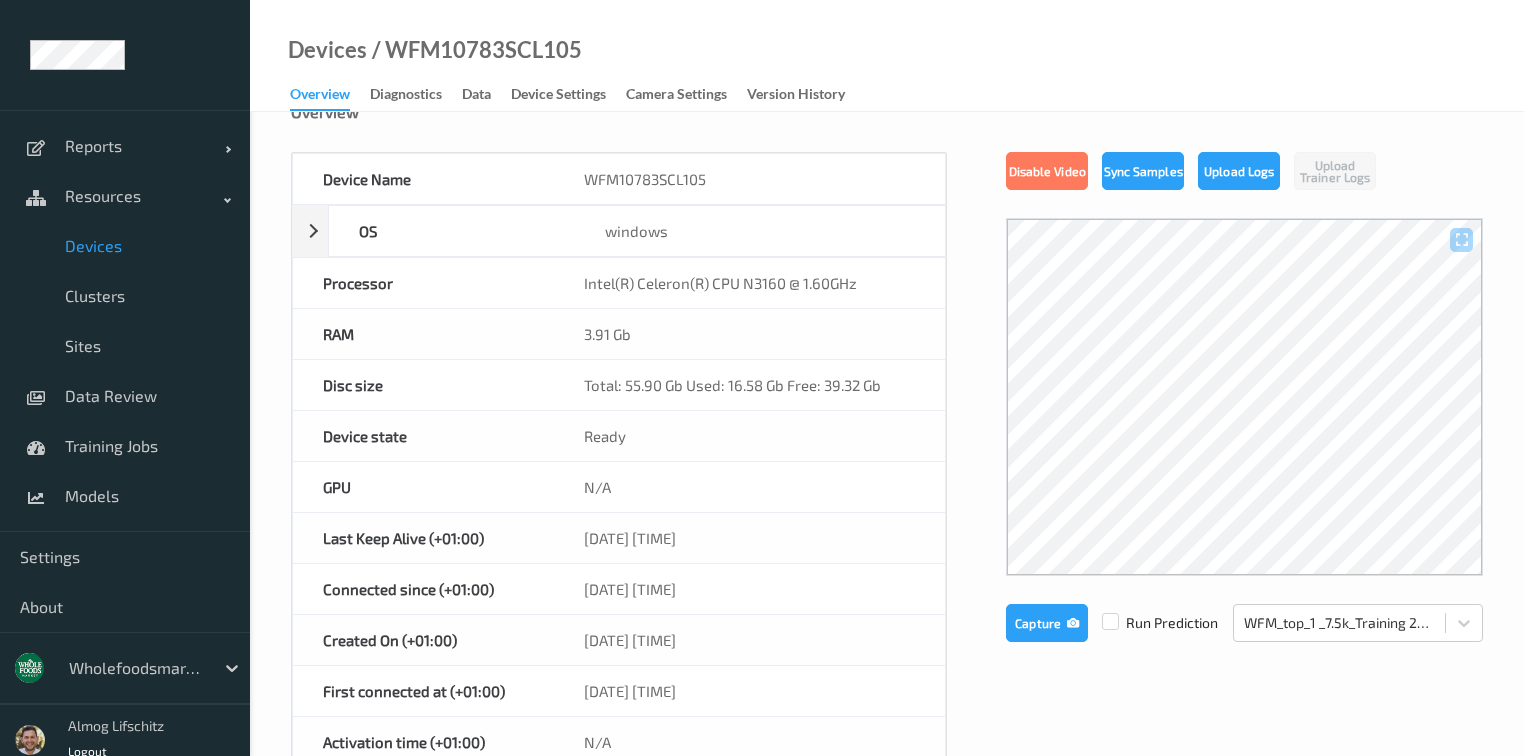 scroll, scrollTop: 80, scrollLeft: 0, axis: vertical 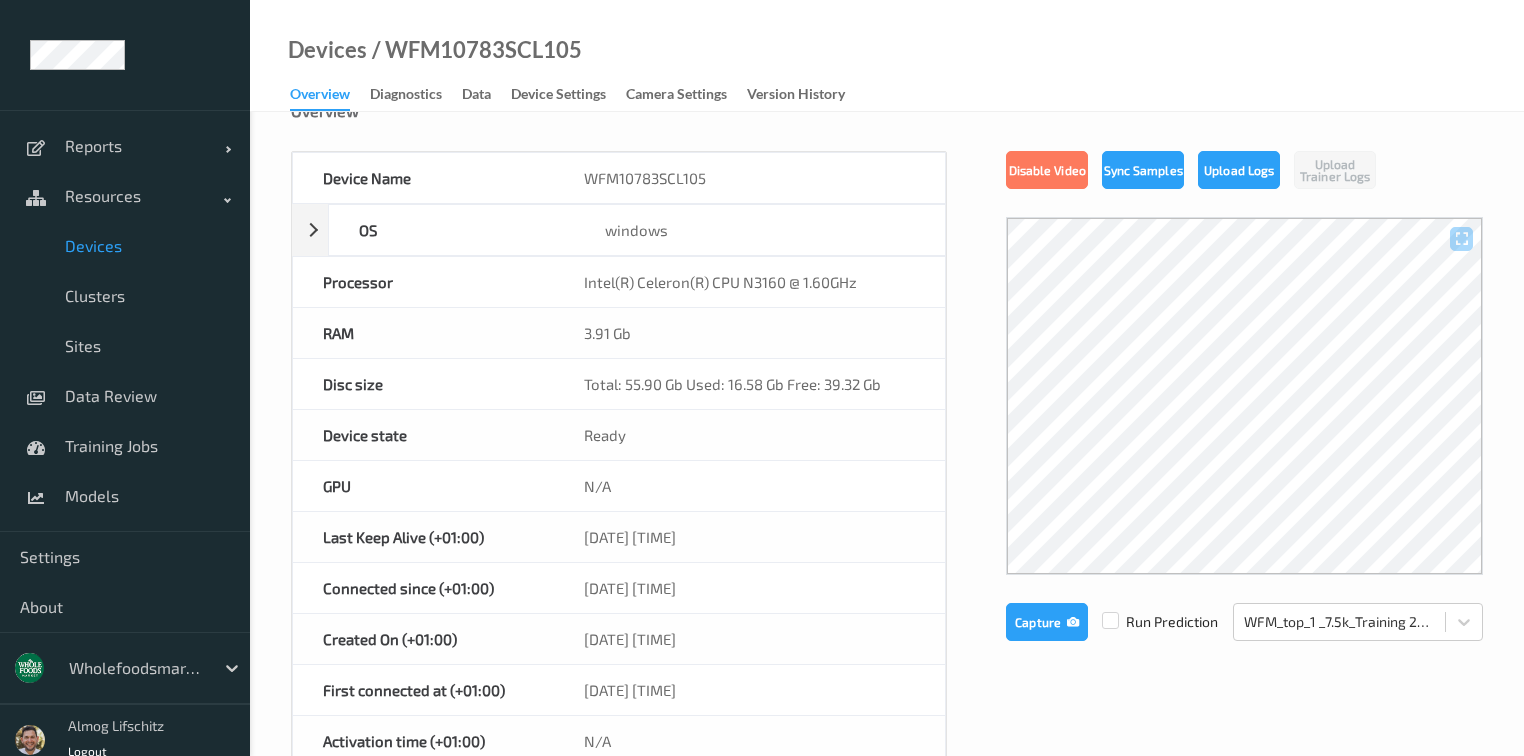 click on "Devices" at bounding box center [147, 246] 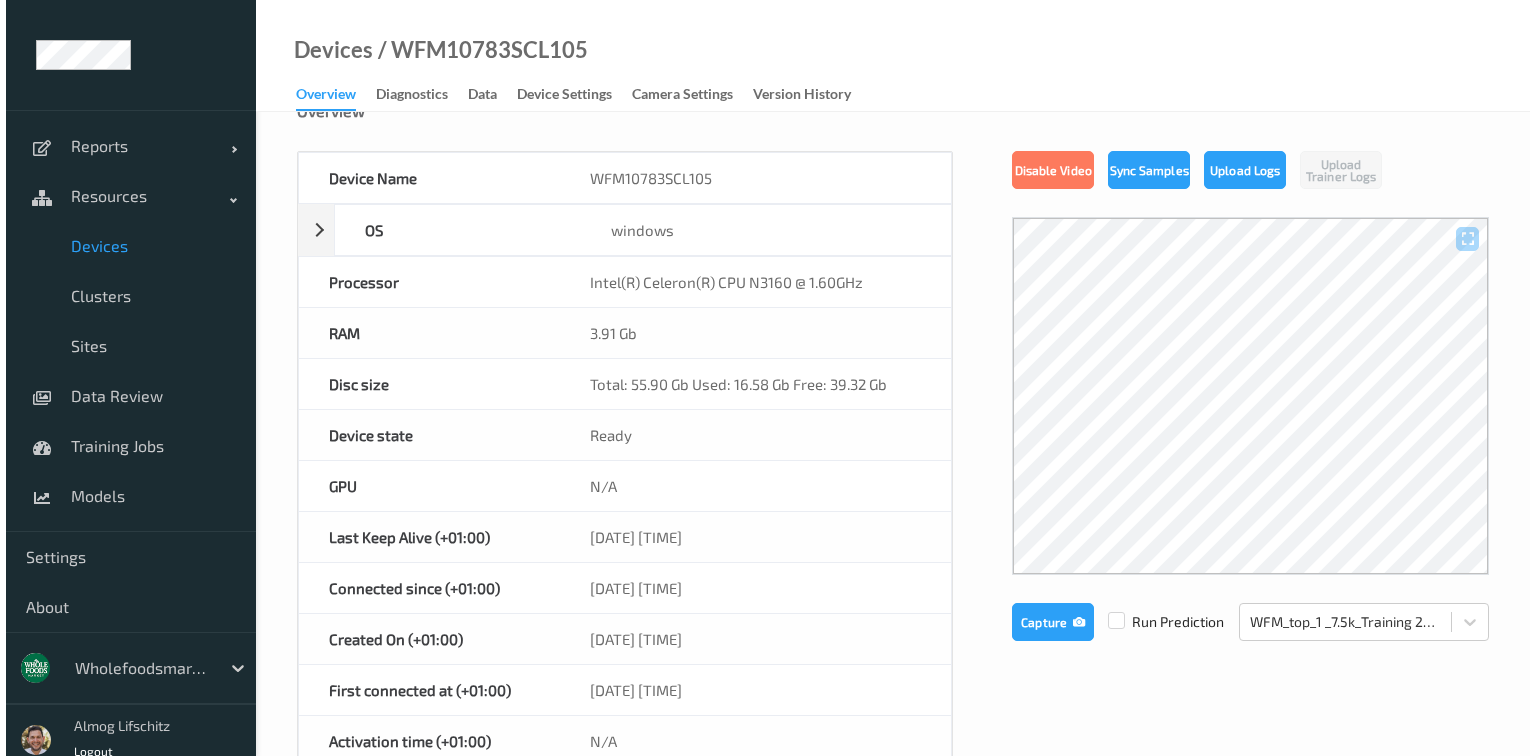 scroll, scrollTop: 0, scrollLeft: 0, axis: both 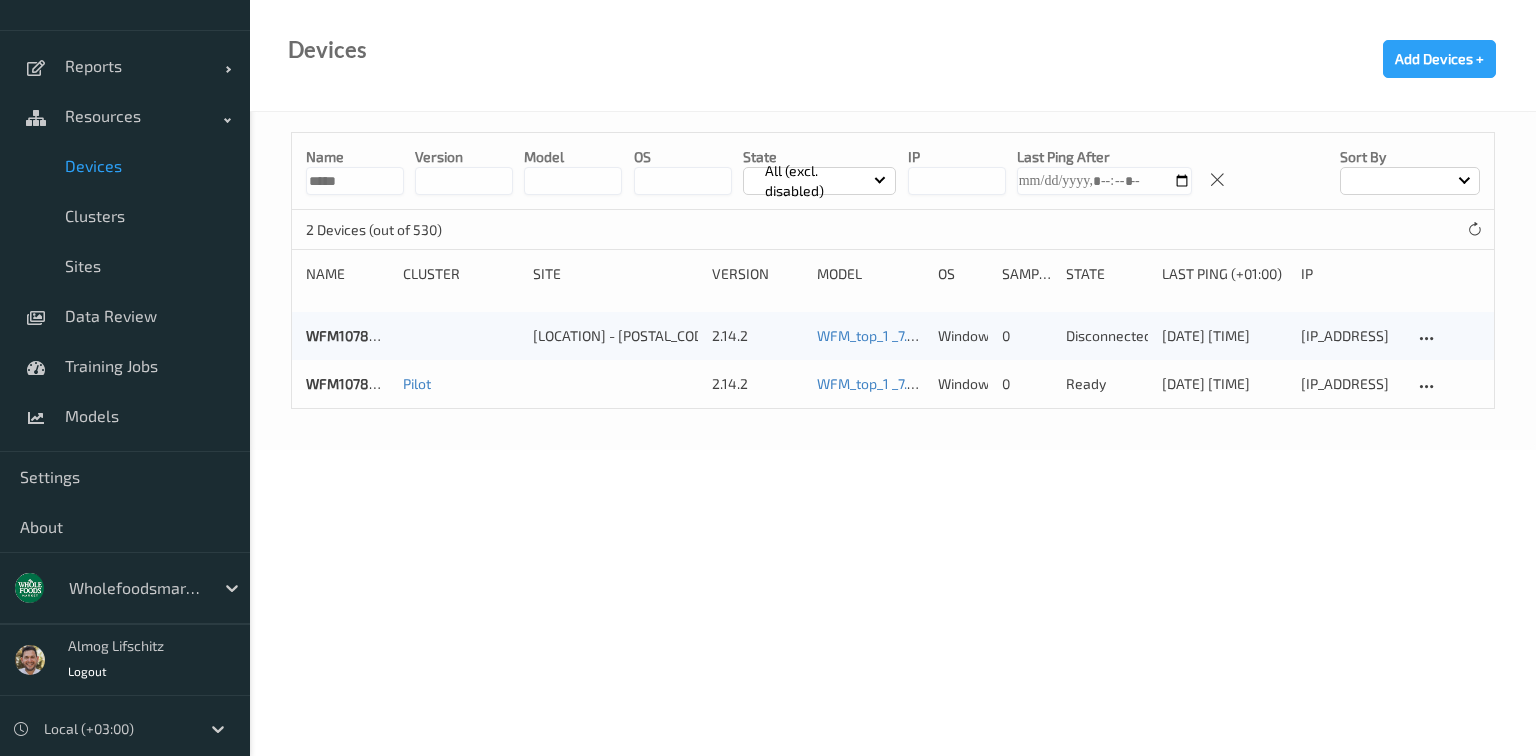 click on "*****" at bounding box center (355, 181) 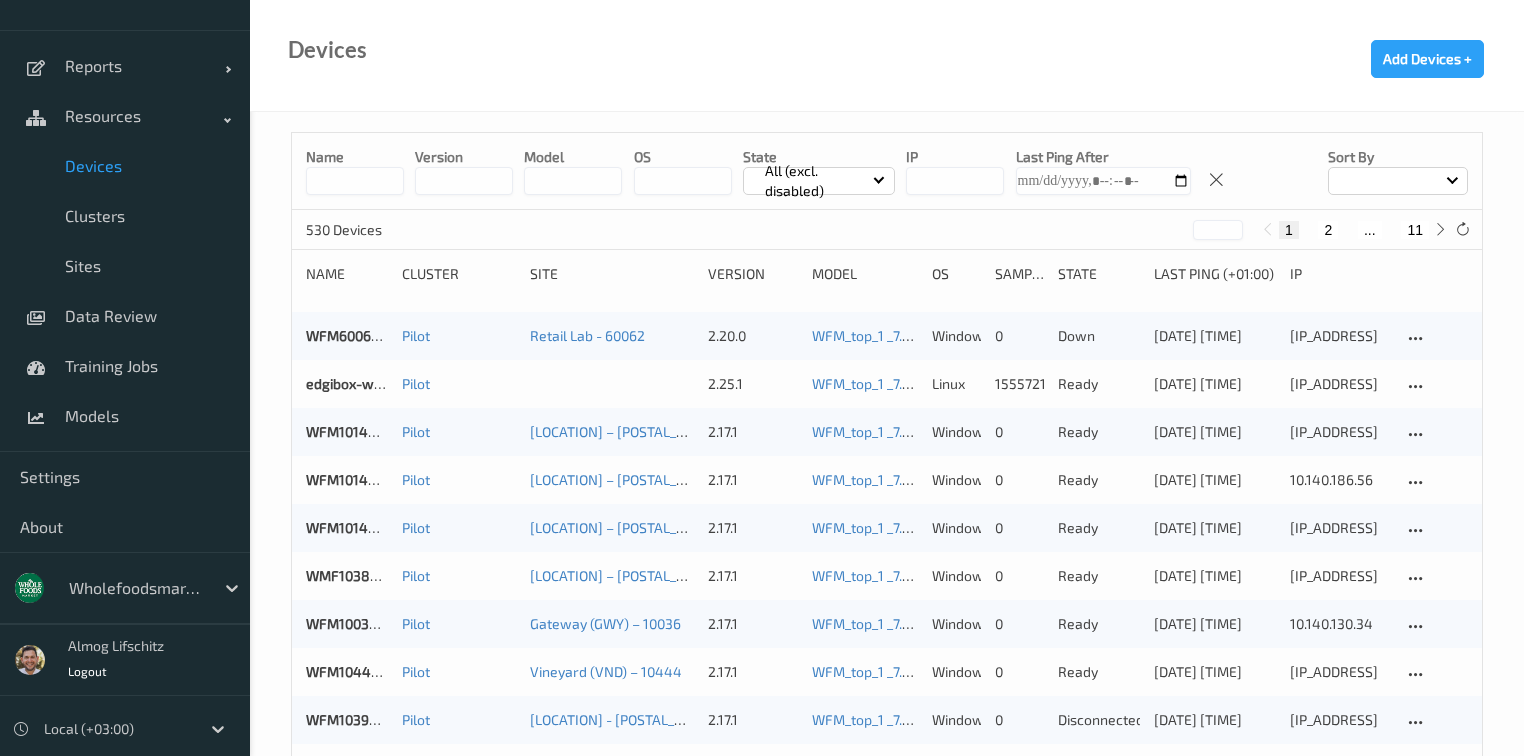type 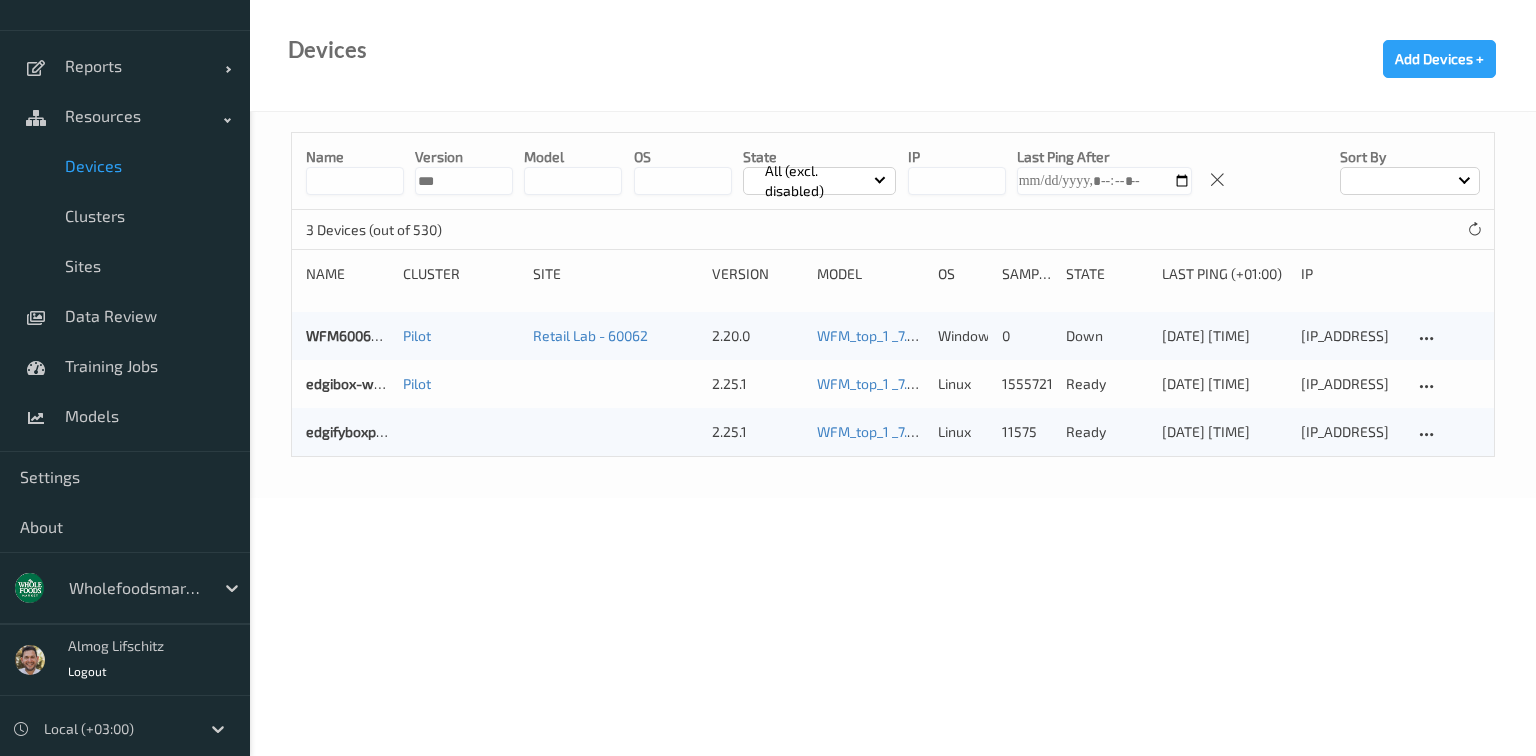 type on "***" 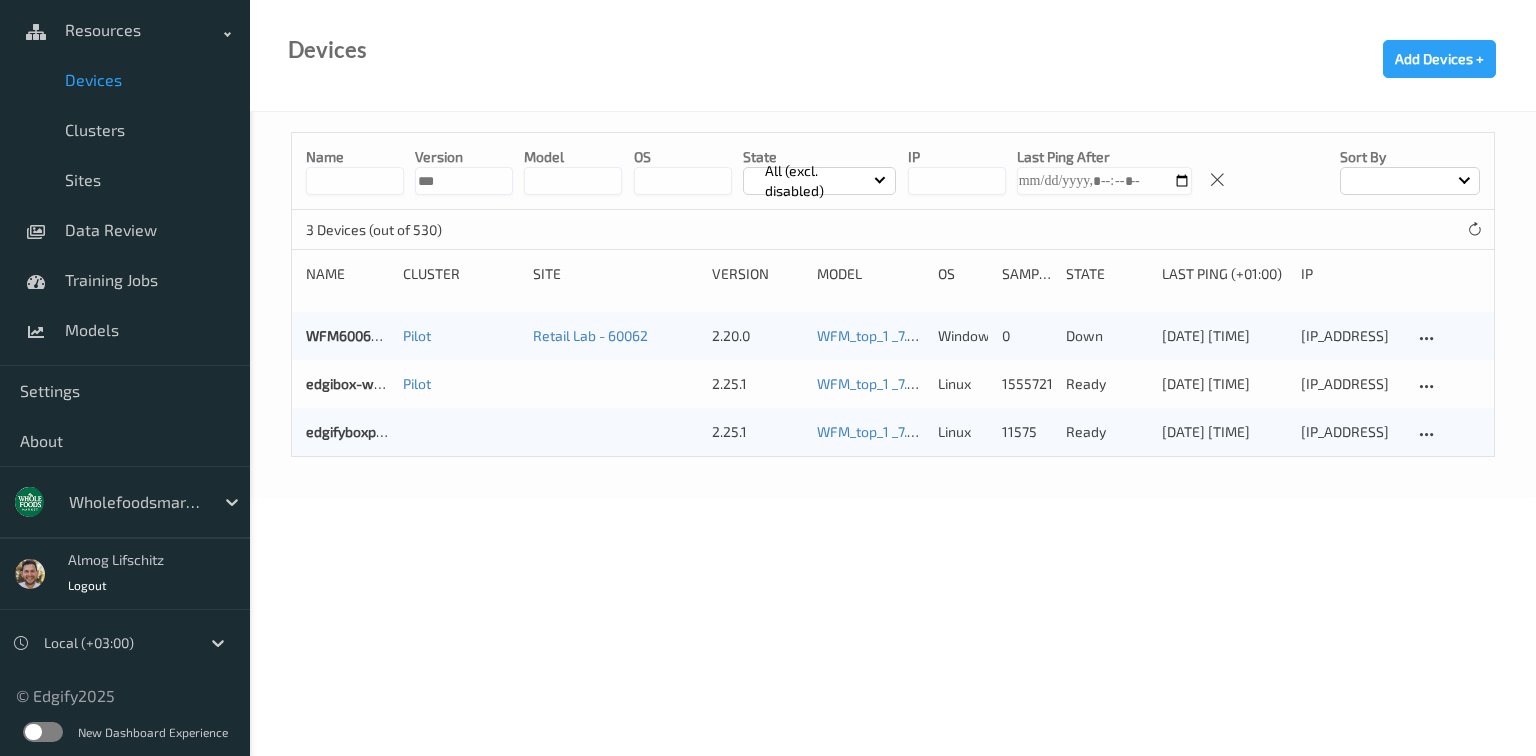click at bounding box center [43, 732] 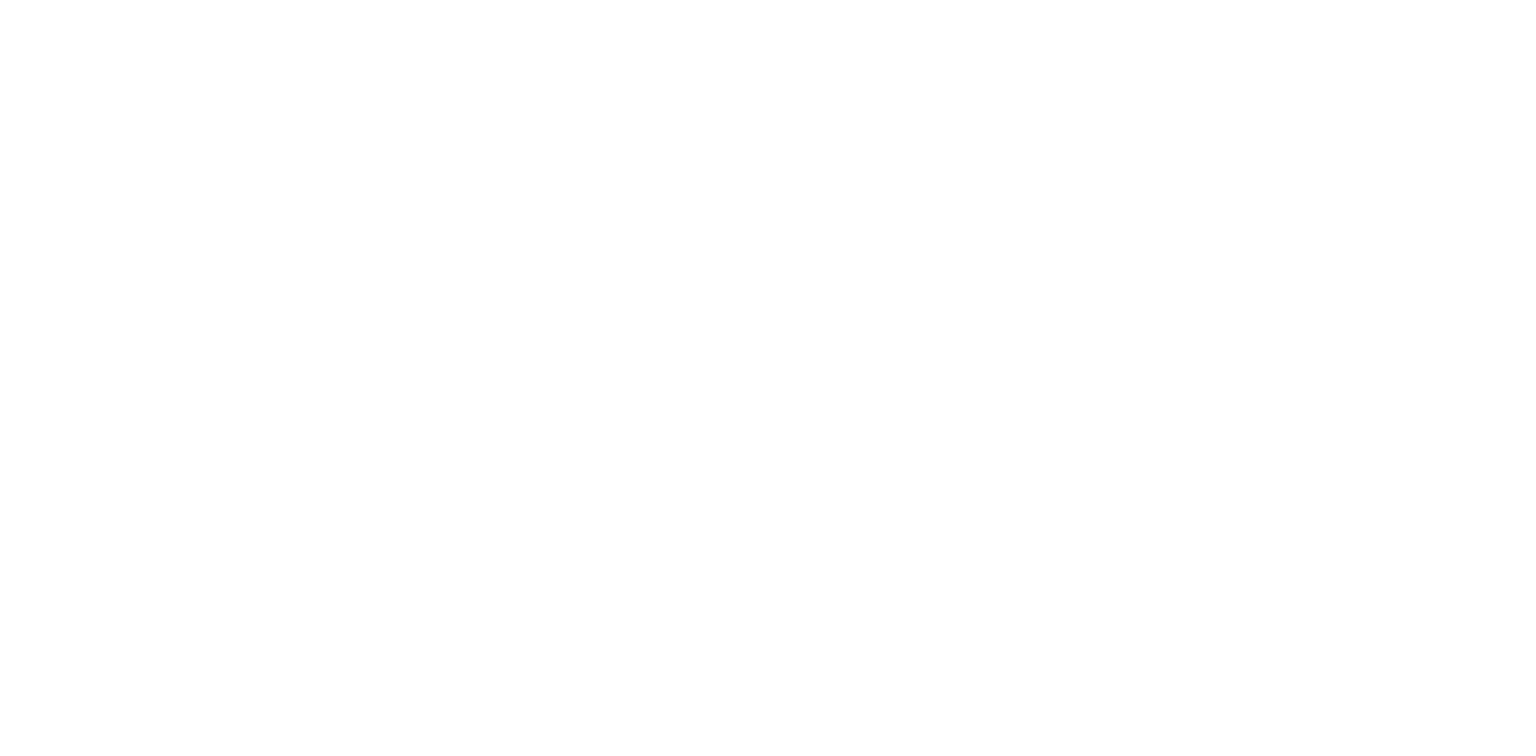 scroll, scrollTop: 0, scrollLeft: 0, axis: both 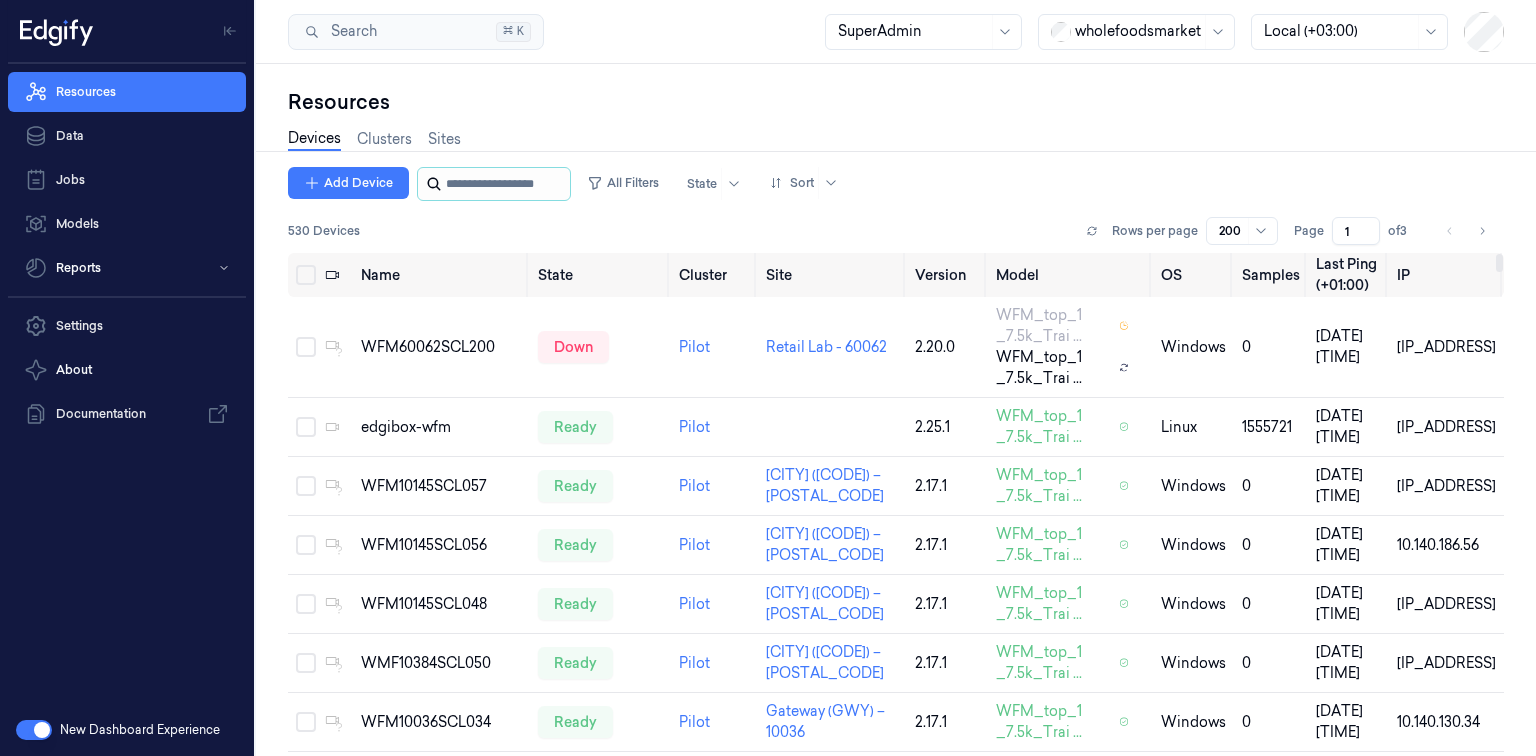 click at bounding box center [506, 184] 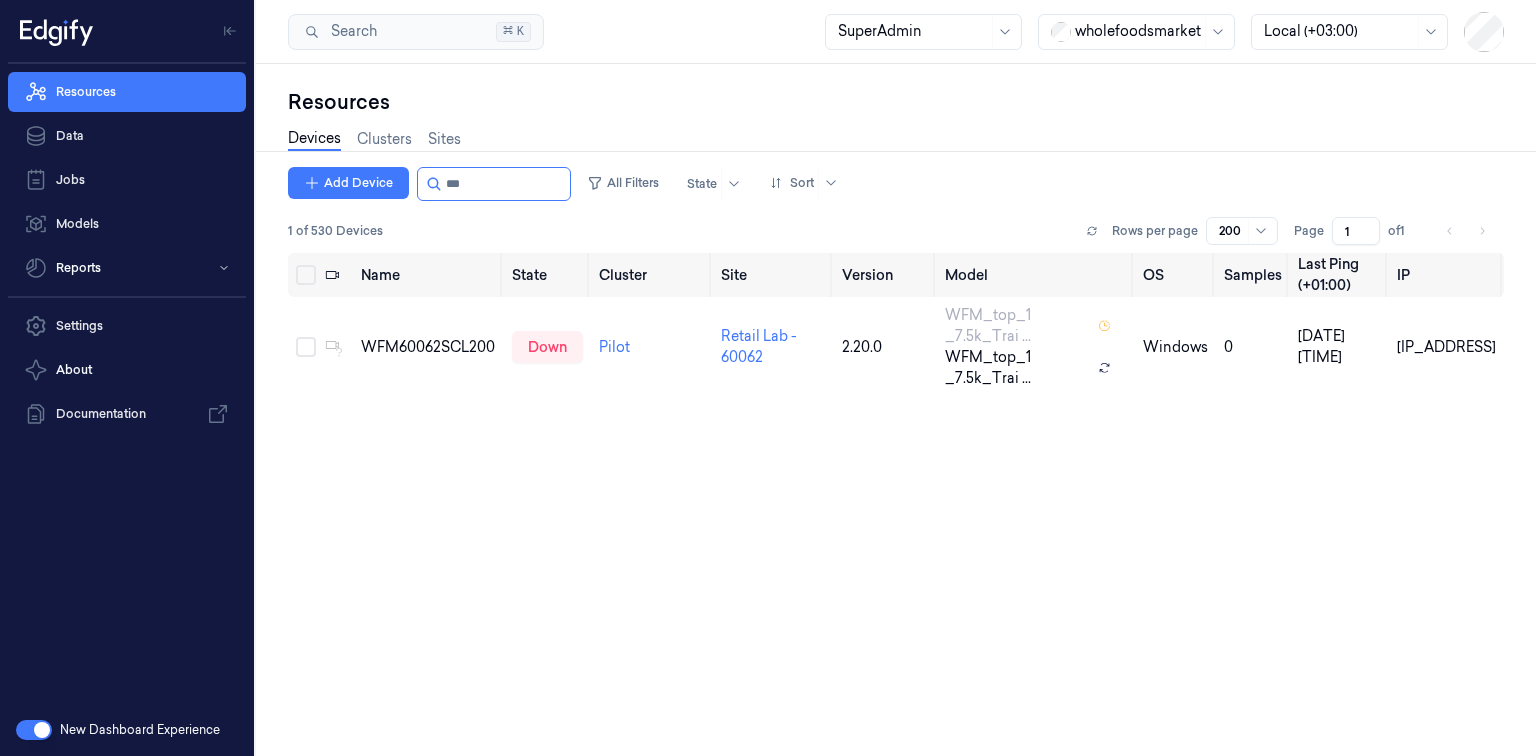 type on "***" 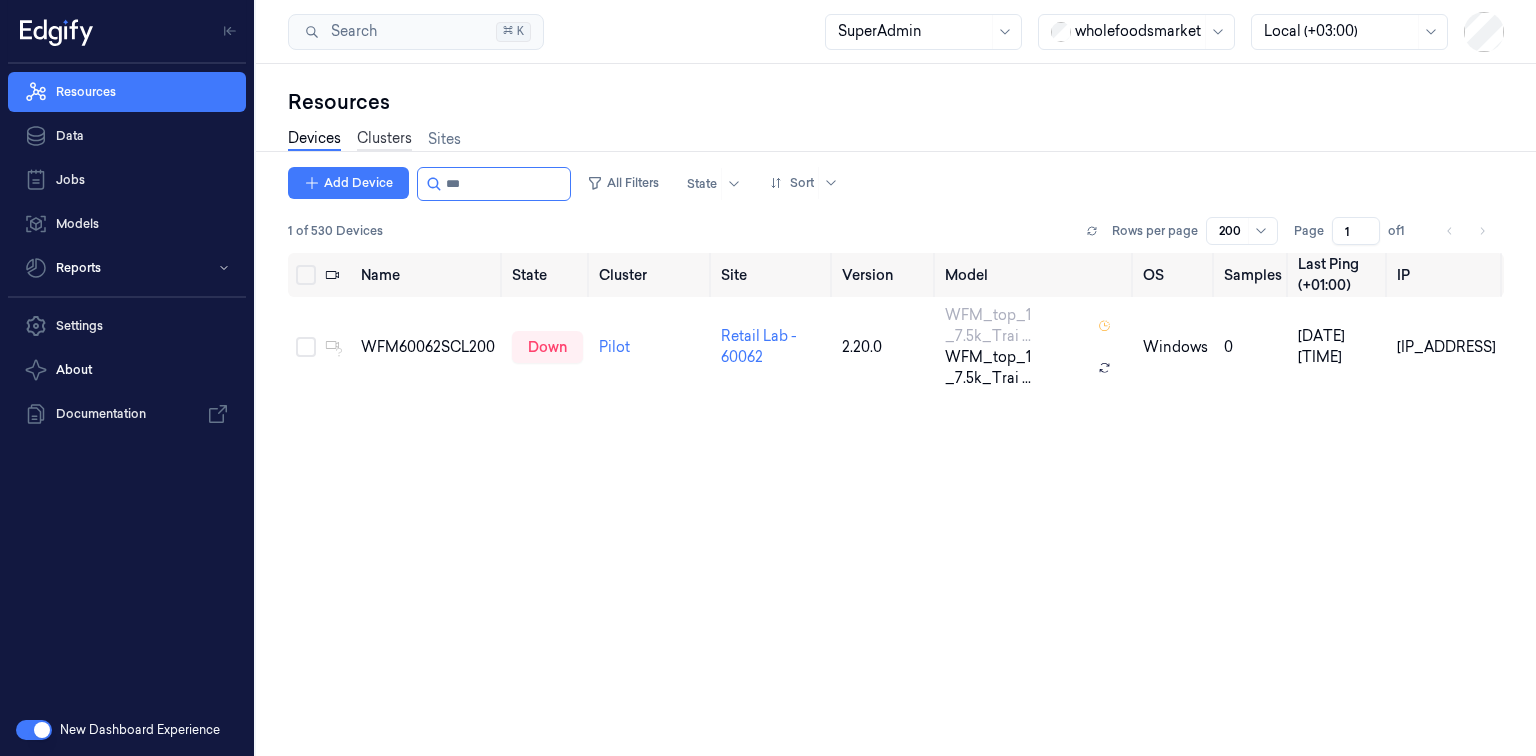 click on "Clusters" at bounding box center [384, 139] 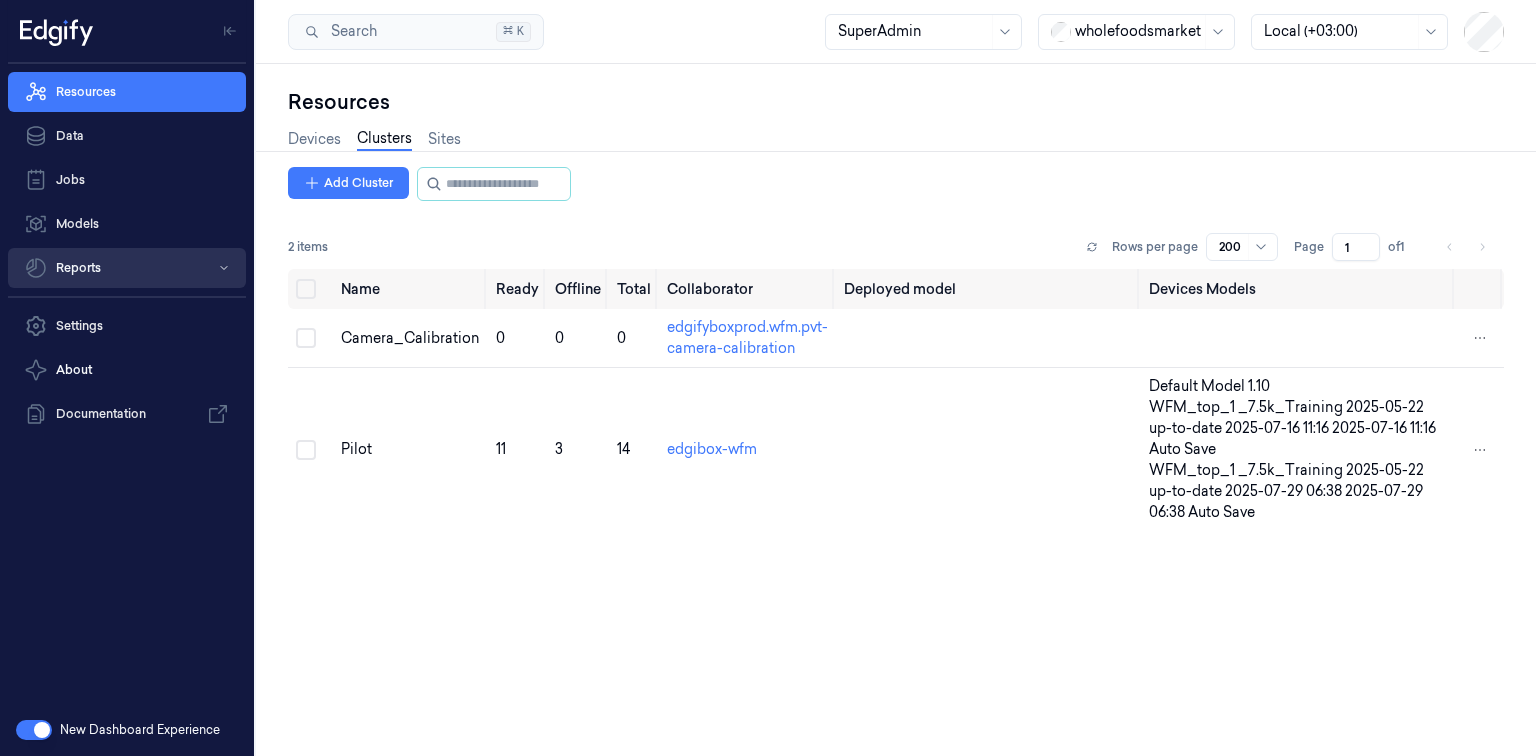 click on "Reports" at bounding box center (127, 268) 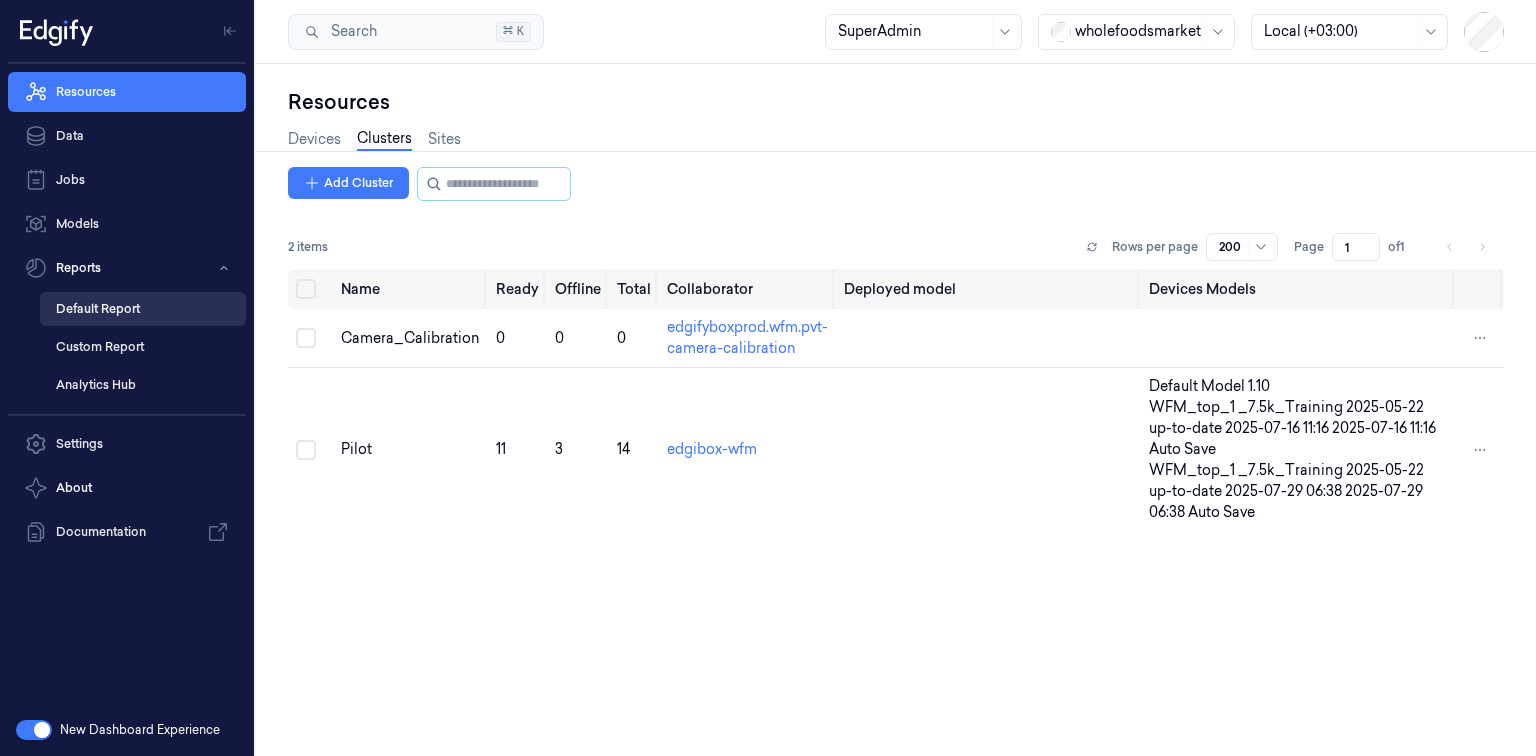 click on "Default Report" at bounding box center (143, 309) 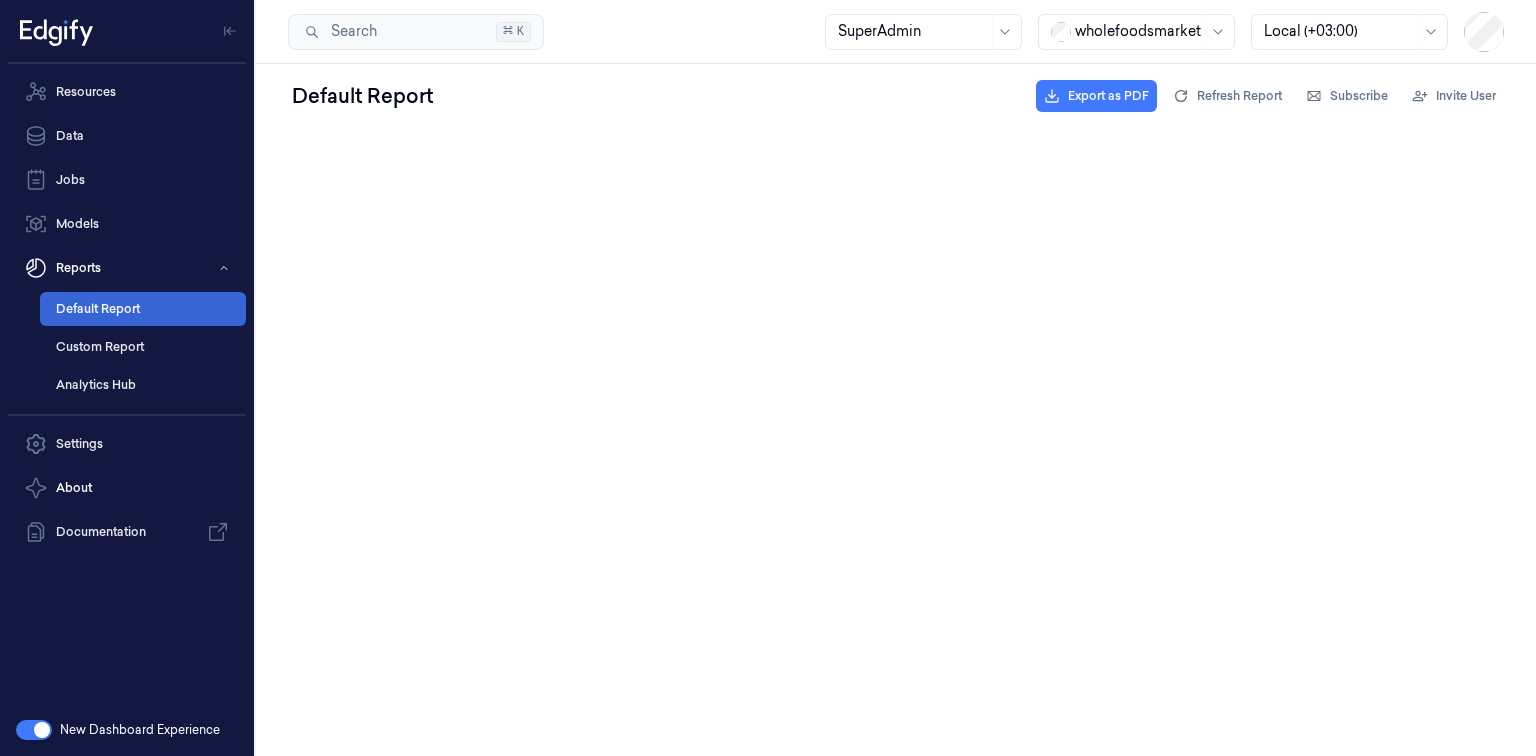 scroll, scrollTop: 0, scrollLeft: 0, axis: both 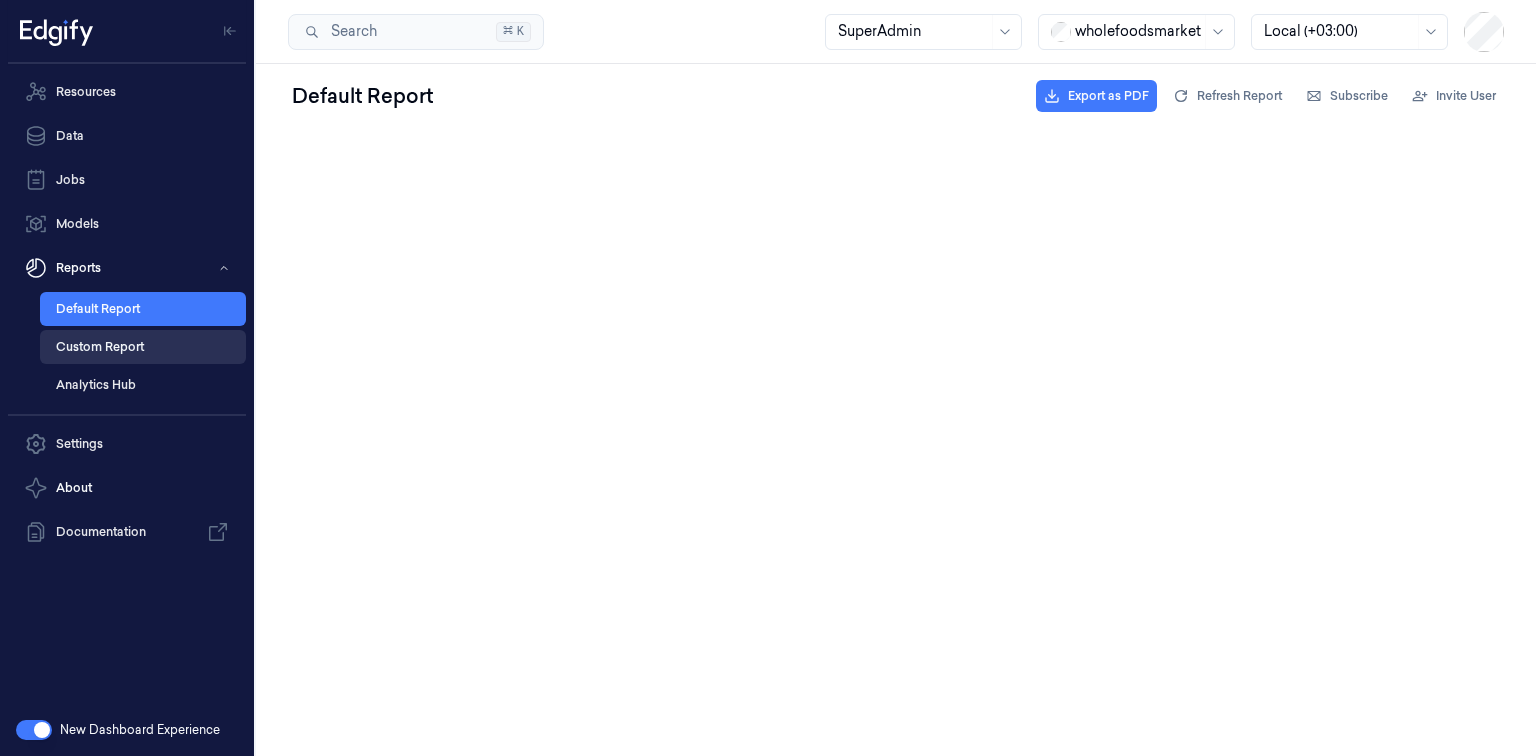 click on "Custom Report" at bounding box center (143, 347) 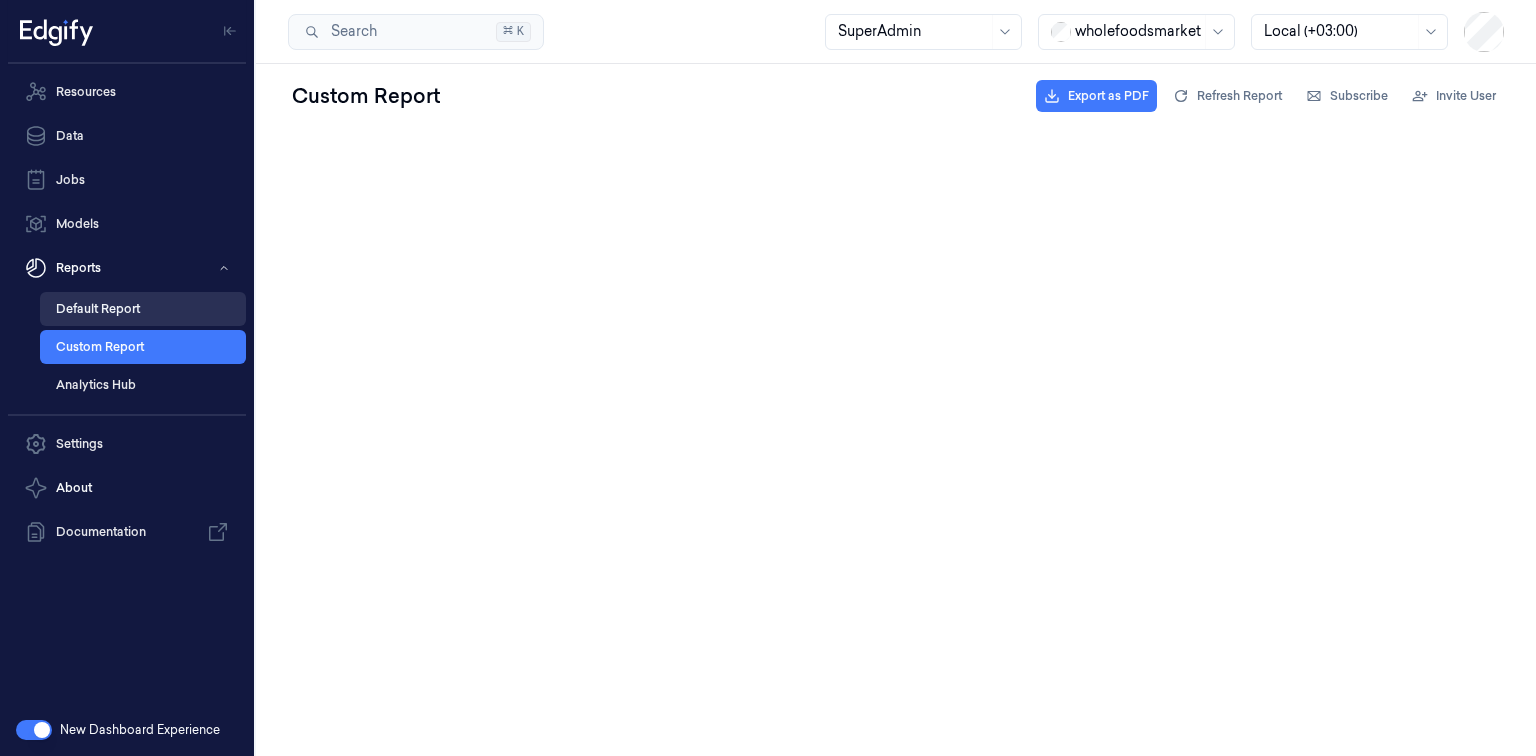 click on "Default Report" at bounding box center (143, 309) 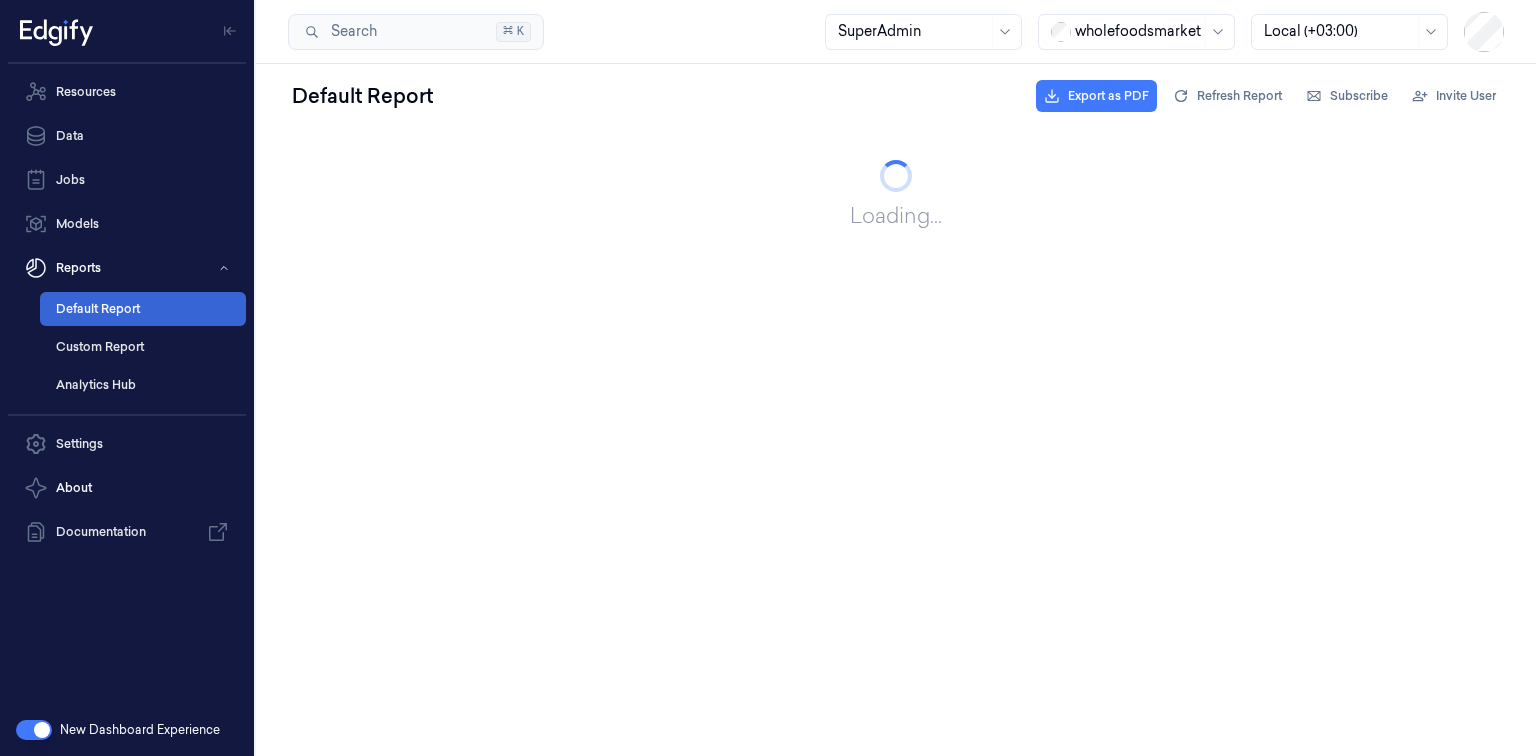 scroll, scrollTop: 0, scrollLeft: 0, axis: both 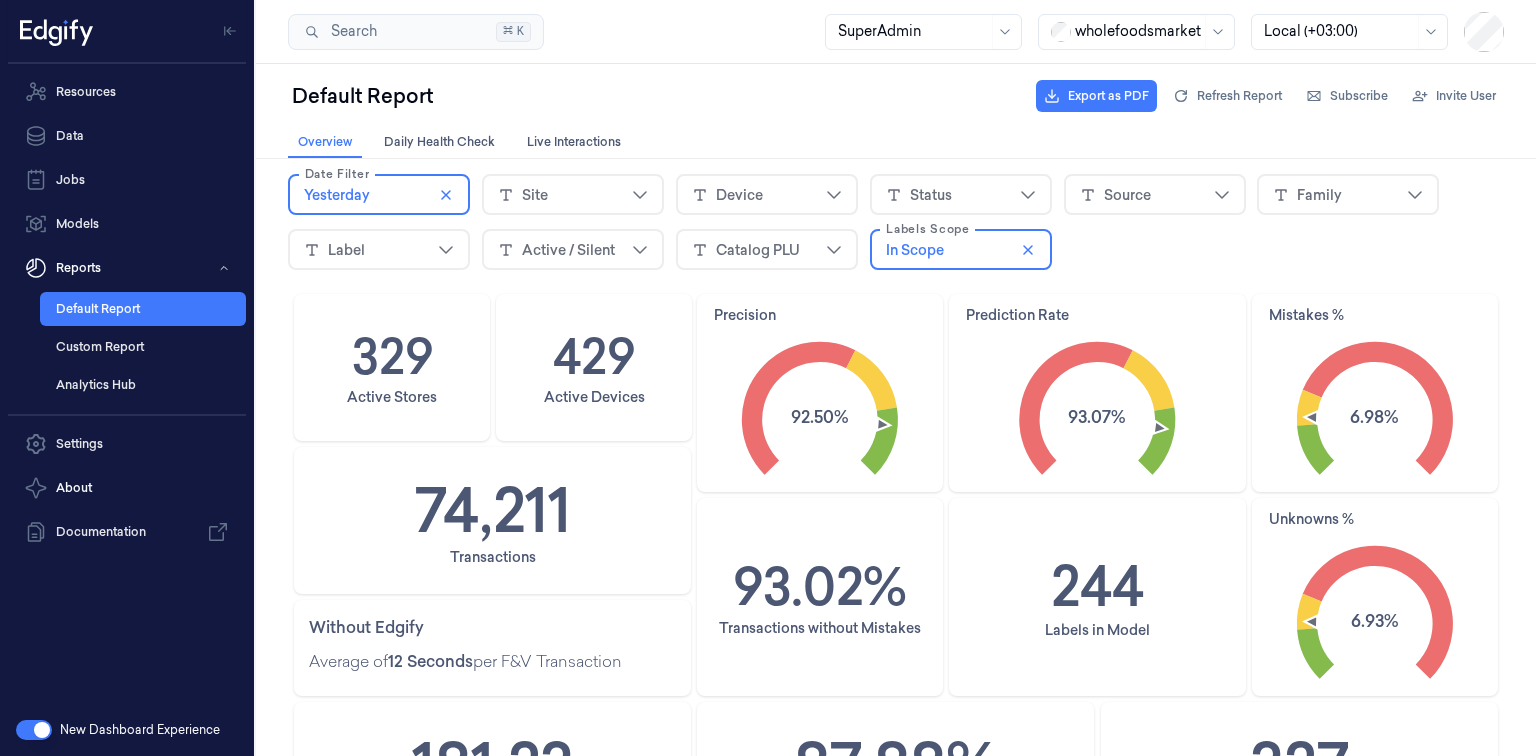 click on "Yesterday" at bounding box center [379, 195] 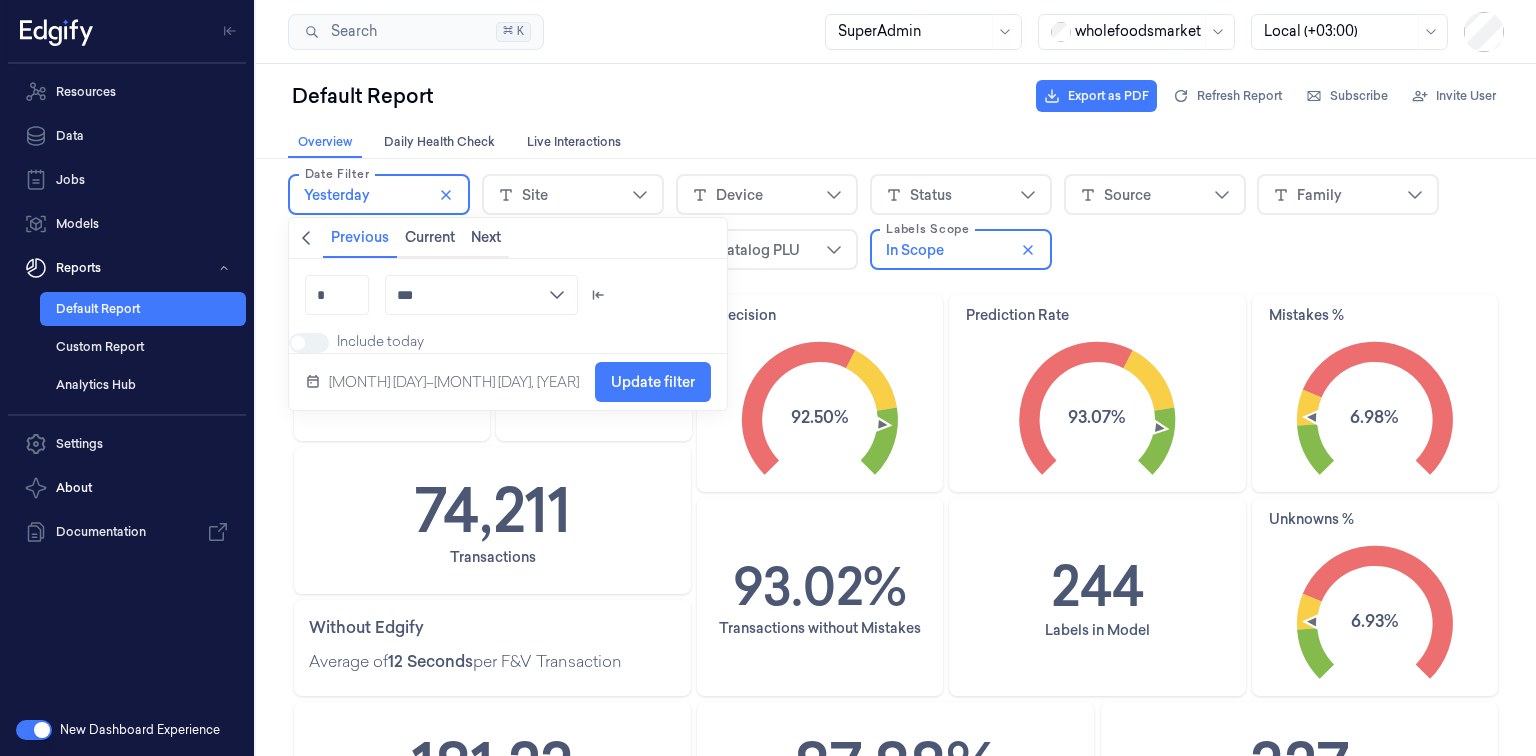 click 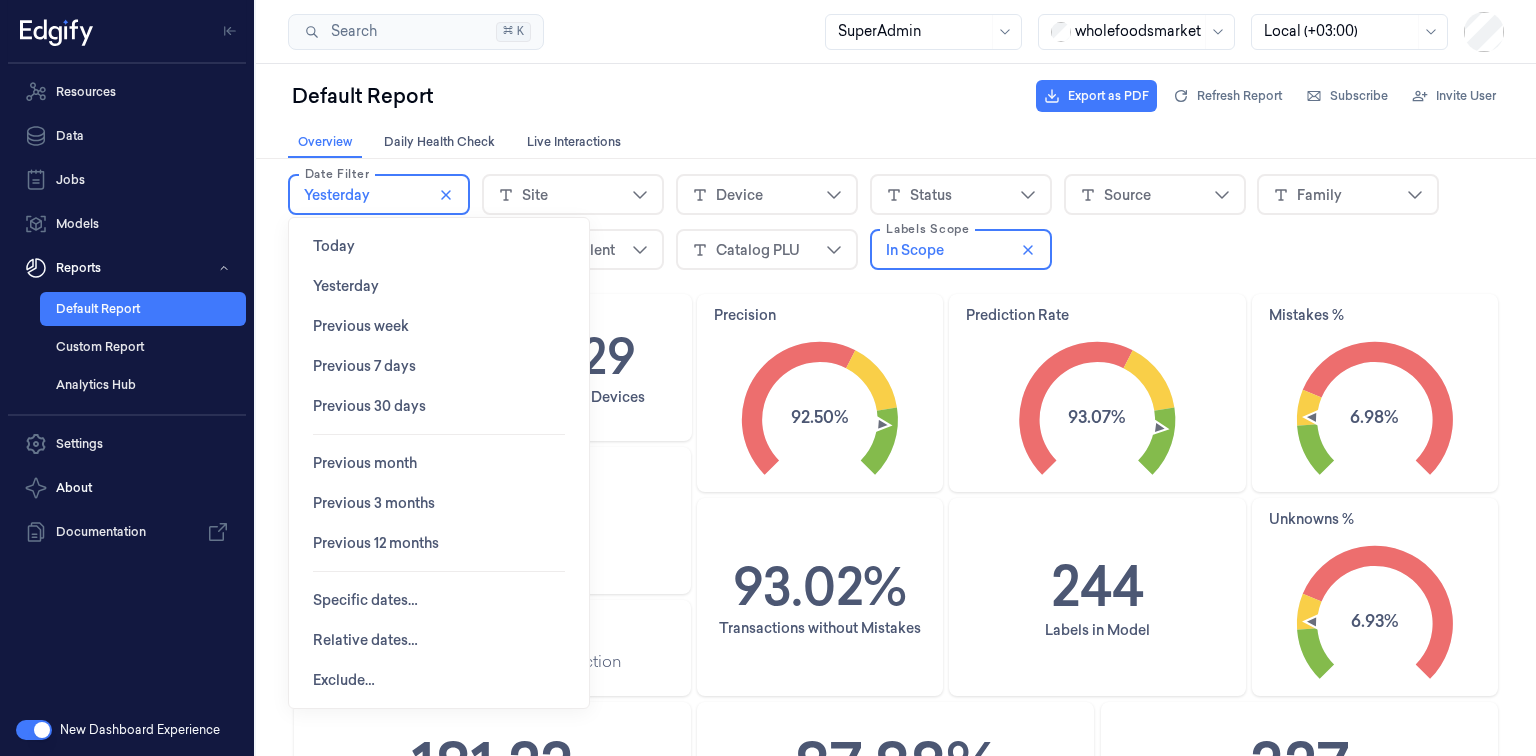 click on "Today" at bounding box center [334, 246] 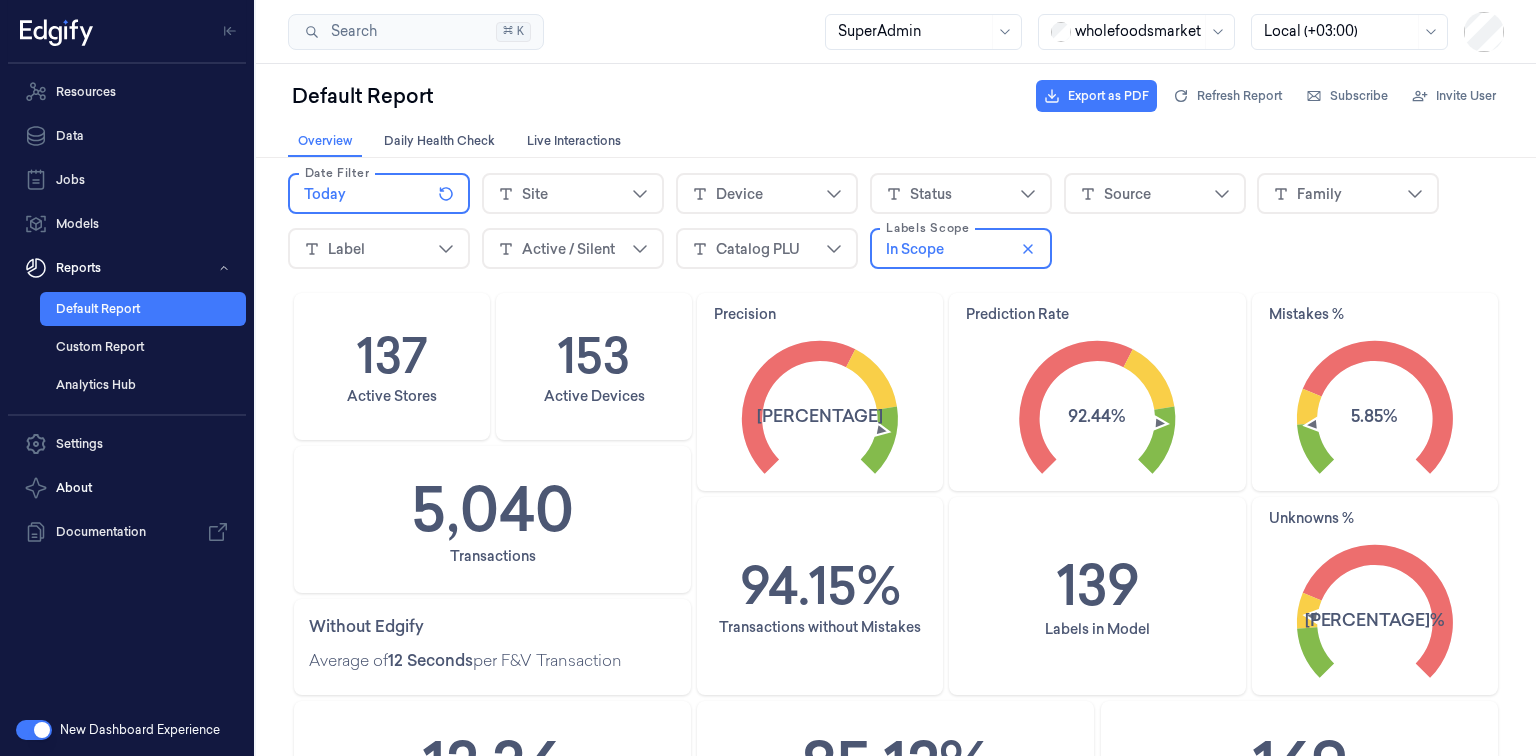 scroll, scrollTop: 0, scrollLeft: 0, axis: both 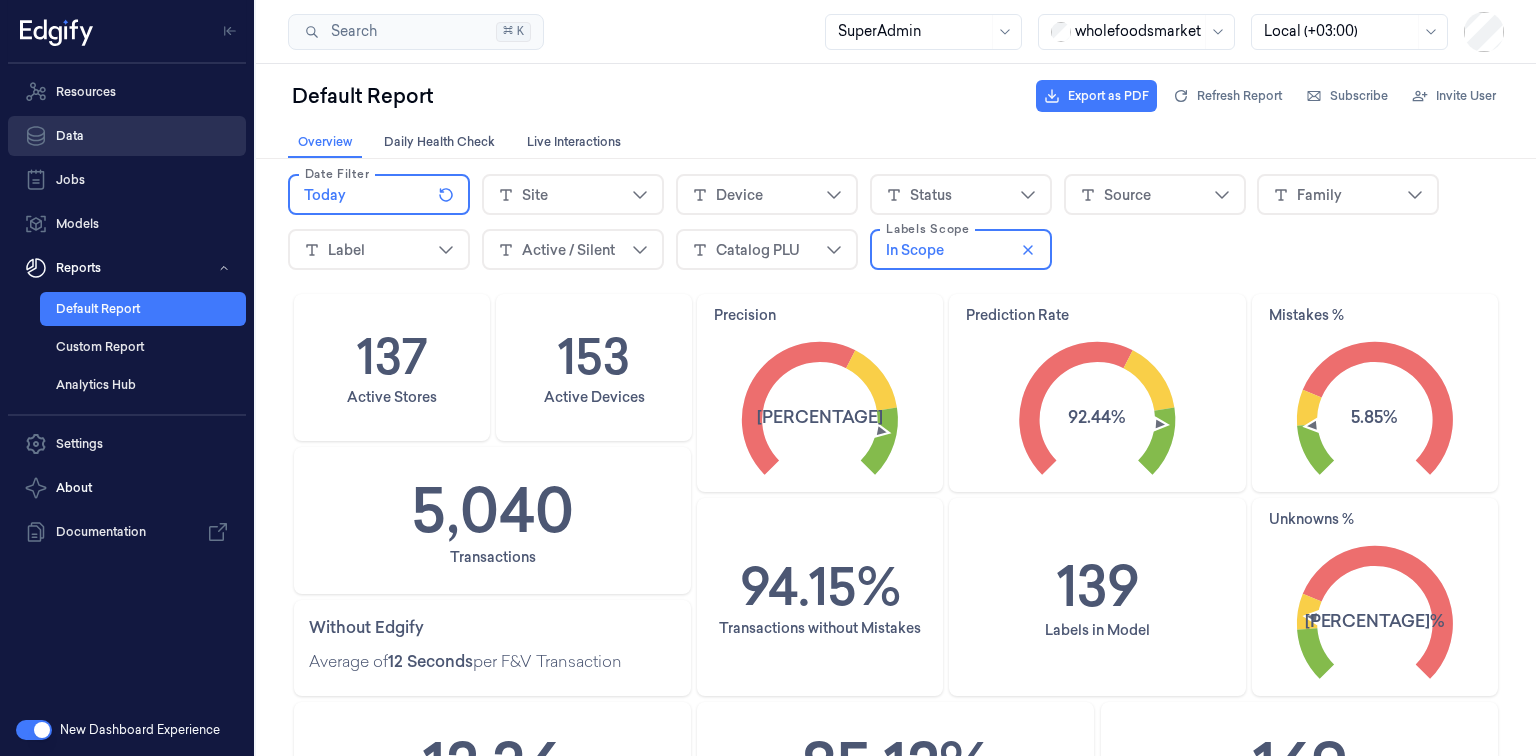 click on "Data" at bounding box center (127, 136) 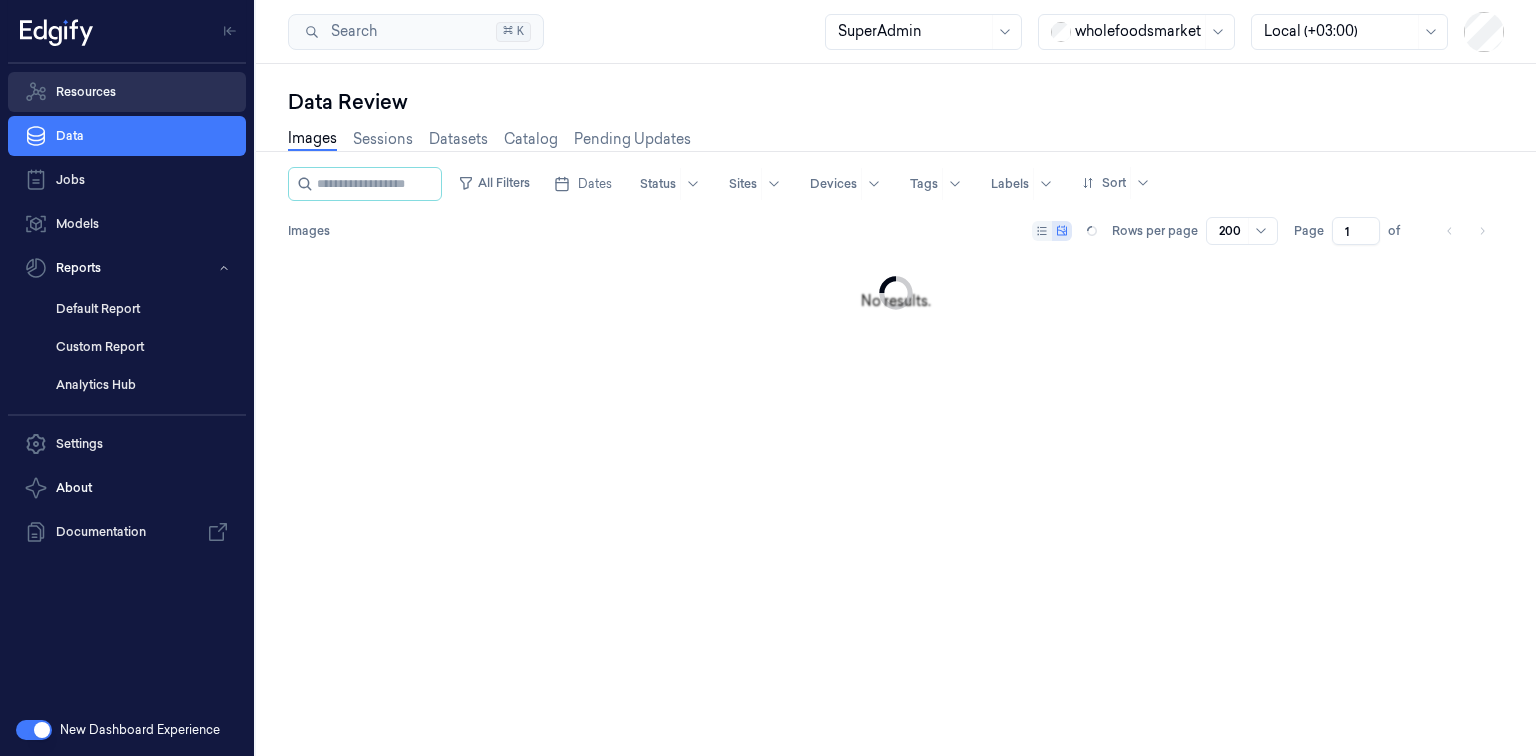 click on "Resources" at bounding box center (127, 92) 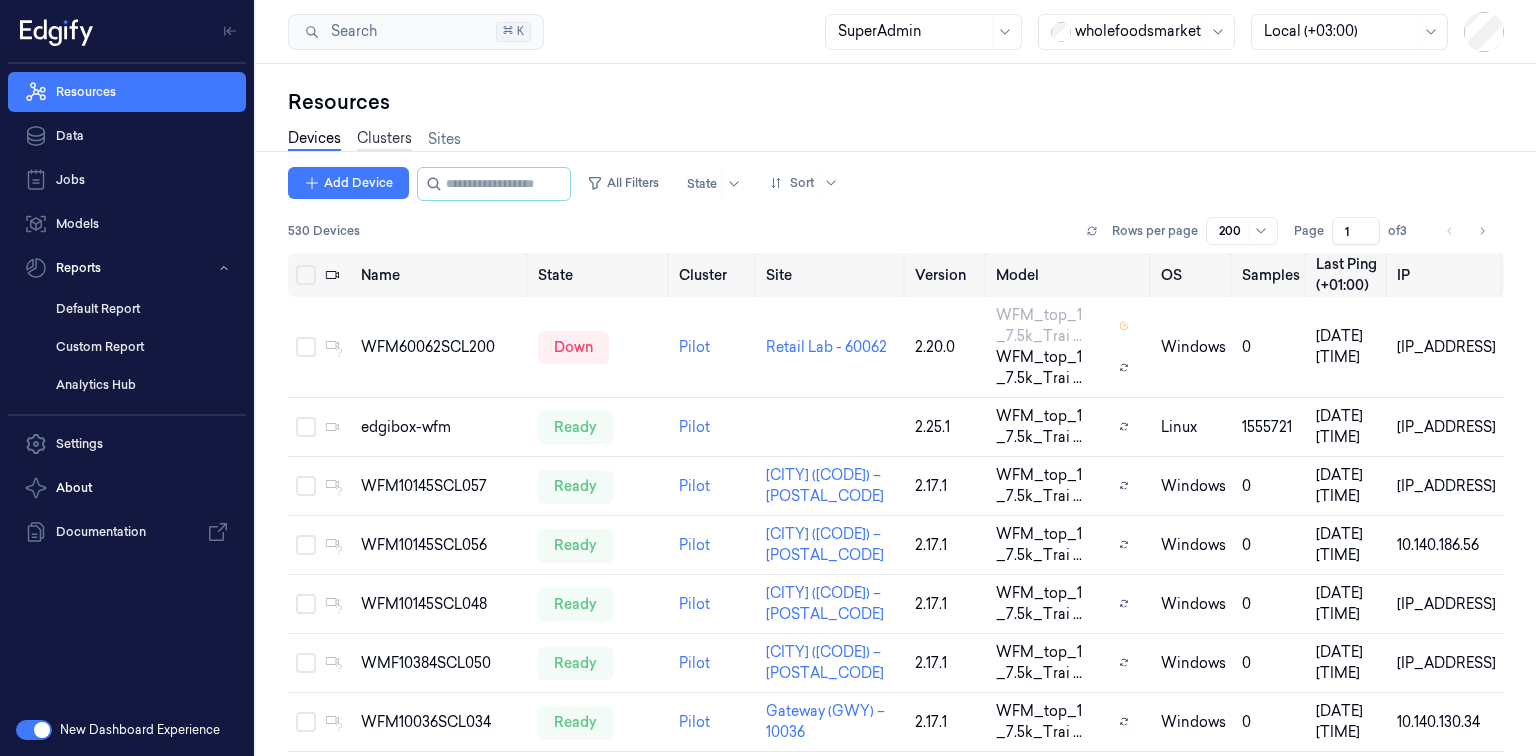 click on "Clusters" at bounding box center [384, 139] 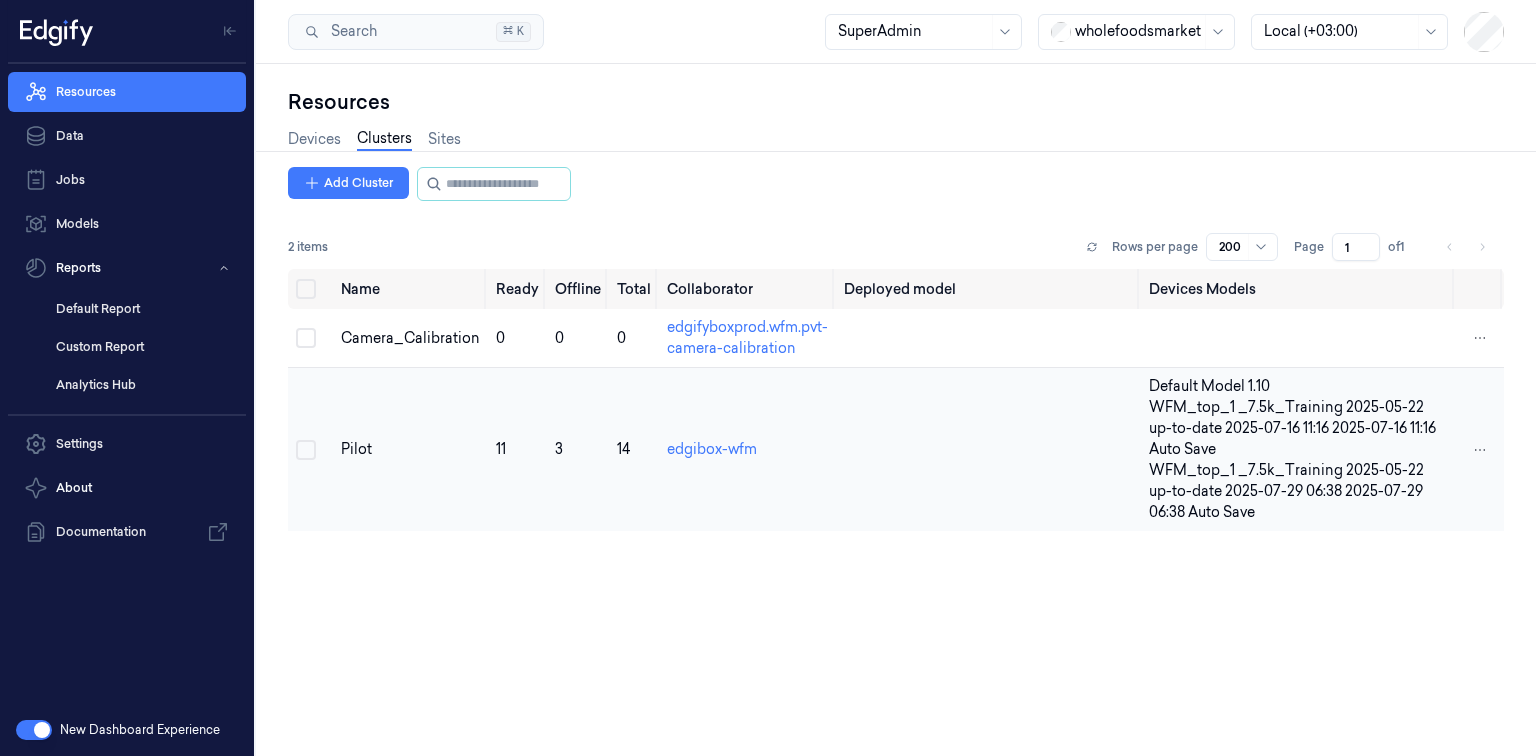 click on "Pilot" at bounding box center [410, 449] 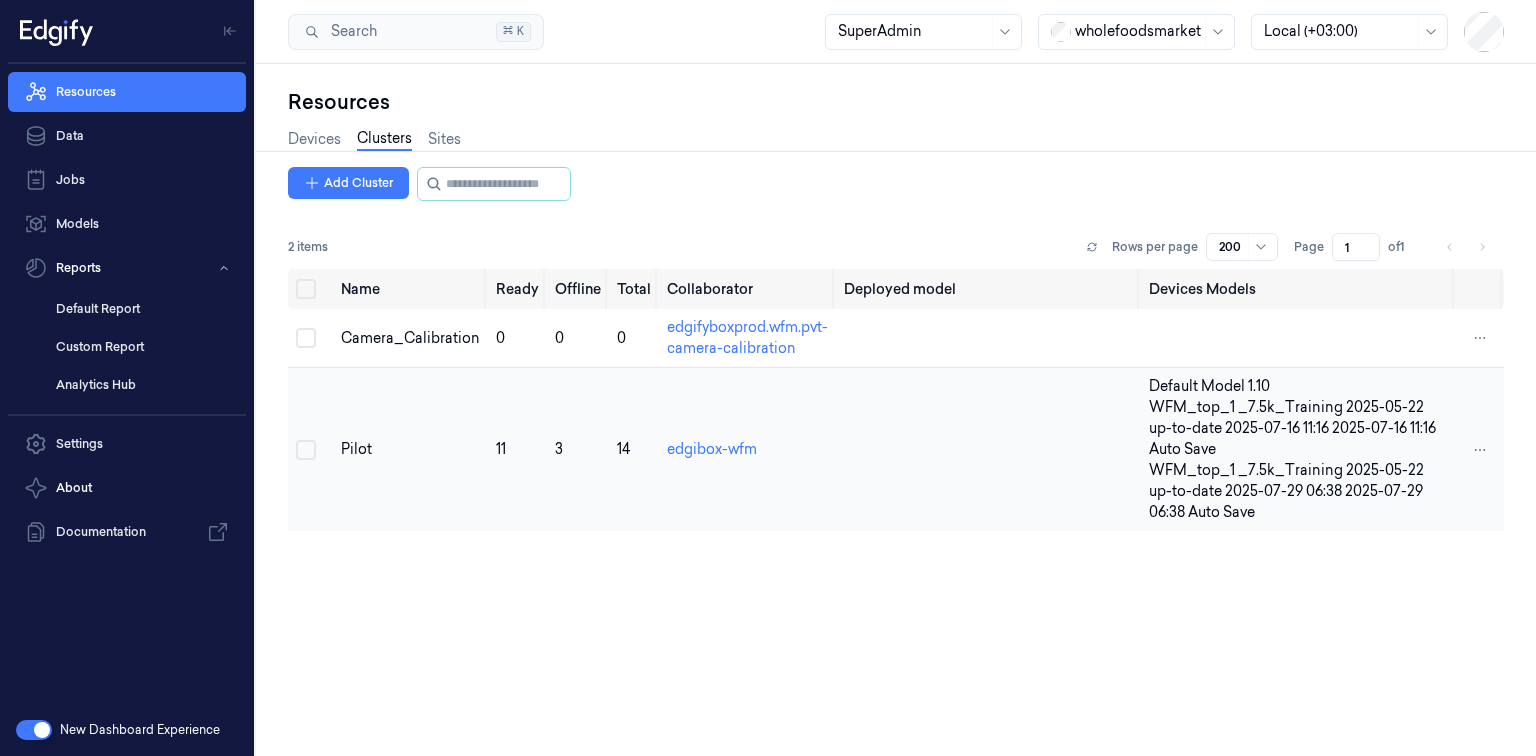 scroll, scrollTop: 0, scrollLeft: 0, axis: both 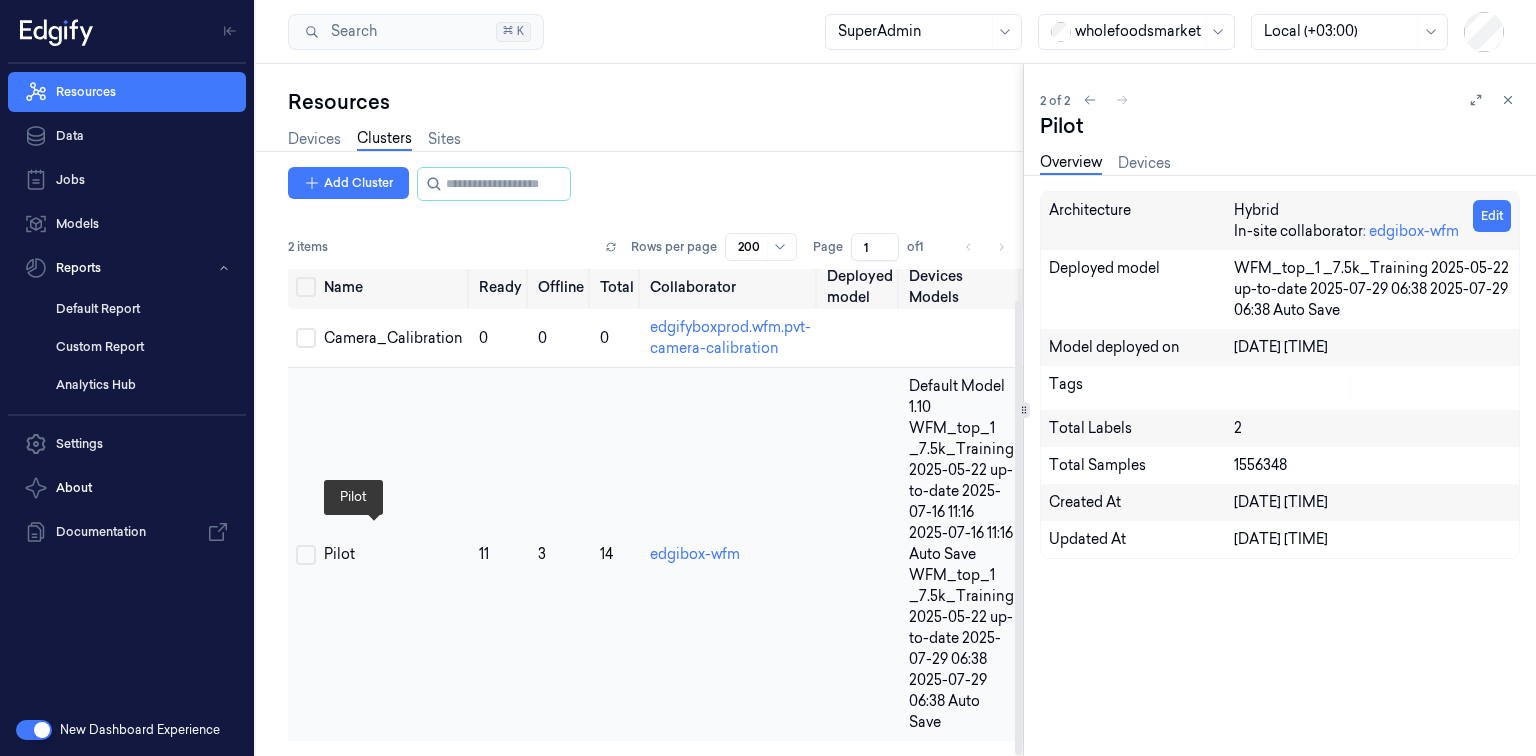 click on "Pilot" at bounding box center (393, 554) 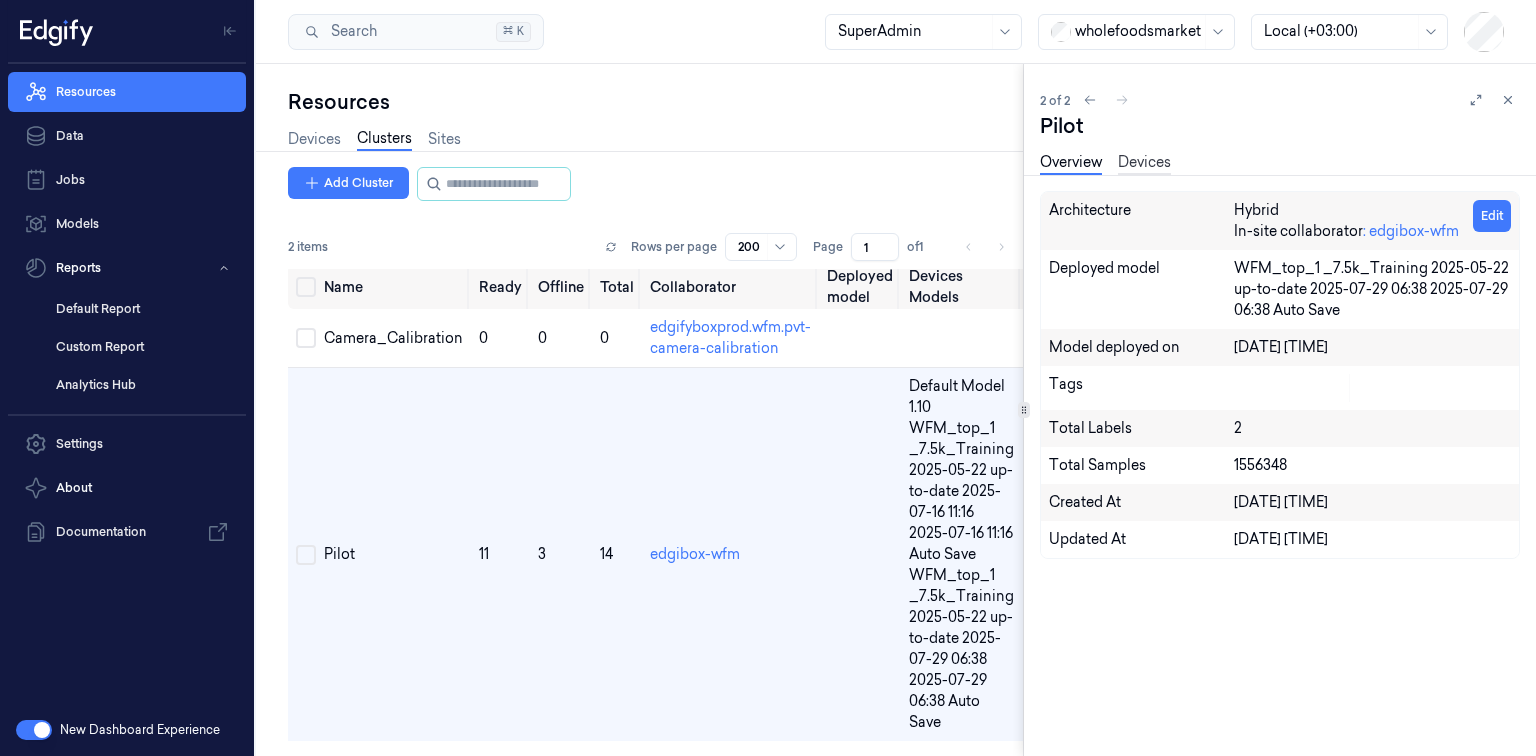 click on "Devices" at bounding box center (1144, 163) 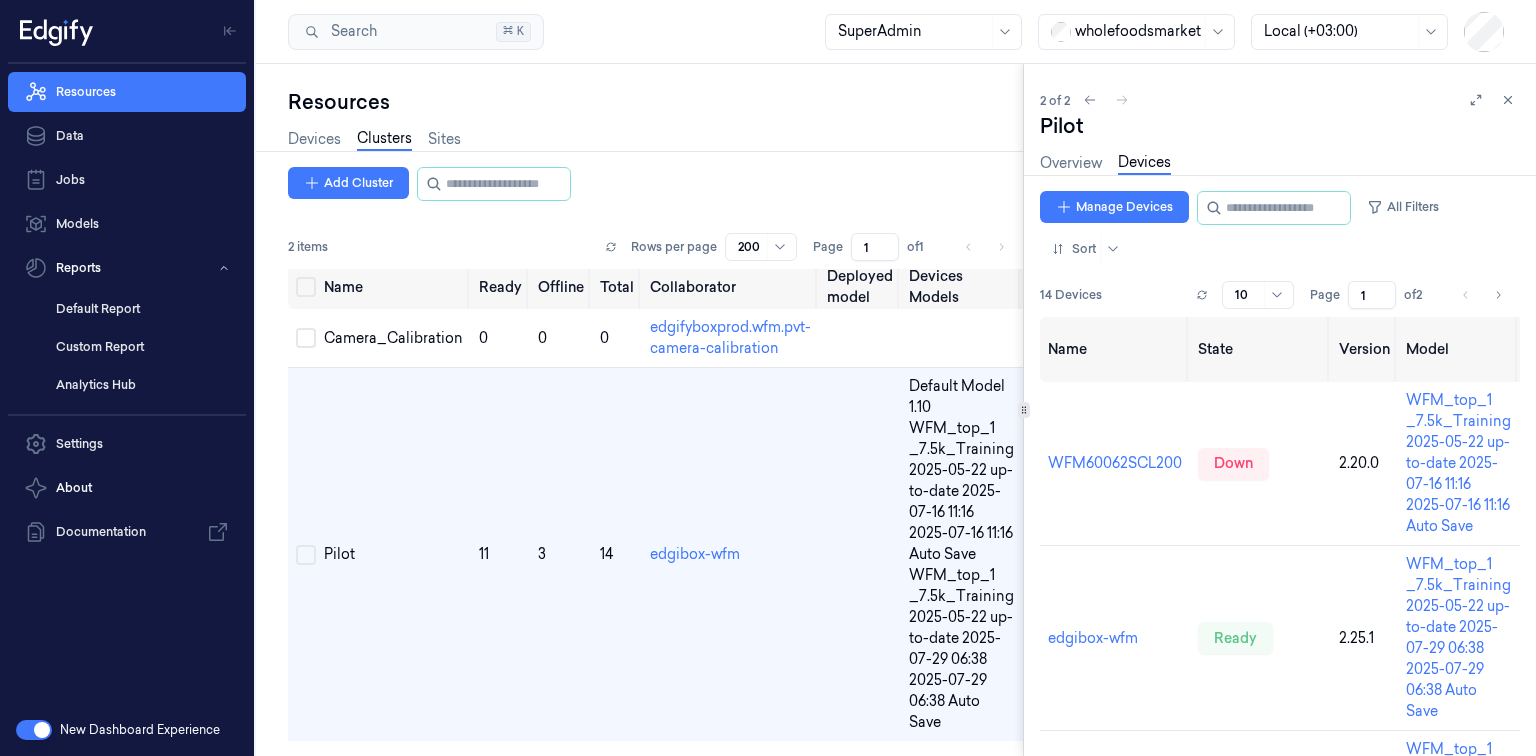 click on "Resources Devices Clusters Sites Add Cluster 2 items Rows per page 200 Page 1 of  1 Name Ready Offline Total Collaborator Deployed model Devices Models Camera_Calibration 0 0 0 edgifyboxprod.wfm.pvt-camera-calibration Pilot 11 3 14 edgibox-wfm Default Model 1.10 WFM_top_1 _7.5k_Training 2025-05-22 up-to-date 2025-07-16 11:16 2025-07-16 11:16 Auto Save WFM_top_1 _7.5k_Training 2025-05-22 up-to-date 2025-07-29 06:38 2025-07-29 06:38 Auto Save" at bounding box center (639, 410) 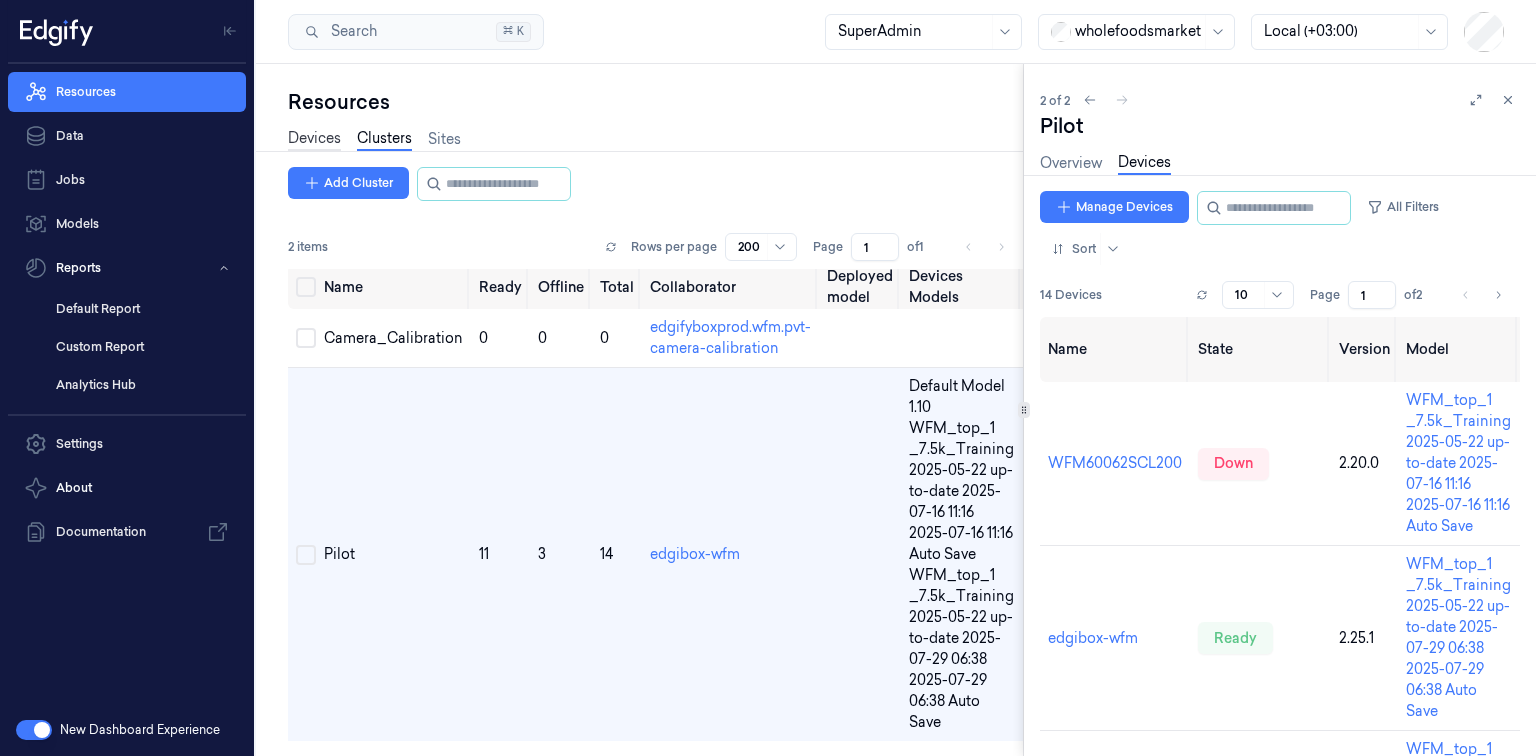 click on "Devices" at bounding box center [314, 139] 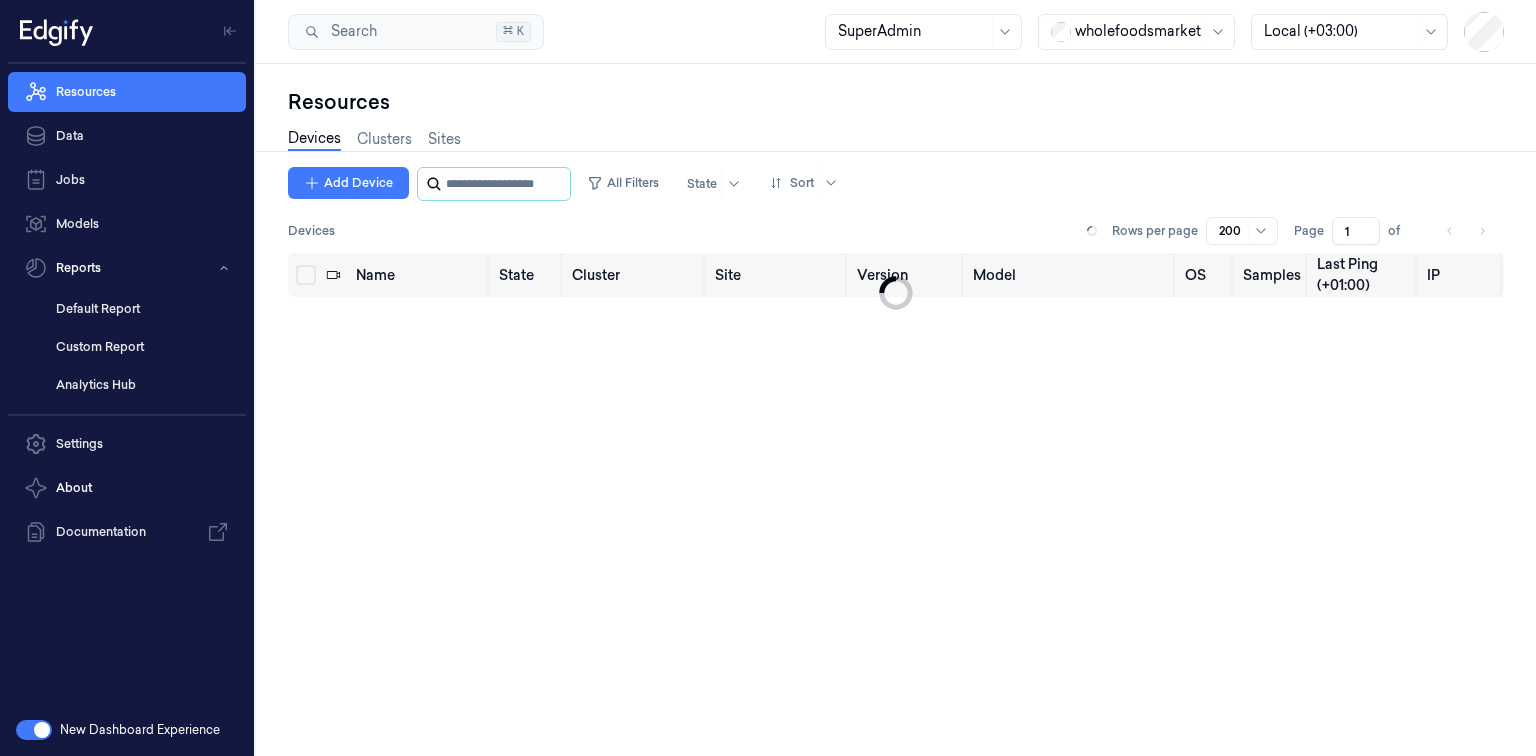 click at bounding box center (506, 184) 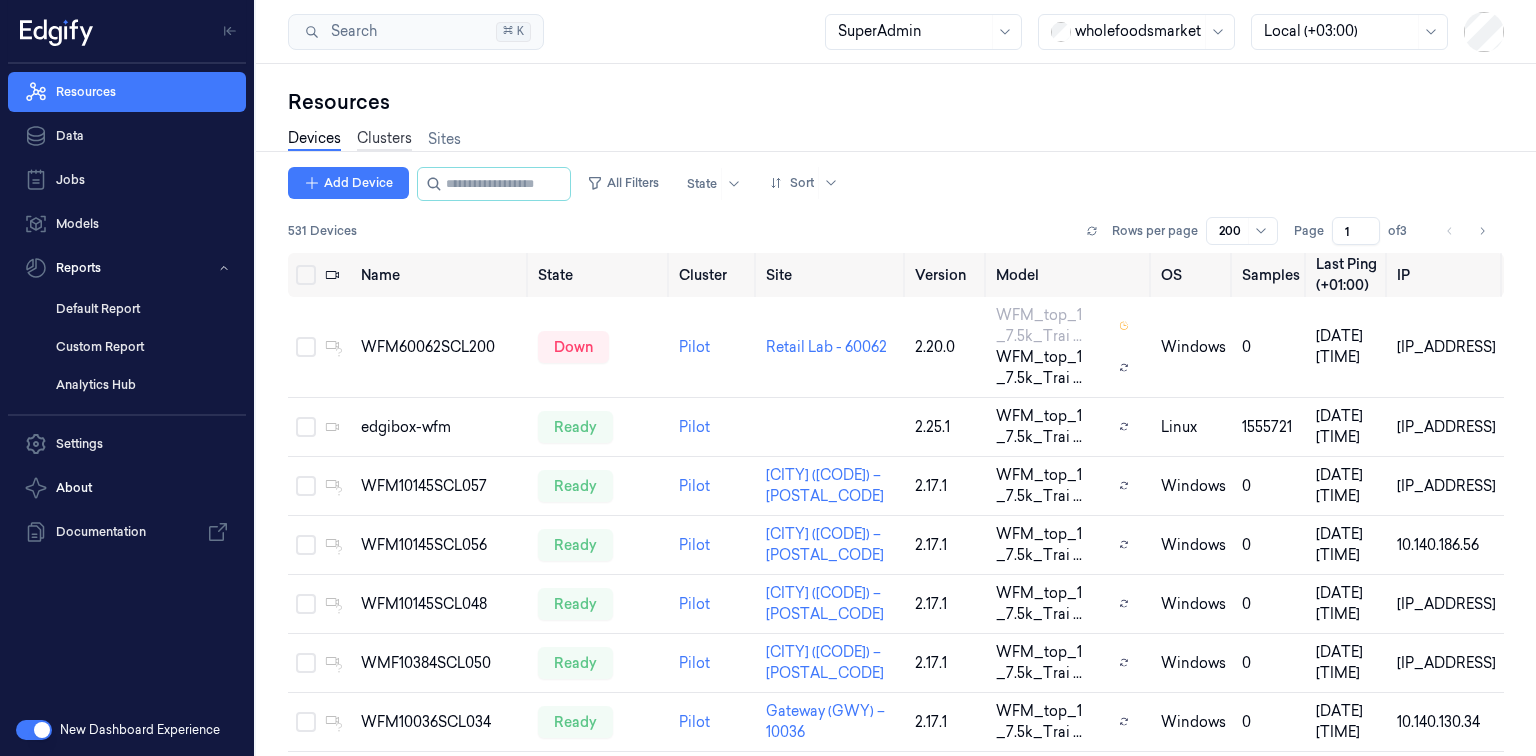 click on "Clusters" at bounding box center [384, 139] 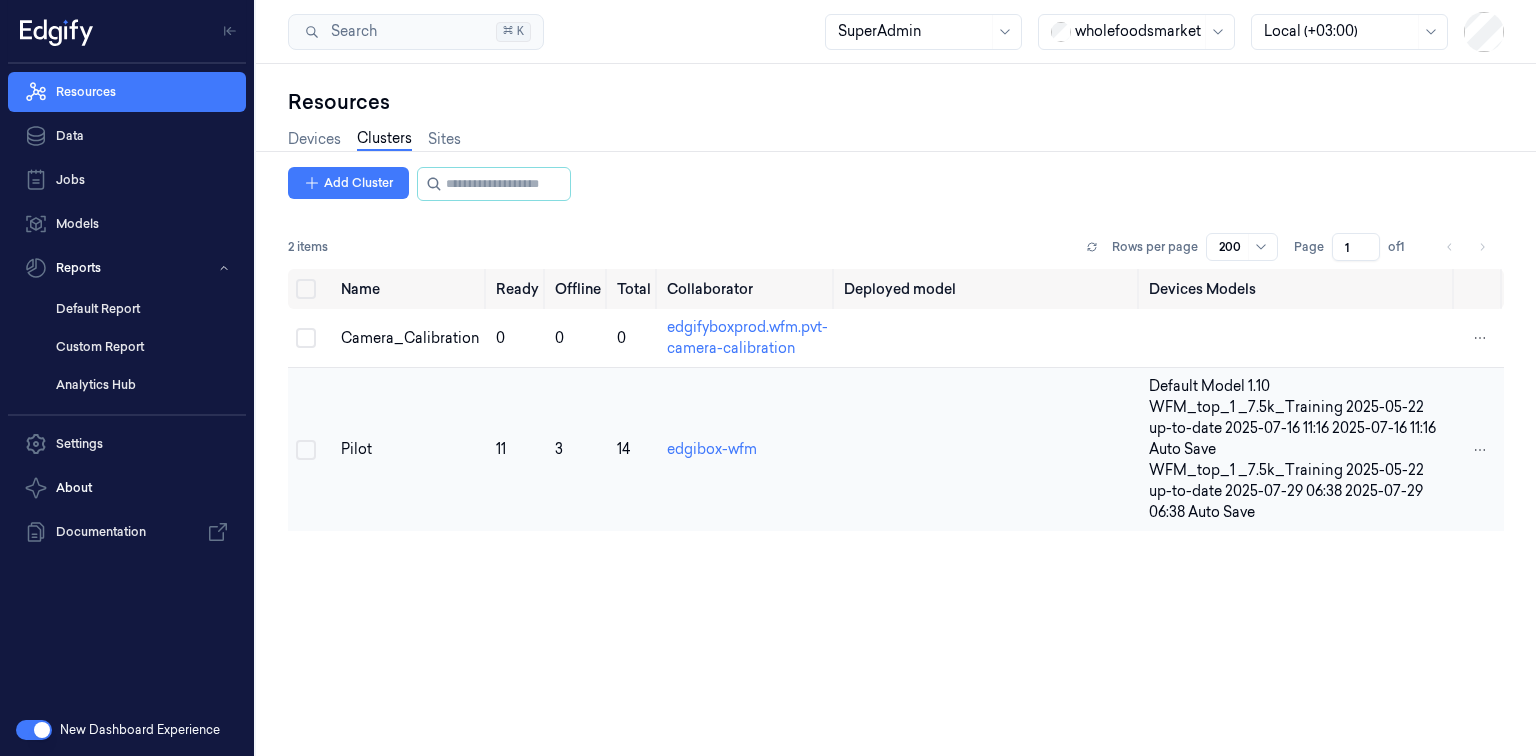 click on "Pilot" at bounding box center [410, 450] 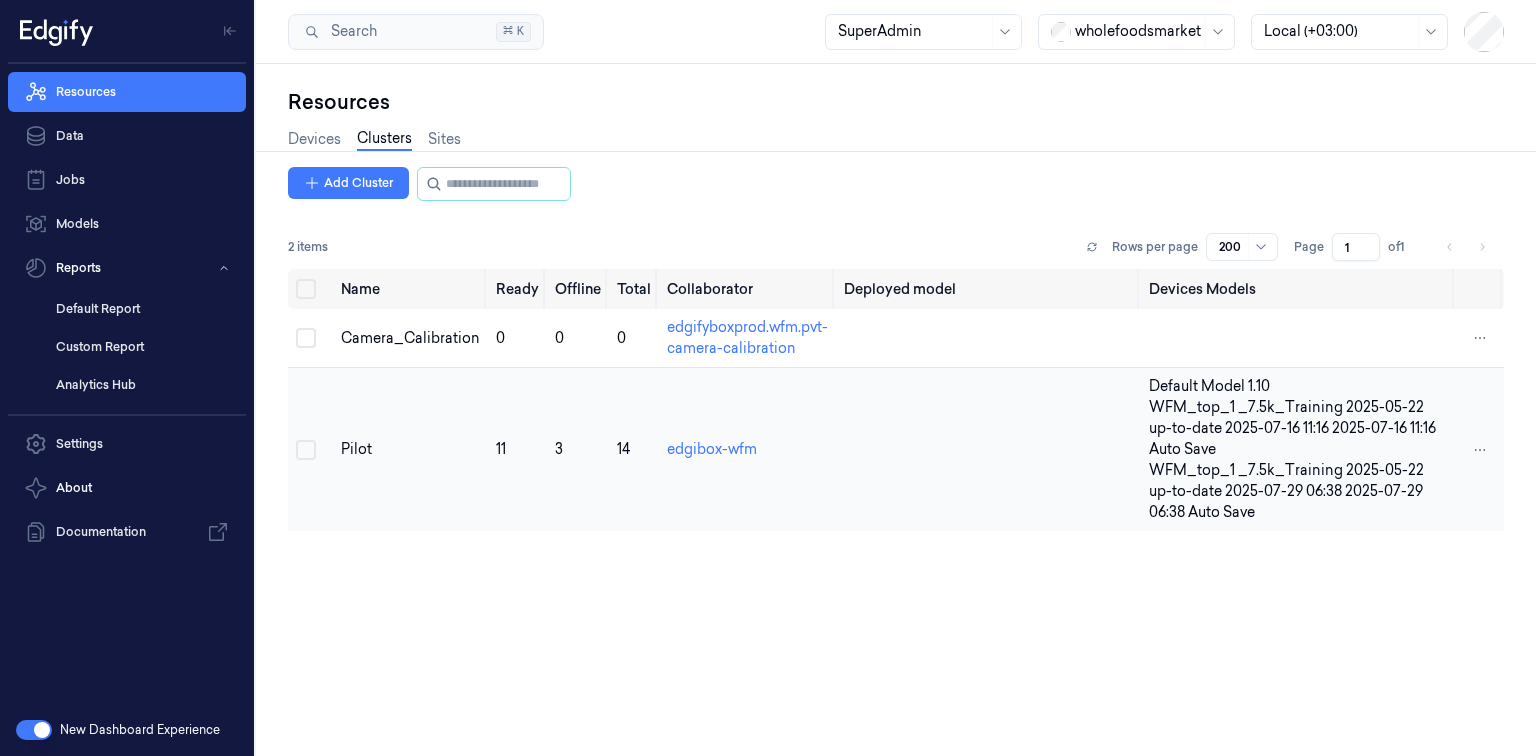 scroll, scrollTop: 0, scrollLeft: 0, axis: both 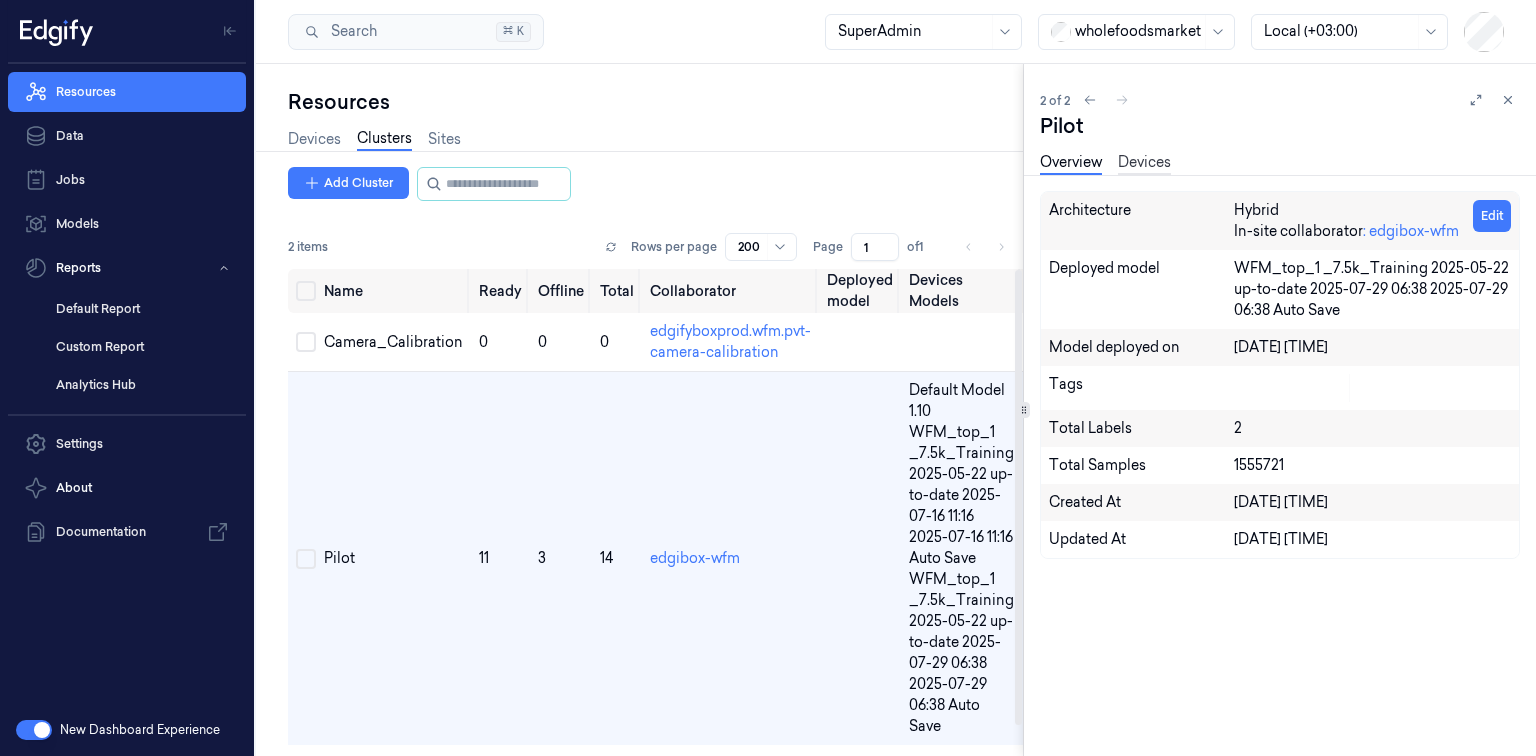 click on "Devices" at bounding box center (1144, 163) 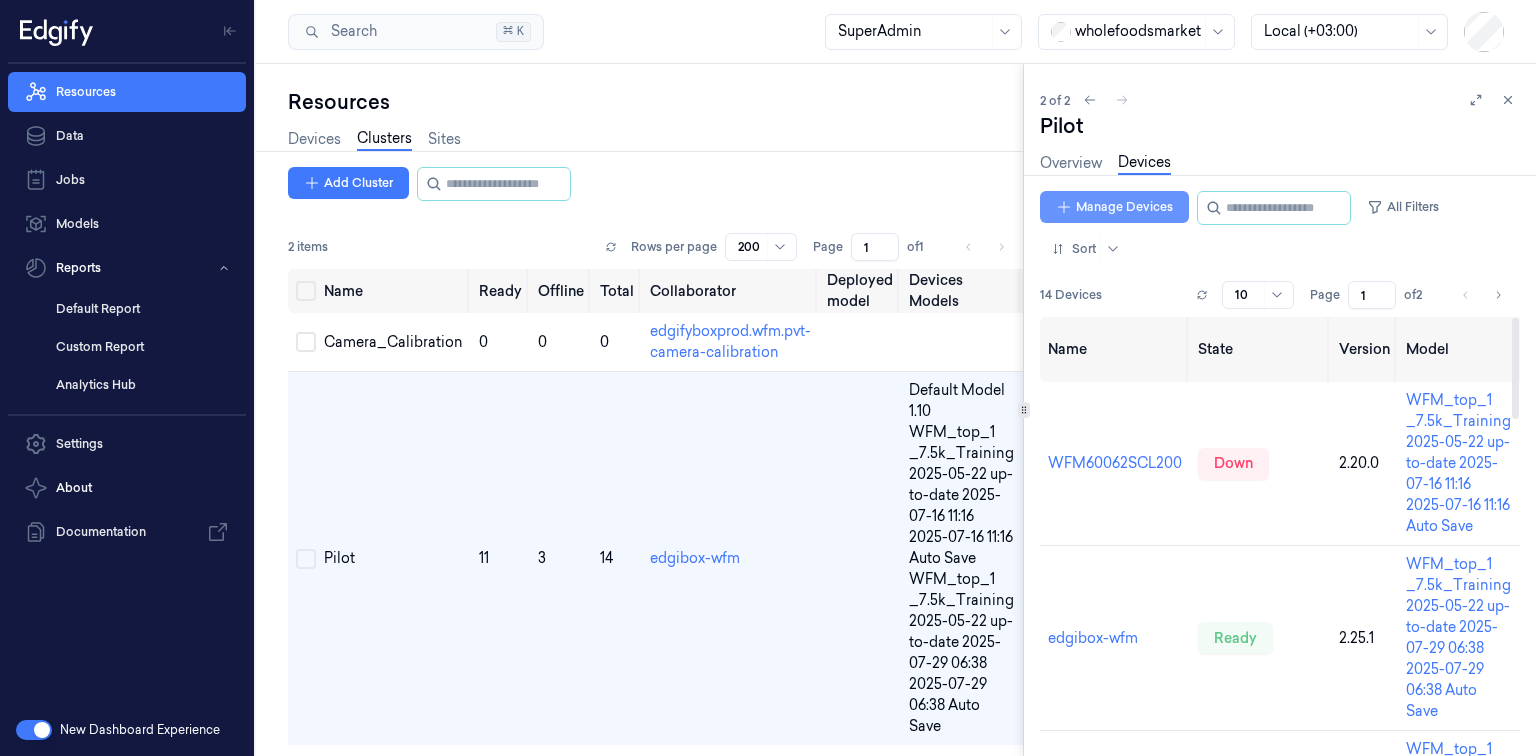 click on "Manage Devices" at bounding box center (1114, 207) 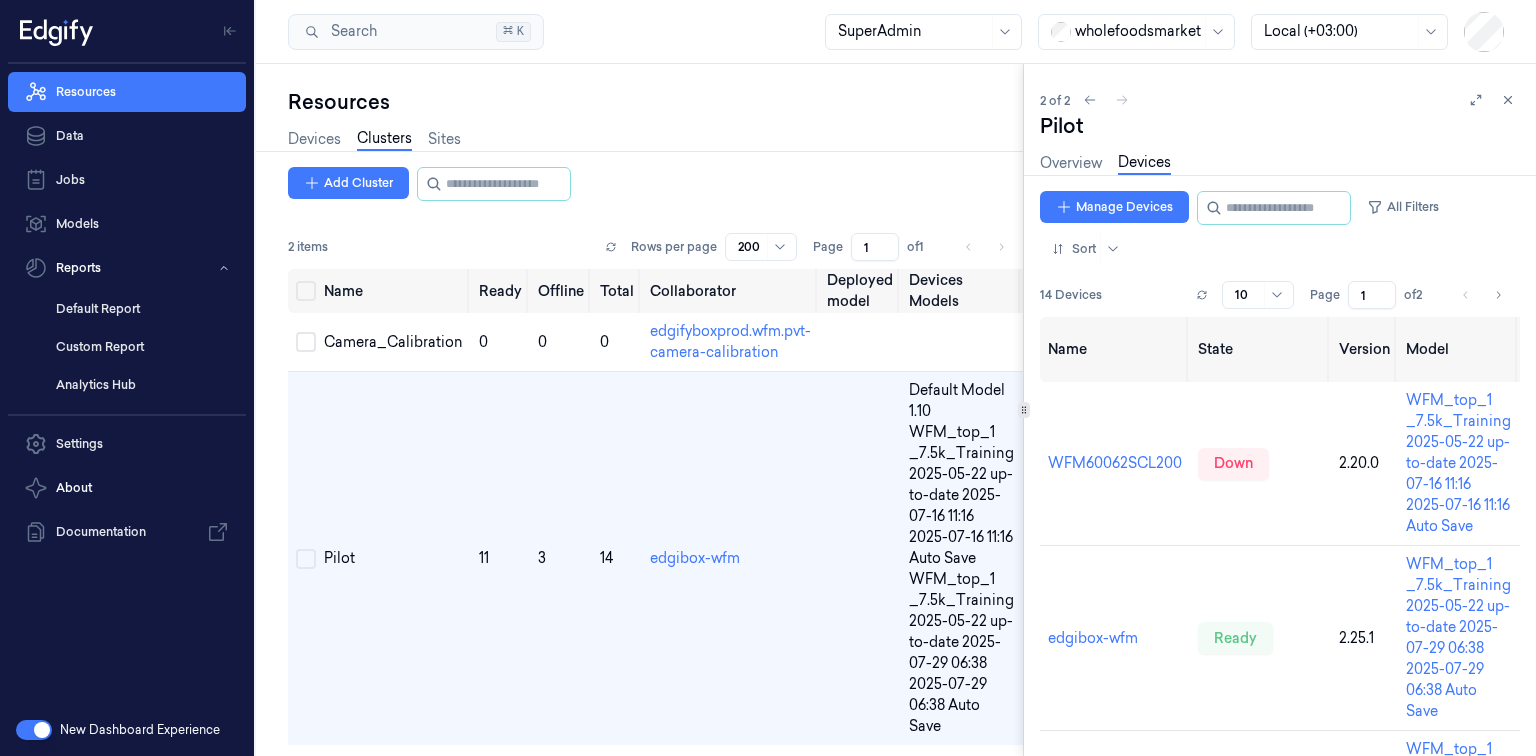 scroll, scrollTop: 32, scrollLeft: 0, axis: vertical 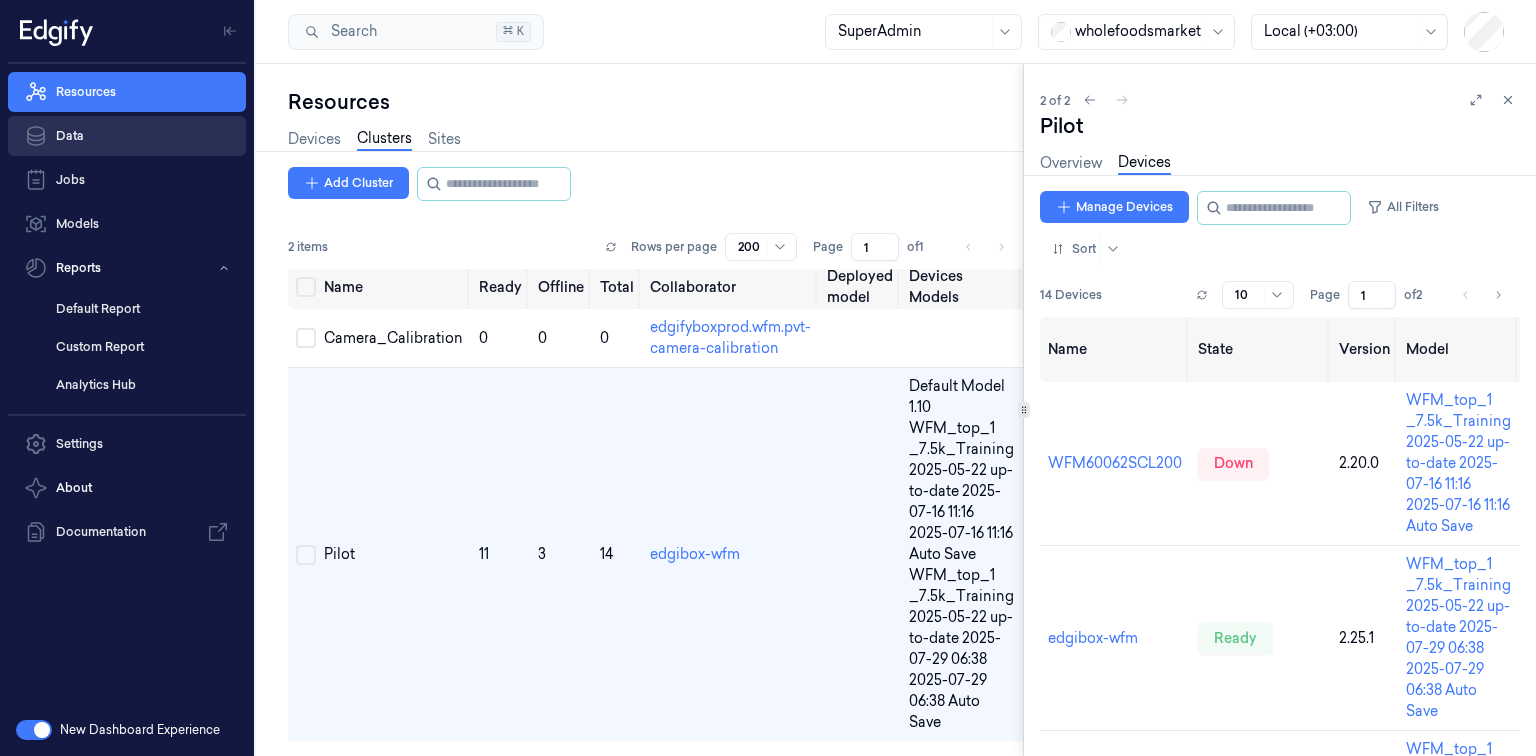 click on "Data" at bounding box center [127, 136] 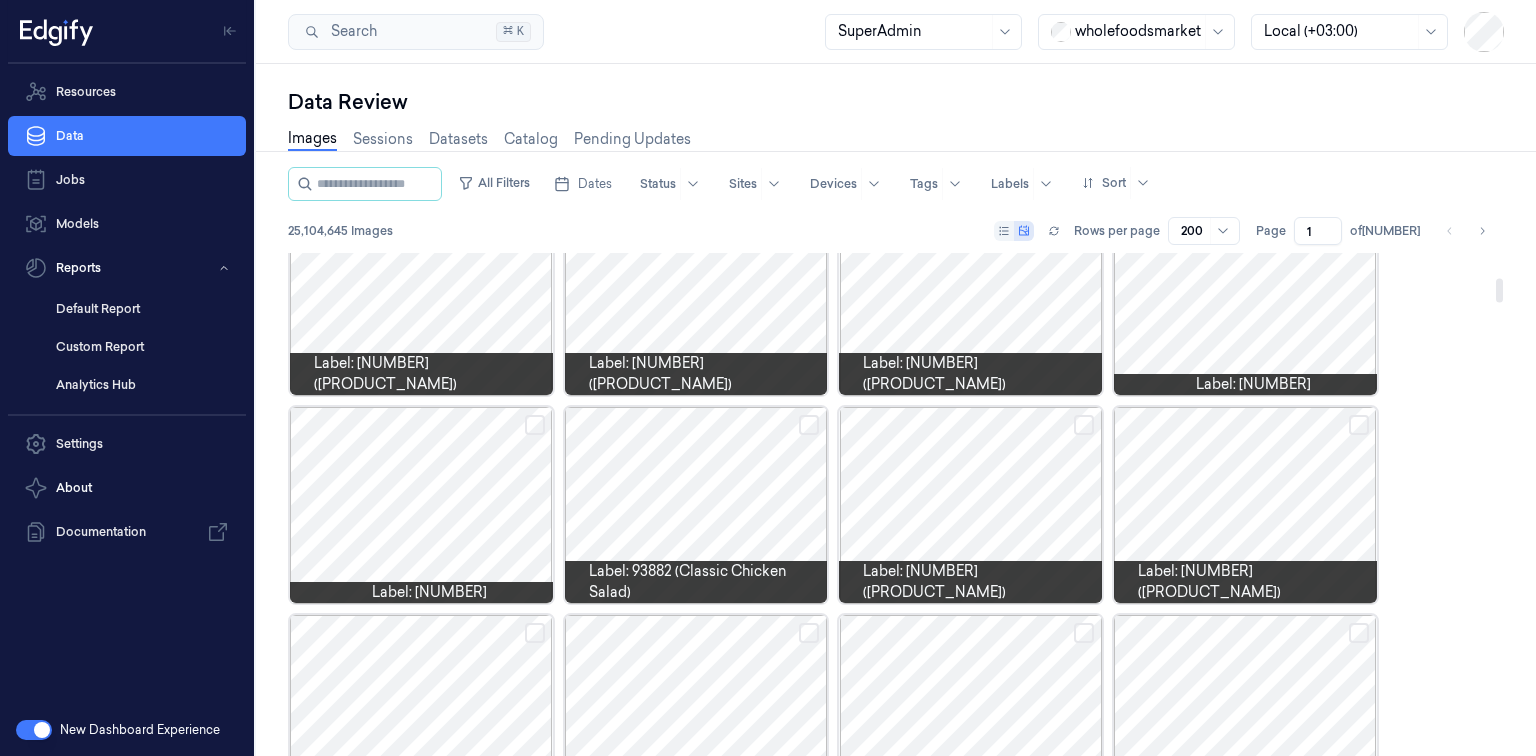 scroll, scrollTop: 0, scrollLeft: 0, axis: both 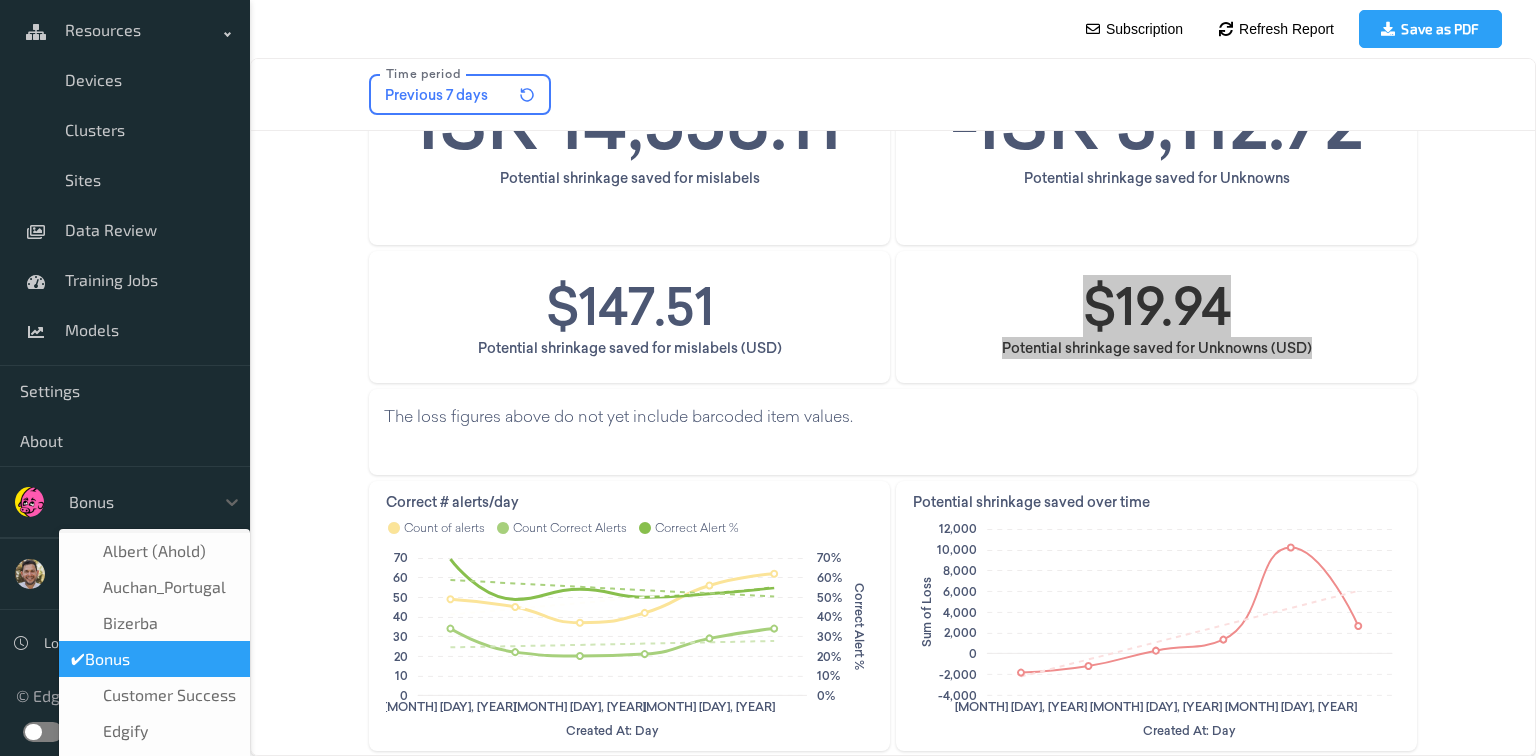 click at bounding box center [136, 502] 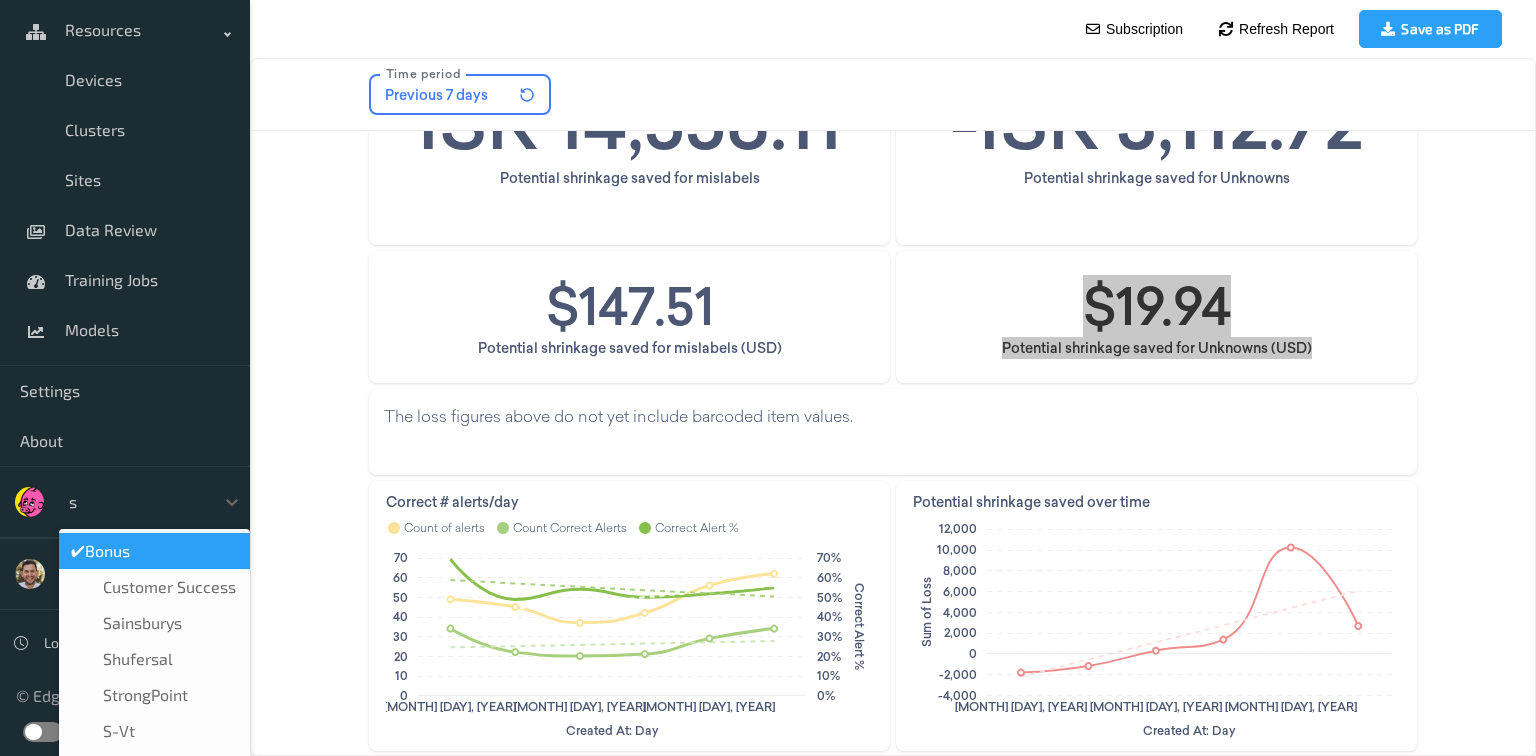 type on "s-" 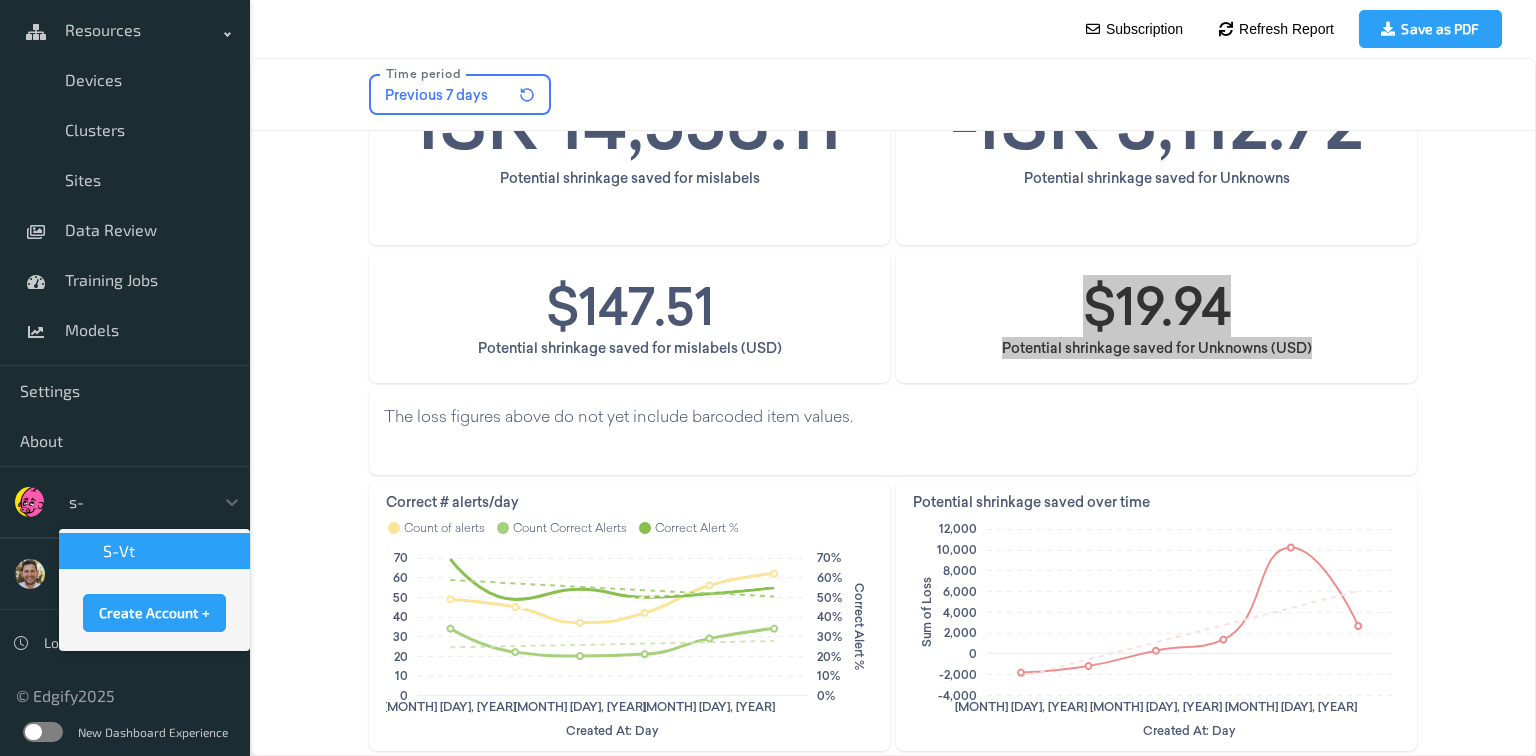 type 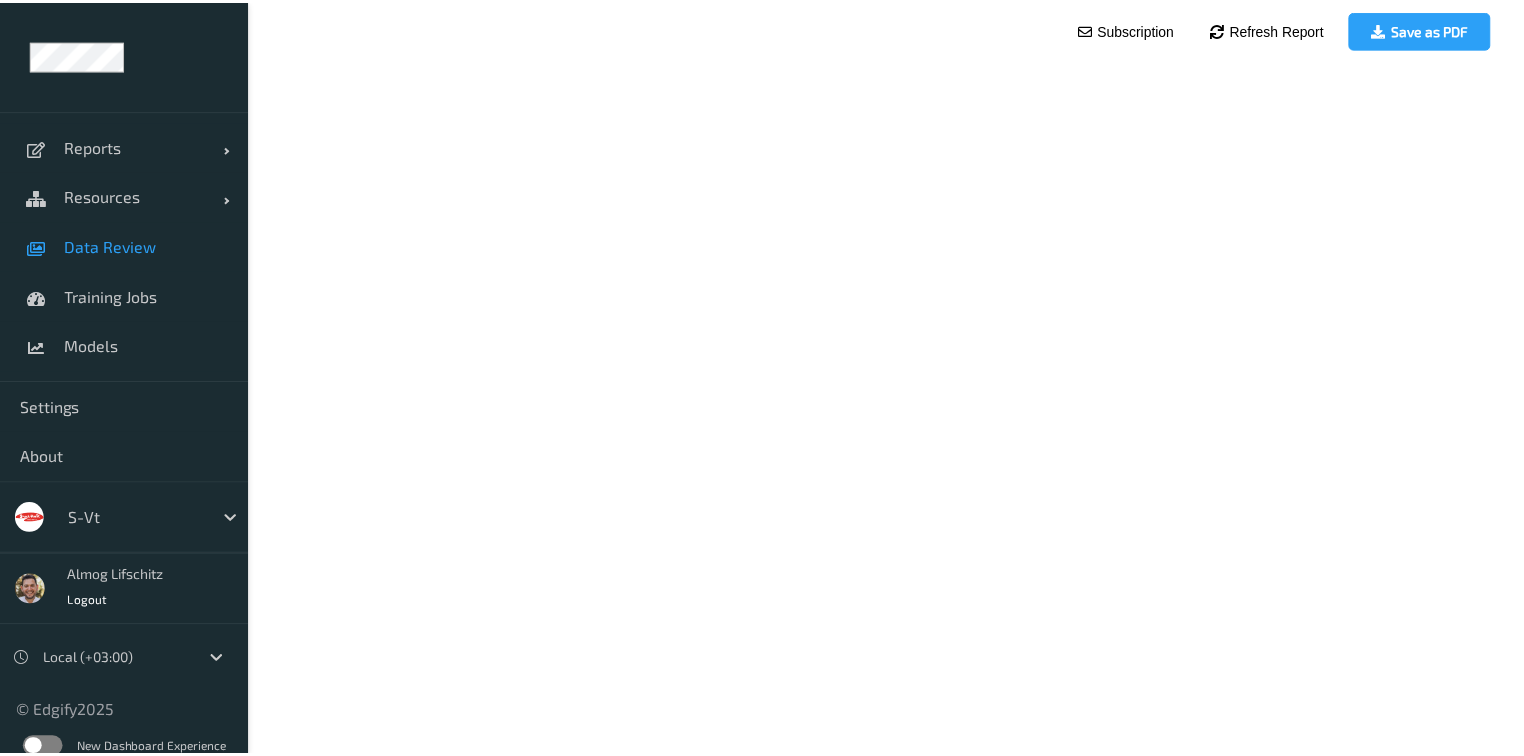 scroll, scrollTop: 0, scrollLeft: 0, axis: both 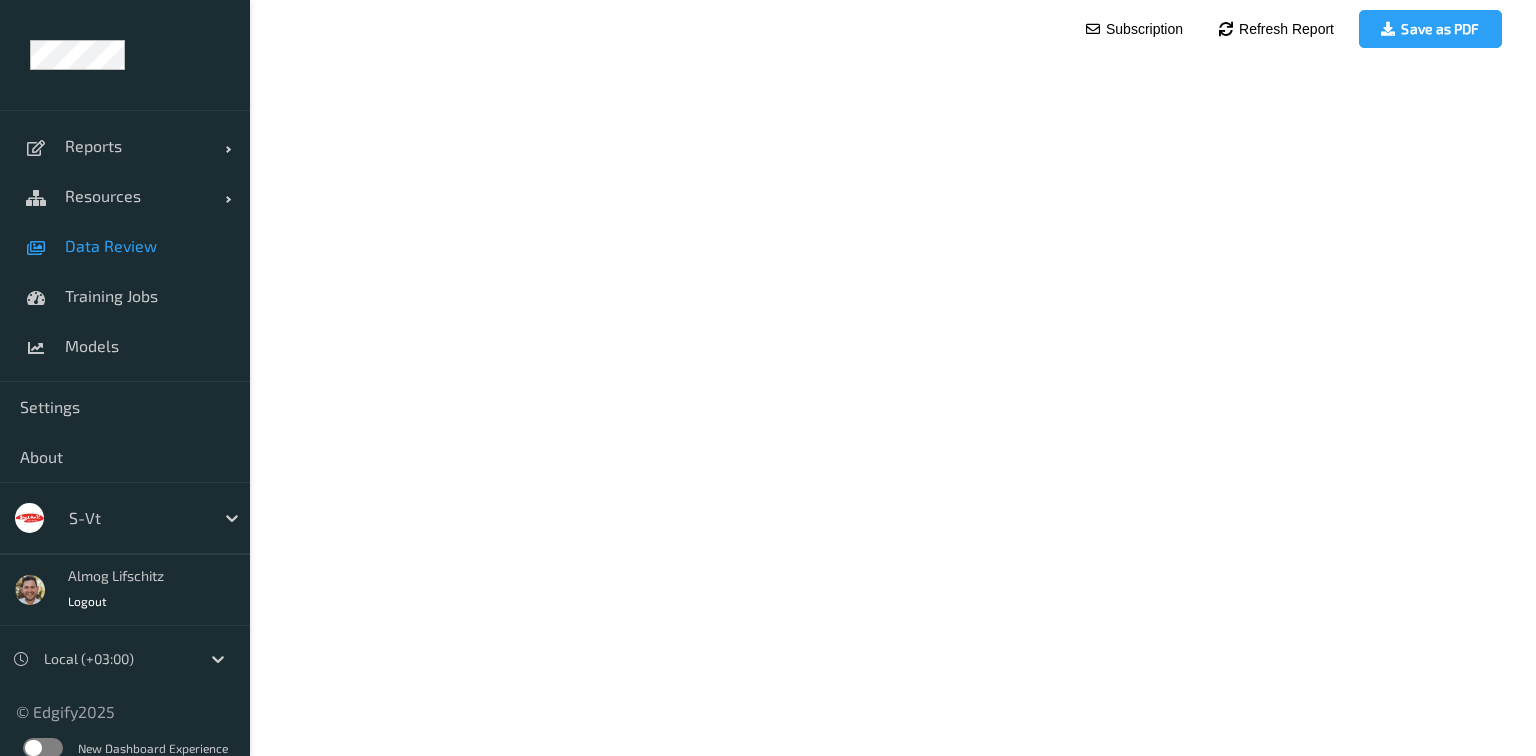 click on "Data Review" at bounding box center [147, 246] 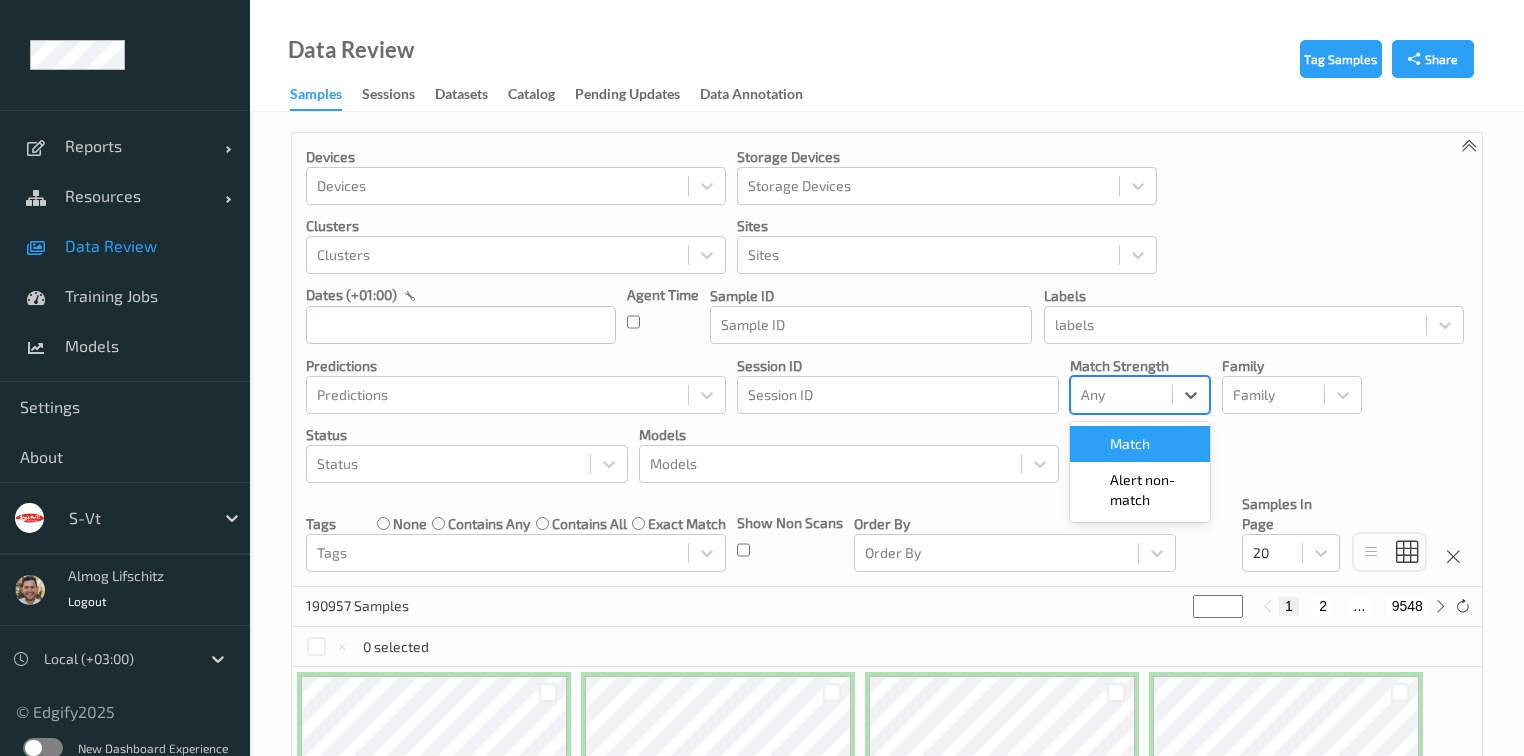 click at bounding box center [1121, 395] 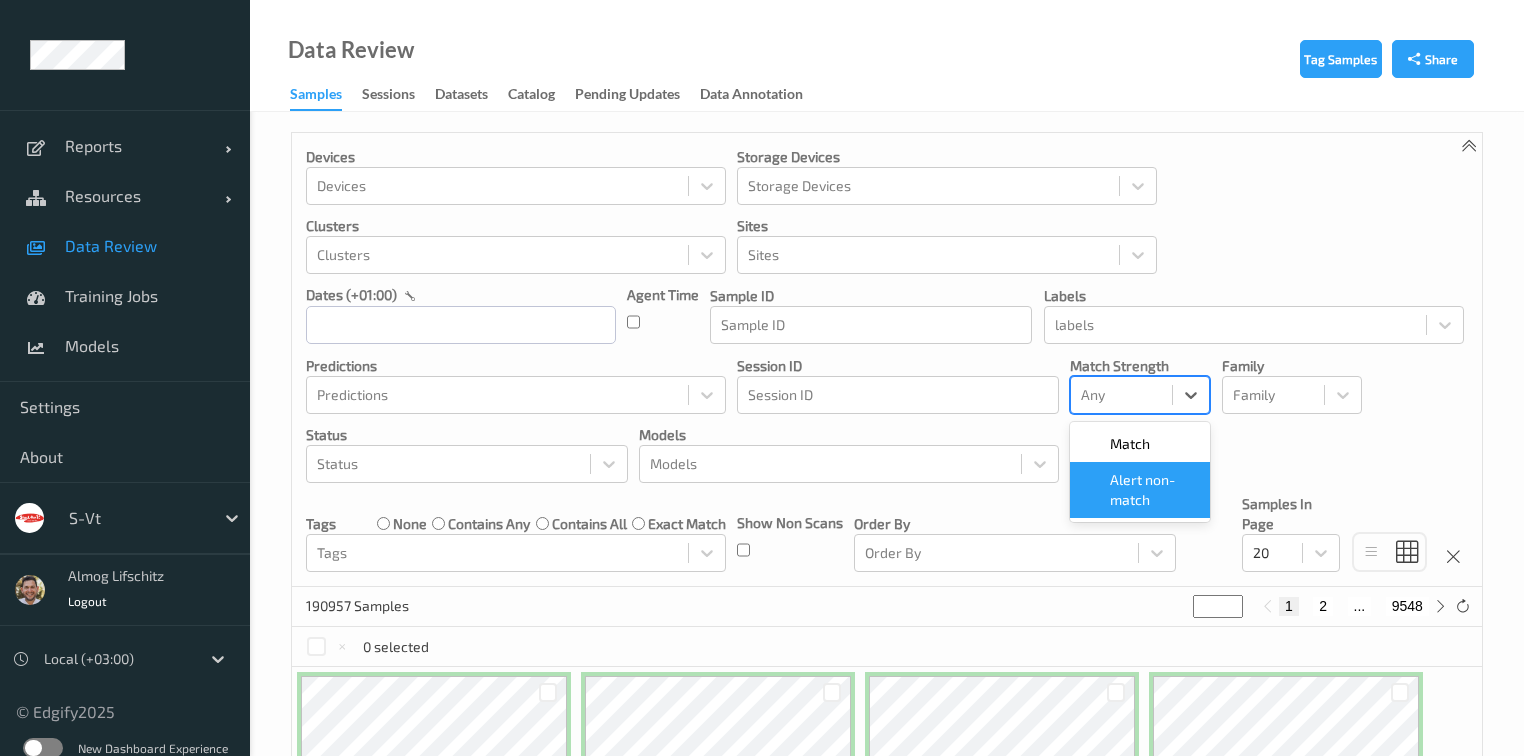 click on "Alert non-match" at bounding box center (1154, 490) 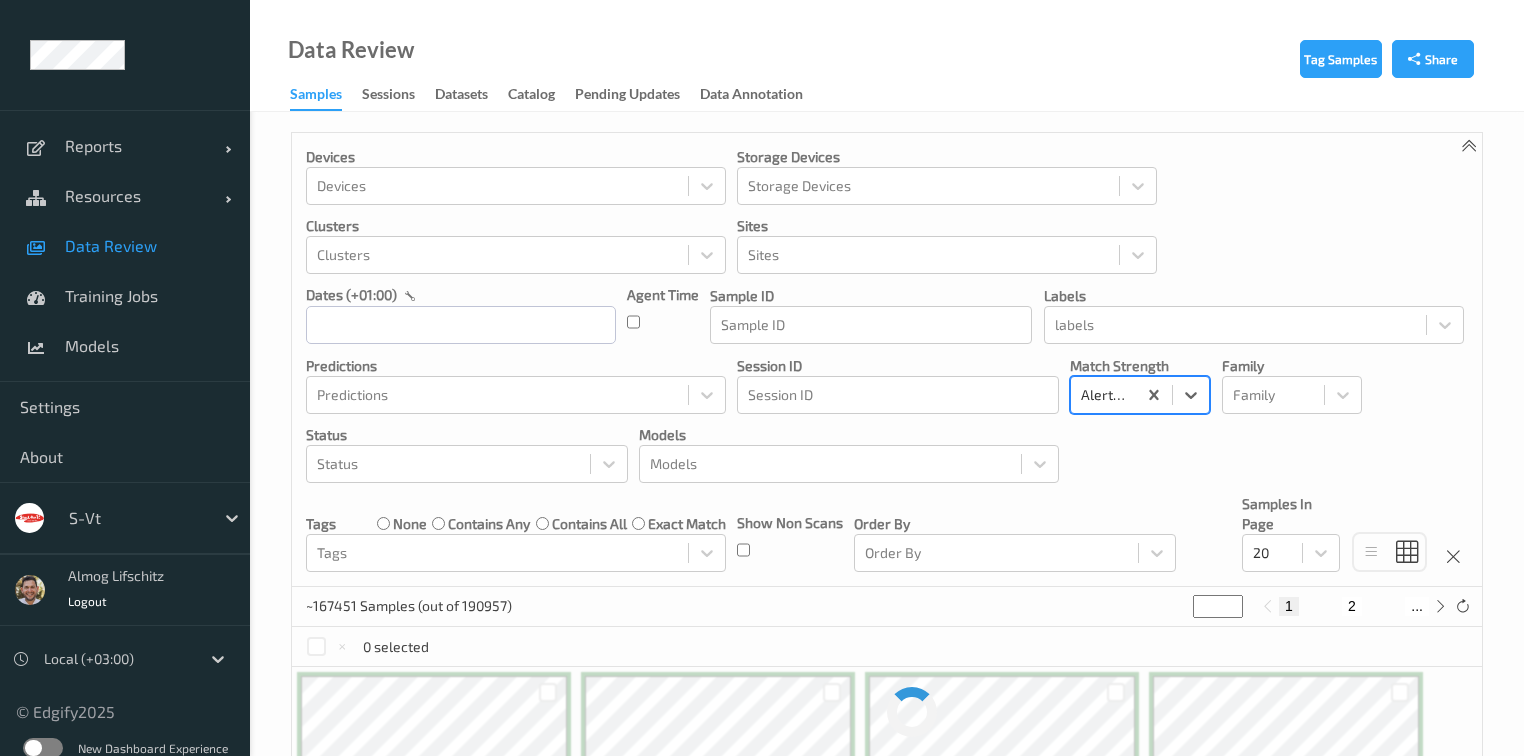 click on "Devices Devices Storage Devices Storage Devices Clusters Clusters Sites Sites dates (+01:00) Agent Time Sample ID Sample ID labels labels Predictions Predictions Session ID Session ID Match Strength option Alert non-match, selected.   Select is focused ,type to refine list, press Down to open the menu,  Alert non-match Family Family Status Status Models Models Tags none contains any contains all exact match Tags Show Non Scans Order By Order By Samples In Page 20" at bounding box center [887, 360] 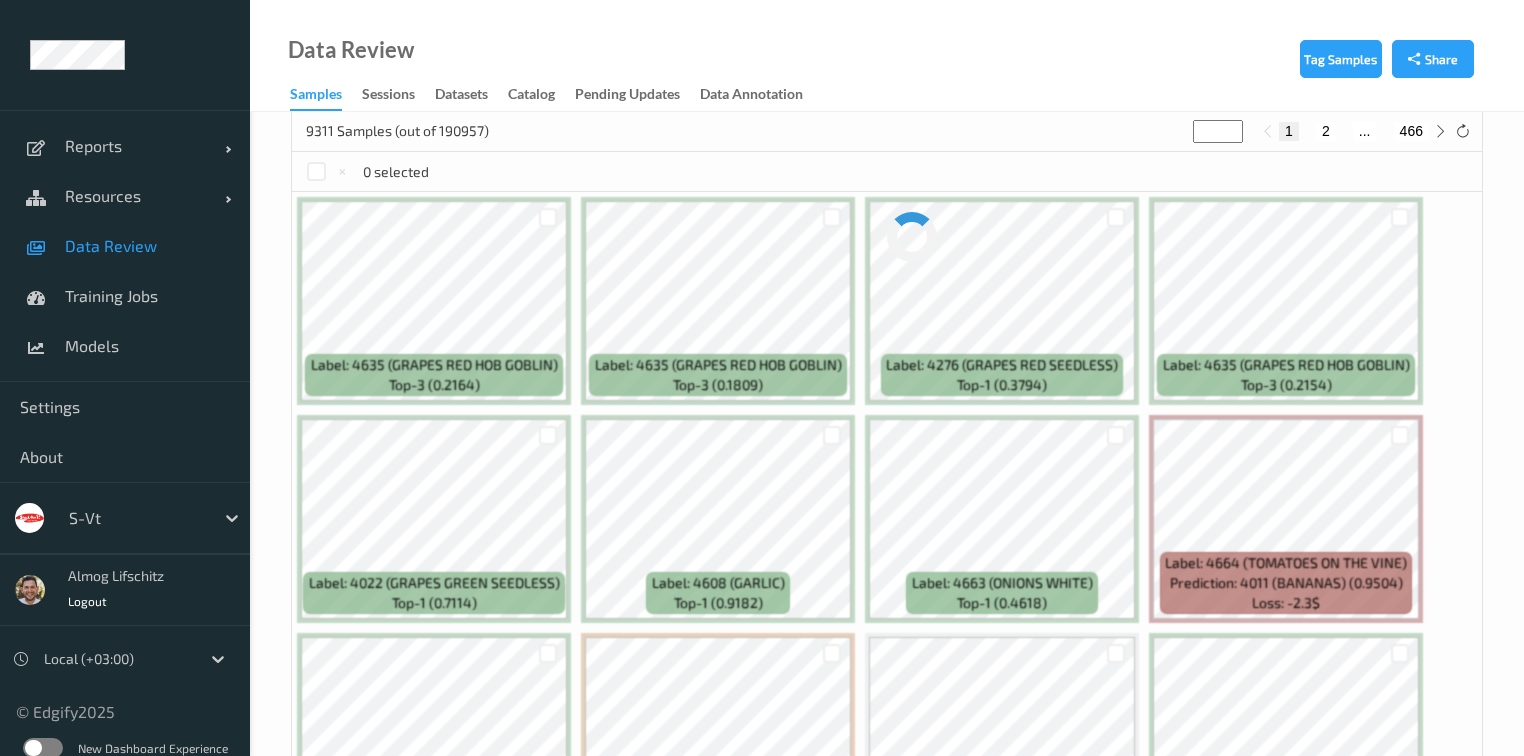 scroll, scrollTop: 240, scrollLeft: 0, axis: vertical 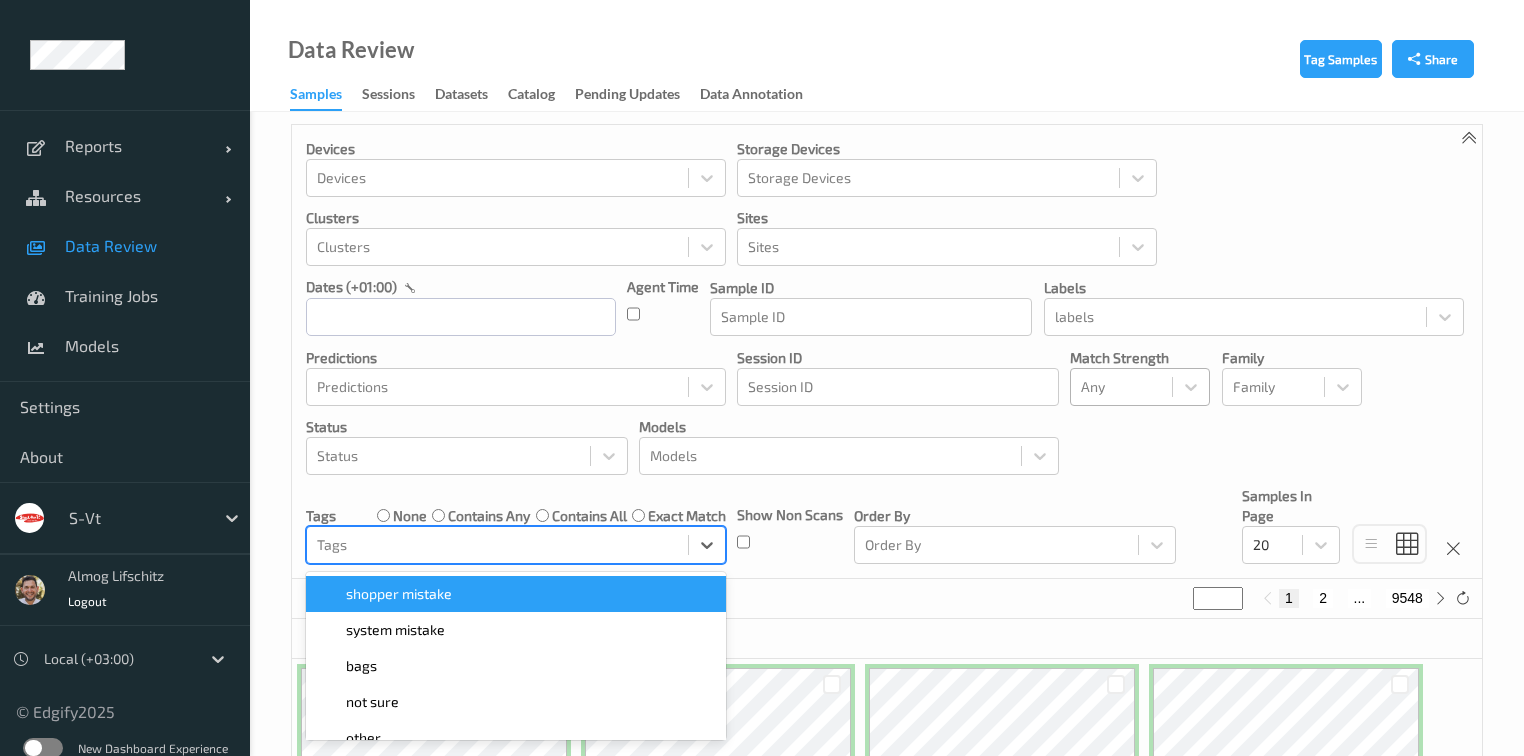 click at bounding box center [497, 545] 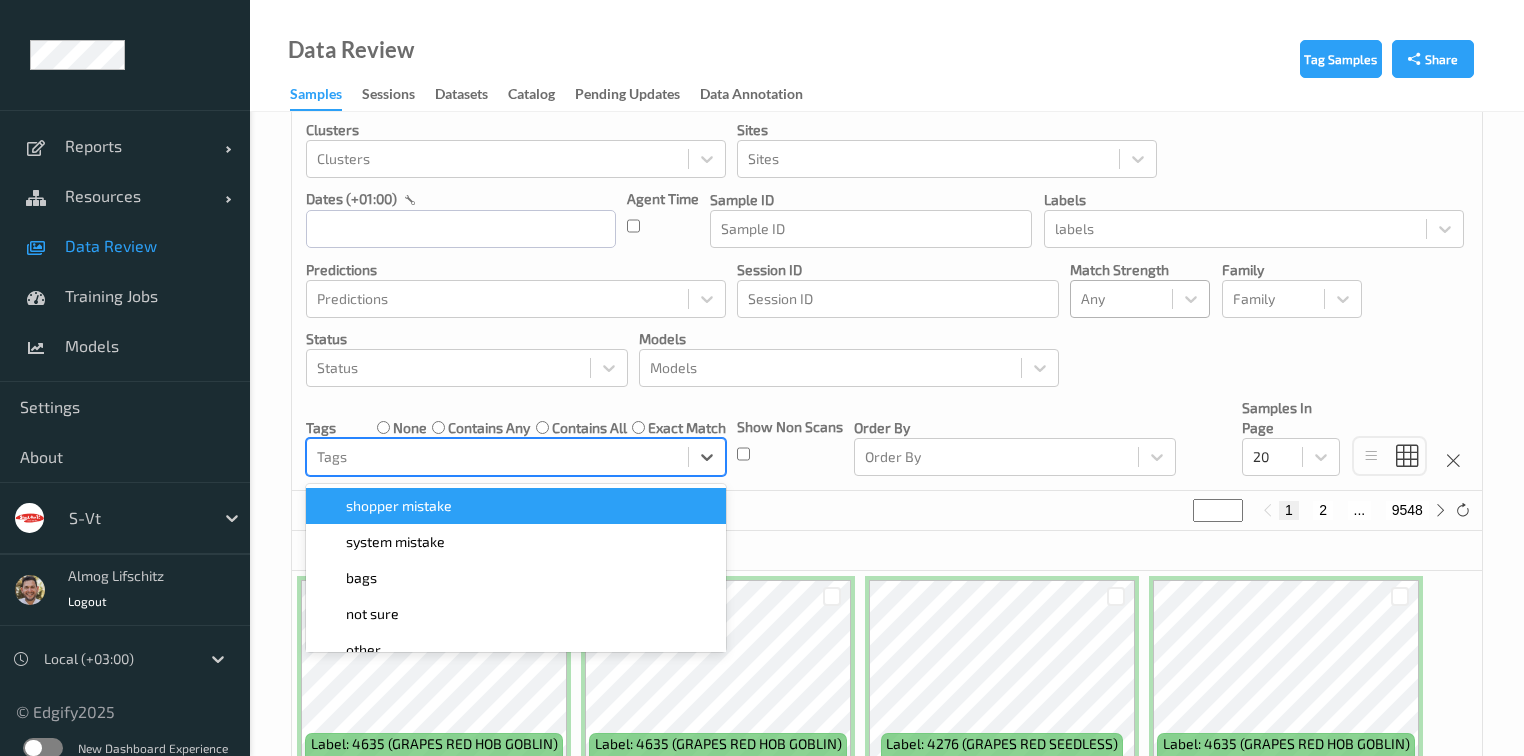 scroll, scrollTop: 132, scrollLeft: 0, axis: vertical 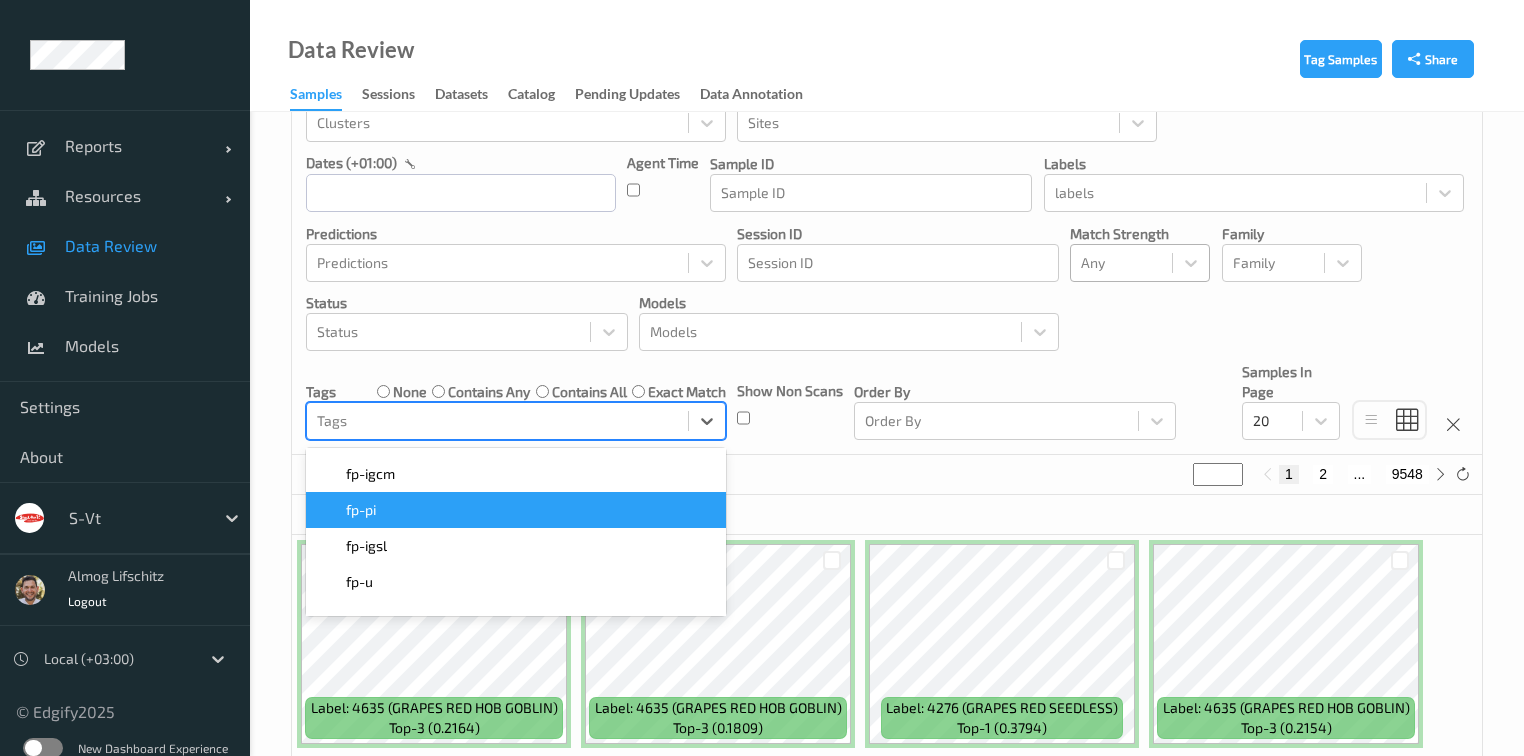 click on "fp-pi" at bounding box center [516, 510] 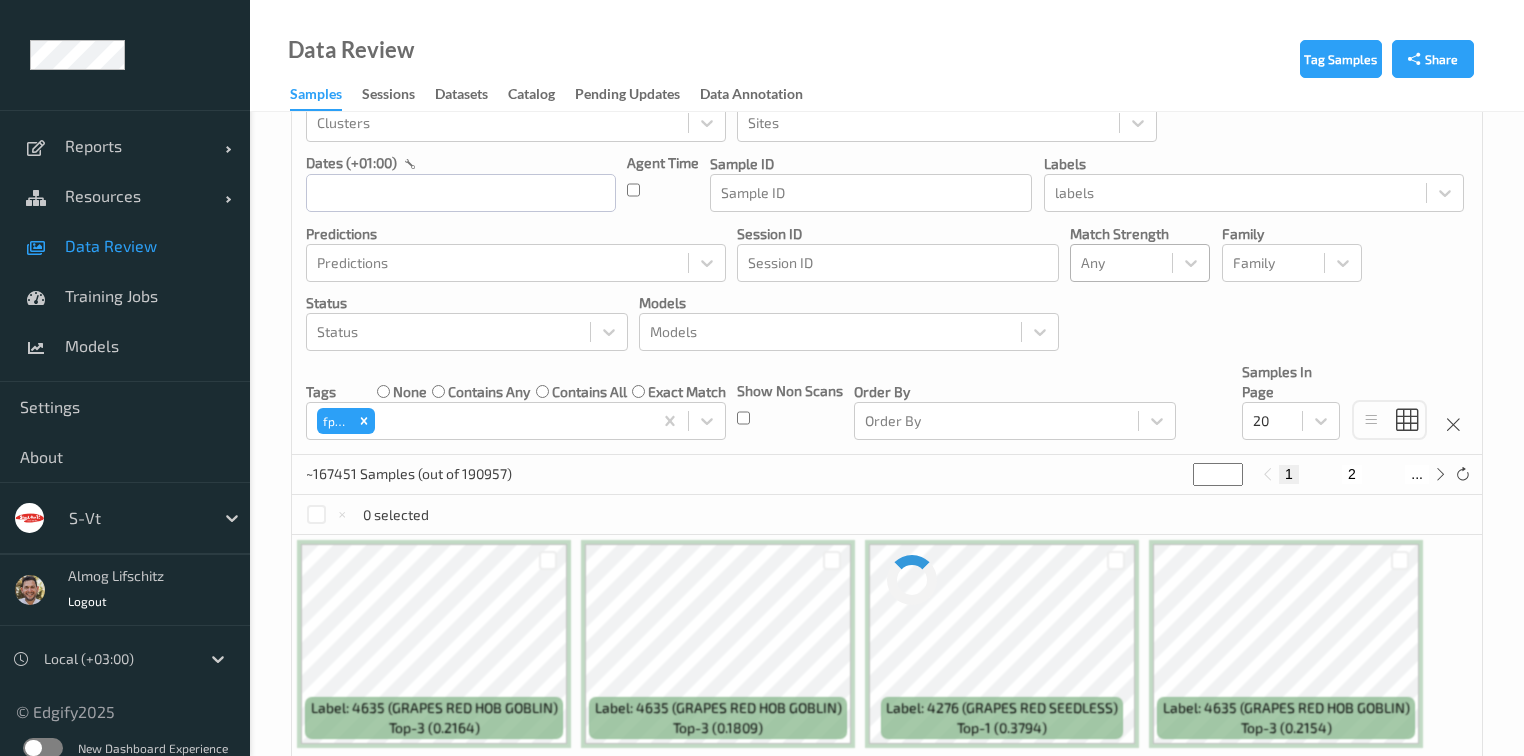 click on "~167451 Samples (out of 190957) *  1   2   ..." at bounding box center [887, 475] 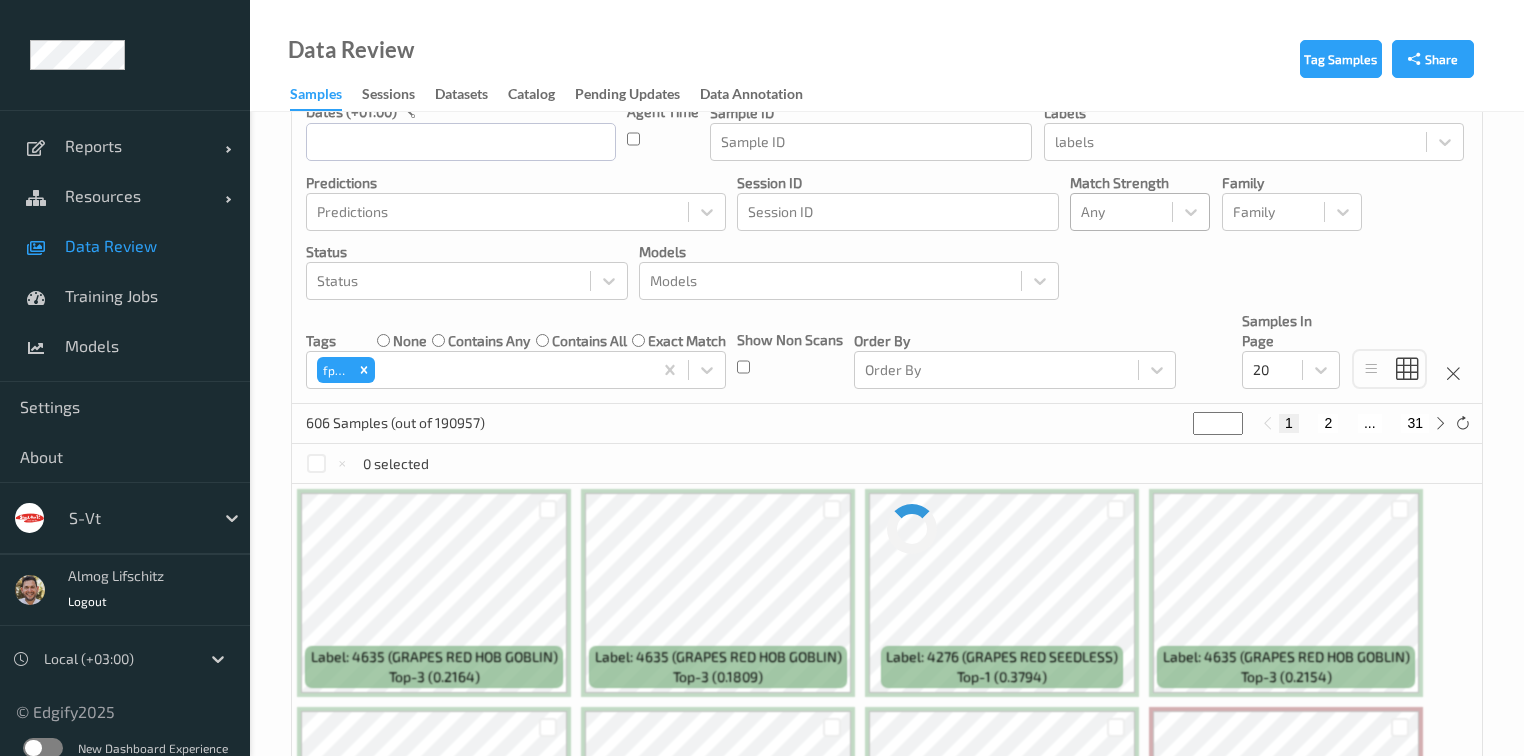 scroll, scrollTop: 292, scrollLeft: 0, axis: vertical 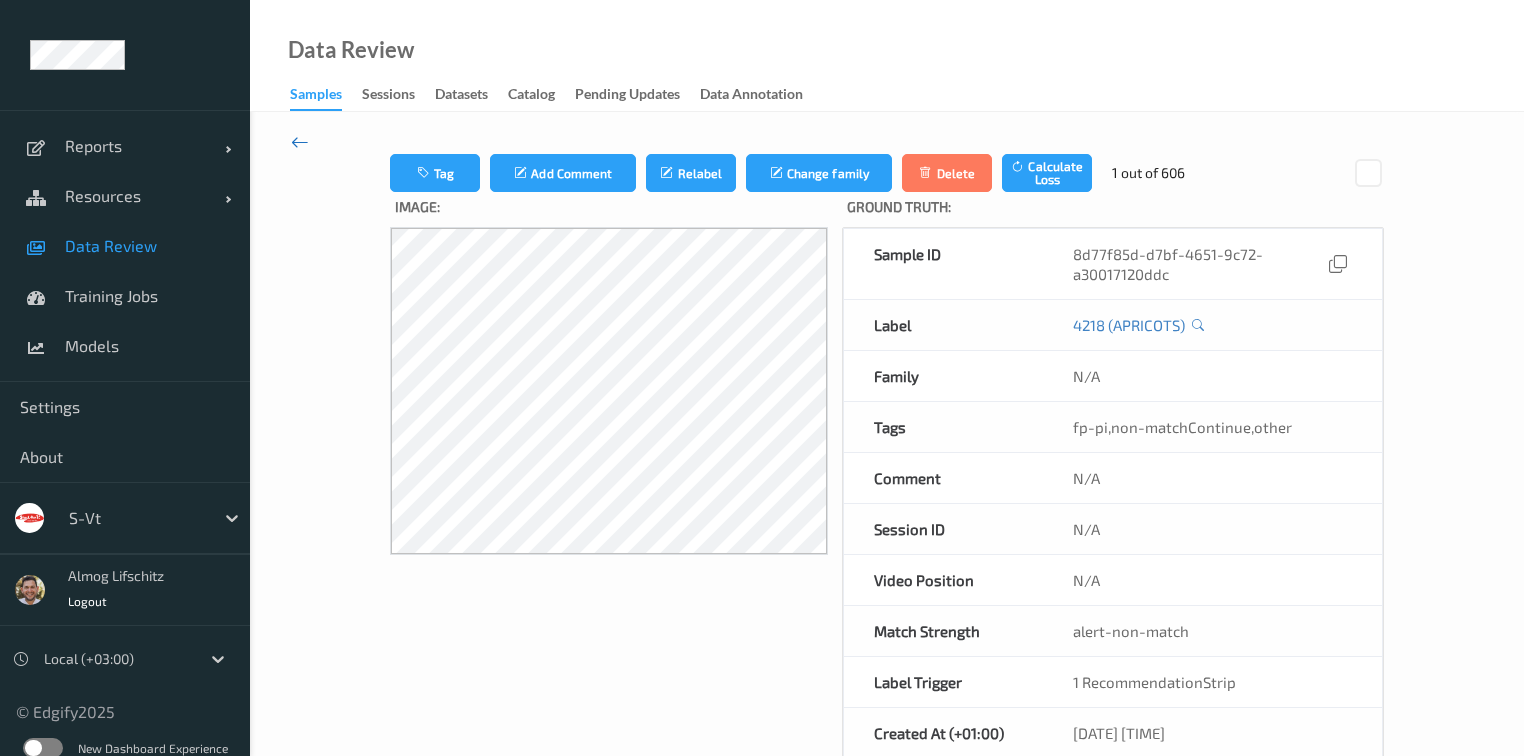 click at bounding box center [300, 142] 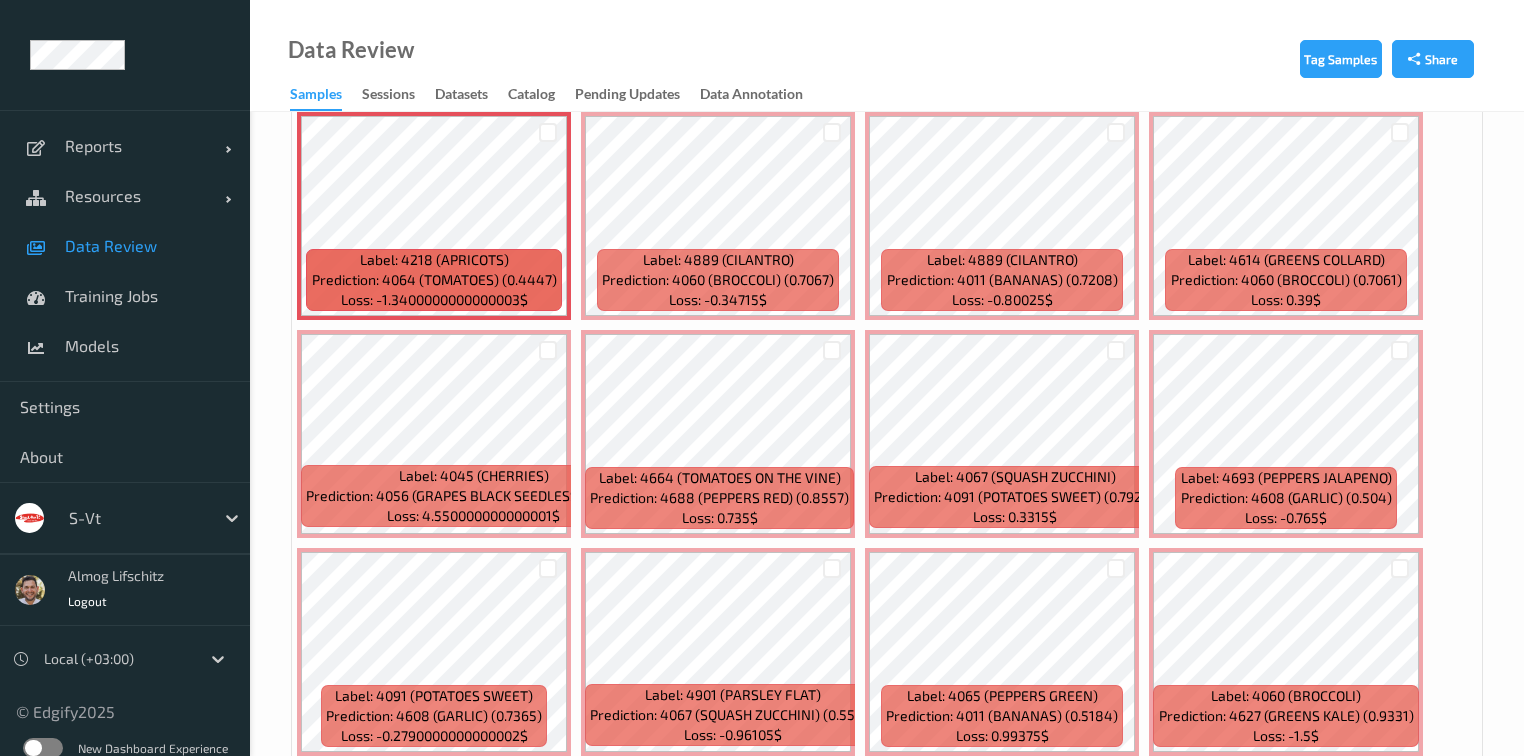 scroll, scrollTop: 640, scrollLeft: 0, axis: vertical 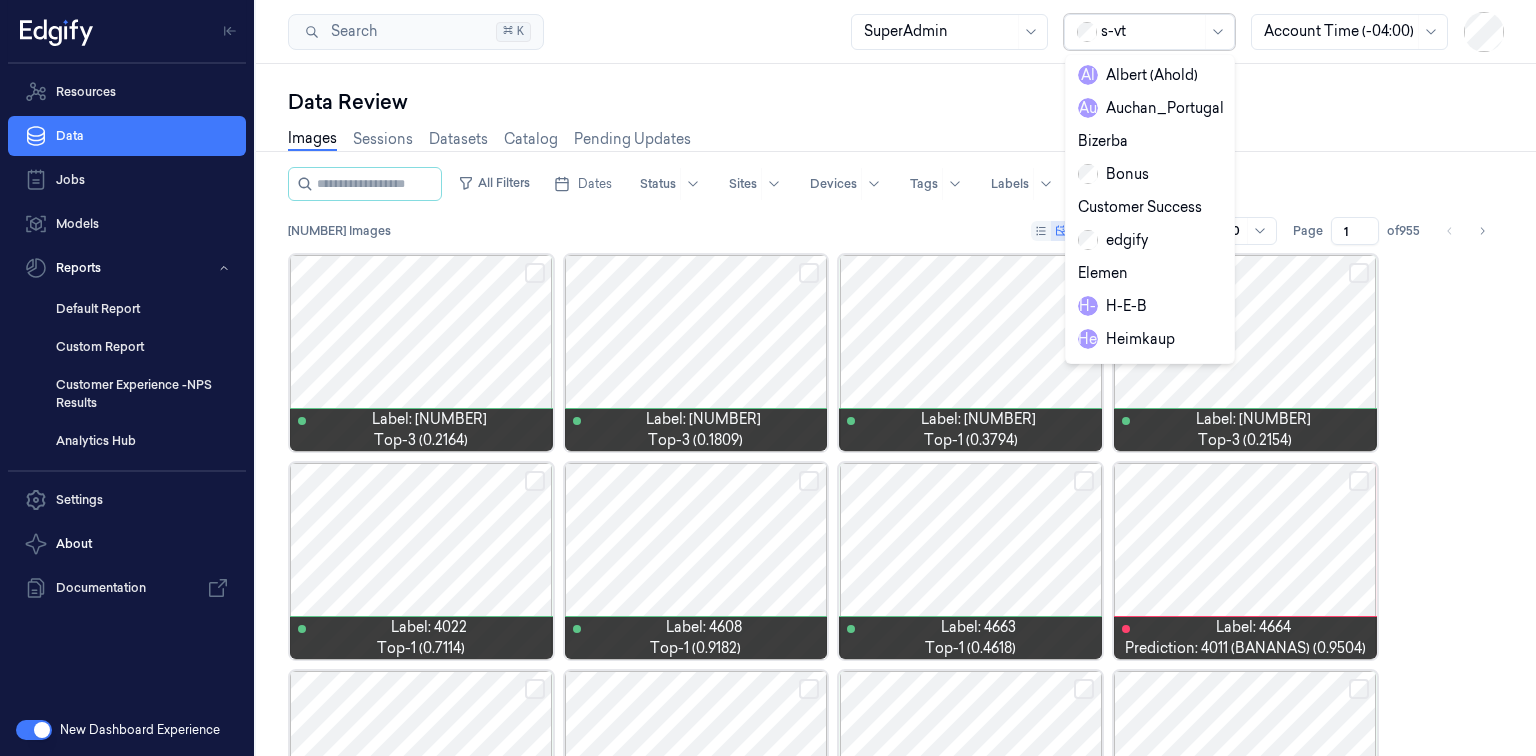 click at bounding box center (1151, 31) 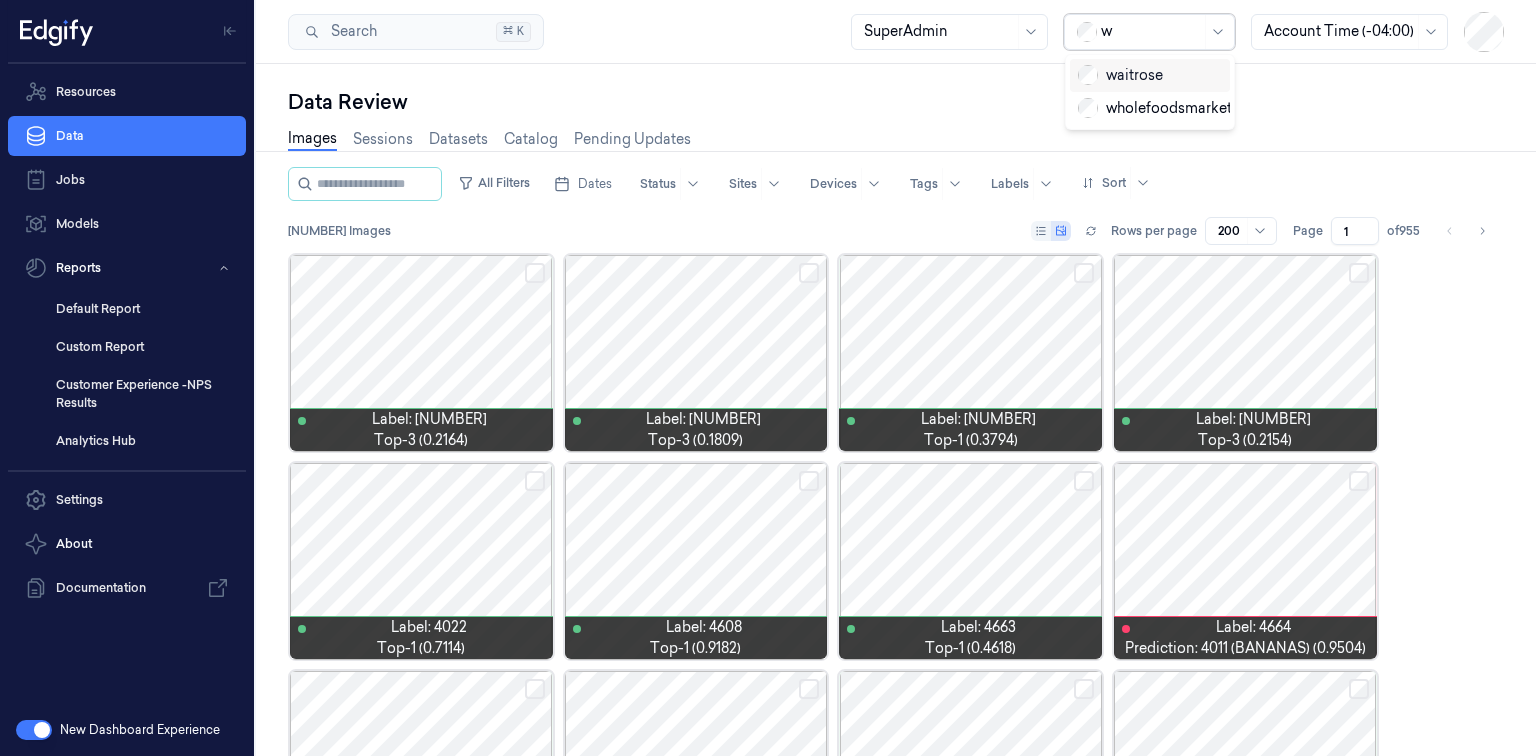 type on "wh" 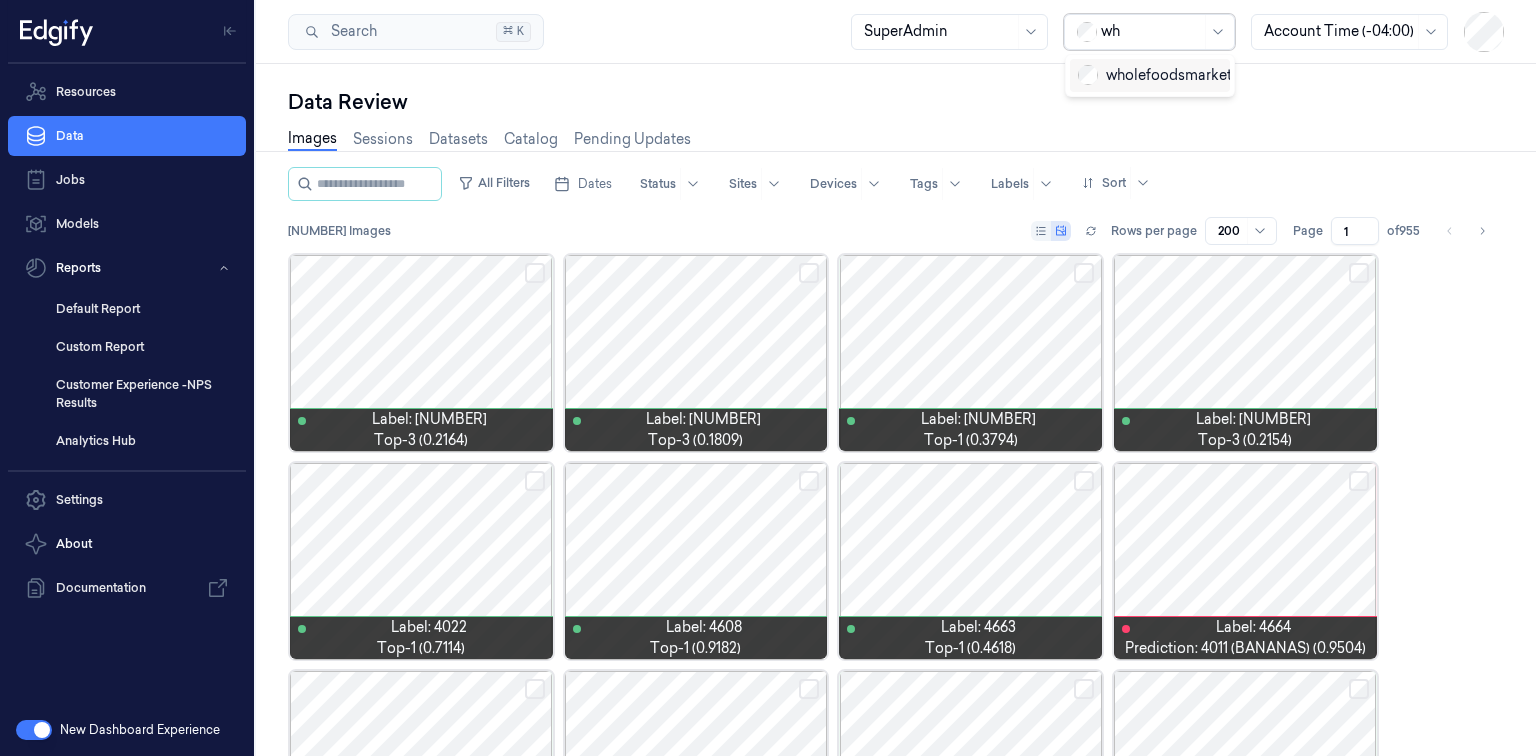 type 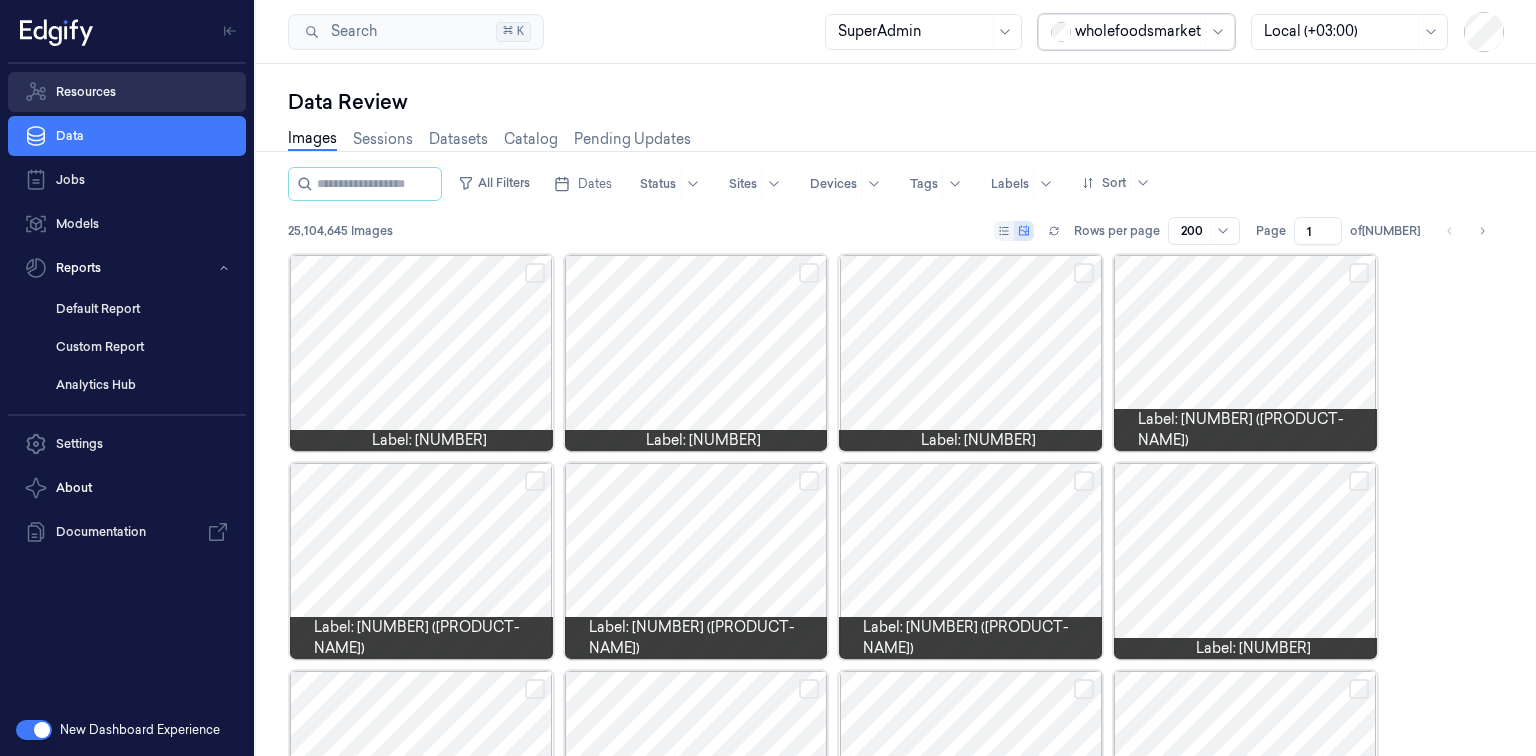 click on "Resources" at bounding box center (127, 92) 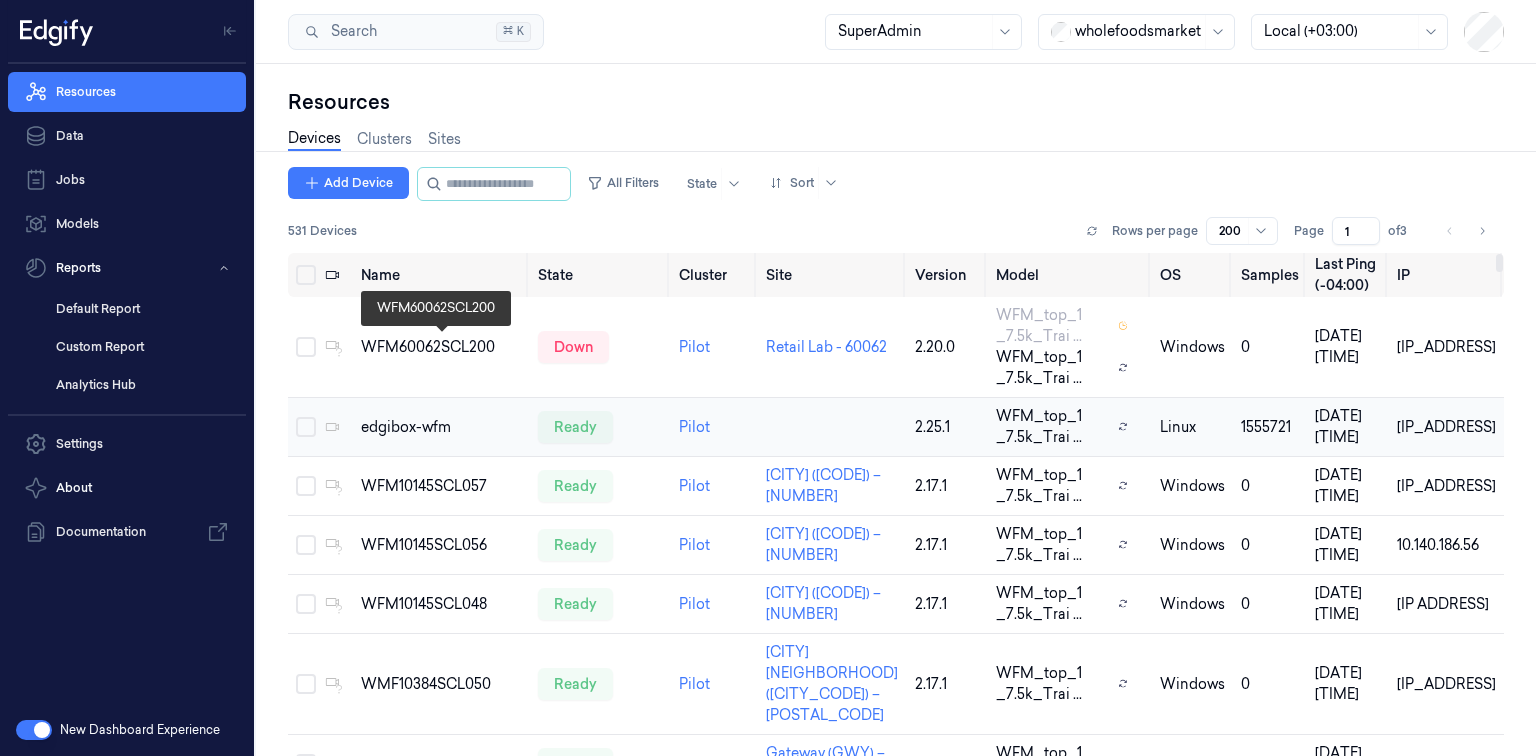 click on "edgibox-wfm" at bounding box center (441, 427) 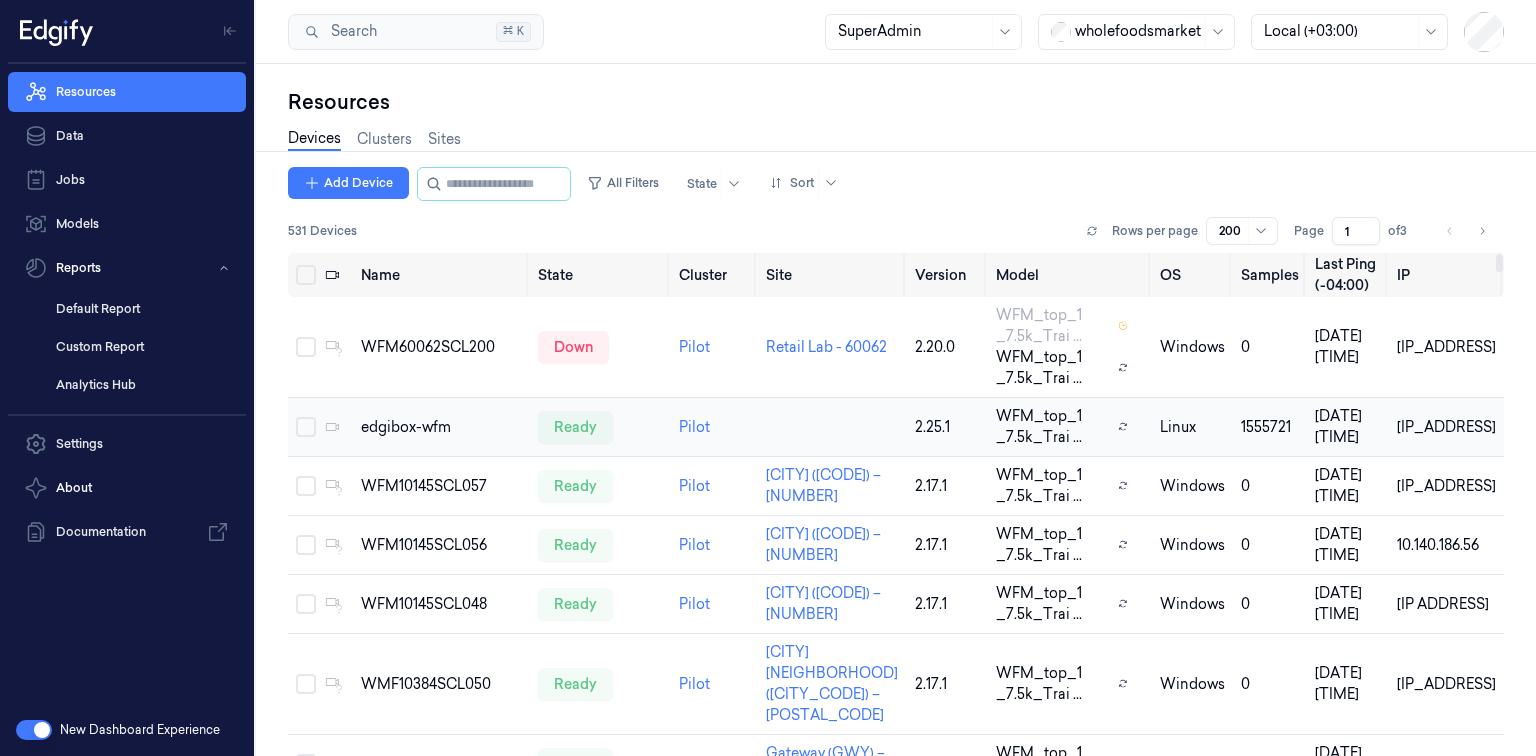 click on "edgibox-wfm" at bounding box center (441, 427) 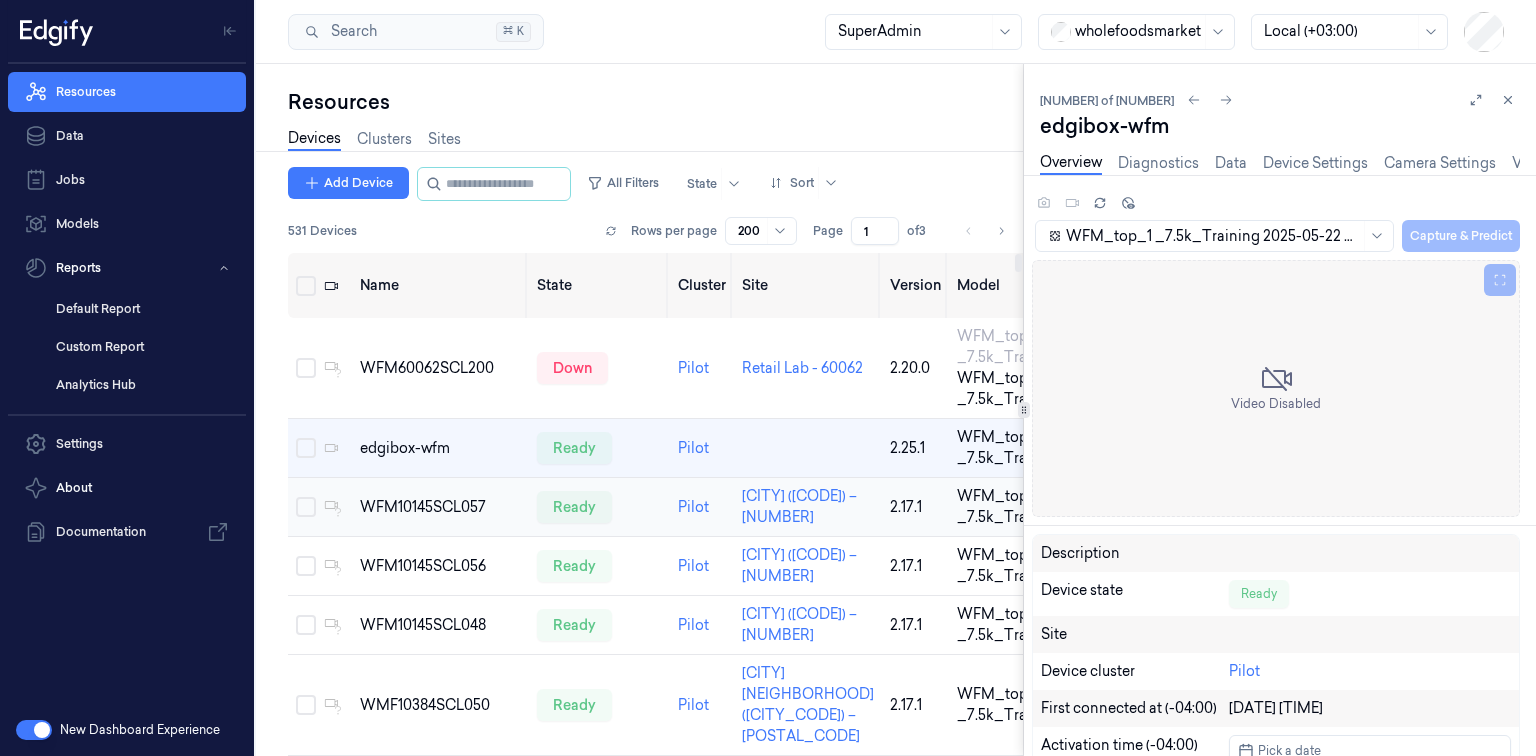 scroll, scrollTop: 0, scrollLeft: 0, axis: both 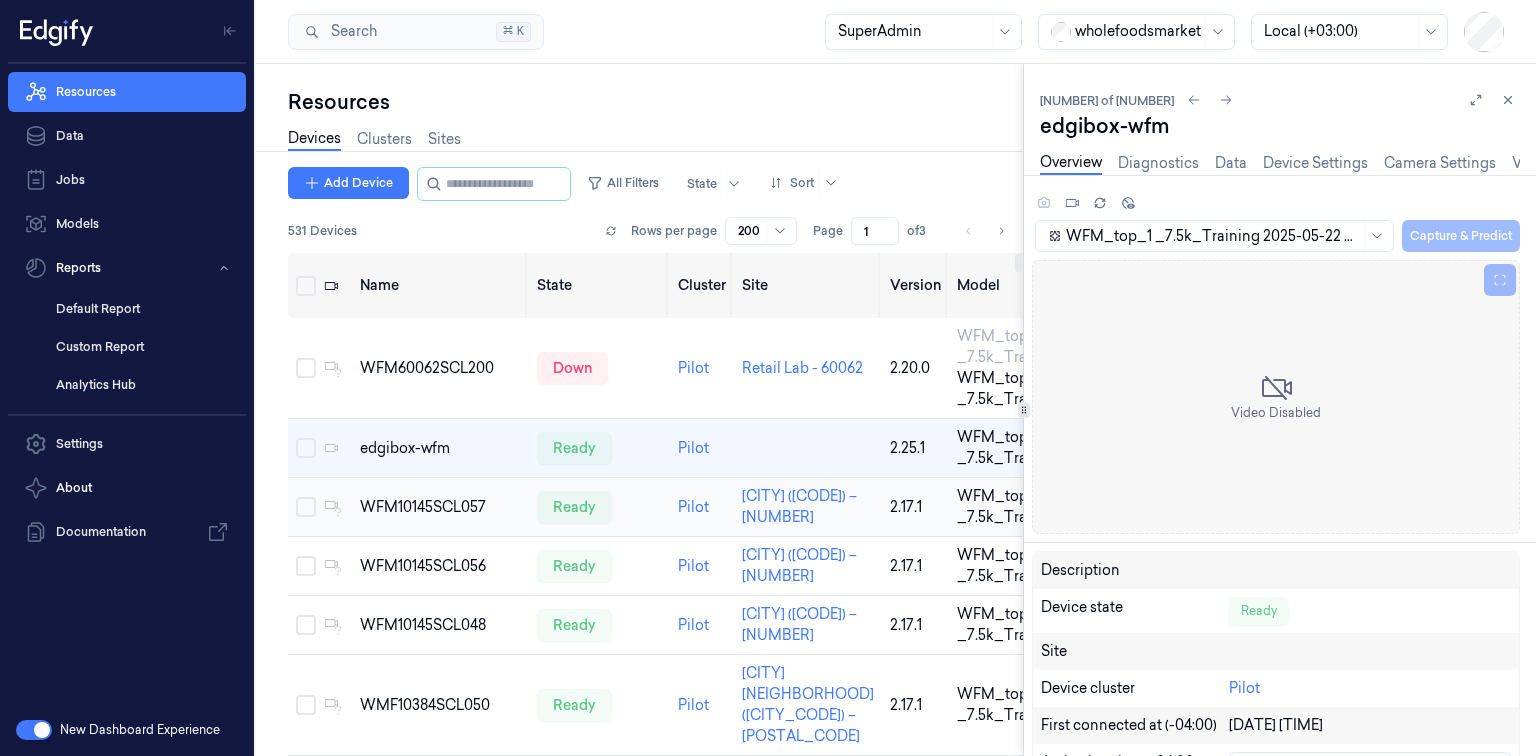 click on "WFM10145SCL057" at bounding box center (440, 507) 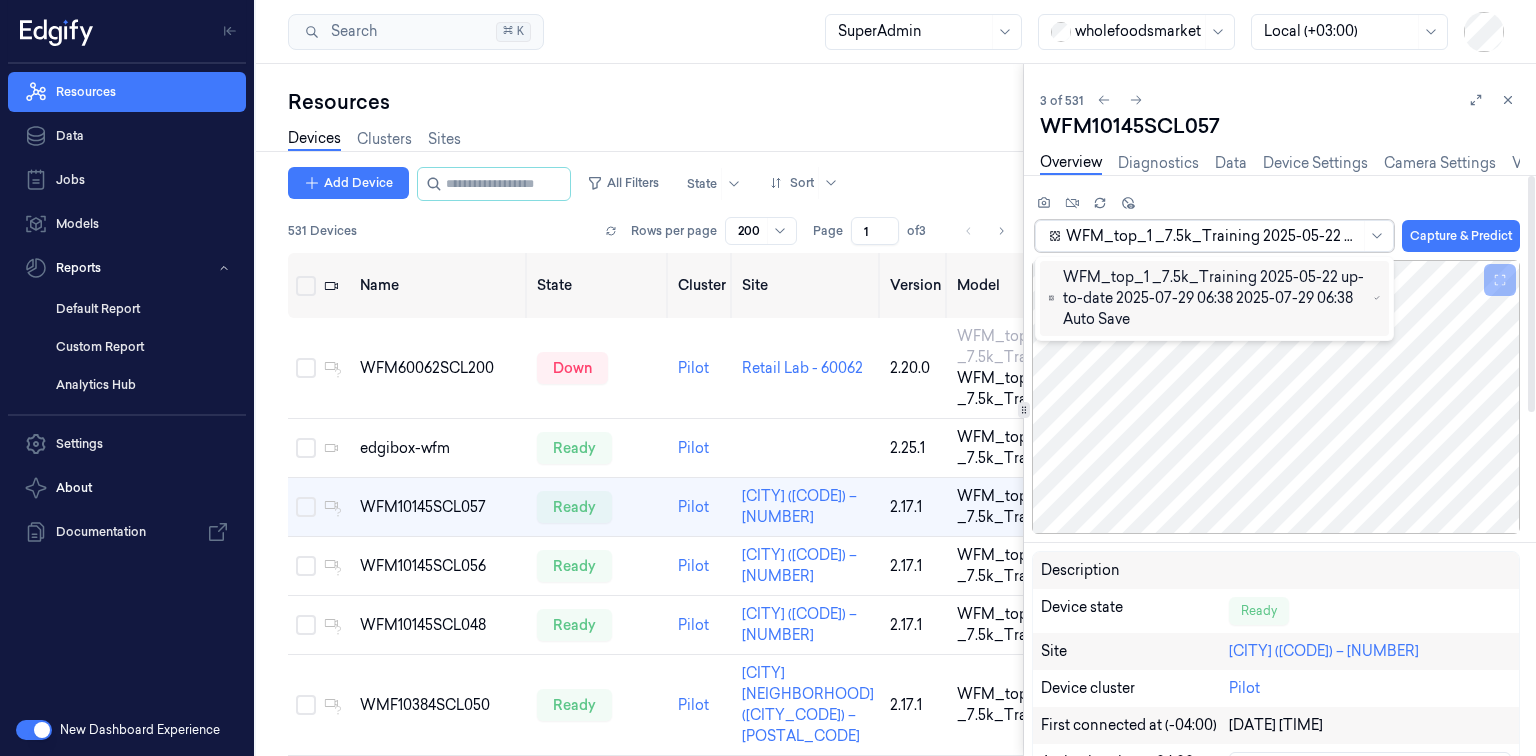 click at bounding box center [1213, 236] 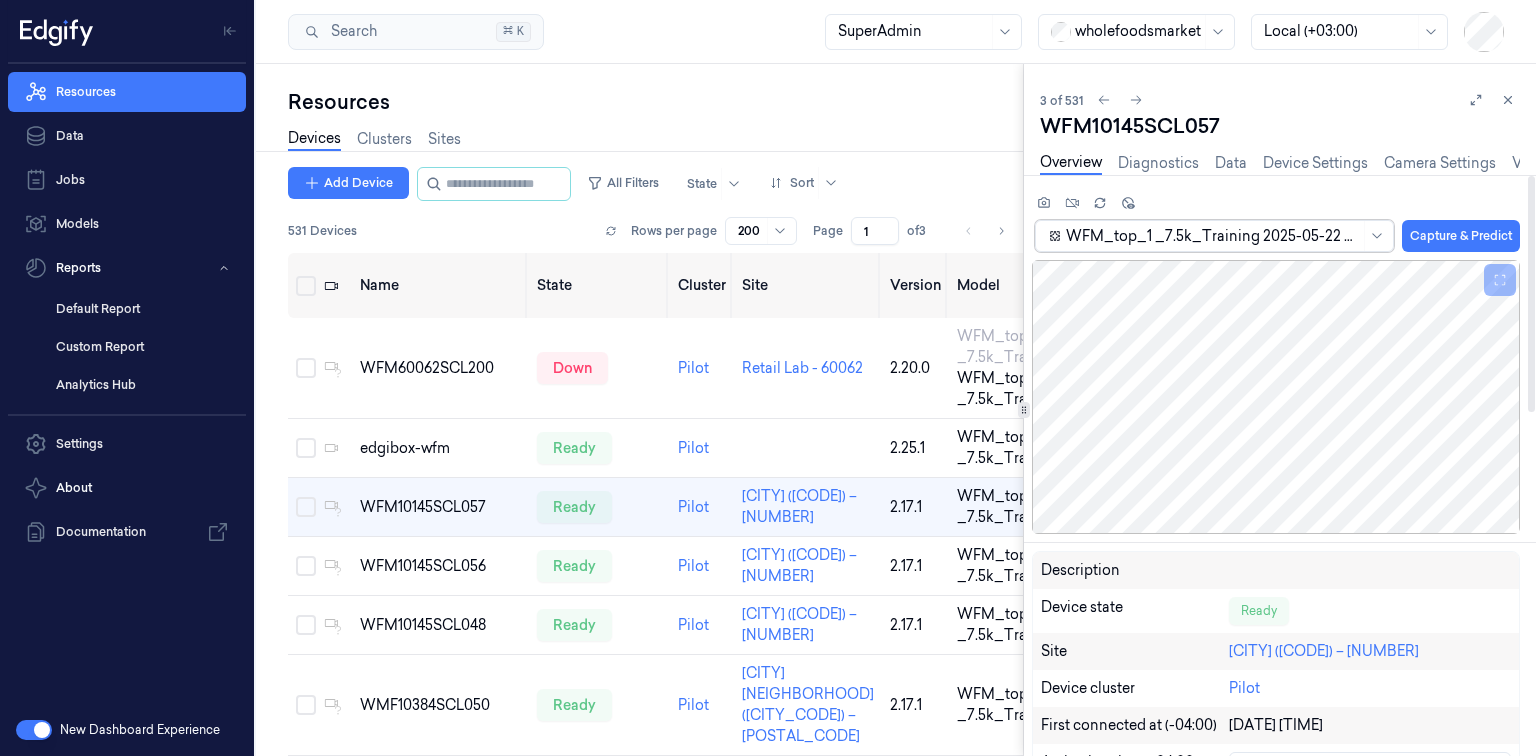 click at bounding box center (1213, 236) 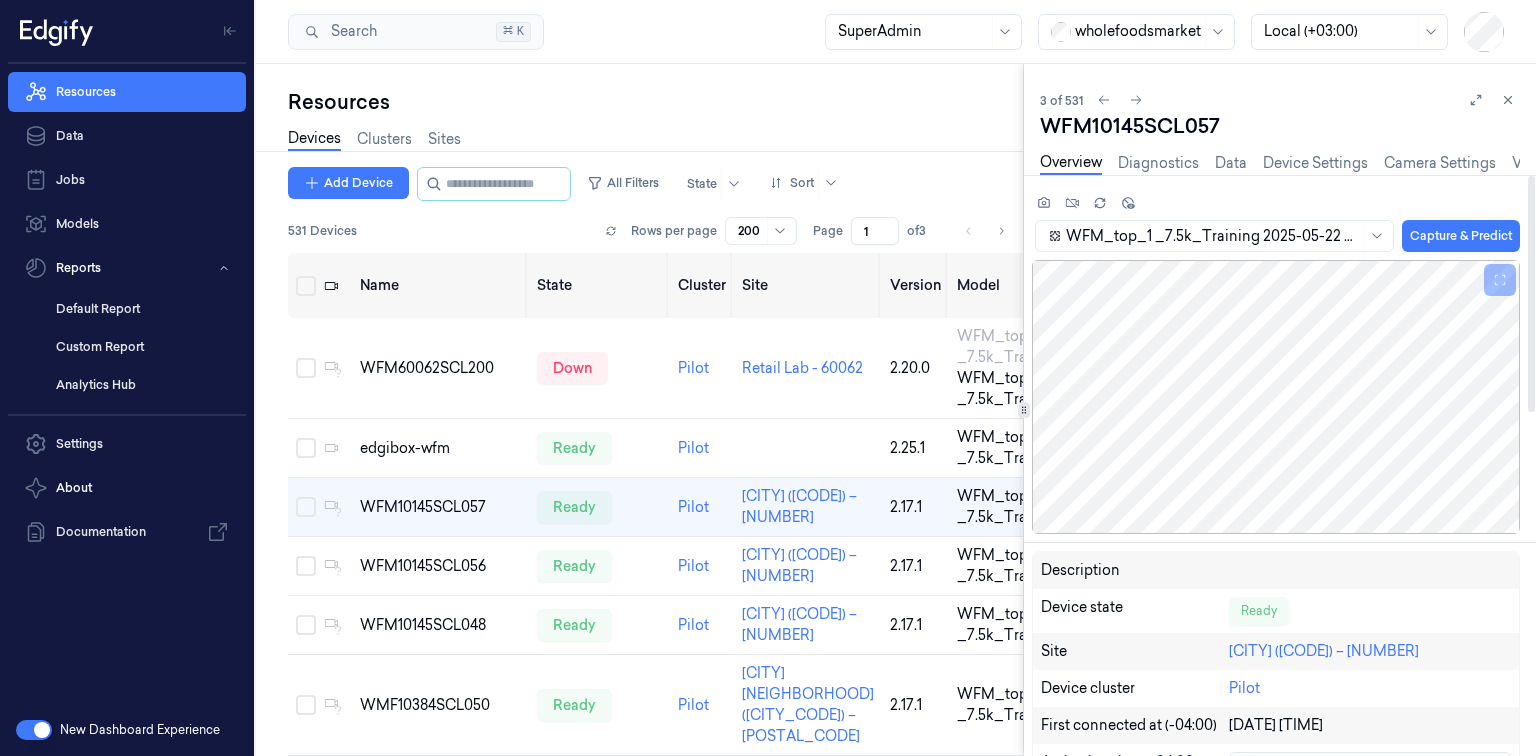 click at bounding box center [1213, 236] 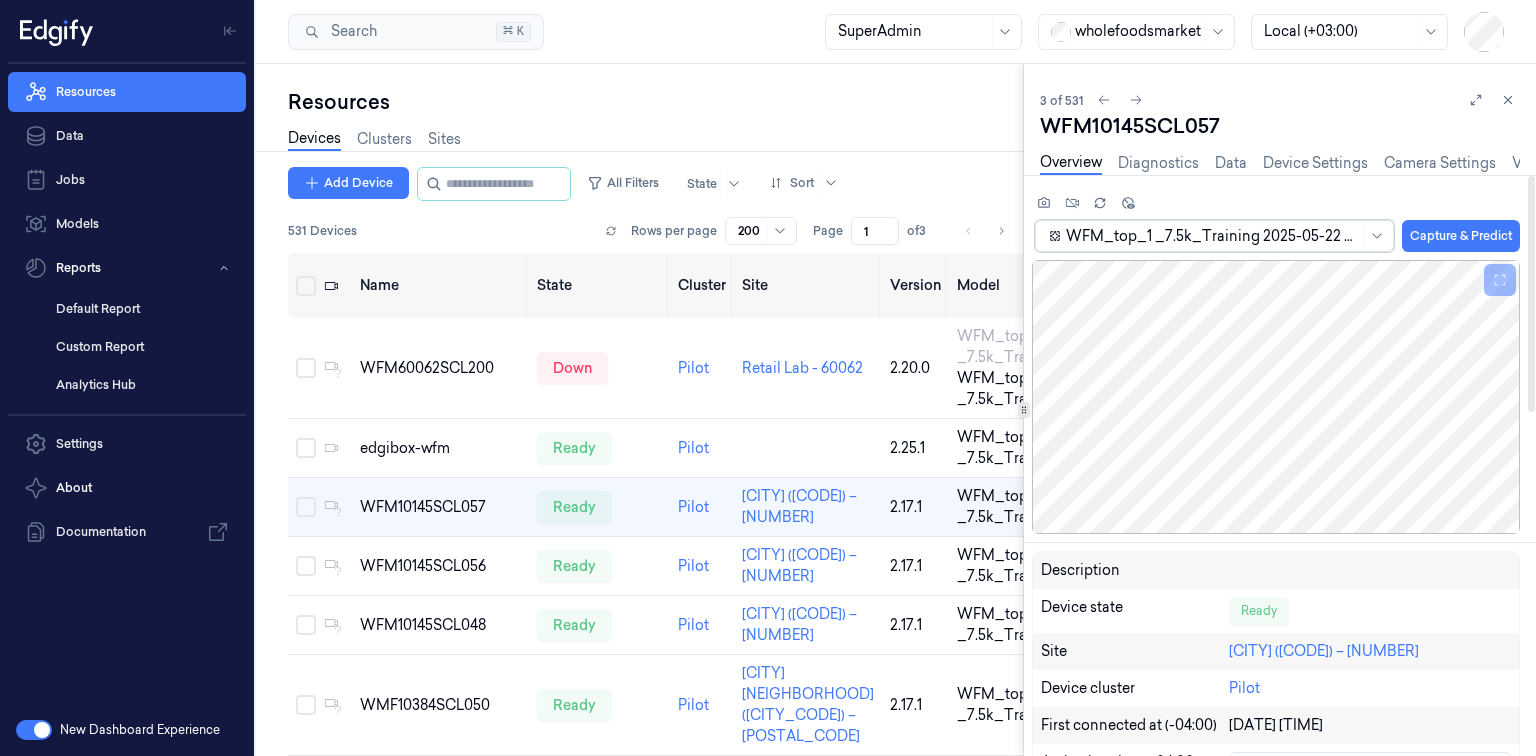 click on "WFM_top_1 _7.5k_Training 2025-05-22 up-to-date 2025-07-29 06:38 2025-07-29 06:38 Auto Save" at bounding box center [1213, 236] 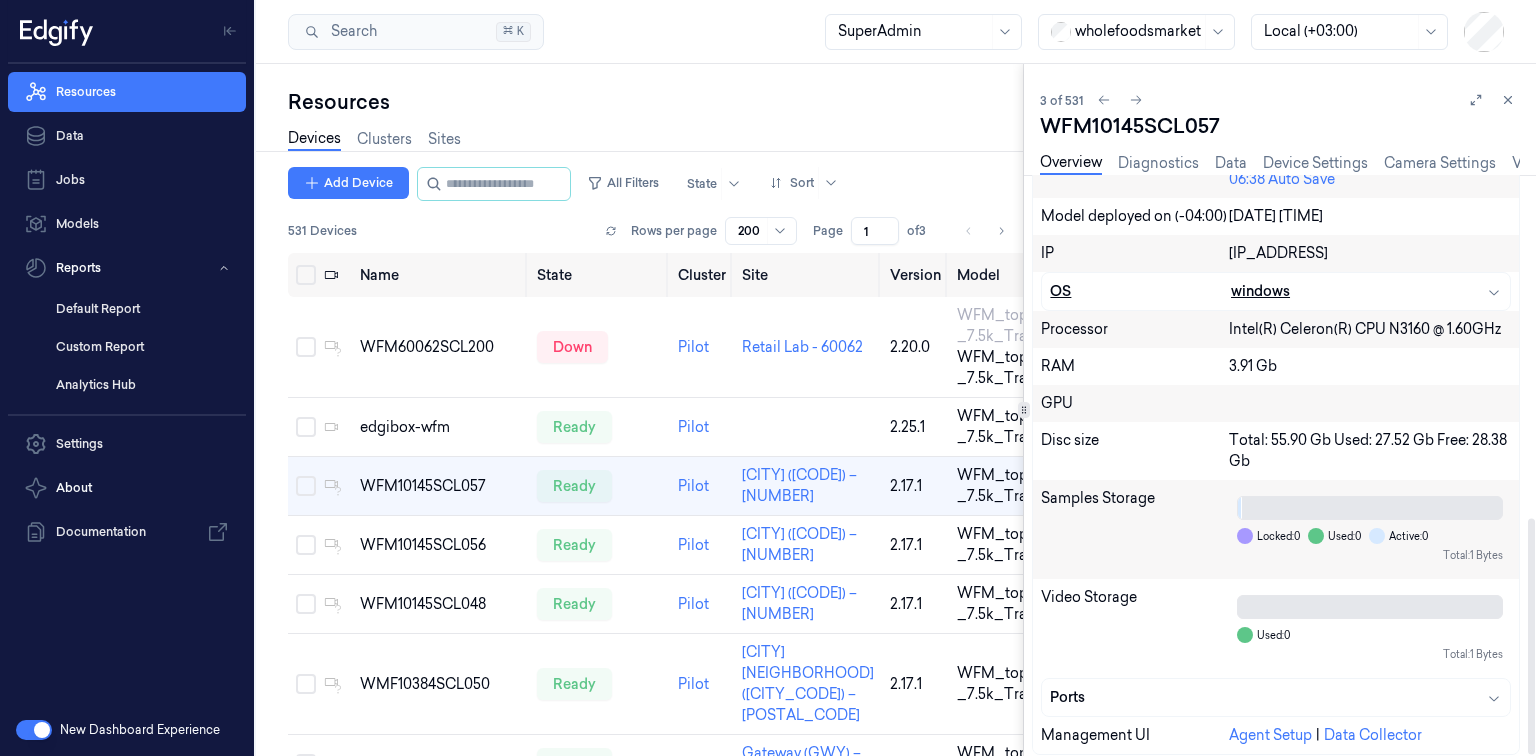 scroll, scrollTop: 841, scrollLeft: 0, axis: vertical 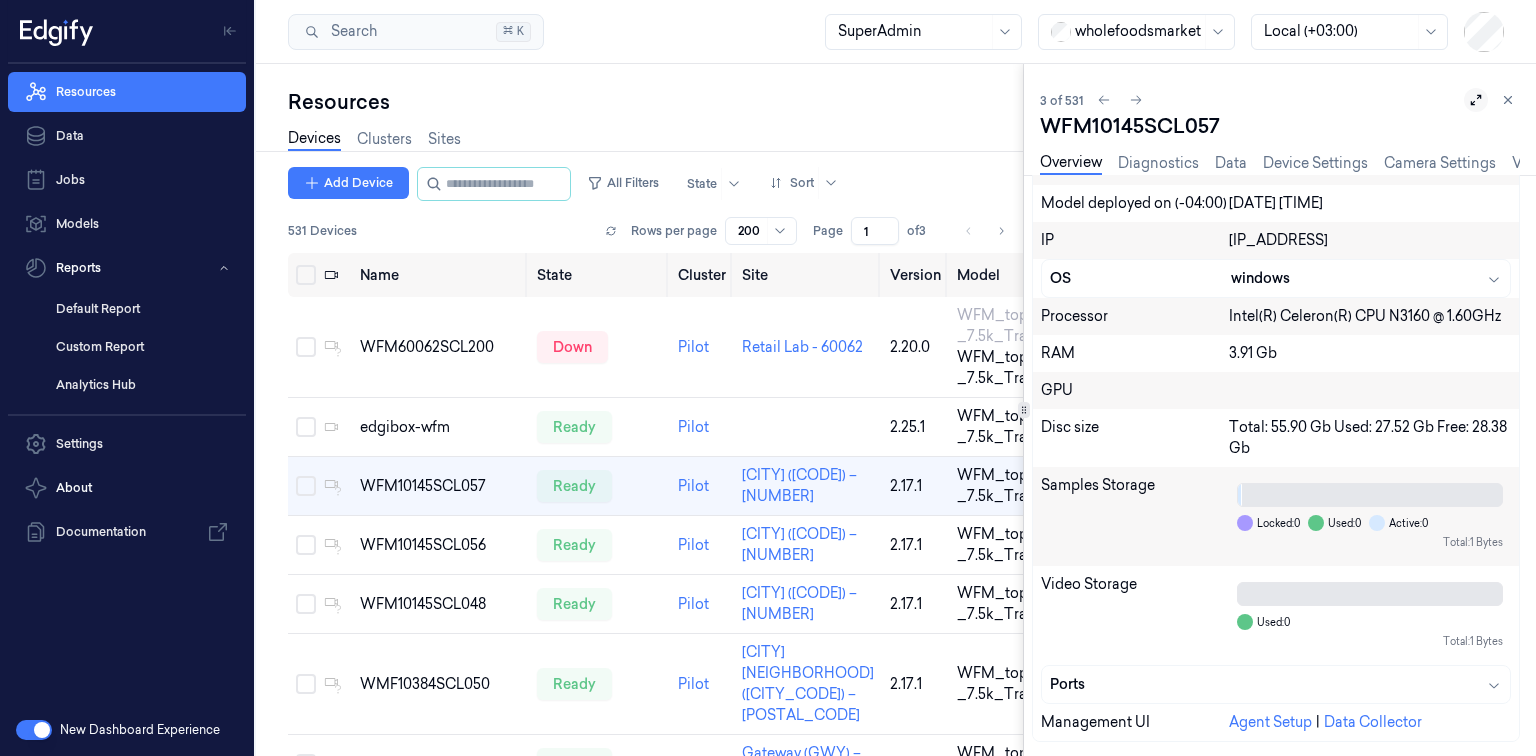 click at bounding box center [1476, 100] 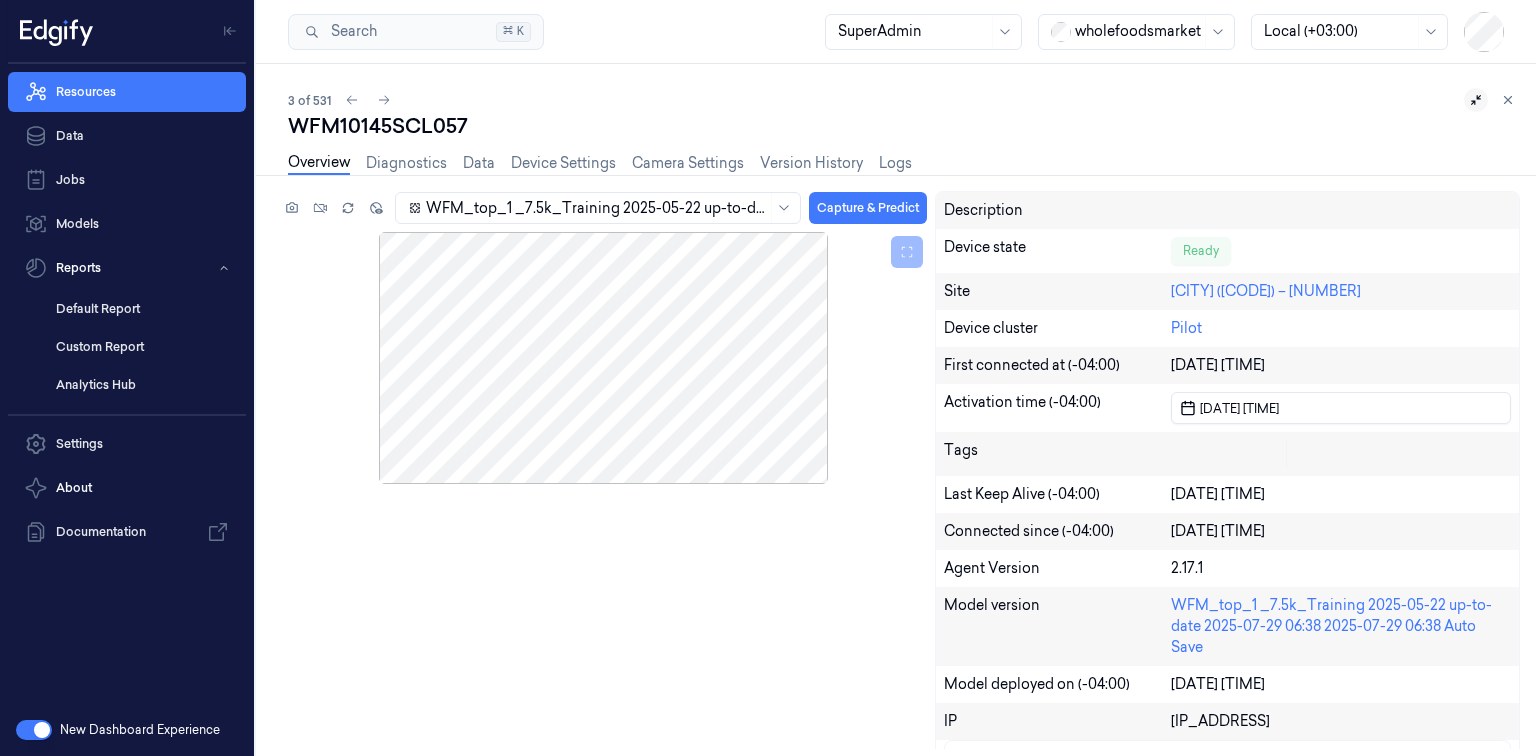 scroll, scrollTop: 0, scrollLeft: 0, axis: both 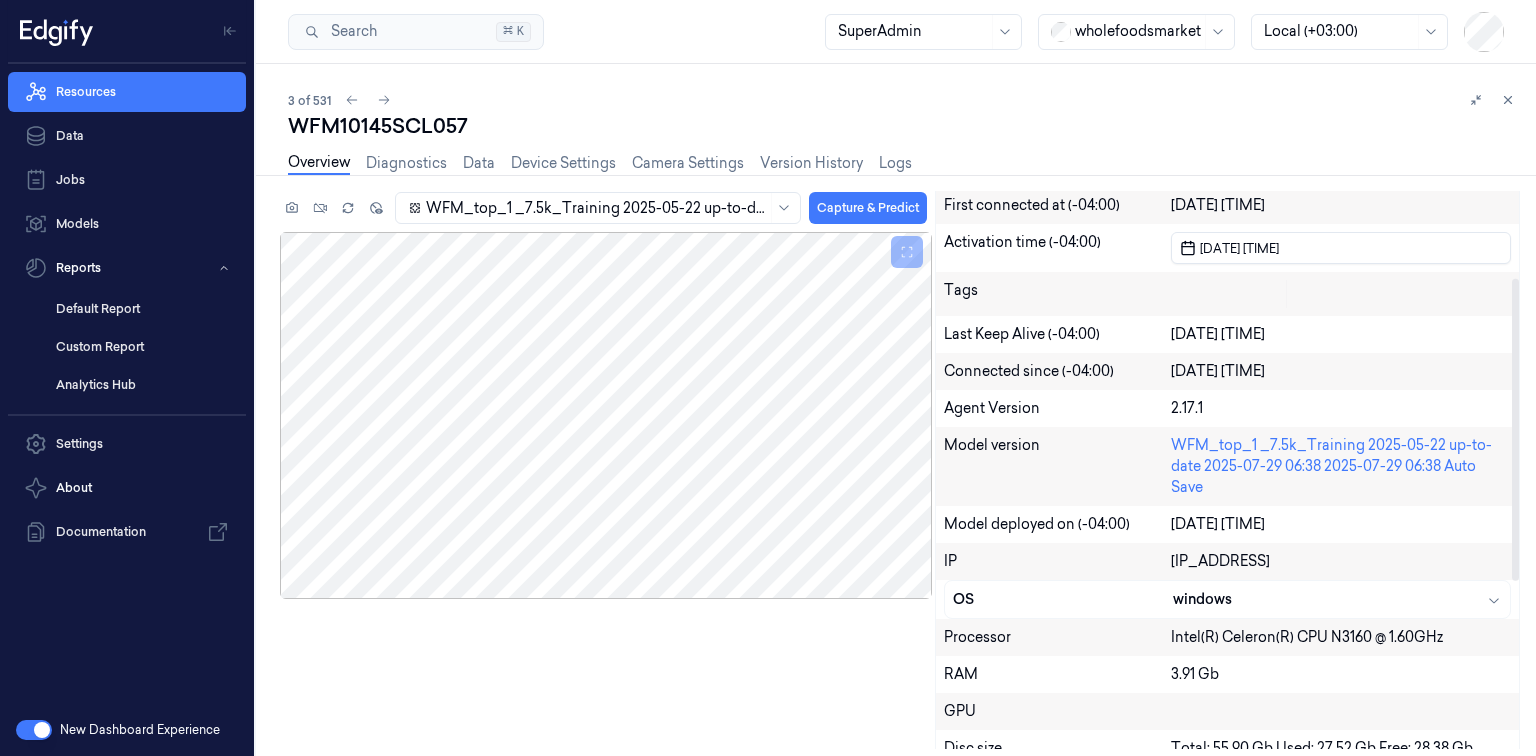 drag, startPoint x: 1367, startPoint y: 371, endPoint x: 941, endPoint y: 315, distance: 429.66498 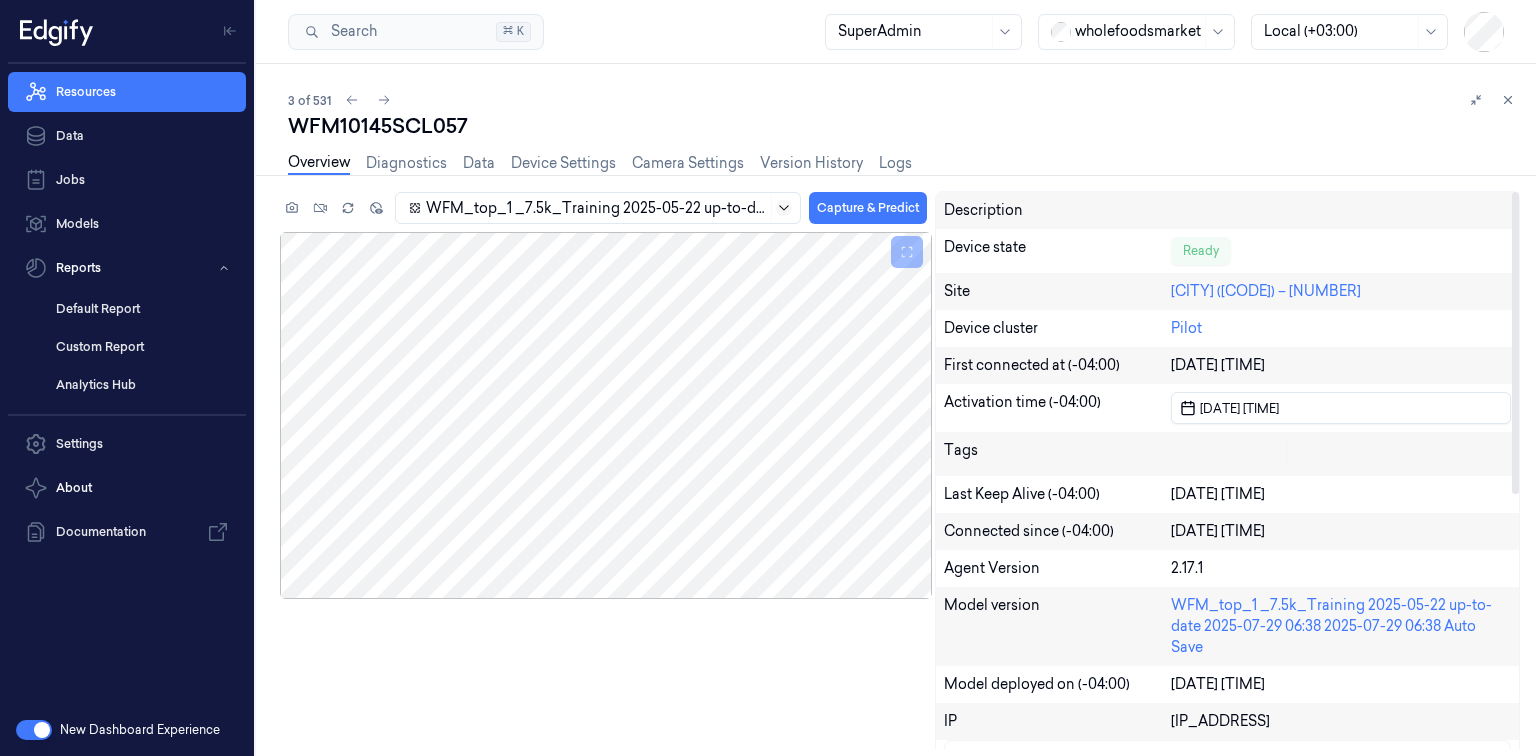 scroll, scrollTop: 0, scrollLeft: 0, axis: both 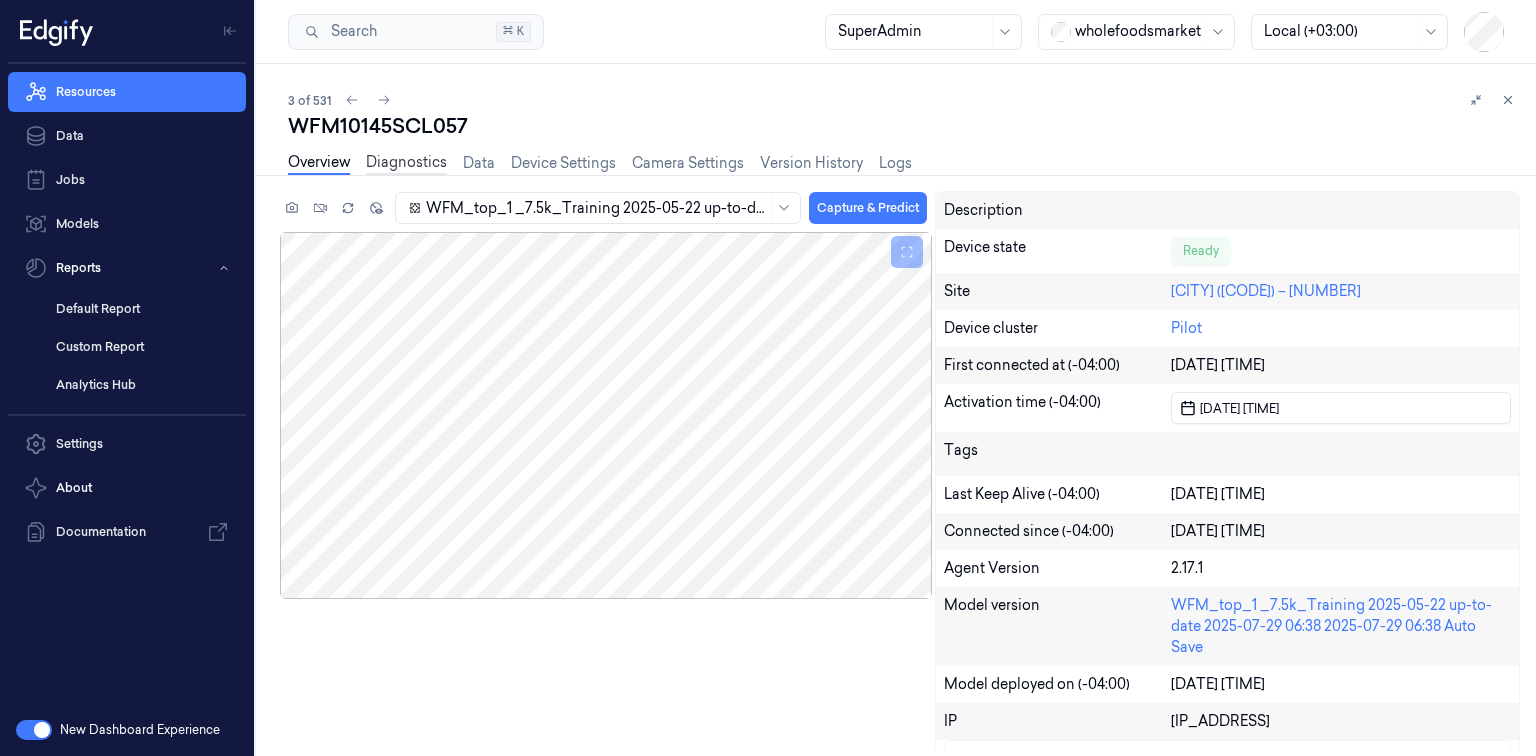 click on "Diagnostics" at bounding box center (406, 163) 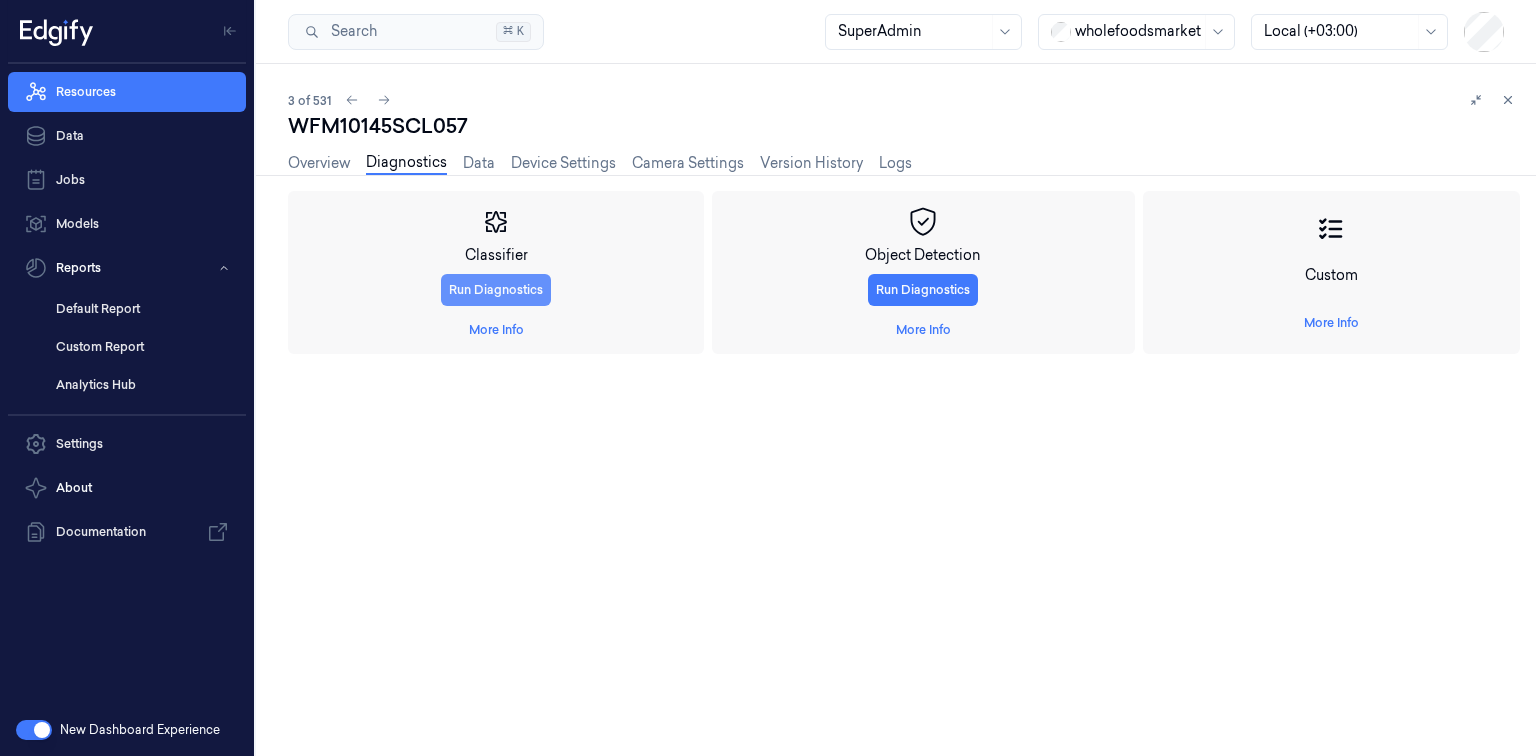 click on "Run Diagnostics" at bounding box center [496, 290] 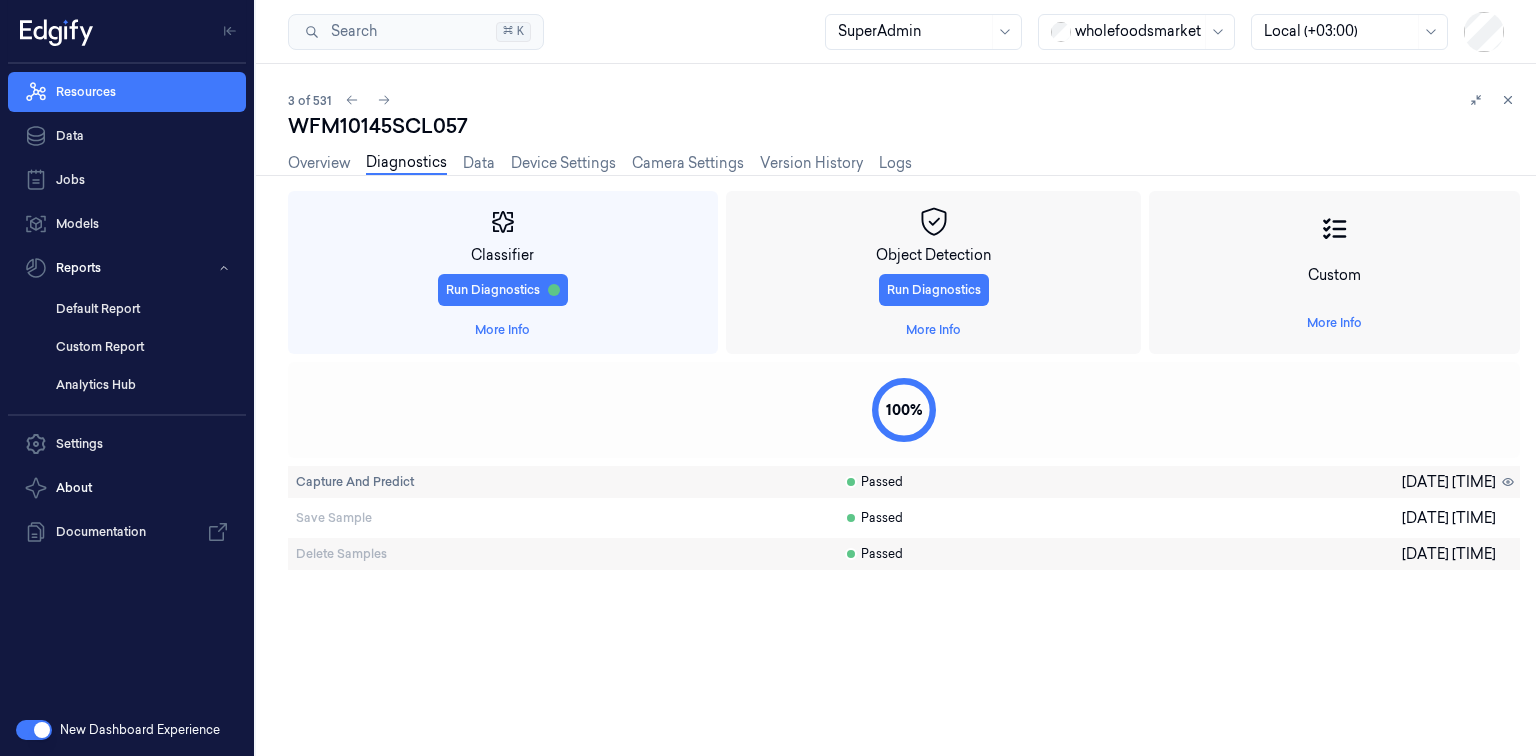 click on "Save Sample" at bounding box center (566, 518) 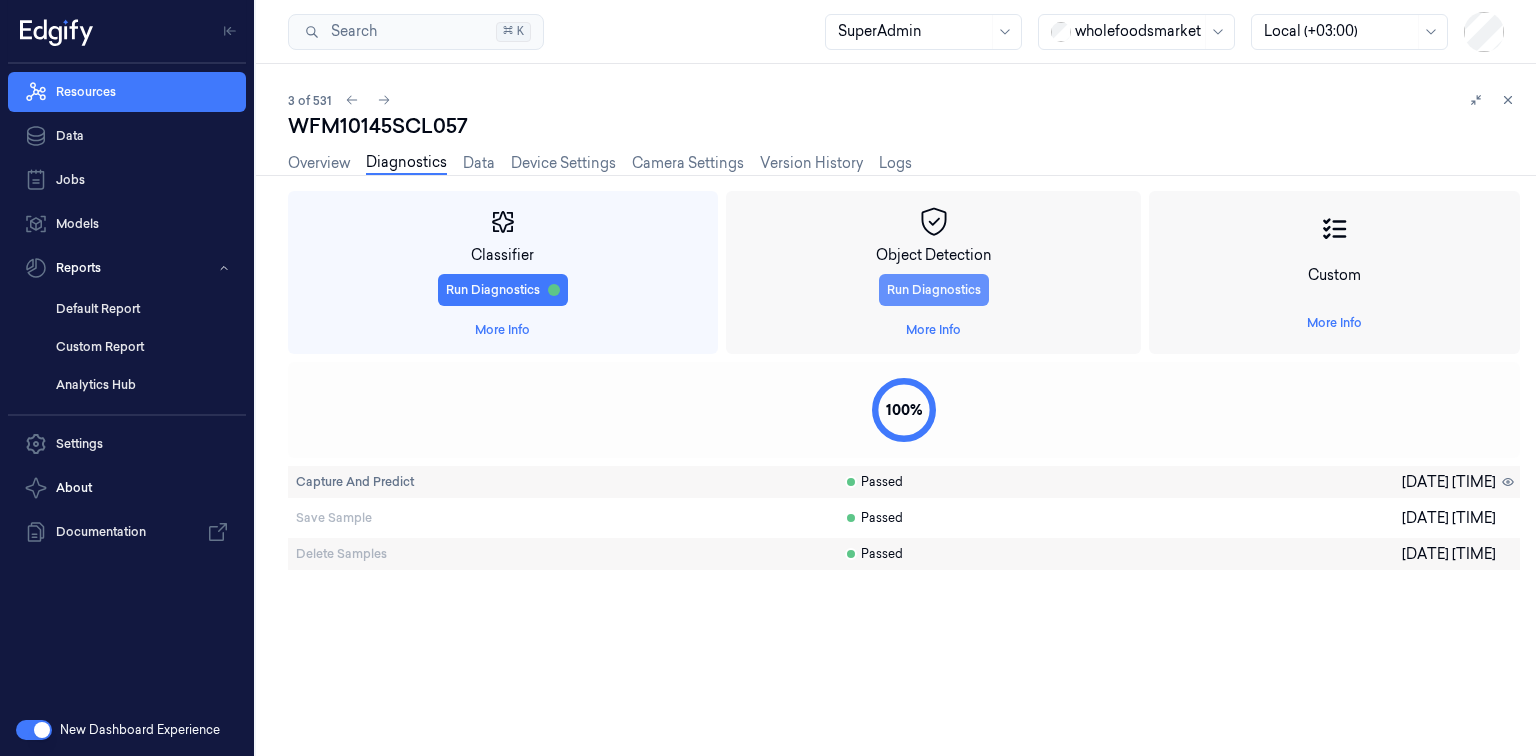 click on "Run Diagnostics" at bounding box center [934, 290] 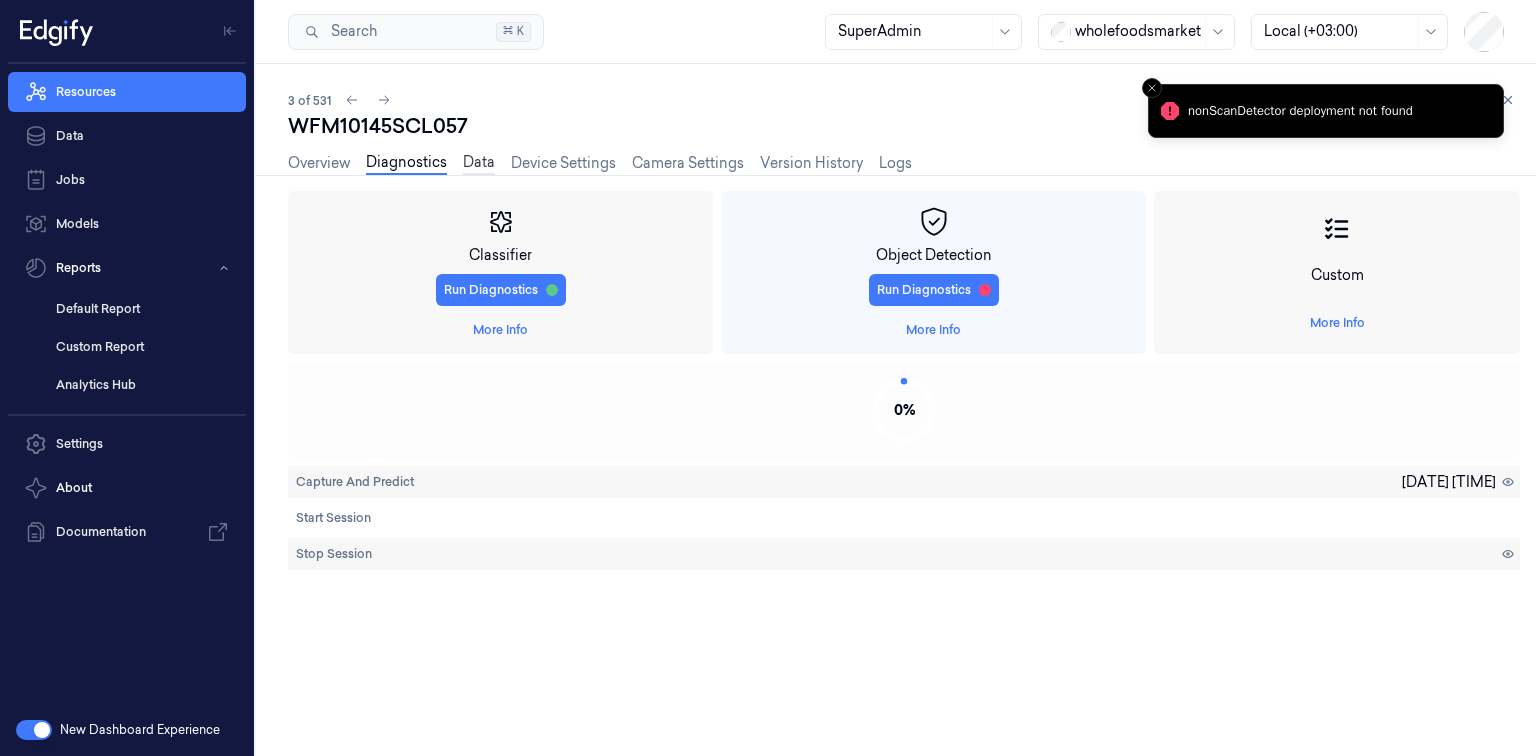 click on "Data" at bounding box center (479, 163) 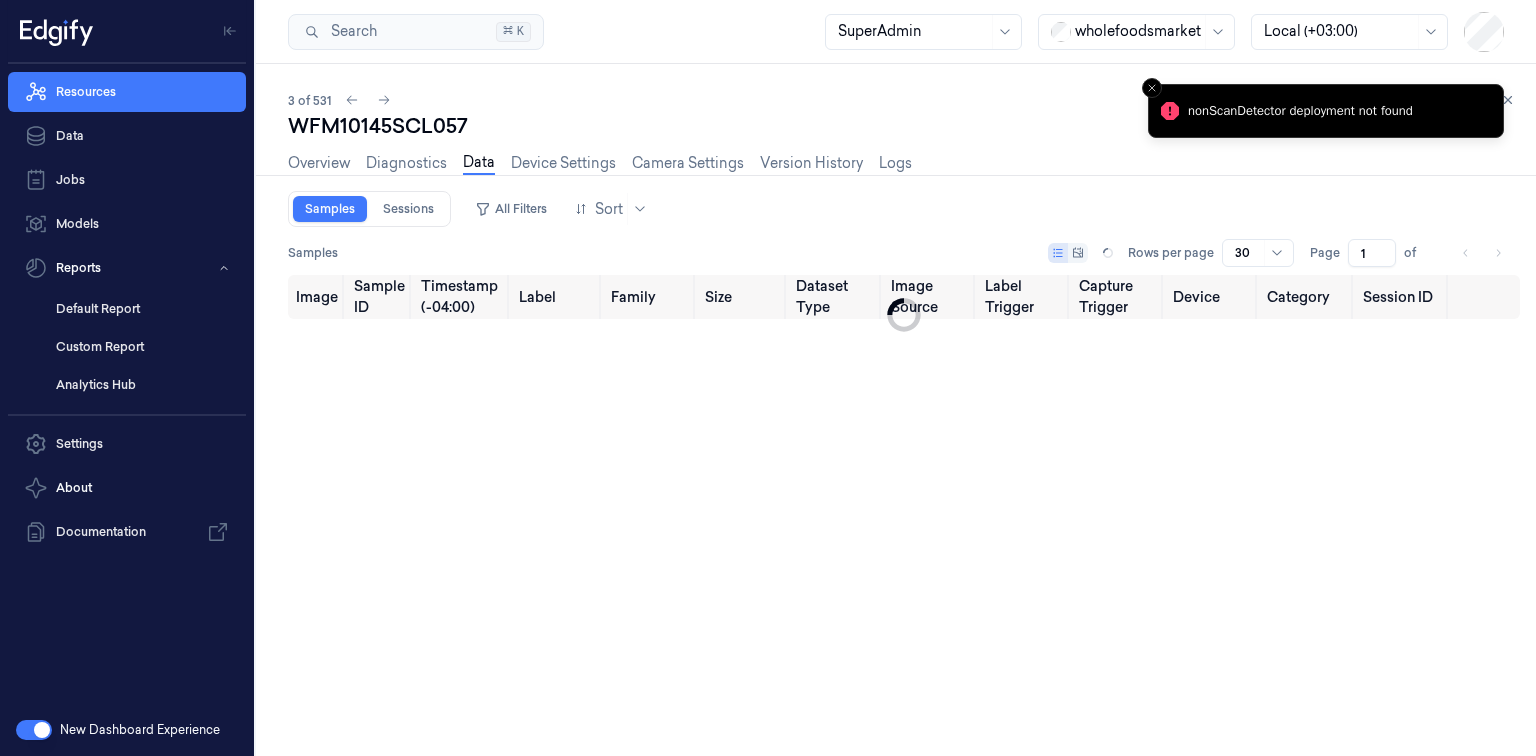 type on "0" 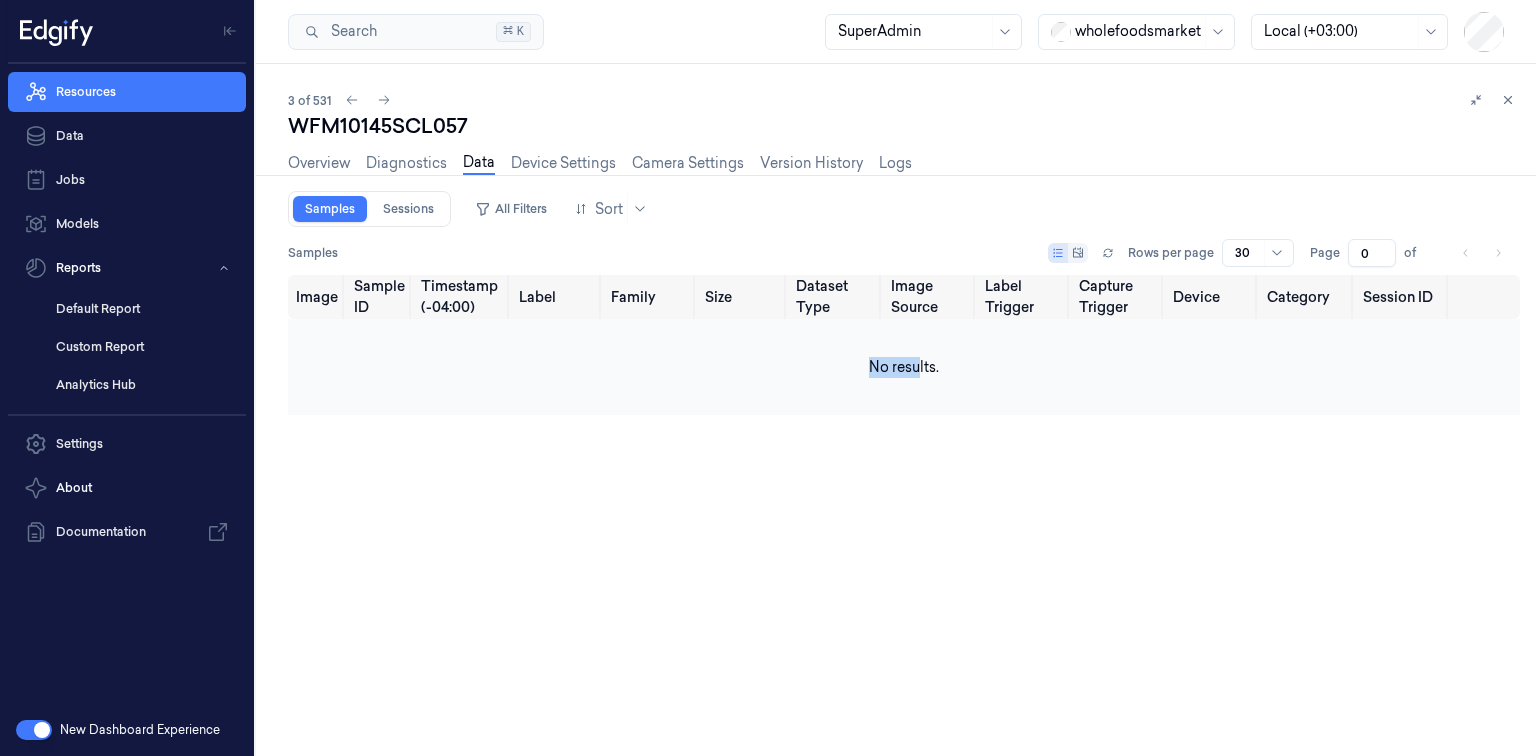 drag, startPoint x: 509, startPoint y: 358, endPoint x: 919, endPoint y: 352, distance: 410.0439 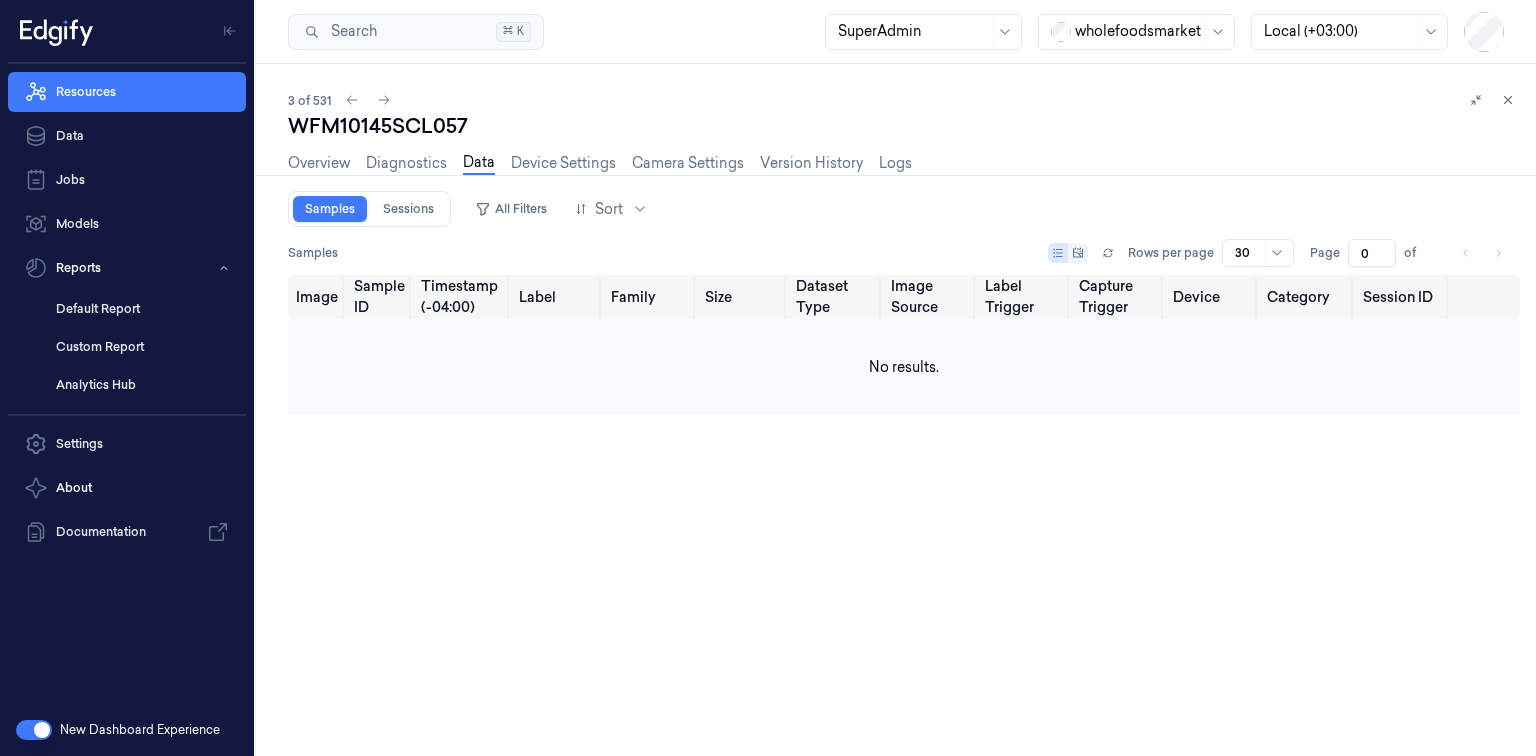click on "No results." at bounding box center (904, 367) 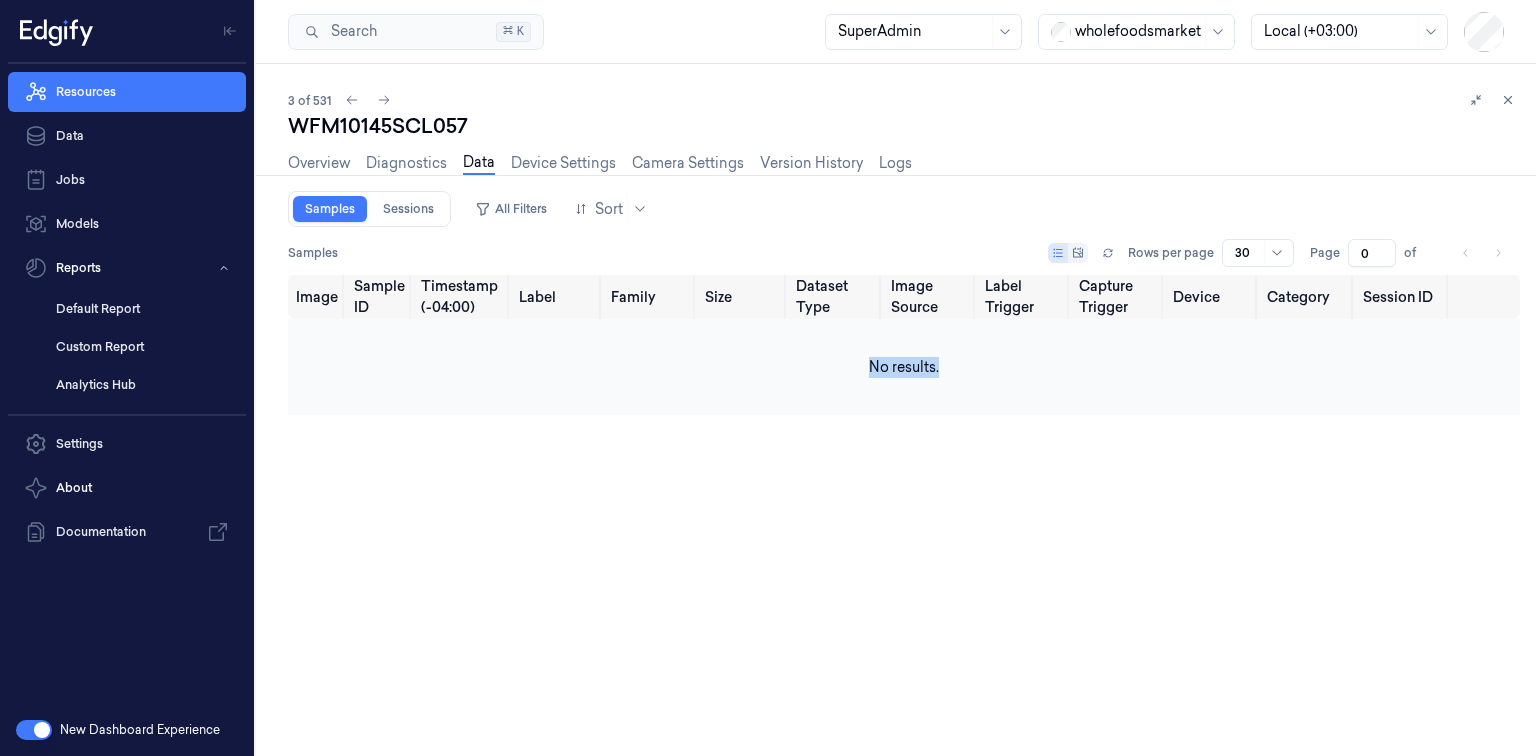 drag, startPoint x: 992, startPoint y: 358, endPoint x: 784, endPoint y: 375, distance: 208.69356 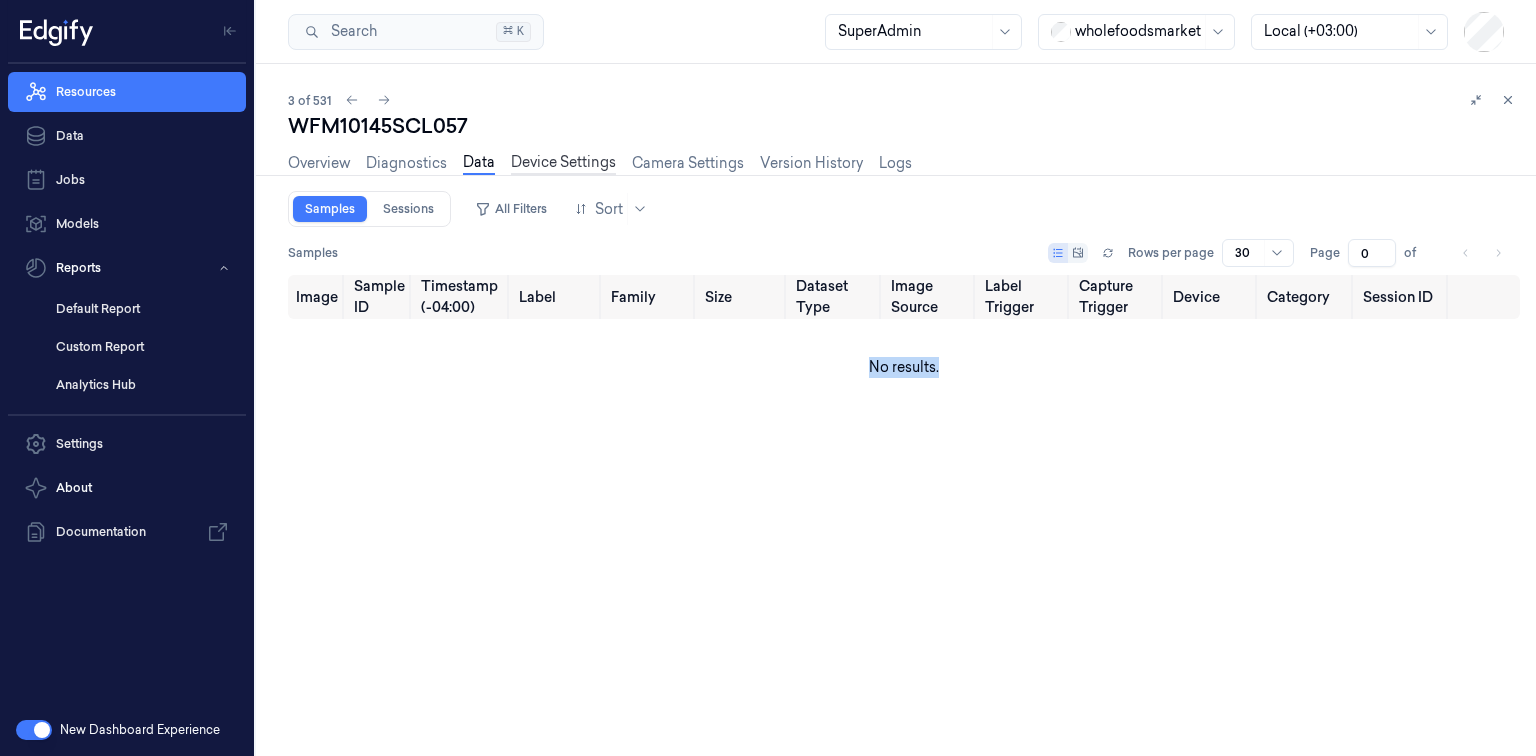 click on "Device Settings" at bounding box center [563, 163] 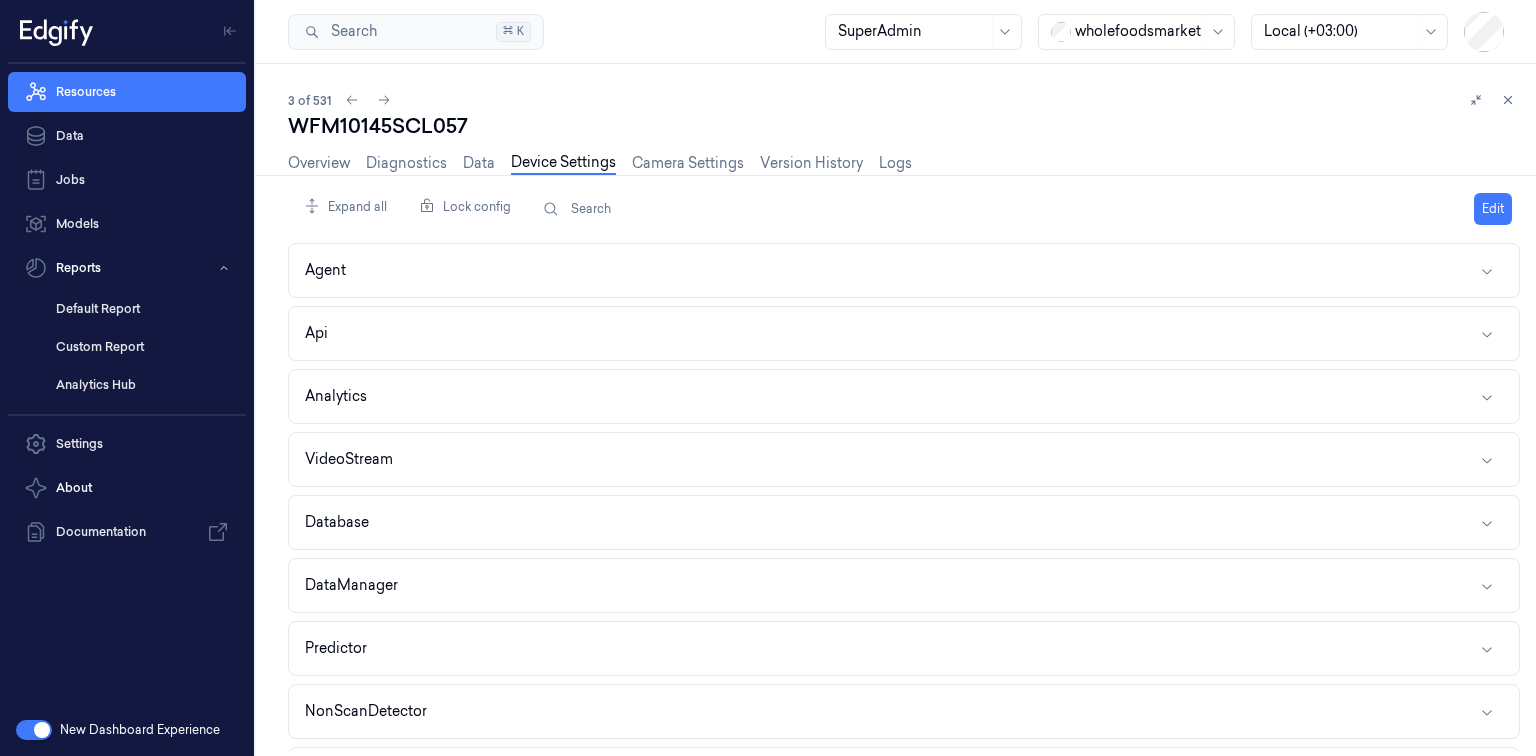 click on "Expand all Lock config Search Edit Agent Api Analytics VideoStream Database DataManager Predictor NonScanDetector DeviceManager Logger Training VideoRecording IssuesQueue Webhooks Mqtt" at bounding box center (904, 465) 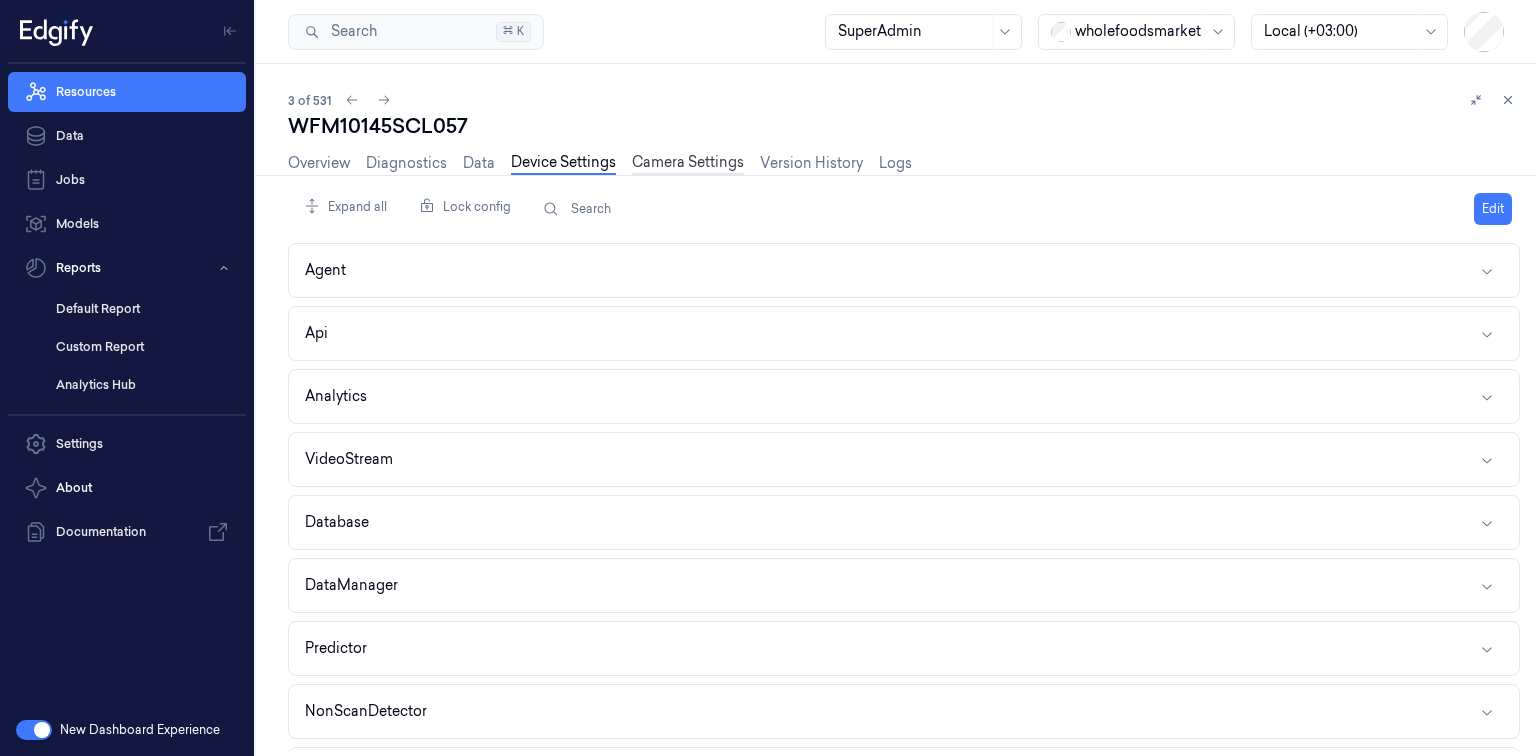 click on "Camera Settings" at bounding box center (688, 163) 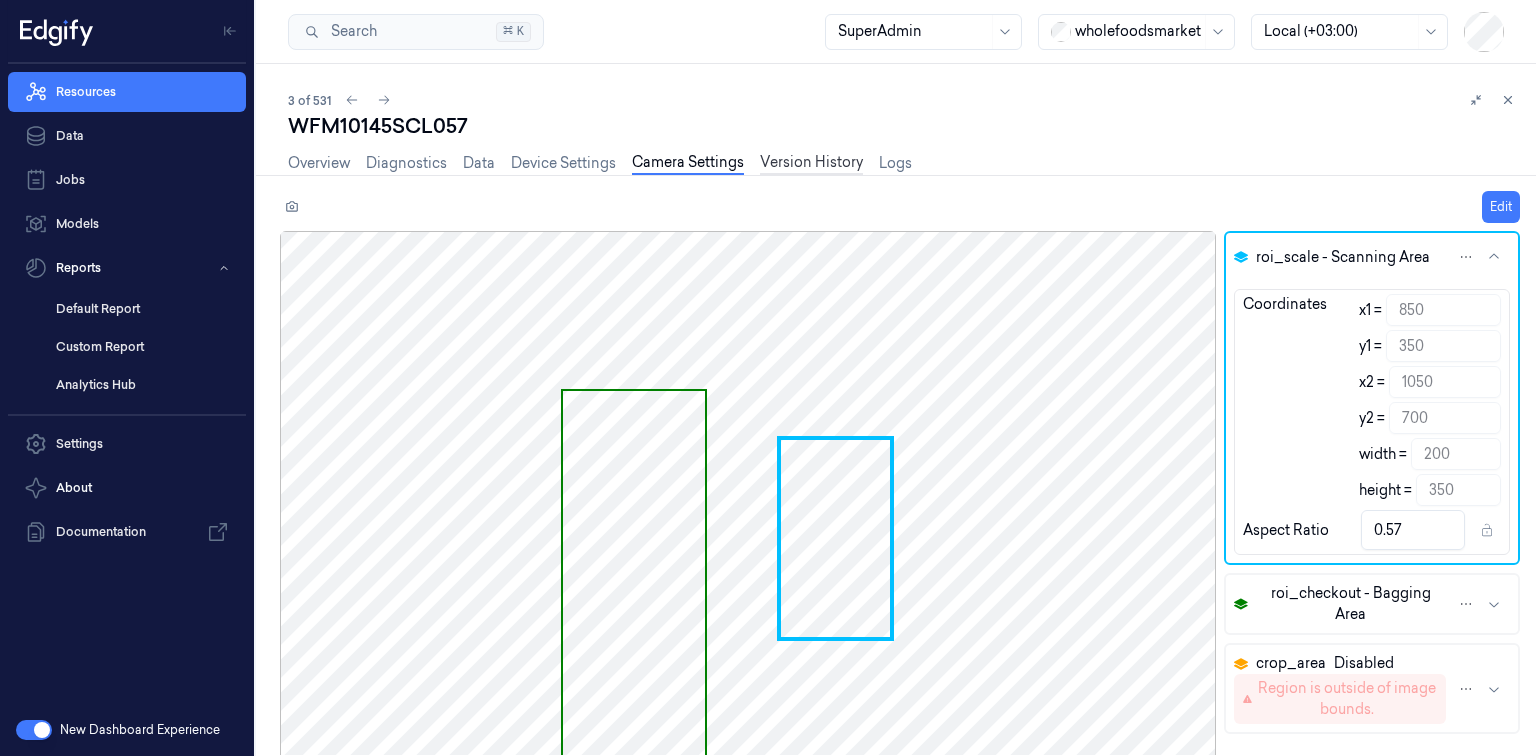 click on "Version History" at bounding box center [811, 163] 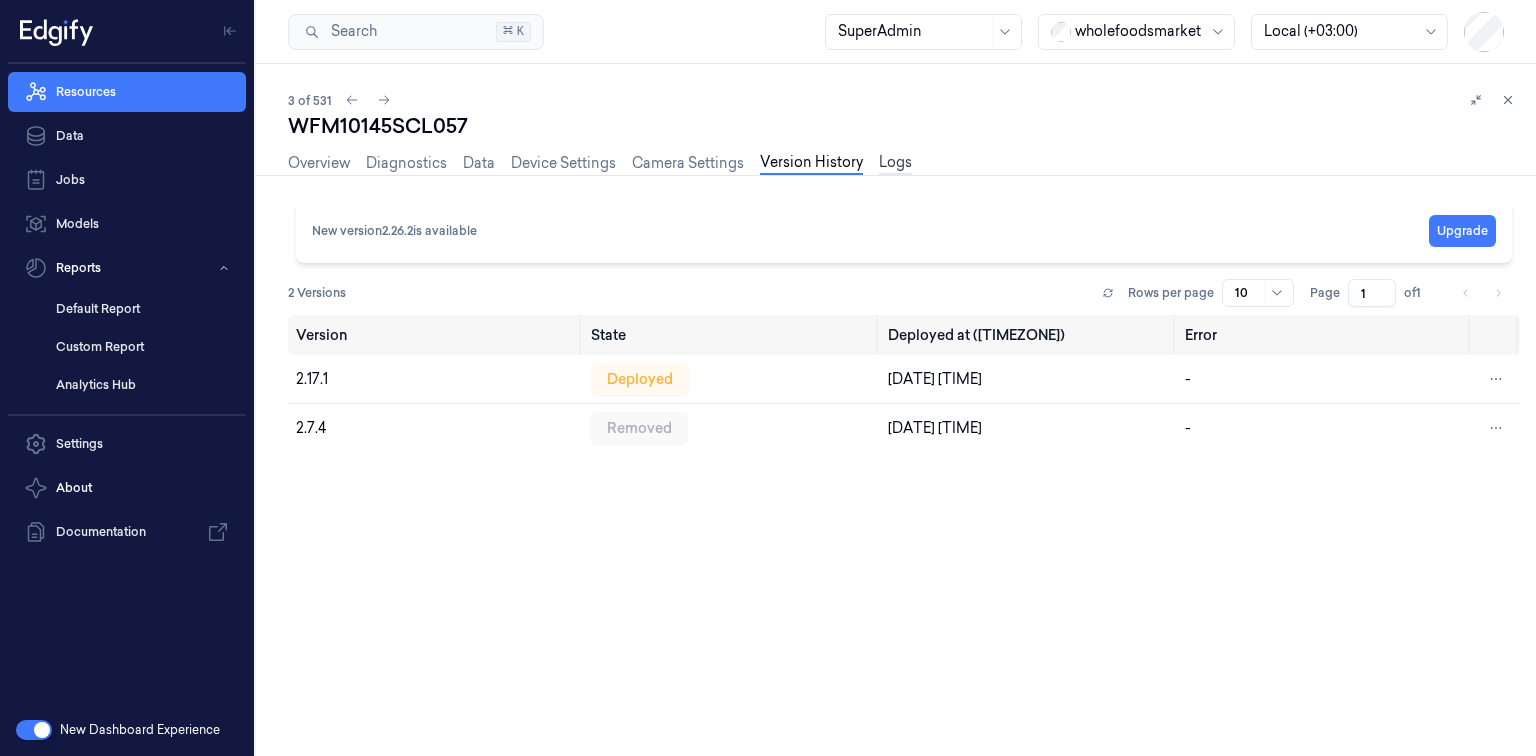 click on "Logs" at bounding box center [895, 163] 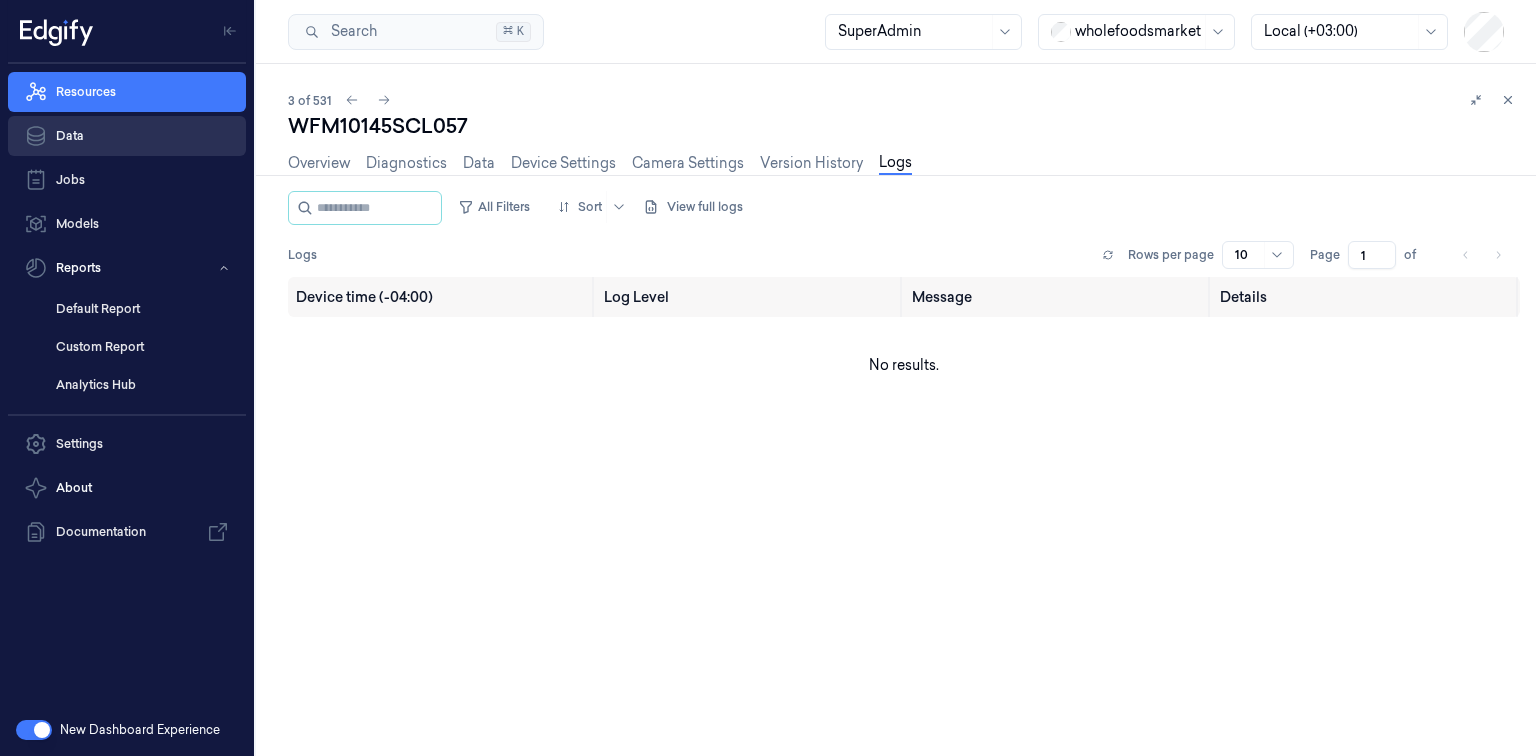 click on "Data" at bounding box center (127, 136) 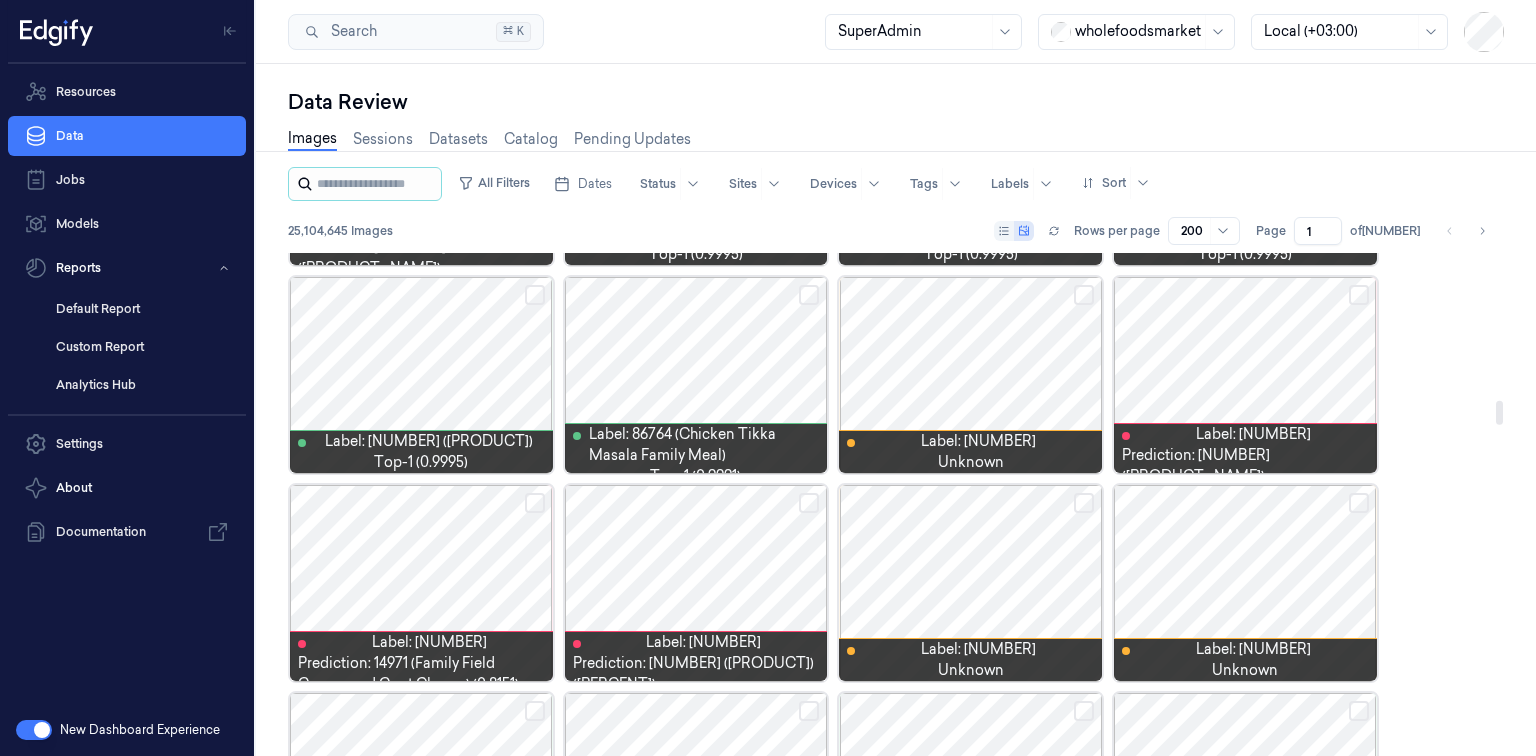 scroll, scrollTop: 3040, scrollLeft: 0, axis: vertical 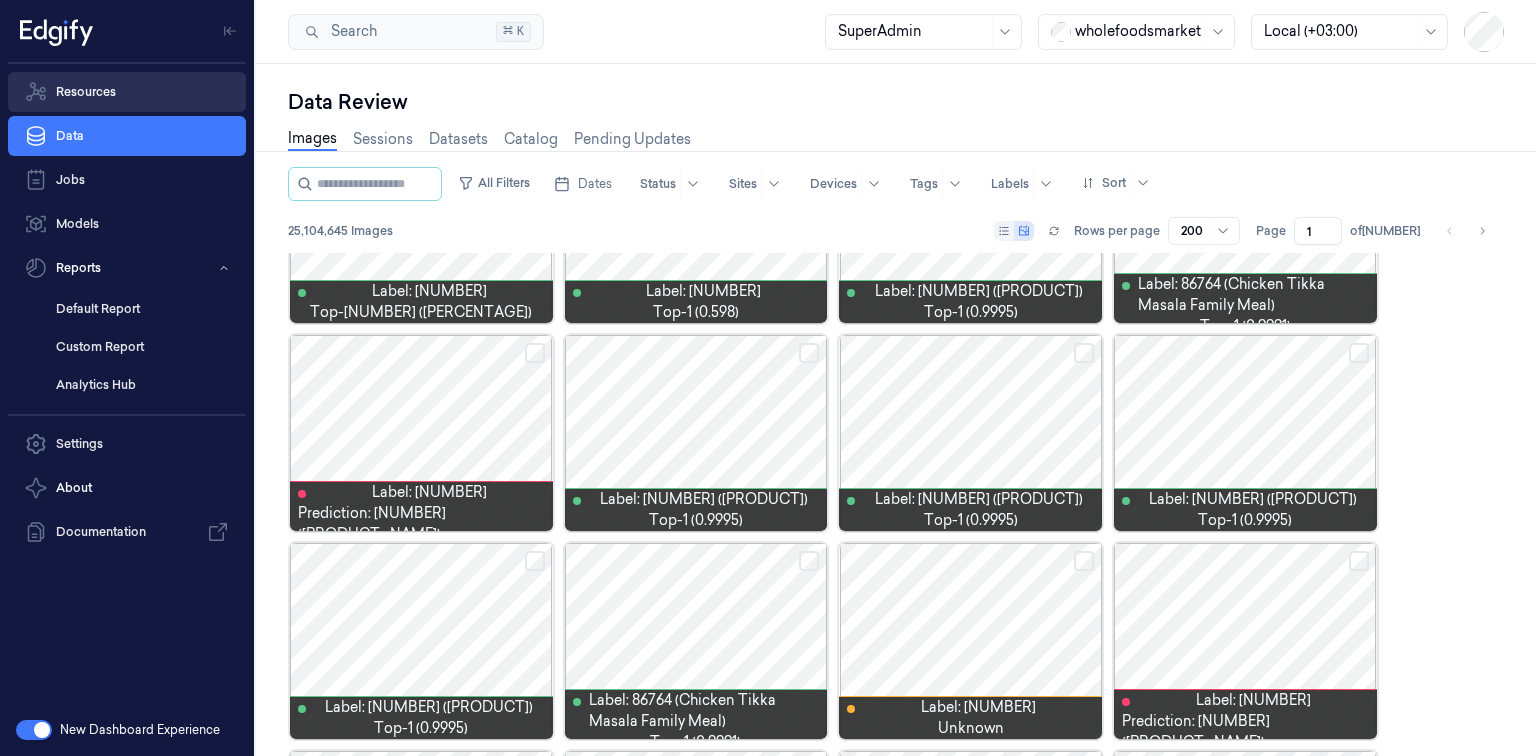 click on "Resources" at bounding box center [127, 92] 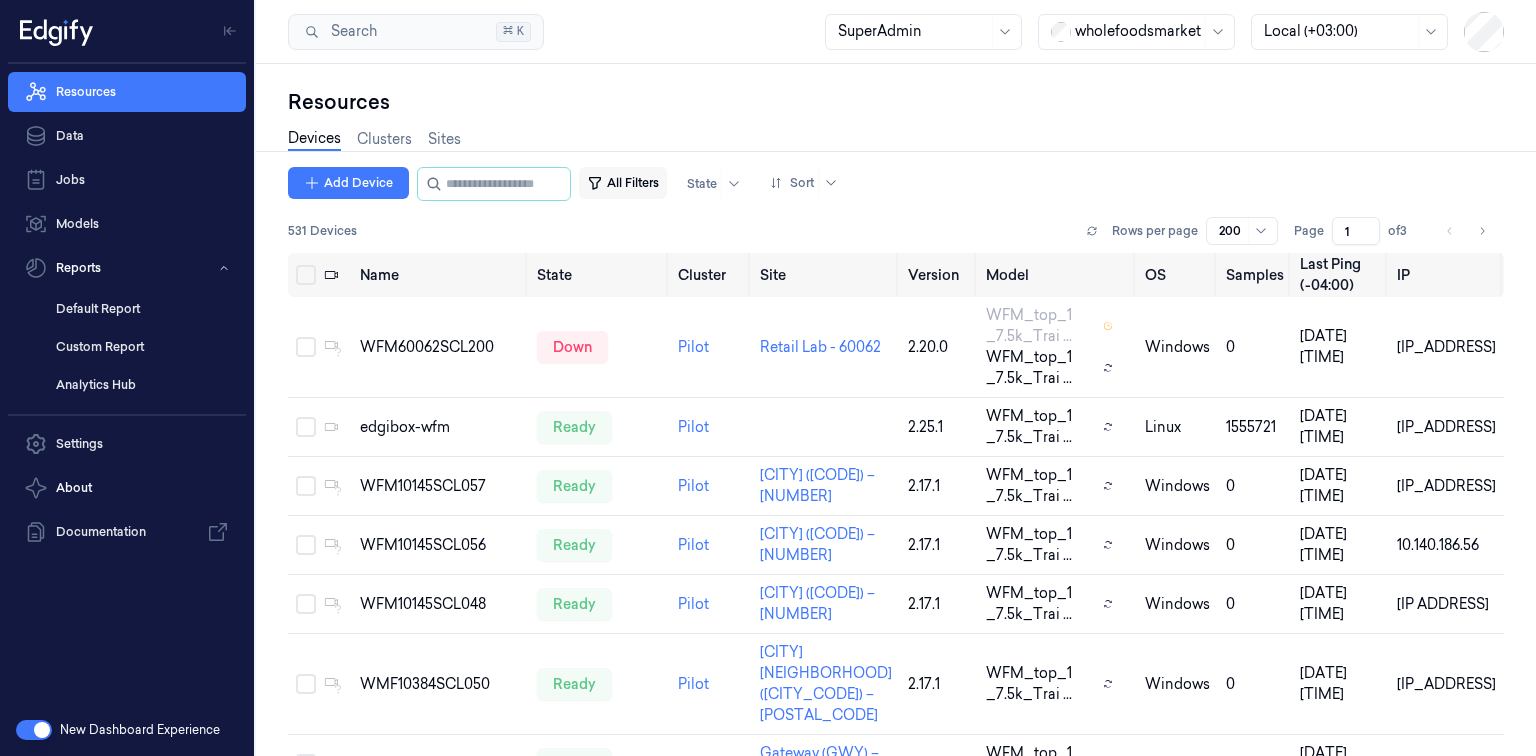 click on "All Filters" at bounding box center [623, 183] 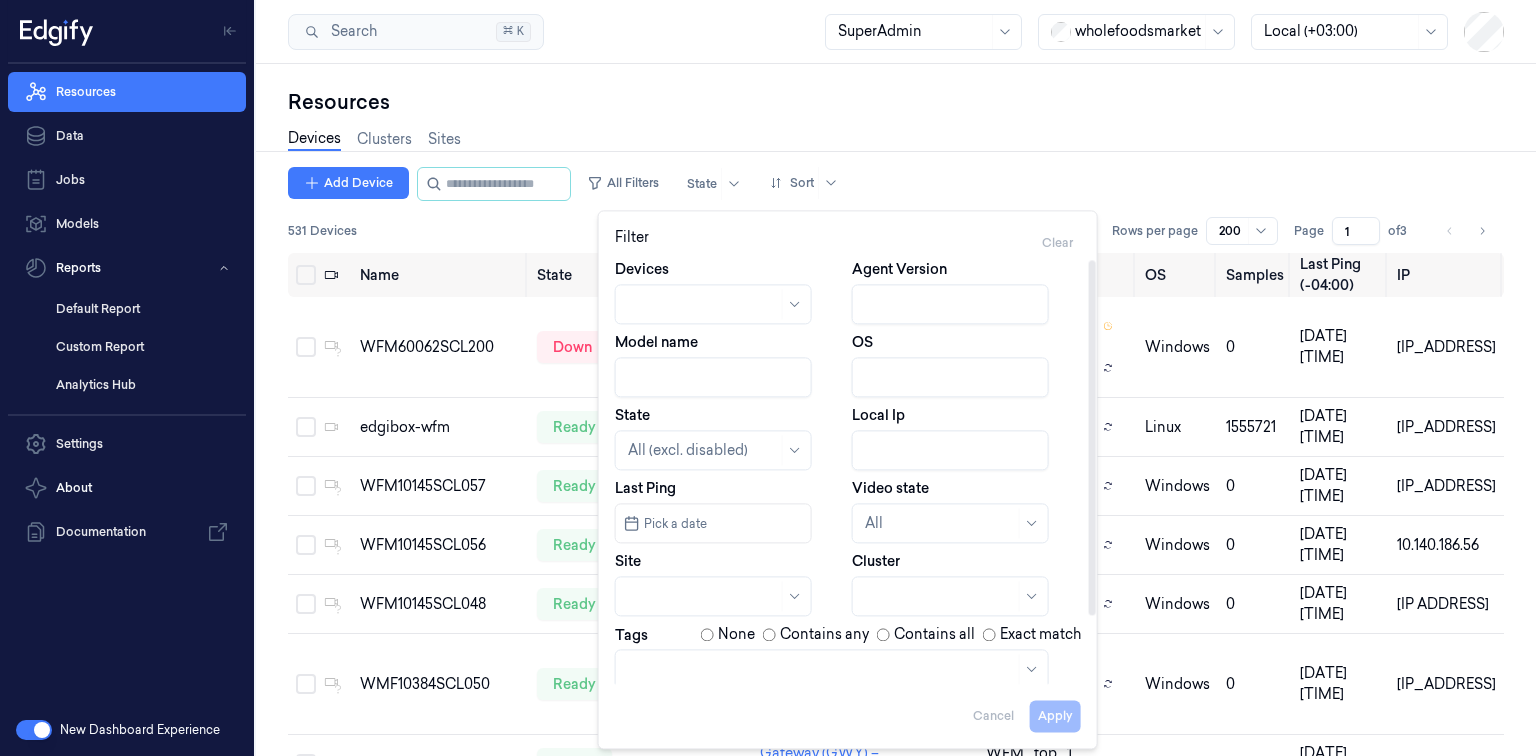 click on "Agent Version" at bounding box center (950, 304) 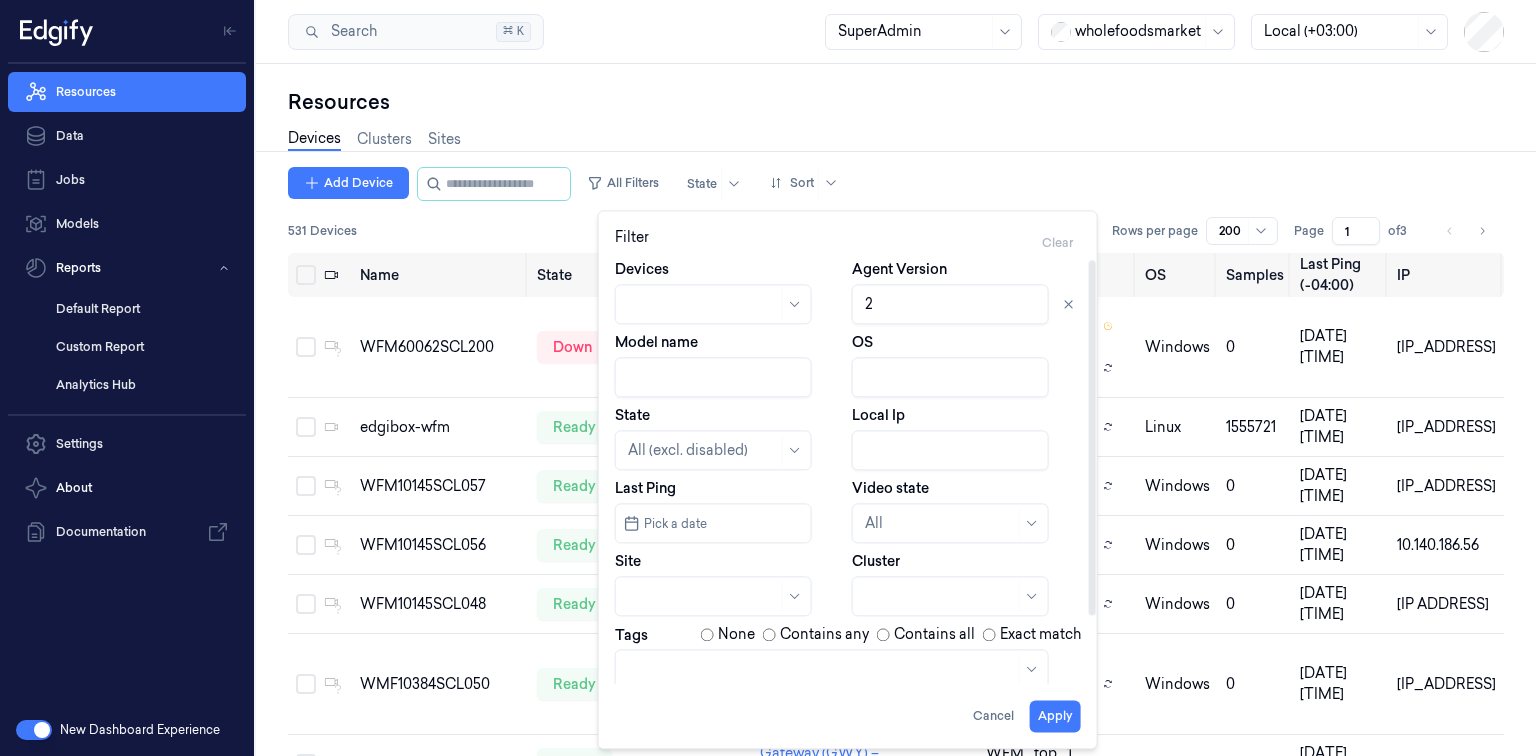 type on "2." 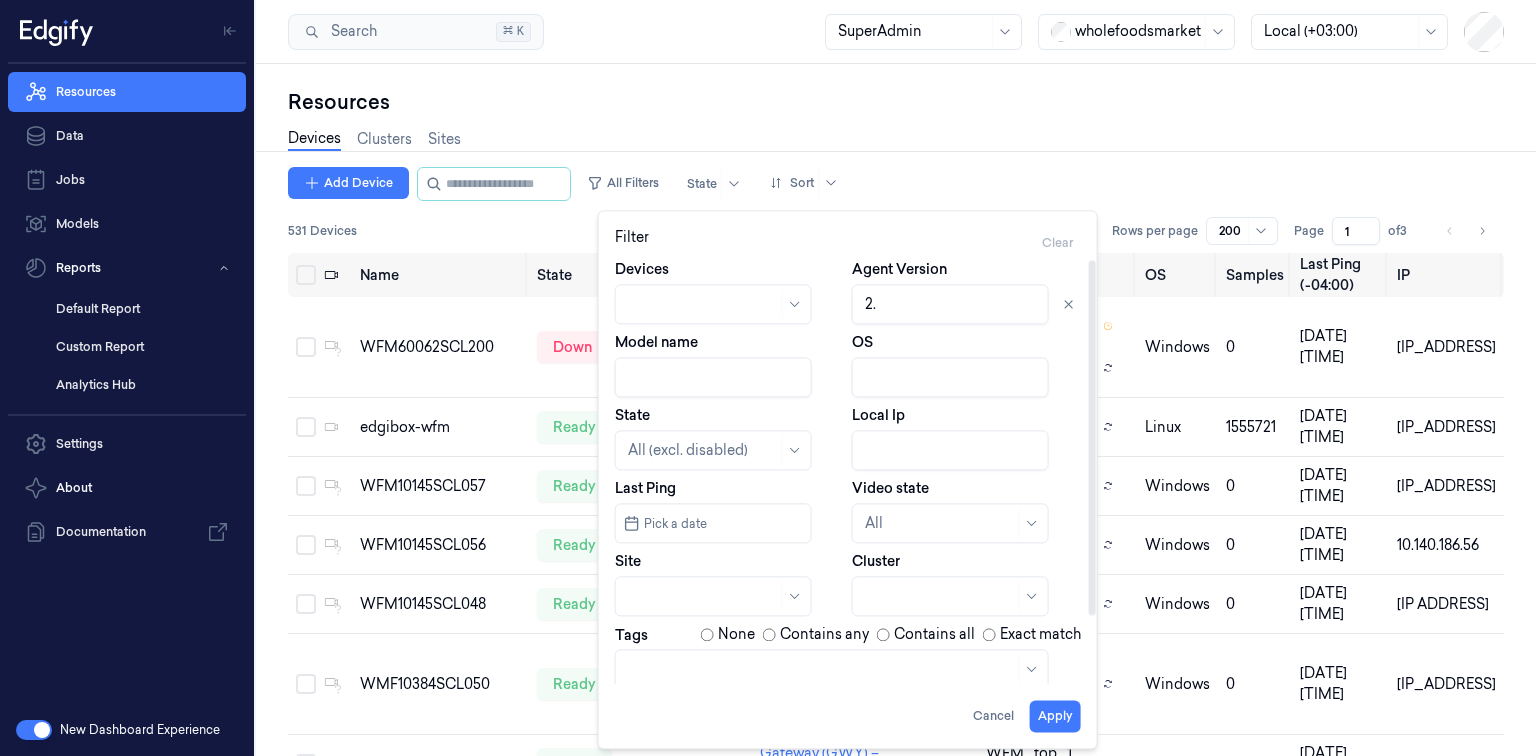 click on "Agent Version" at bounding box center (950, 304) 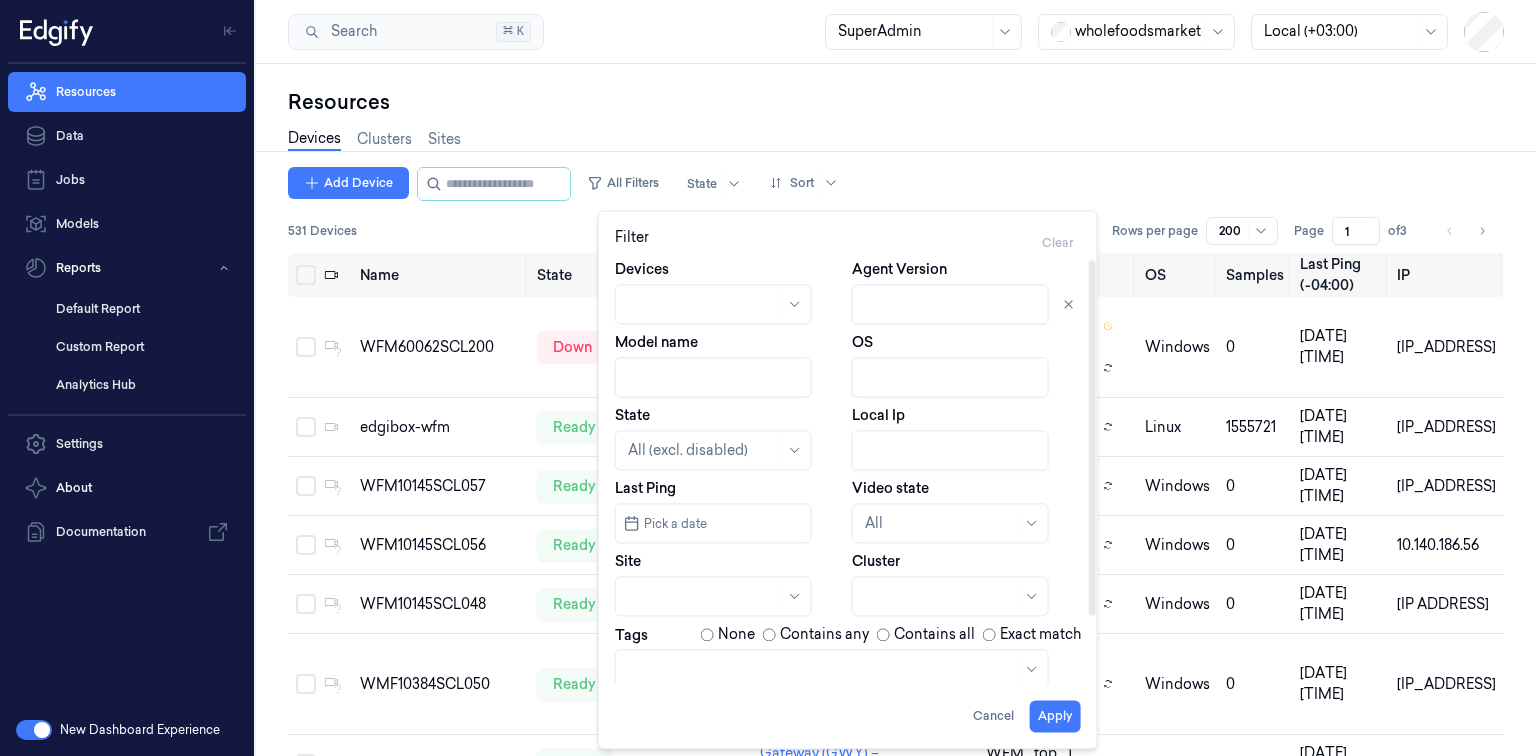type on "2." 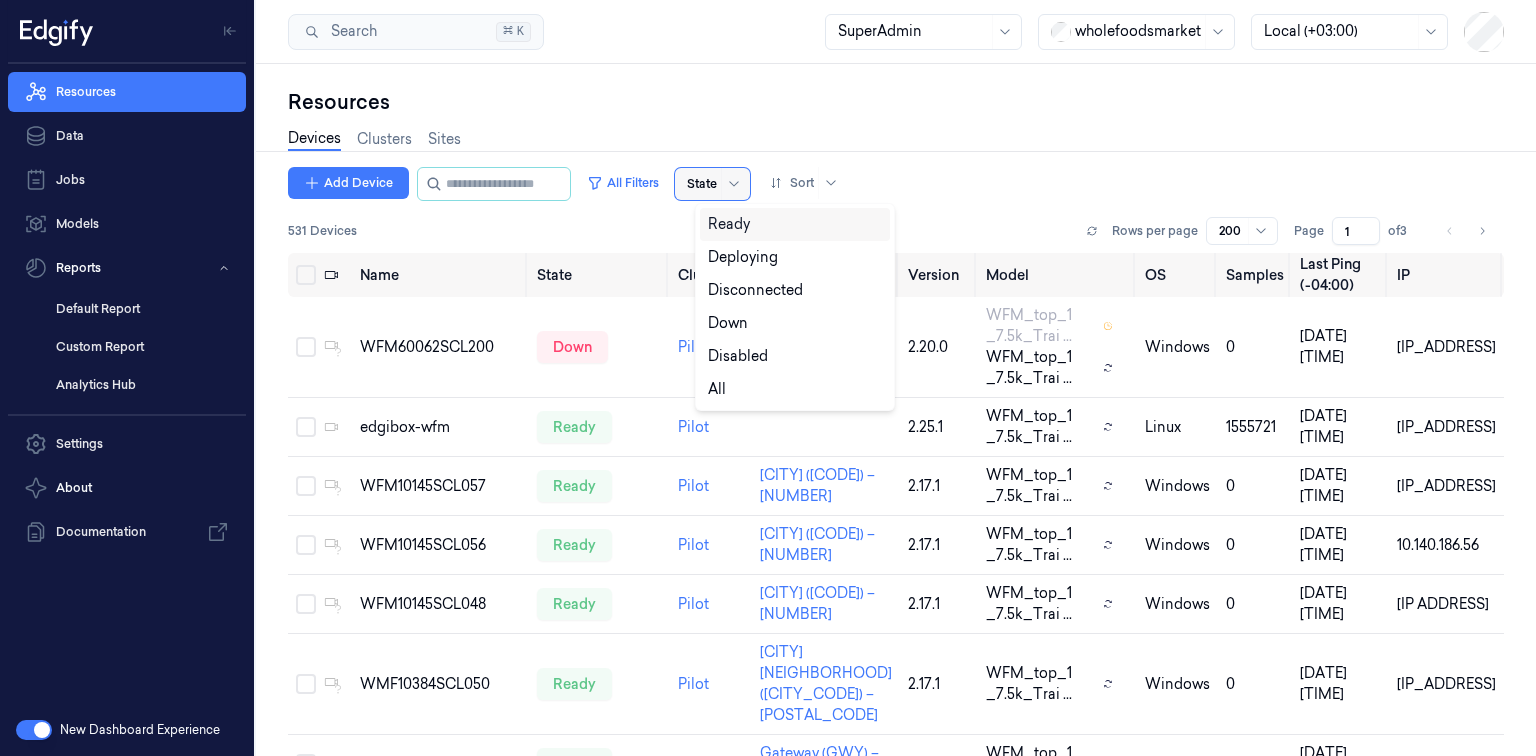 click at bounding box center [702, 184] 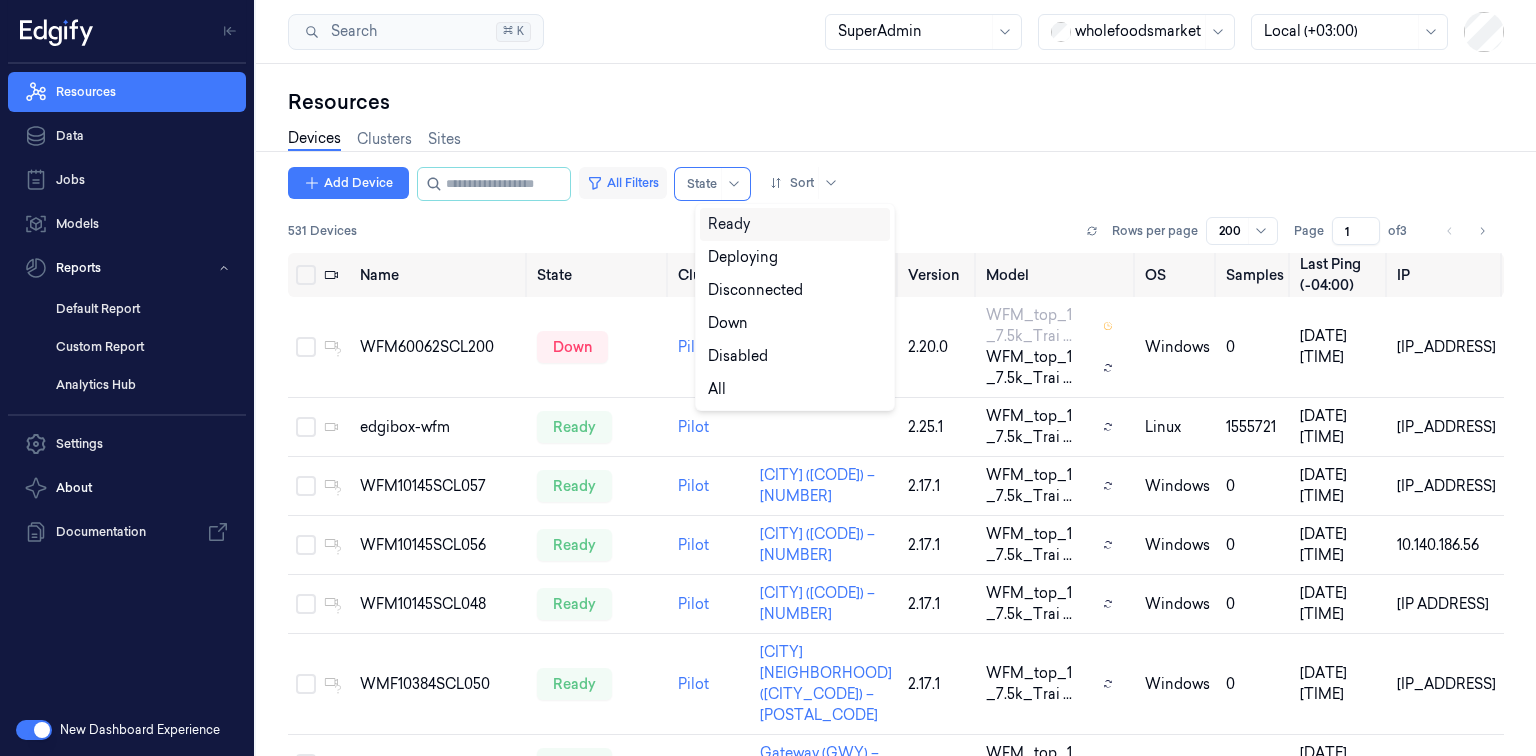click on "All Filters" at bounding box center (623, 183) 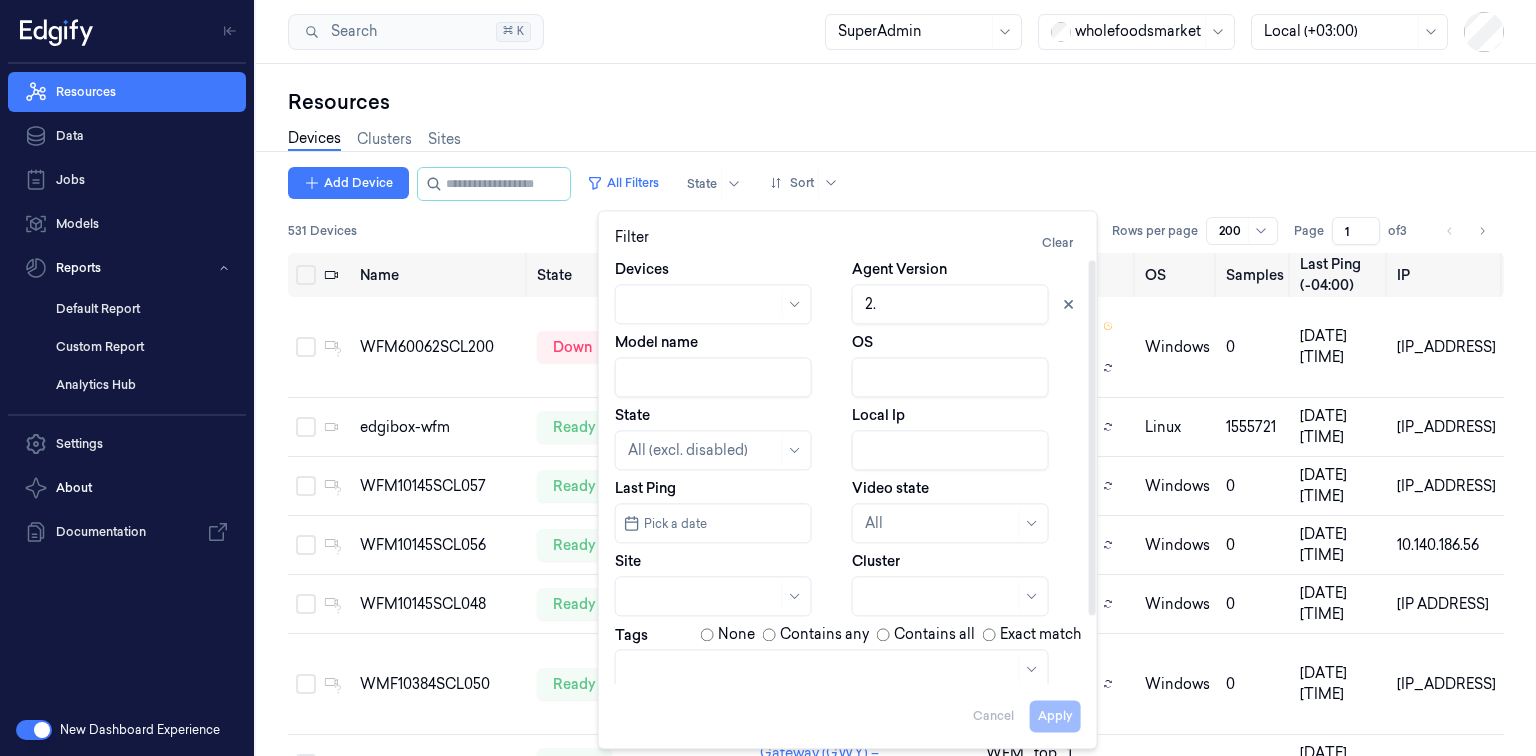 click on "Devices Clusters Sites" at bounding box center (896, 141) 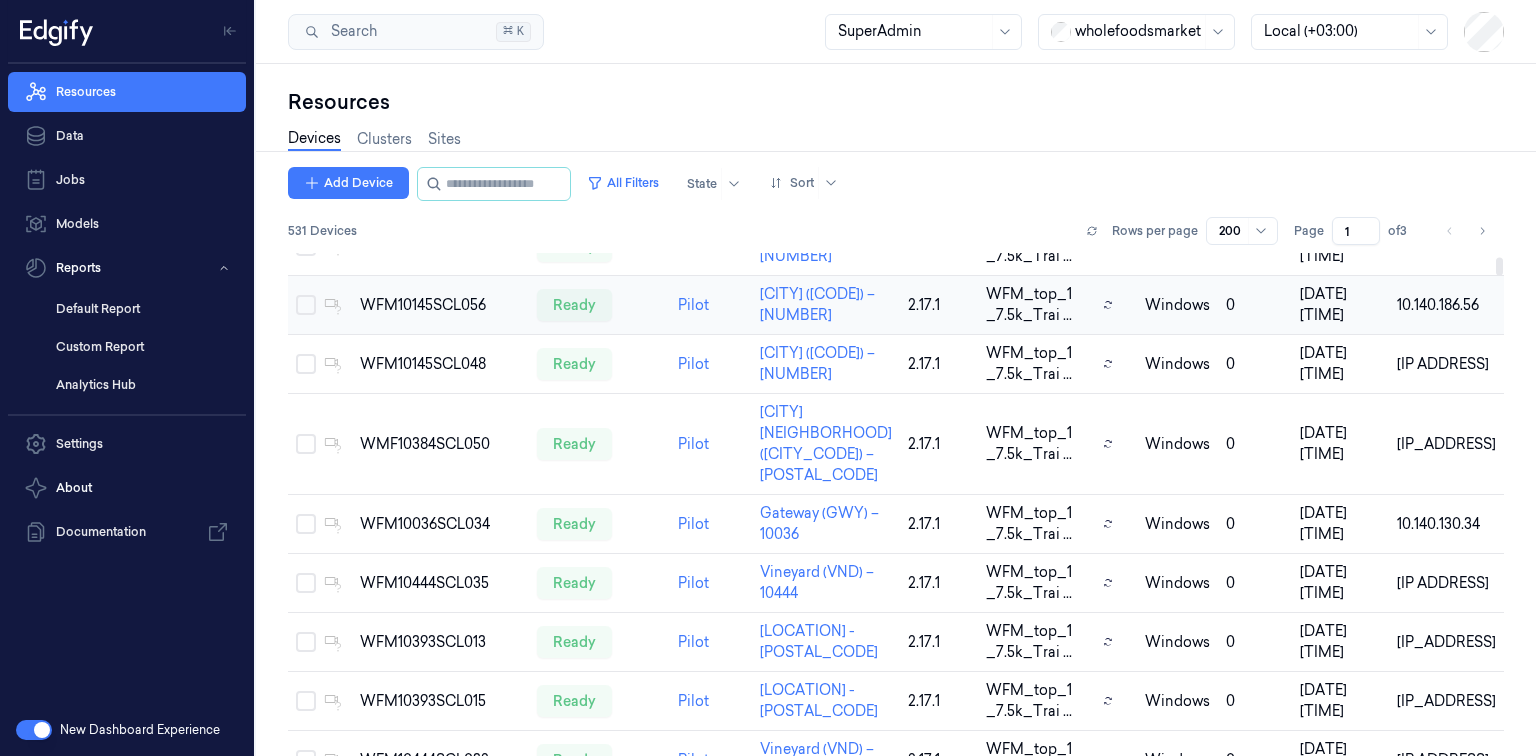 scroll, scrollTop: 0, scrollLeft: 0, axis: both 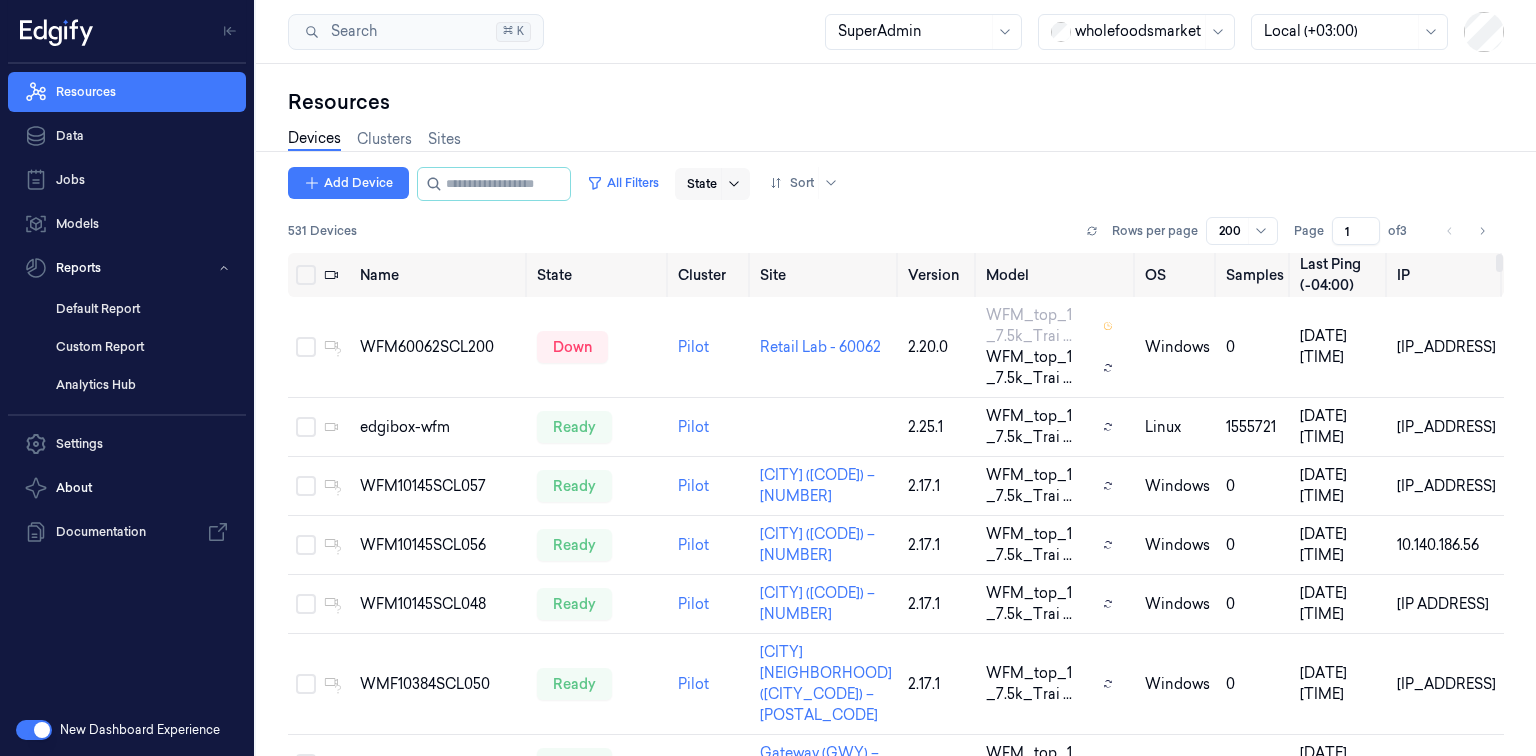 click 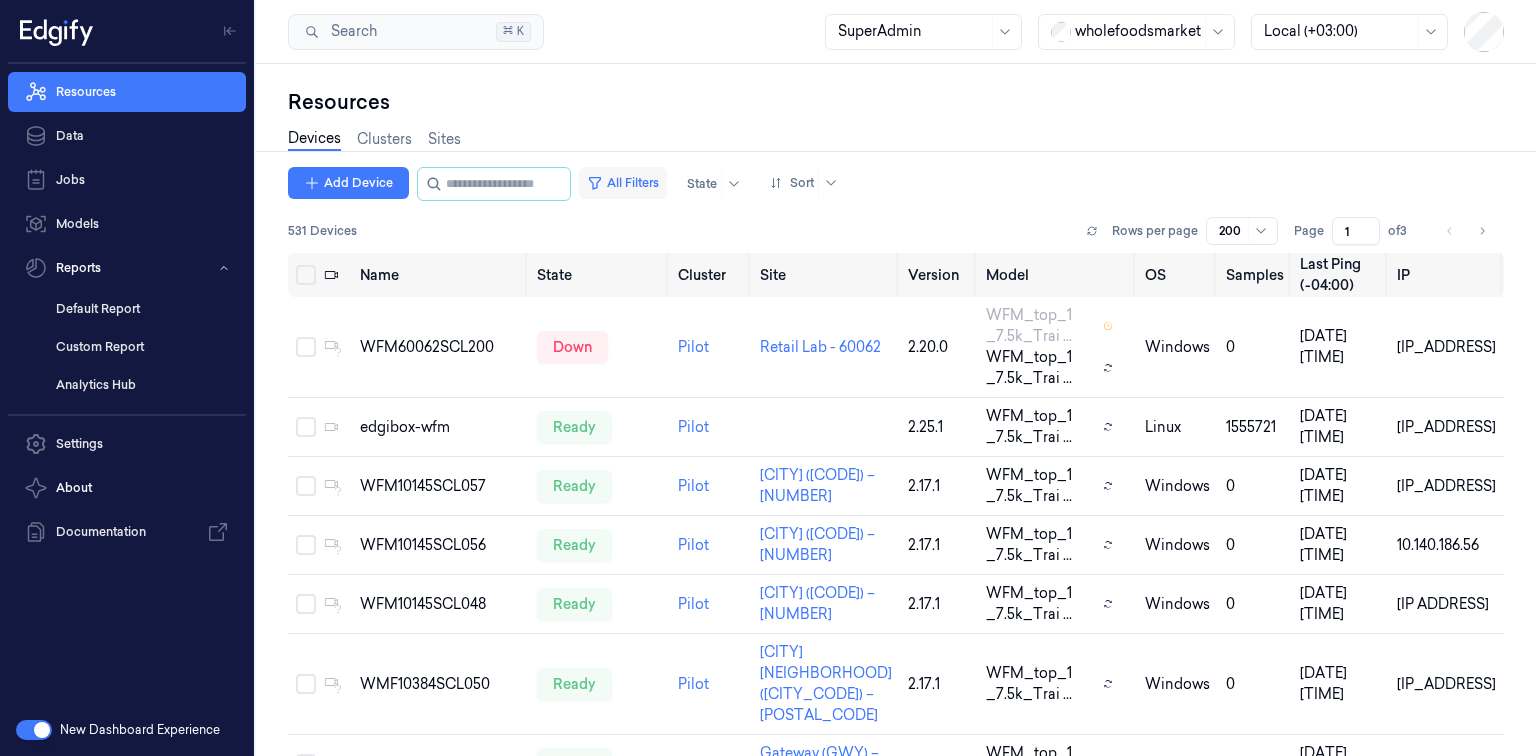 click on "All Filters" at bounding box center [623, 183] 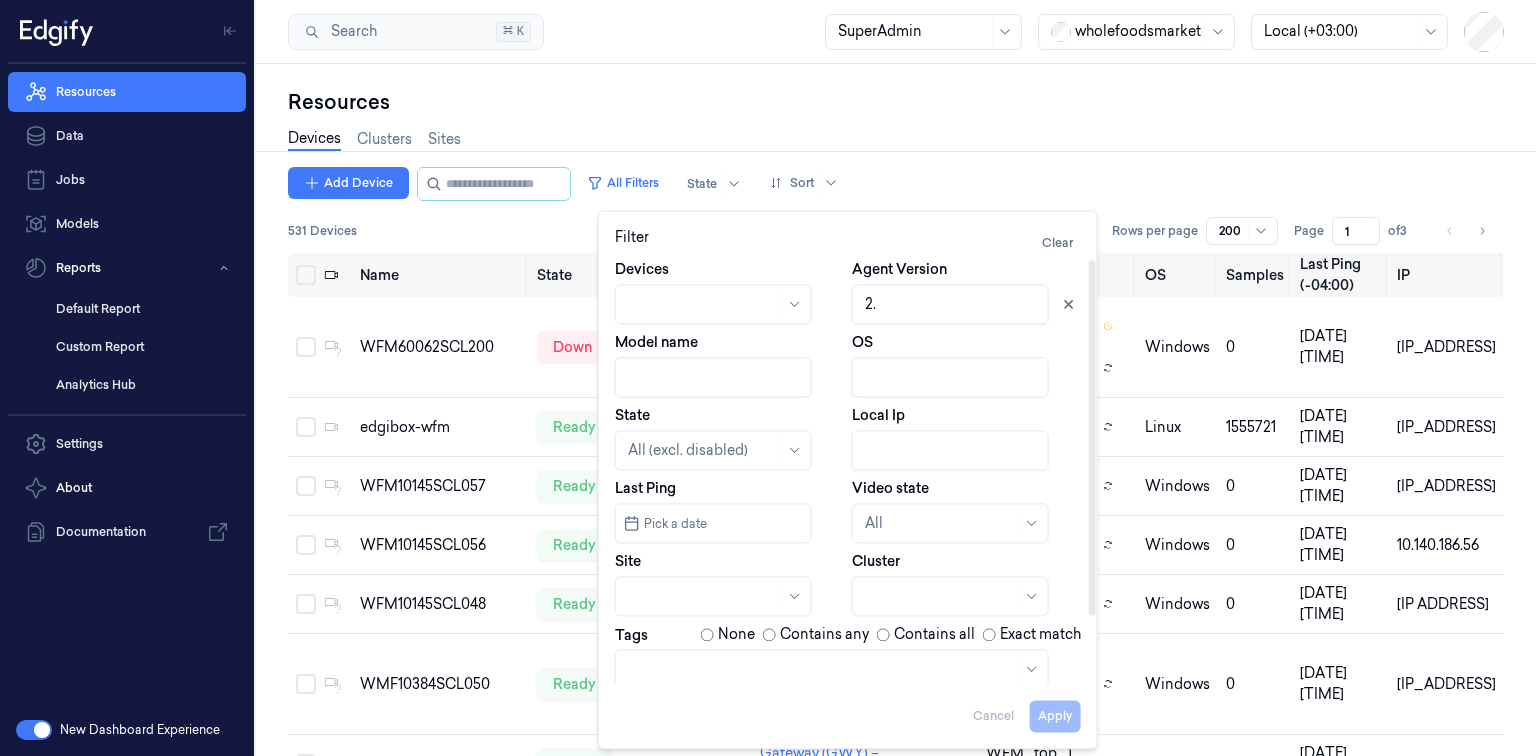 click on "Agent Version" at bounding box center (950, 304) 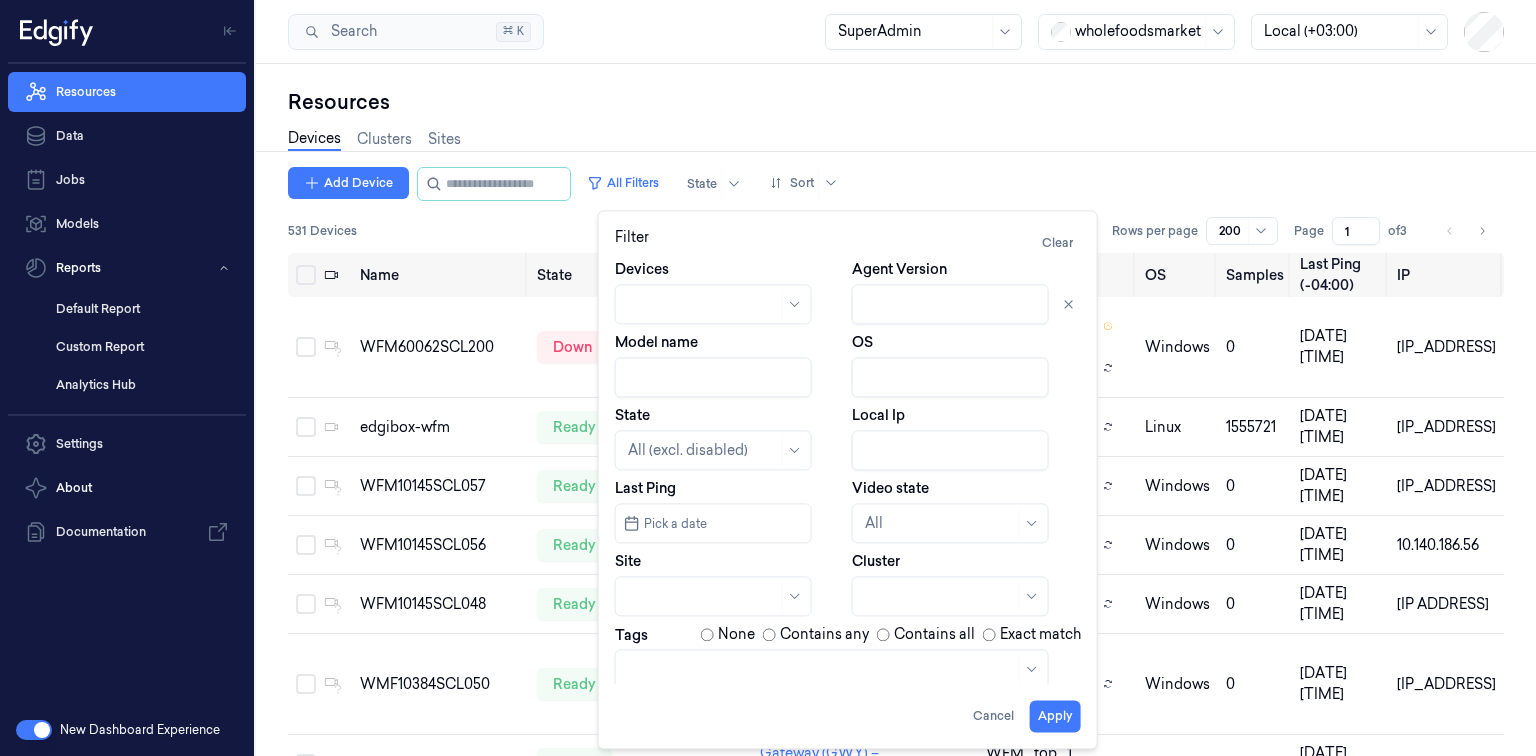 click at bounding box center (1138, 31) 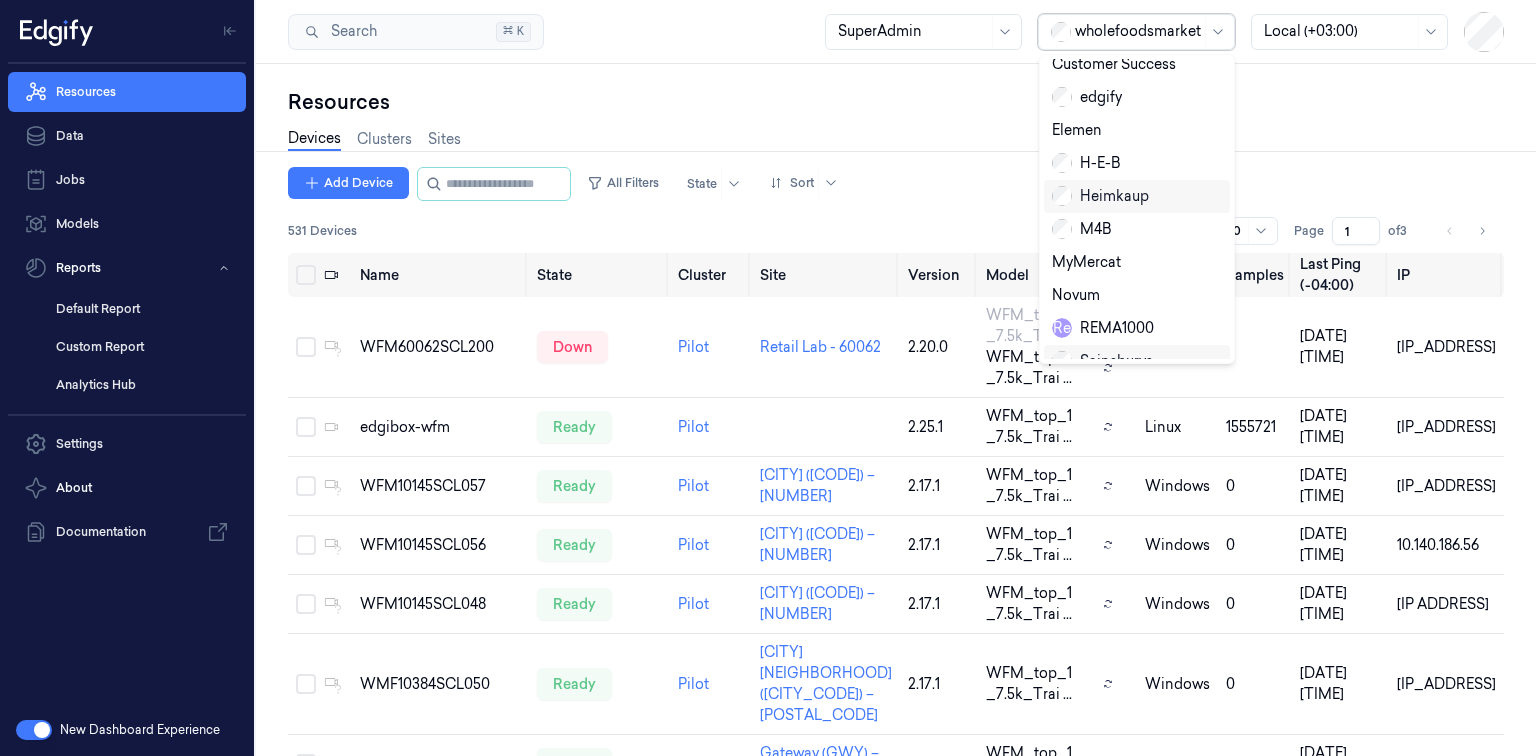 scroll, scrollTop: 327, scrollLeft: 0, axis: vertical 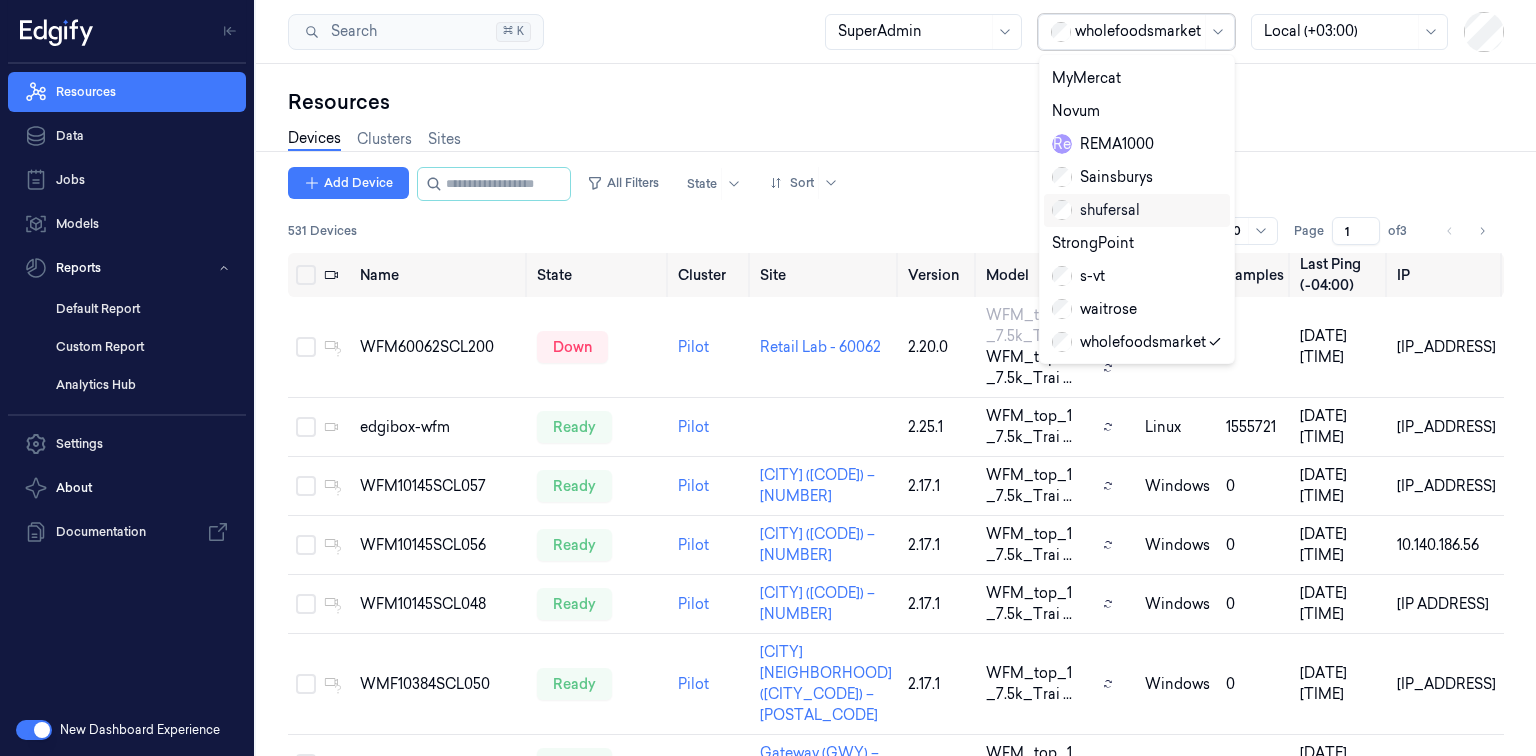 click on "shufersal" at bounding box center (1096, 210) 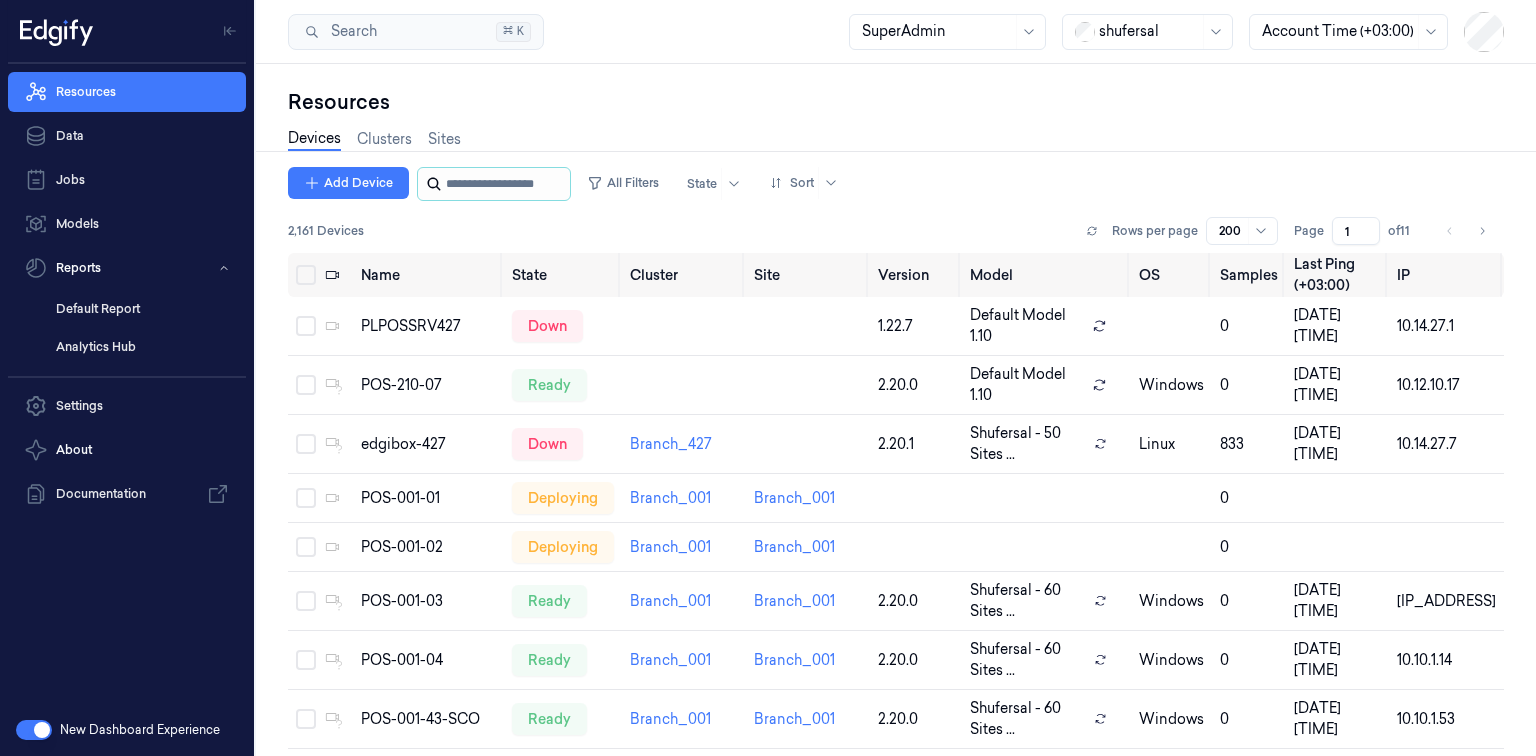 drag, startPoint x: 527, startPoint y: 184, endPoint x: 541, endPoint y: 184, distance: 14 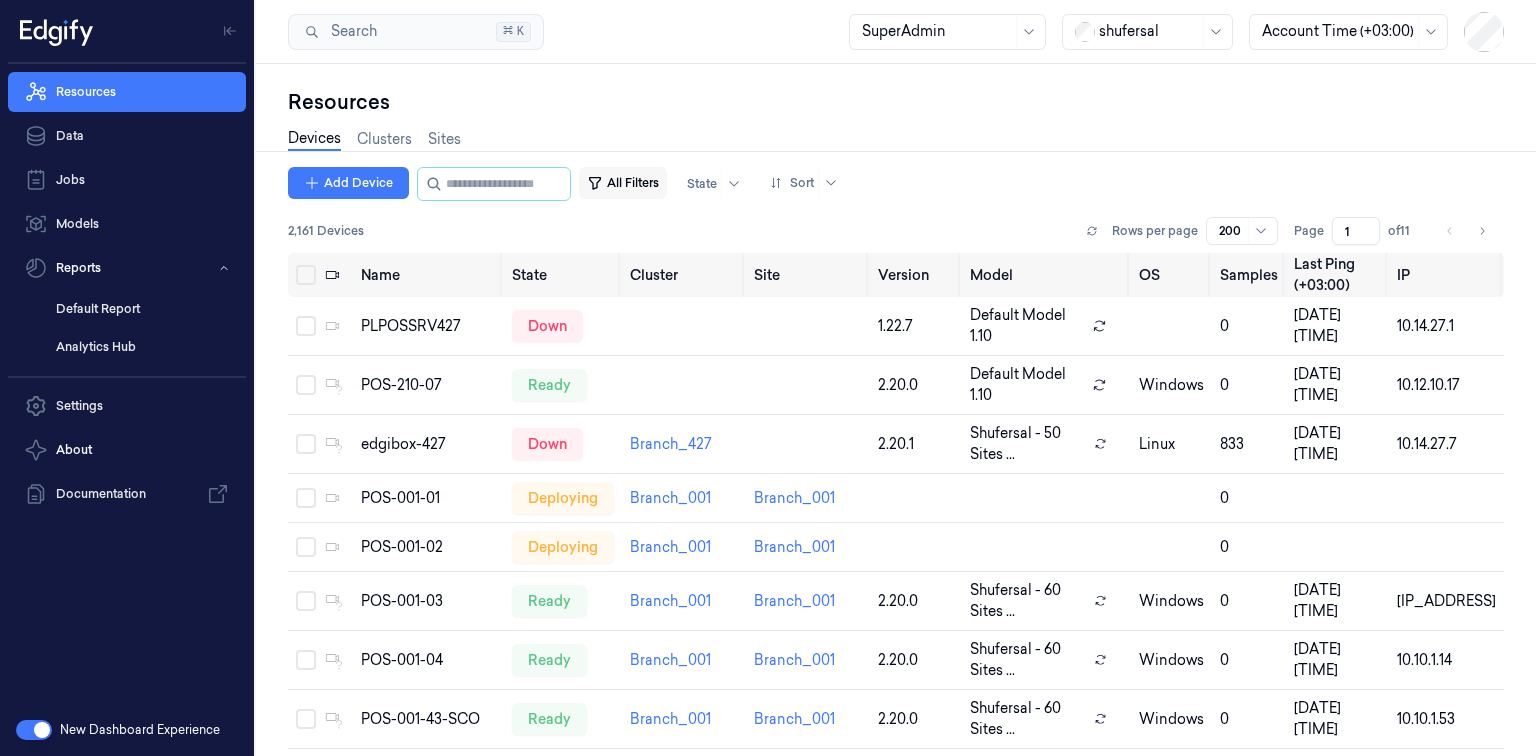 click on "All Filters" at bounding box center [623, 183] 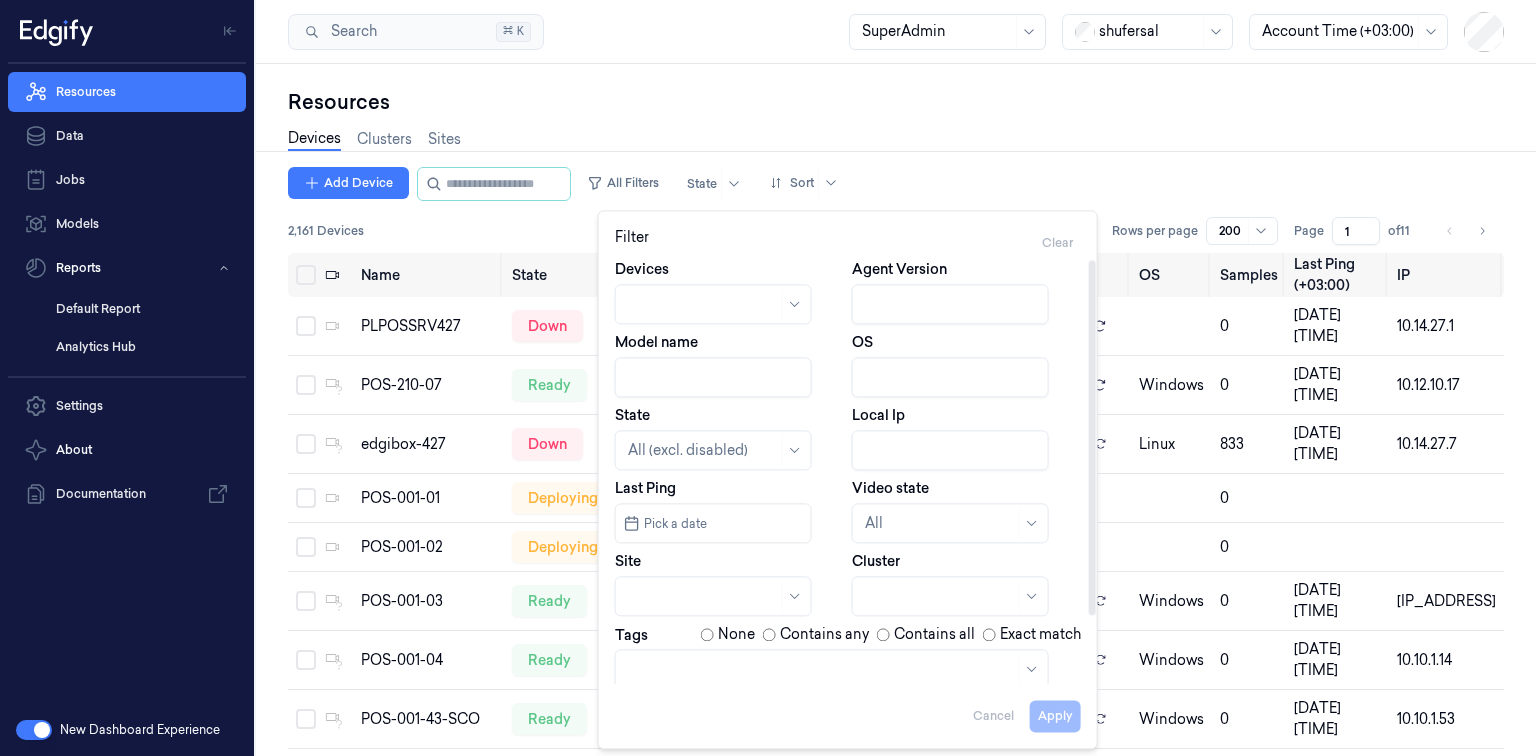 click on "Agent Version" at bounding box center (950, 304) 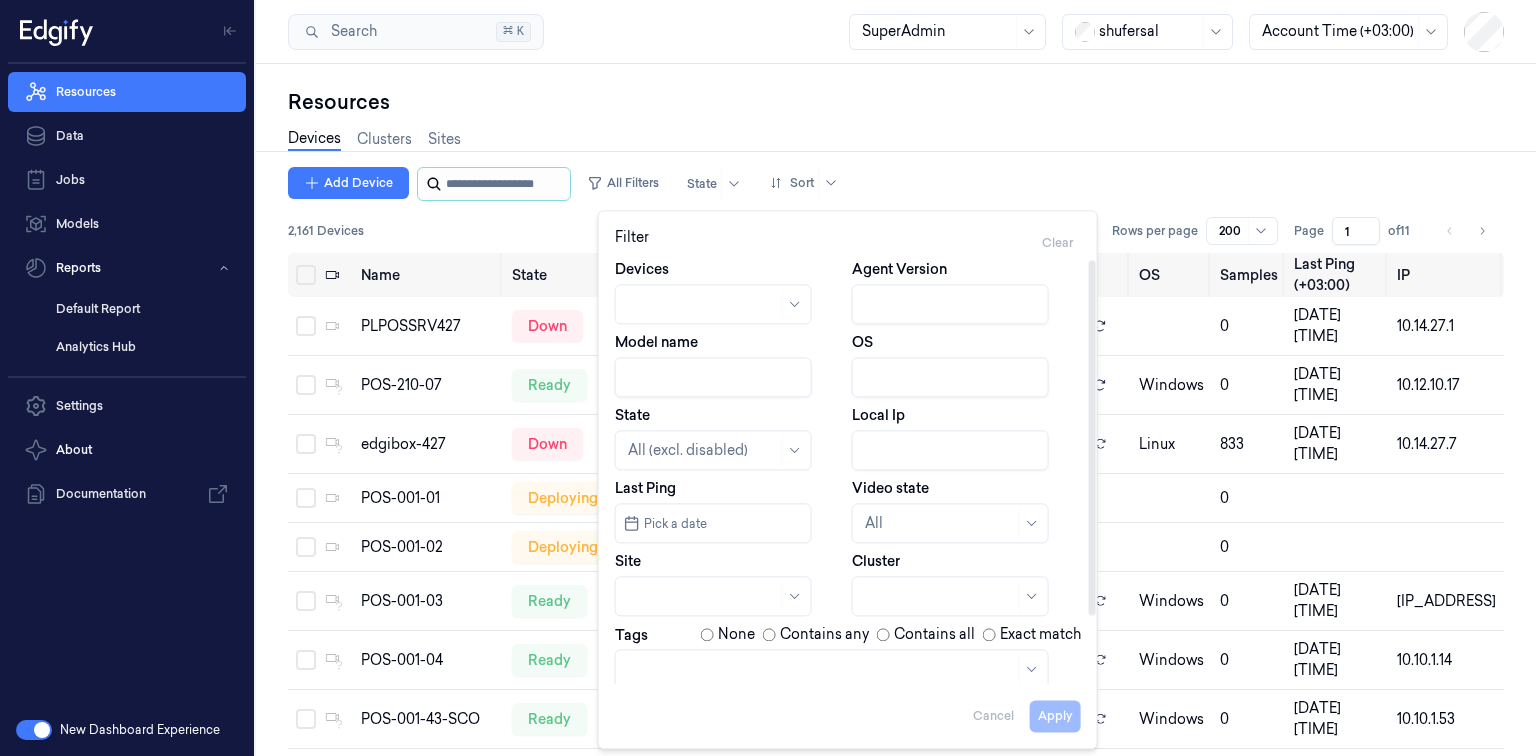 click at bounding box center (506, 184) 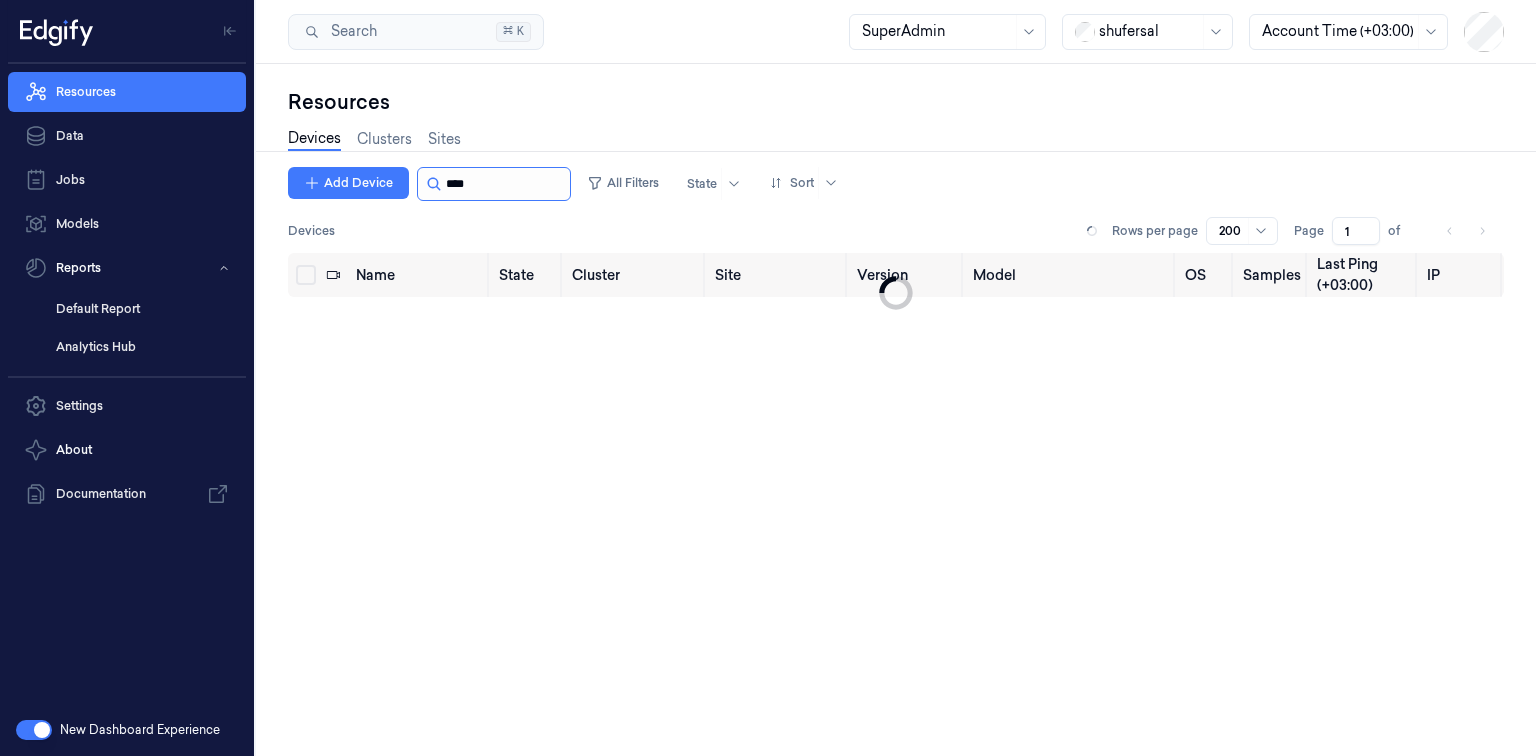 type on "****" 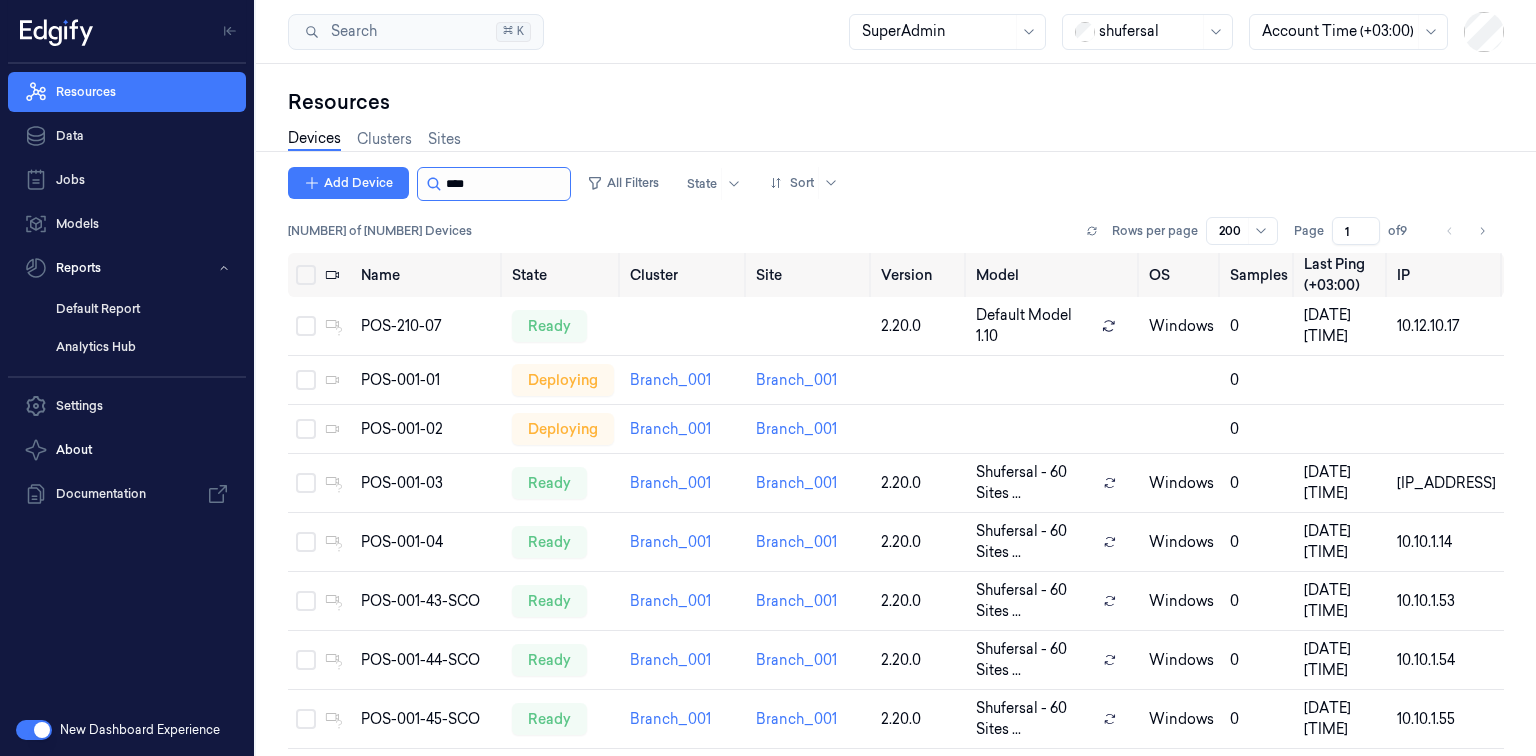 click at bounding box center [506, 184] 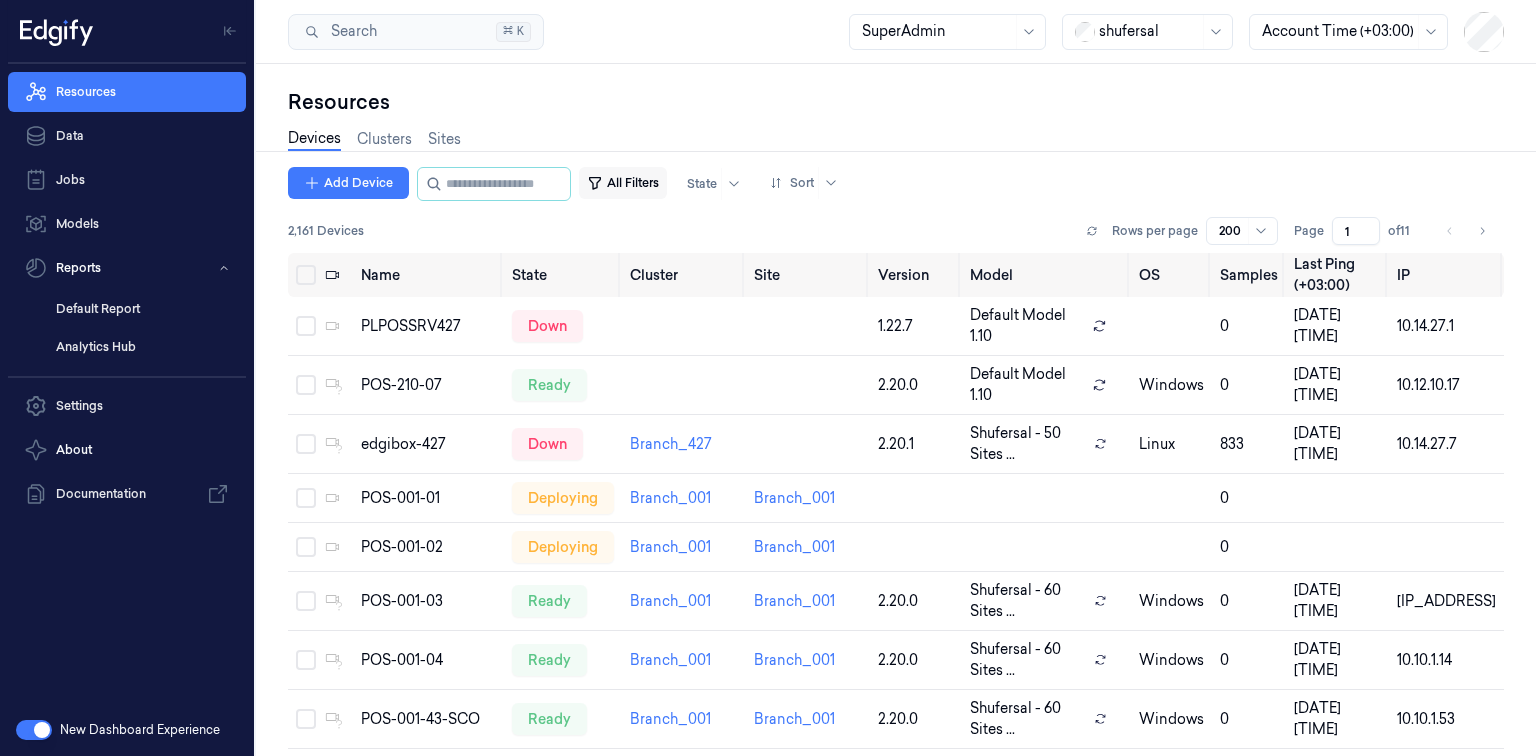 type 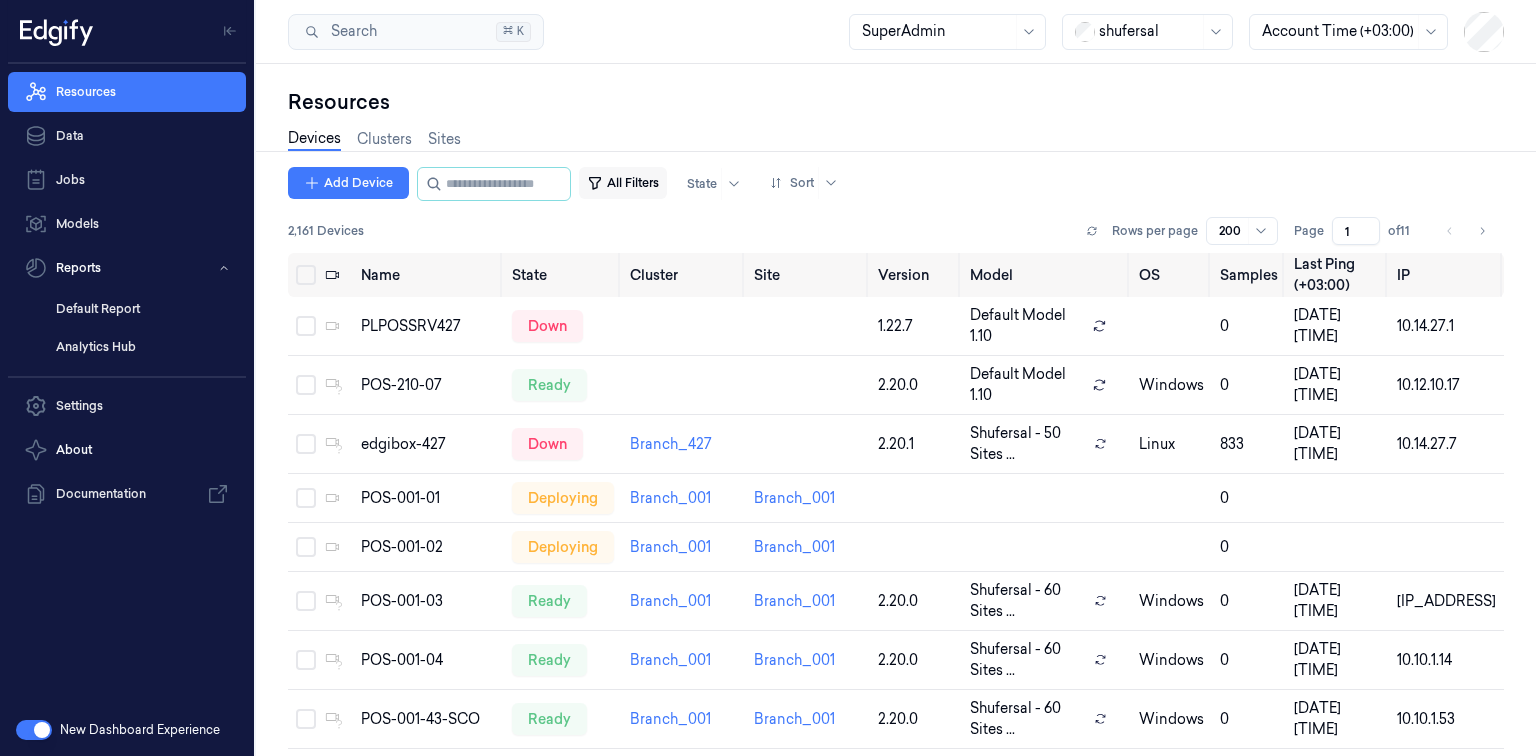 click on "All Filters" at bounding box center [623, 183] 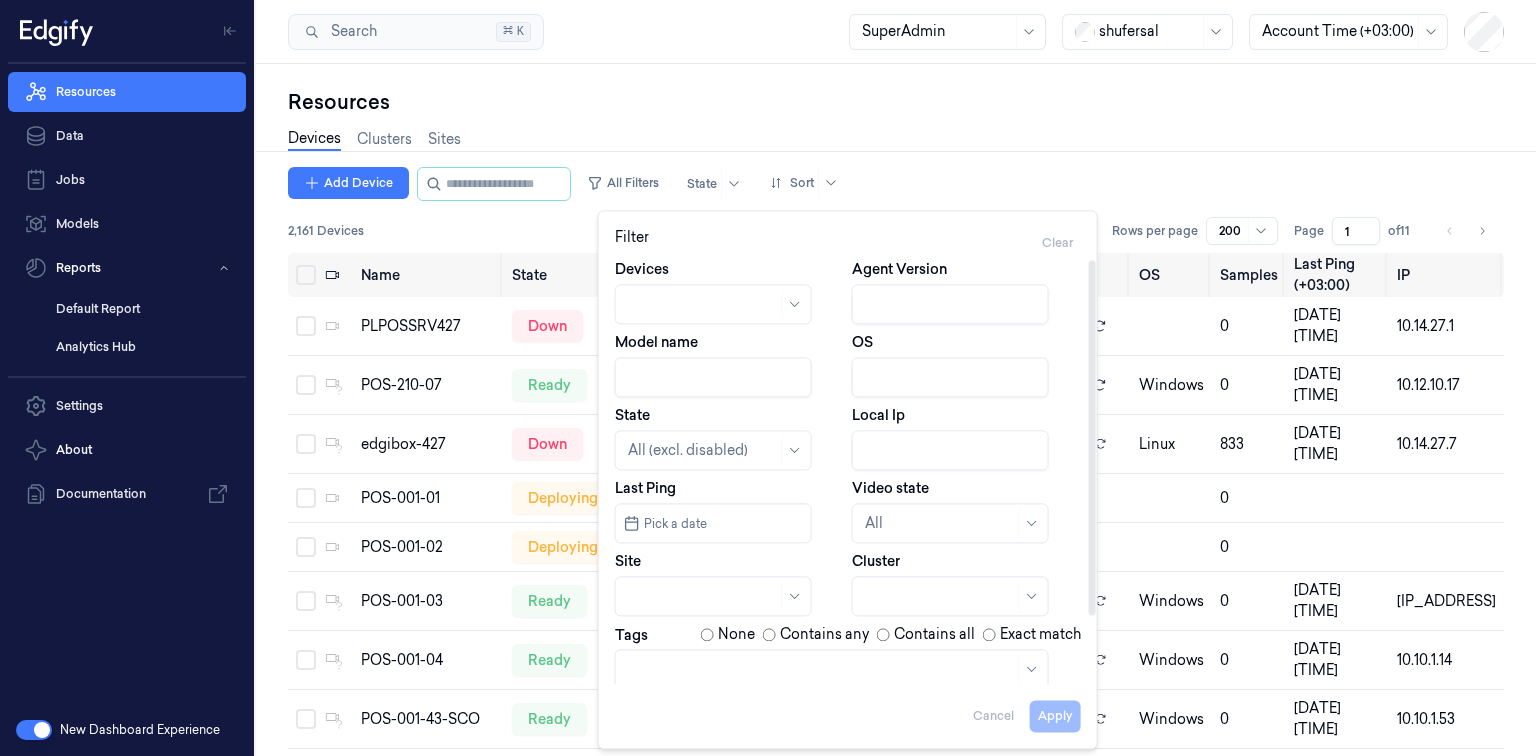 click on "Agent Version" at bounding box center [950, 304] 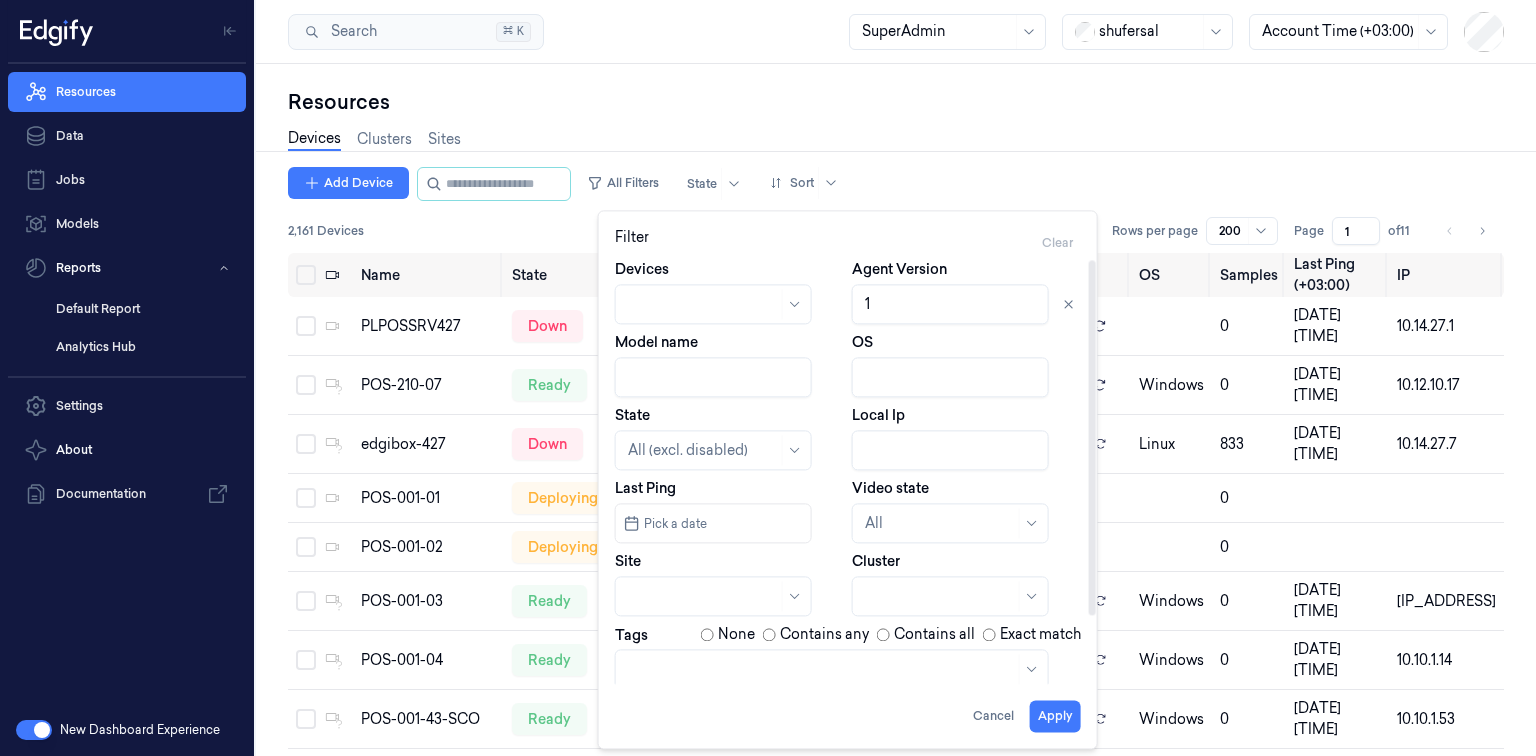 type on "1." 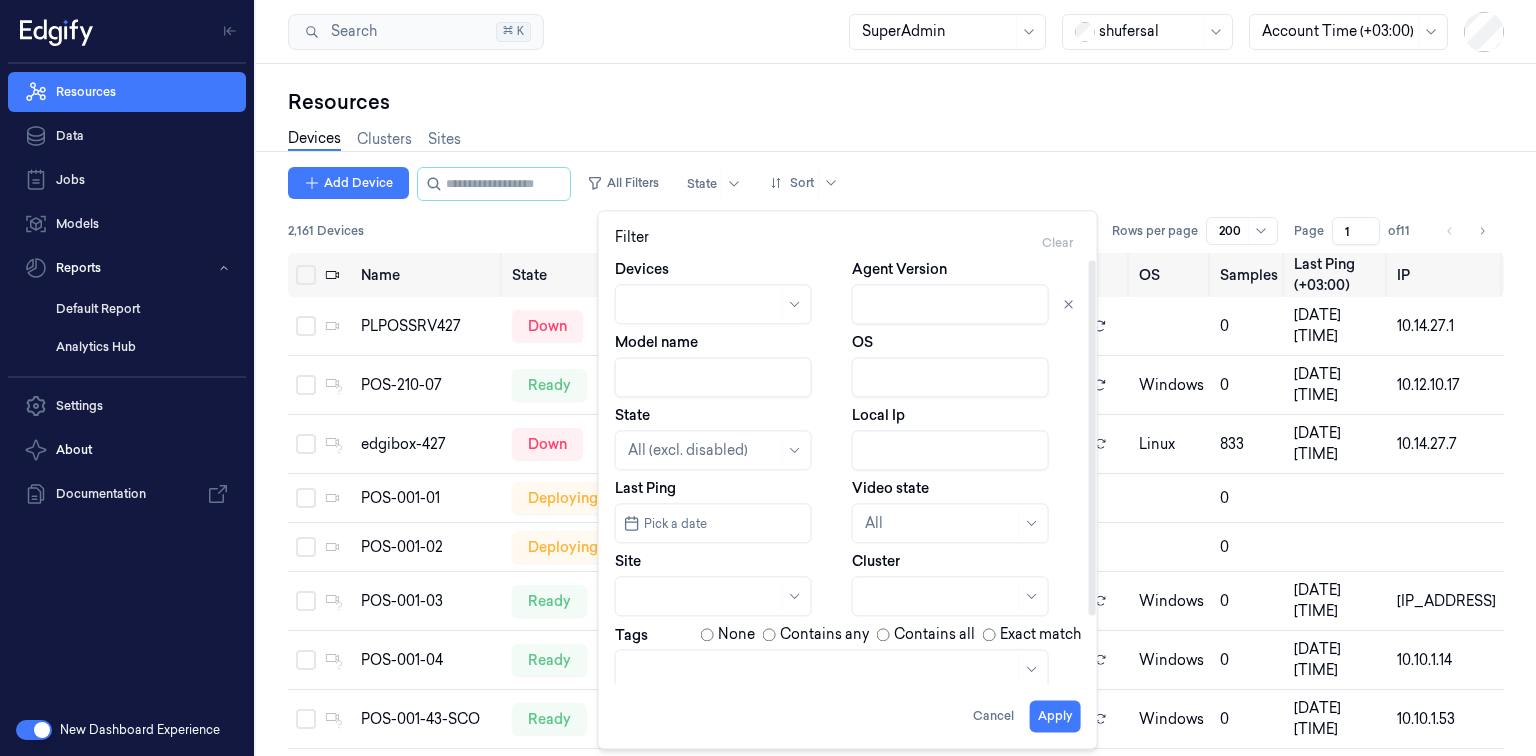 type on "1." 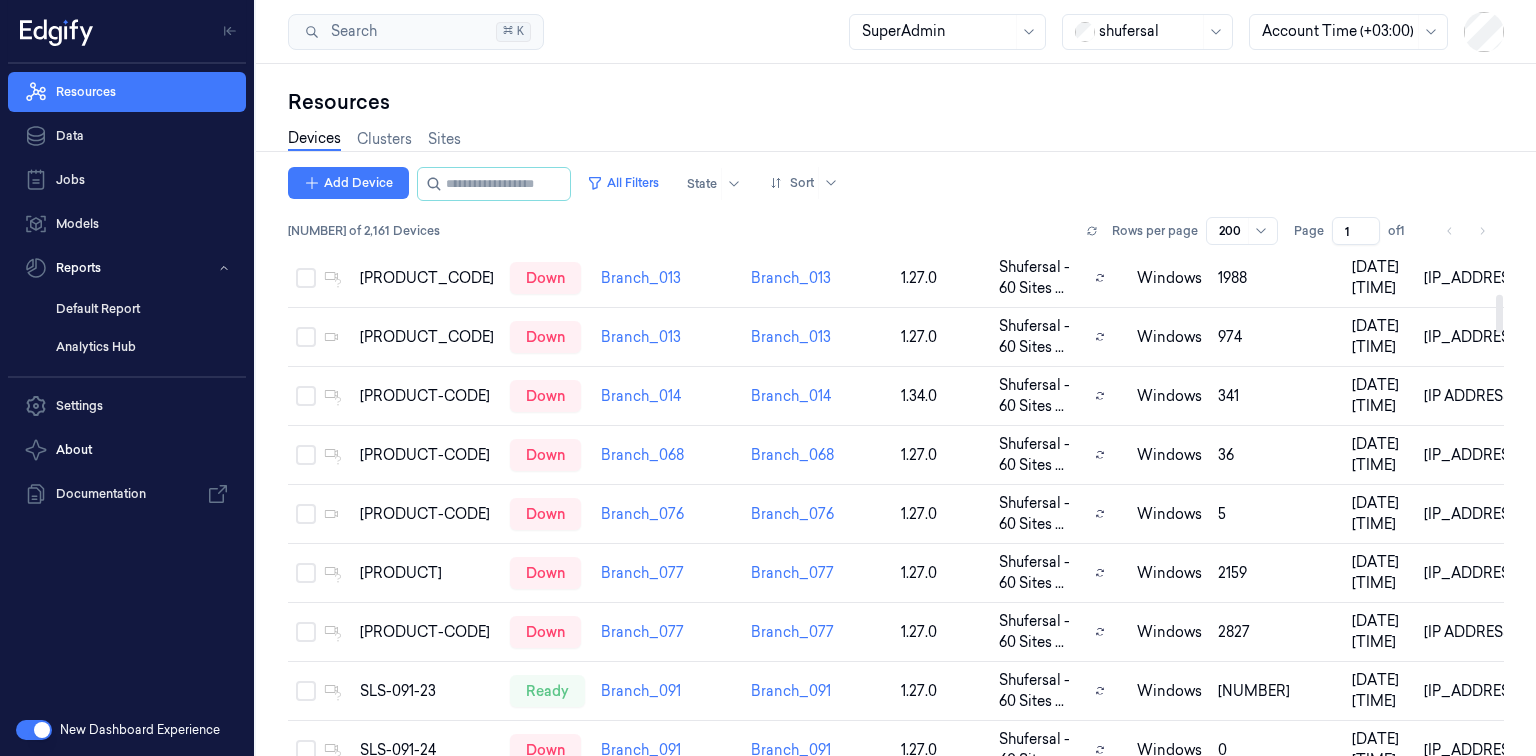 scroll, scrollTop: 0, scrollLeft: 0, axis: both 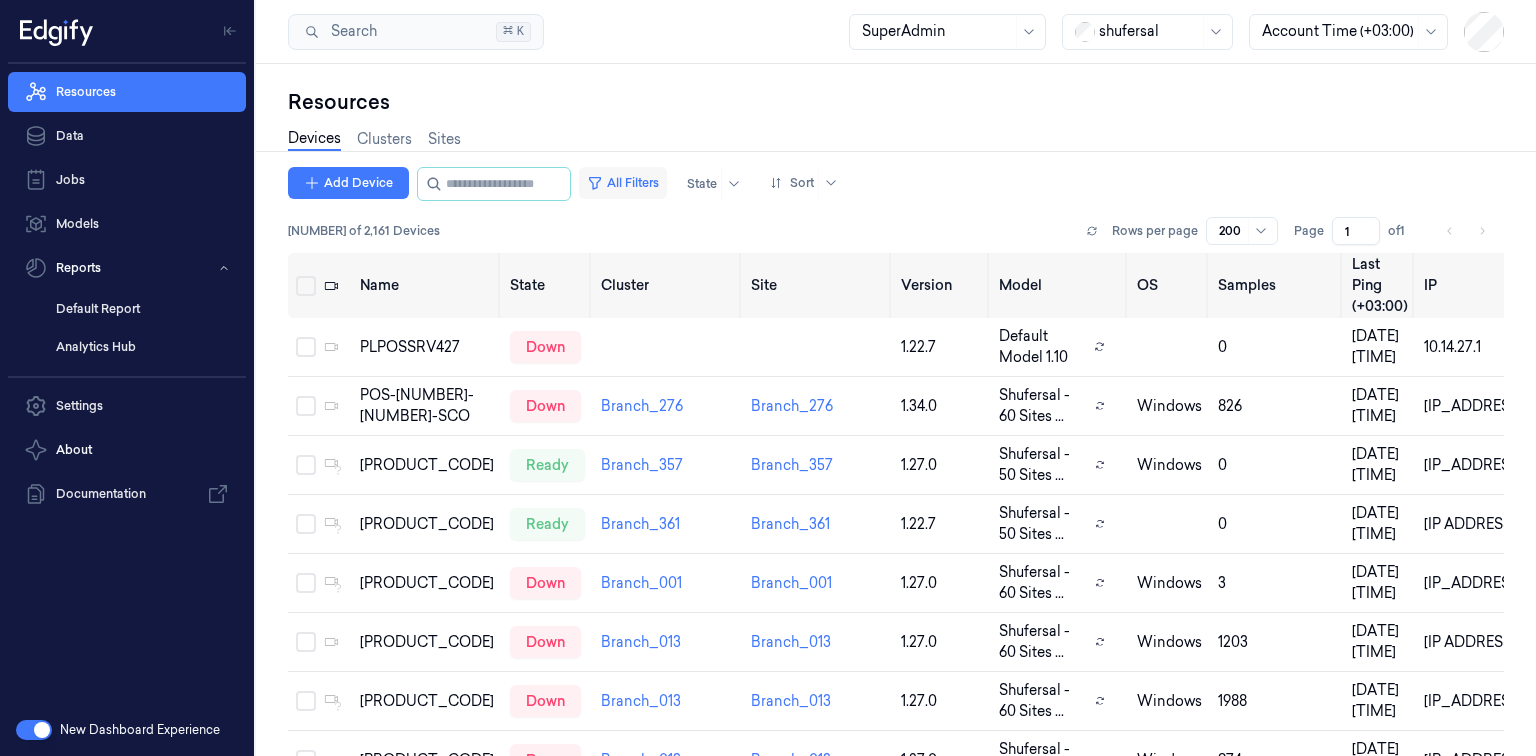 click on "All Filters" at bounding box center (623, 183) 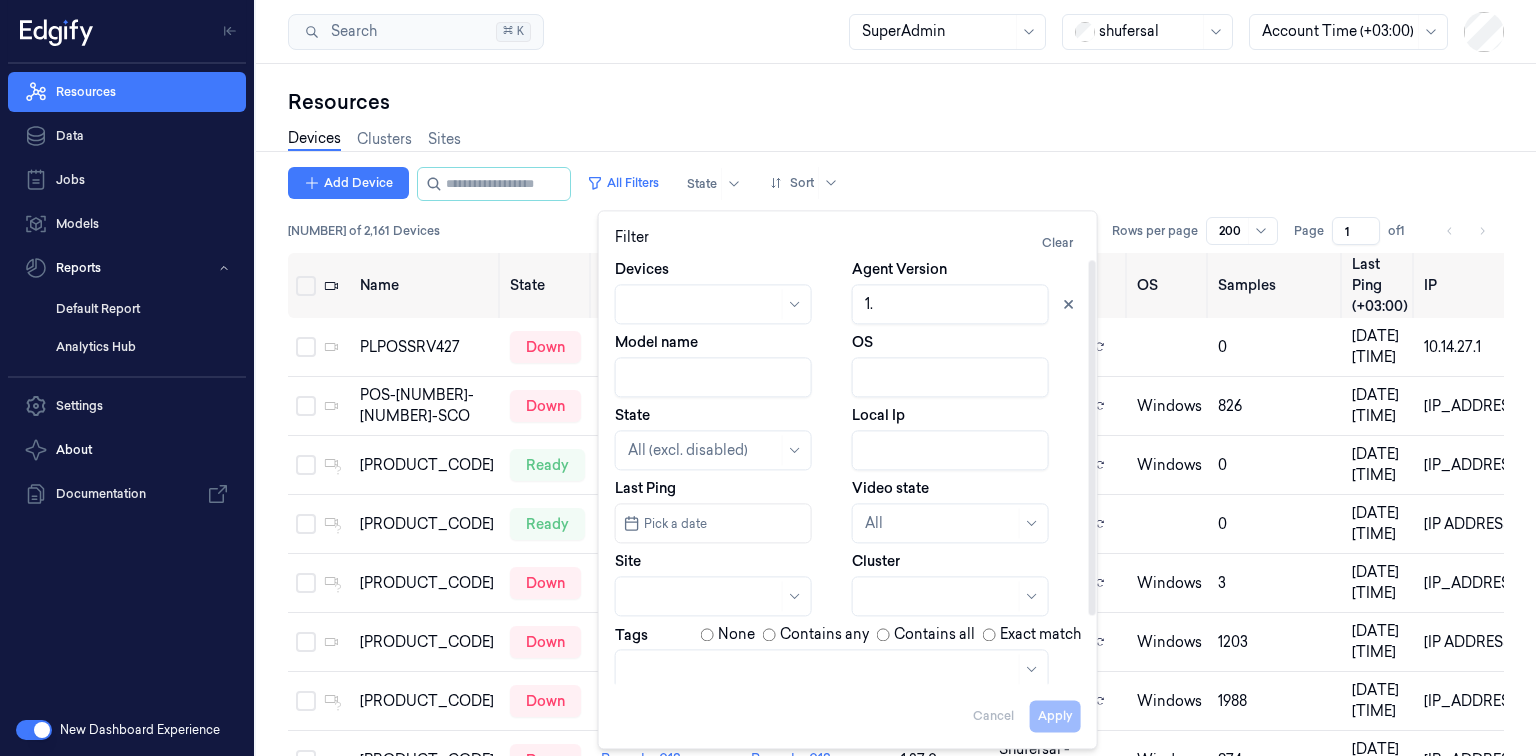 drag, startPoint x: 930, startPoint y: 320, endPoint x: 952, endPoint y: 312, distance: 23.409399 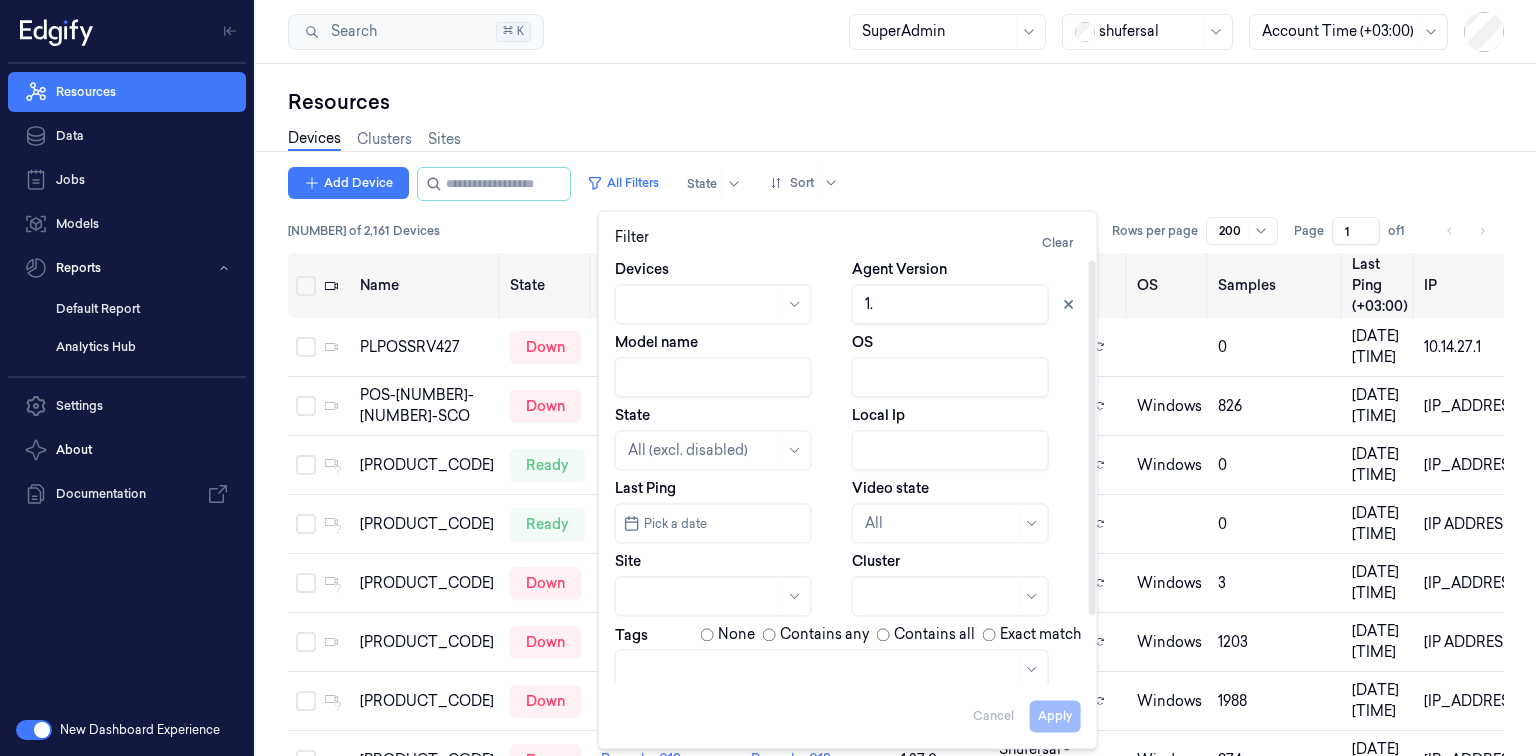 click on "Agent Version" at bounding box center [950, 304] 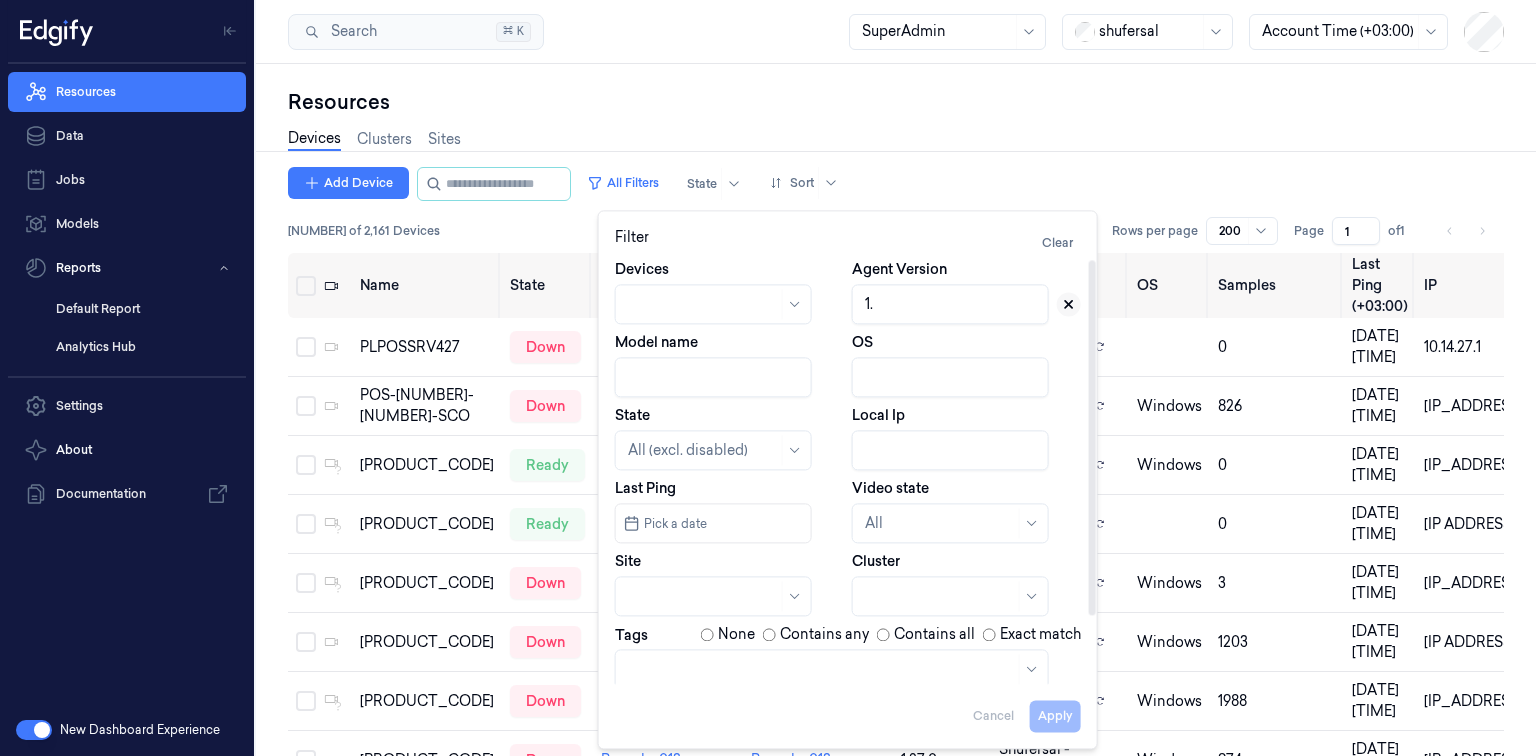 click 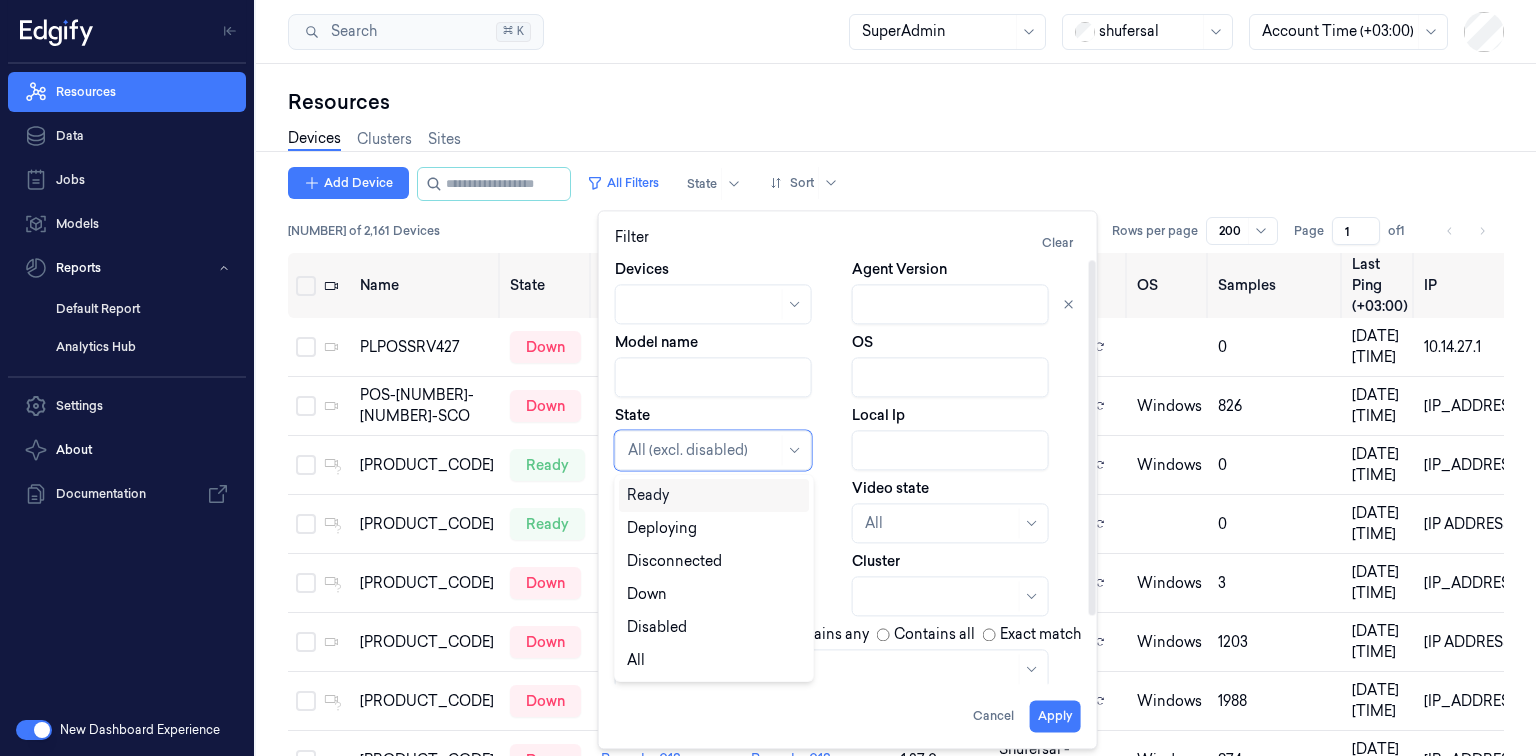 click at bounding box center (703, 450) 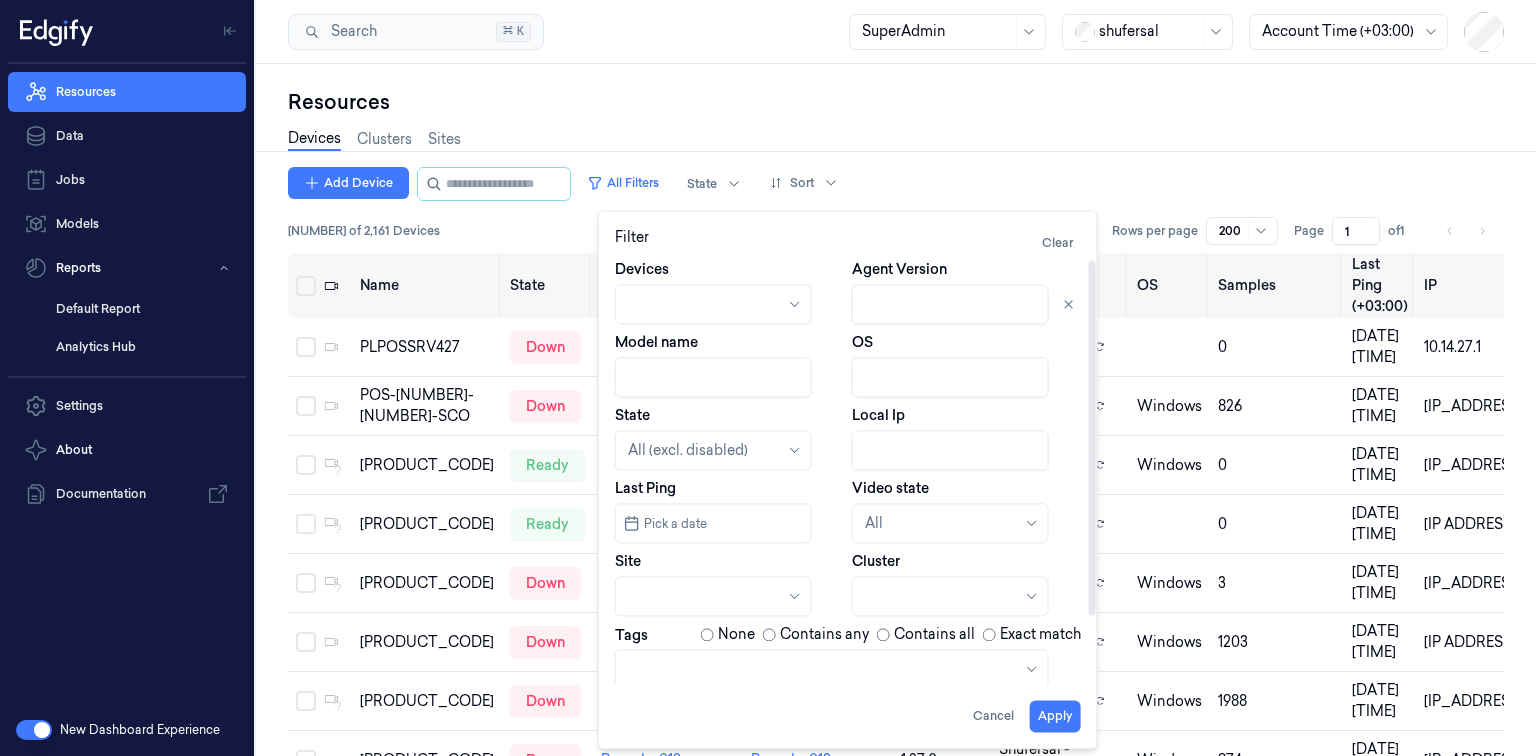 click on "State All (excl. disabled)" at bounding box center (729, 437) 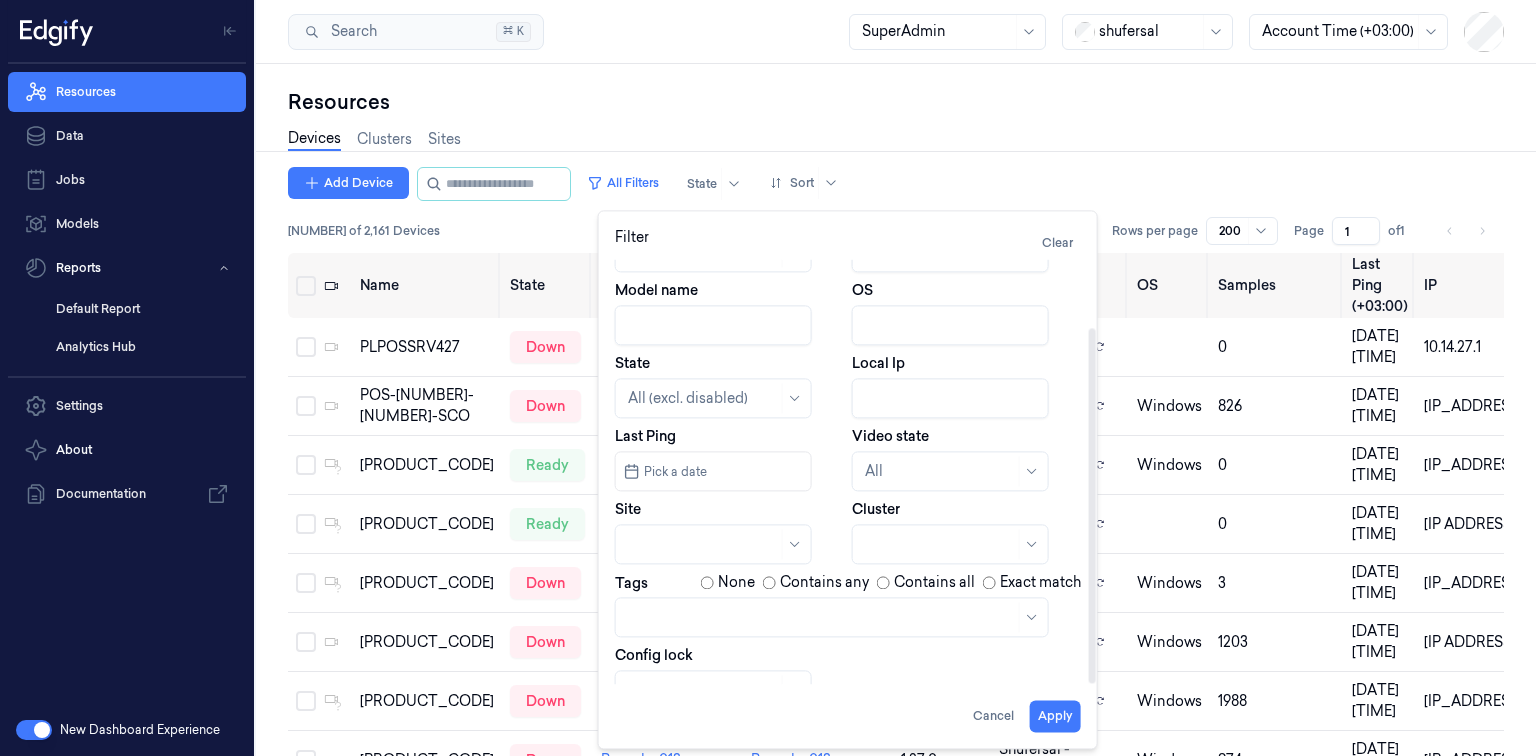 scroll, scrollTop: 81, scrollLeft: 0, axis: vertical 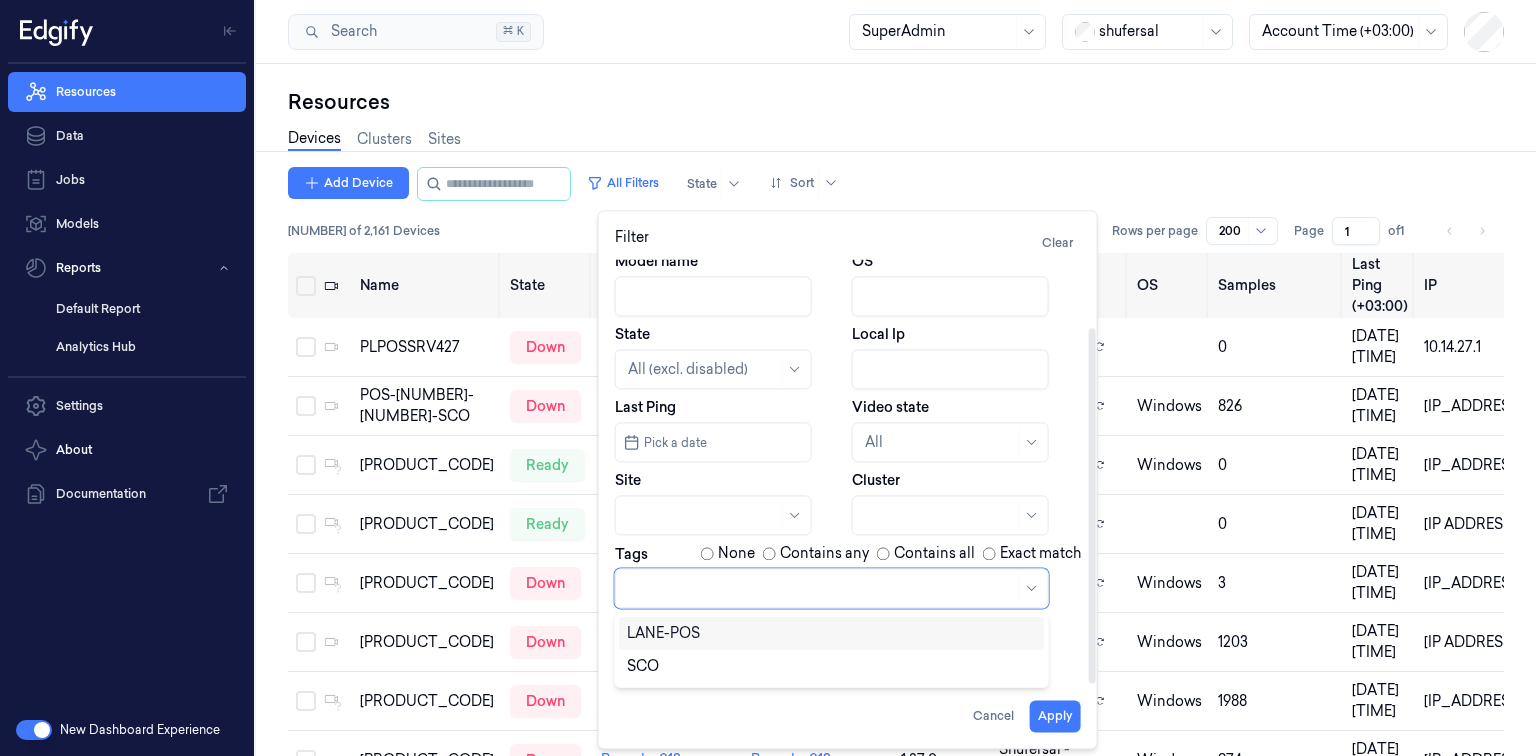 click at bounding box center [821, 588] 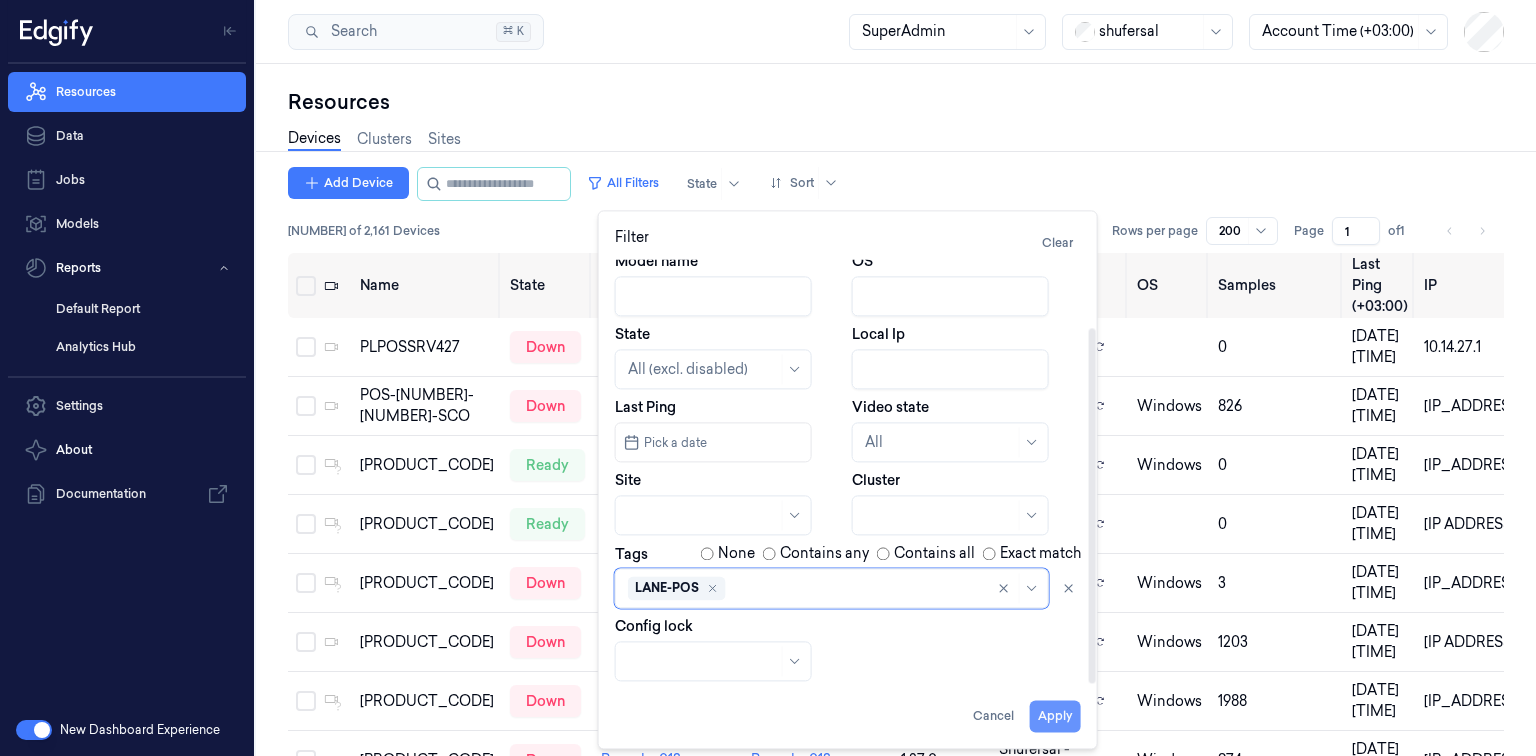 click on "Apply" at bounding box center [1055, 717] 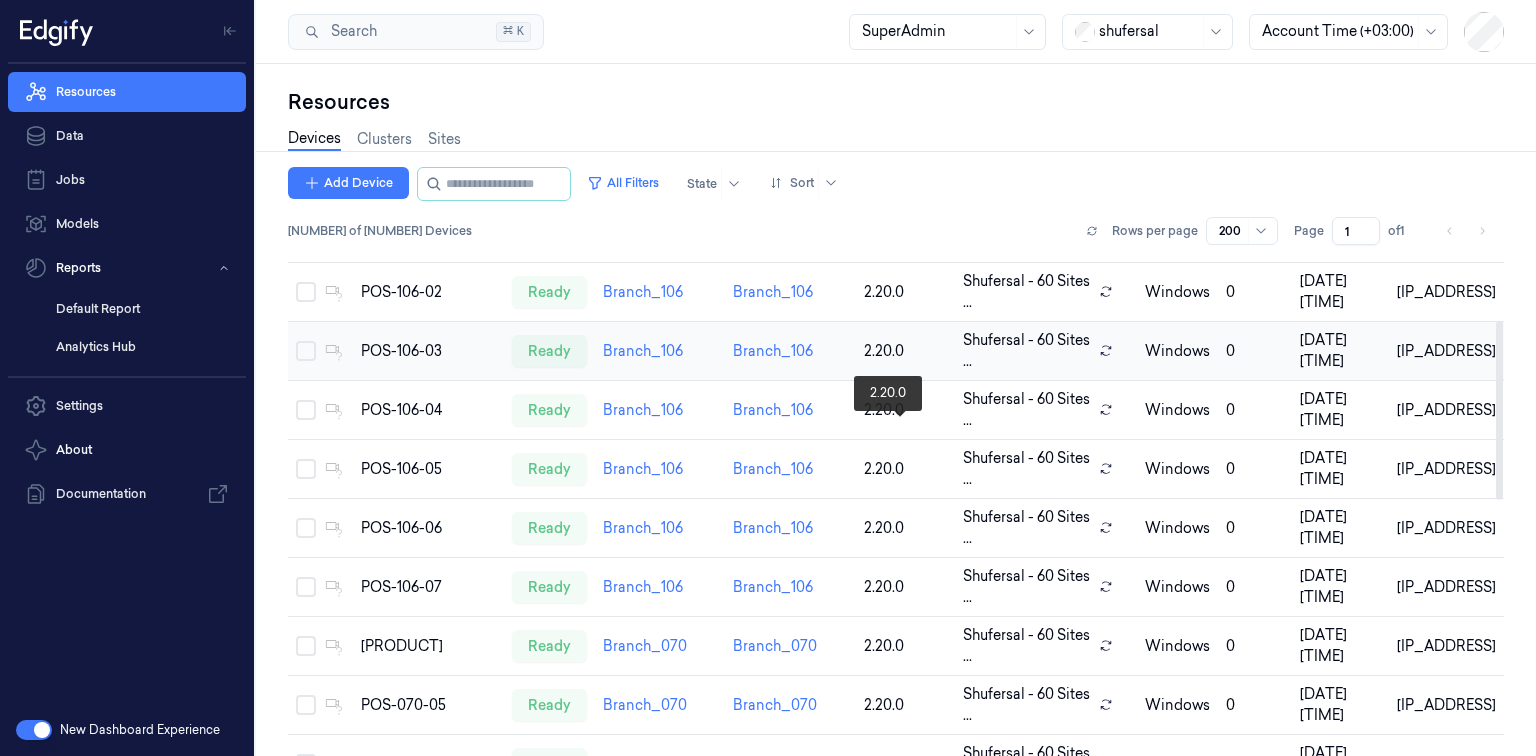 scroll, scrollTop: 0, scrollLeft: 0, axis: both 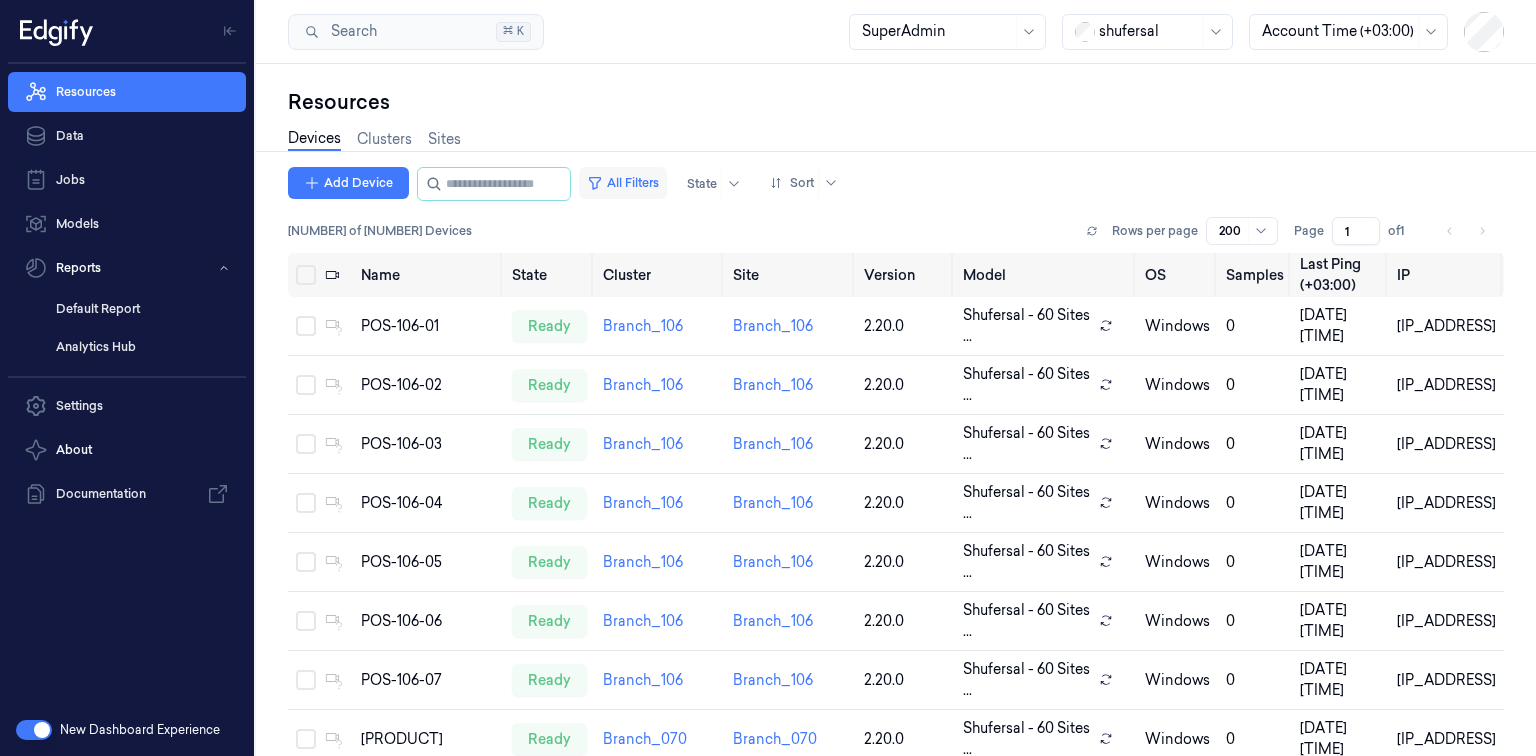 click on "All Filters" at bounding box center (623, 183) 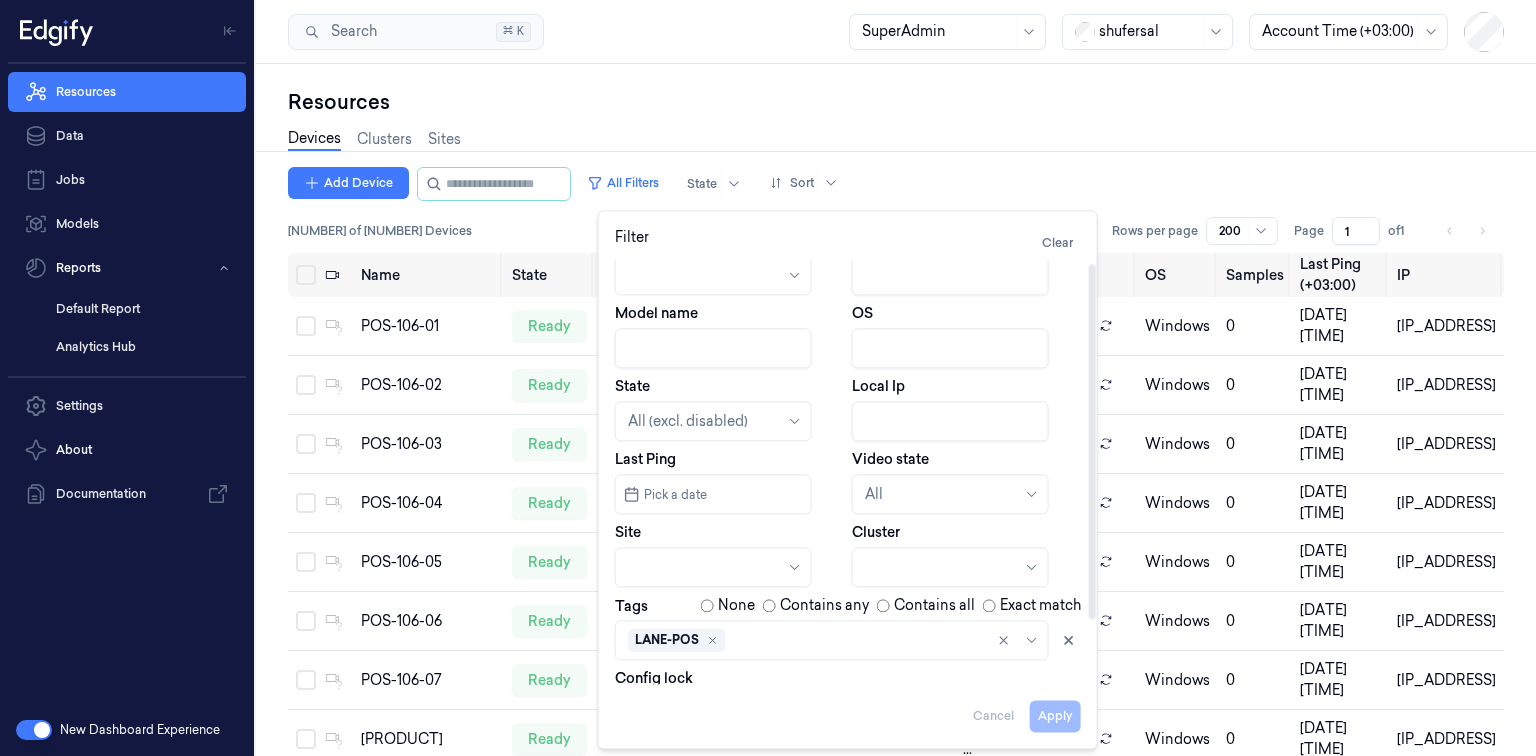 scroll, scrollTop: 81, scrollLeft: 0, axis: vertical 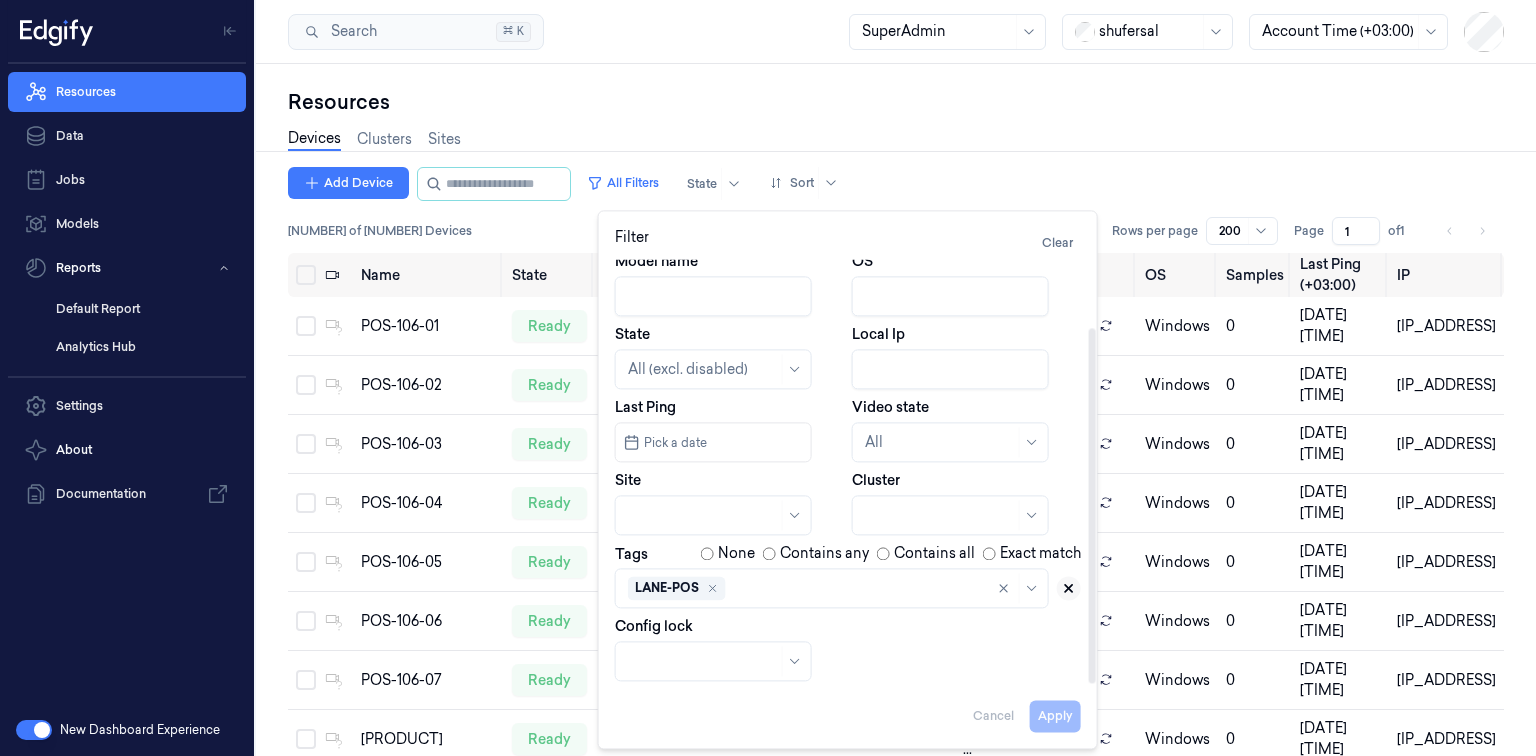 click 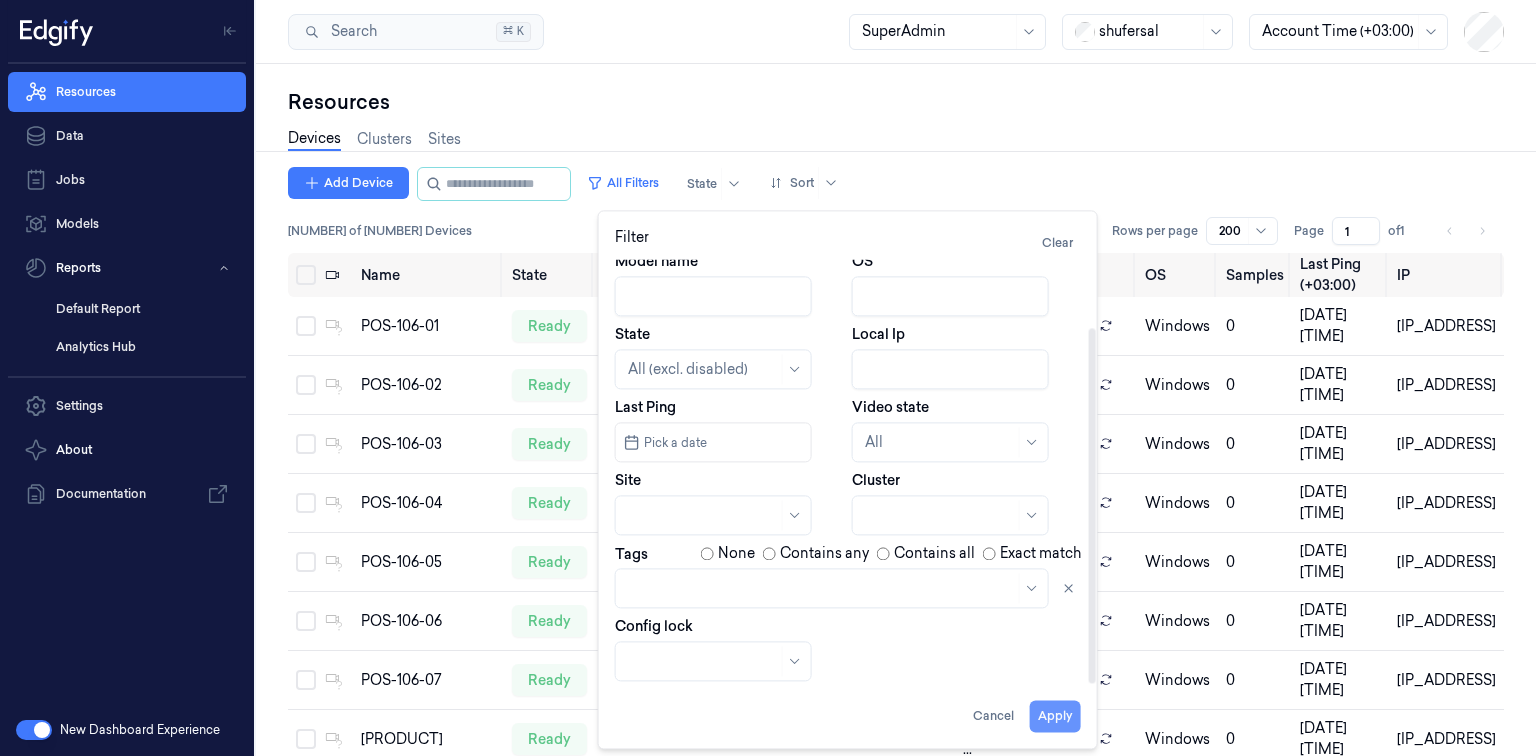 click on "Apply" at bounding box center (1055, 717) 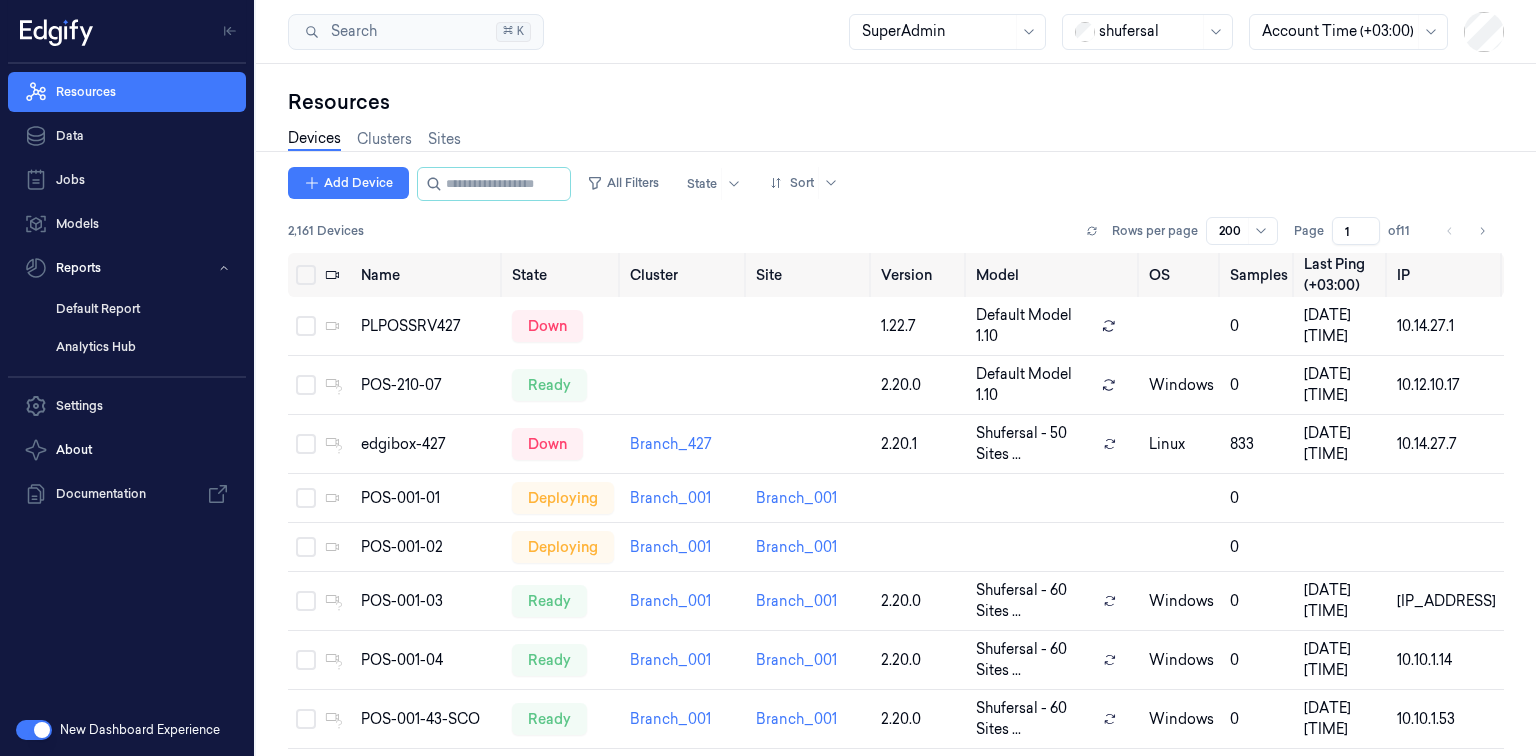 scroll, scrollTop: 0, scrollLeft: 0, axis: both 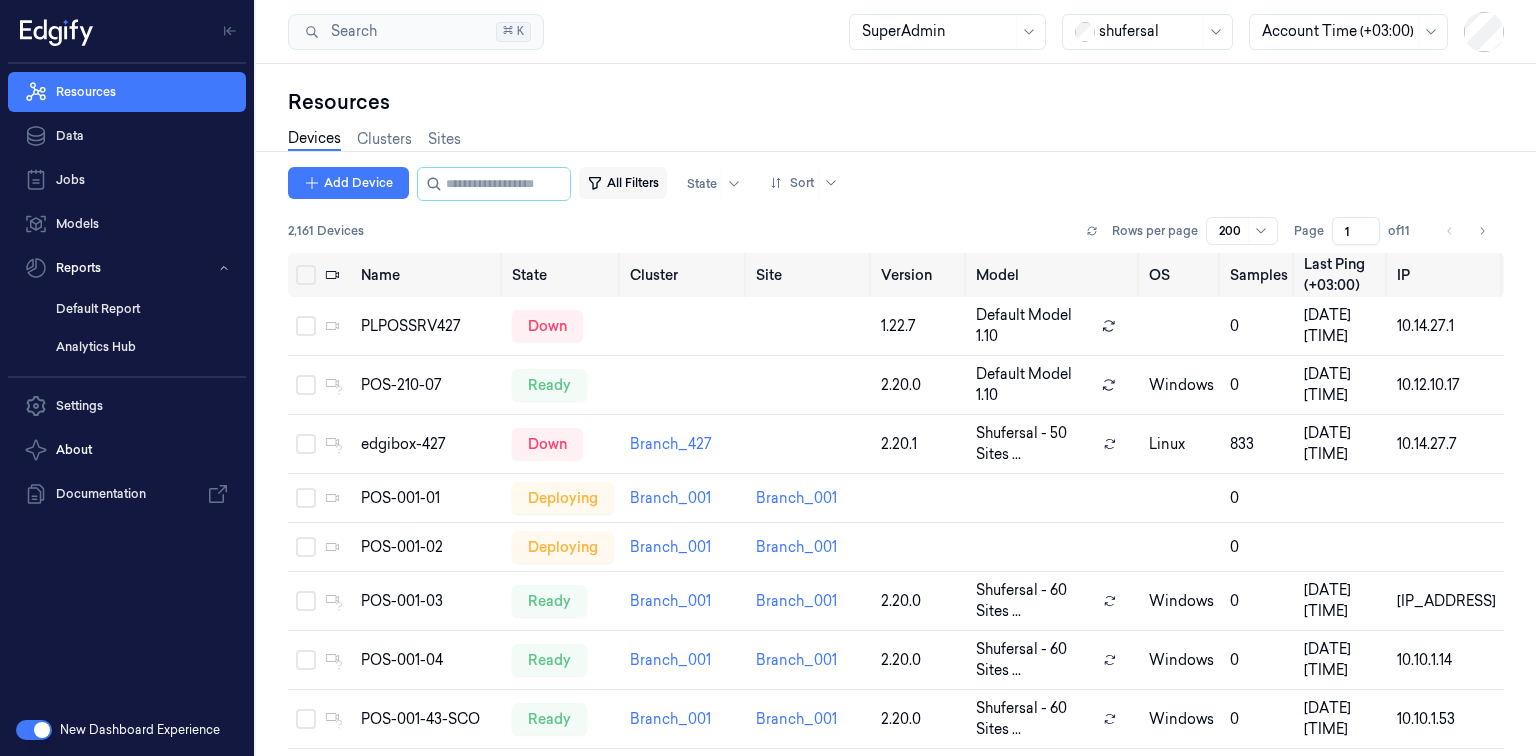 click on "All Filters" at bounding box center [623, 183] 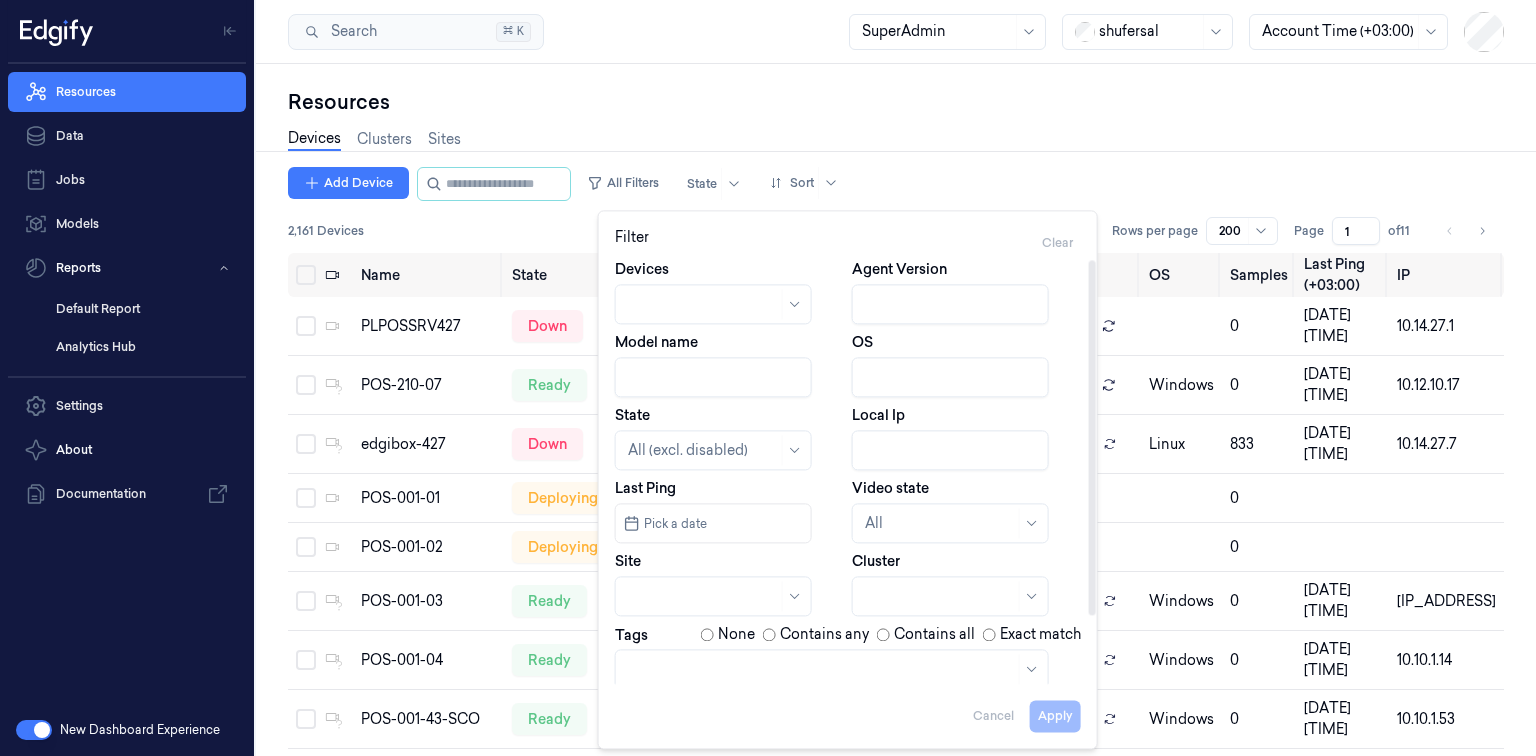 click on "Agent Version" at bounding box center [950, 304] 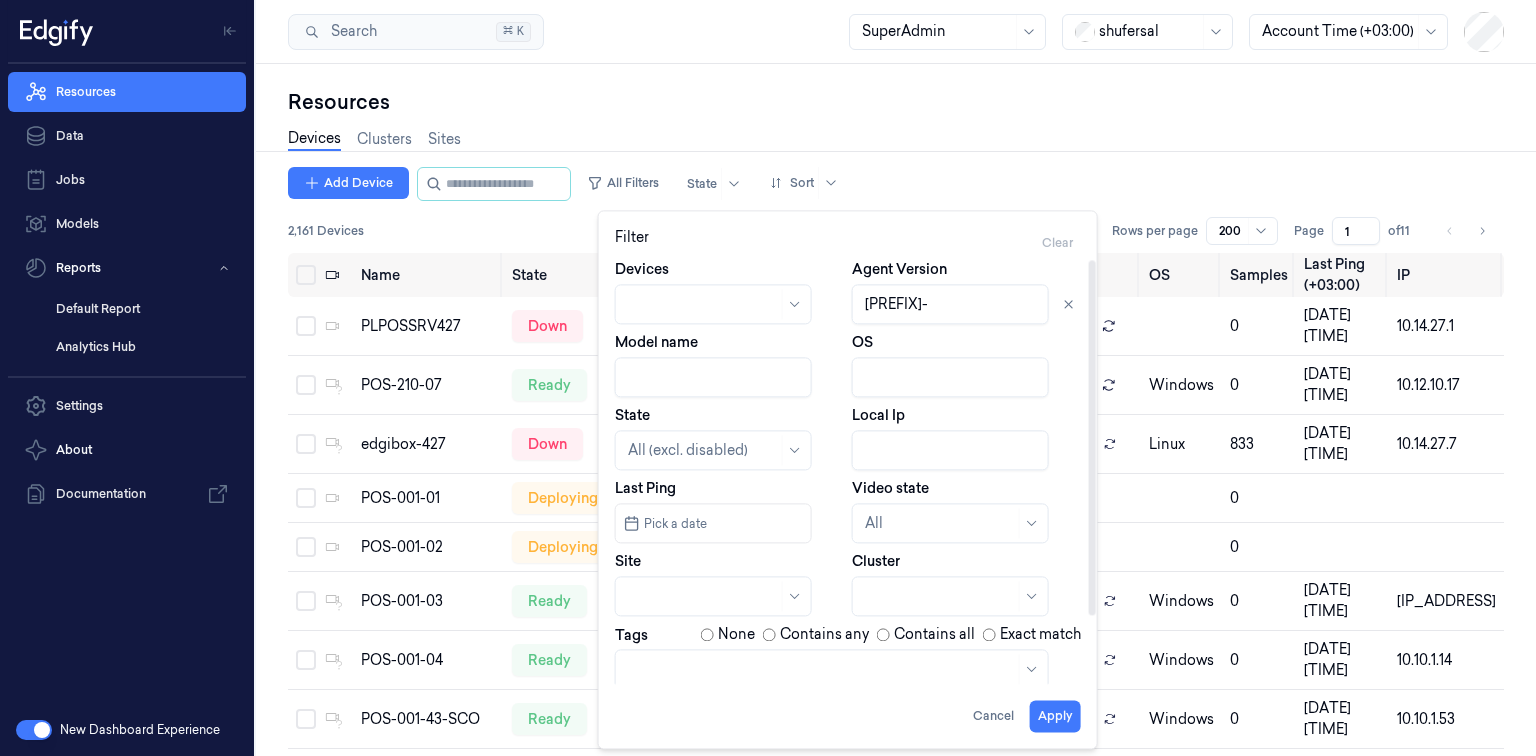 type on "070-0" 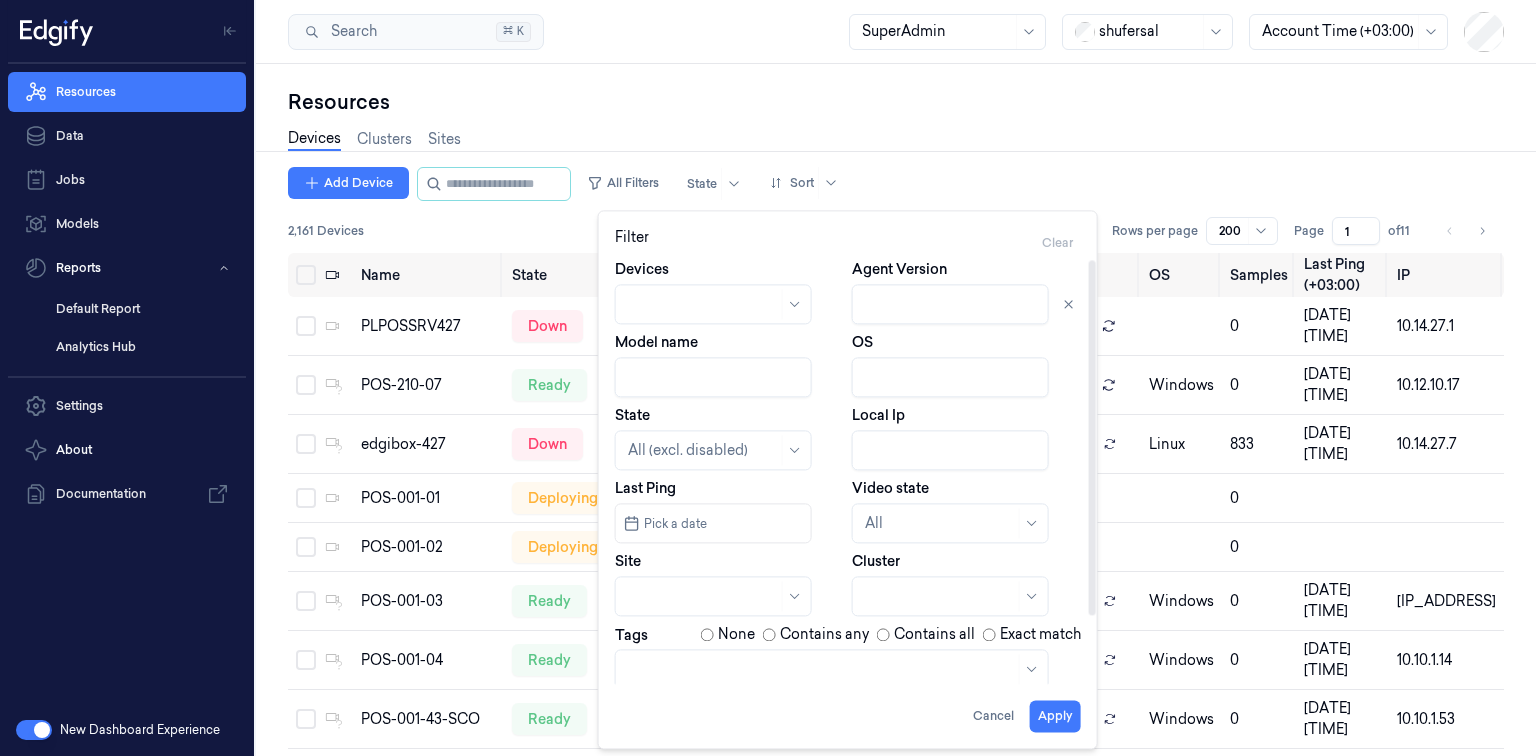 type on "070-0" 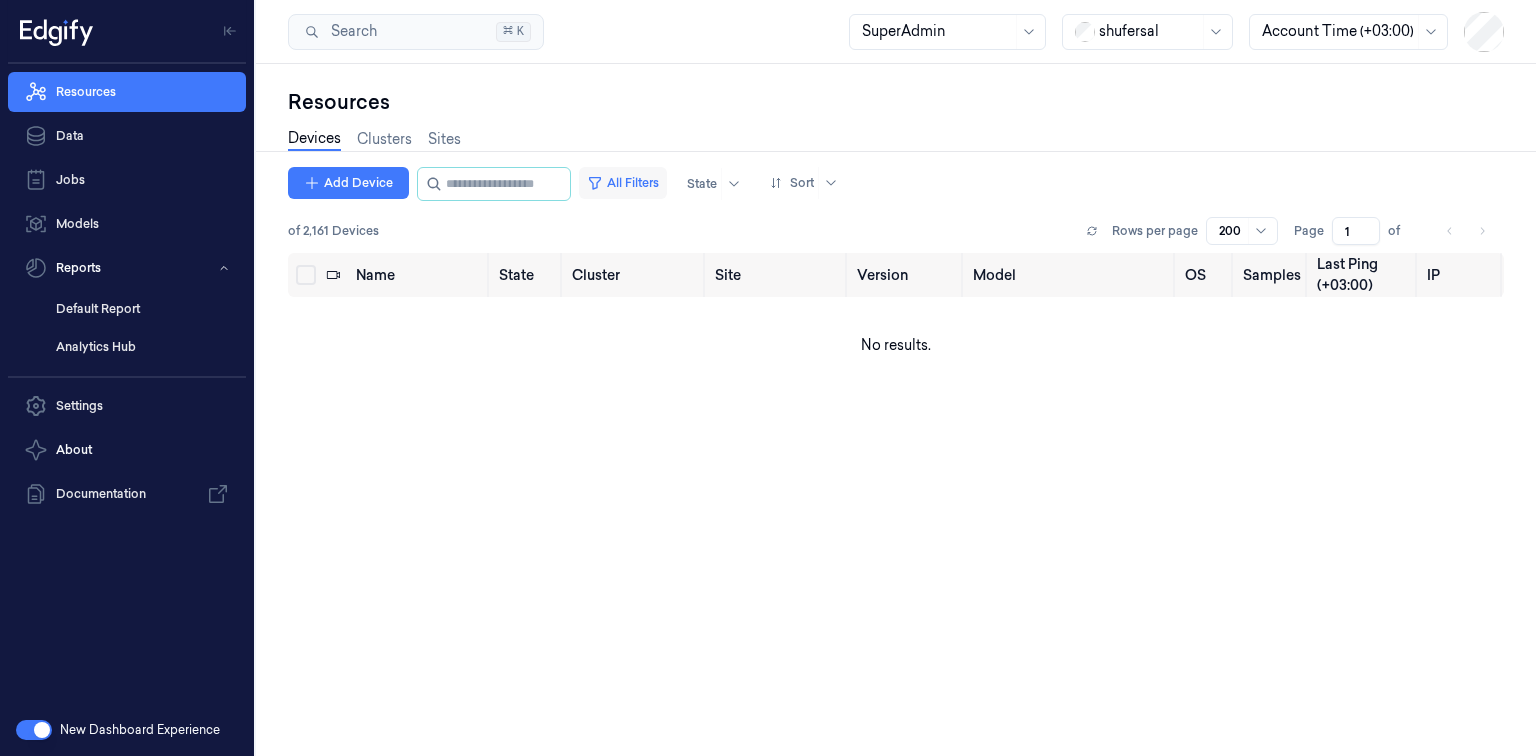 click on "All Filters" at bounding box center (623, 183) 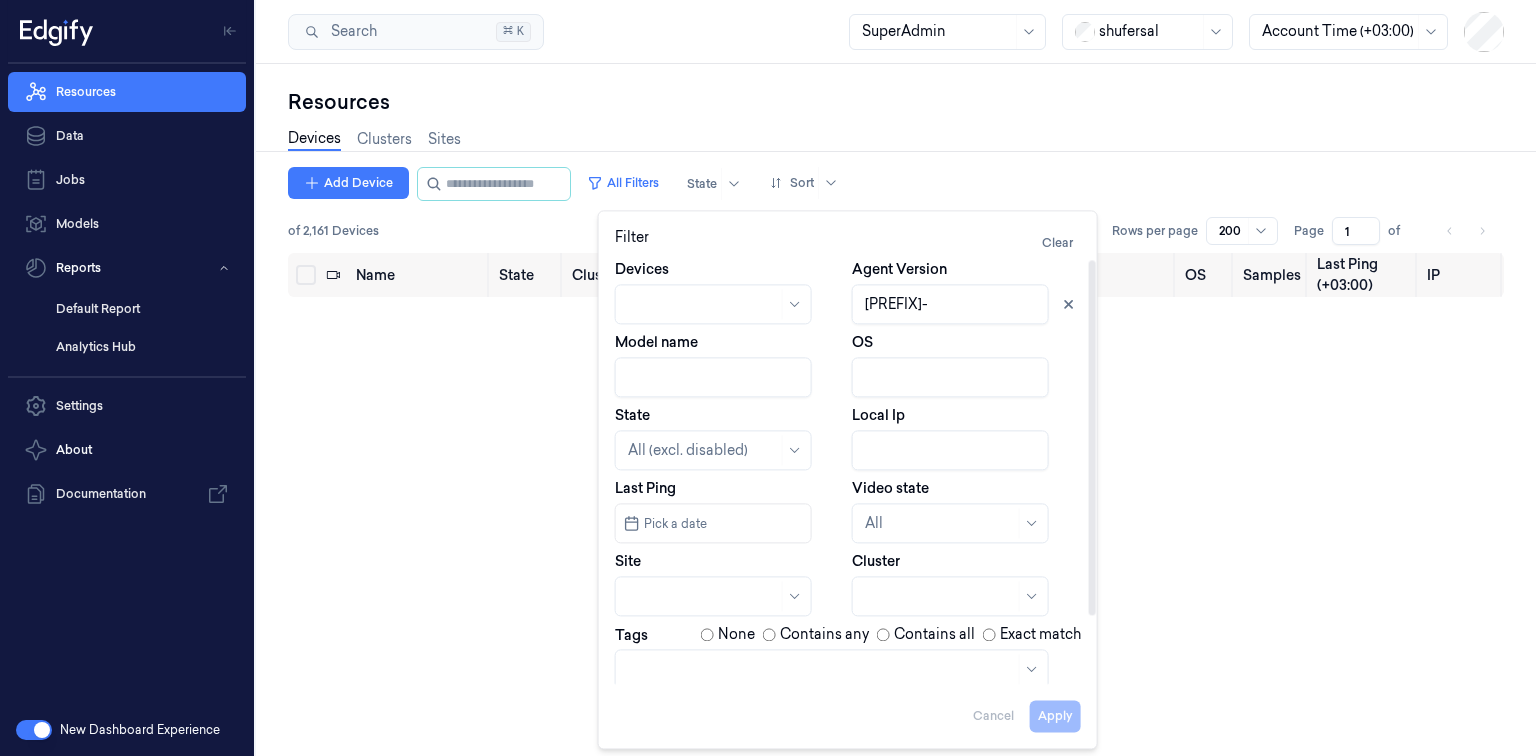 click on "Agent Version" at bounding box center [950, 304] 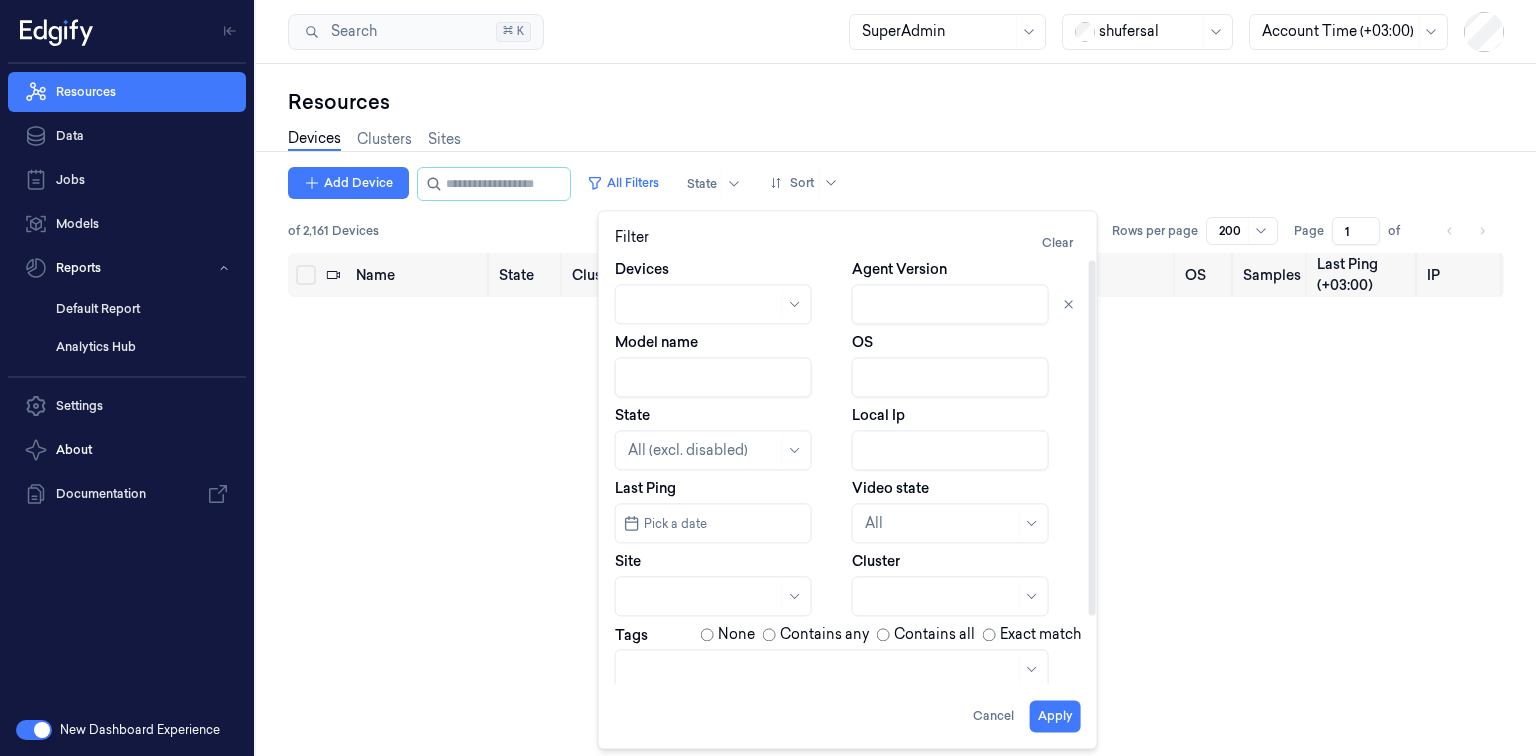 type 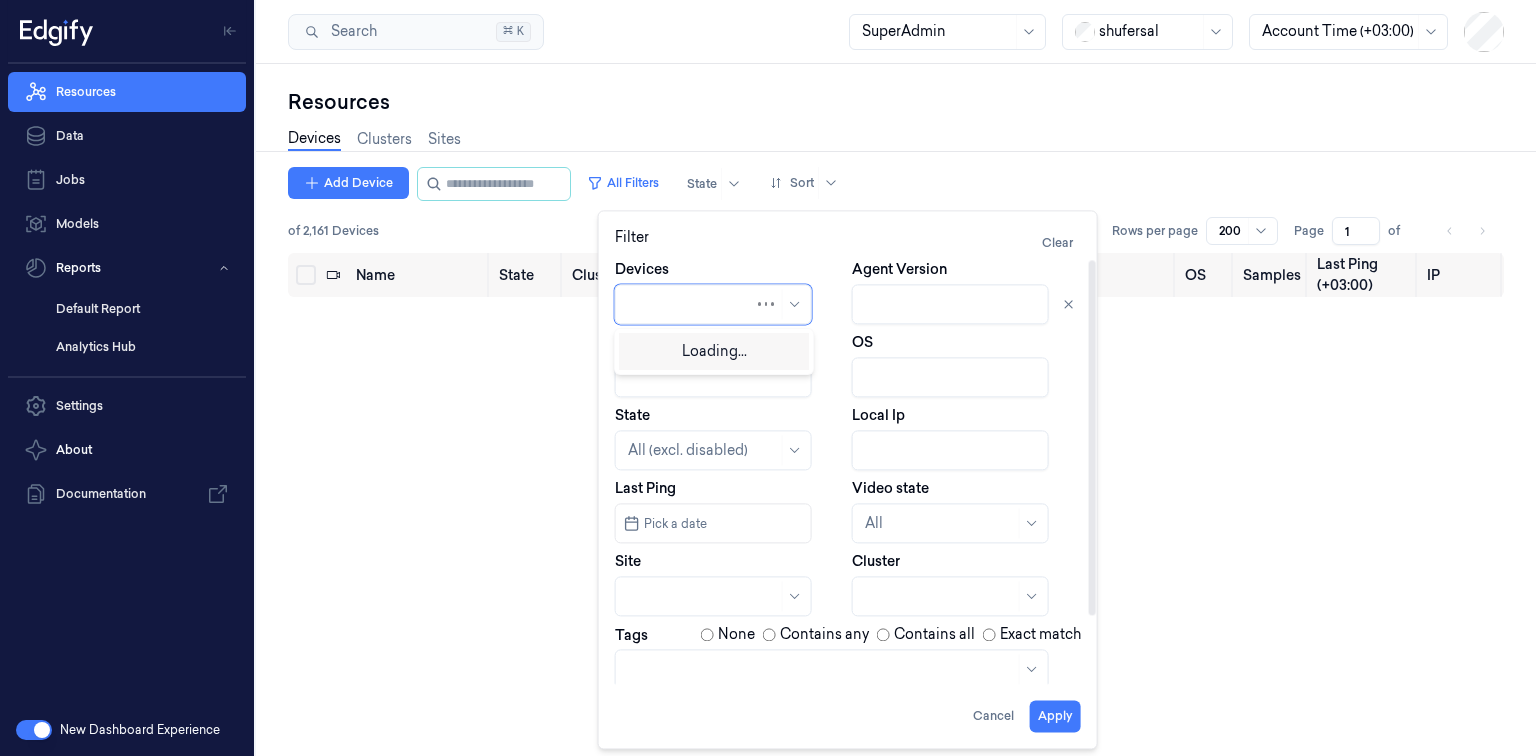 click at bounding box center [691, 304] 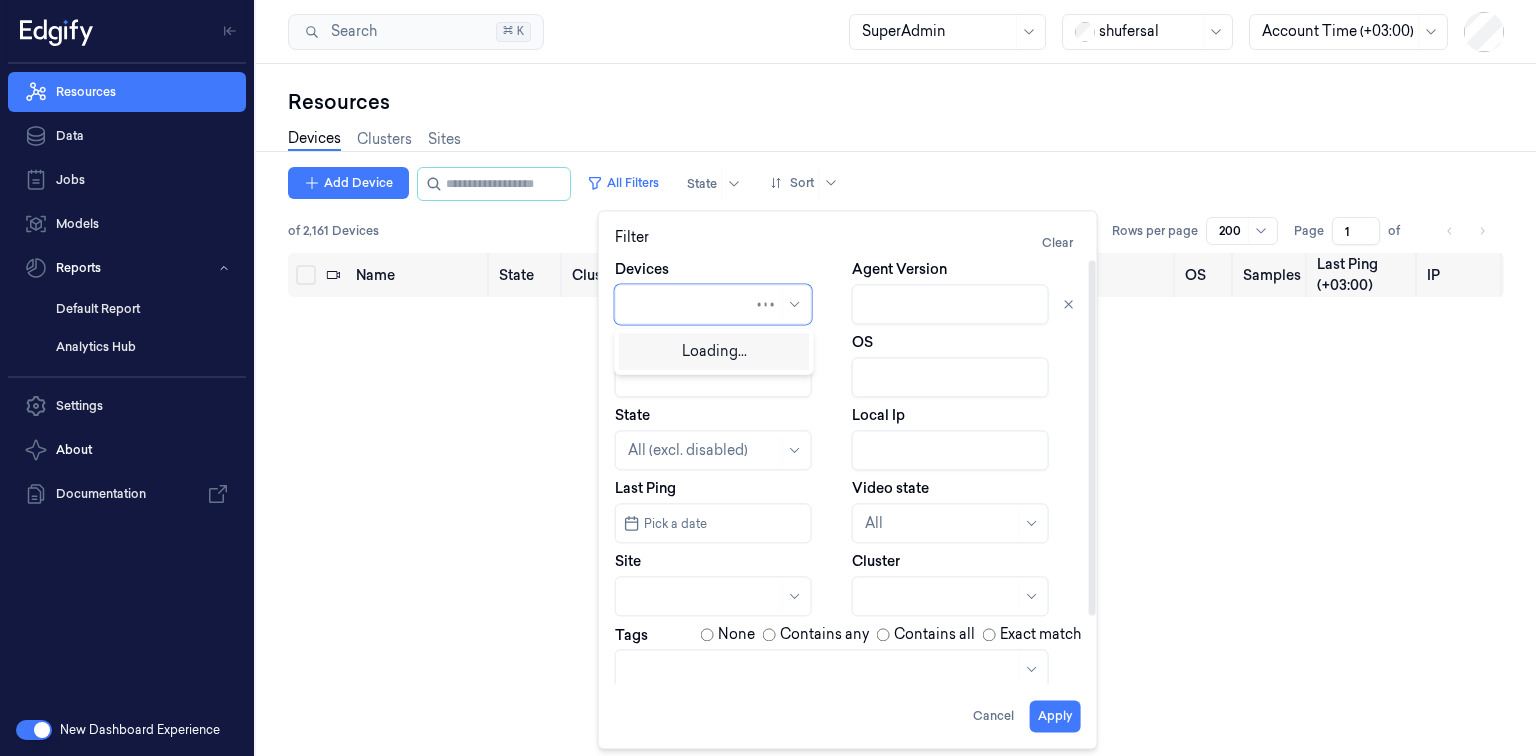 paste on "070-0" 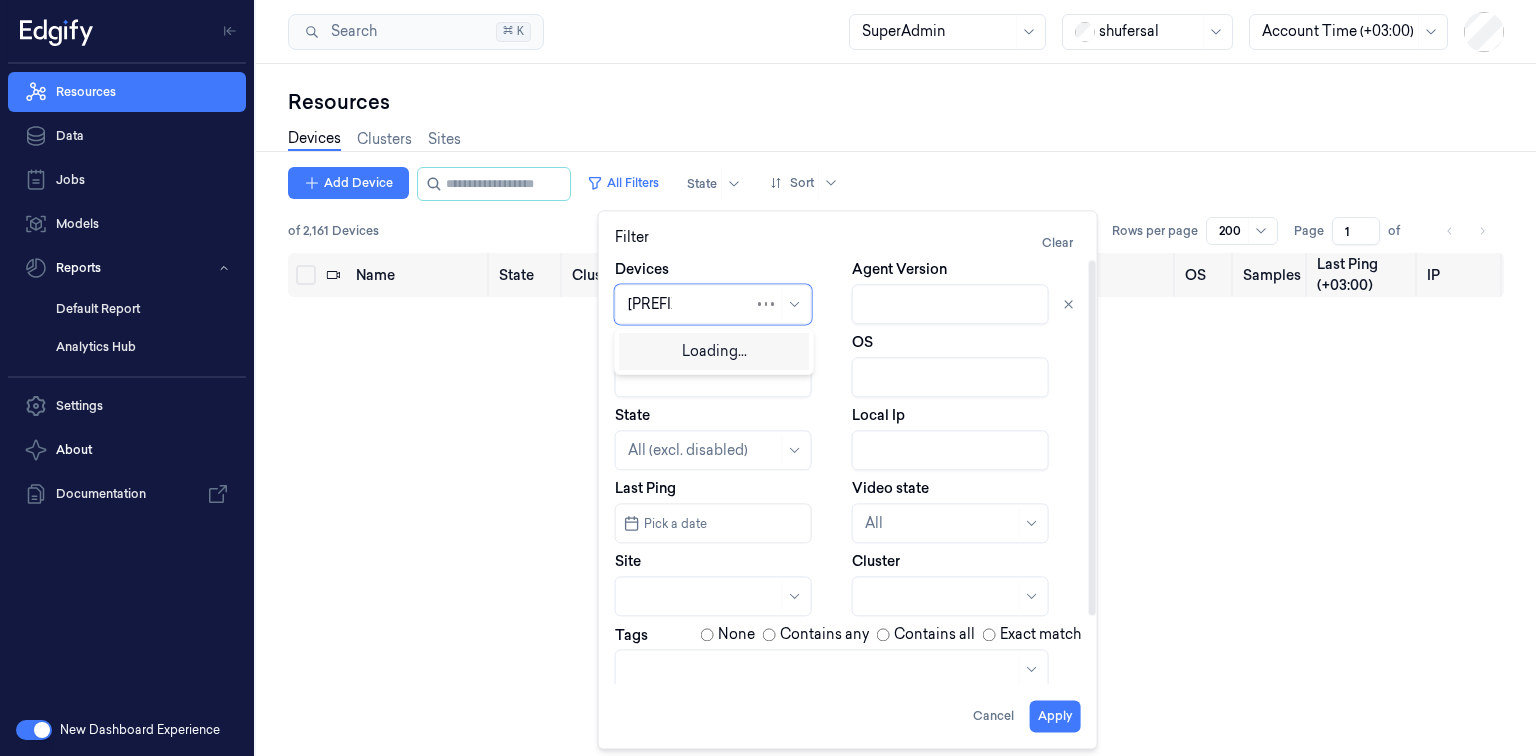 type 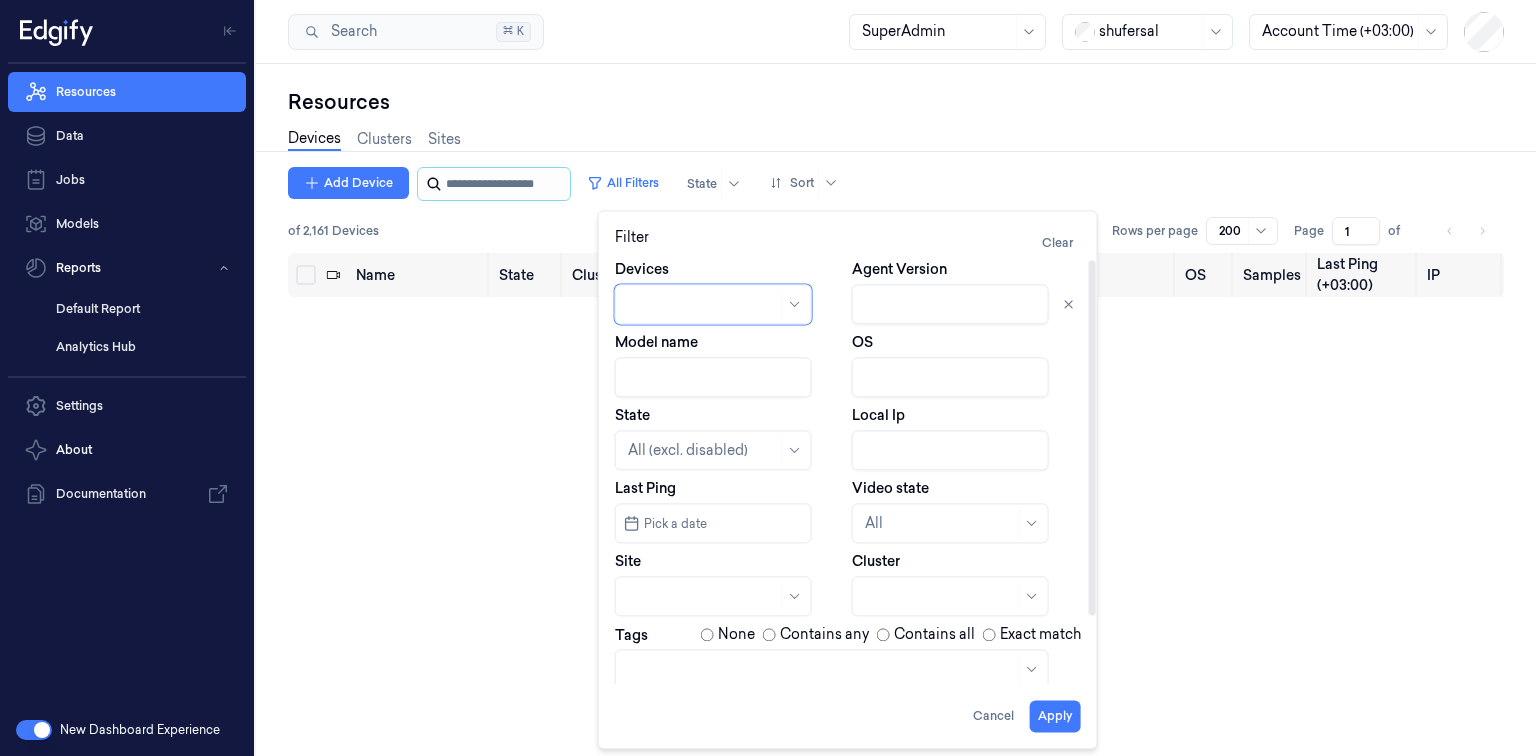 click at bounding box center (506, 184) 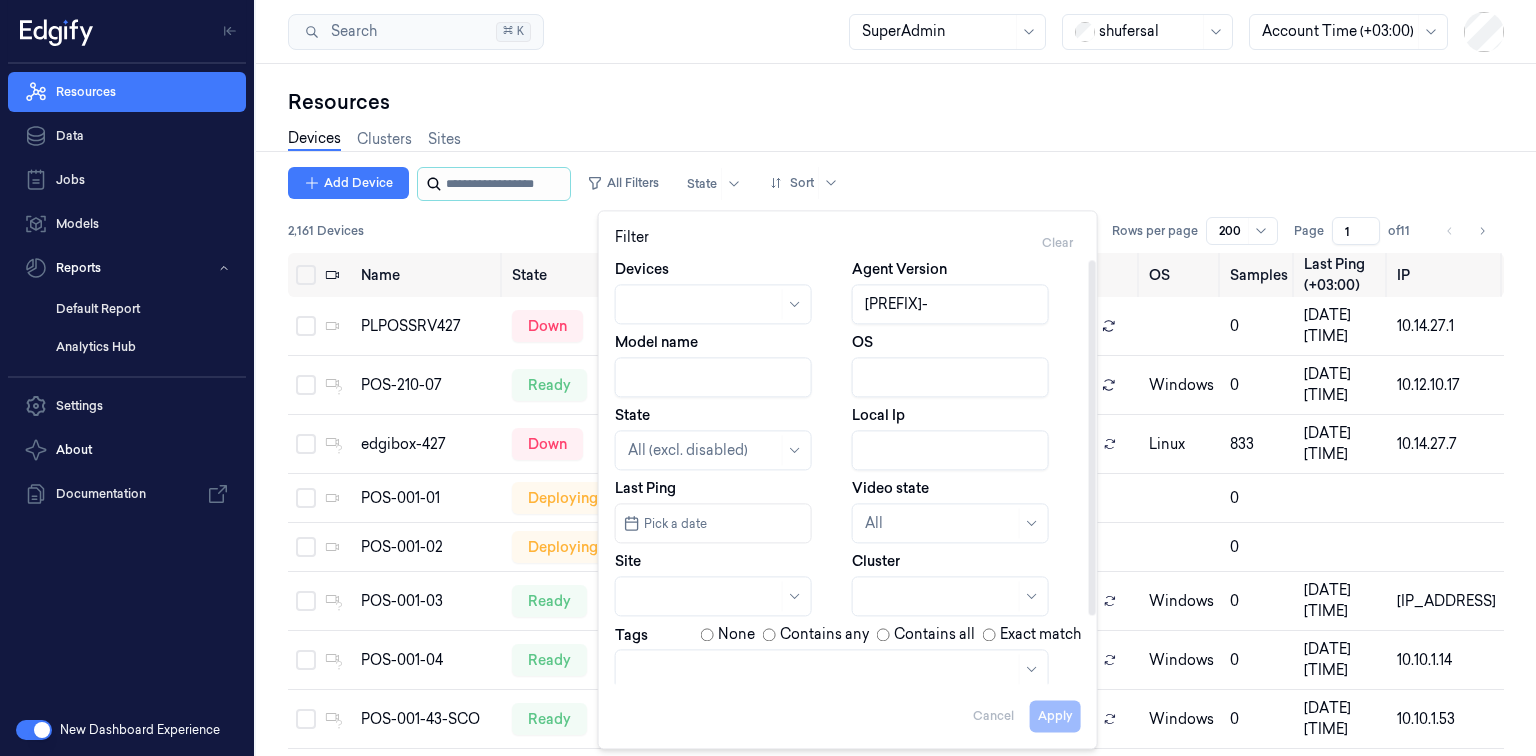 type 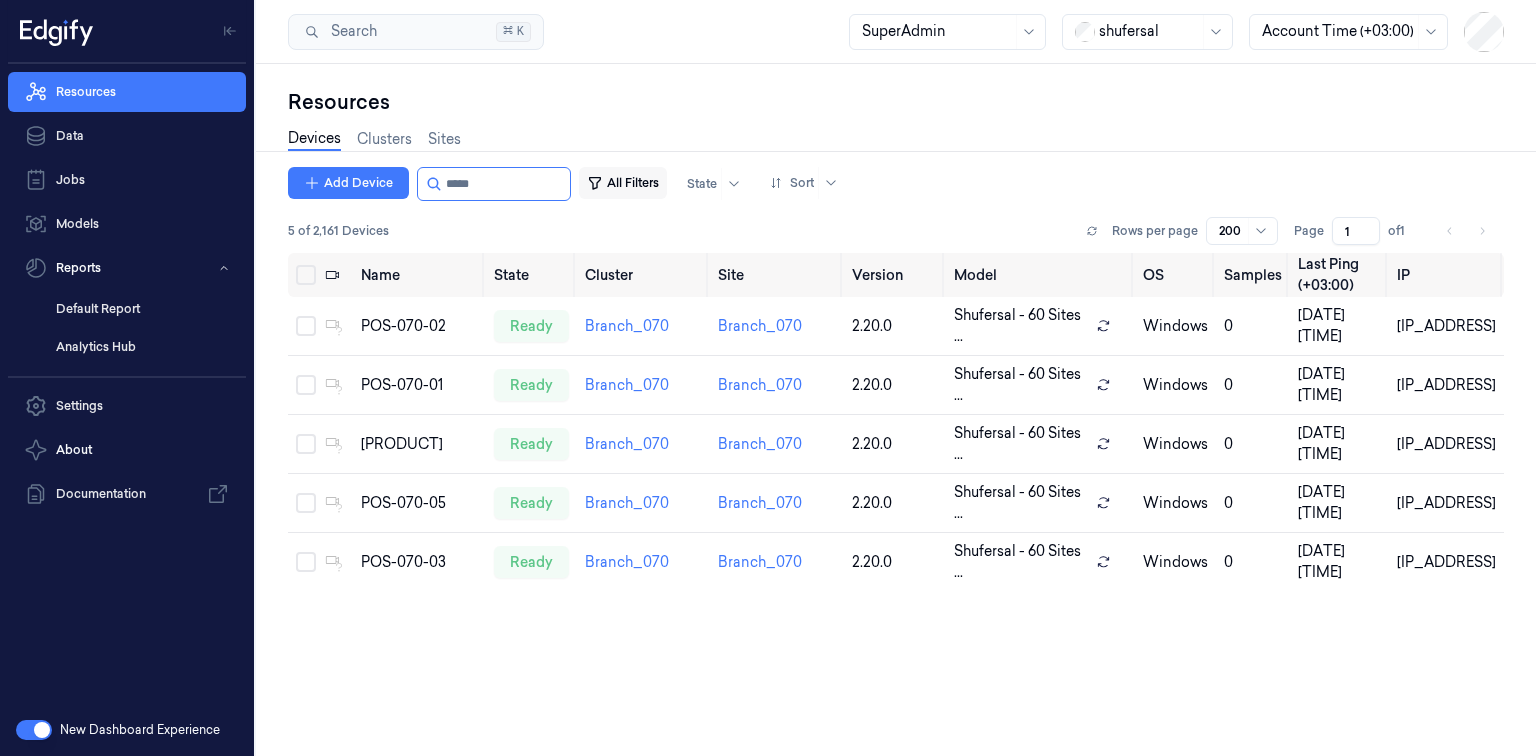 type on "*****" 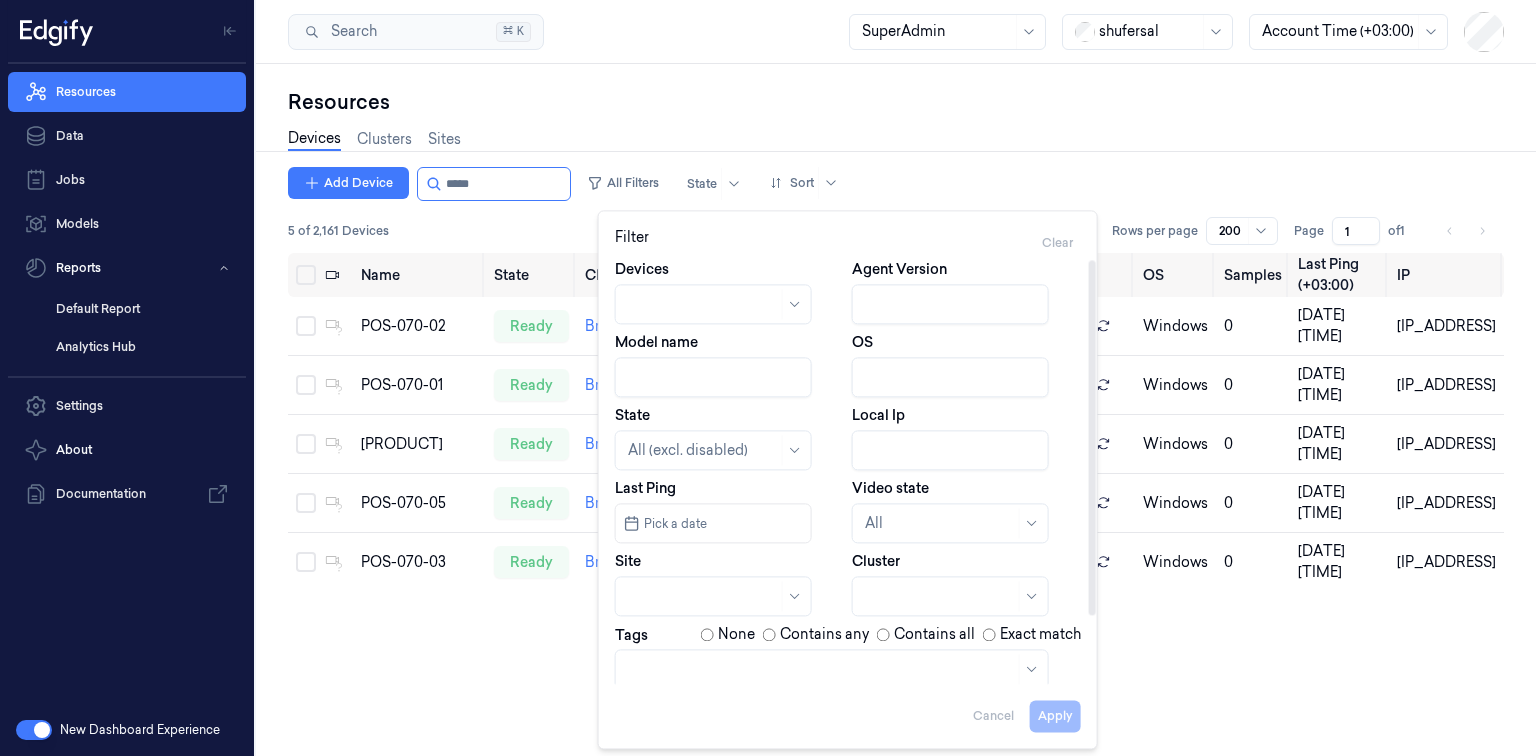 click on "Local Ip" at bounding box center [950, 450] 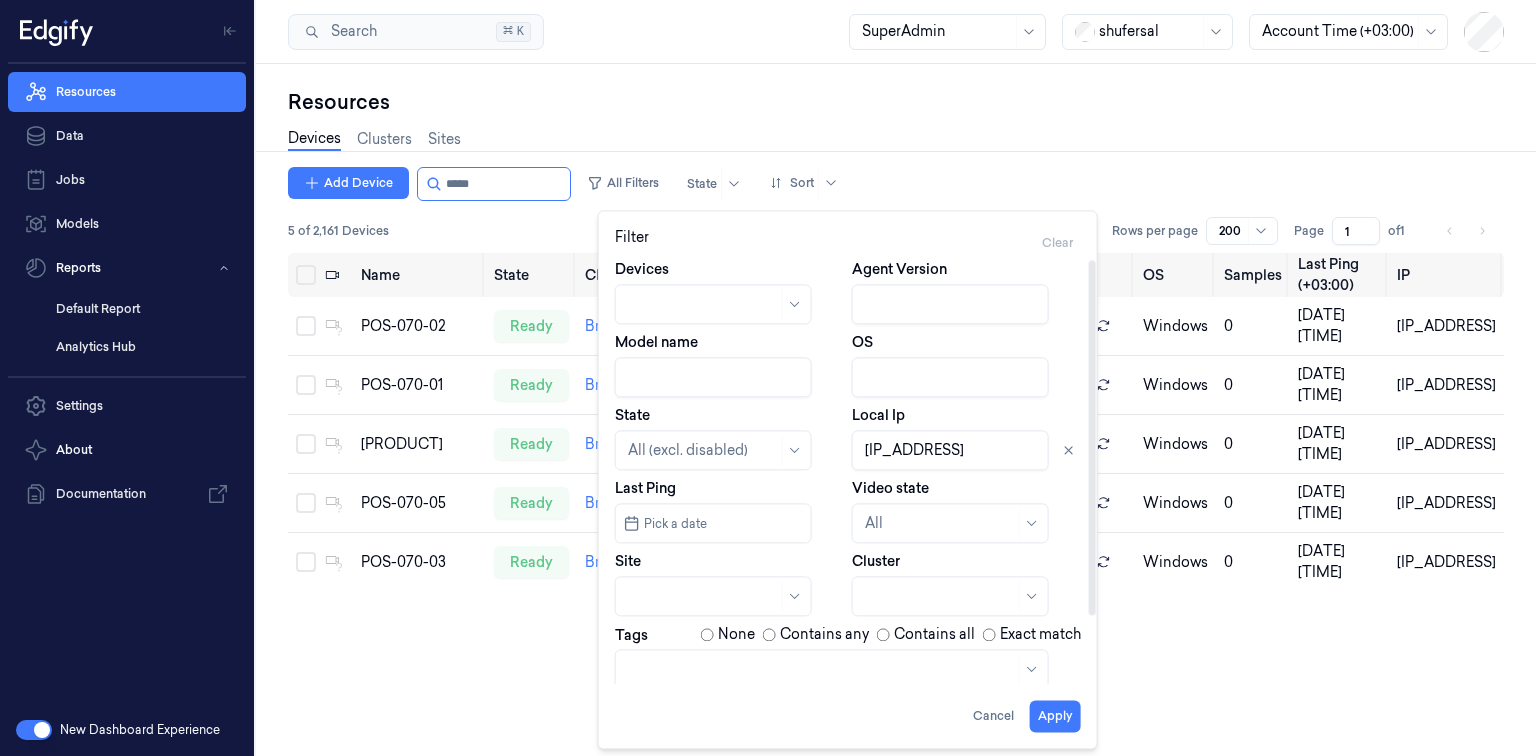 type on "10.137.162.32" 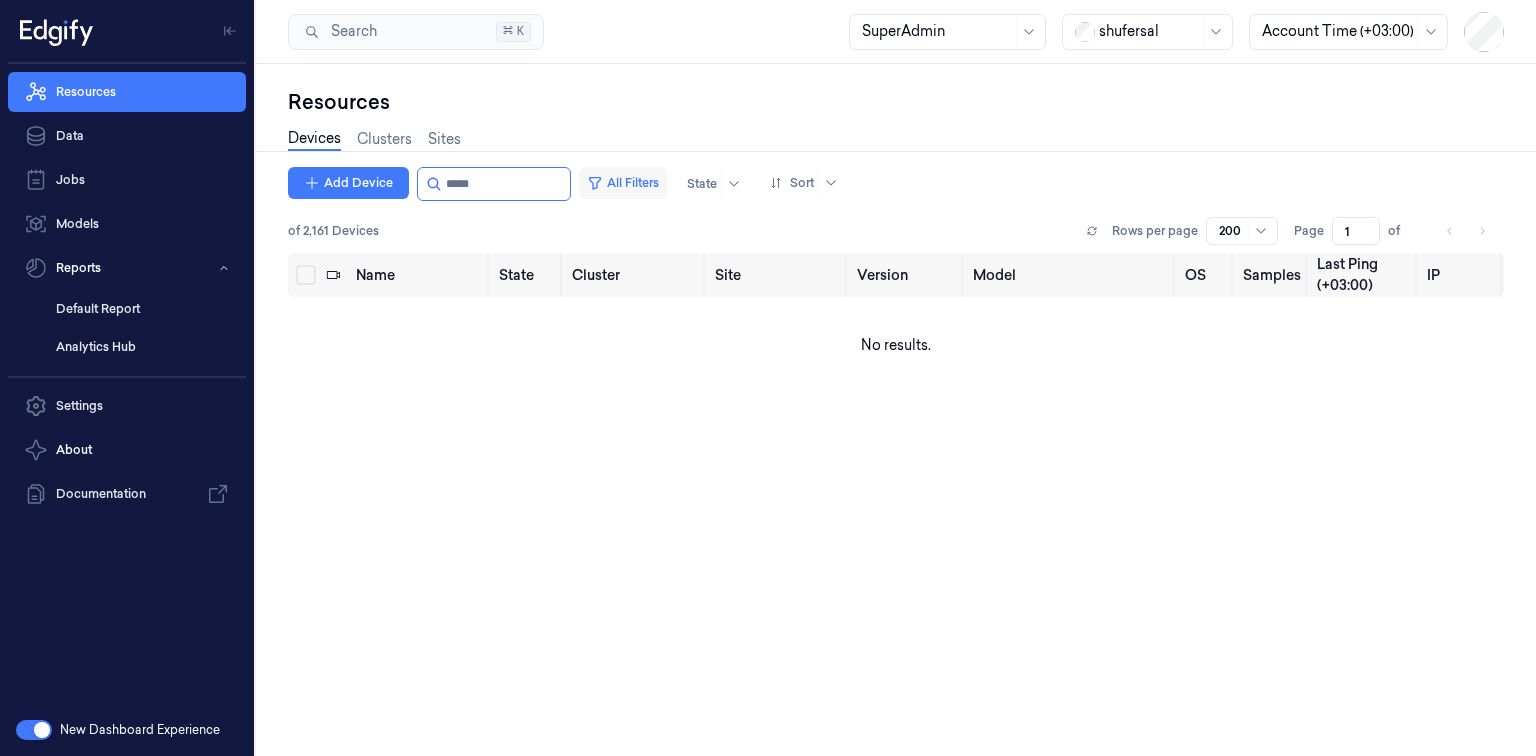 click on "All Filters" at bounding box center [623, 183] 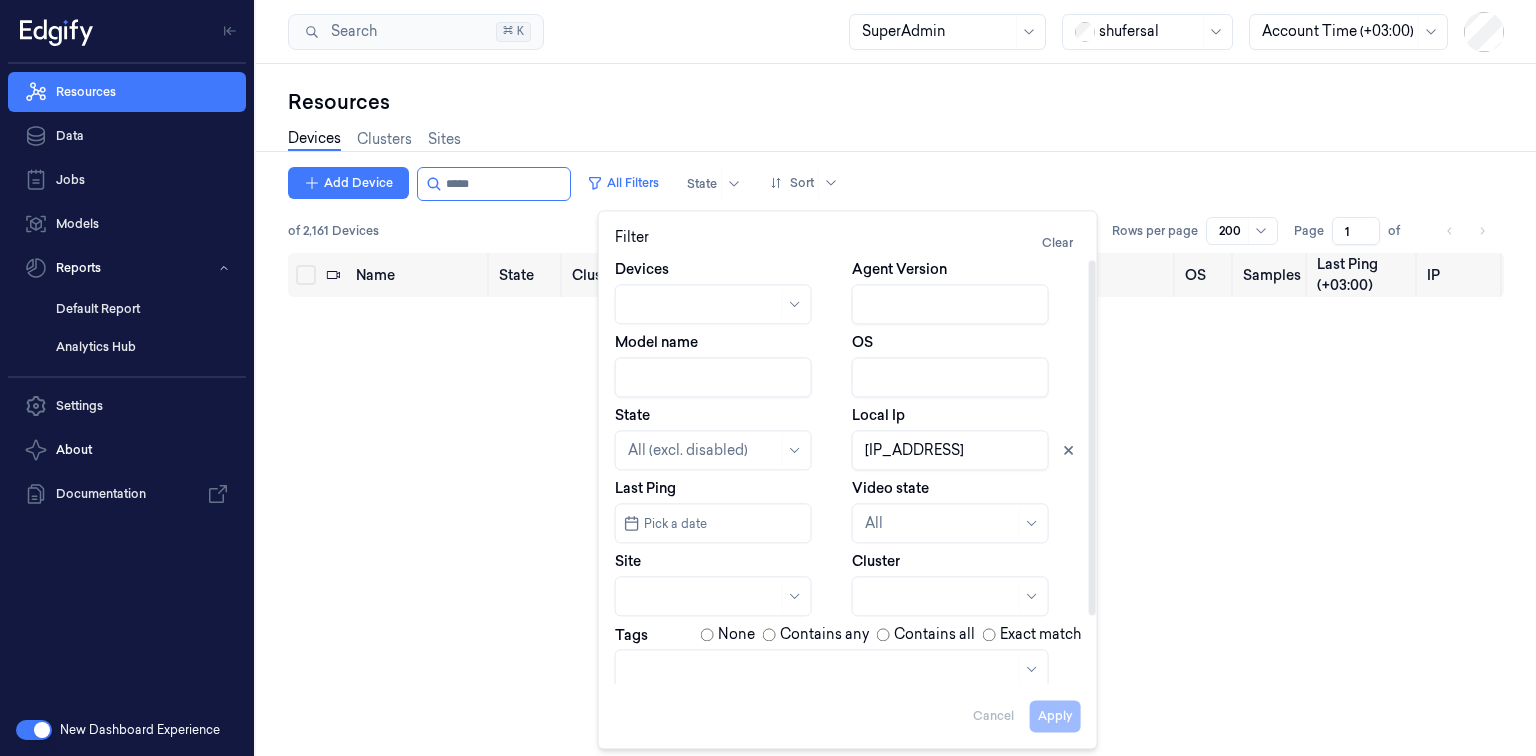 click on "Local Ip" at bounding box center [950, 450] 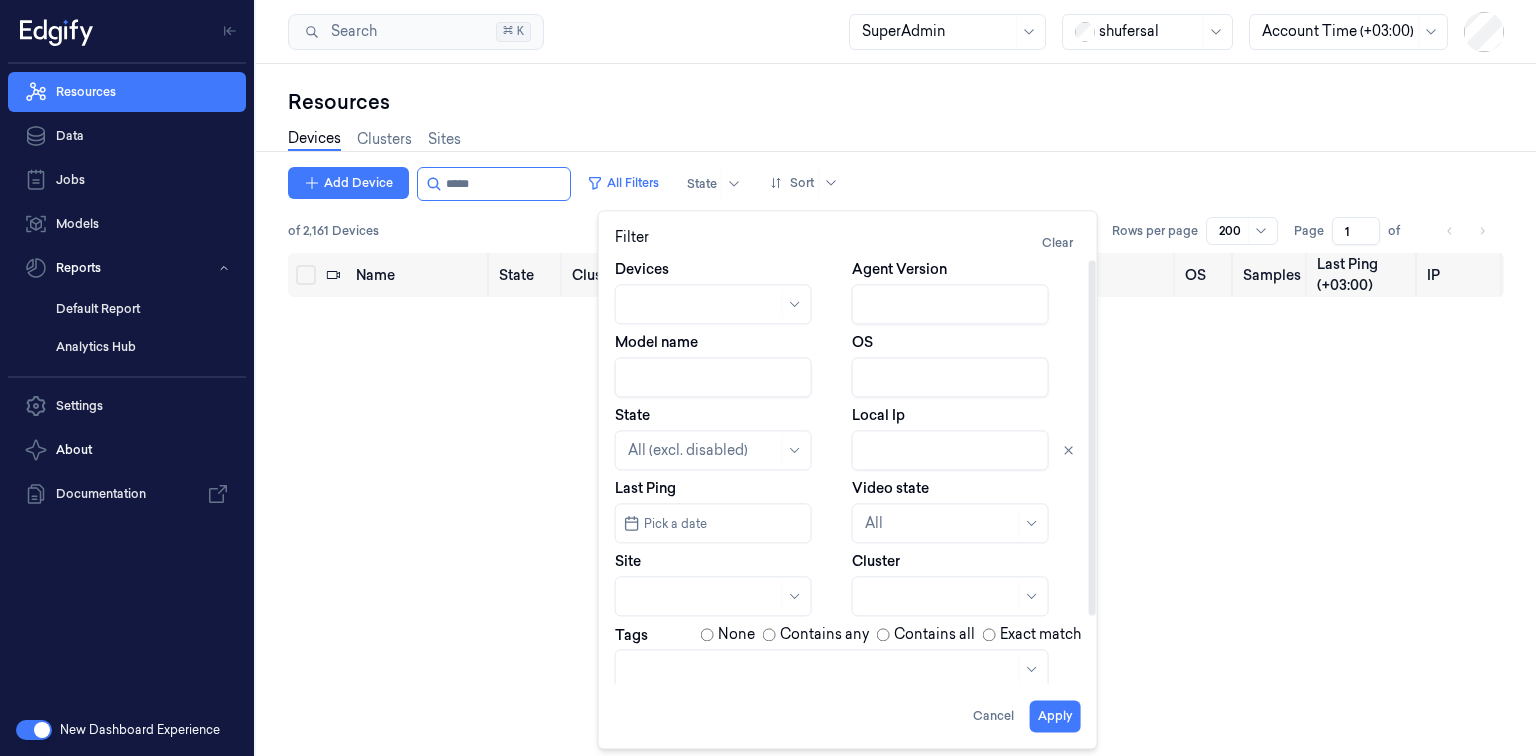 type 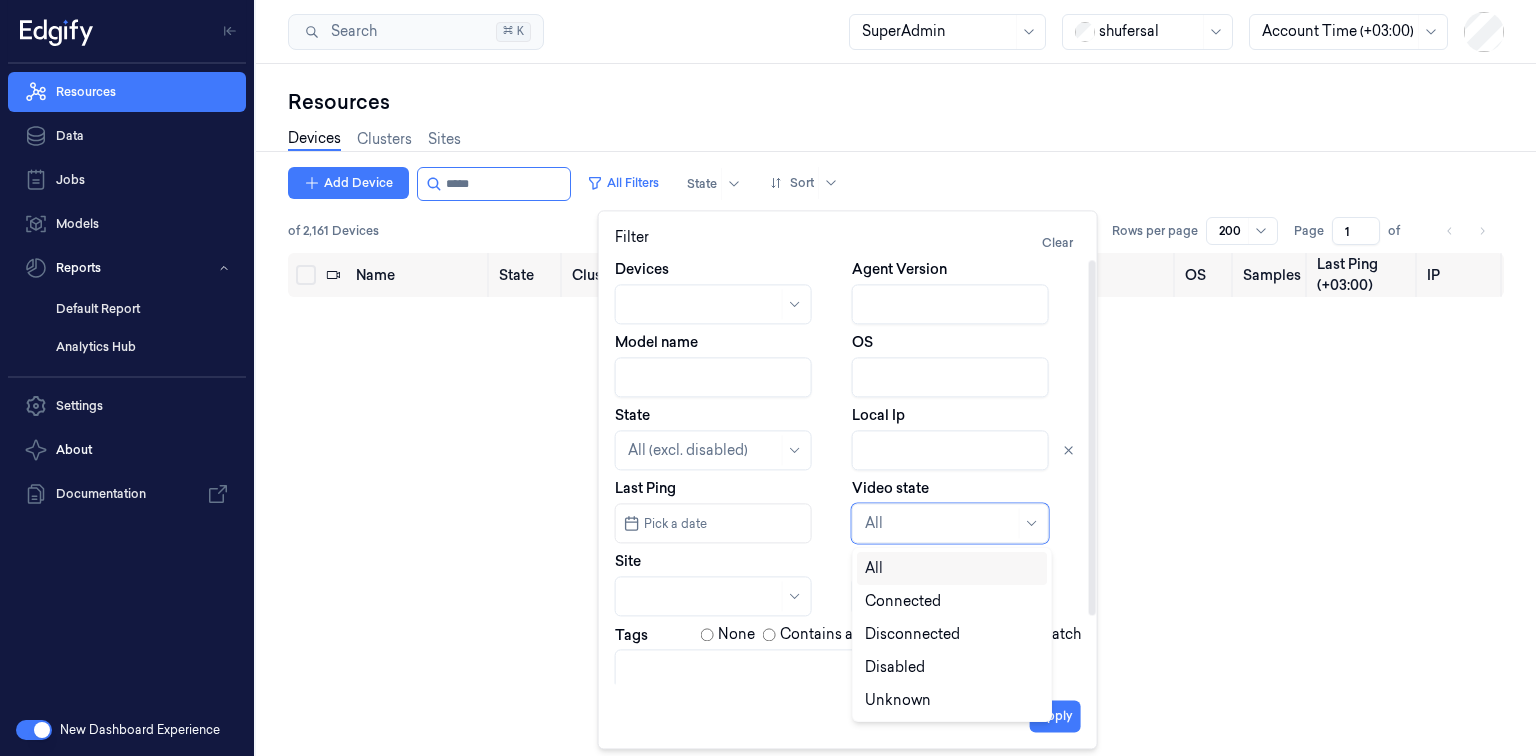 click on "Video state 5 results available. Use Up and Down to choose options, press Enter to select the currently focused option, press Escape to exit the menu, press Tab to select the option and exit the menu. All" at bounding box center [966, 510] 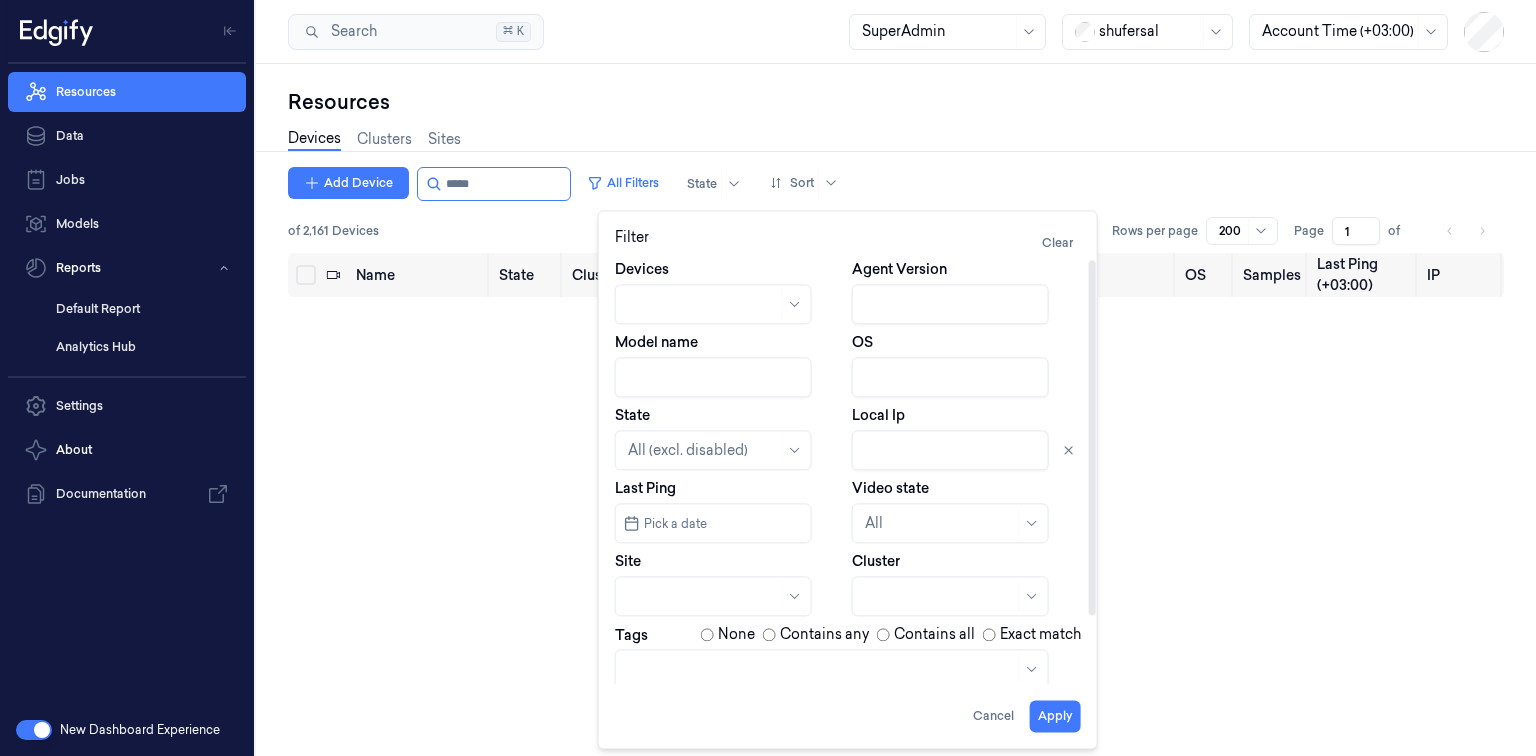 click on "Model name" at bounding box center [713, 377] 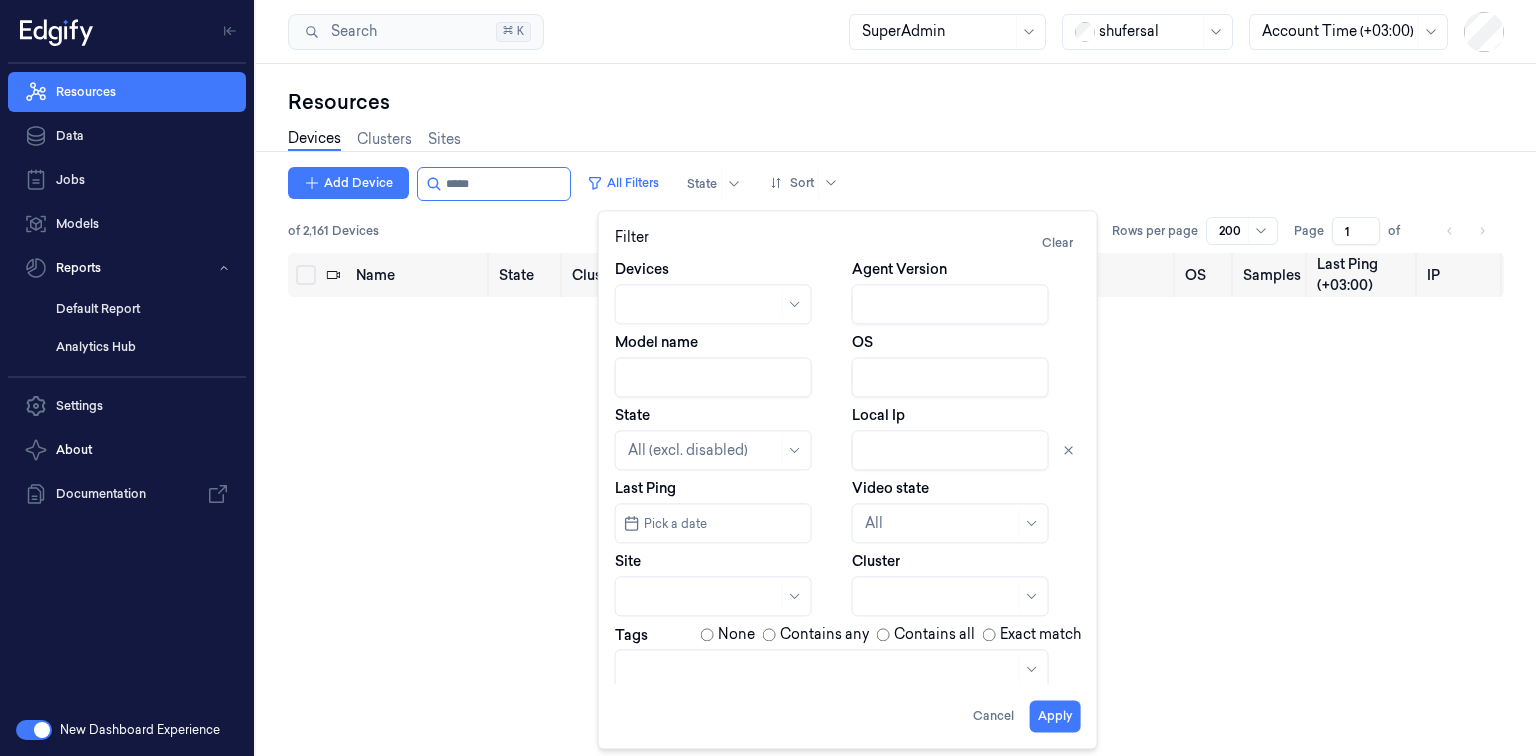 type on "Shufersal - 50 Sites Training - Batch 52 2024-08-09 02:00 2024-08-09 02:00 Auto Save" 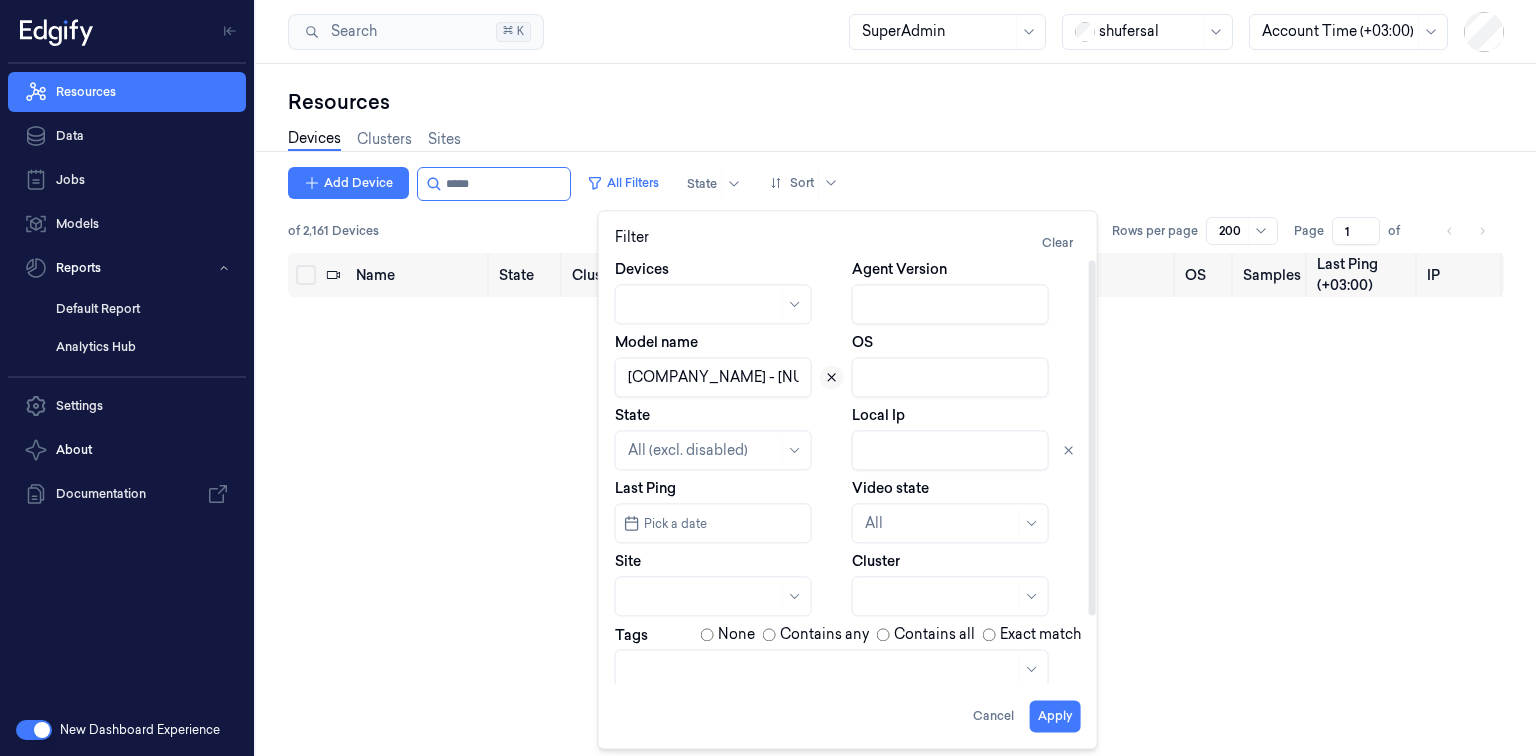 click 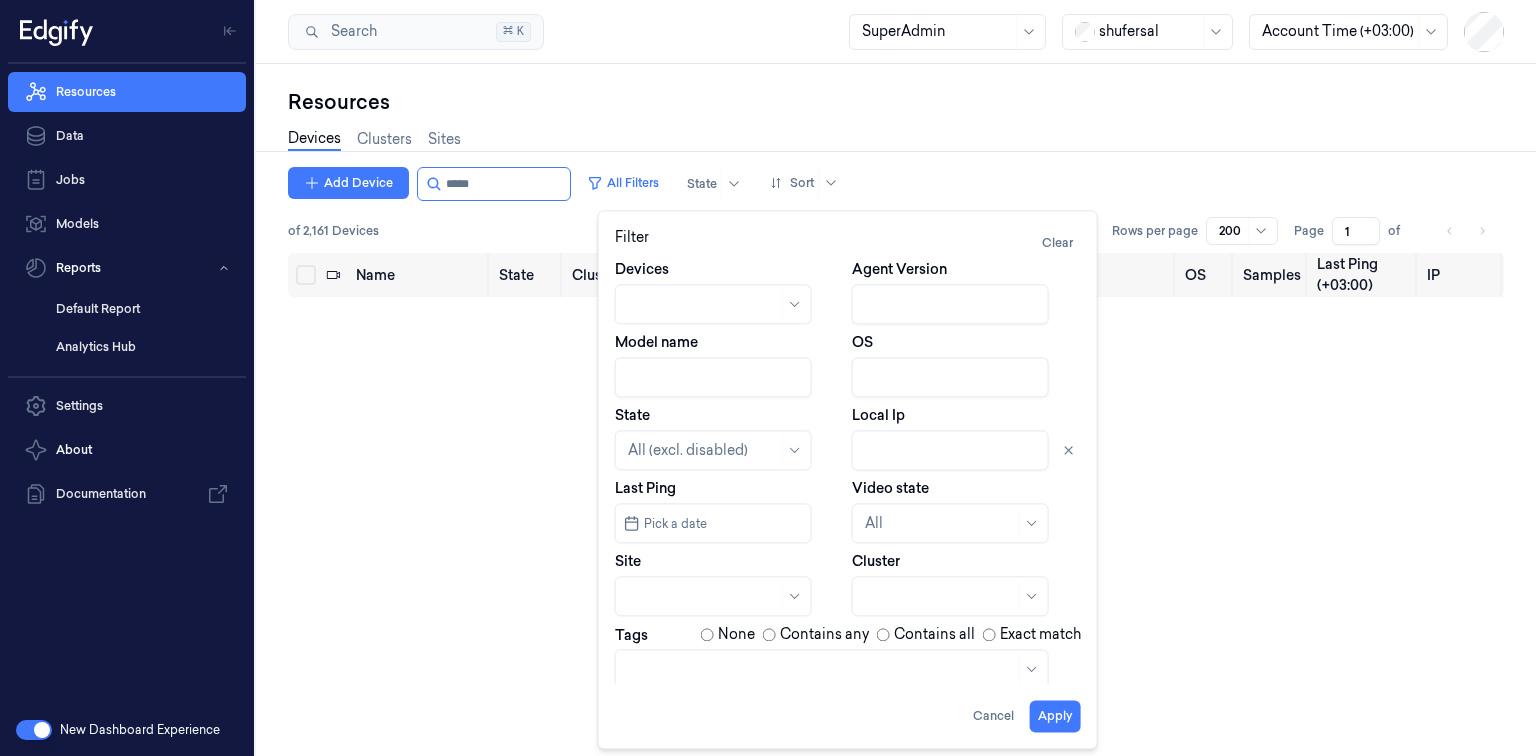 type 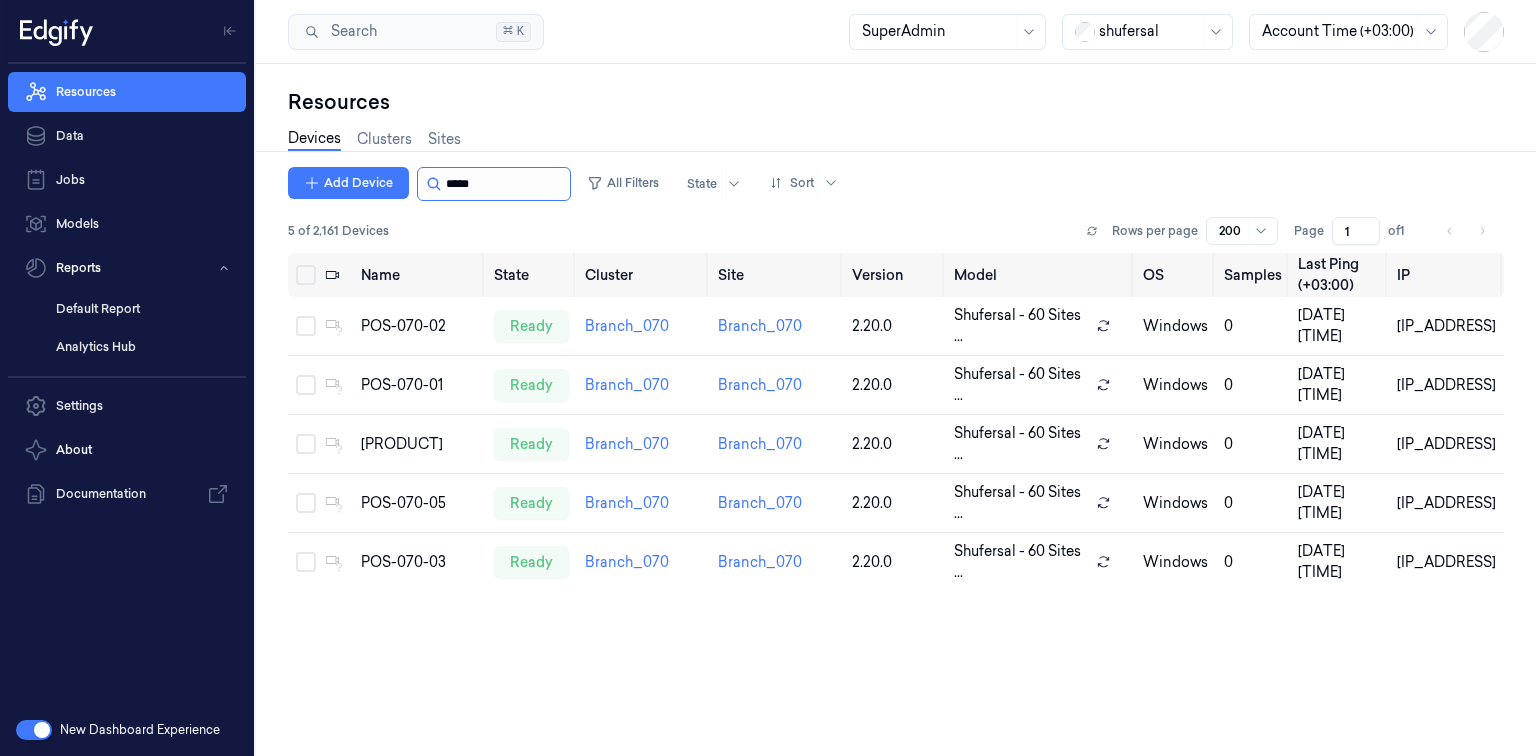 click at bounding box center [506, 184] 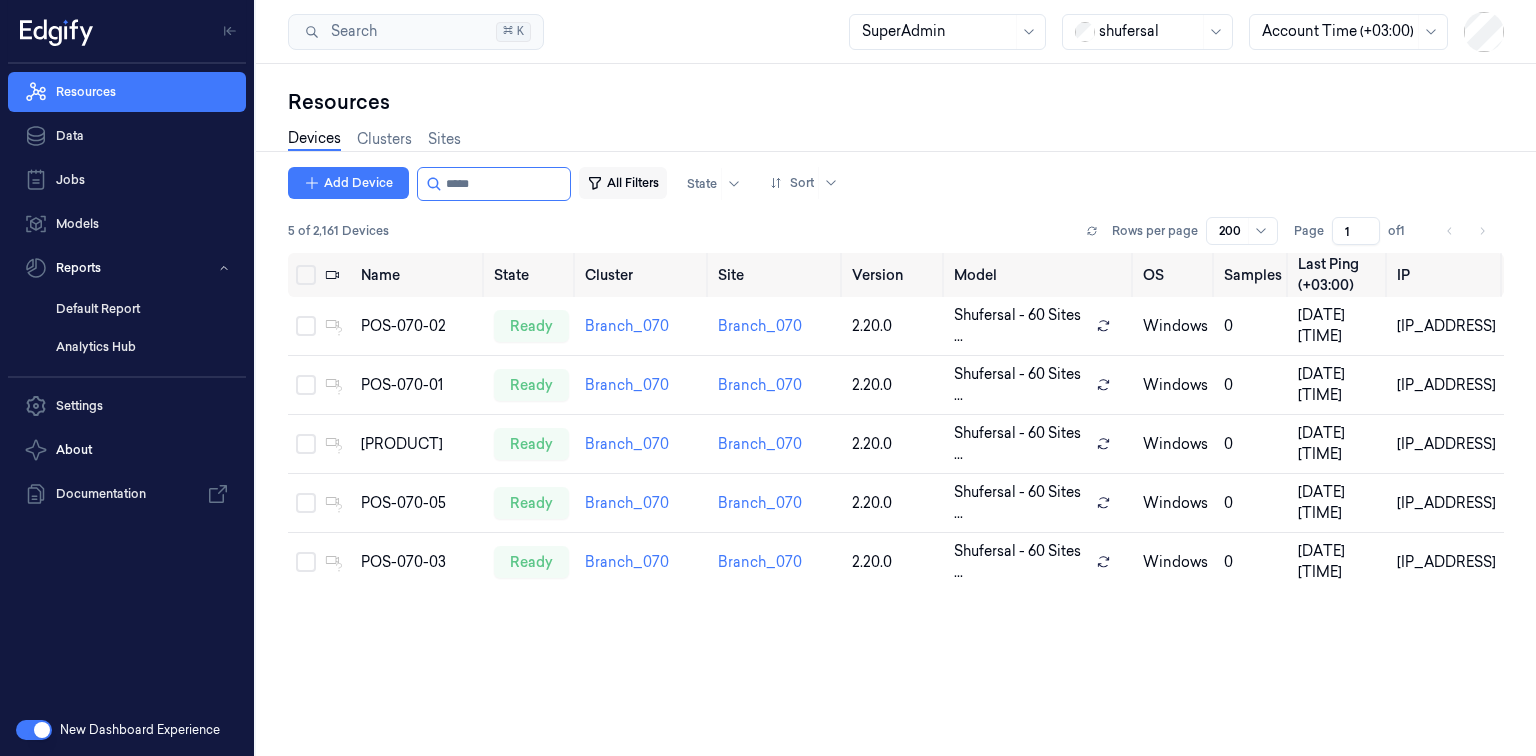 click on "All Filters" at bounding box center (623, 183) 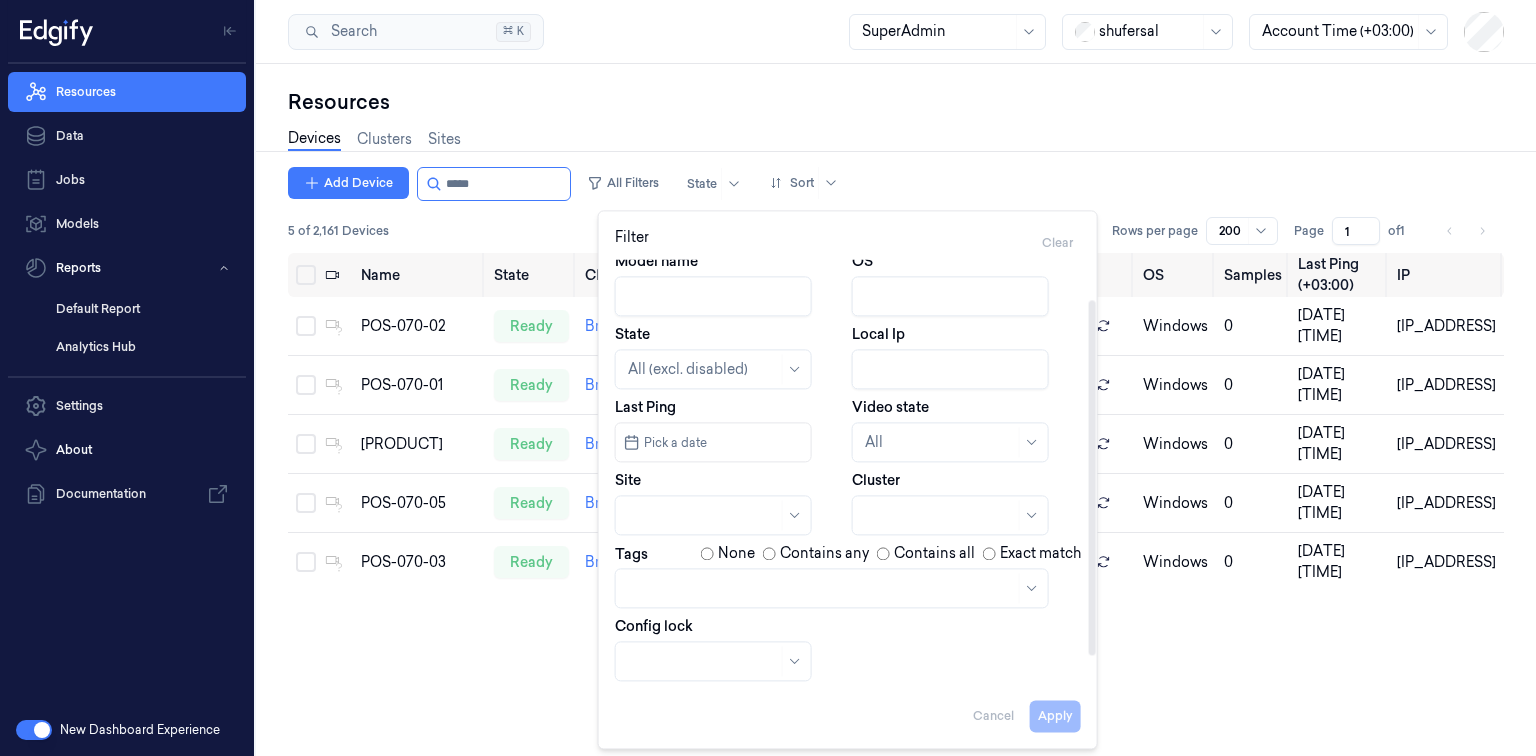 scroll, scrollTop: 0, scrollLeft: 0, axis: both 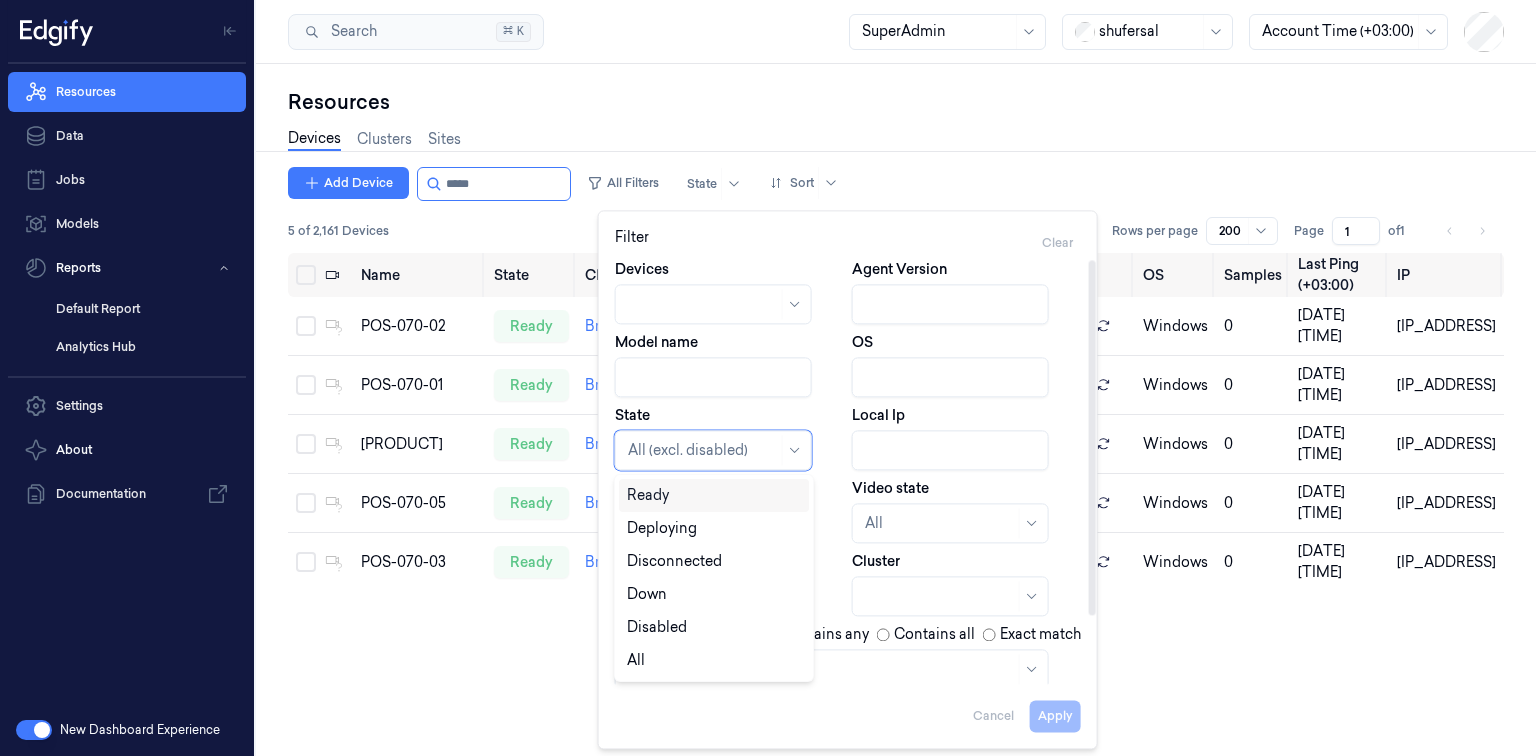 click on "All (excl. disabled)" at bounding box center (713, 450) 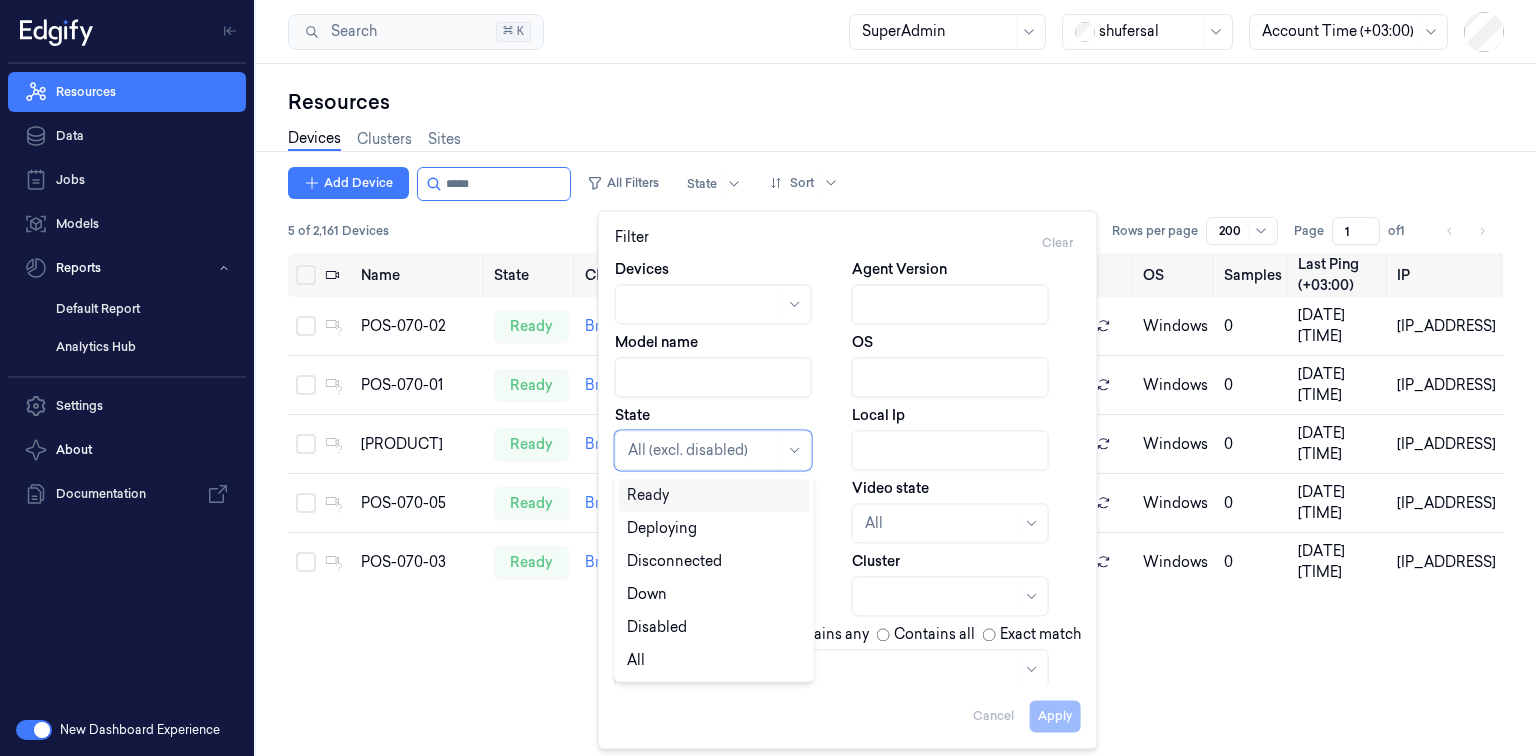 click on "Filter Clear" at bounding box center [848, 243] 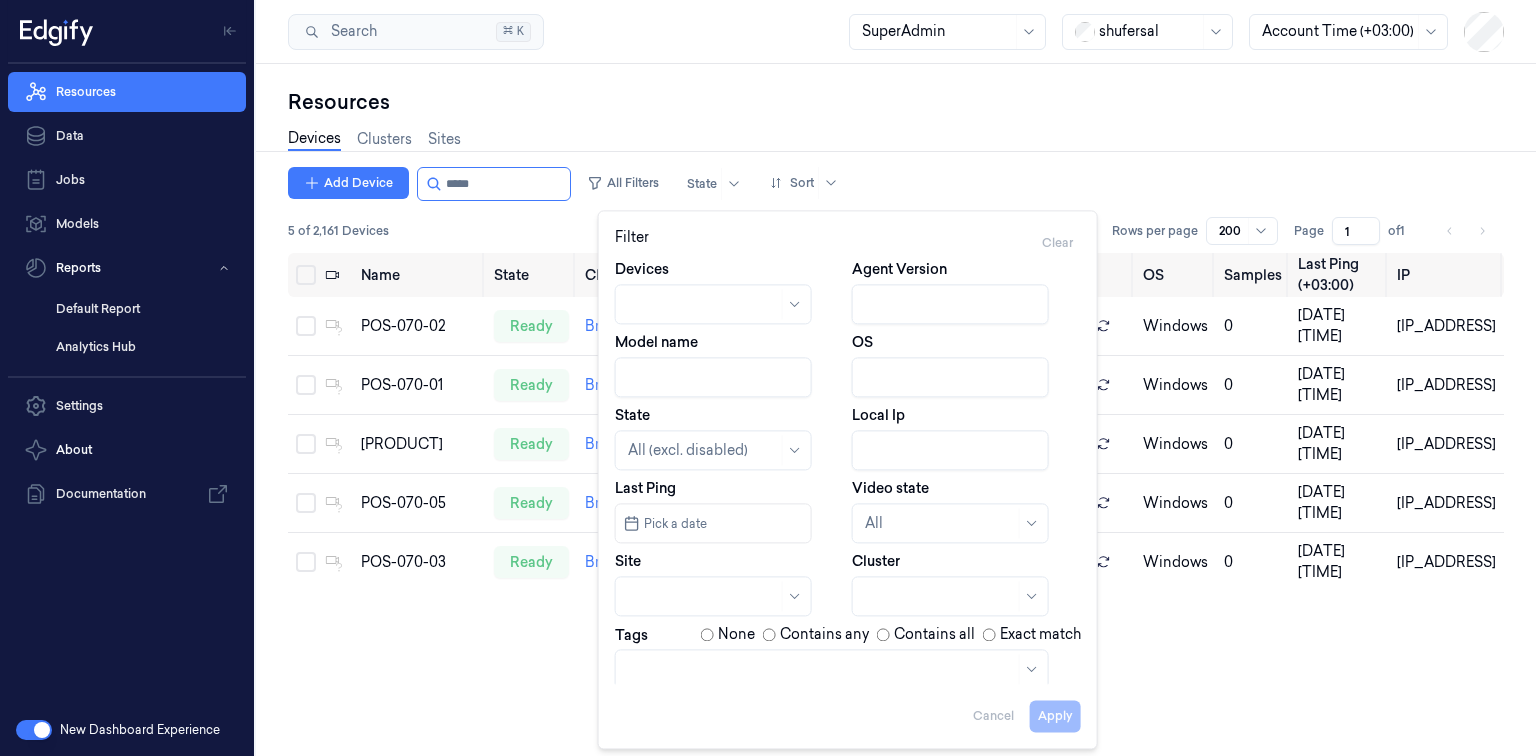 click on "Devices Clusters Sites" at bounding box center [896, 141] 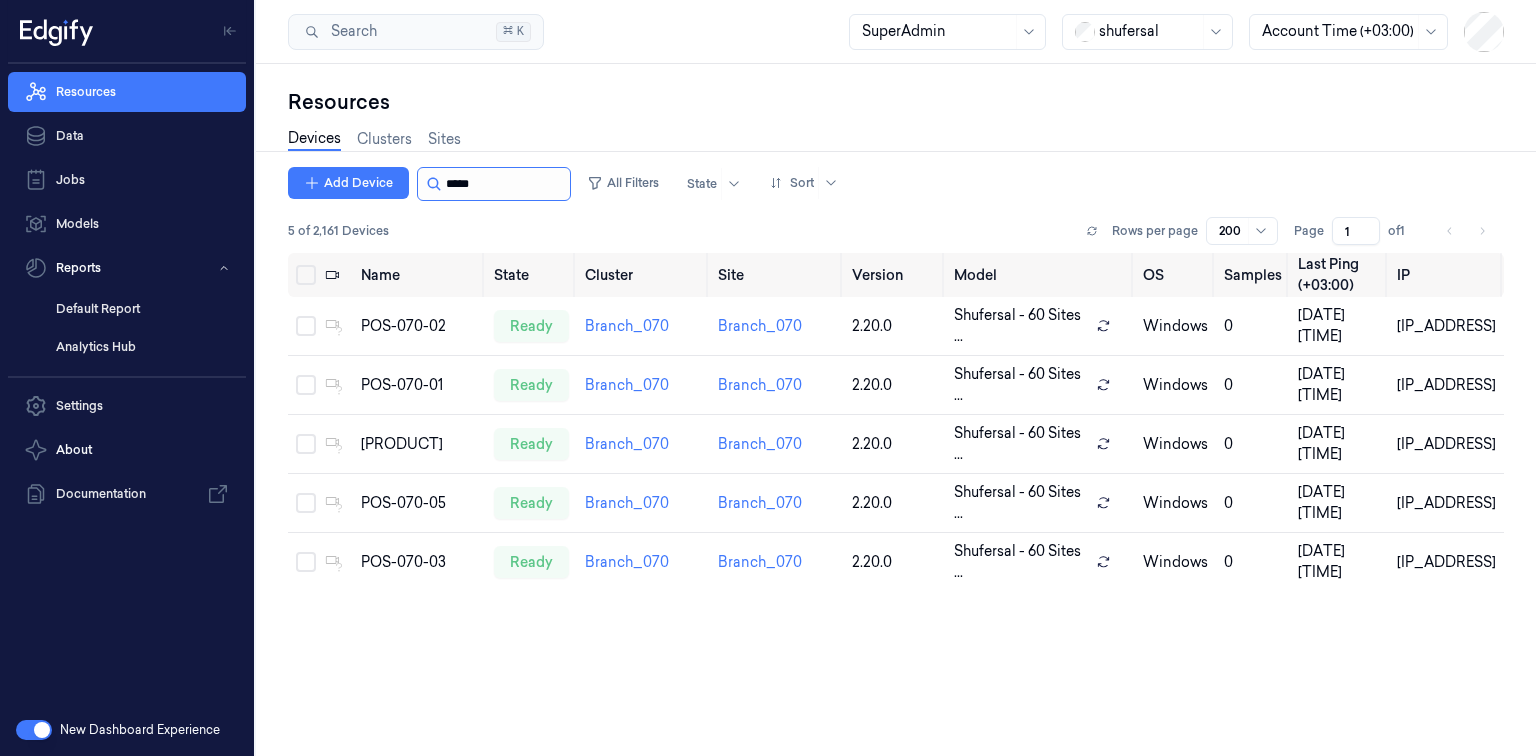 click at bounding box center (506, 184) 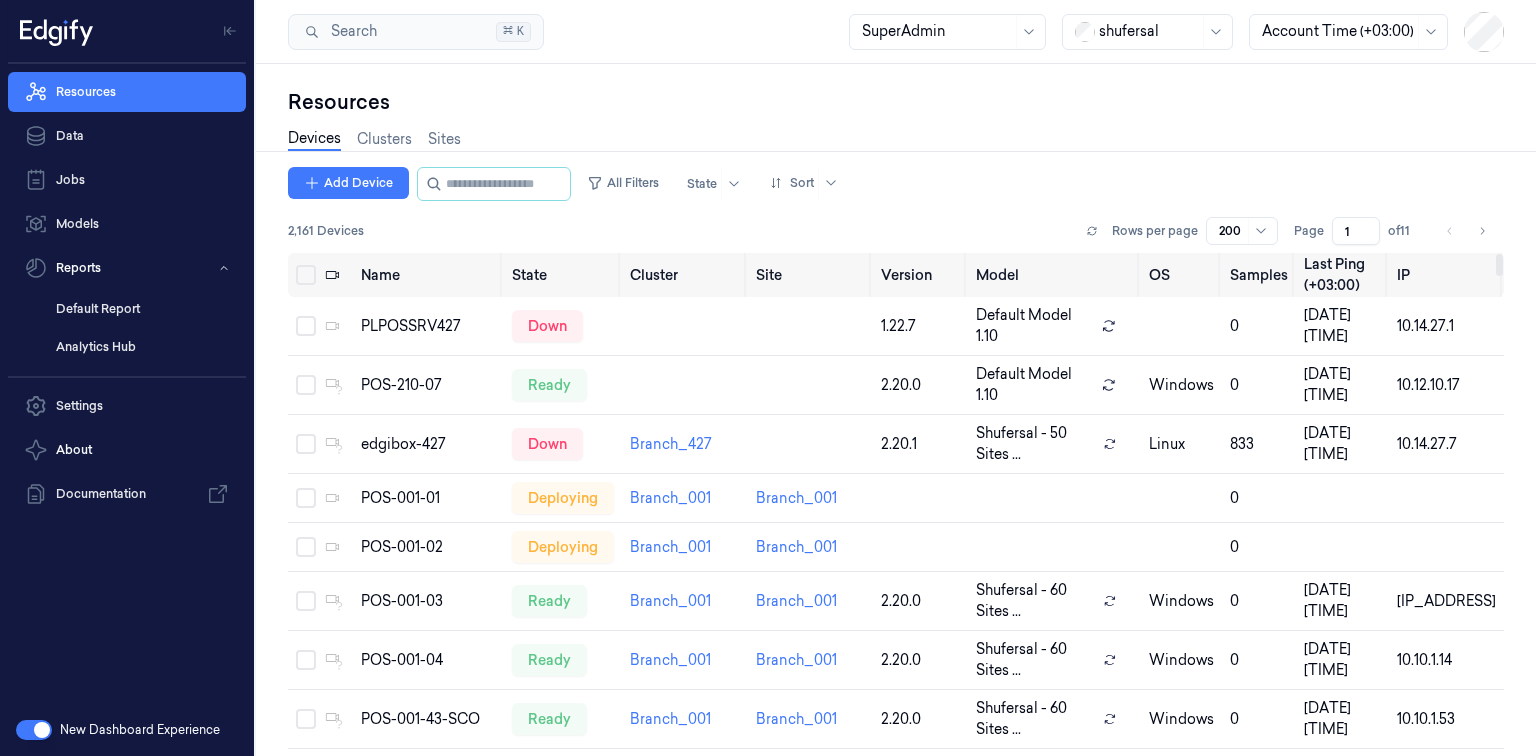 type 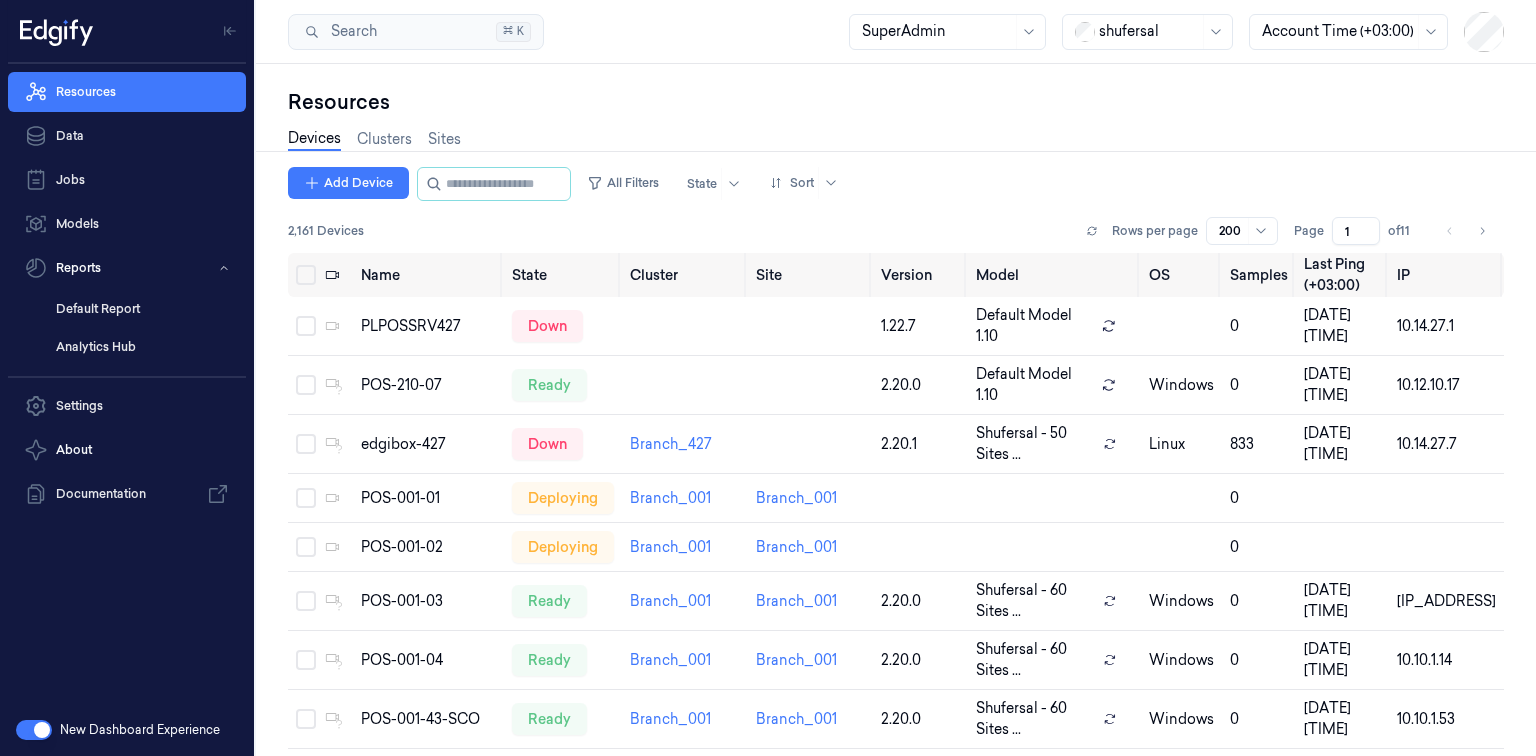 click at bounding box center [1149, 31] 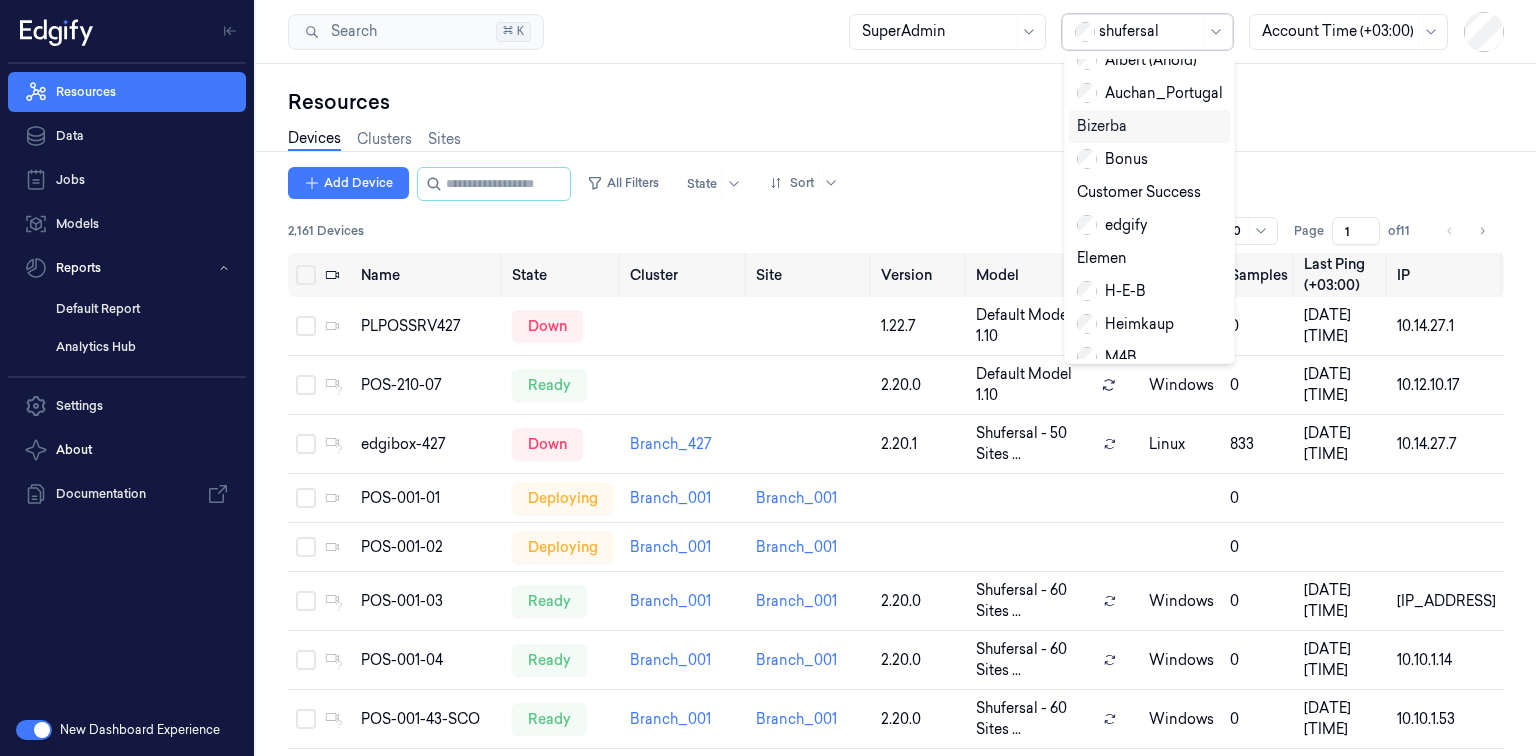 scroll, scrollTop: 0, scrollLeft: 0, axis: both 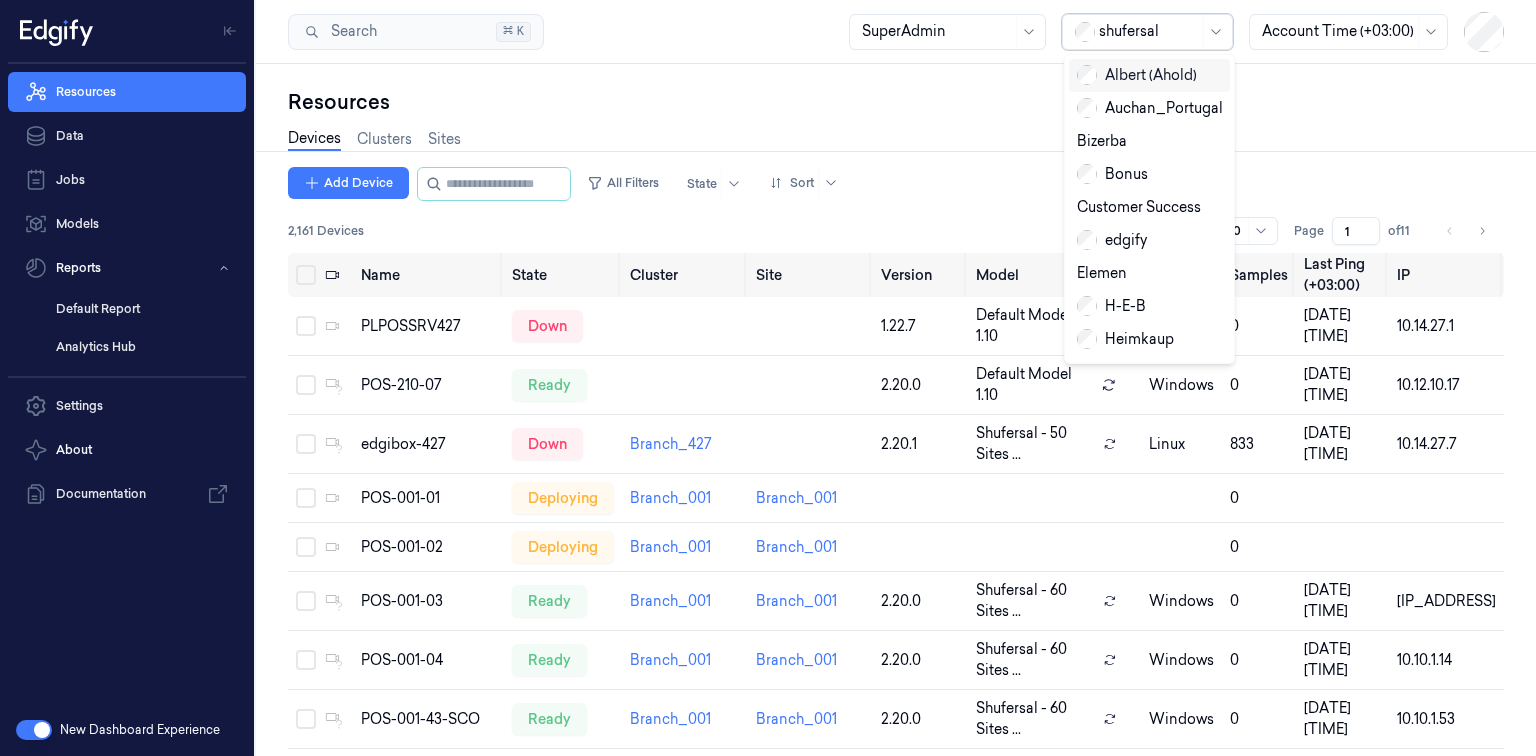 click on "Albert (Ahold)" at bounding box center (1137, 75) 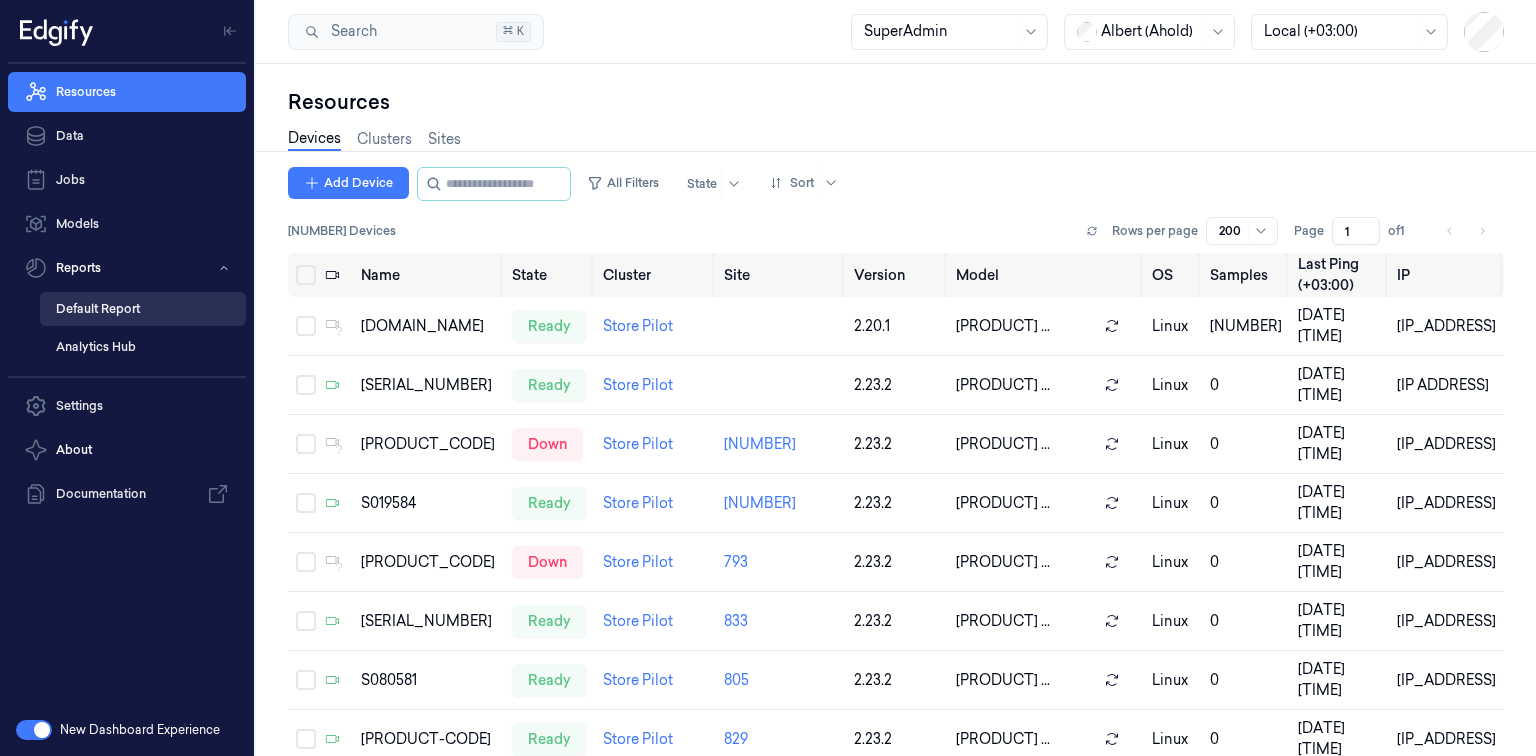 click on "Default Report" at bounding box center (143, 309) 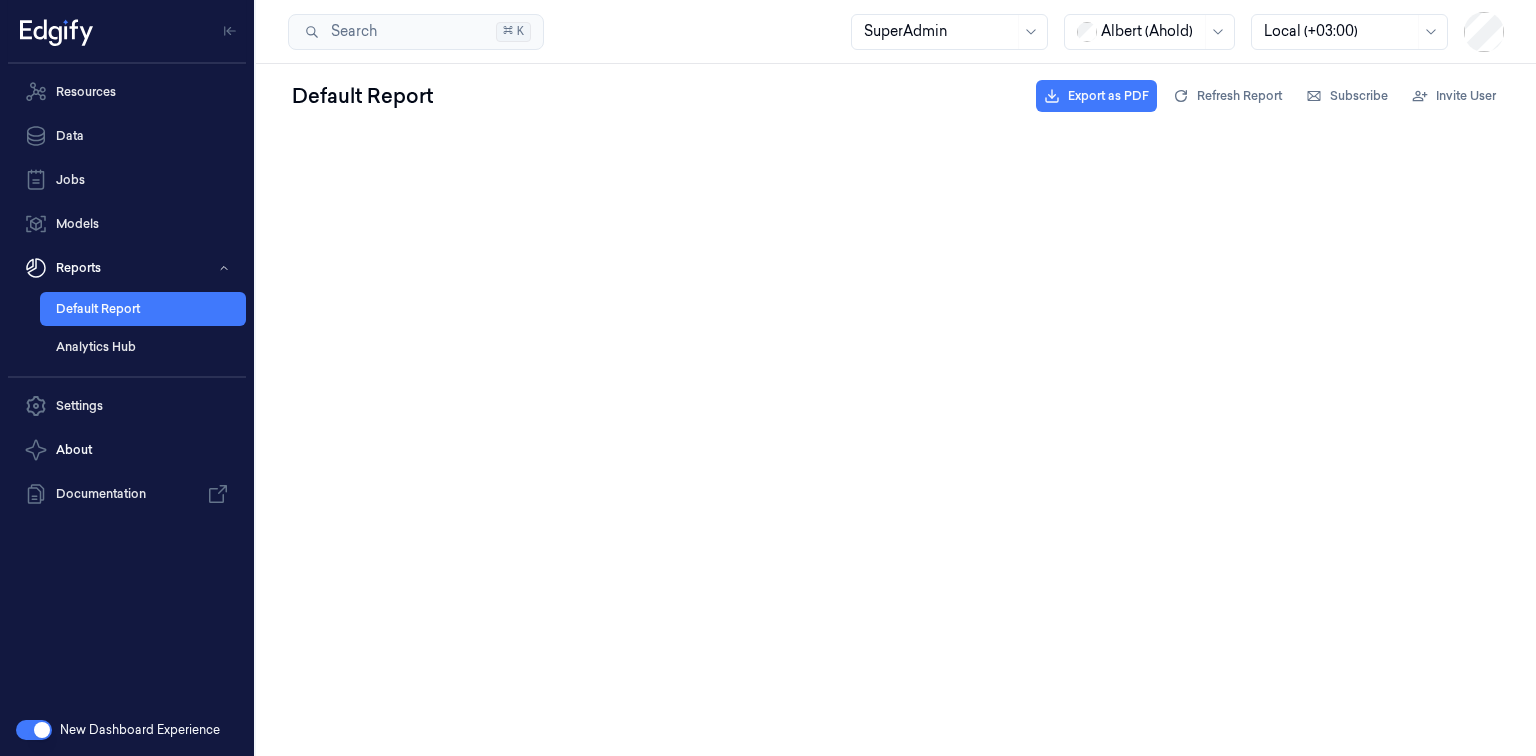 scroll, scrollTop: 0, scrollLeft: 0, axis: both 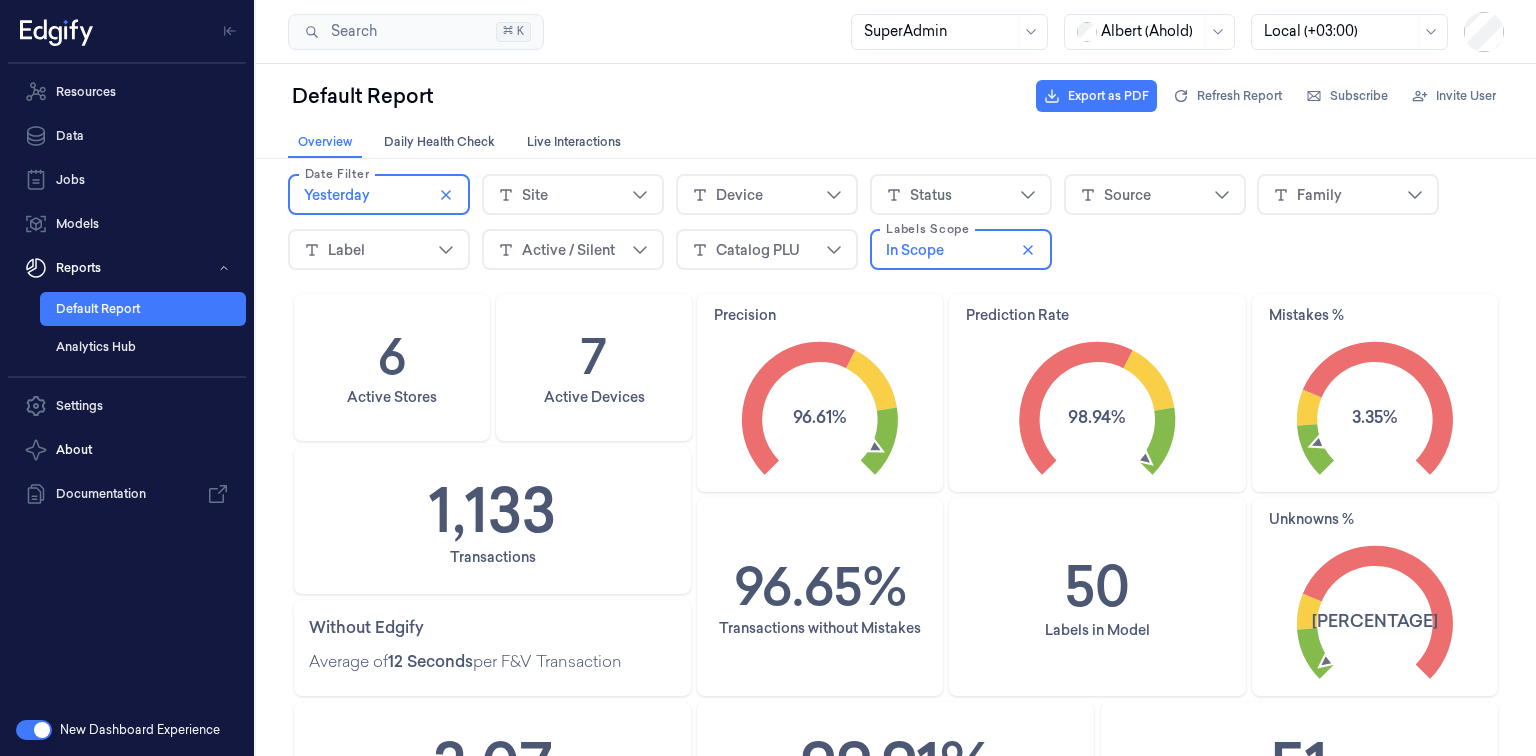 click at bounding box center (1151, 31) 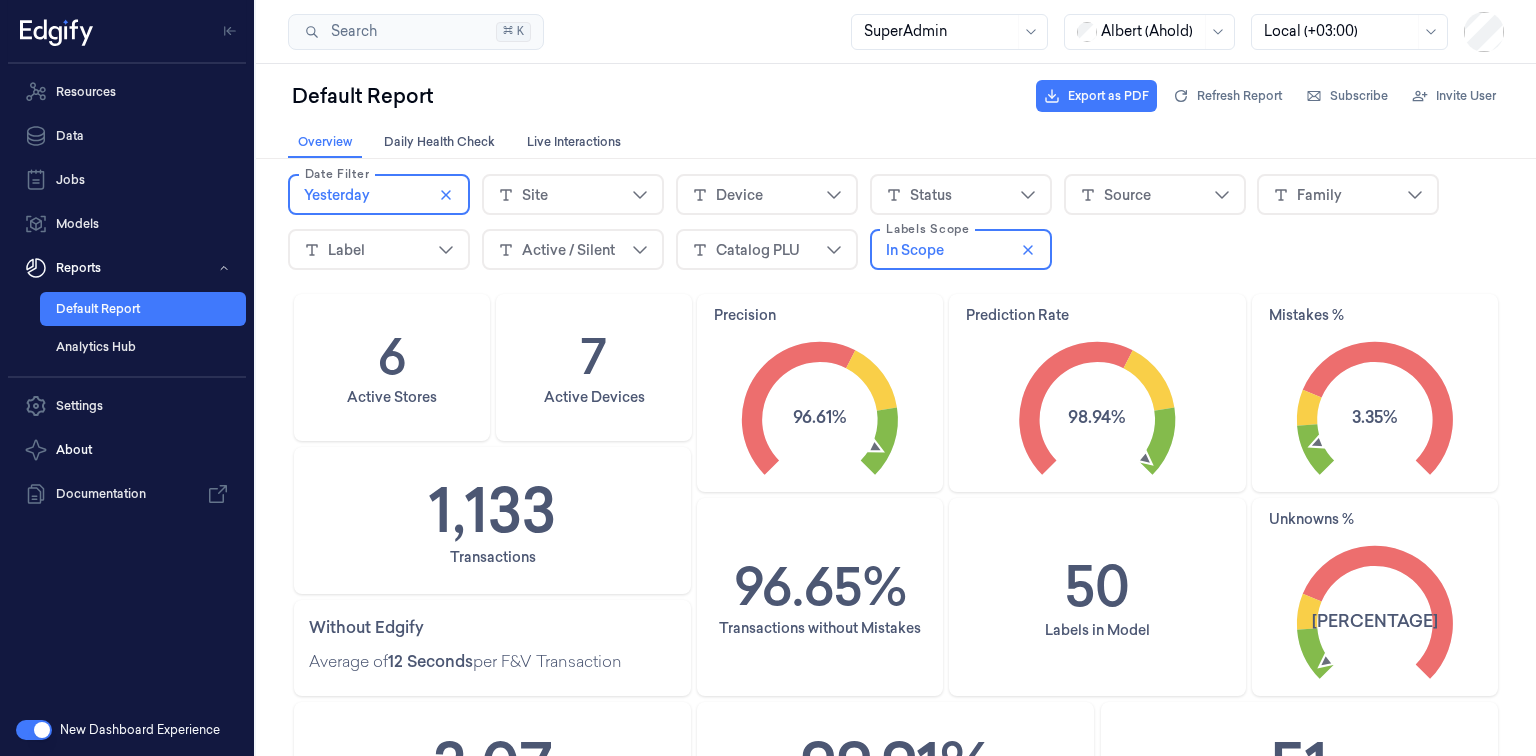 click on "Yesterday" at bounding box center (337, 195) 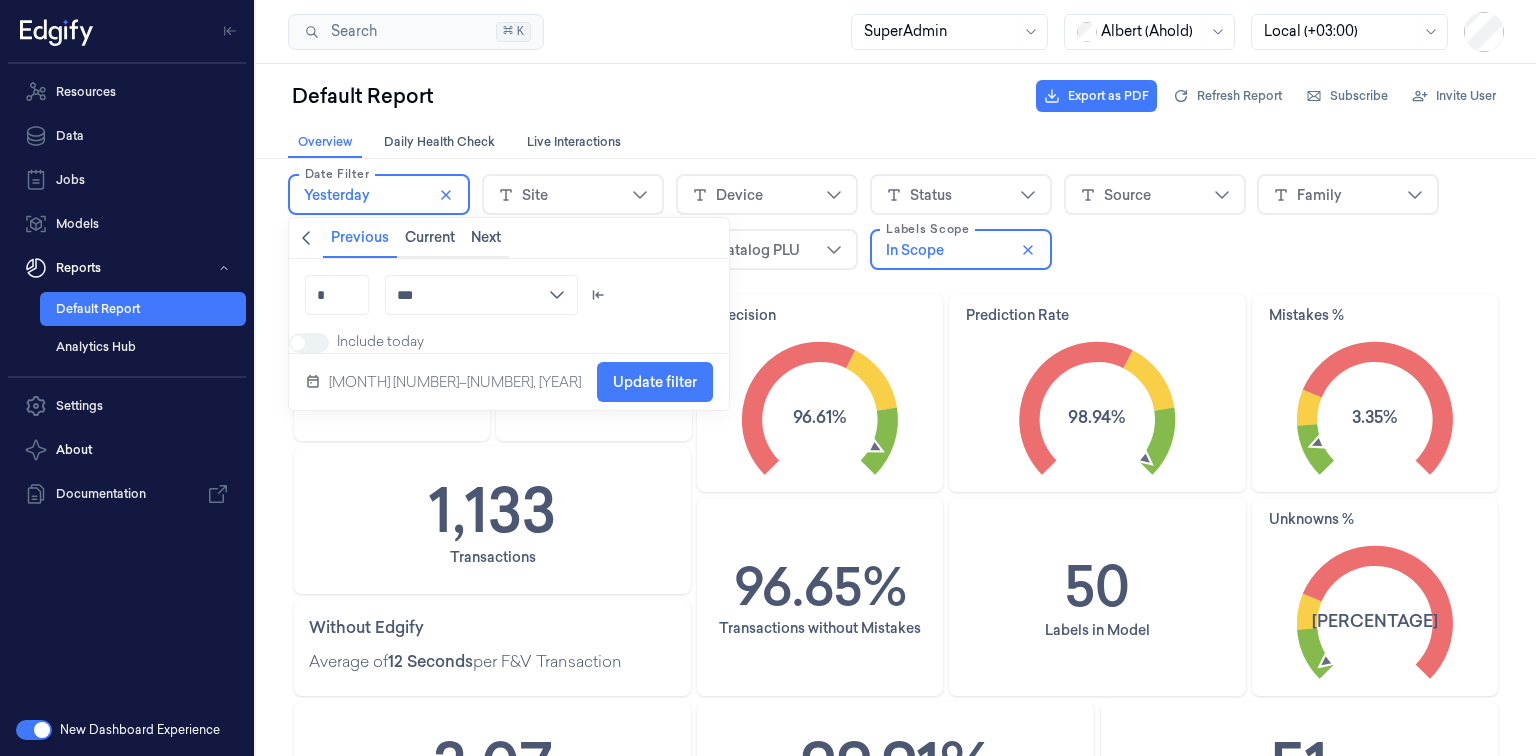 click 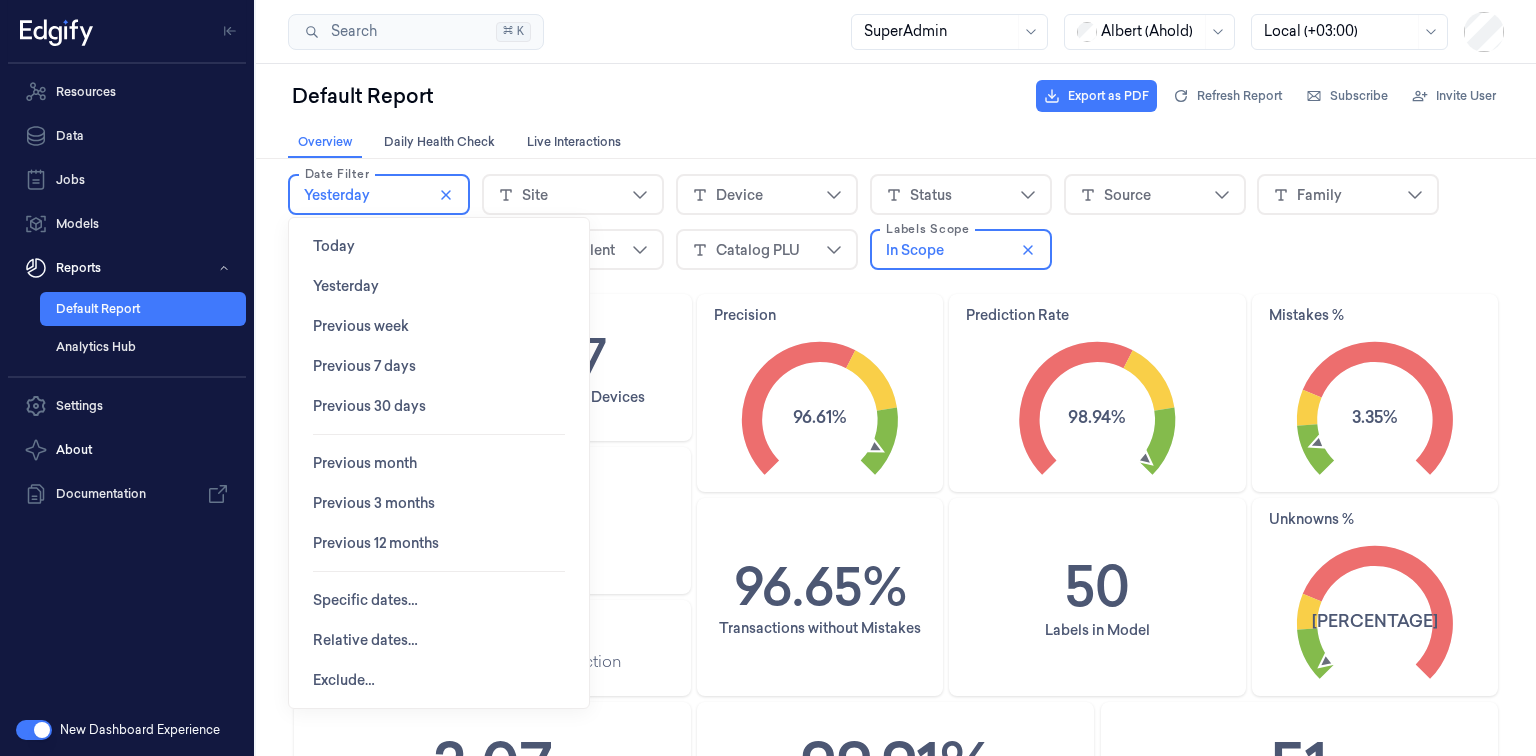 click on "Today" at bounding box center [334, 246] 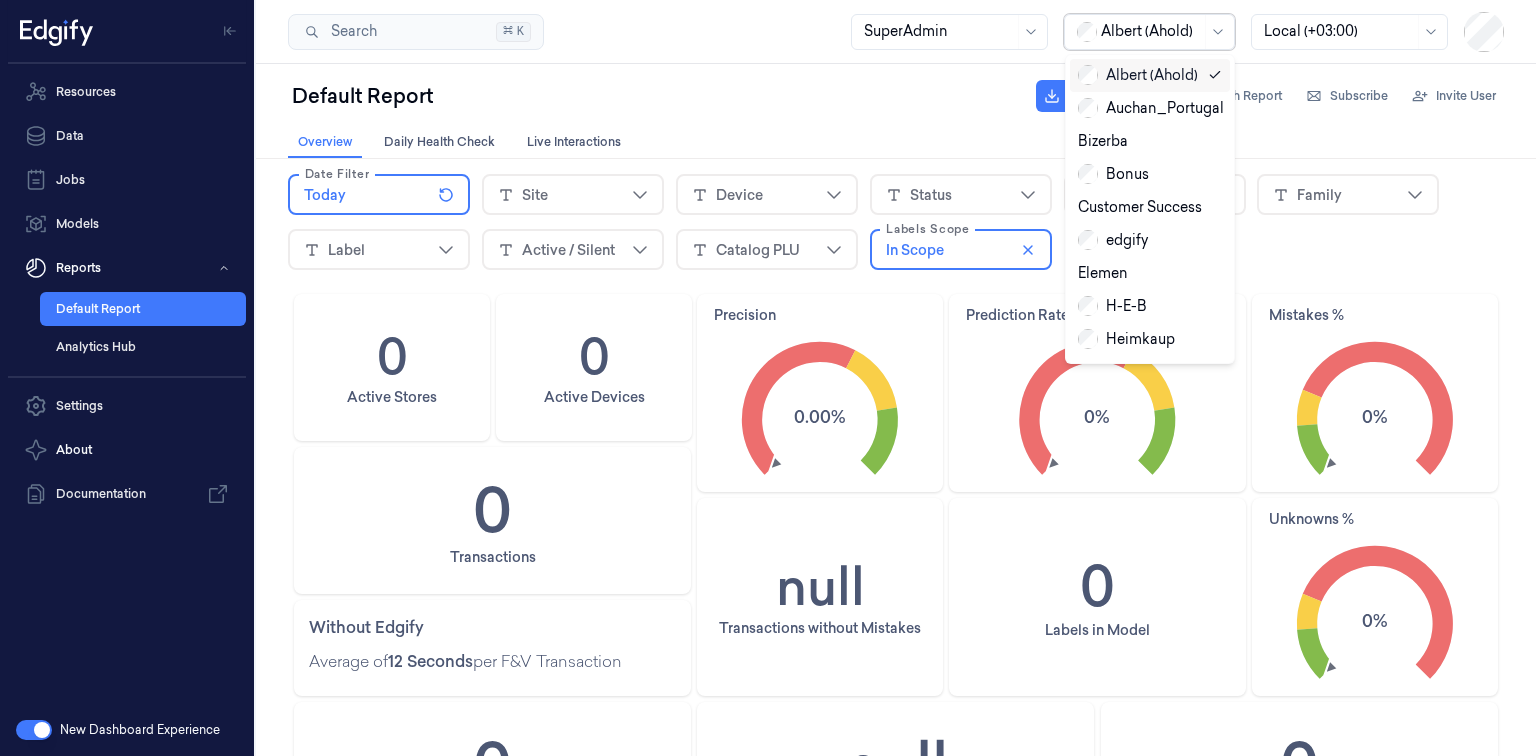 click at bounding box center [1151, 31] 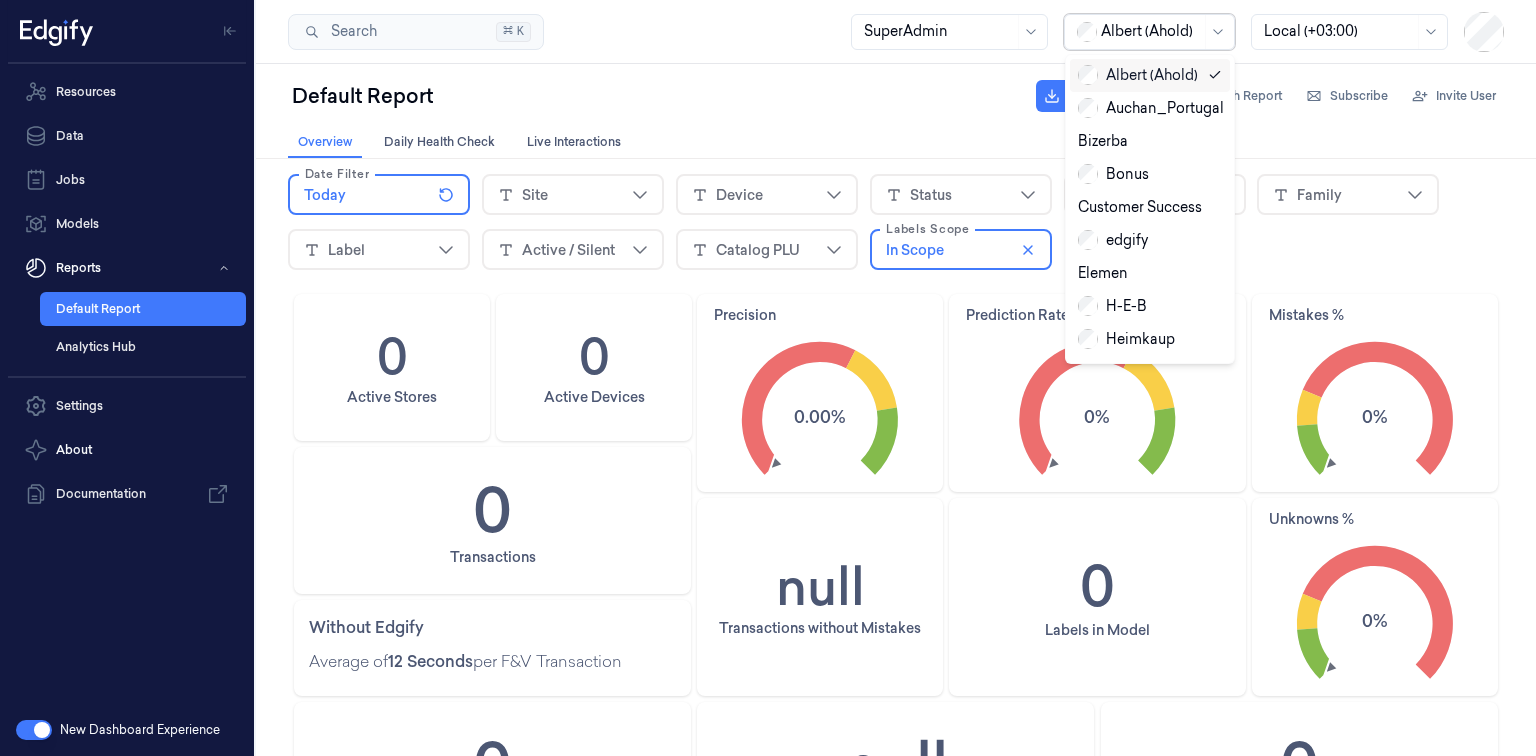 click at bounding box center [1151, 31] 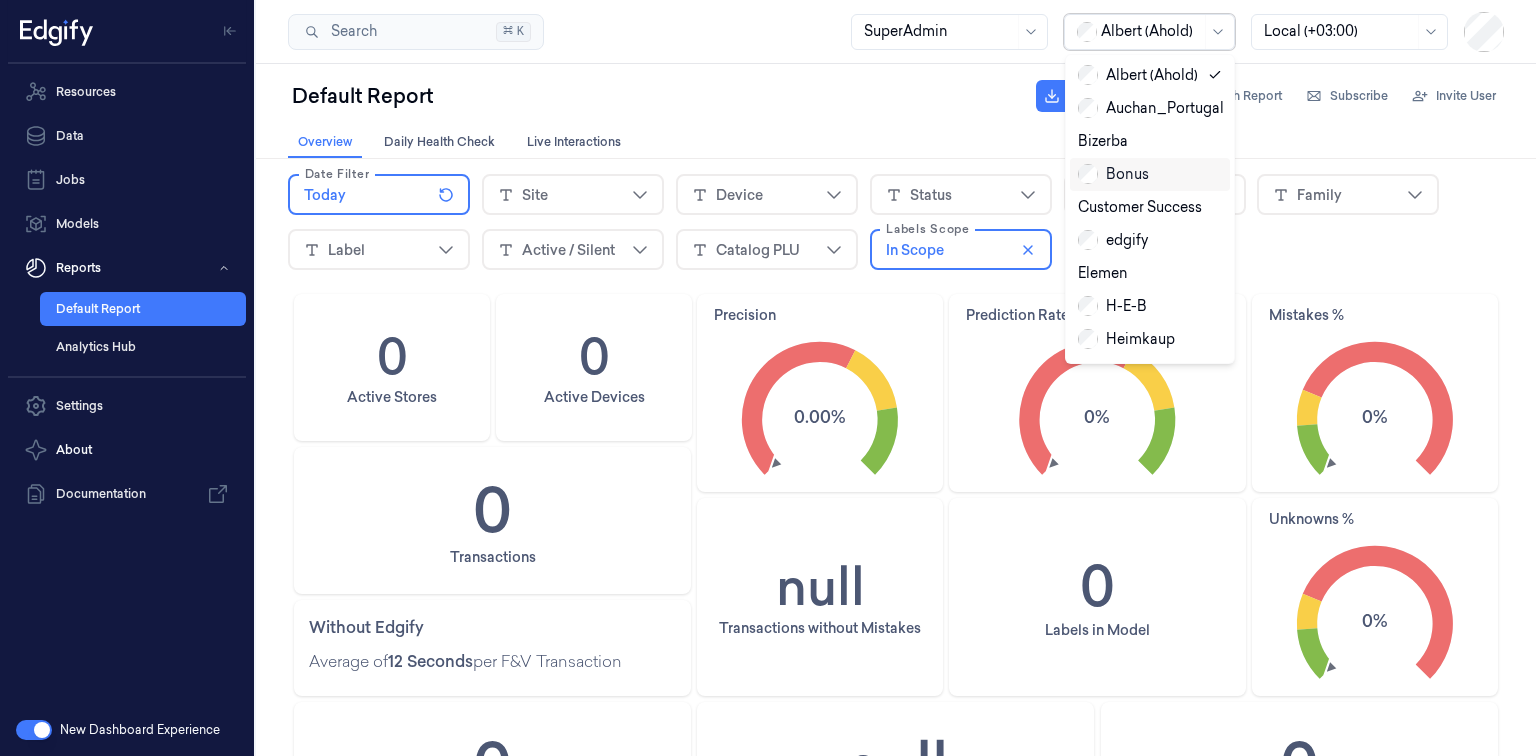 click on "Bonus" at bounding box center (1113, 174) 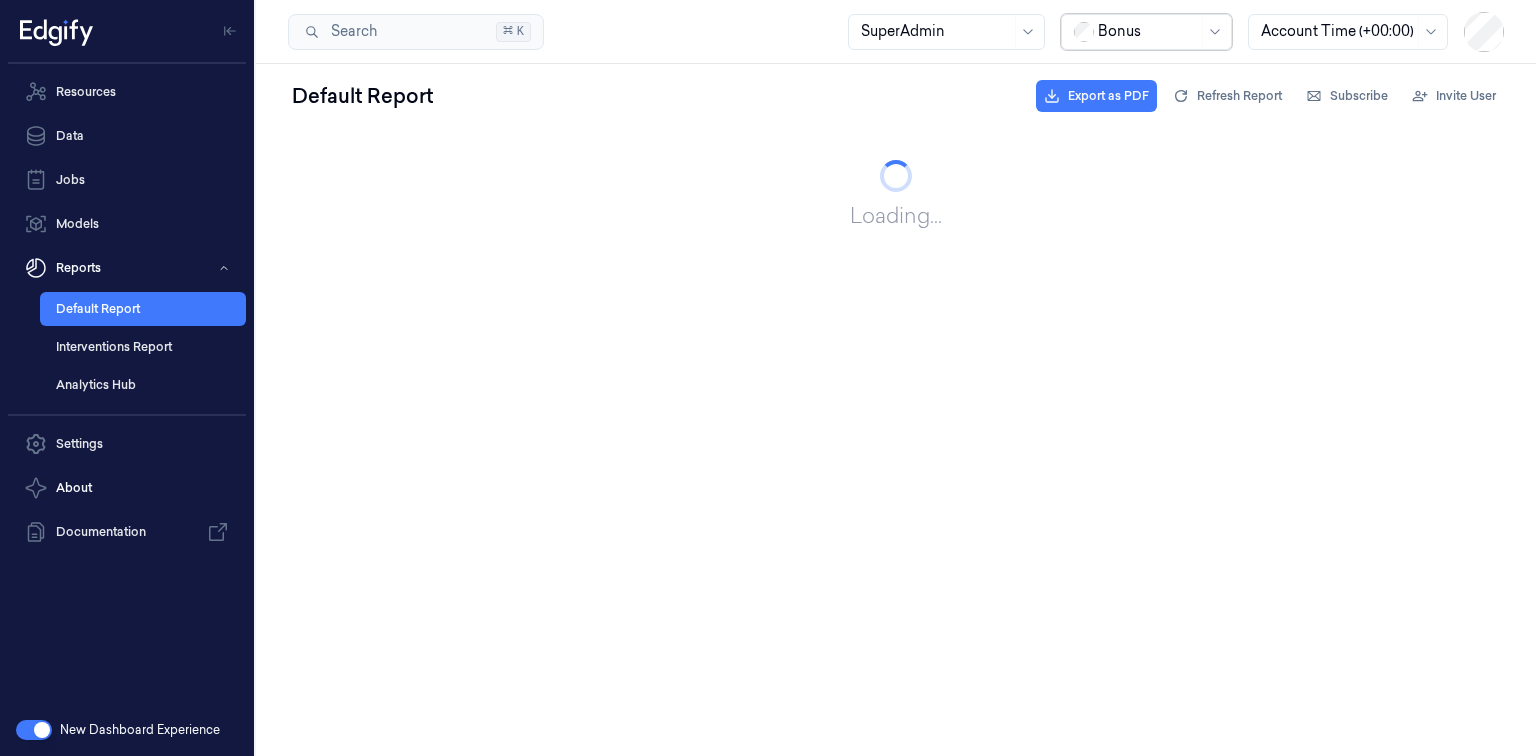 scroll, scrollTop: 0, scrollLeft: 0, axis: both 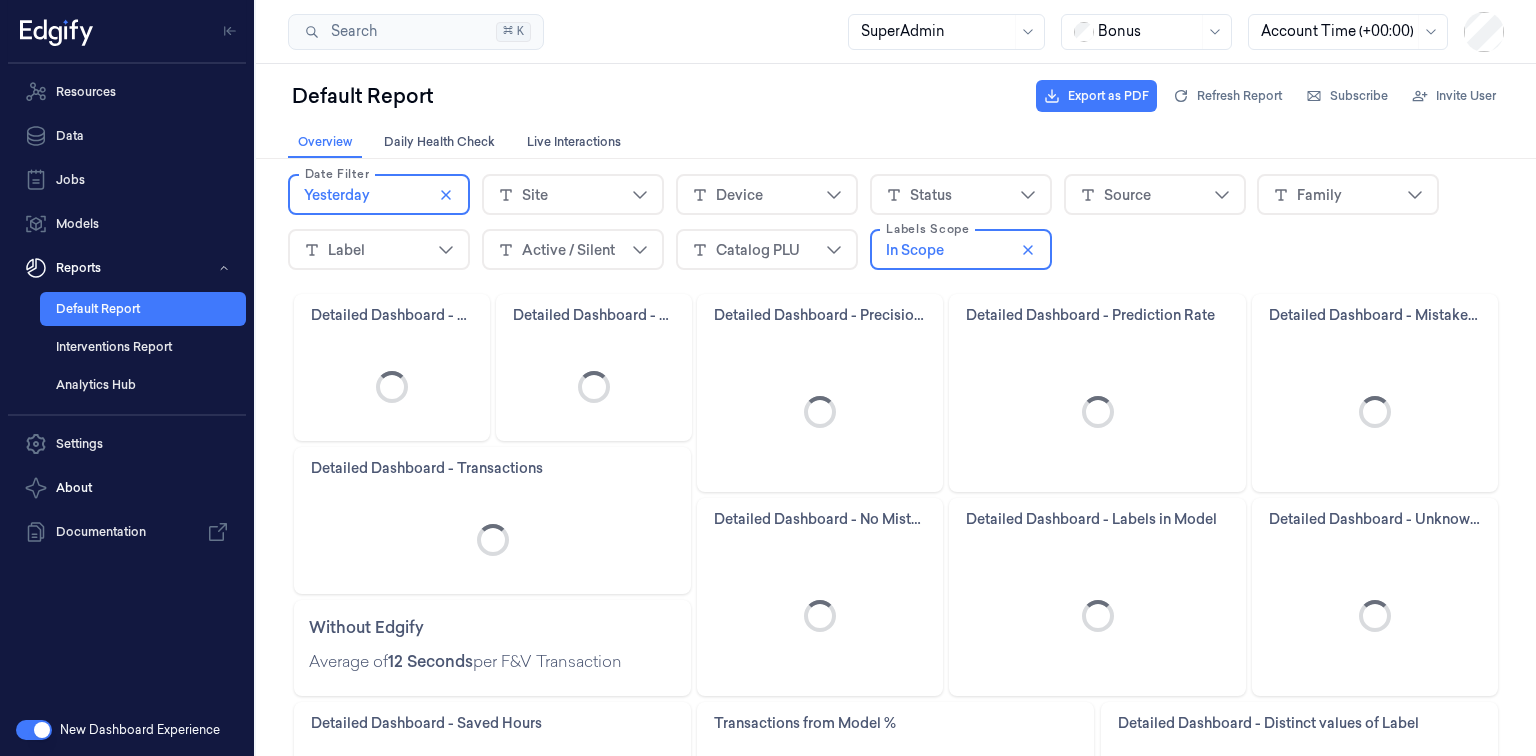 click on "Yesterday" at bounding box center [379, 195] 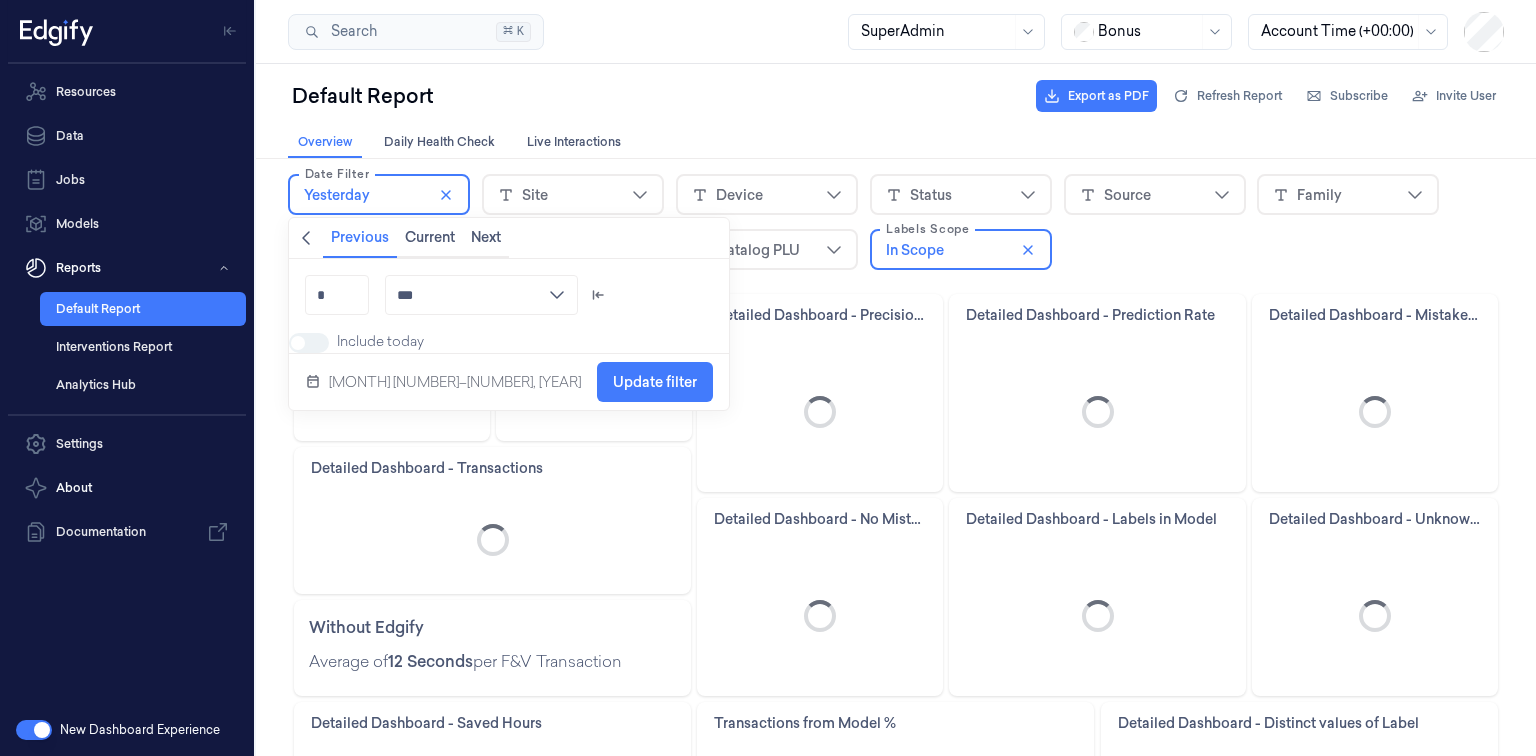 click 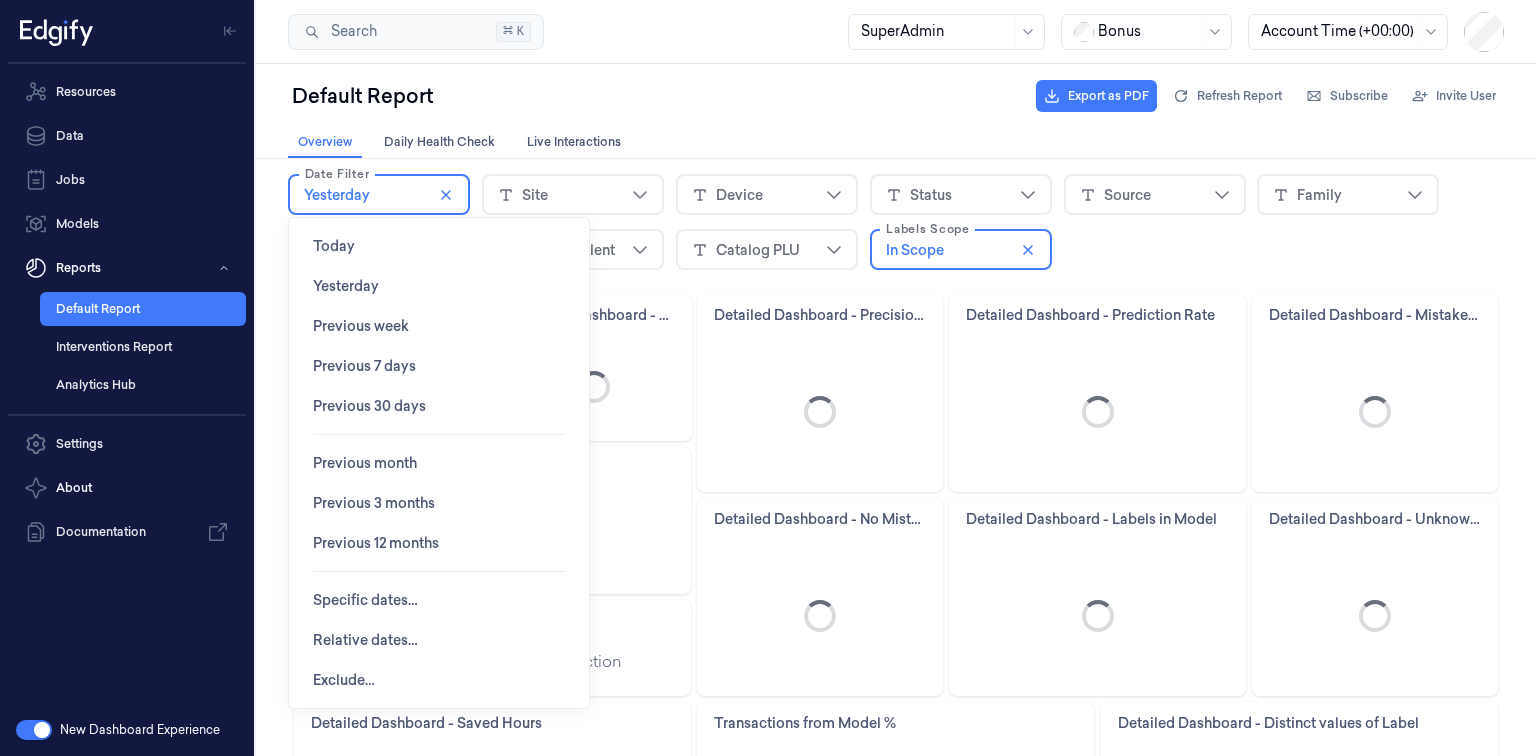 click on "Today" at bounding box center (334, 246) 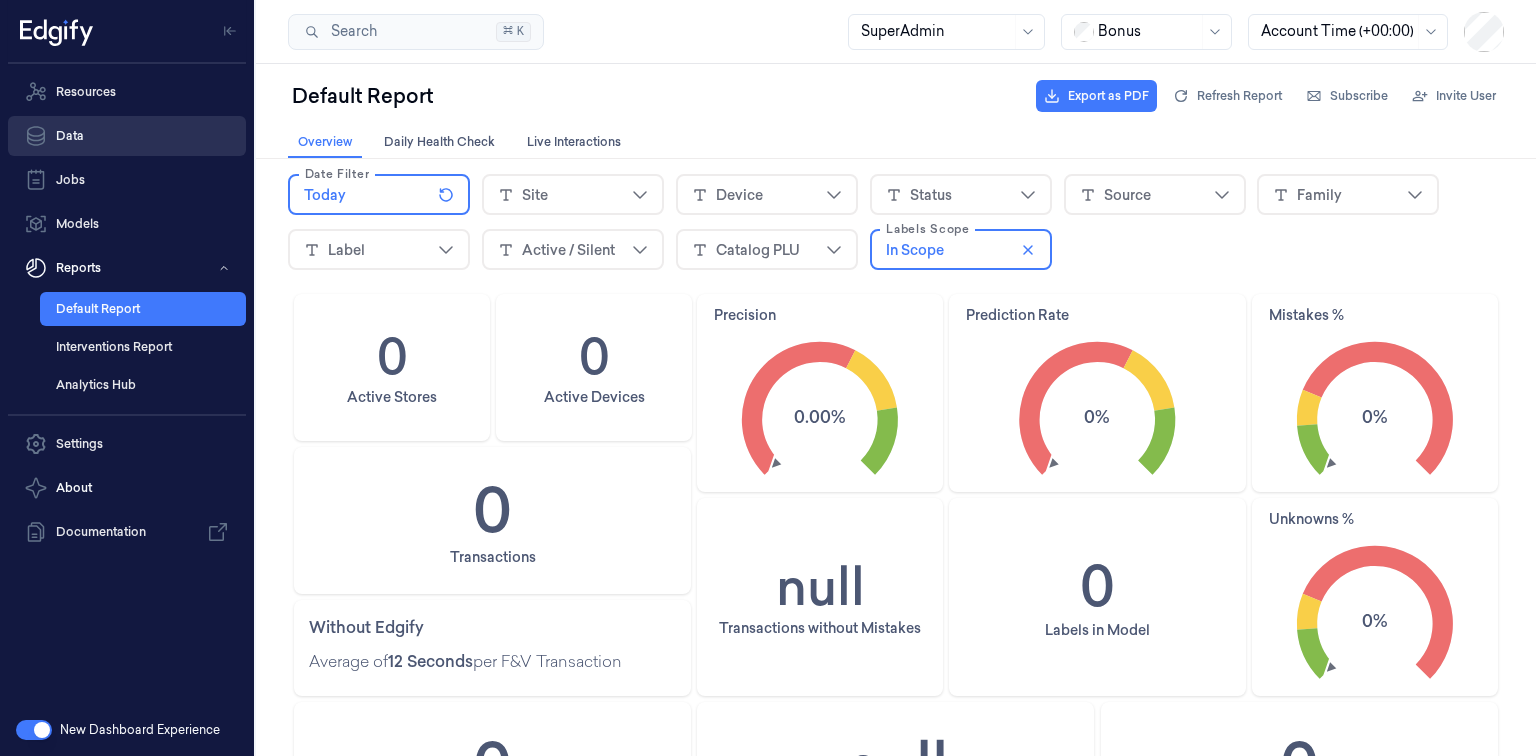 click on "Data" at bounding box center [127, 136] 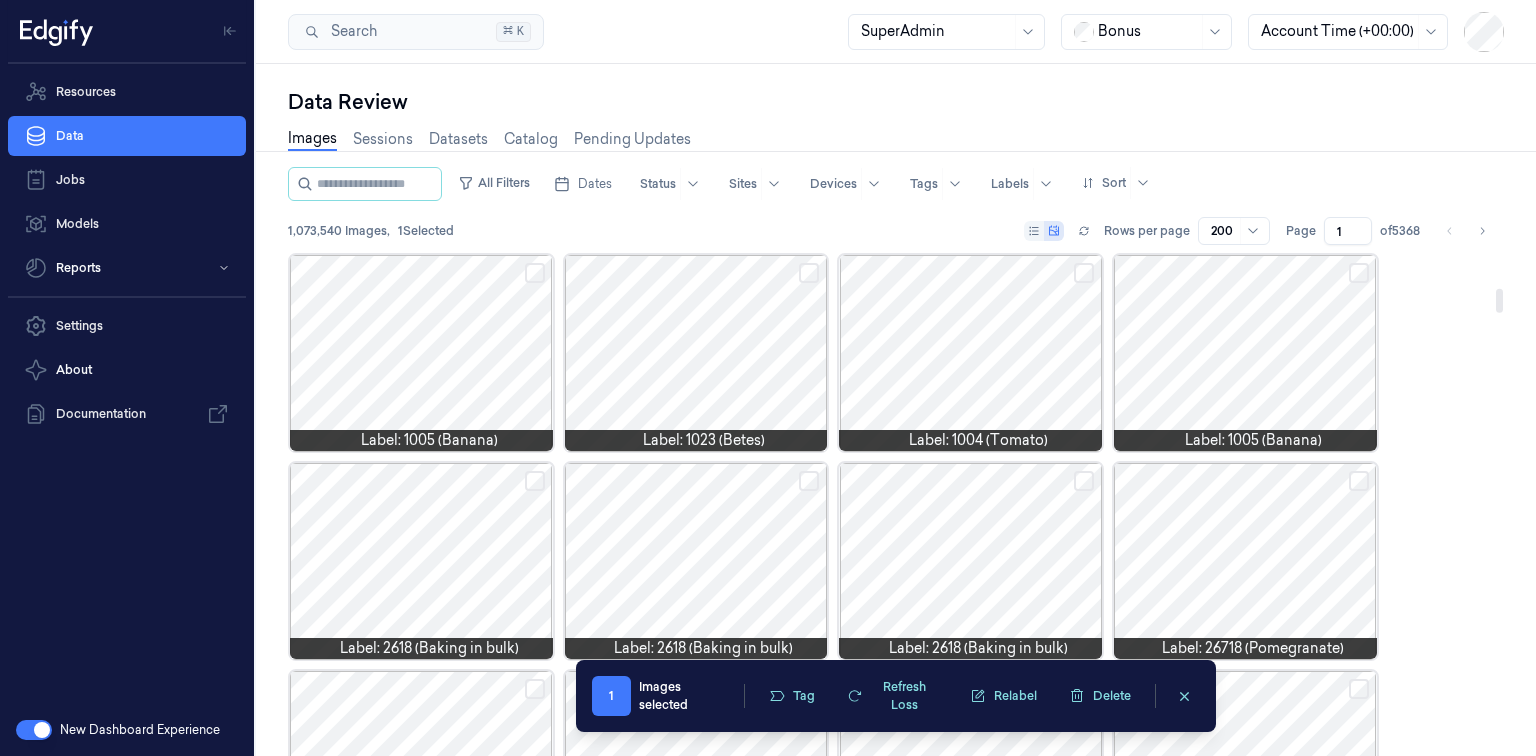 scroll, scrollTop: 0, scrollLeft: 0, axis: both 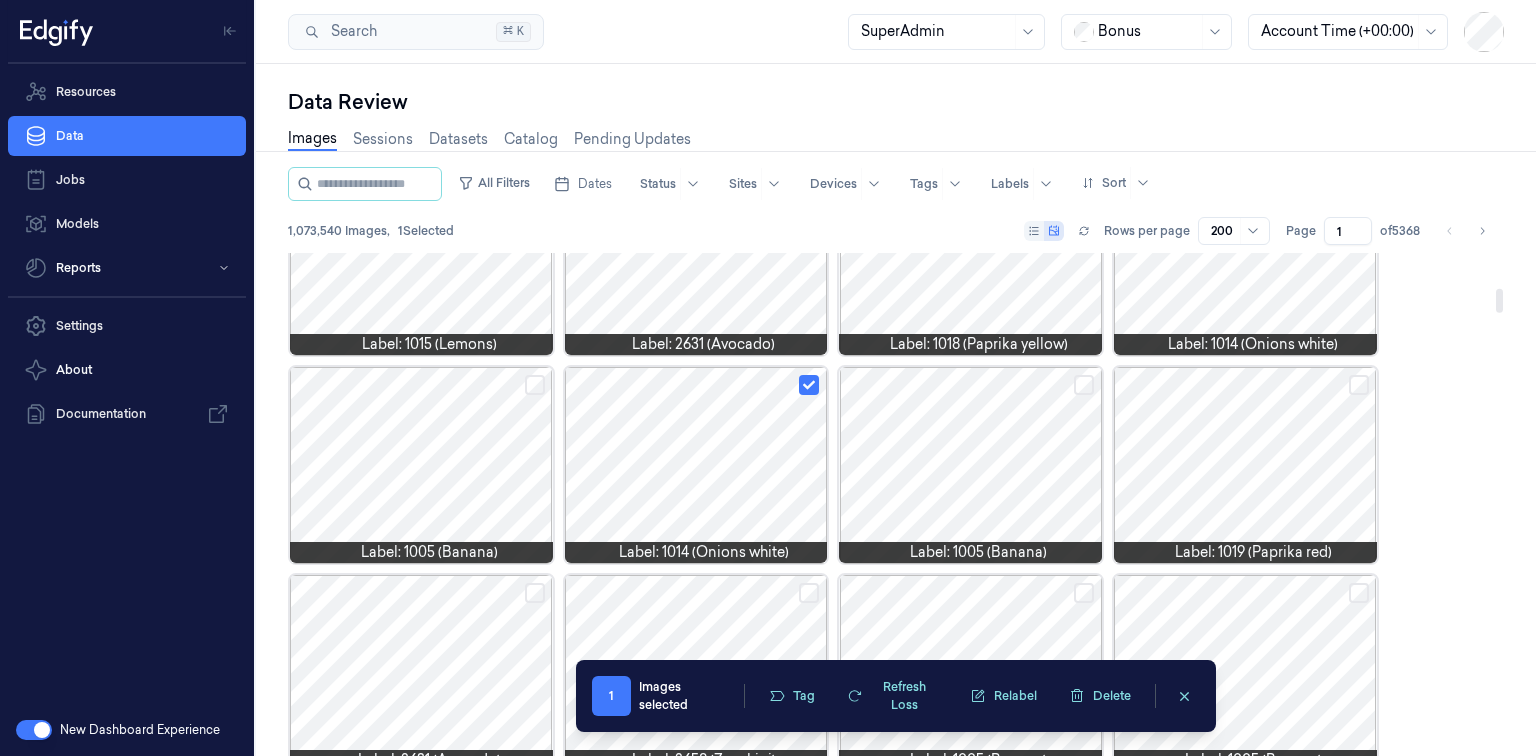 click at bounding box center [809, 385] 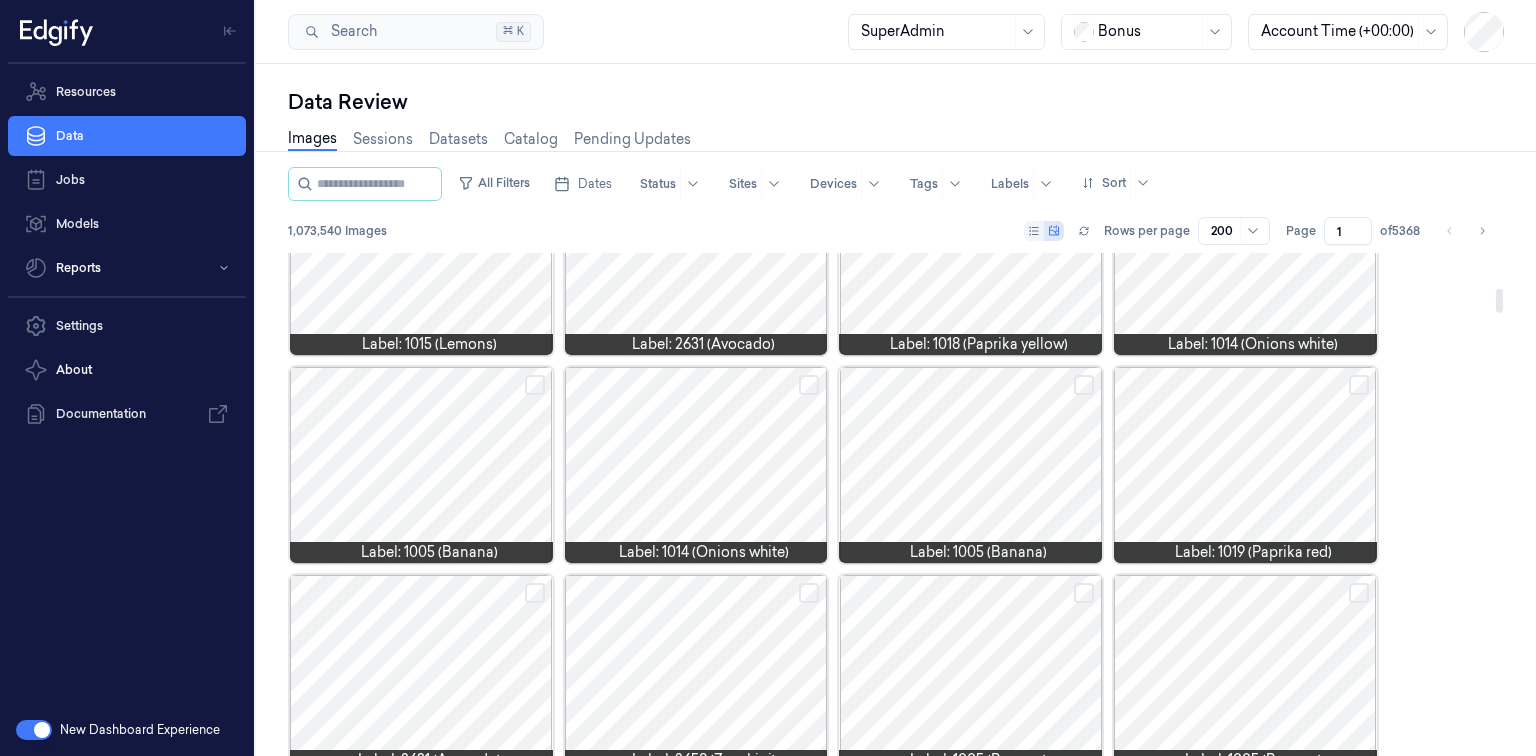click at bounding box center (809, 385) 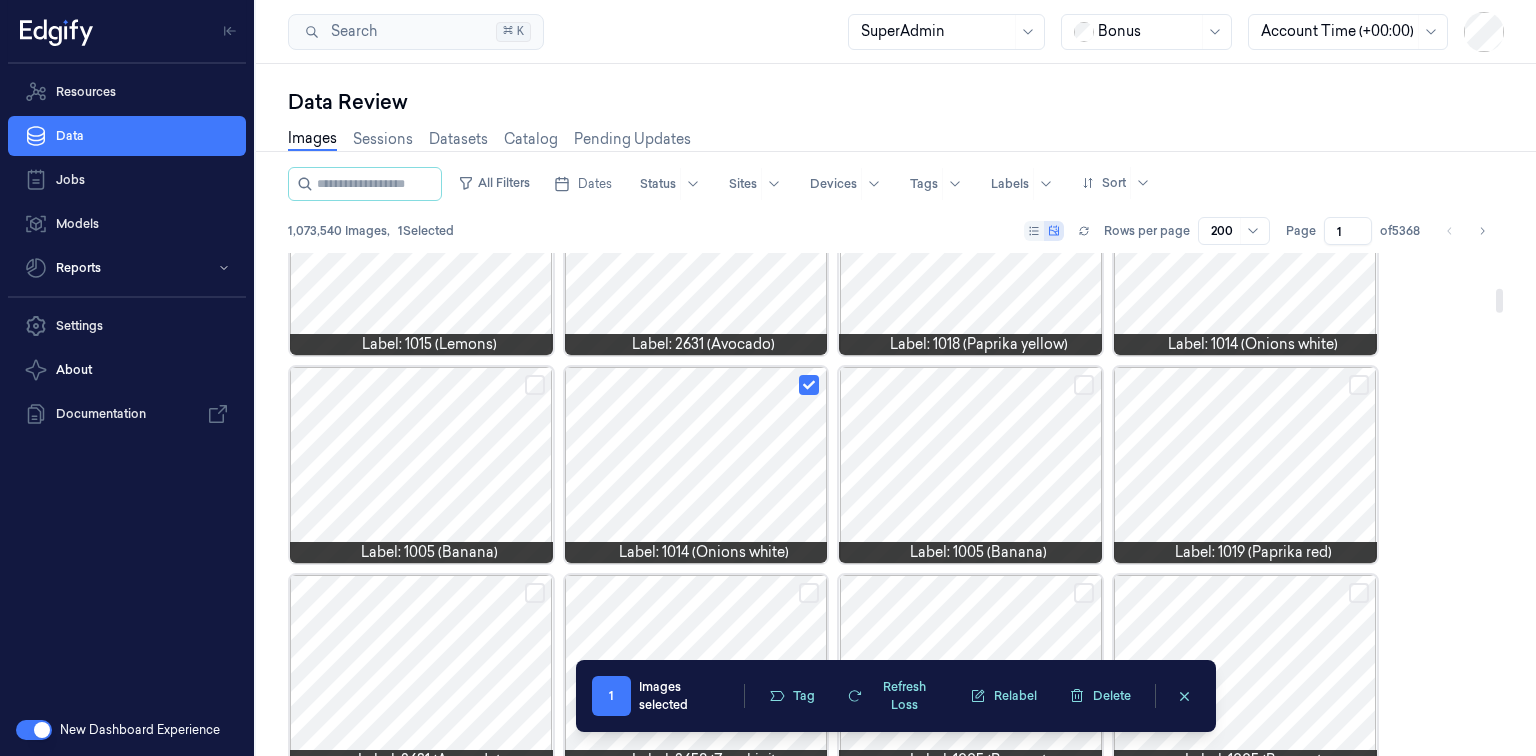 click at bounding box center [809, 385] 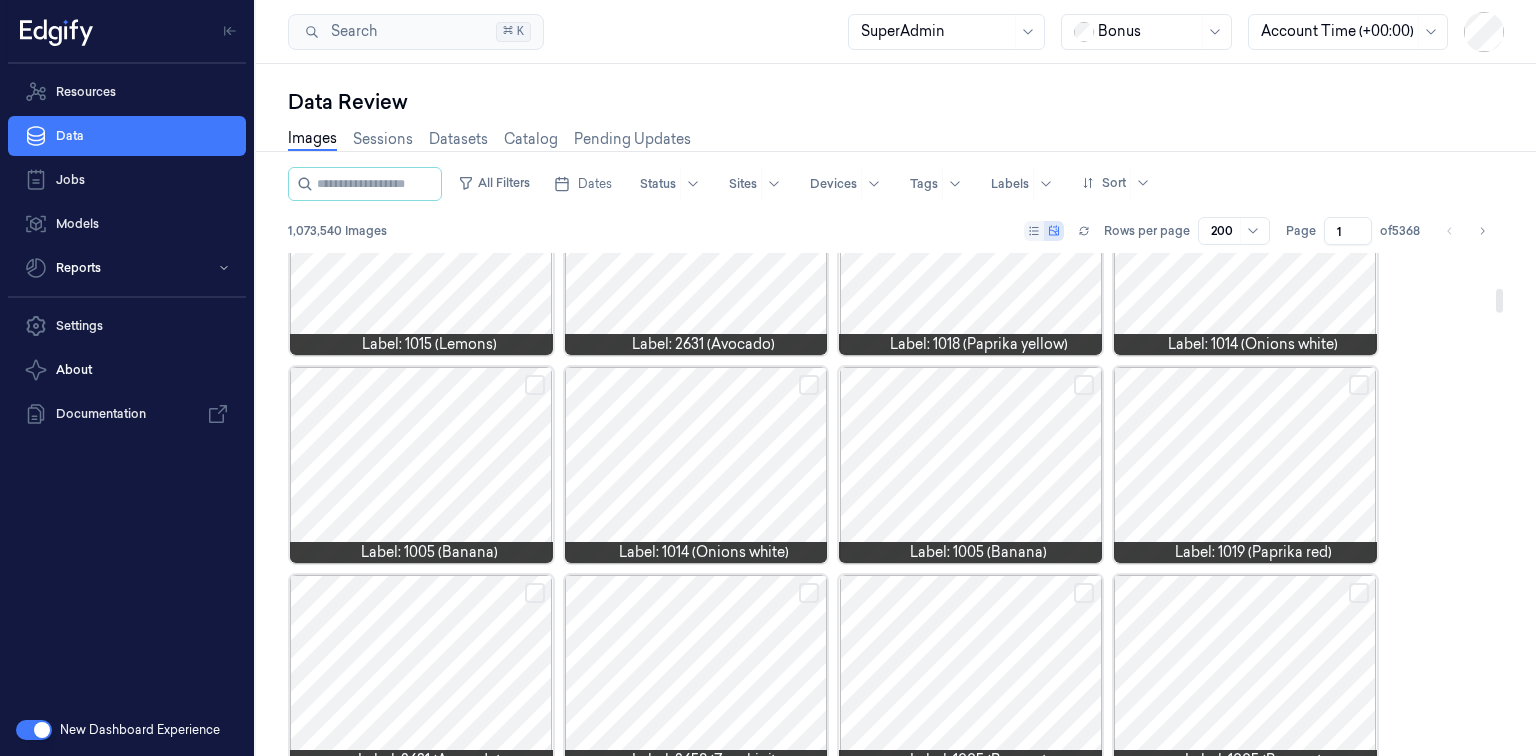 click at bounding box center [696, 465] 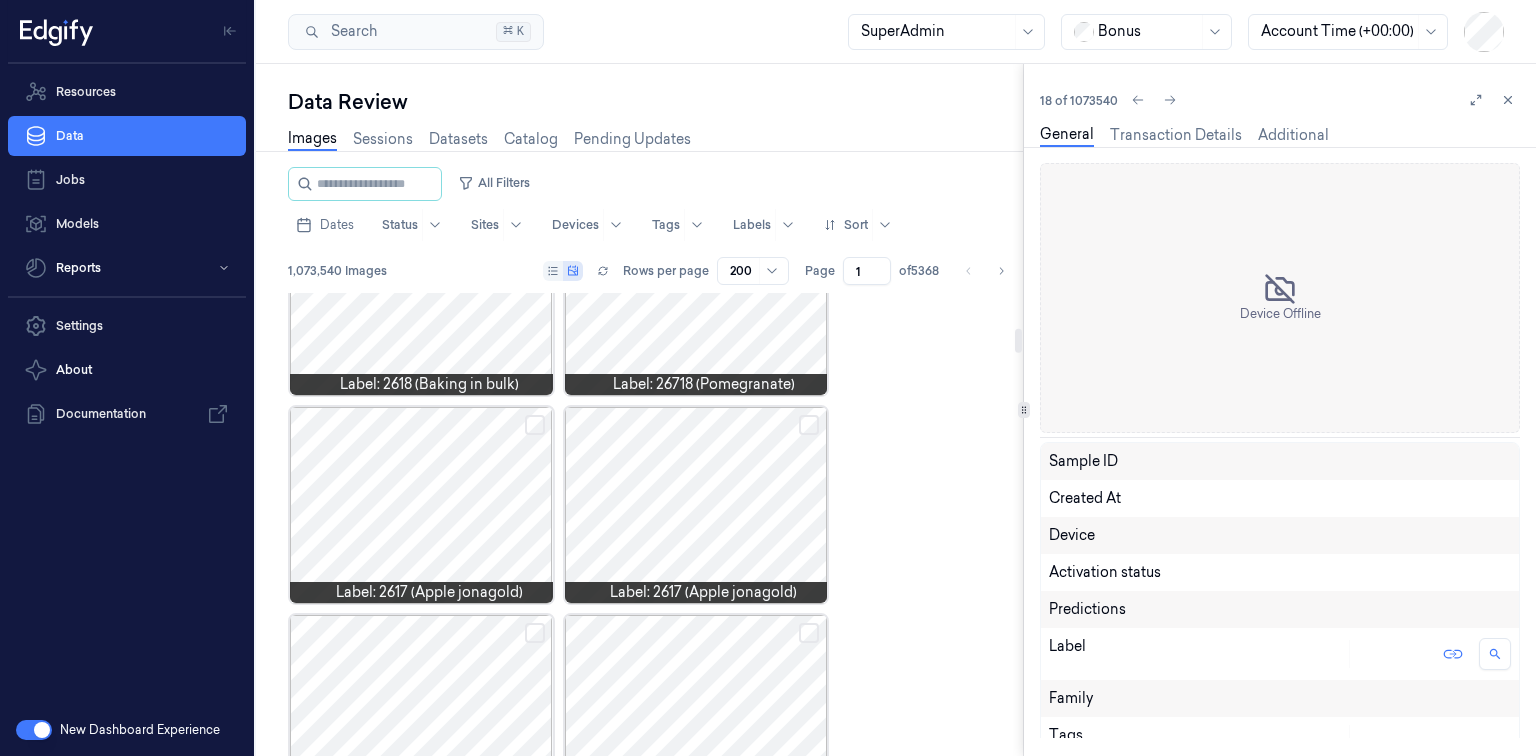 scroll, scrollTop: 0, scrollLeft: 0, axis: both 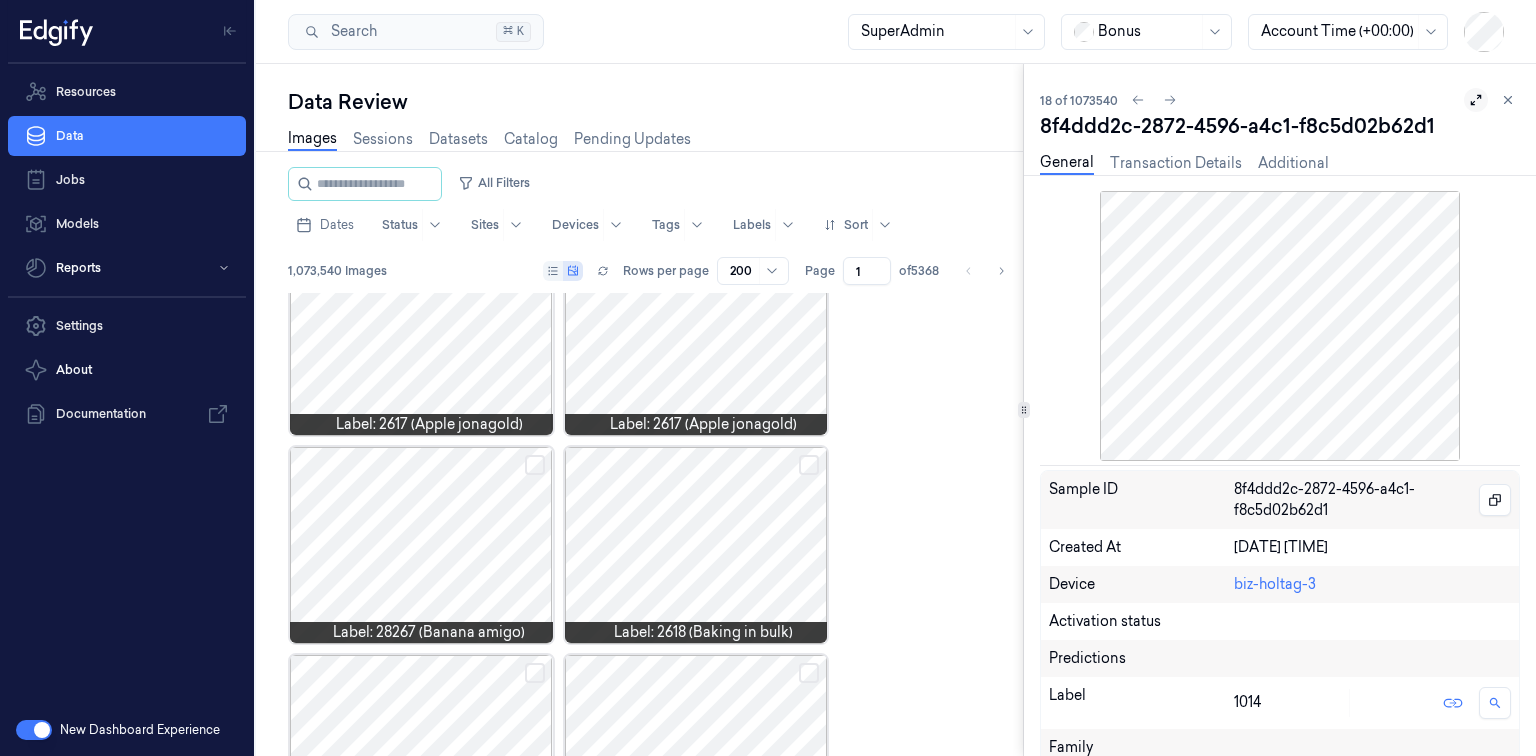 click 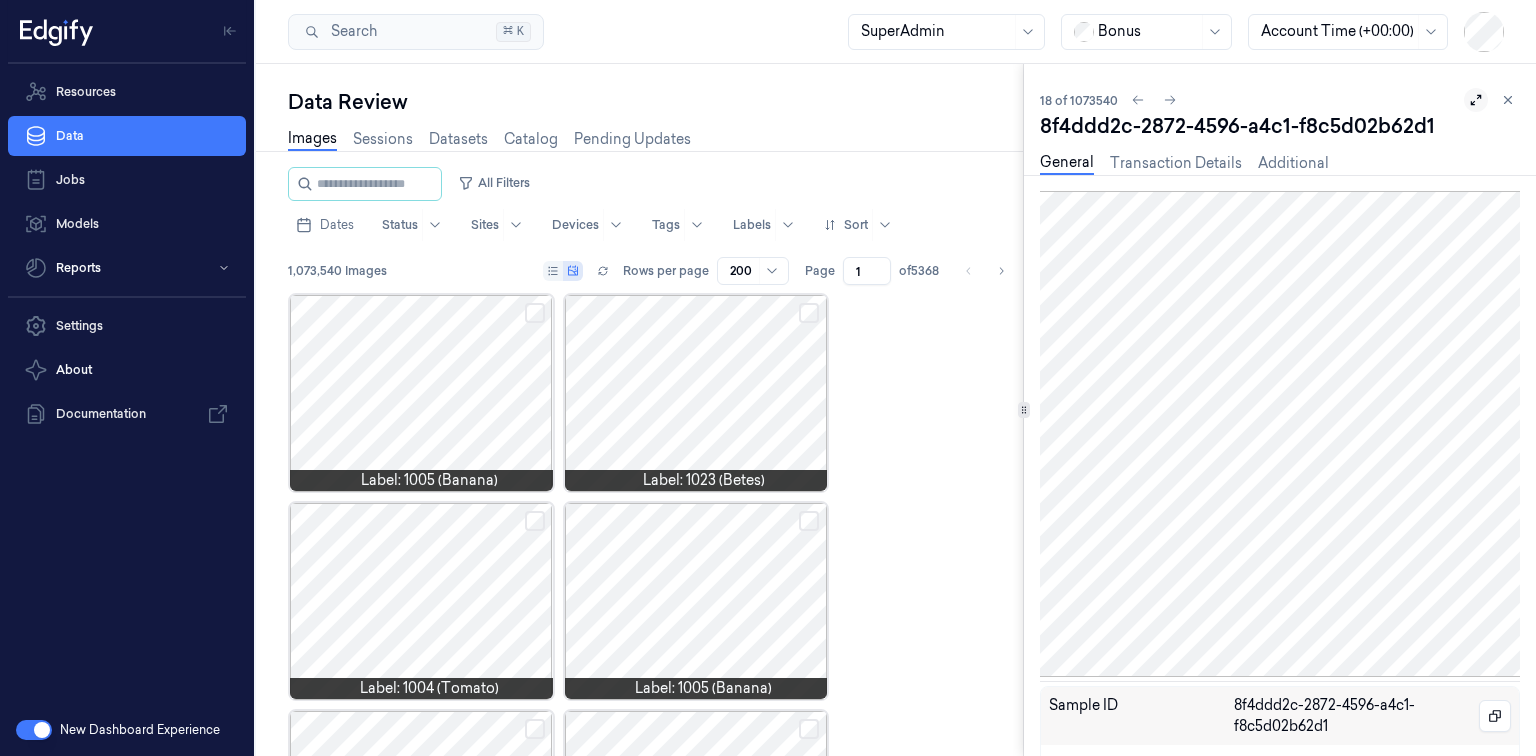 scroll, scrollTop: 0, scrollLeft: 0, axis: both 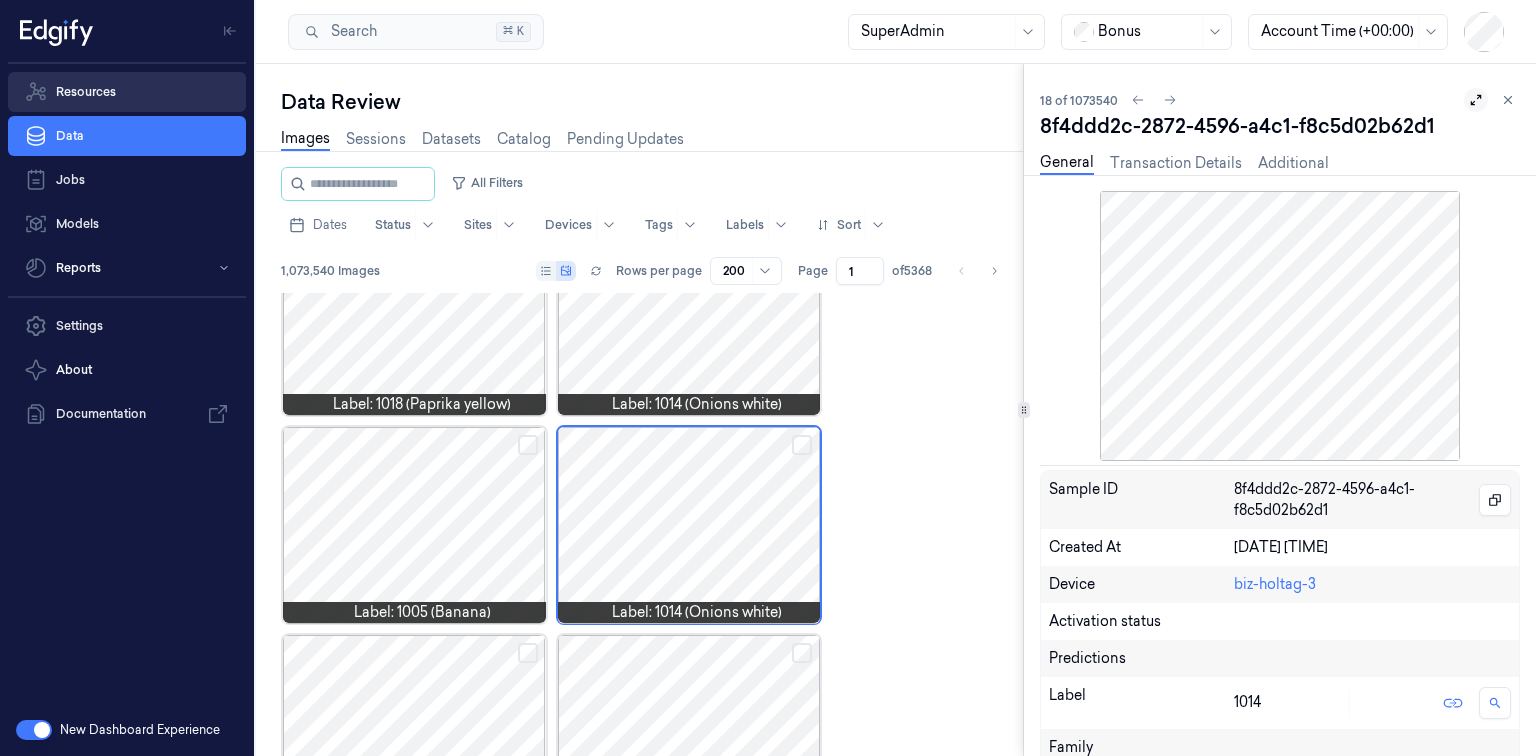 click on "Resources" at bounding box center (127, 92) 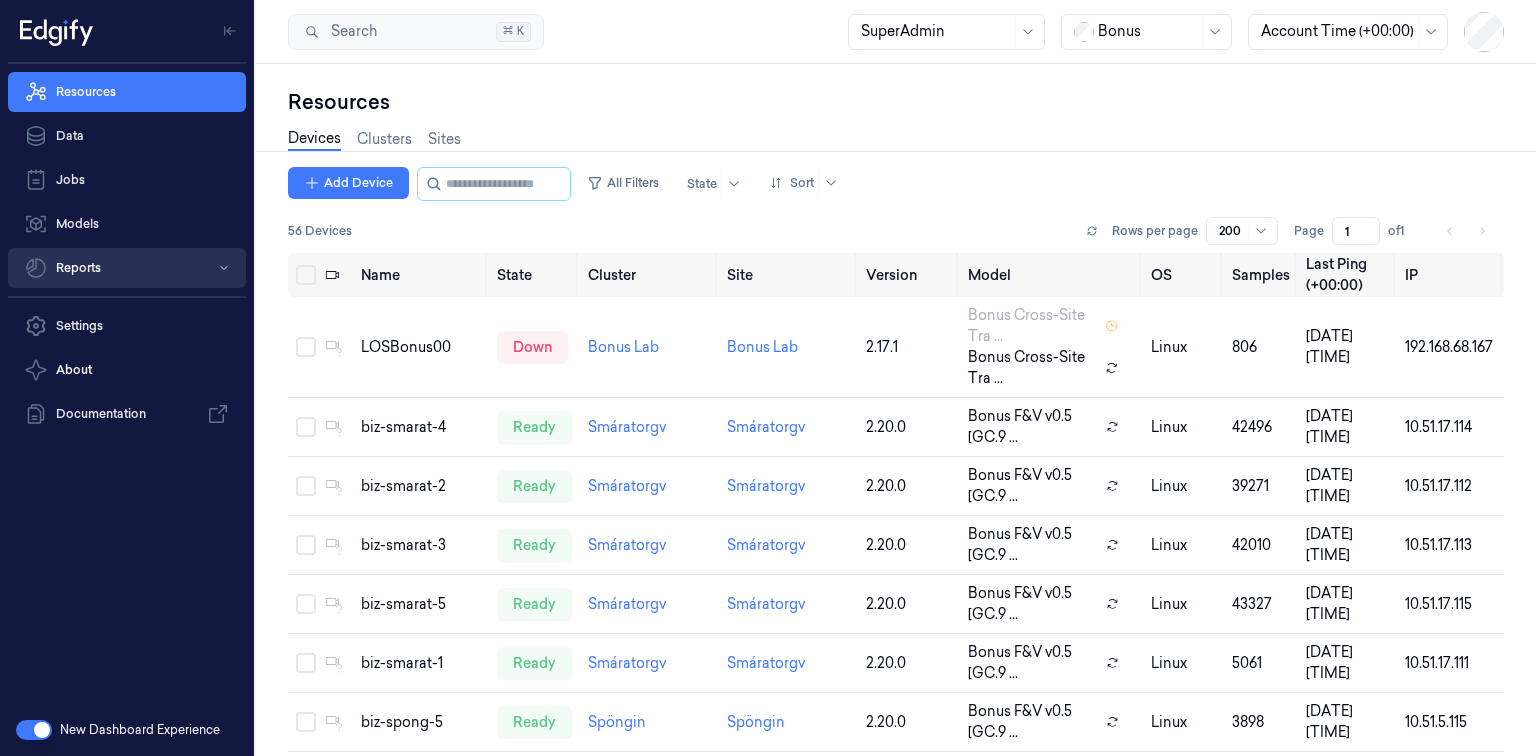 click on "Reports" at bounding box center [127, 268] 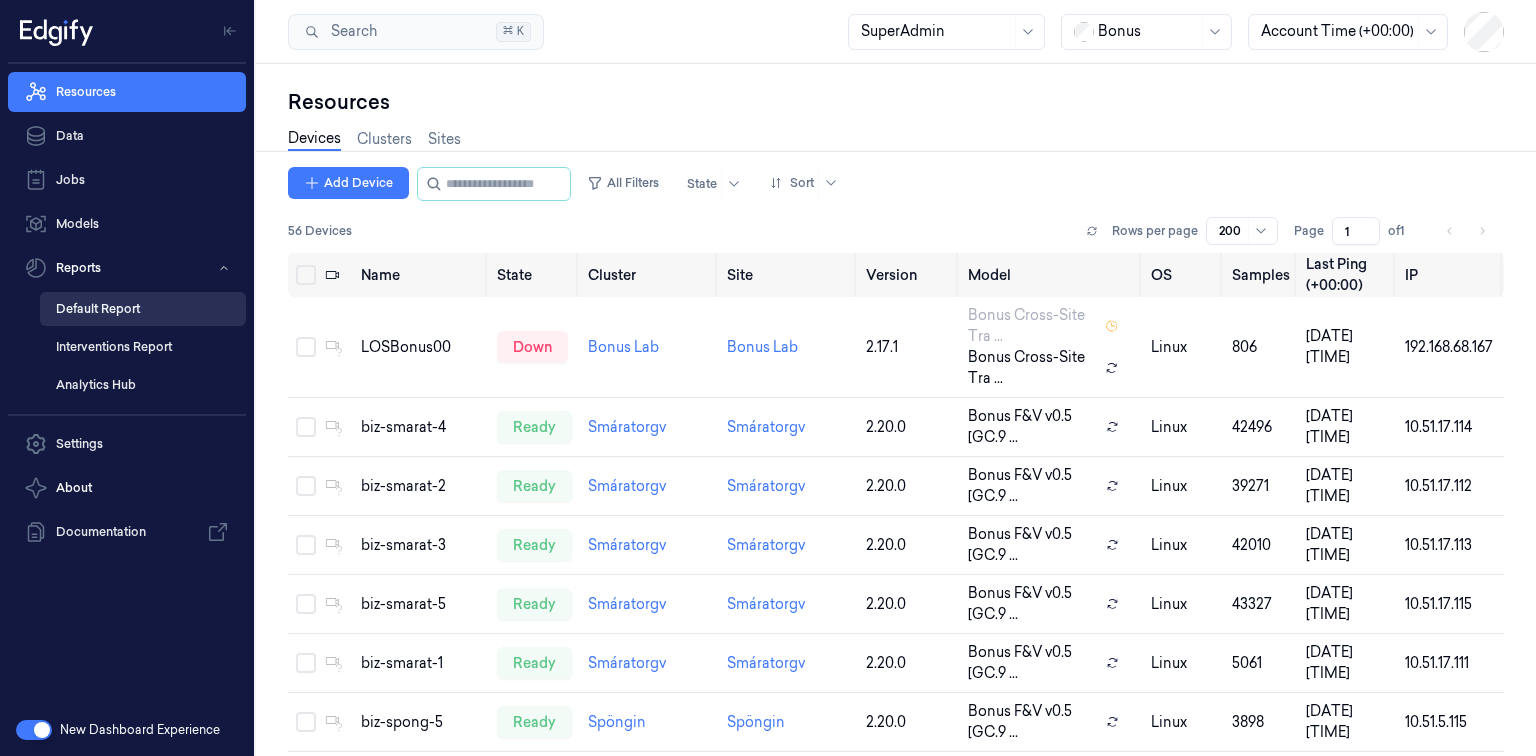click on "Default Report" at bounding box center [143, 309] 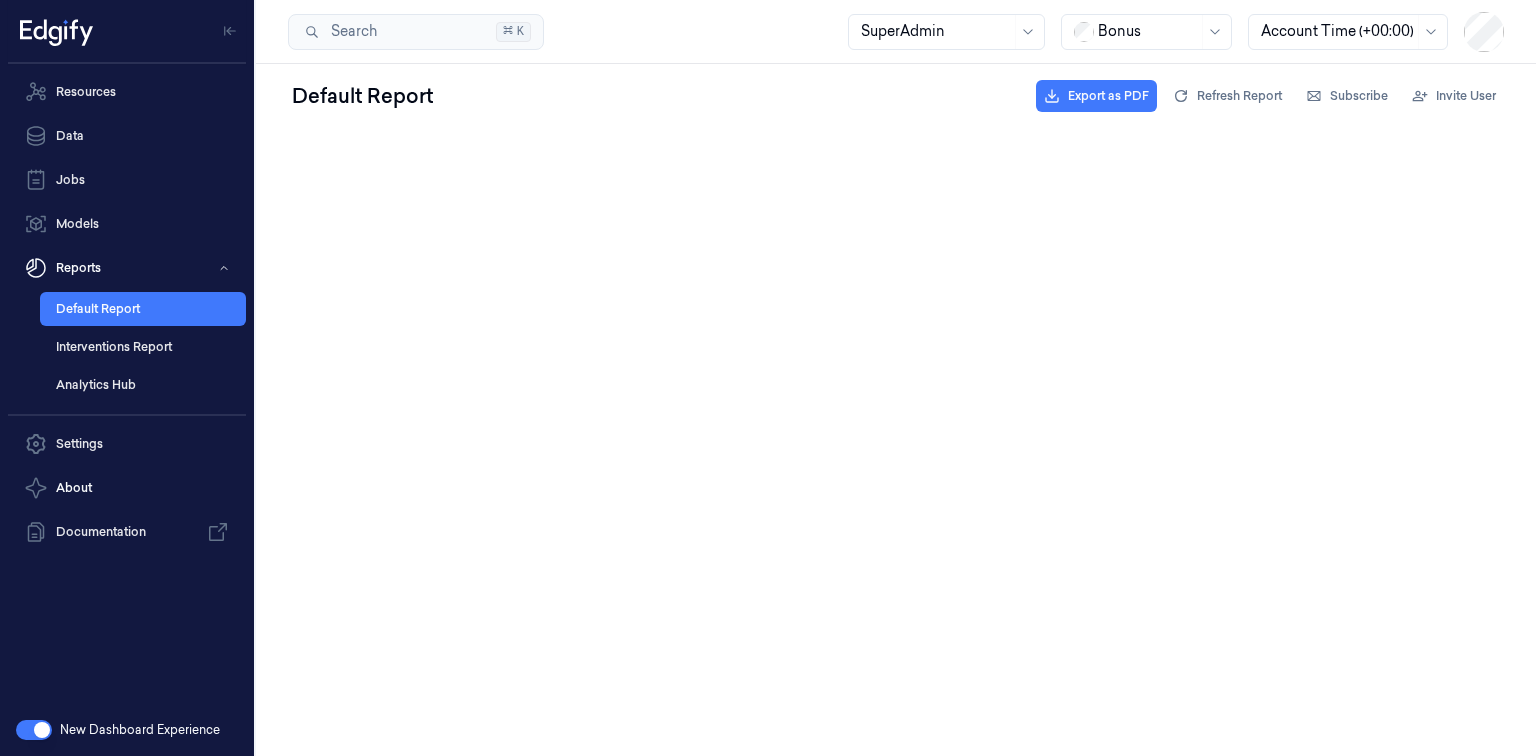 scroll, scrollTop: 0, scrollLeft: 0, axis: both 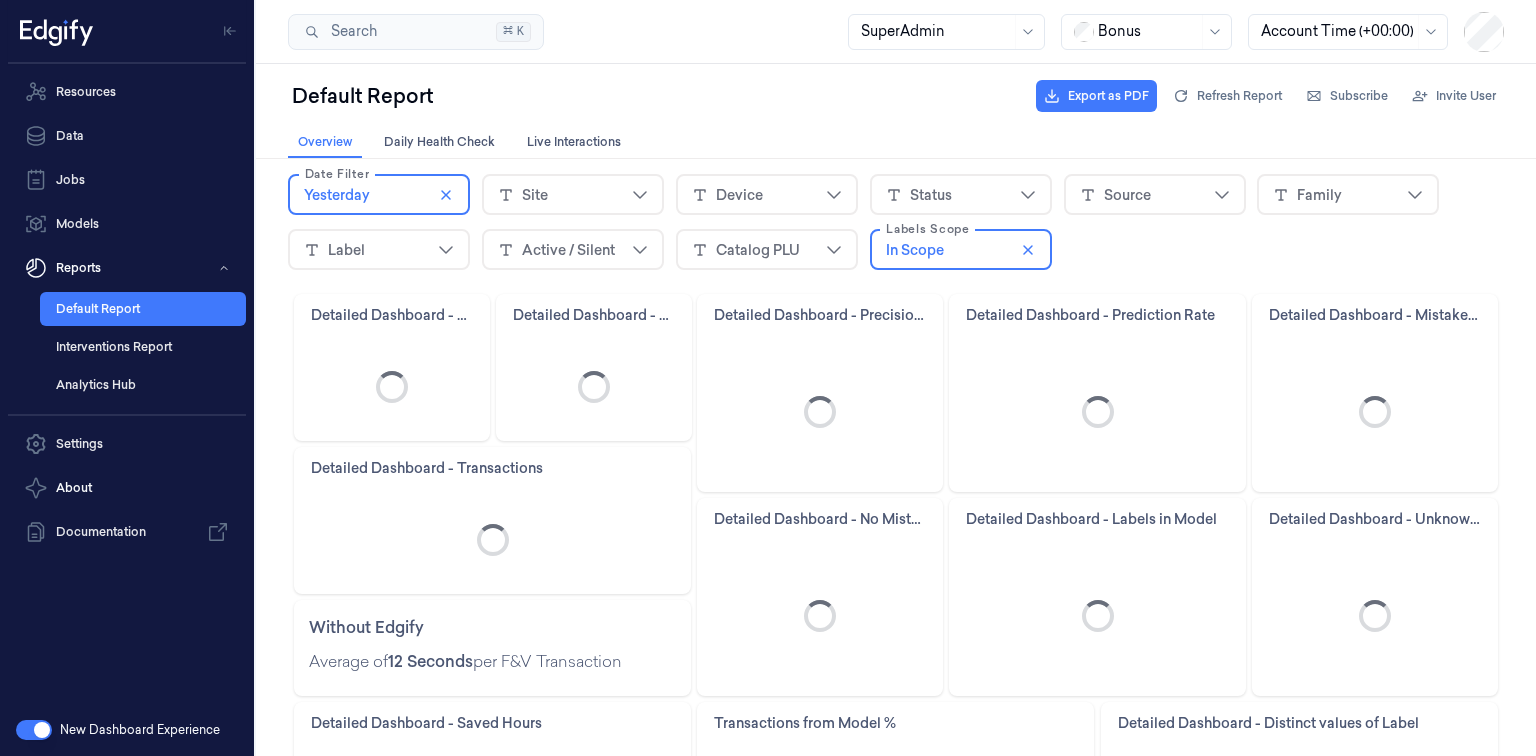 click on "Yesterday" at bounding box center [337, 195] 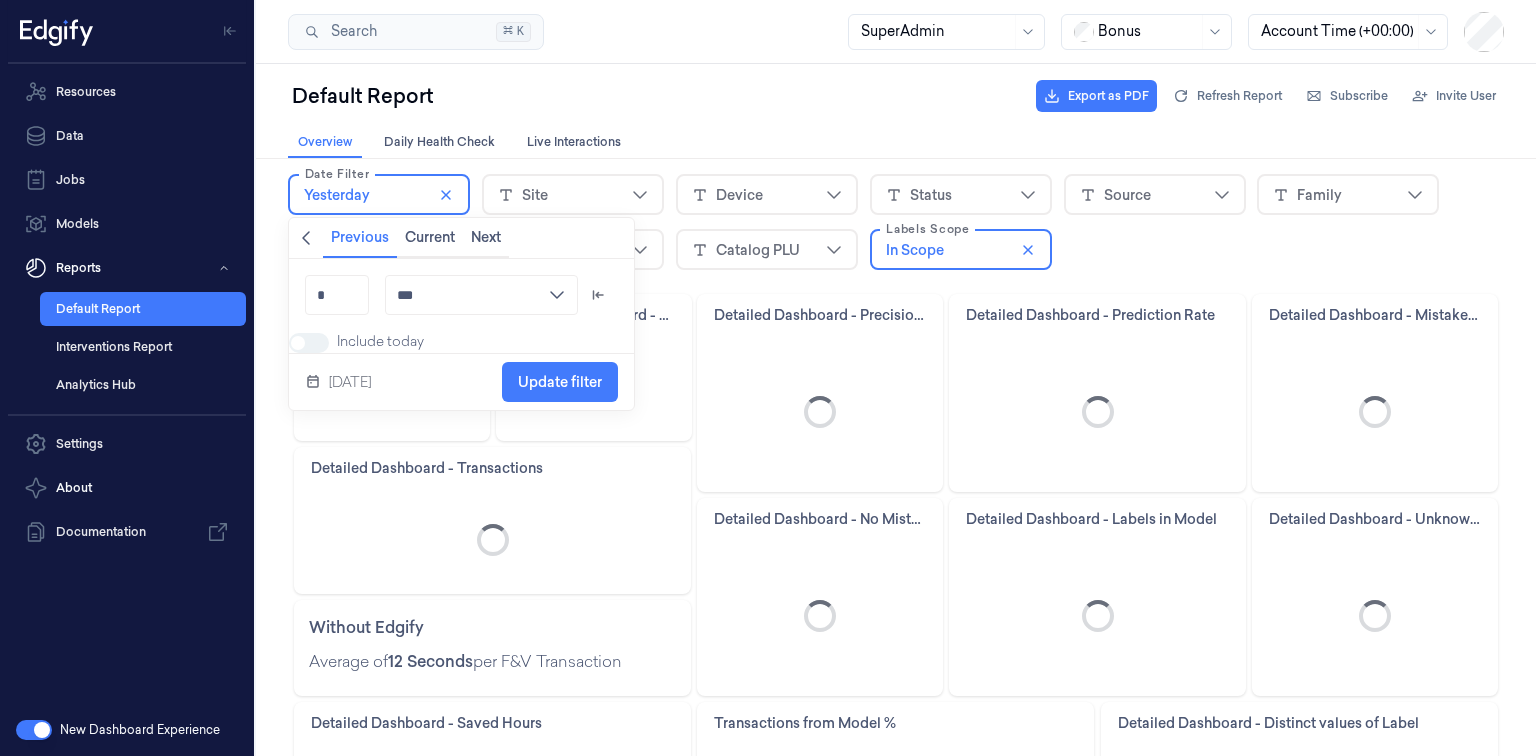 click 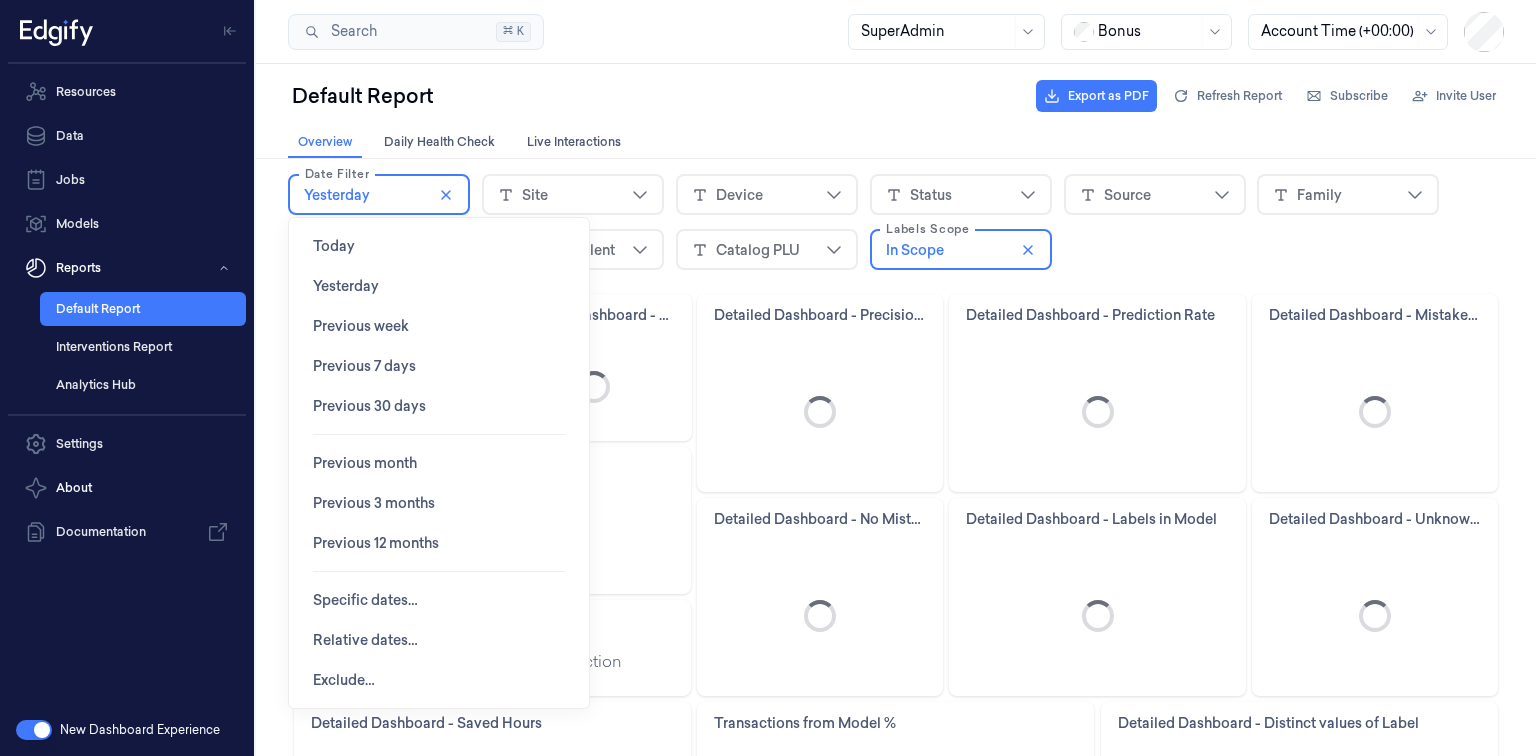 click on "Today" at bounding box center (334, 246) 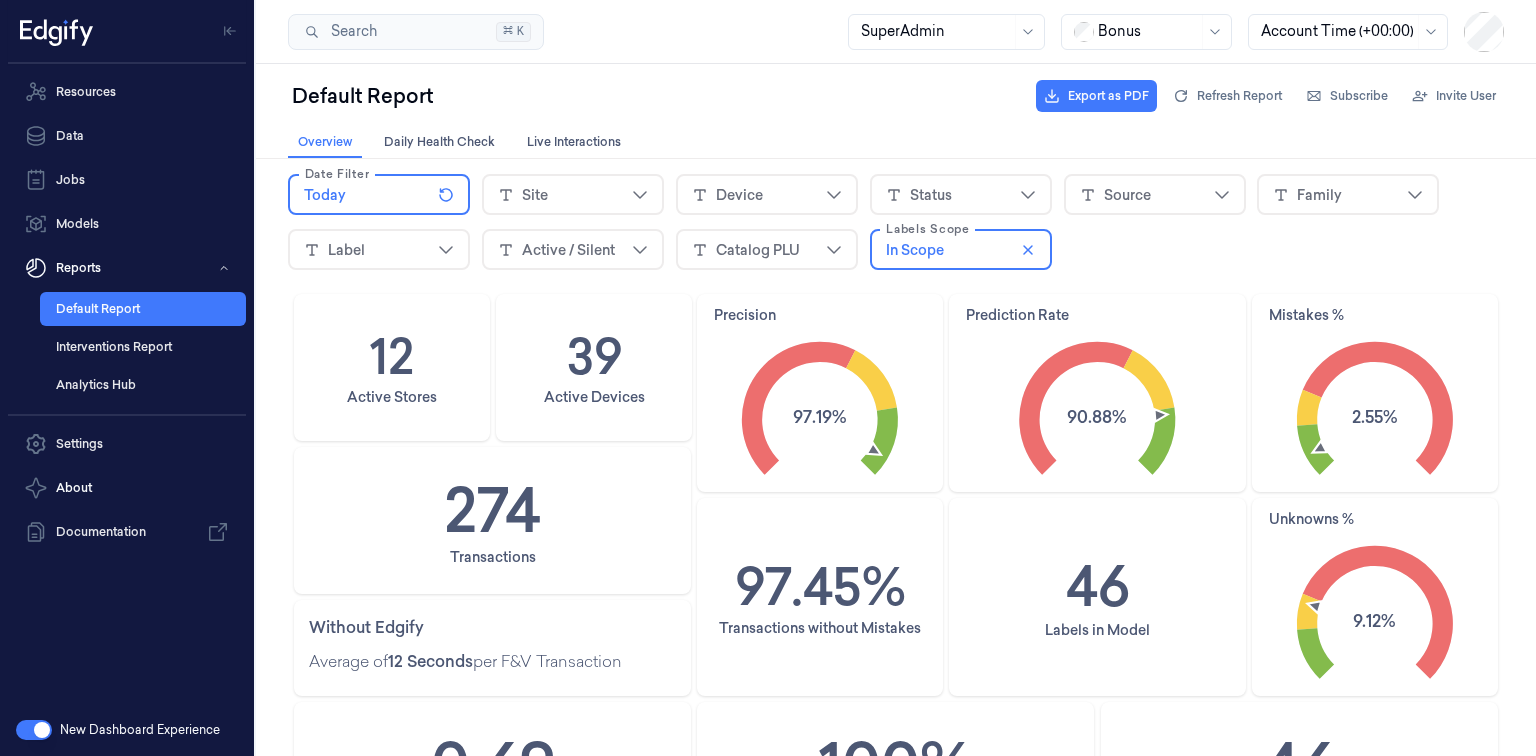 click on "274 Transactions" at bounding box center [492, 520] 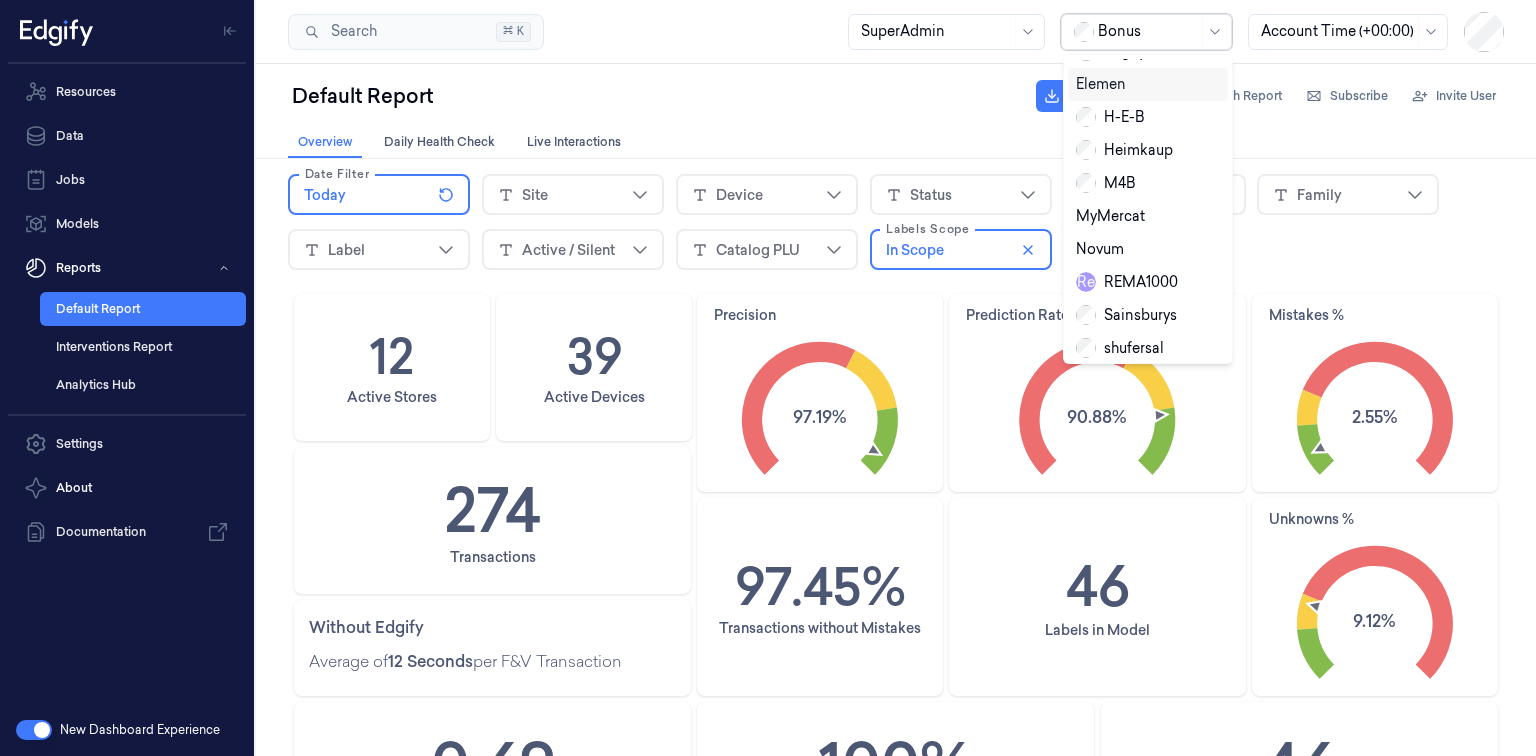 scroll, scrollTop: 335, scrollLeft: 0, axis: vertical 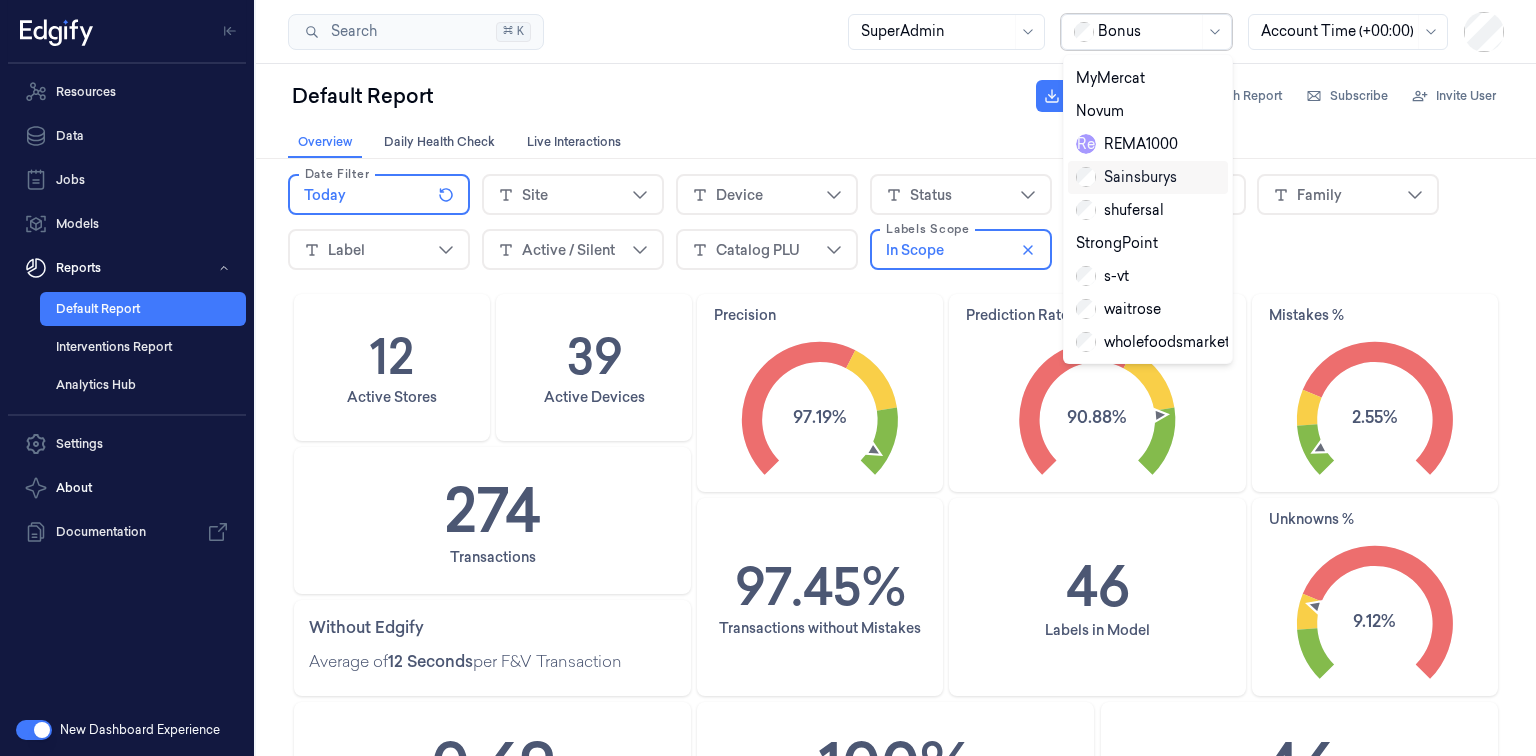 click on "Sainsburys" at bounding box center [1126, 177] 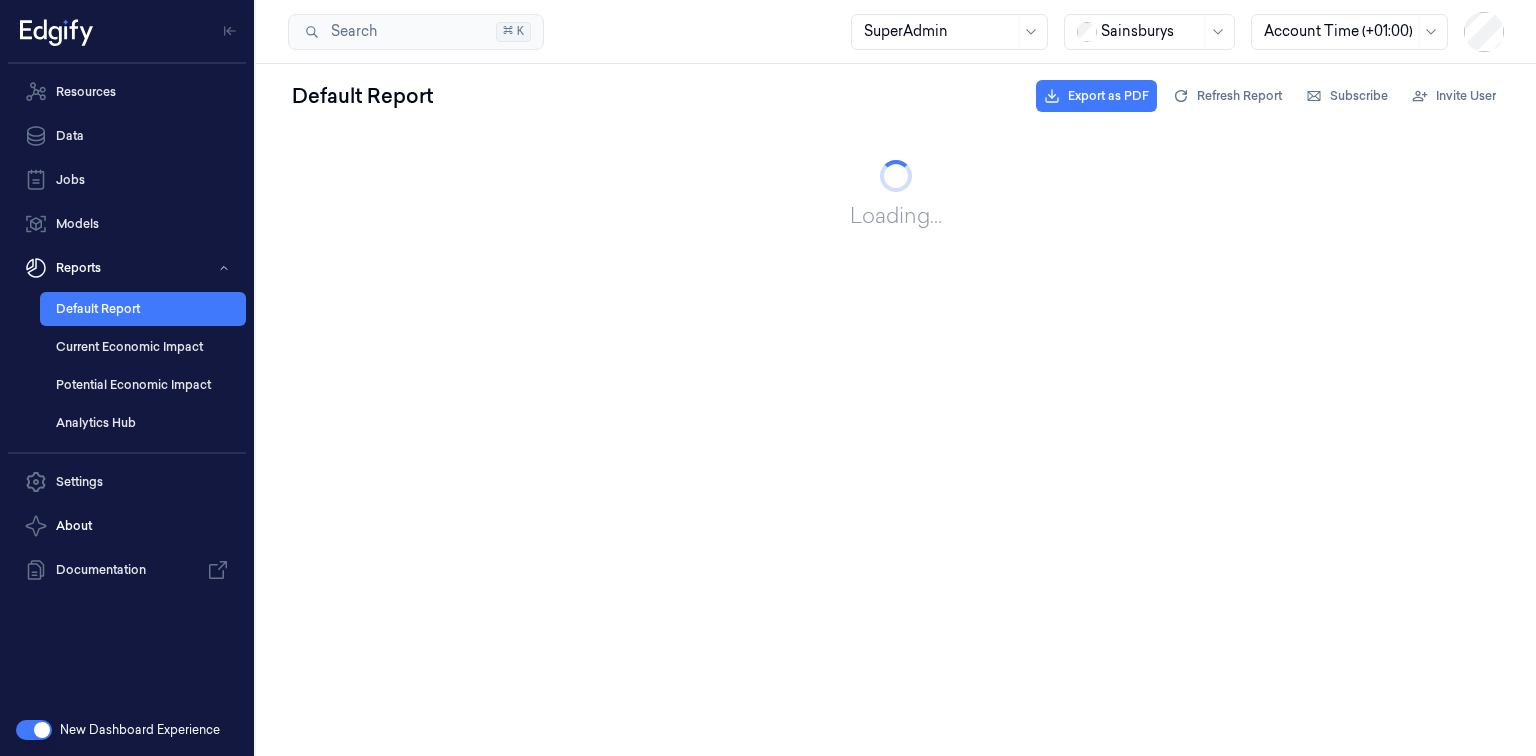 click at bounding box center (34, 730) 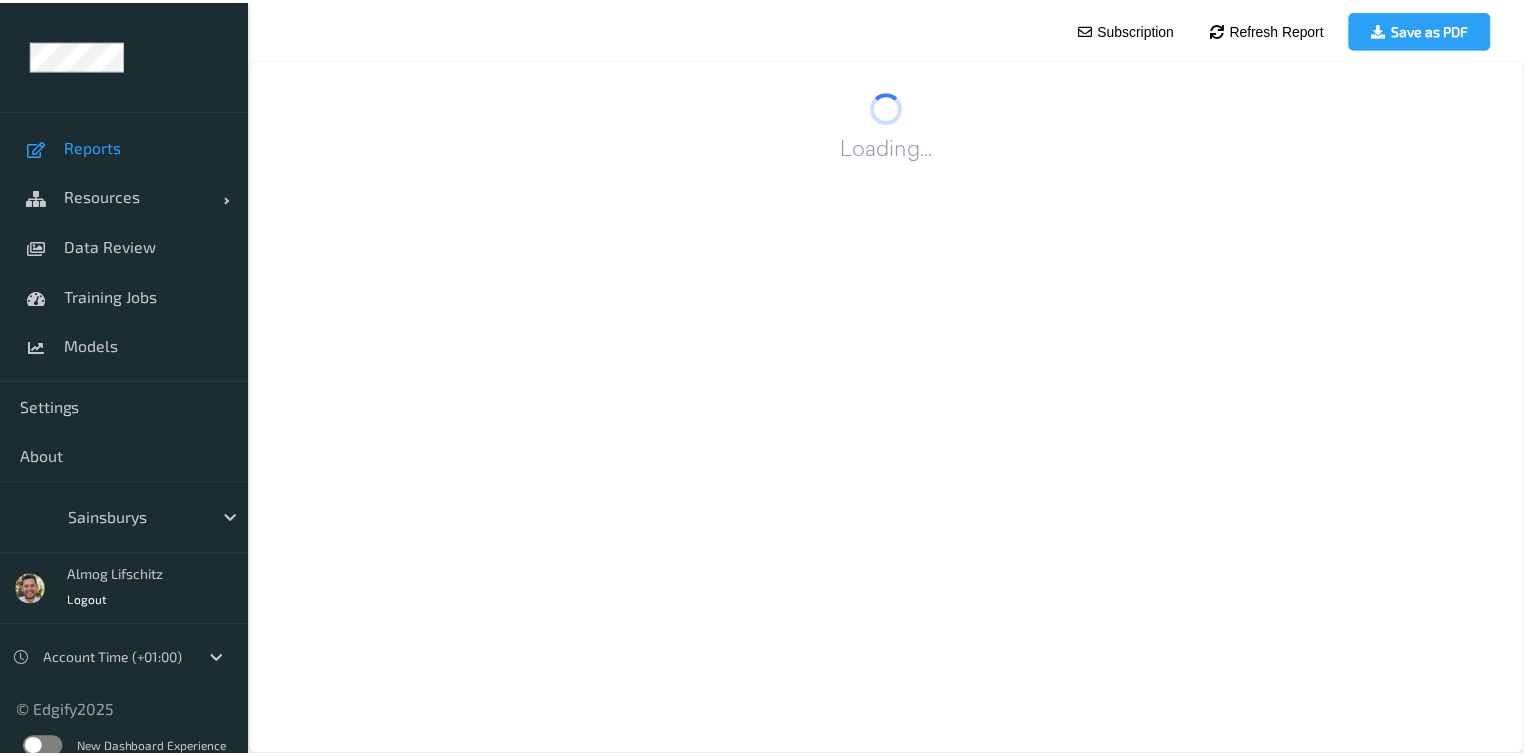 scroll, scrollTop: 0, scrollLeft: 0, axis: both 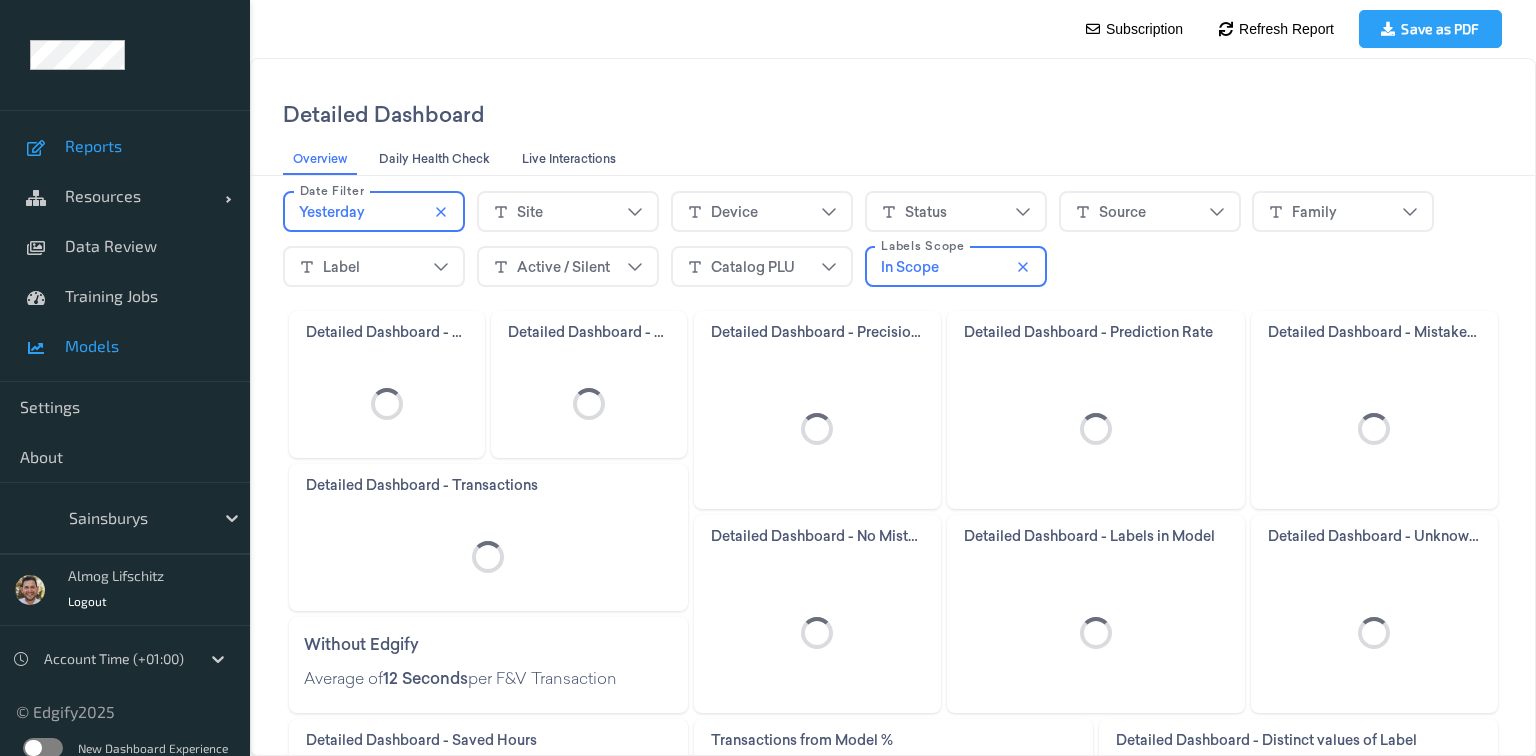 click on "Models" at bounding box center (147, 346) 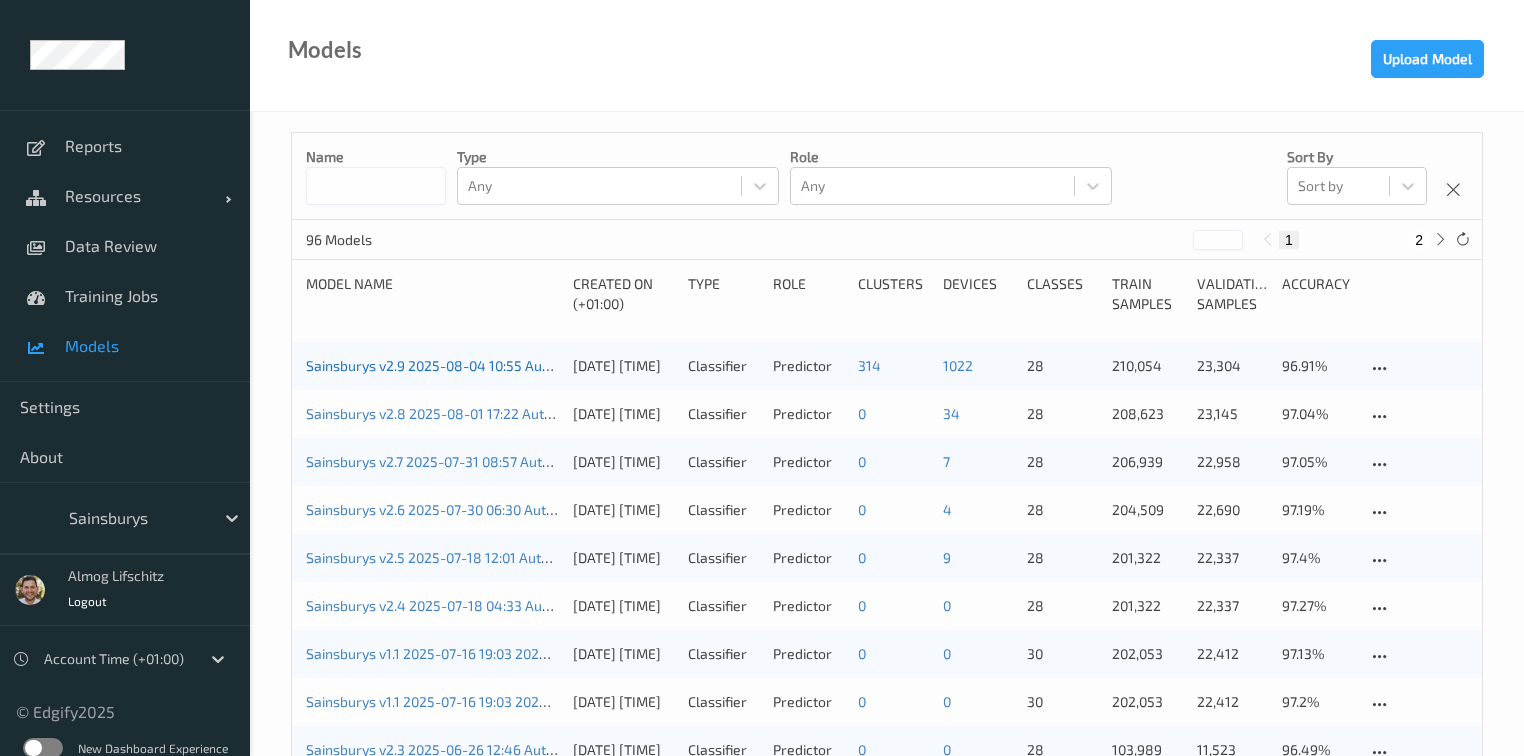 click on "Sainsburys v2.9 2025-08-04 10:55 Auto Save" at bounding box center [447, 365] 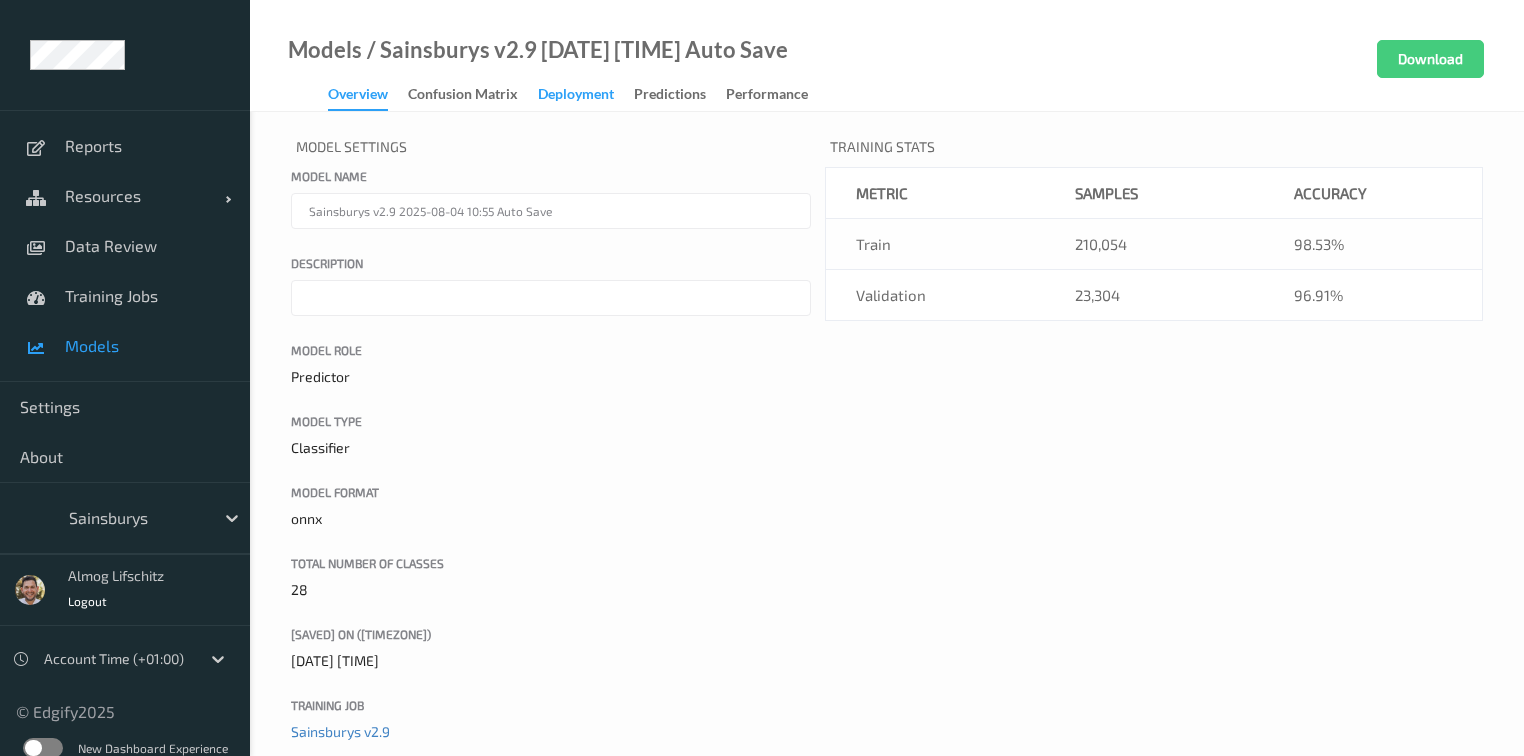 click on "Deployment" at bounding box center (576, 96) 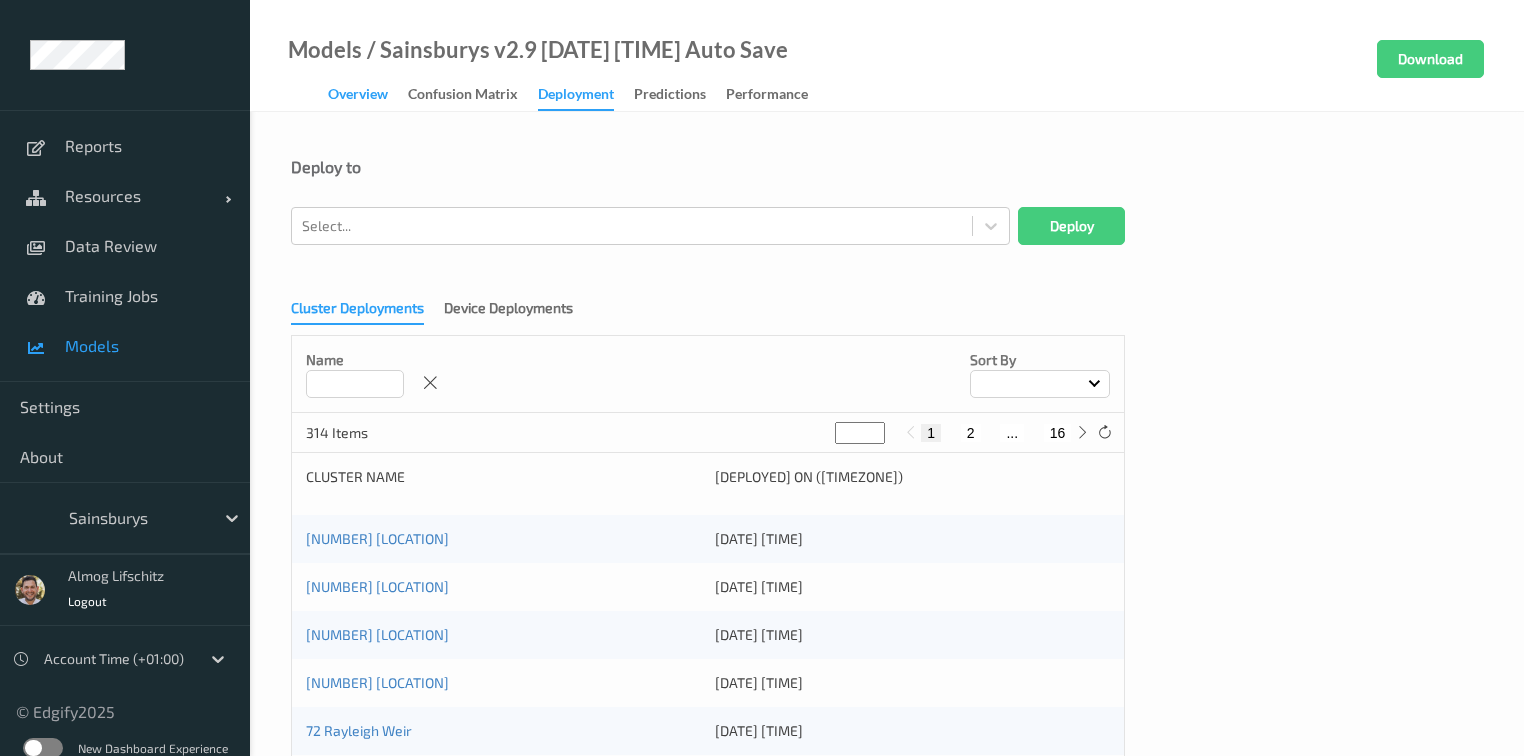 click on "Overview" at bounding box center (358, 96) 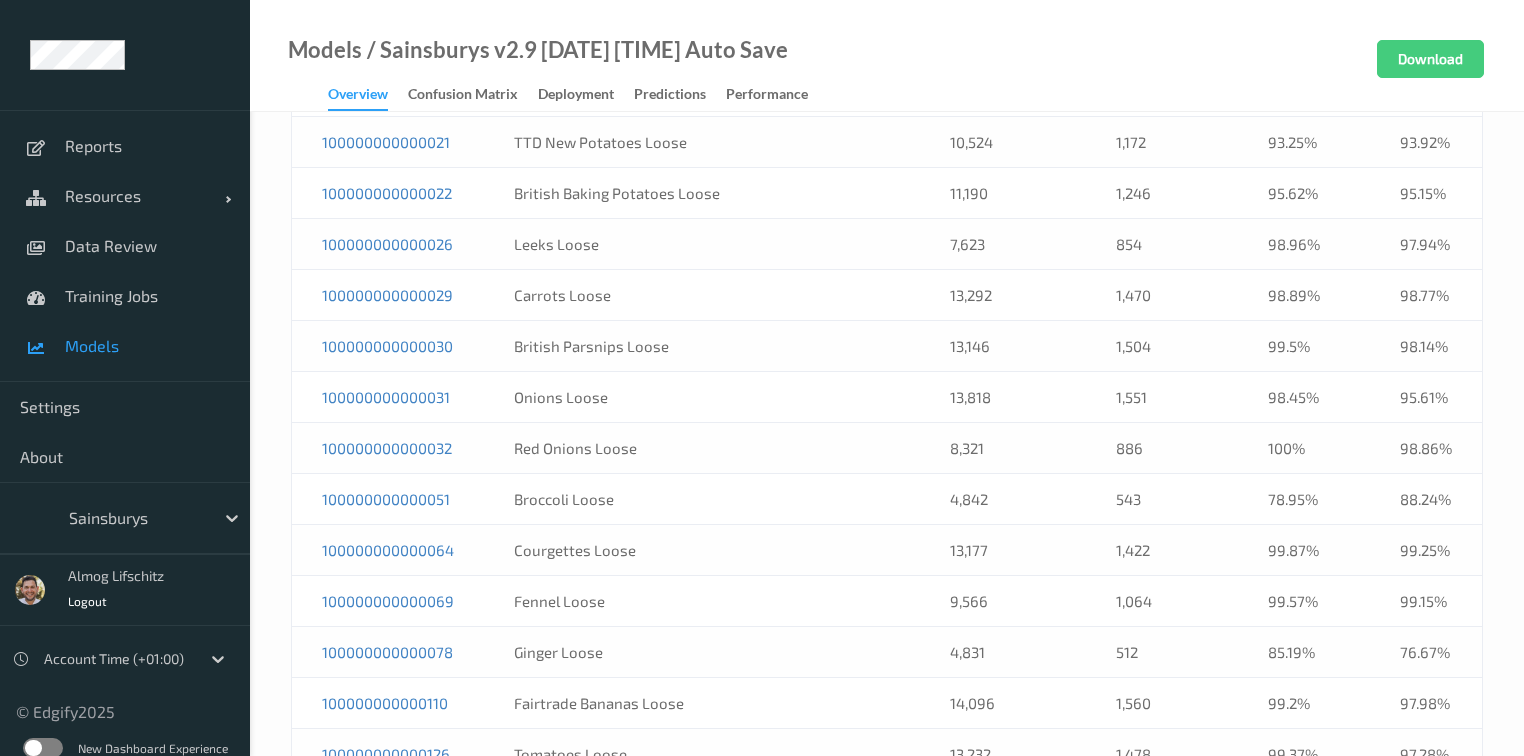 scroll, scrollTop: 1072, scrollLeft: 0, axis: vertical 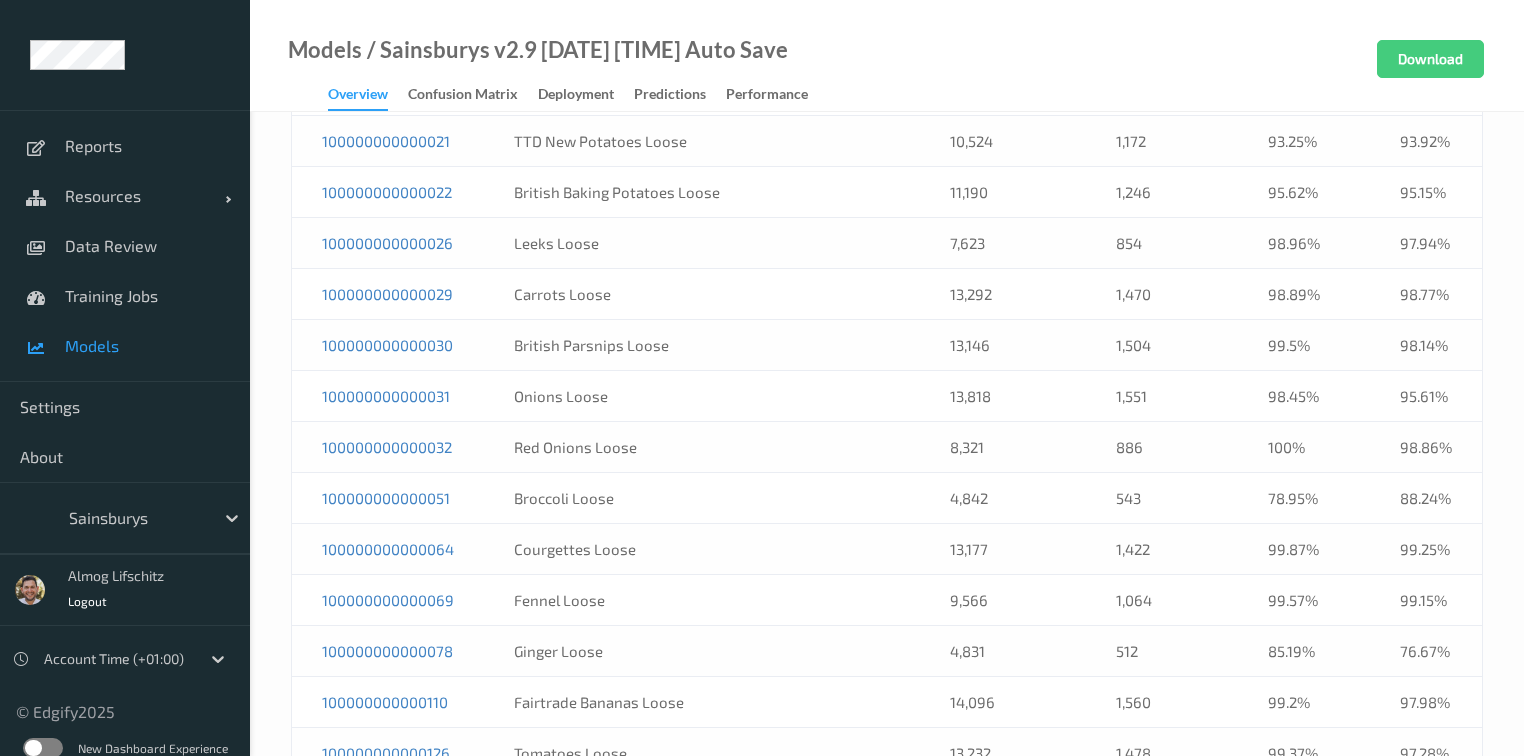 click at bounding box center (840, 294) 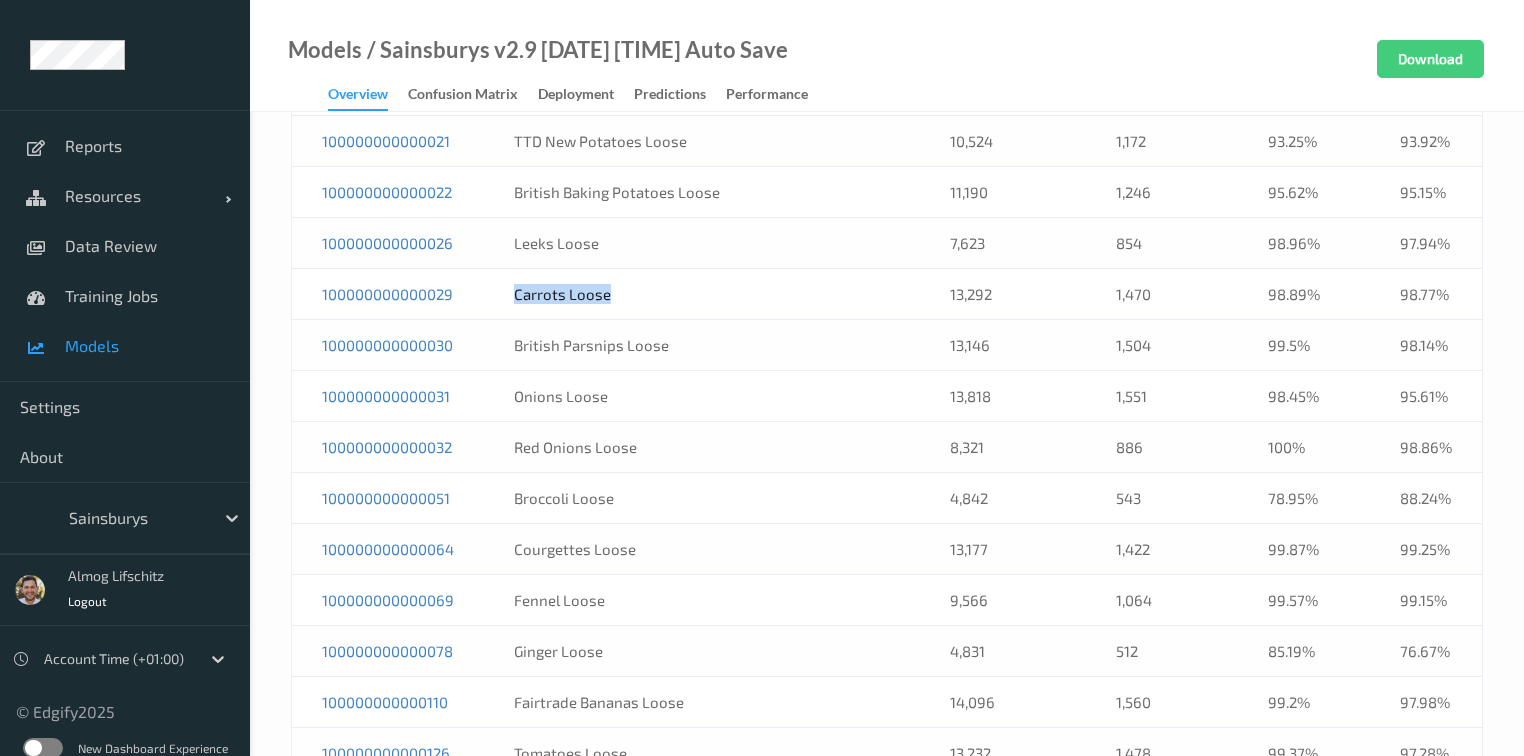 drag, startPoint x: 653, startPoint y: 296, endPoint x: 514, endPoint y: 301, distance: 139.0899 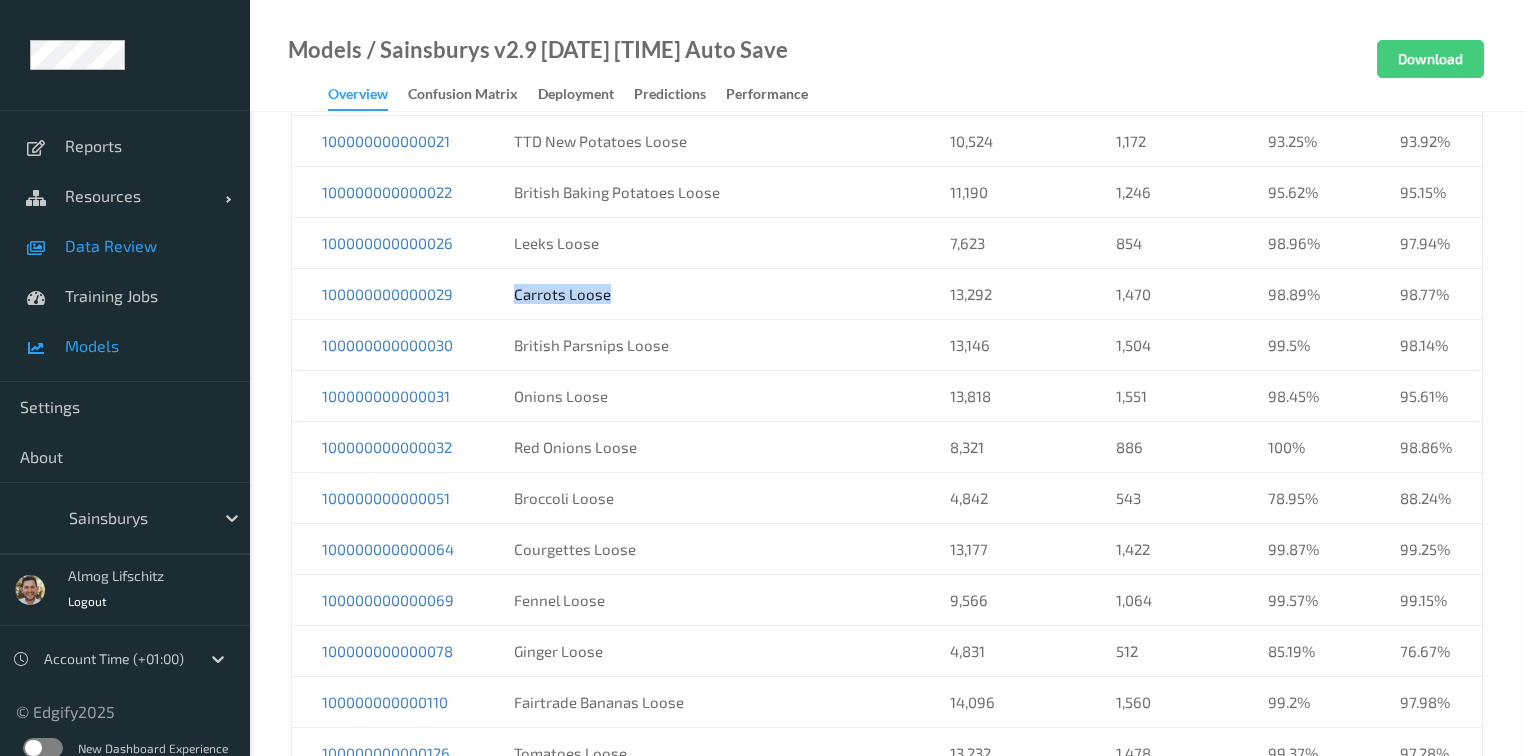 drag, startPoint x: 115, startPoint y: 241, endPoint x: 140, endPoint y: 232, distance: 26.57066 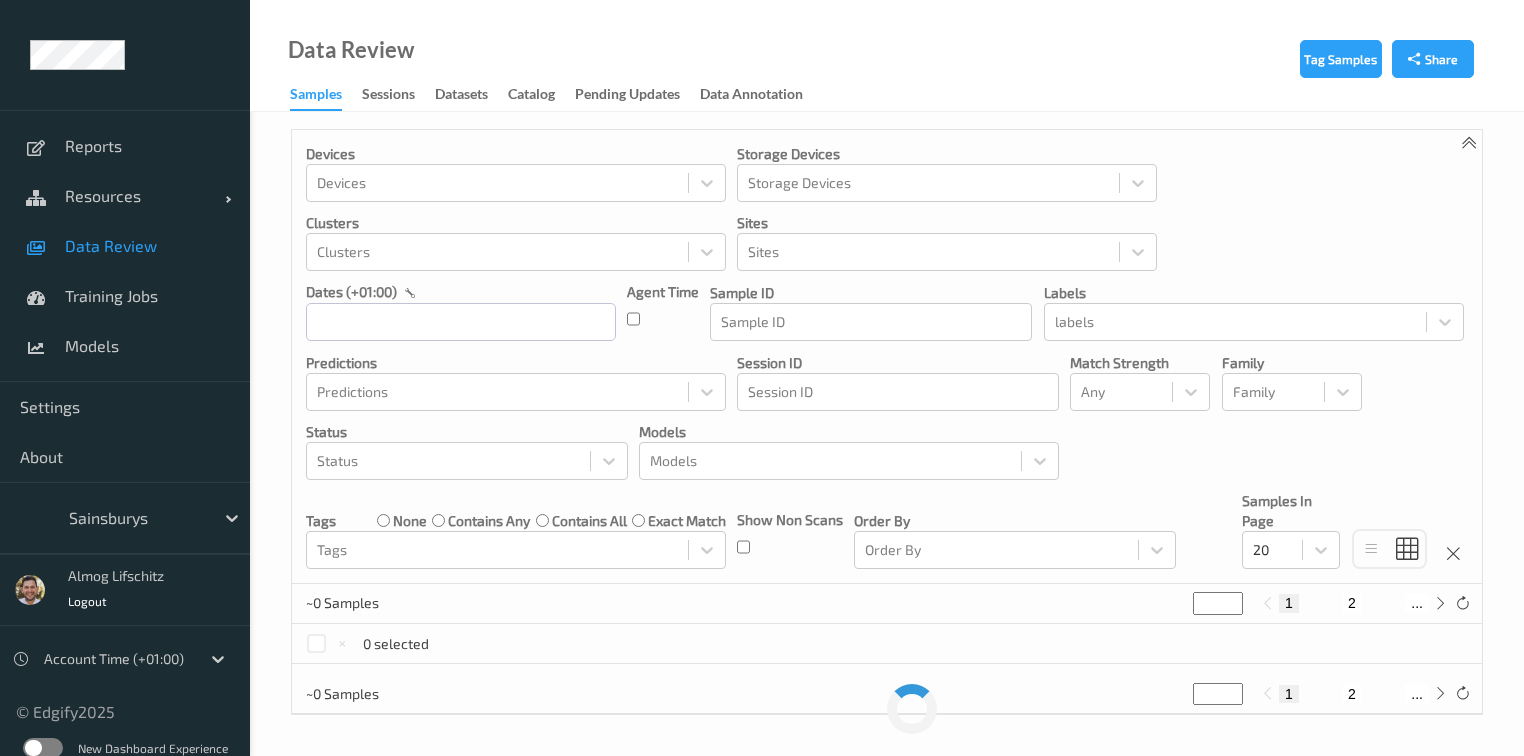 scroll, scrollTop: 0, scrollLeft: 0, axis: both 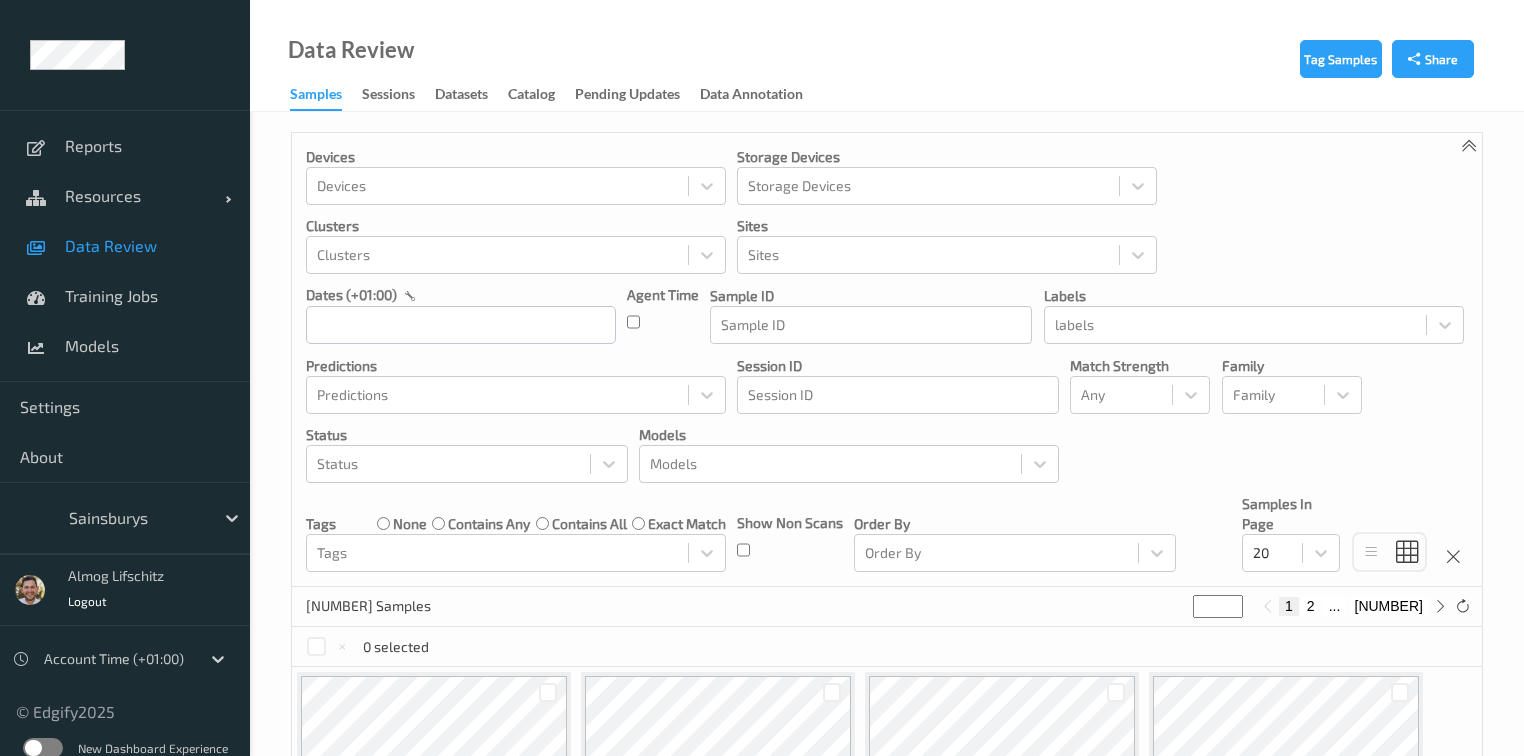 click at bounding box center (43, 748) 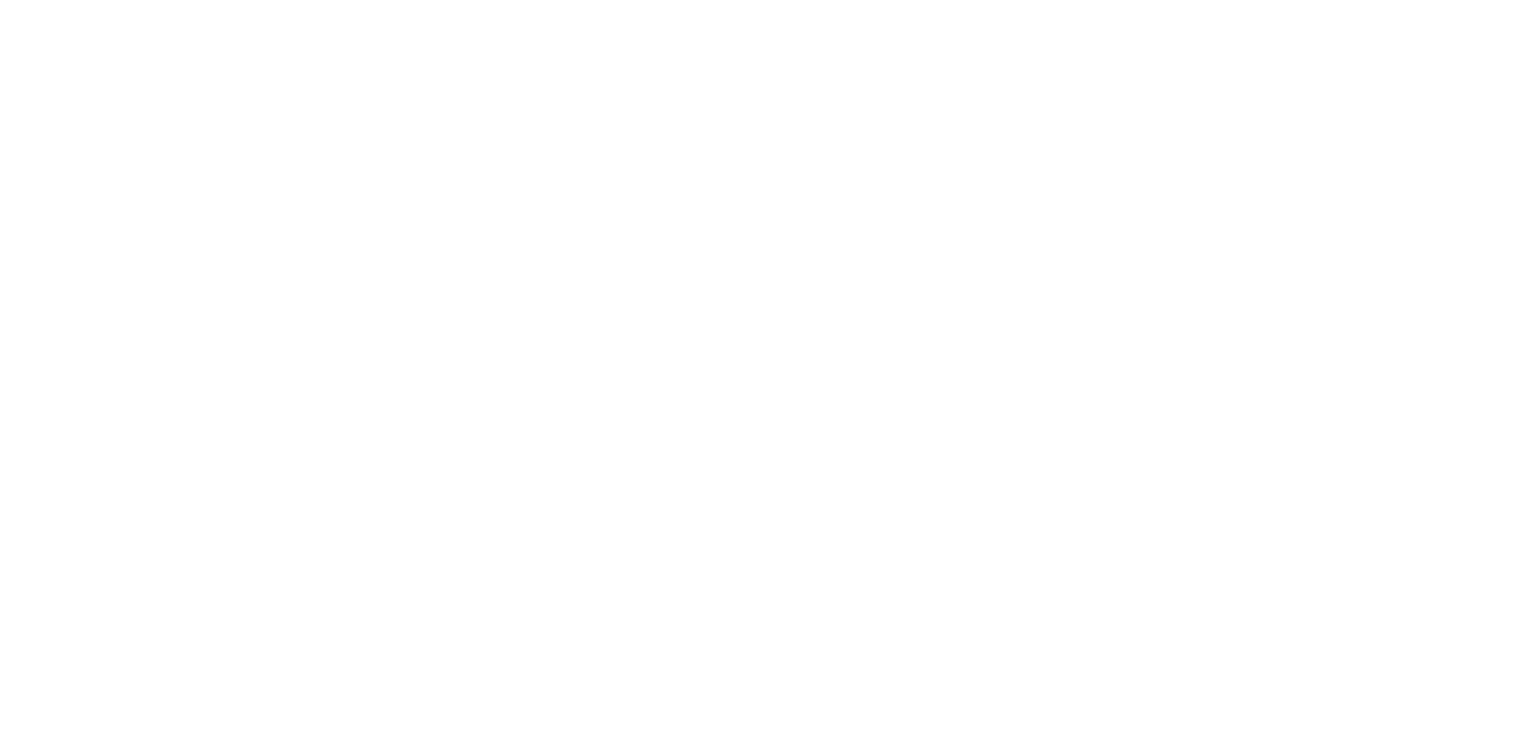 scroll, scrollTop: 0, scrollLeft: 0, axis: both 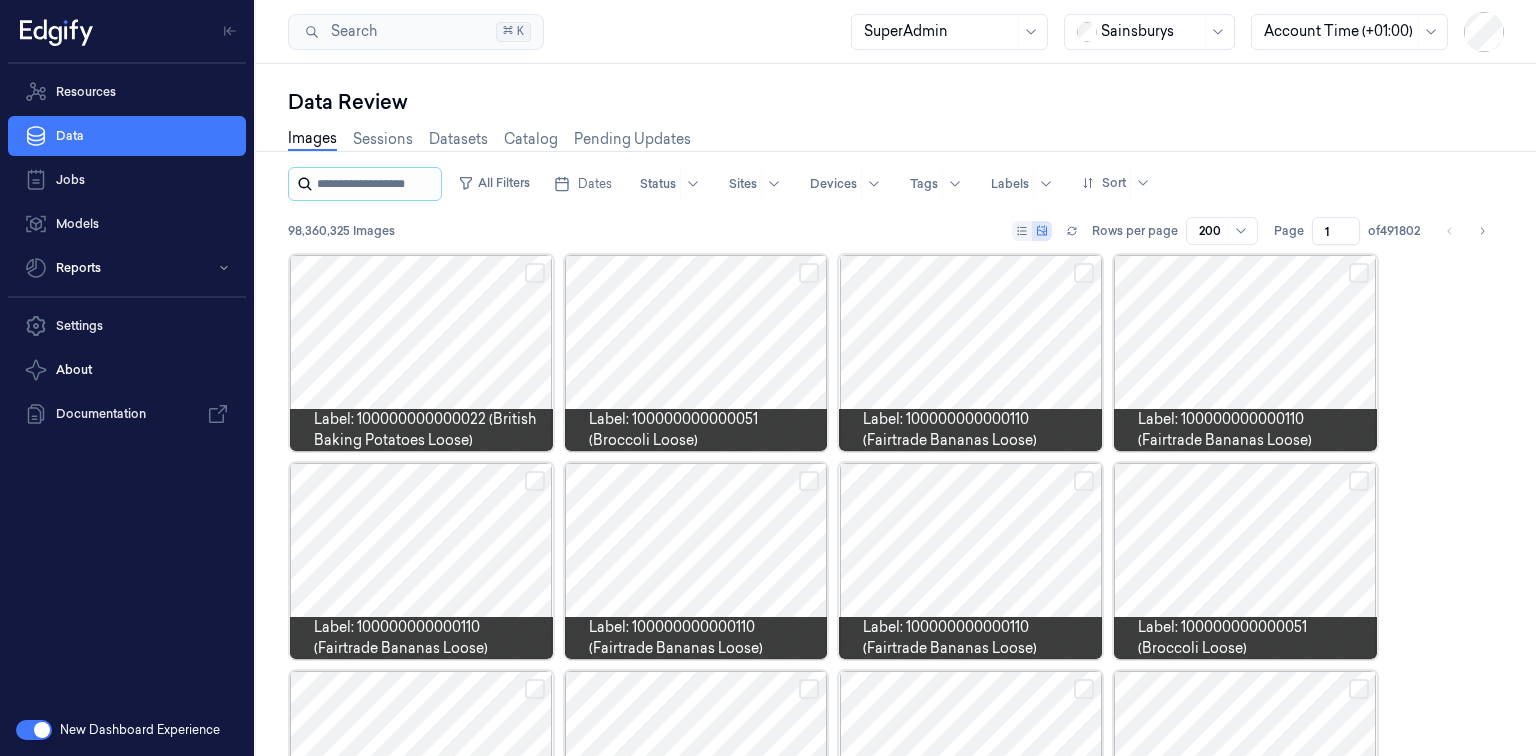 click at bounding box center (377, 184) 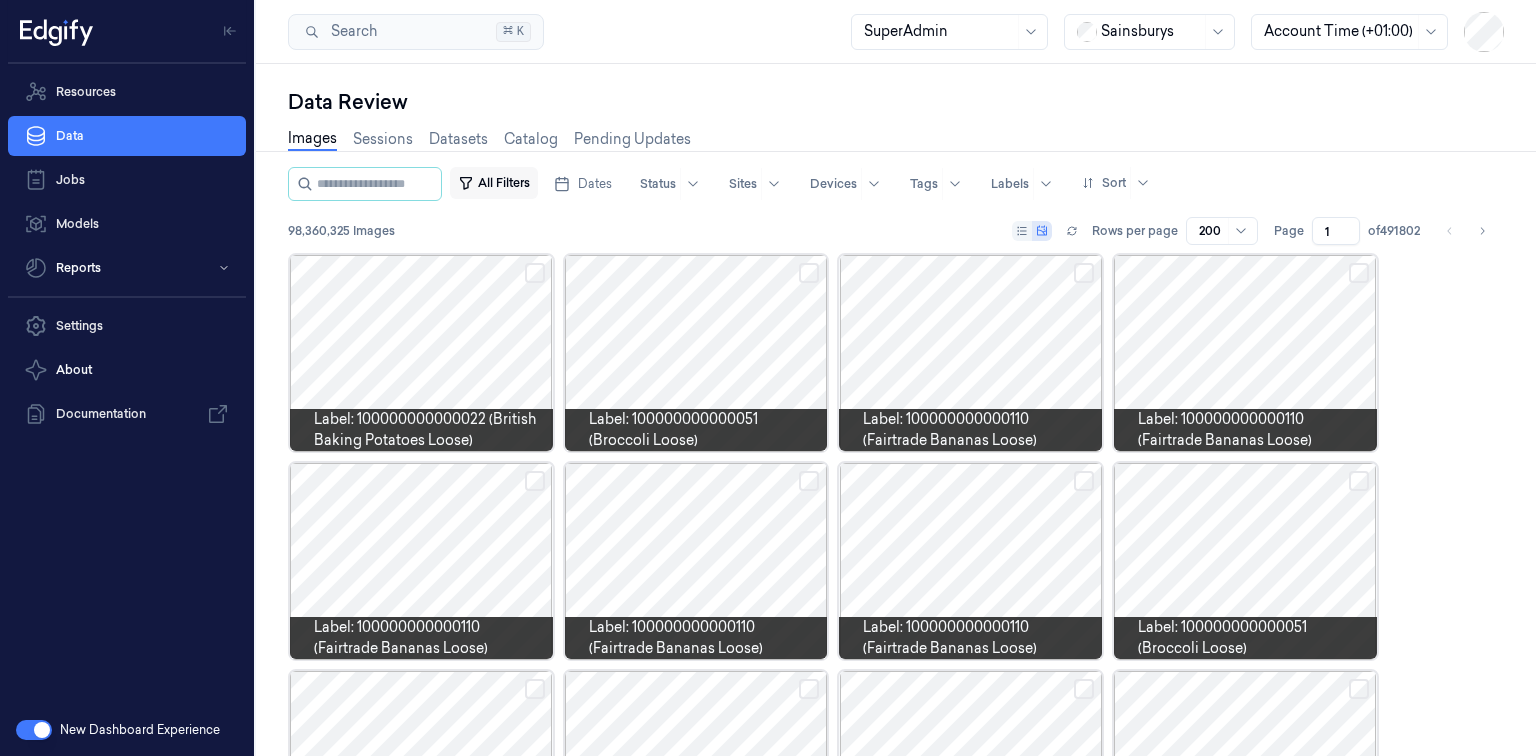 click on "All Filters" at bounding box center [494, 183] 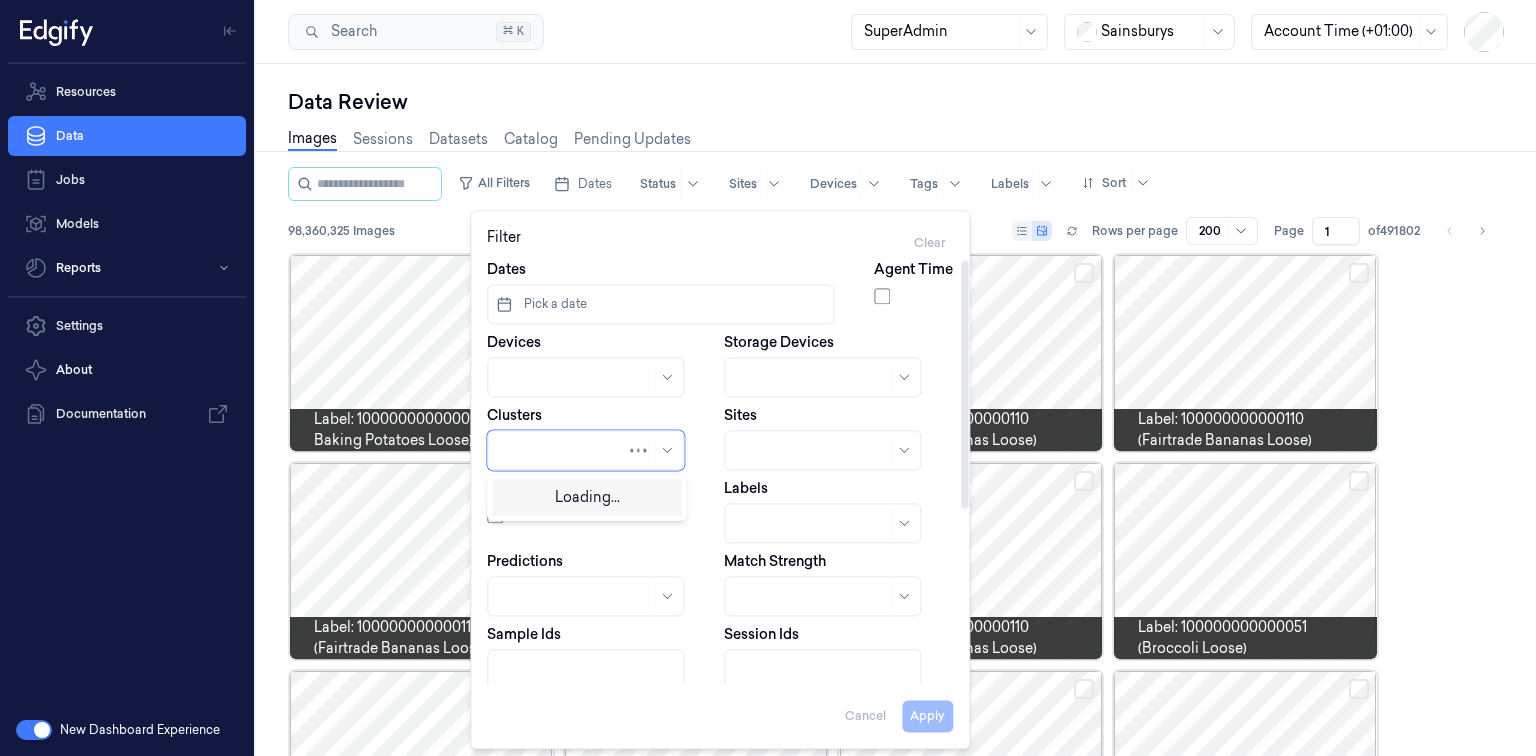 click at bounding box center (563, 450) 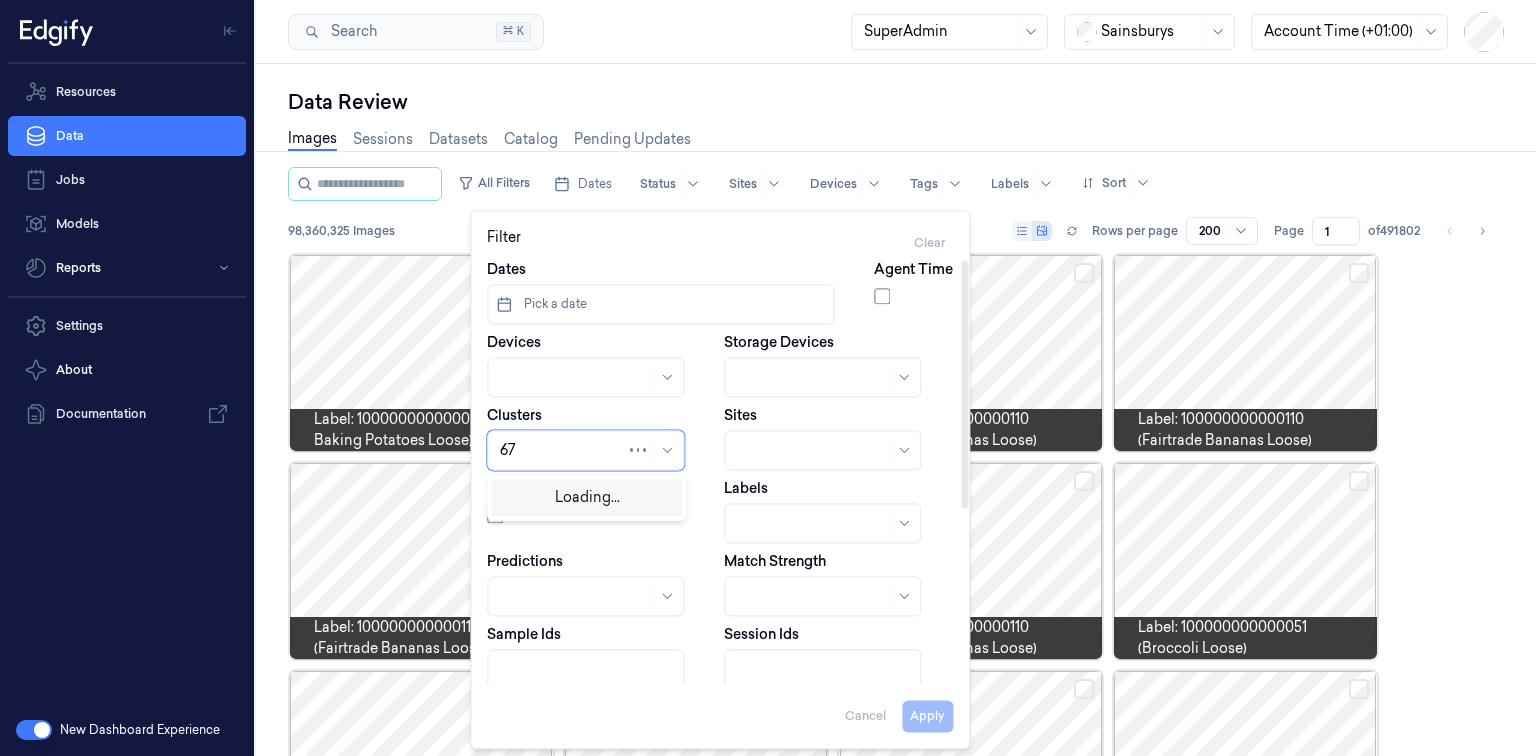type on "678" 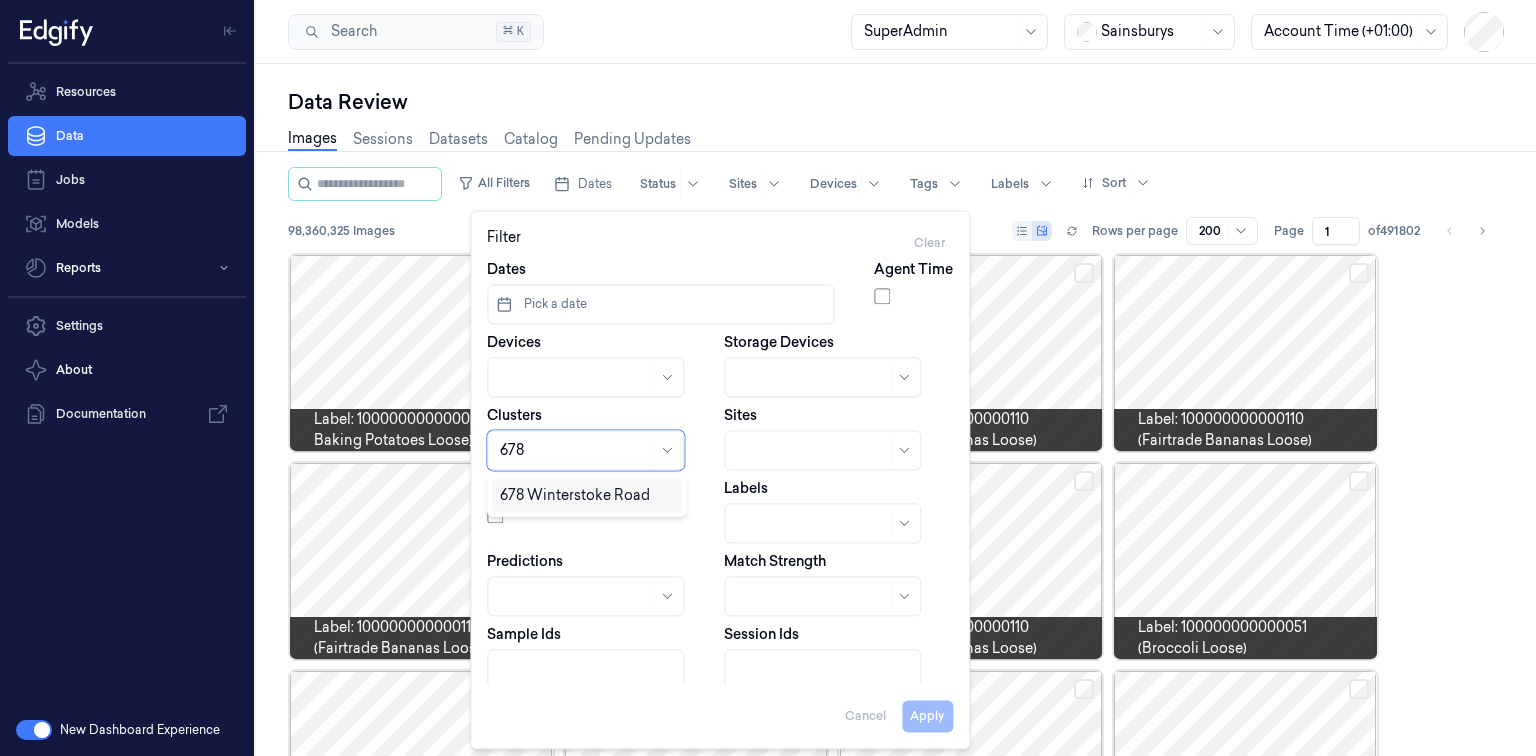 click on "678 Winterstoke Road" at bounding box center (575, 495) 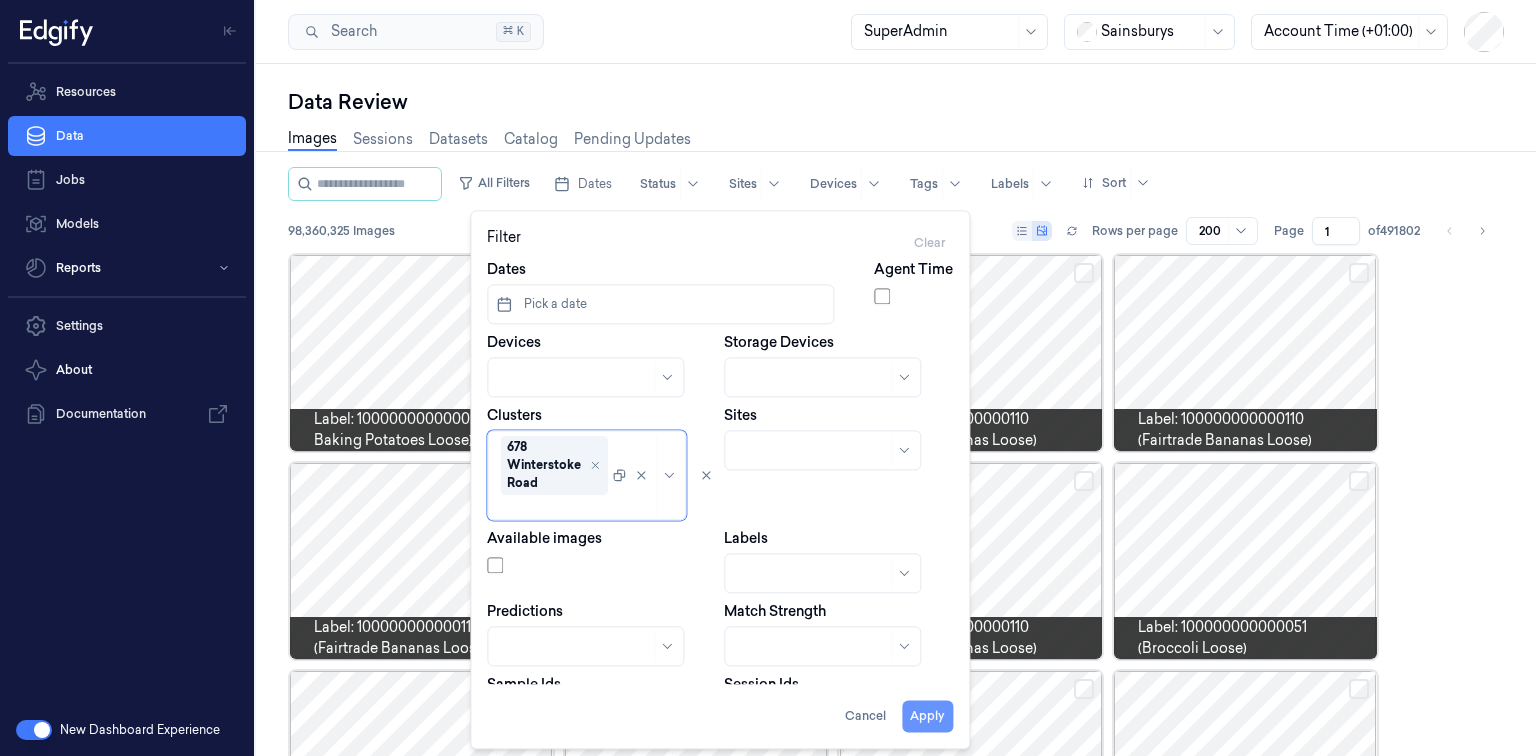 click on "Apply" at bounding box center [927, 717] 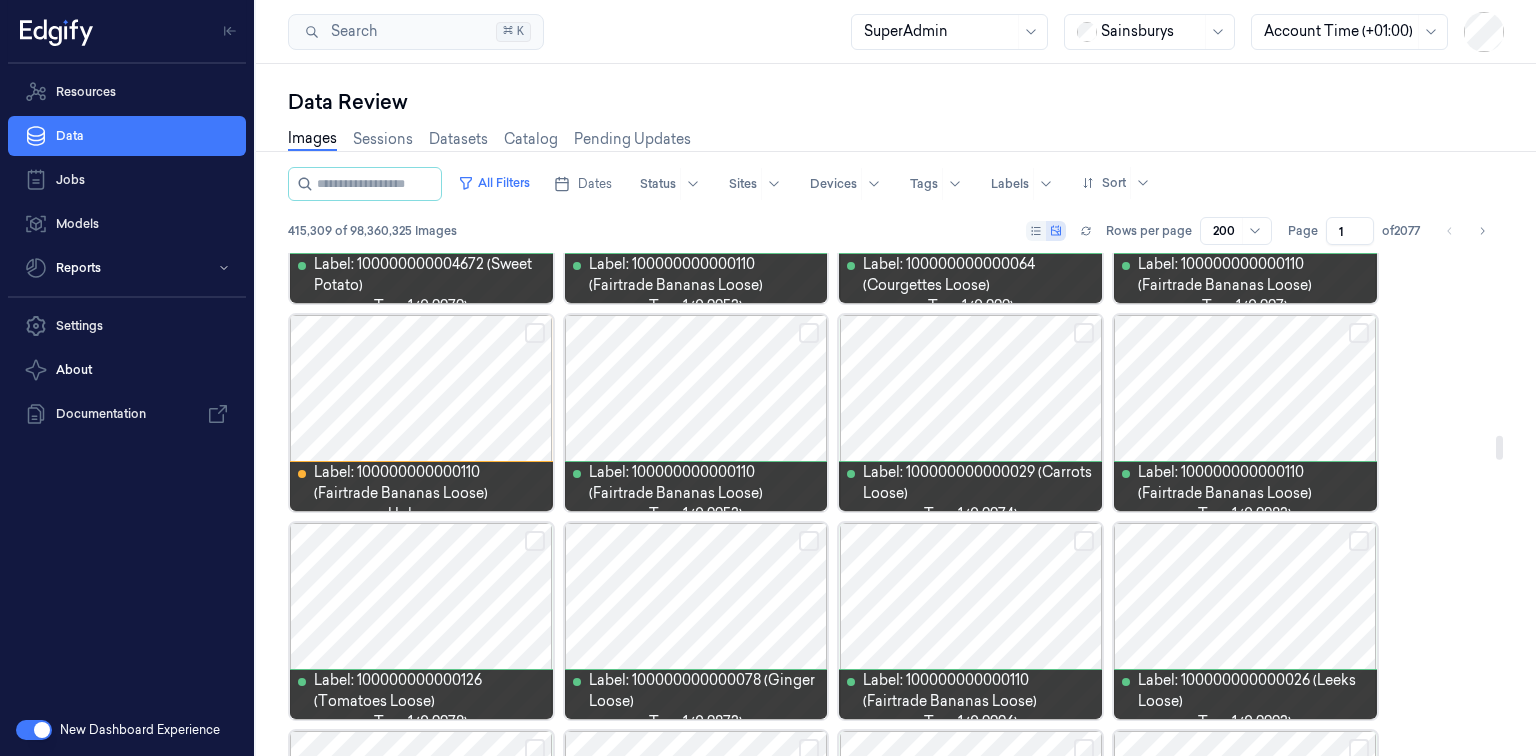 scroll, scrollTop: 3680, scrollLeft: 0, axis: vertical 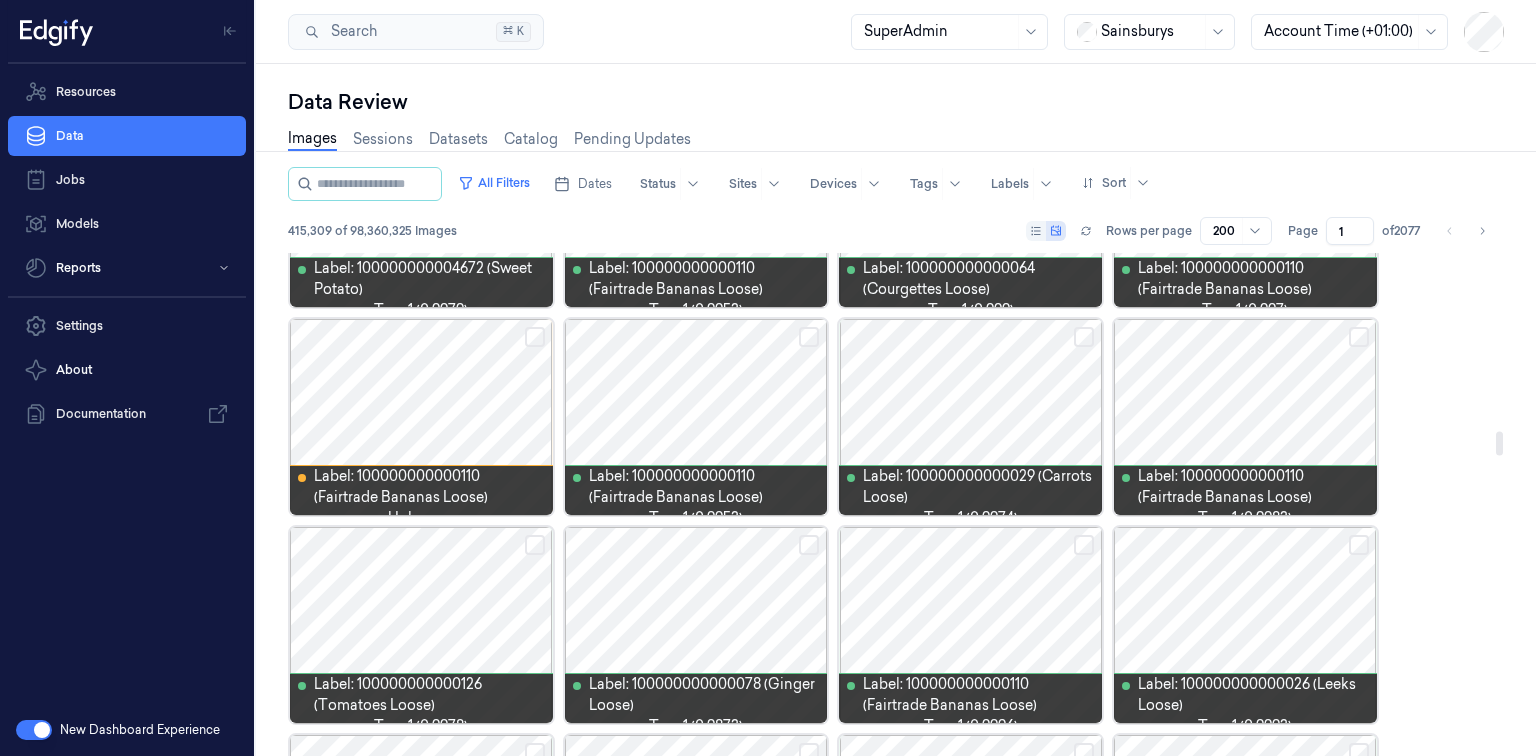 click at bounding box center (421, 417) 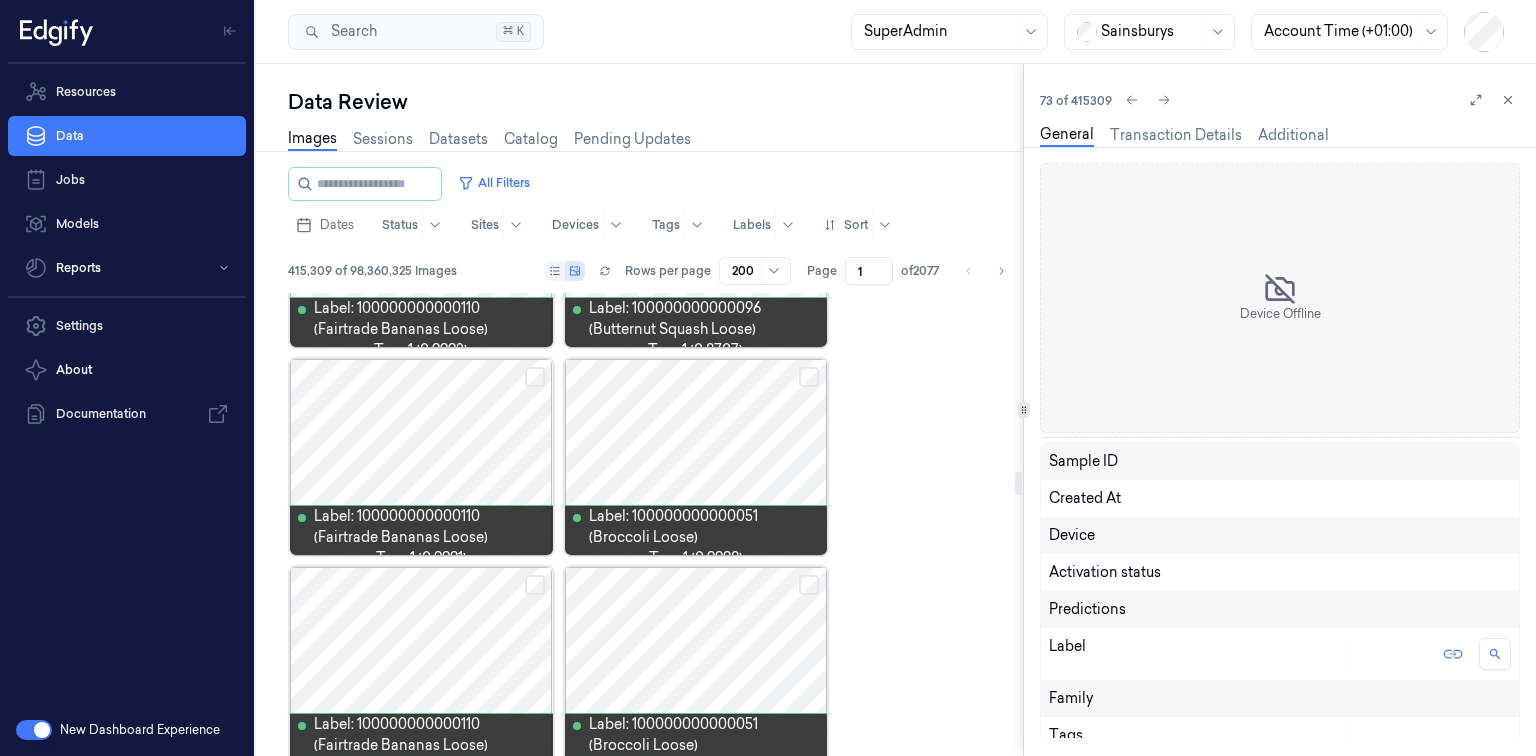 scroll, scrollTop: 0, scrollLeft: 0, axis: both 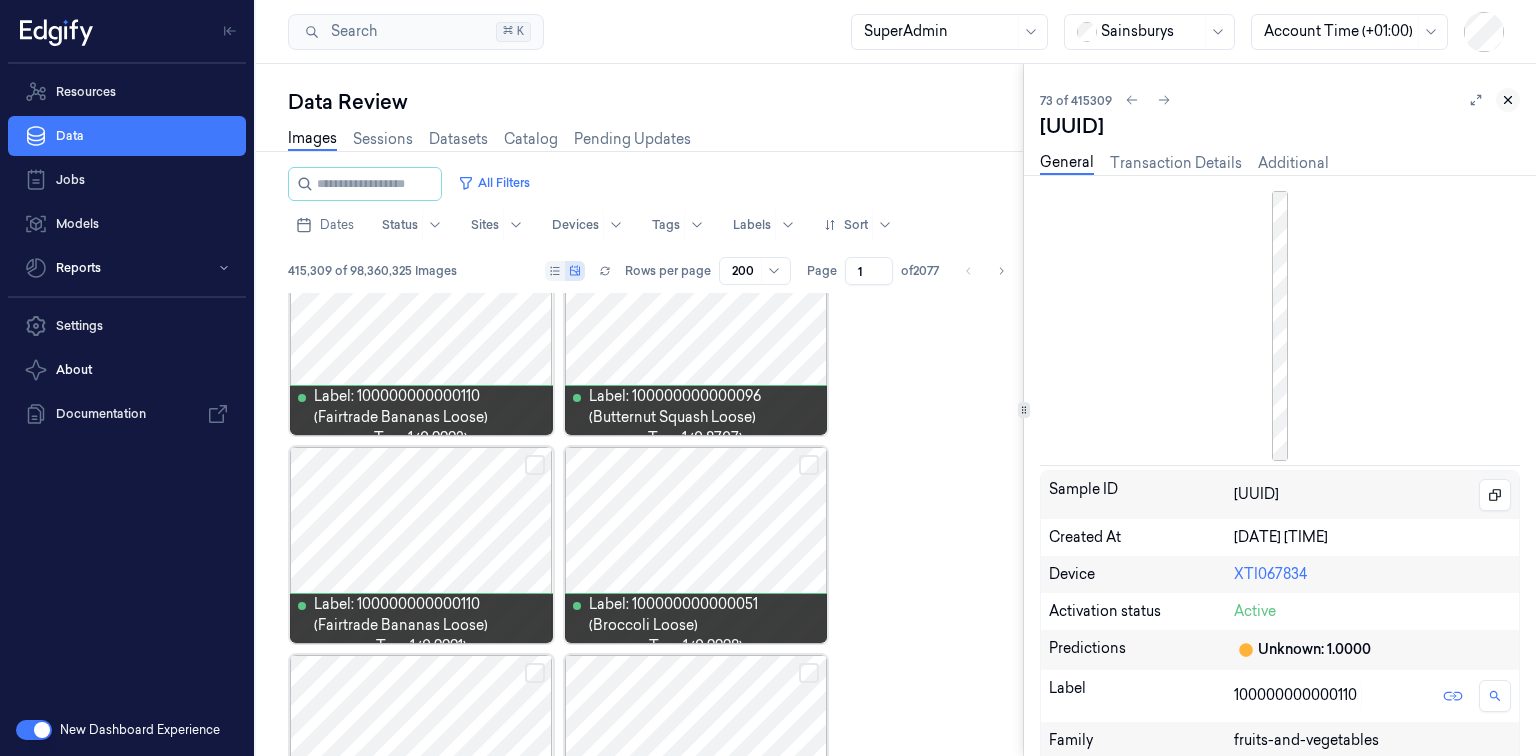 click at bounding box center (1508, 100) 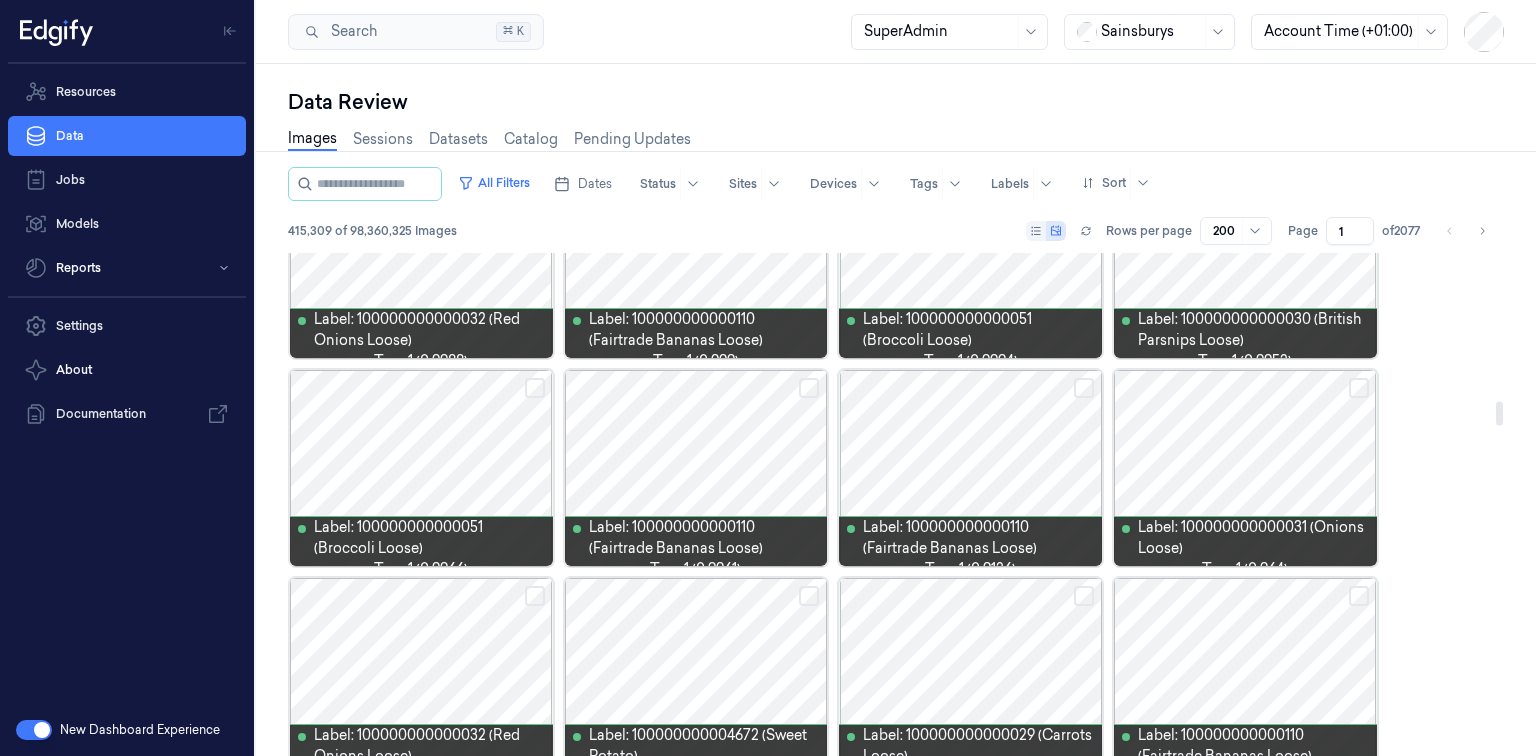 scroll, scrollTop: 3000, scrollLeft: 0, axis: vertical 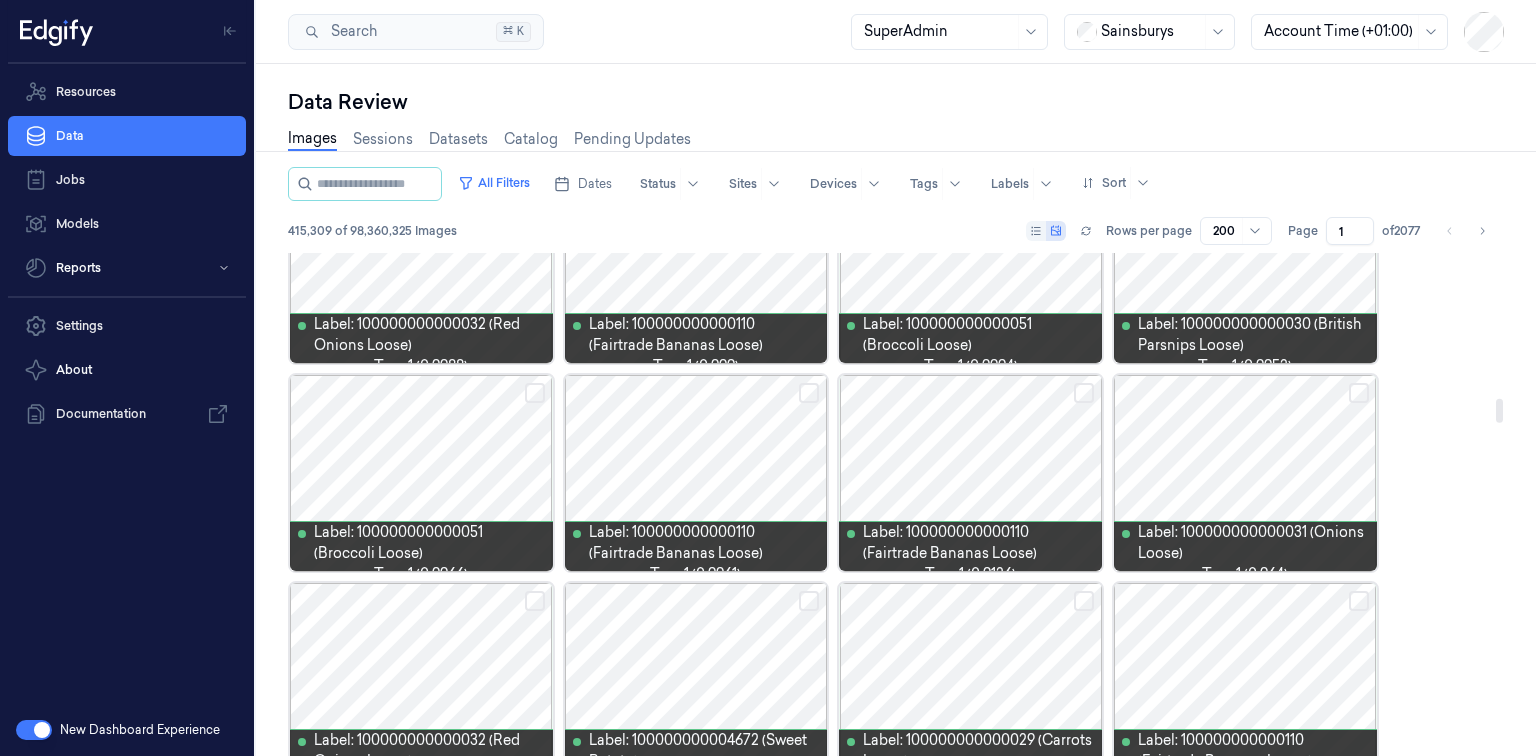 click at bounding box center (1245, 473) 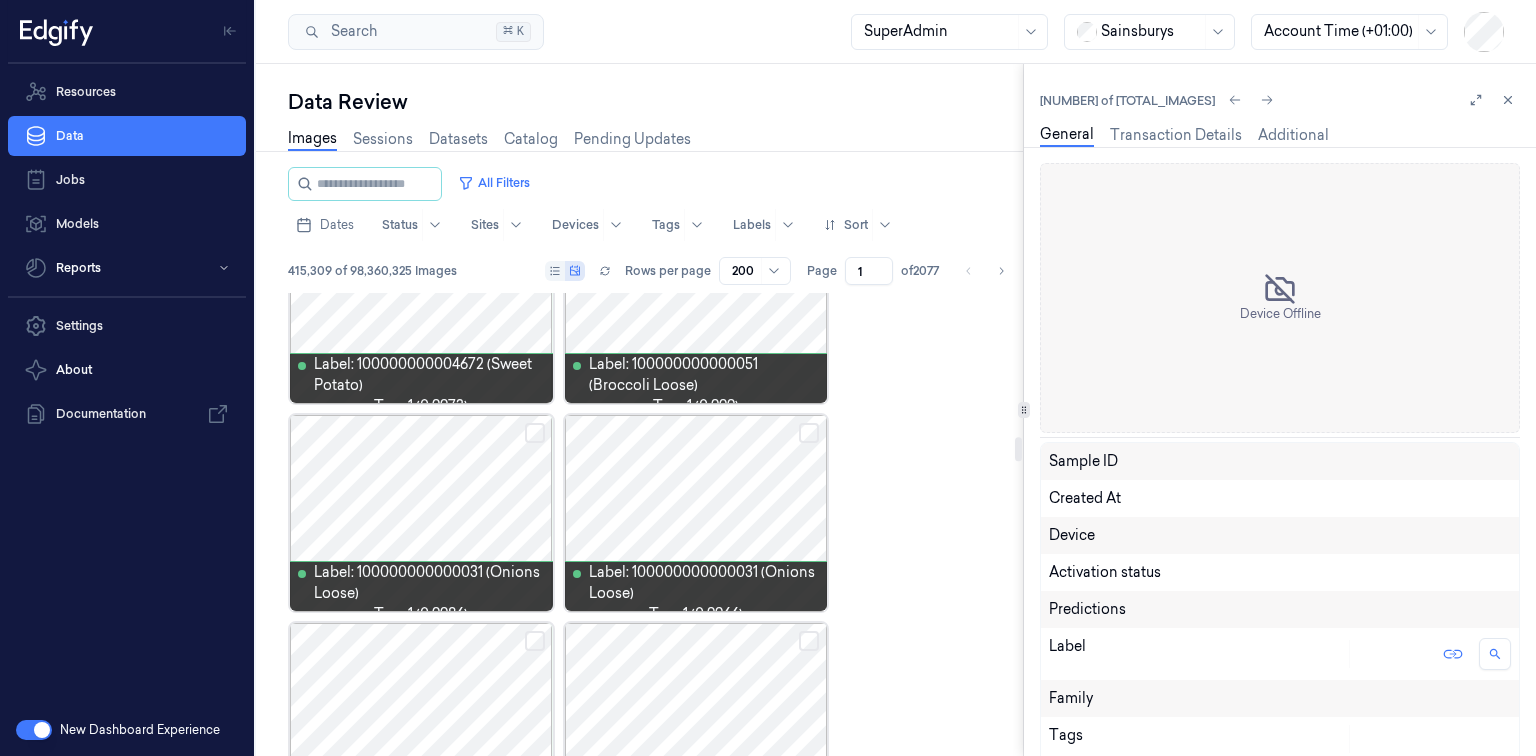 scroll, scrollTop: 4424, scrollLeft: 0, axis: vertical 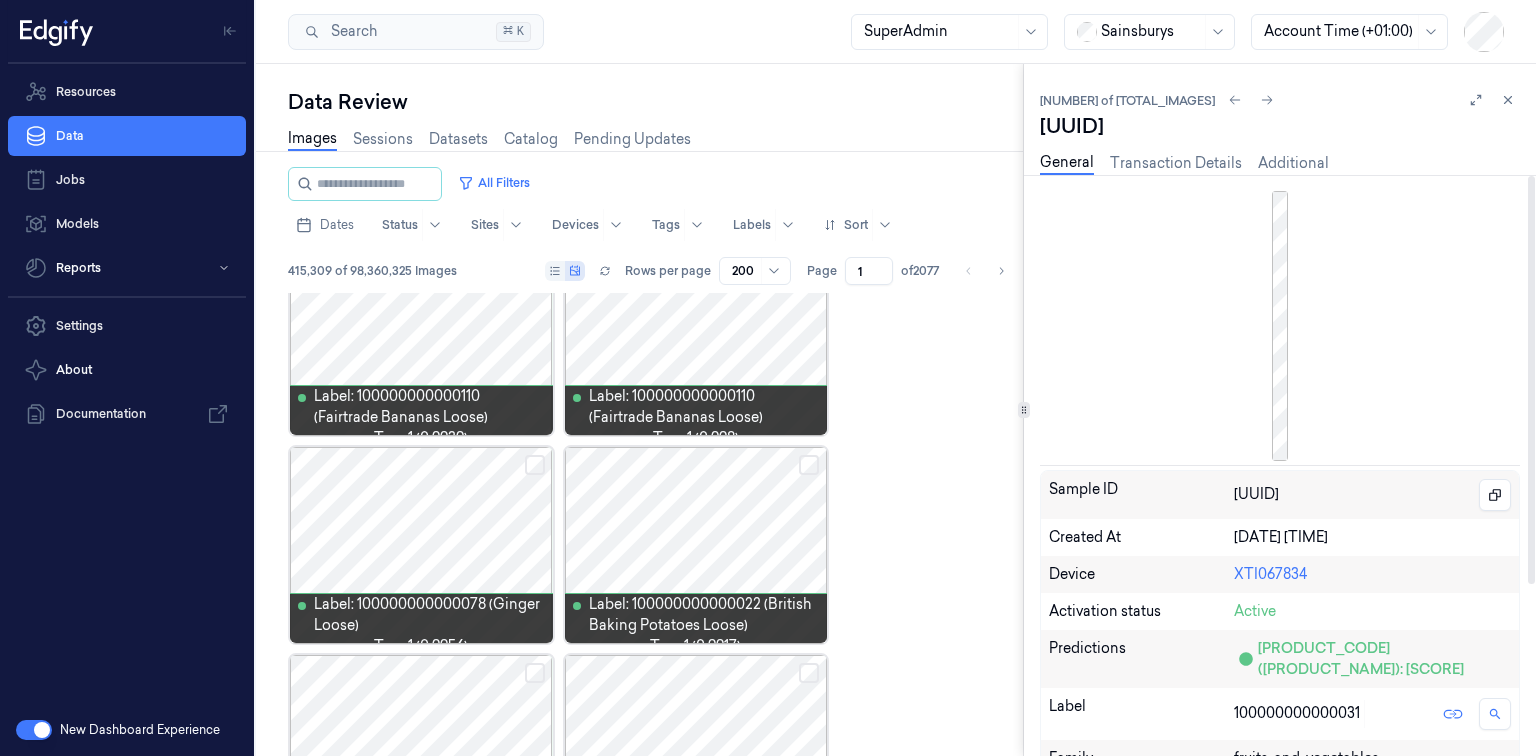 click at bounding box center (1280, 326) 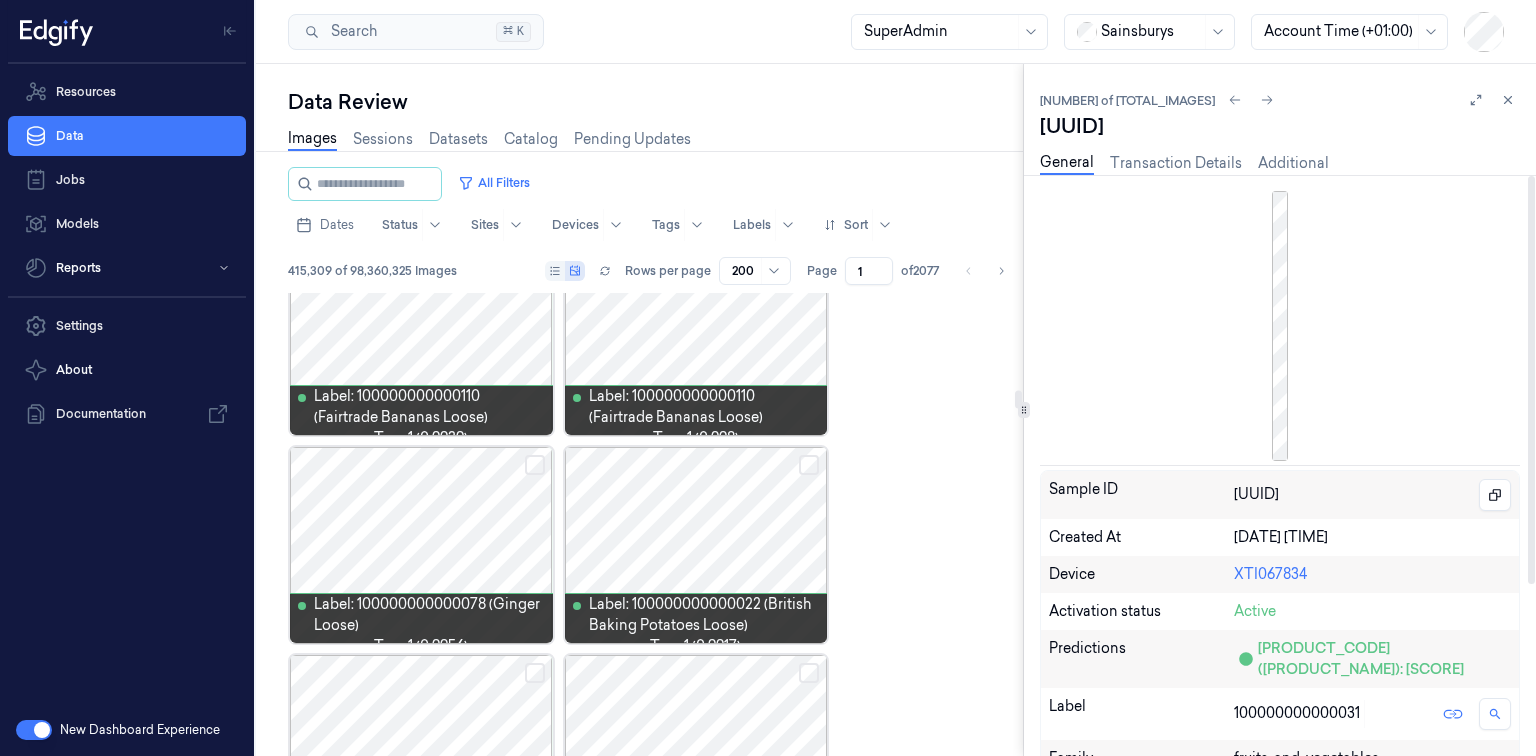 click at bounding box center (1280, 326) 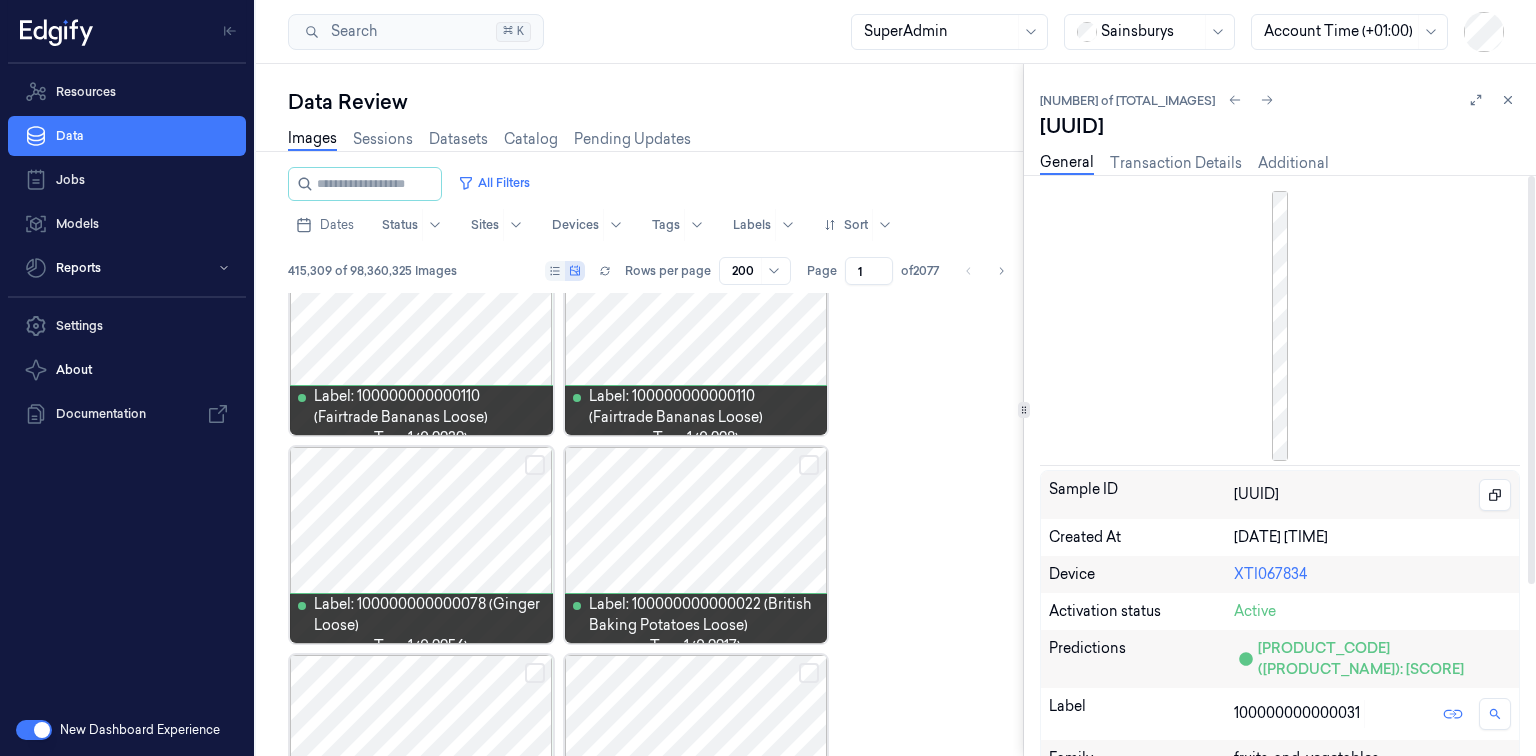 click at bounding box center [1280, 326] 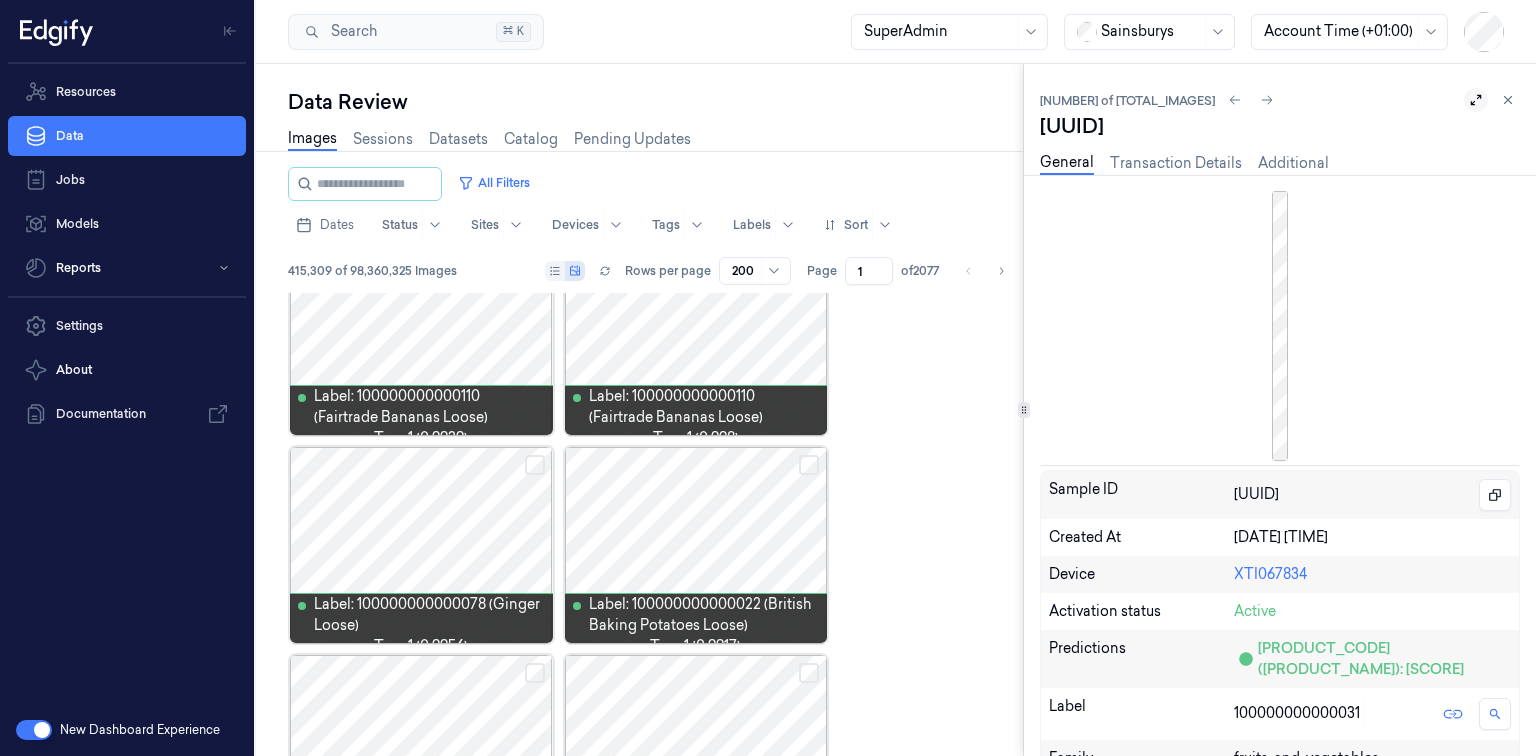 click 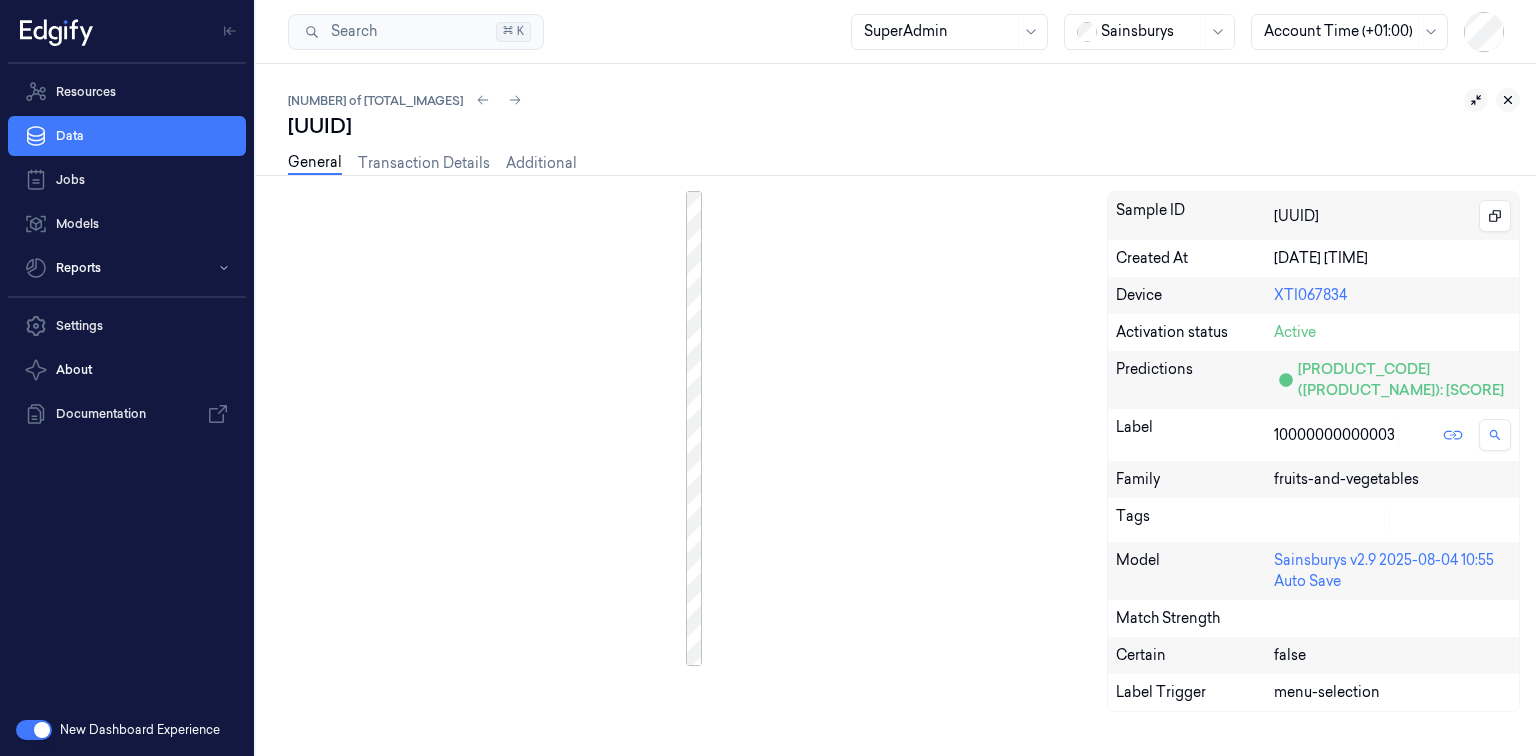 click 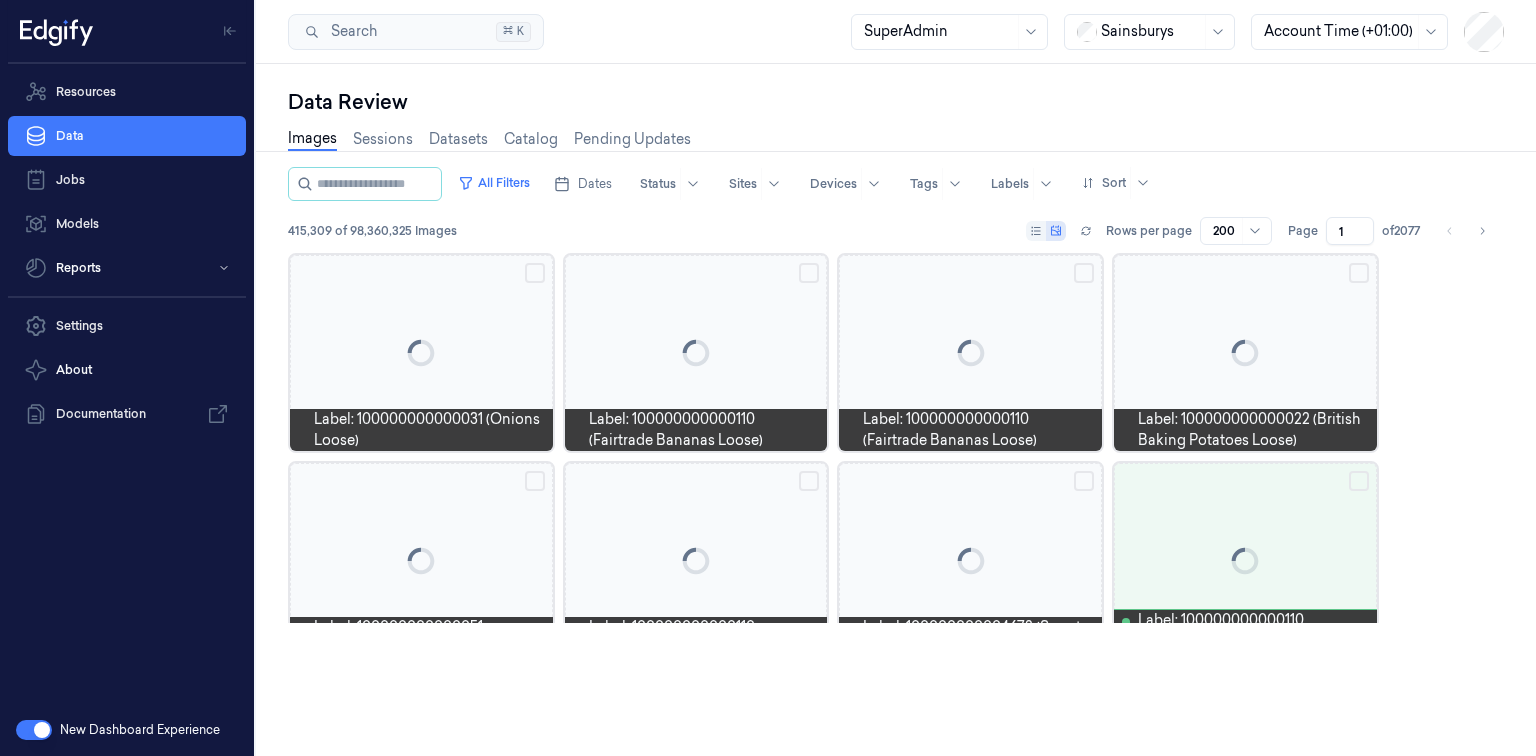 scroll, scrollTop: 0, scrollLeft: 0, axis: both 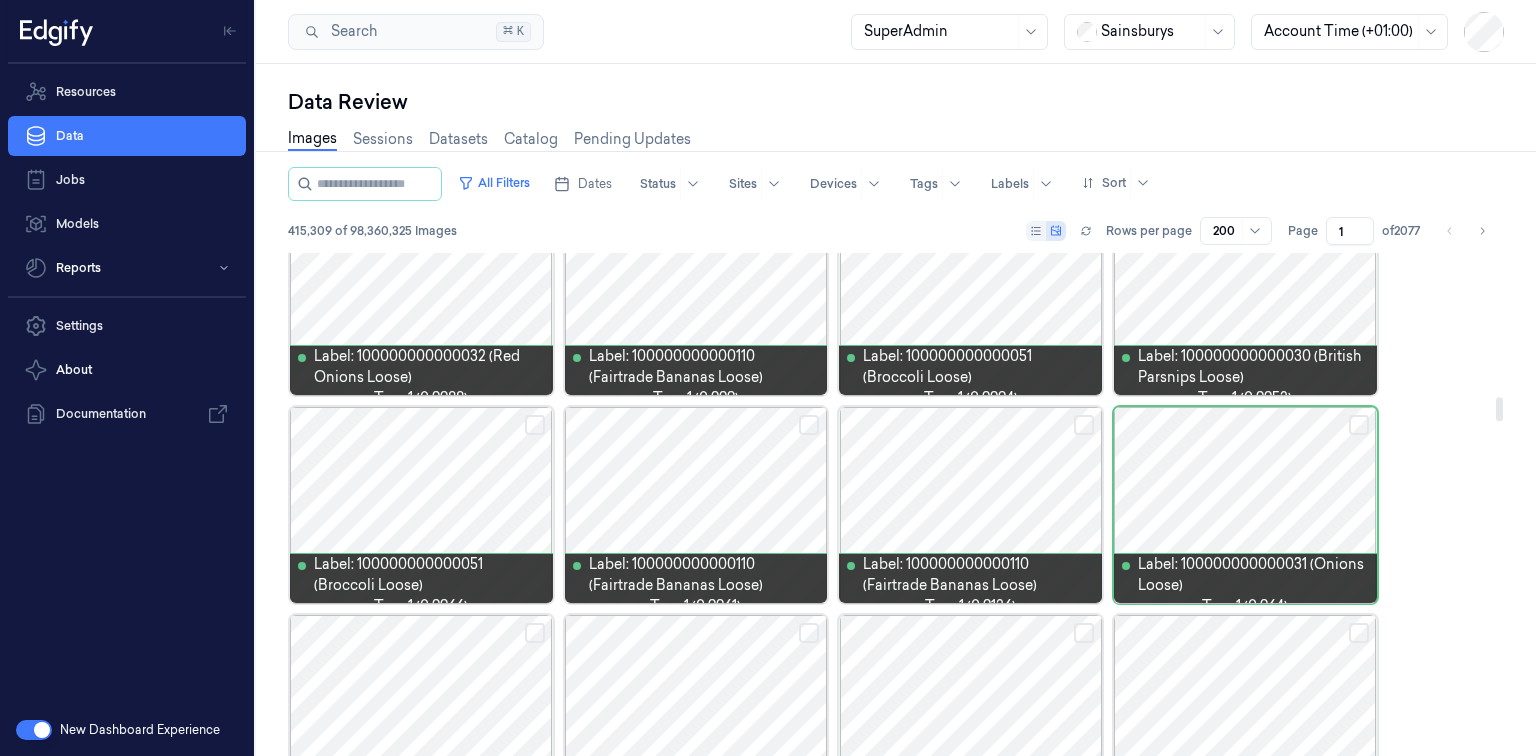 click at bounding box center (1245, 505) 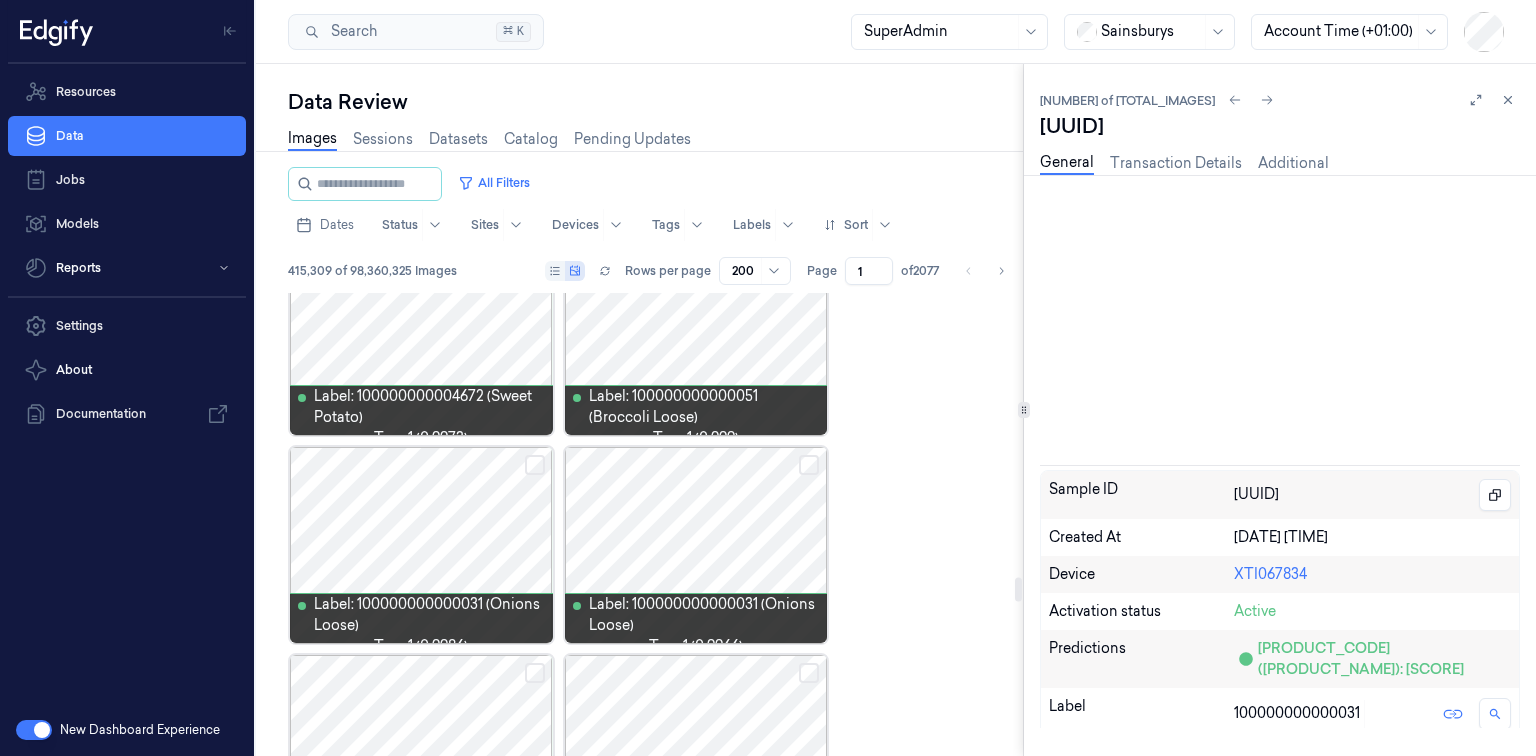 scroll, scrollTop: 0, scrollLeft: 0, axis: both 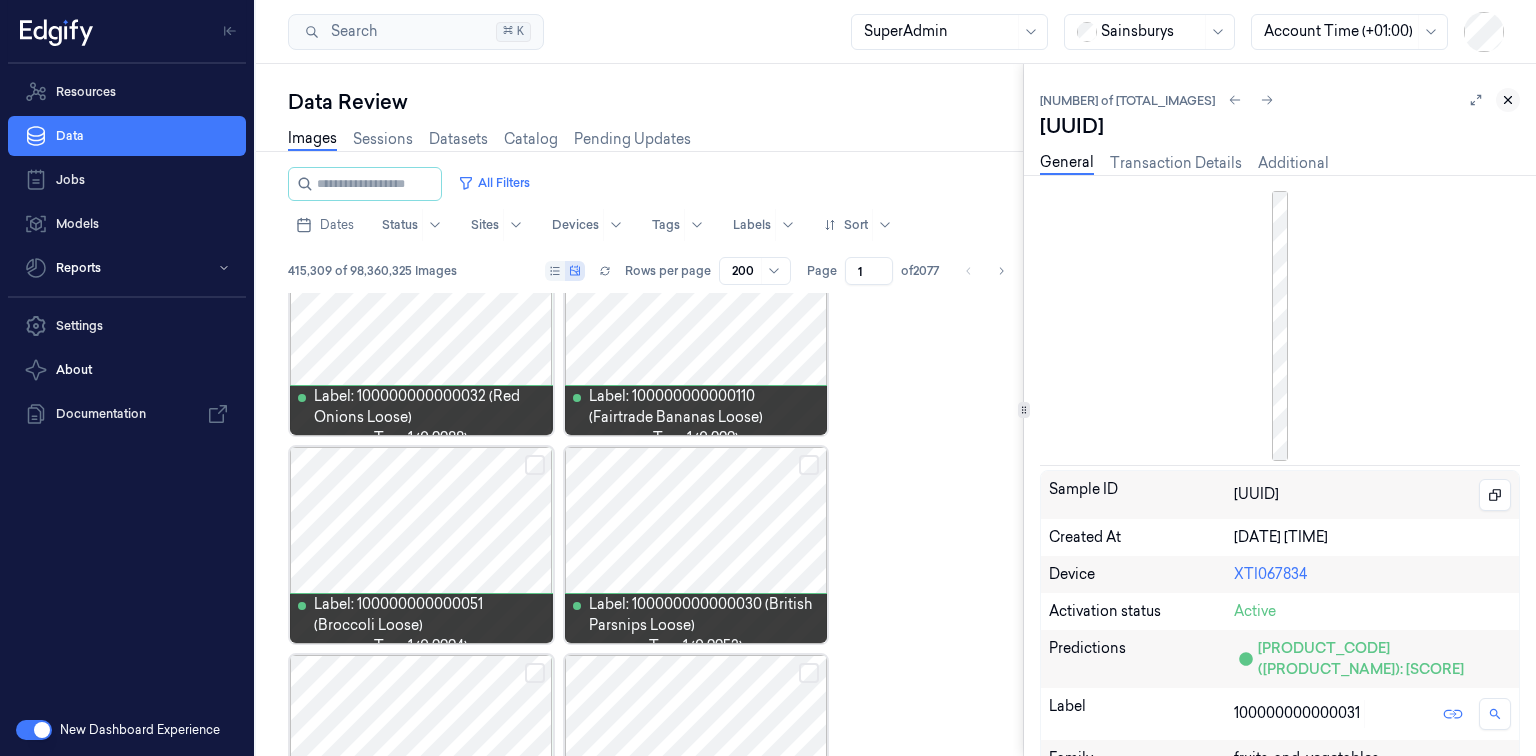 click 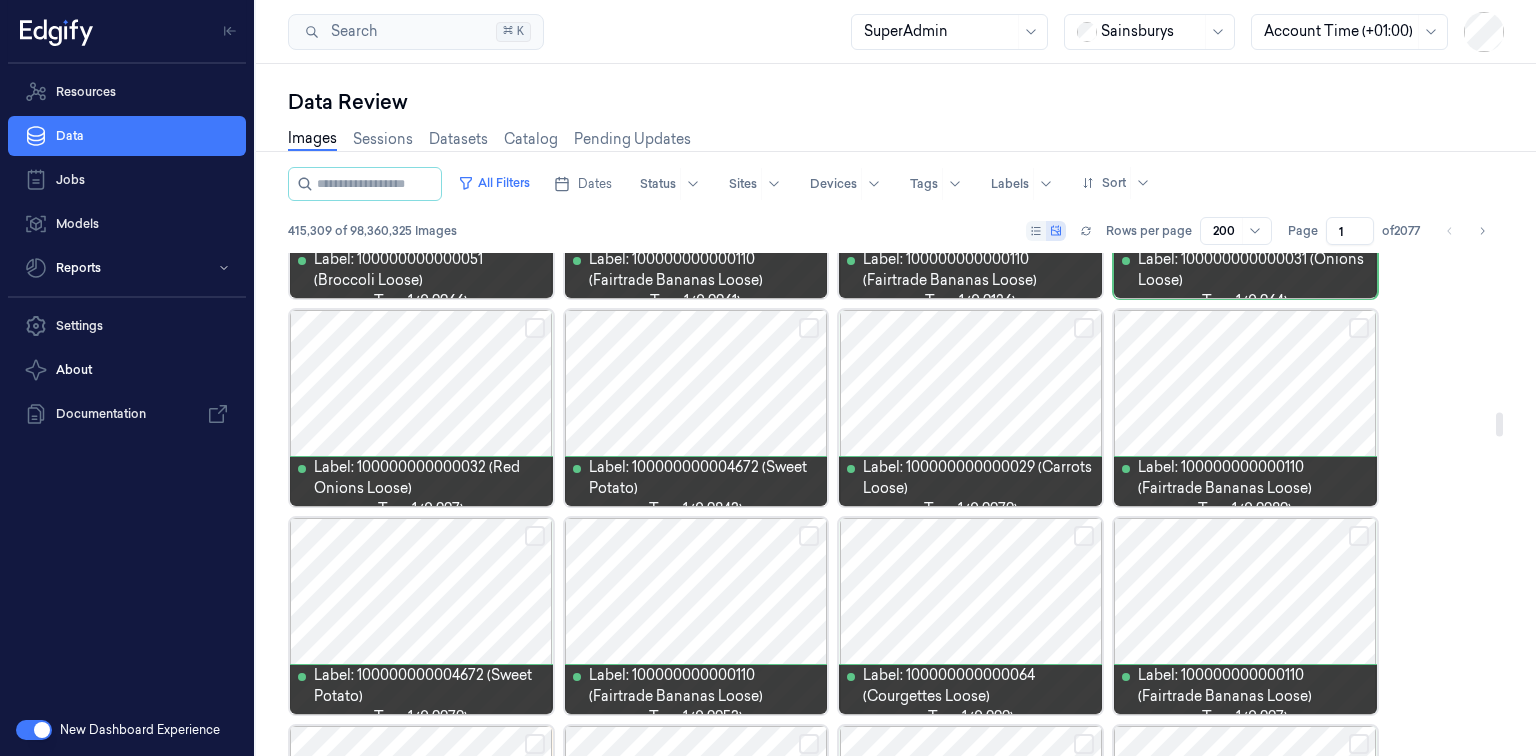 scroll, scrollTop: 3288, scrollLeft: 0, axis: vertical 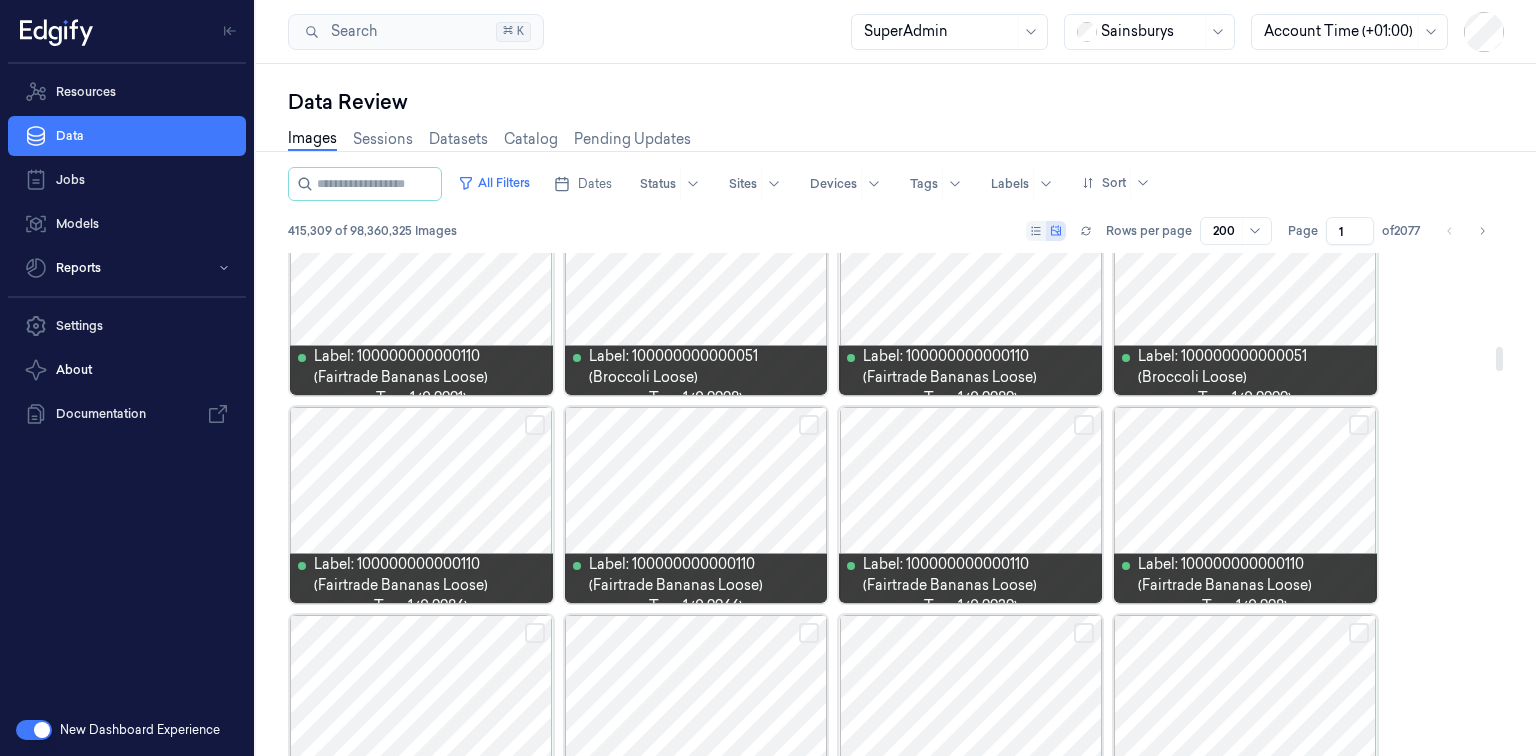 click at bounding box center (696, 505) 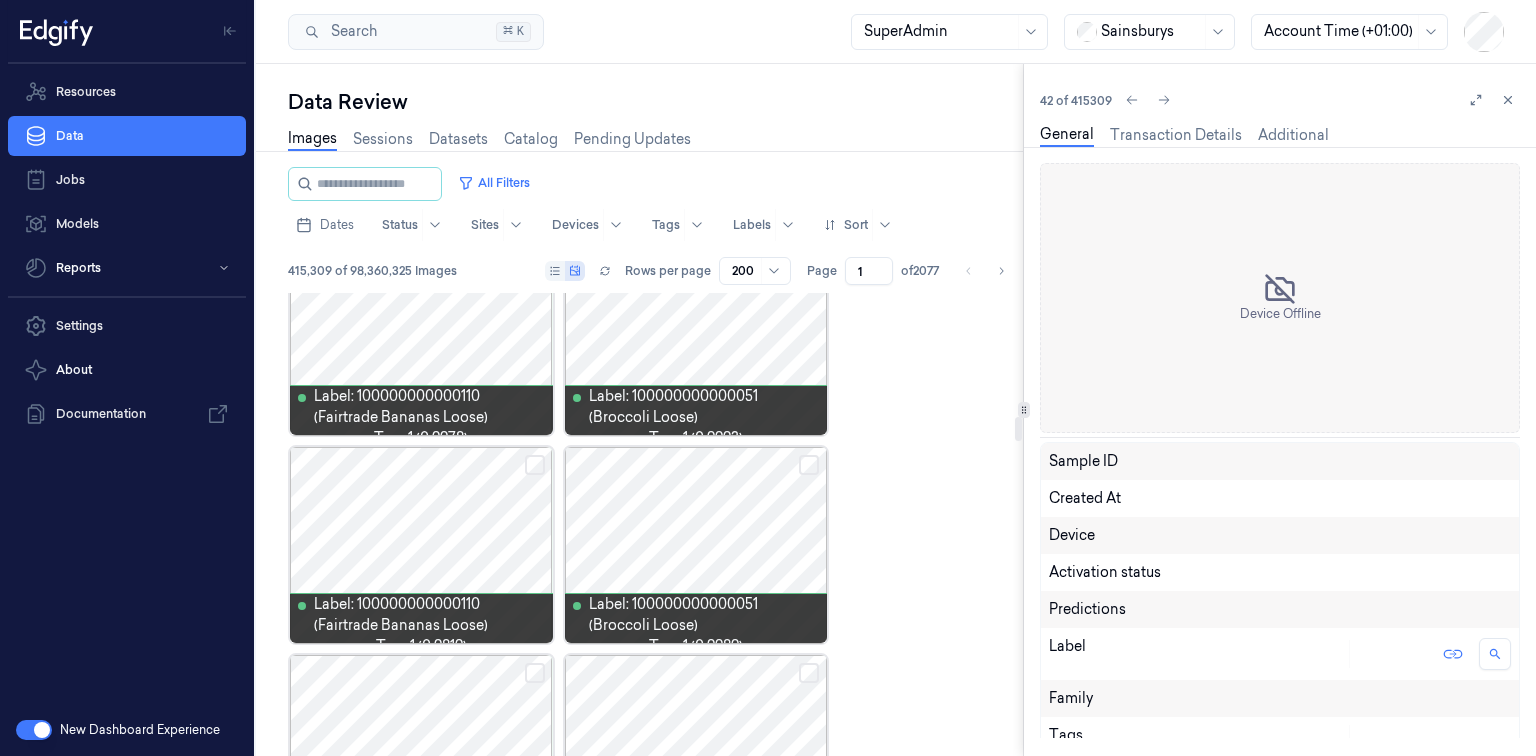 scroll, scrollTop: 0, scrollLeft: 0, axis: both 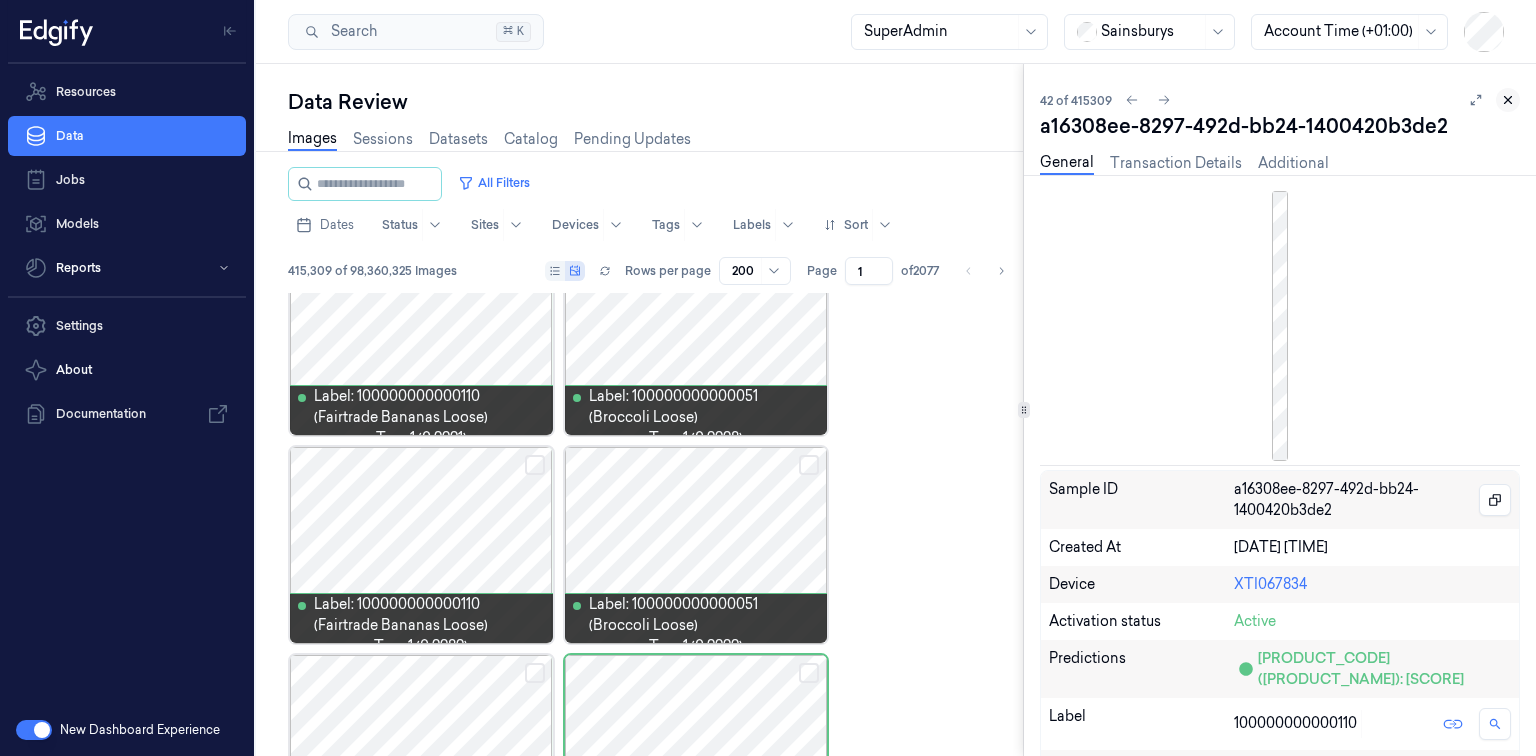 click 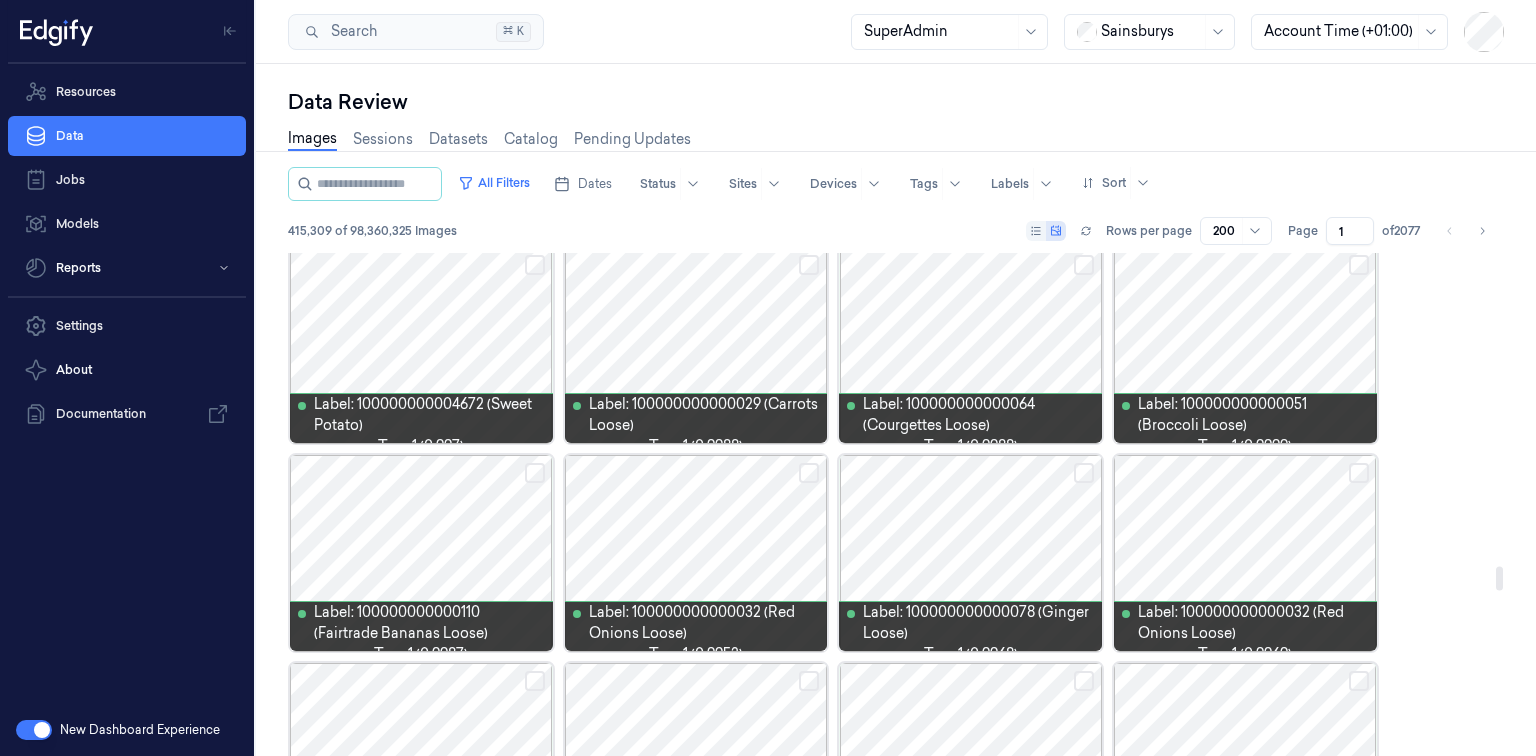 scroll, scrollTop: 6480, scrollLeft: 0, axis: vertical 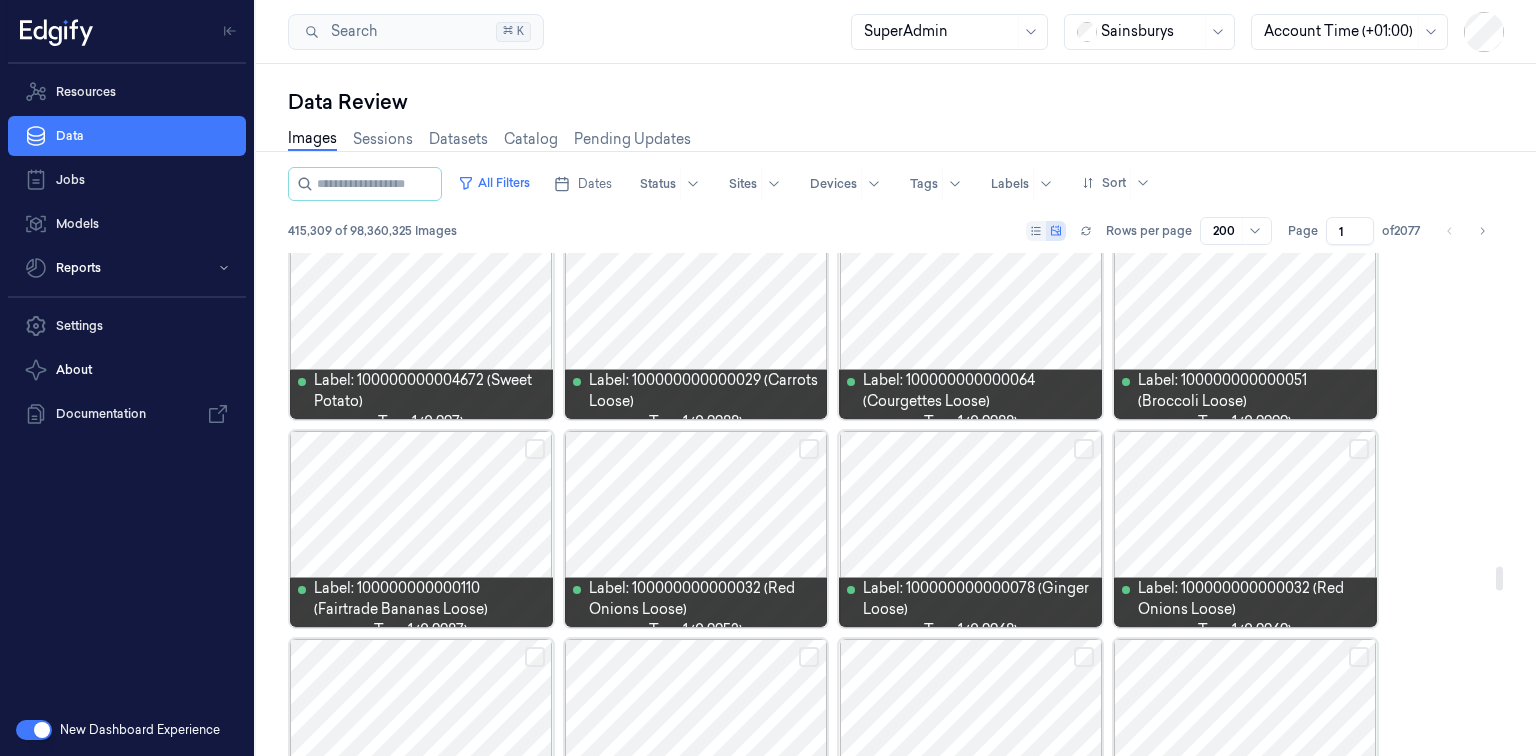 click at bounding box center [696, 529] 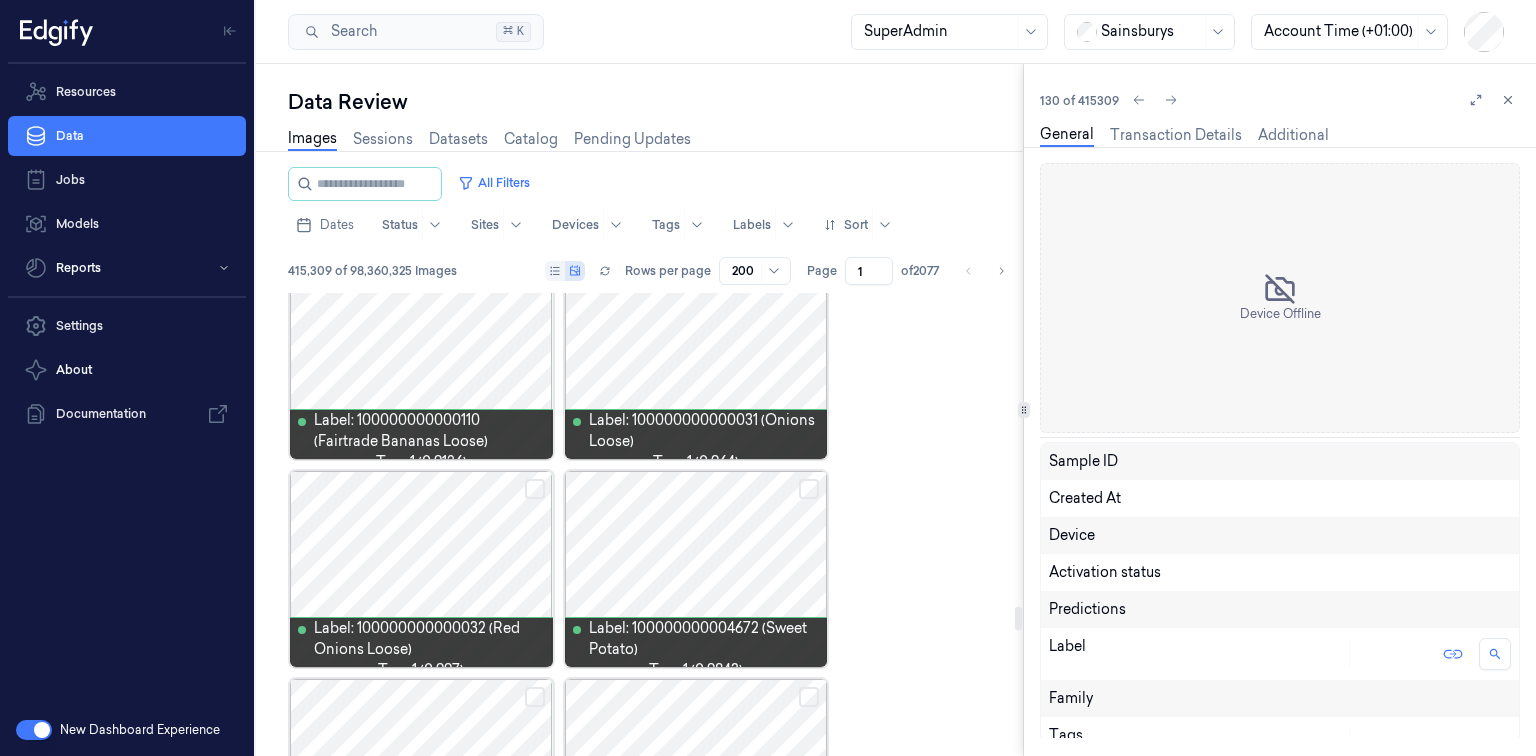 scroll, scrollTop: 0, scrollLeft: 0, axis: both 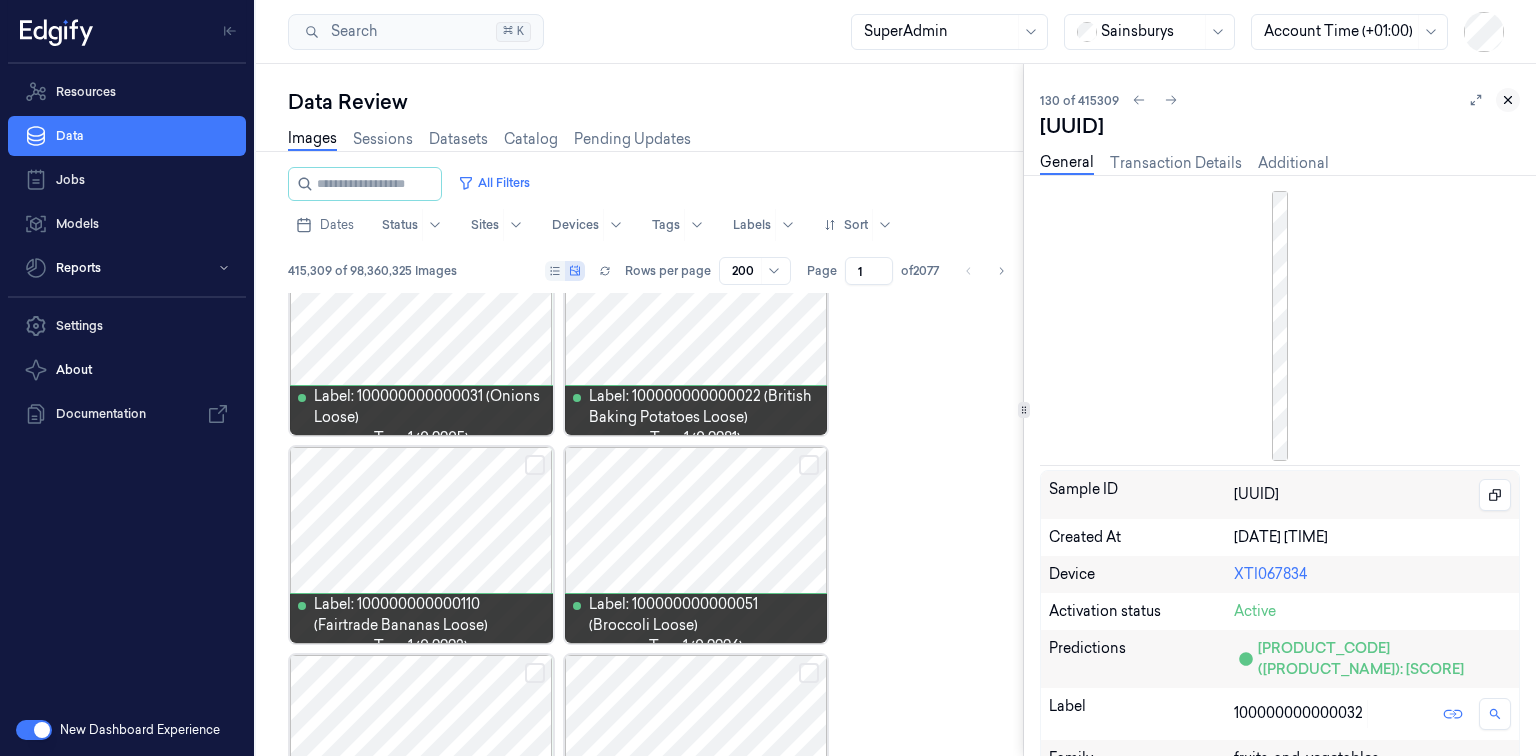 click 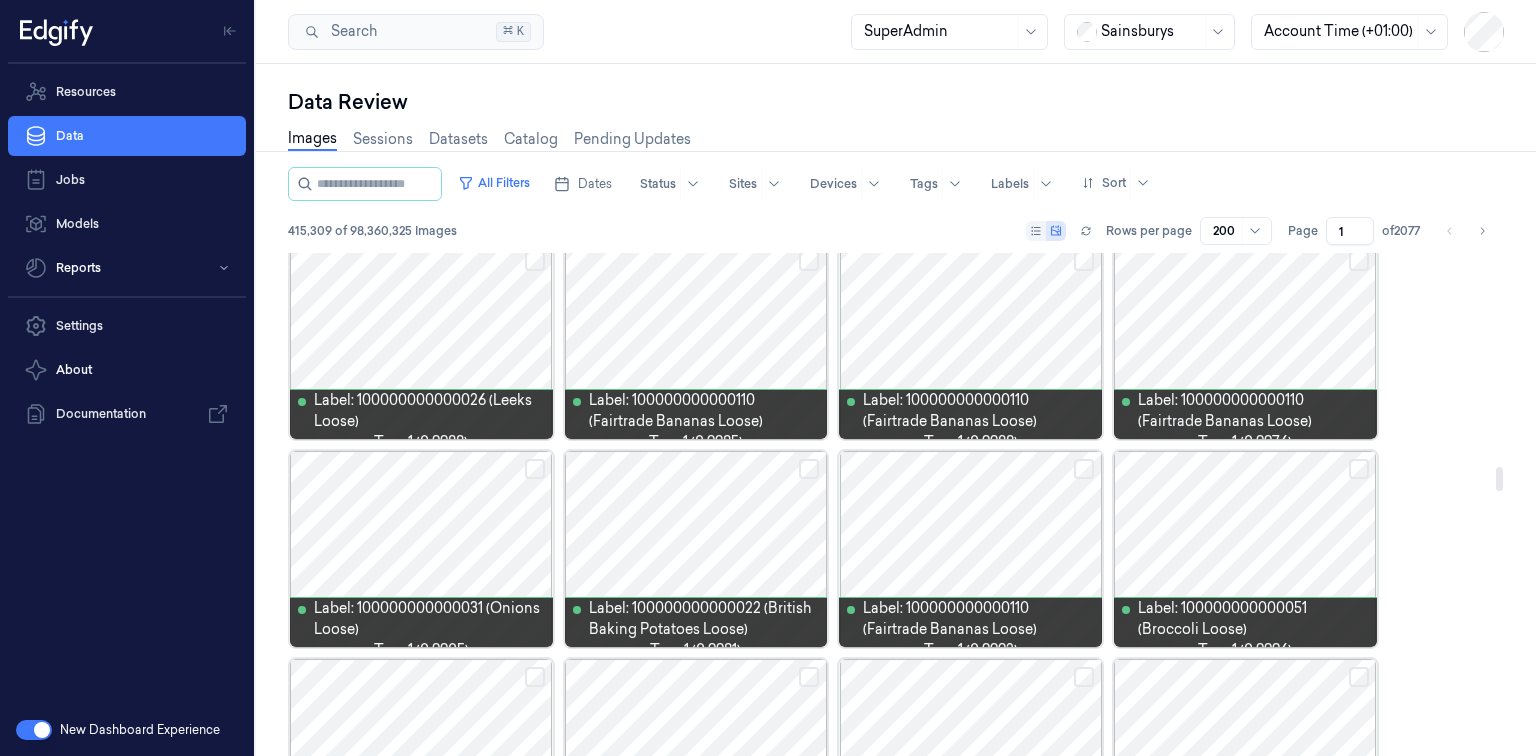 scroll, scrollTop: 4360, scrollLeft: 0, axis: vertical 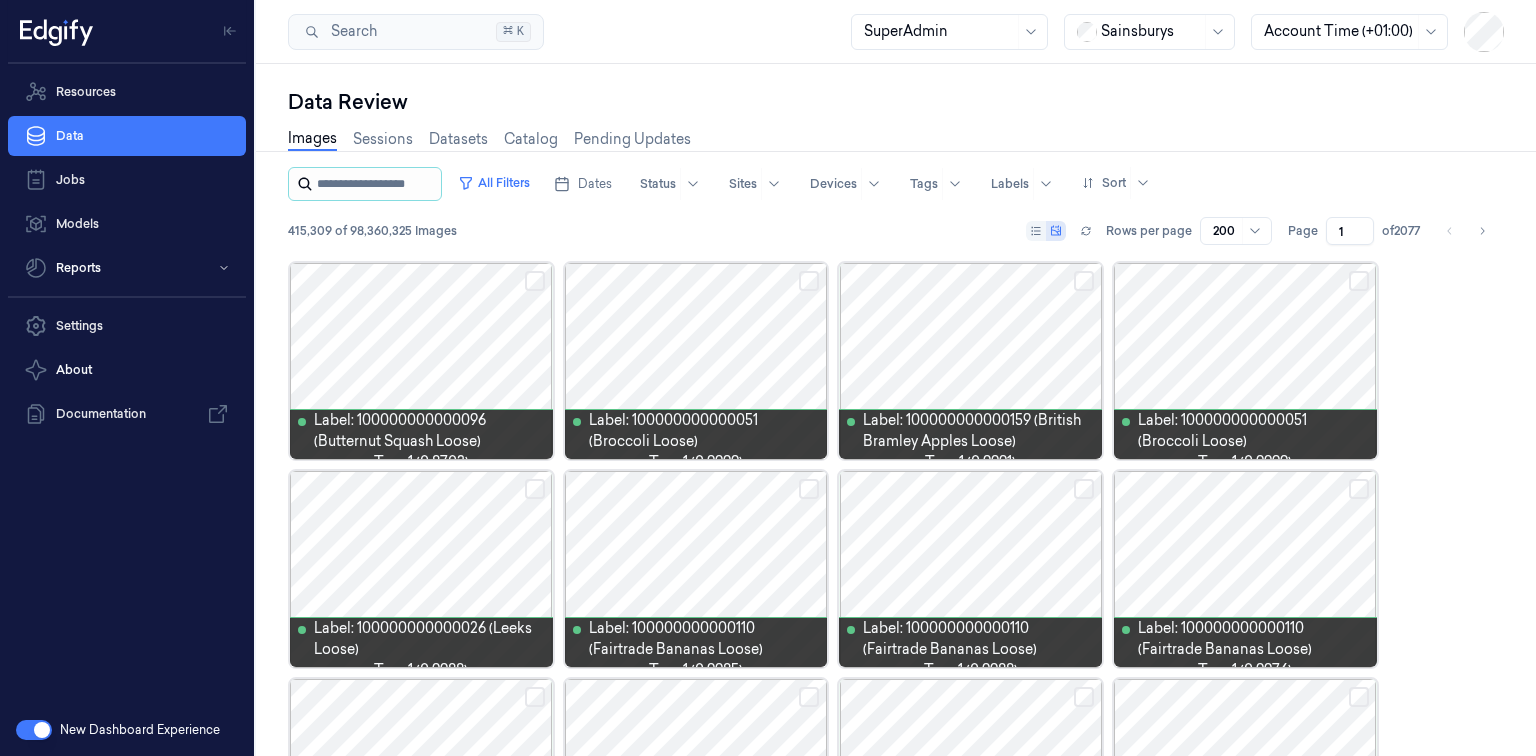 click at bounding box center (377, 184) 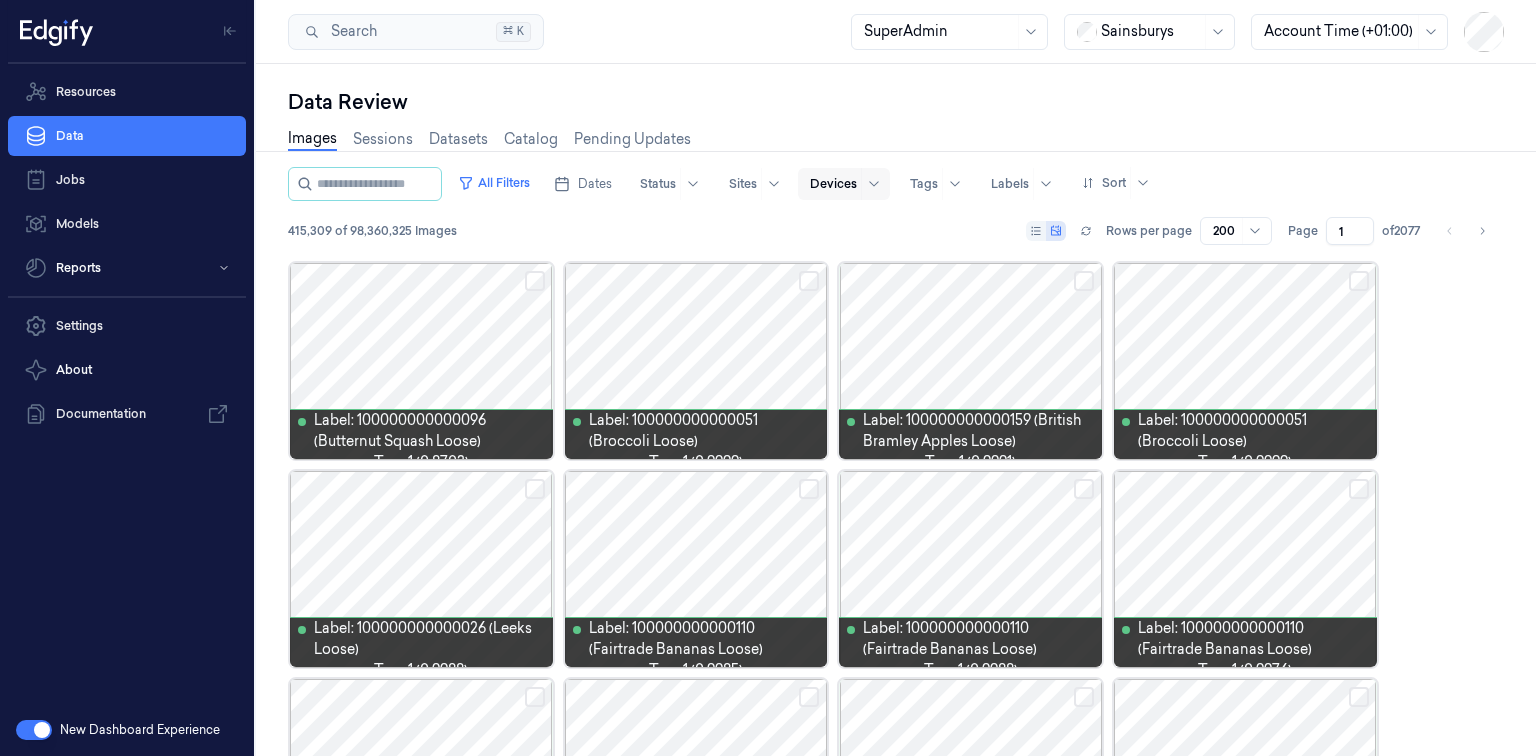 click at bounding box center [833, 184] 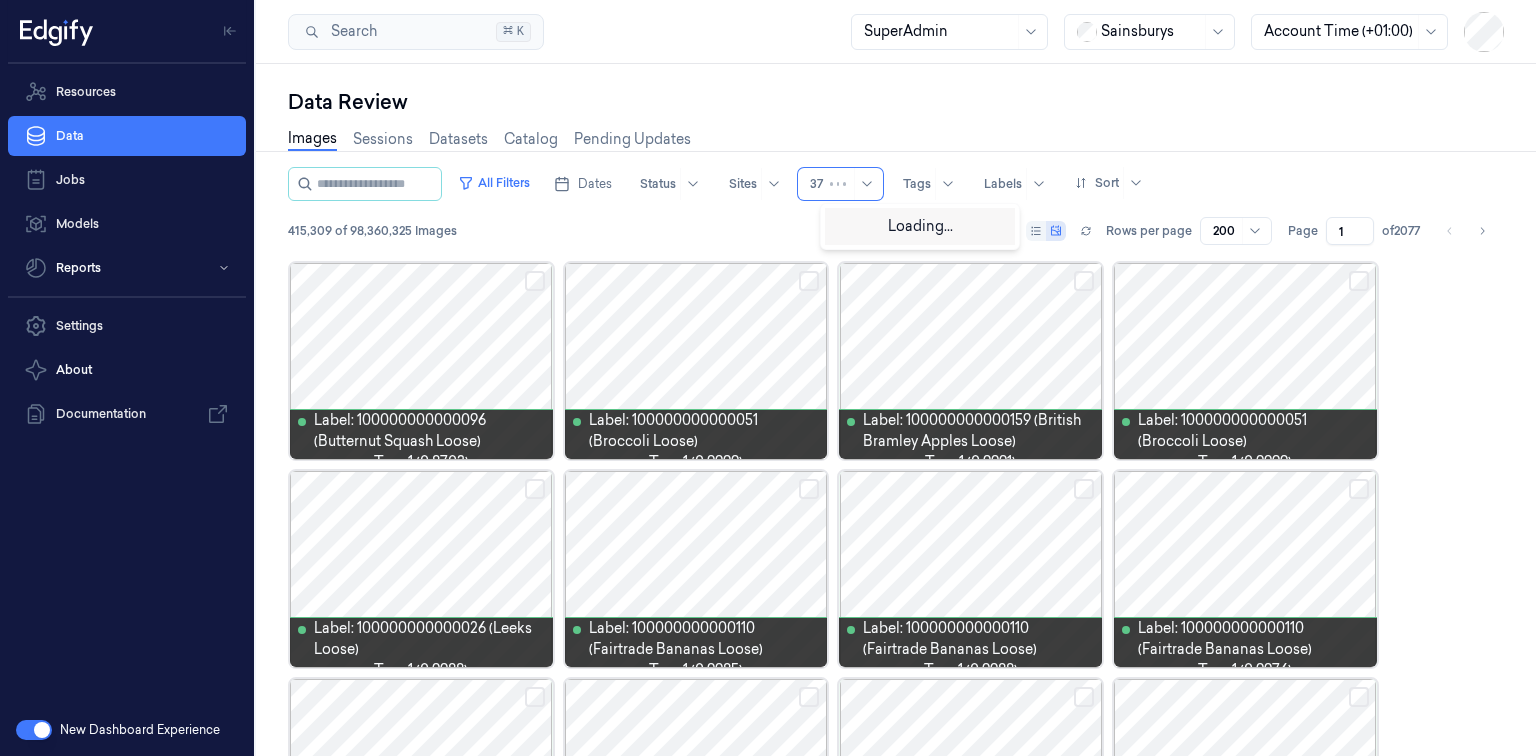 type on "3" 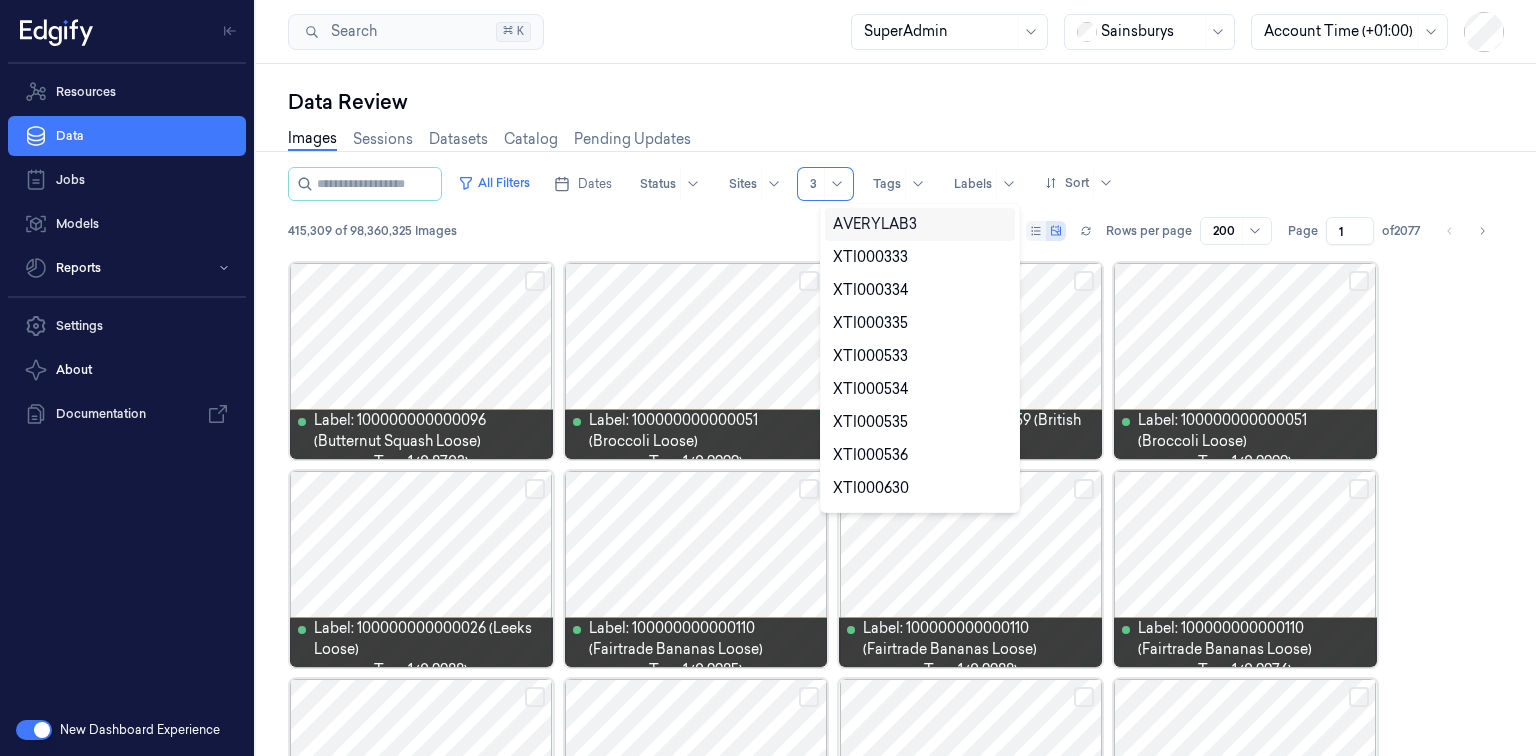 type 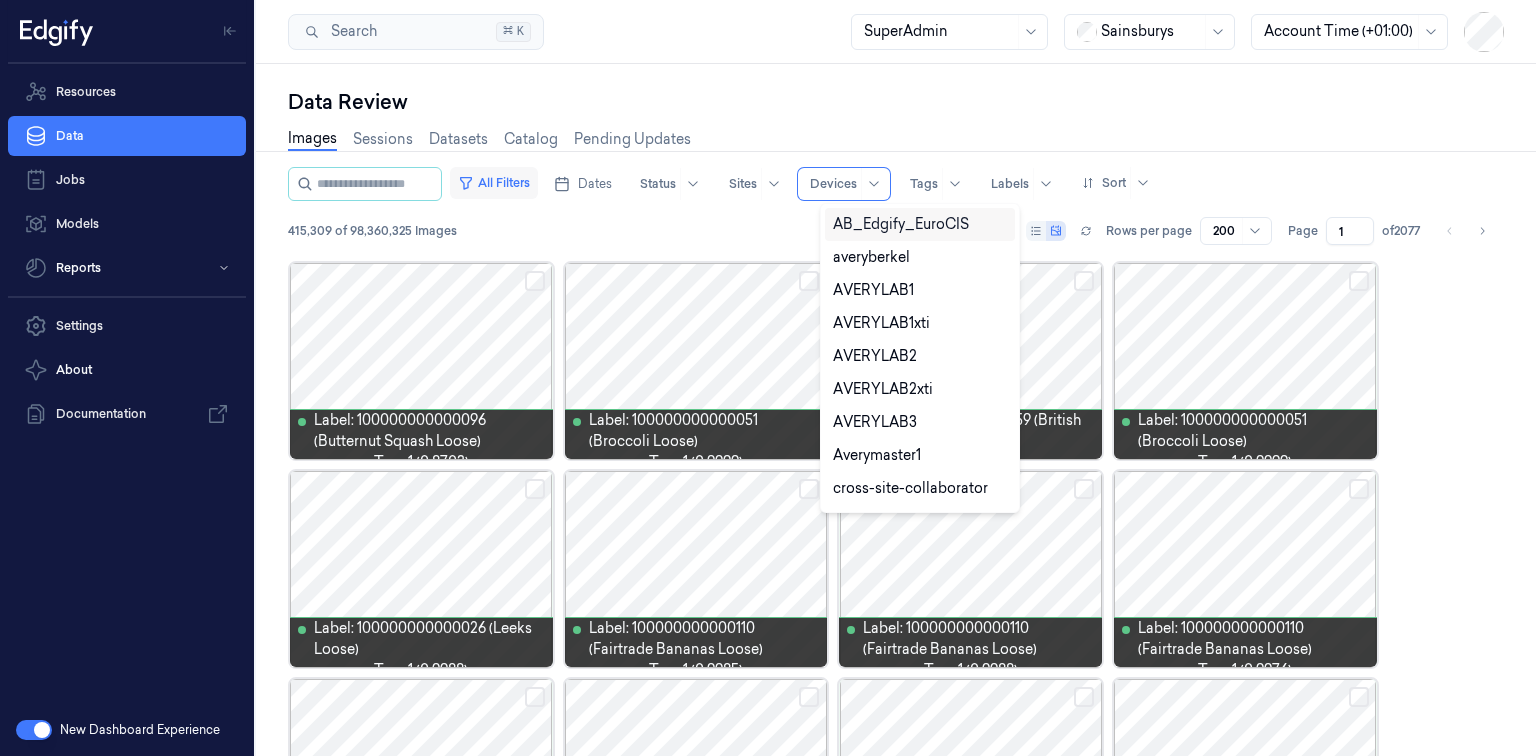 click on "All Filters" at bounding box center (494, 183) 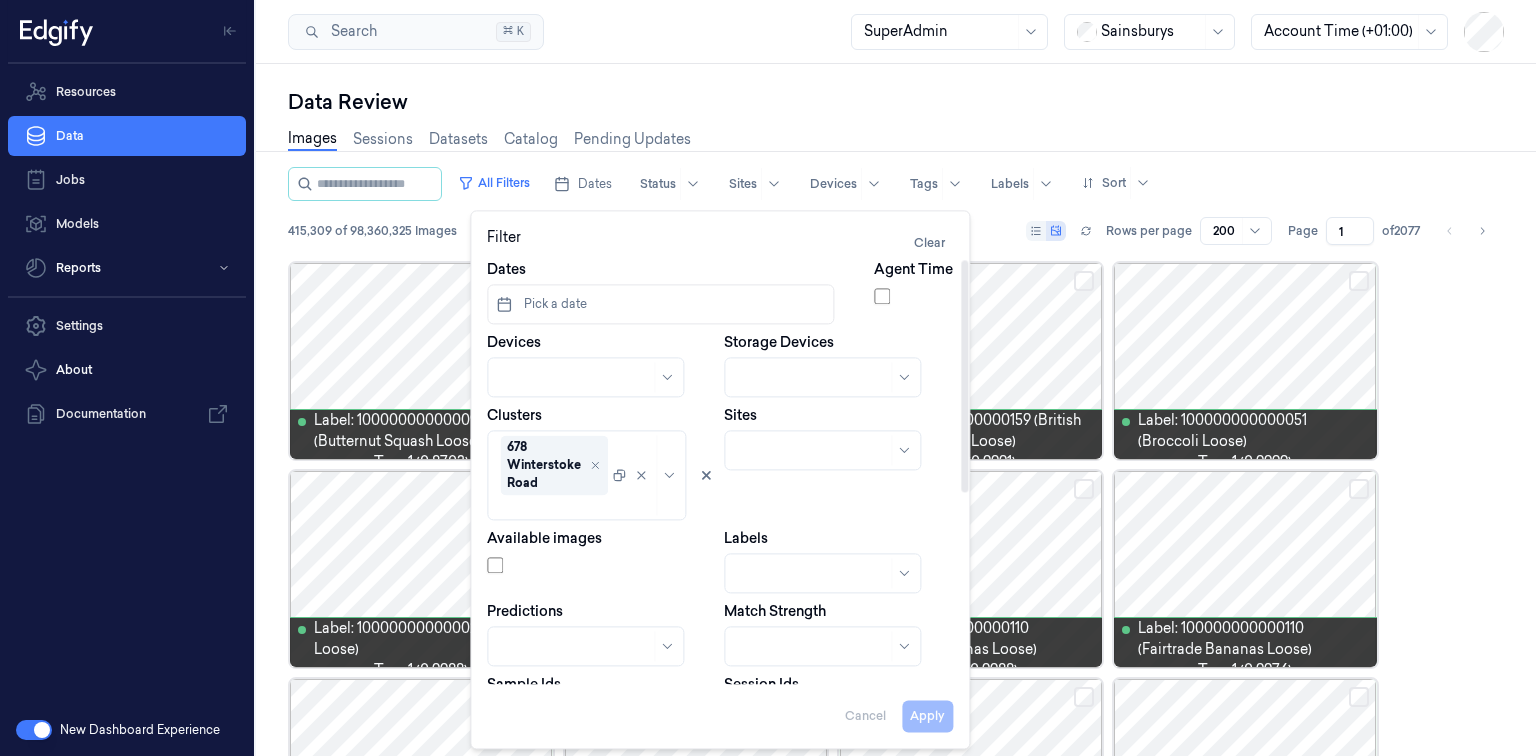 click at bounding box center [575, 377] 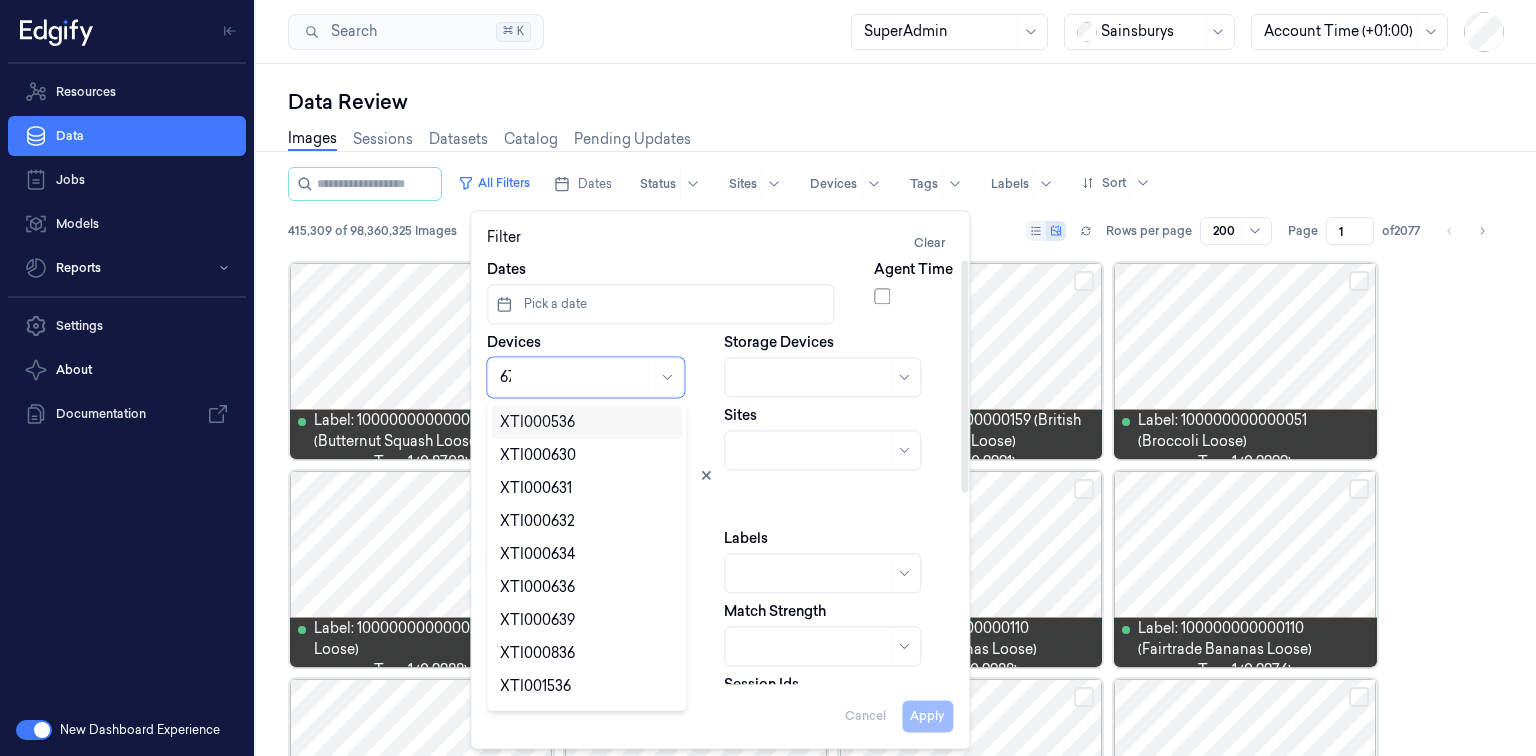 type on "678" 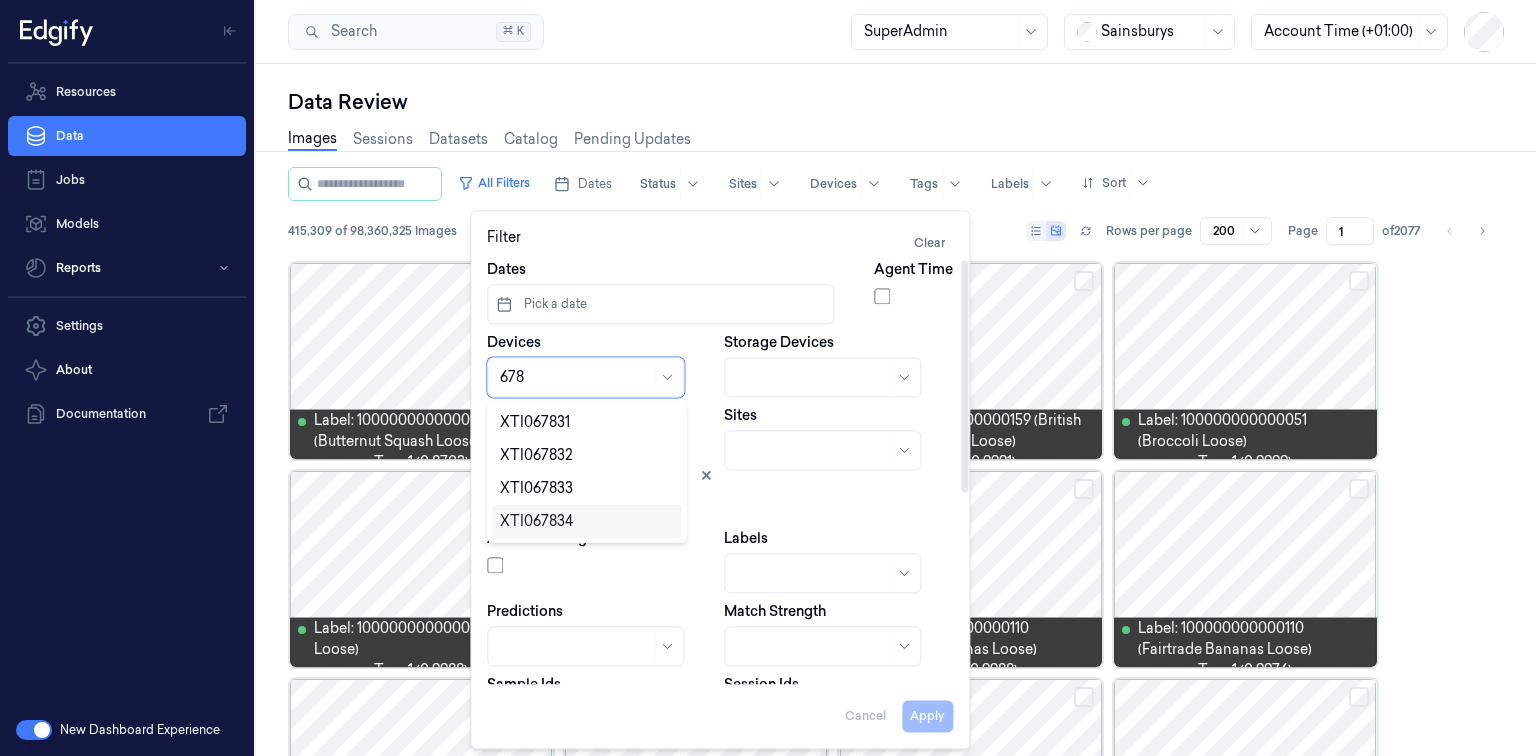 click on "XTI067834" at bounding box center [587, 521] 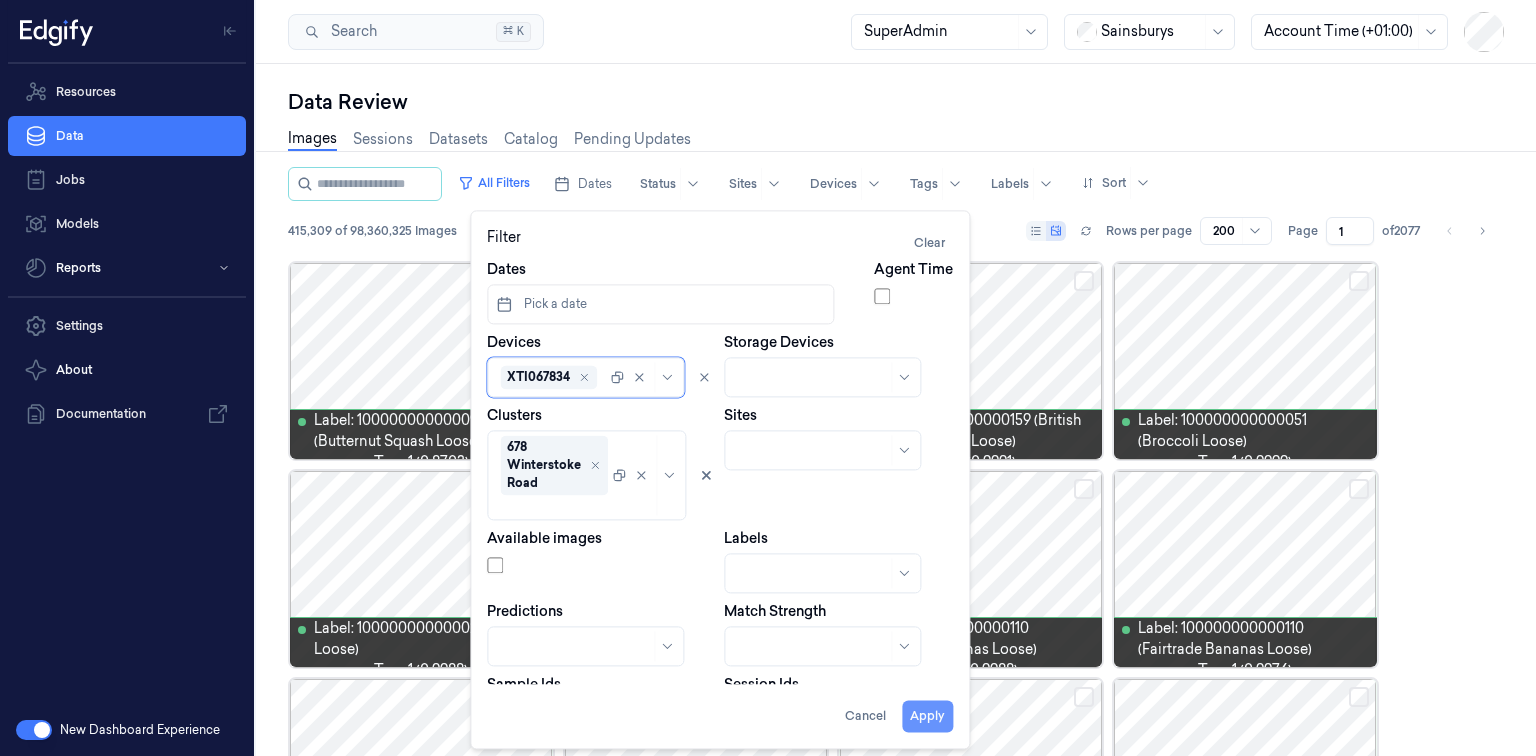 click on "Apply" at bounding box center (927, 717) 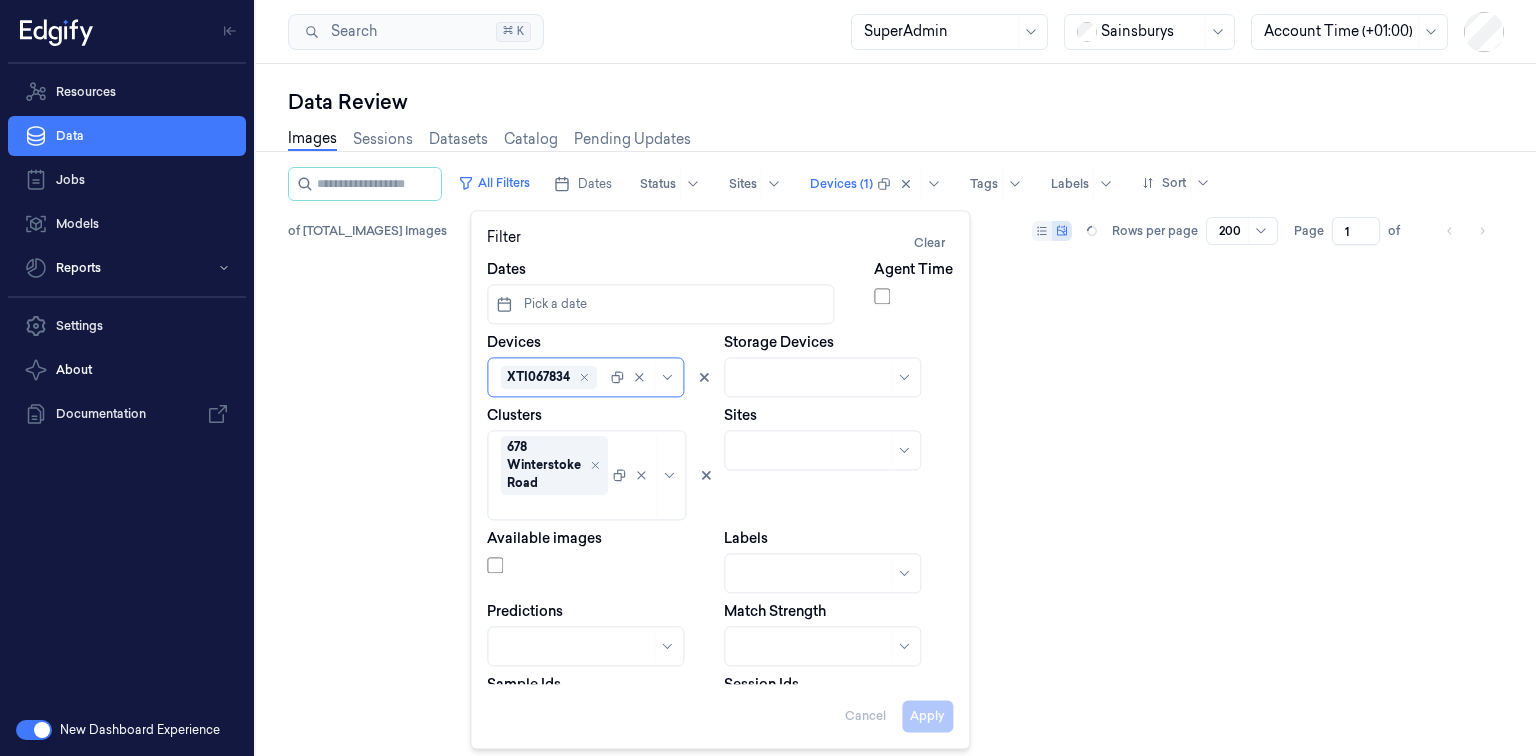 scroll, scrollTop: 0, scrollLeft: 0, axis: both 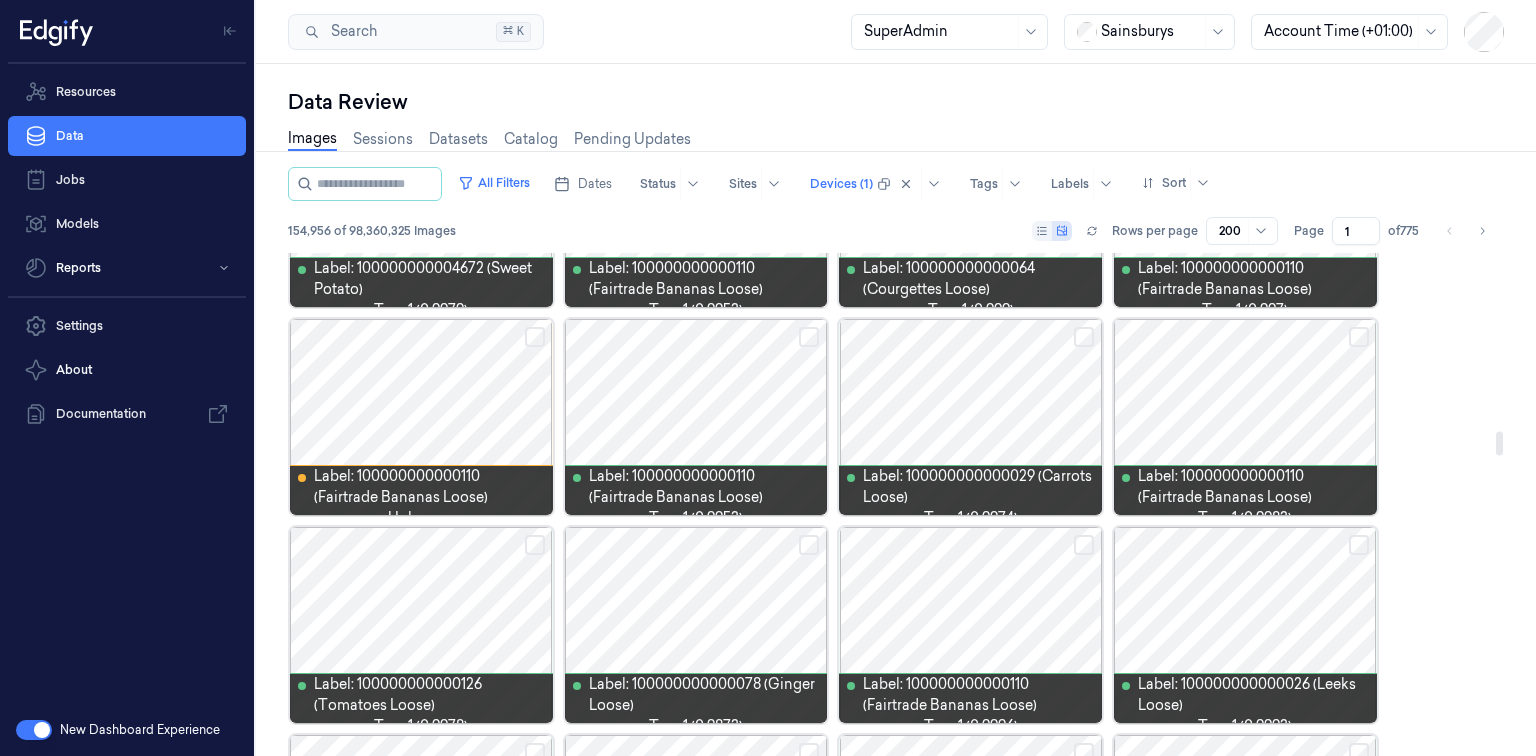 click at bounding box center [421, 417] 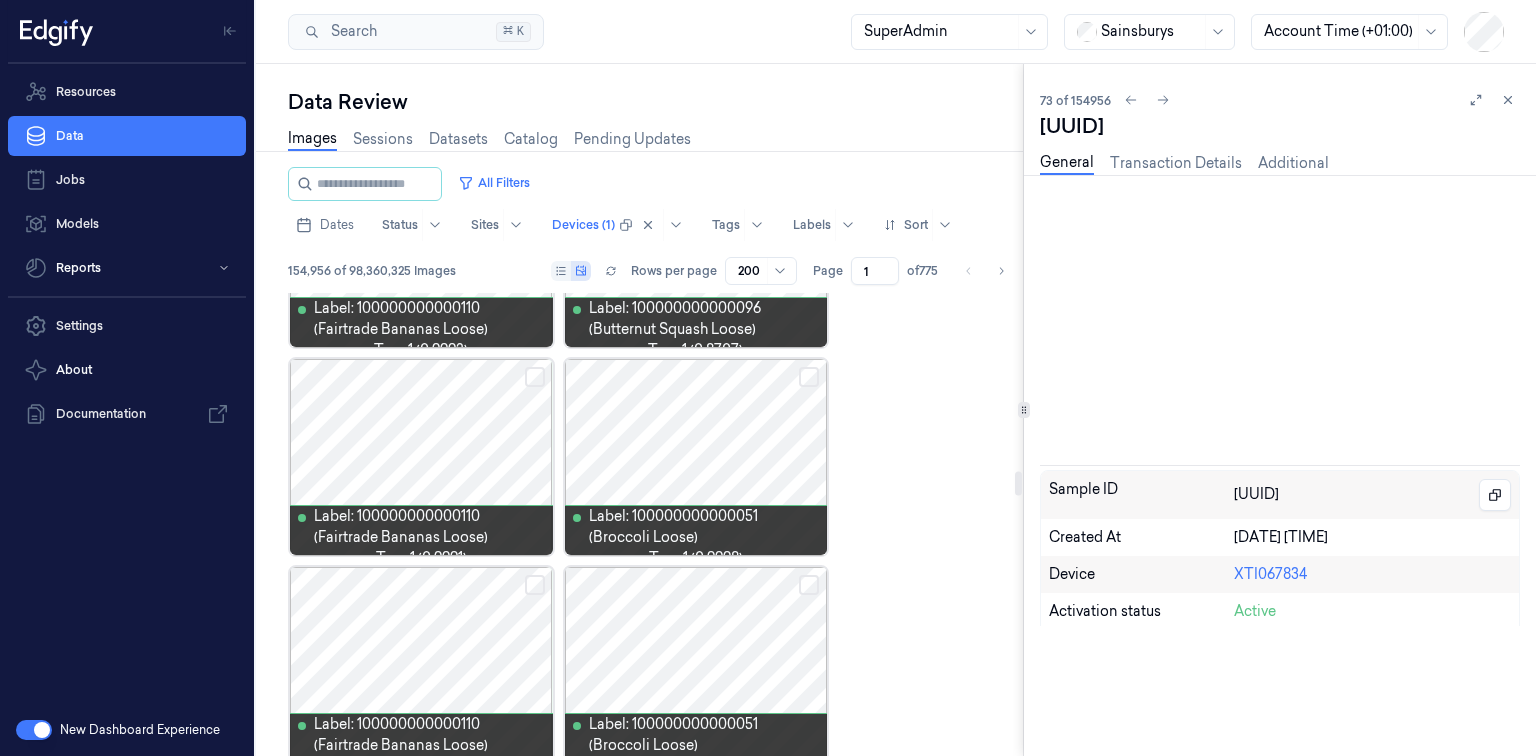 scroll, scrollTop: 0, scrollLeft: 0, axis: both 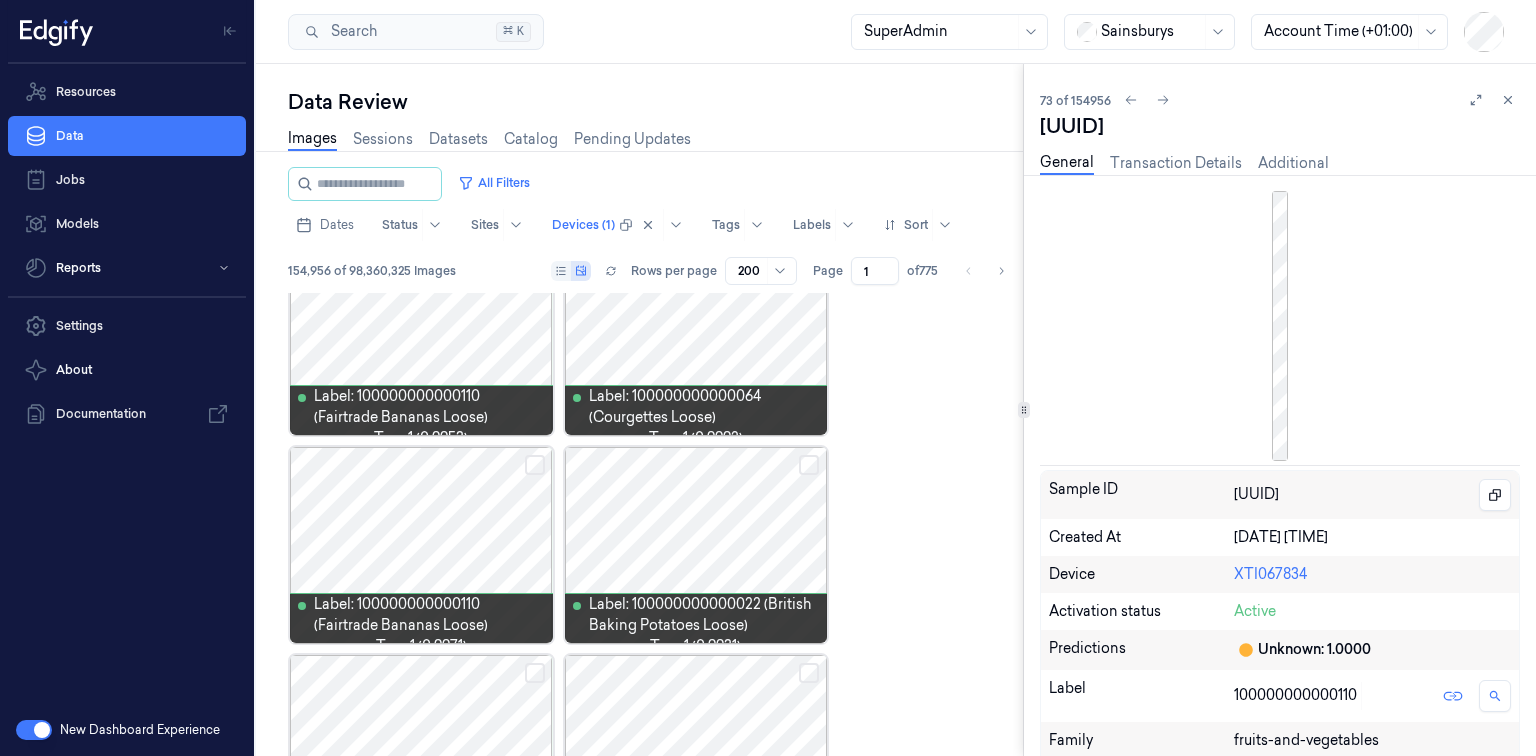click on "73
of 154956 722f1d7c-7a64-4472-9e7d-21ff696f1447 General Transaction Details Additional Sample ID 722f1d7c-7a64-4472-9e7d-21ff696f1447 Created At 05/08/2025 11:28:54 Device XTI067834 Activation status Active Predictions Unknown: 1.0000 Label 100000000000110 Family fruits-and-vegetables Tags Model Sainsburys v2.9 2025-08-04 10:55 Auto Save Match Strength Certain false Label Trigger menu-selection" at bounding box center (1280, 410) 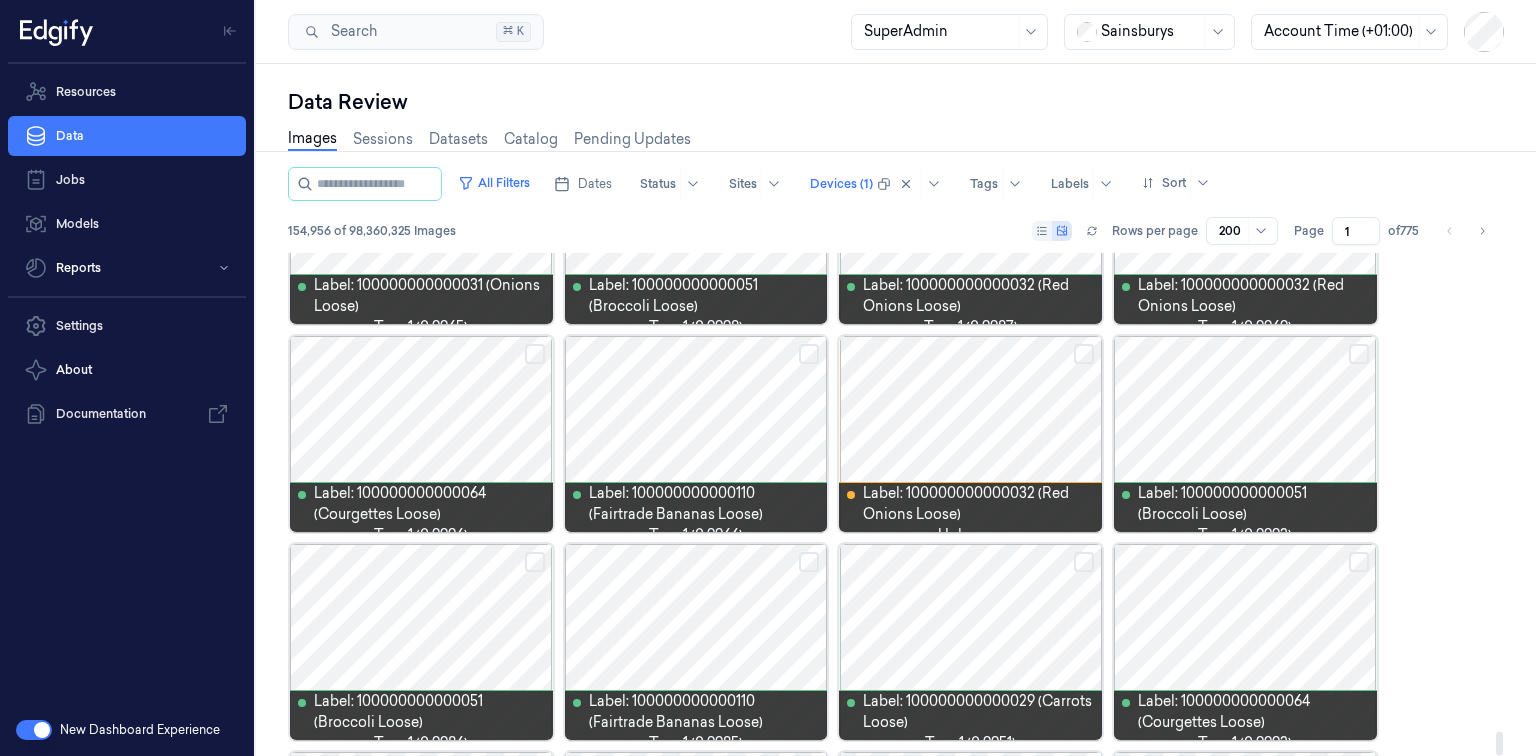 scroll, scrollTop: 9344, scrollLeft: 0, axis: vertical 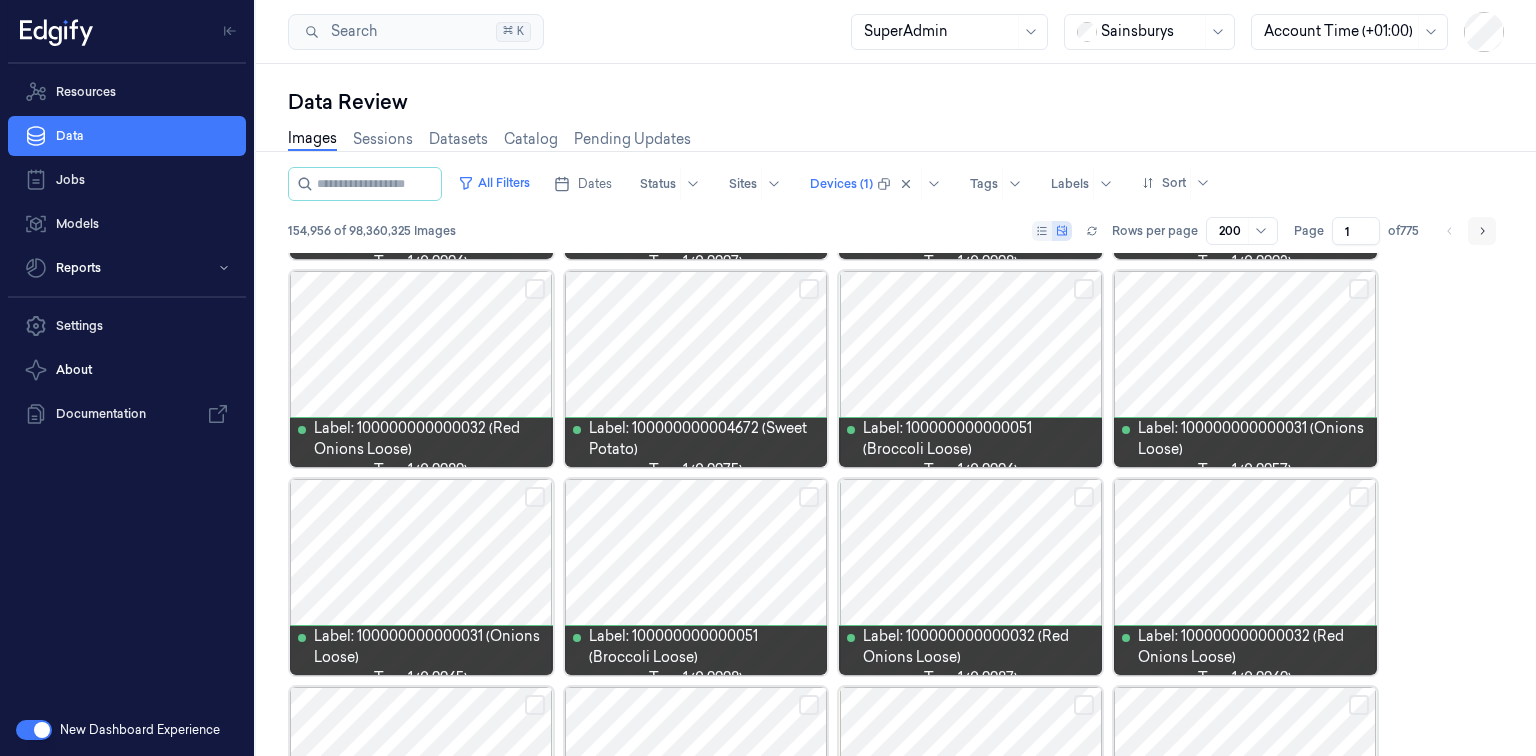 click 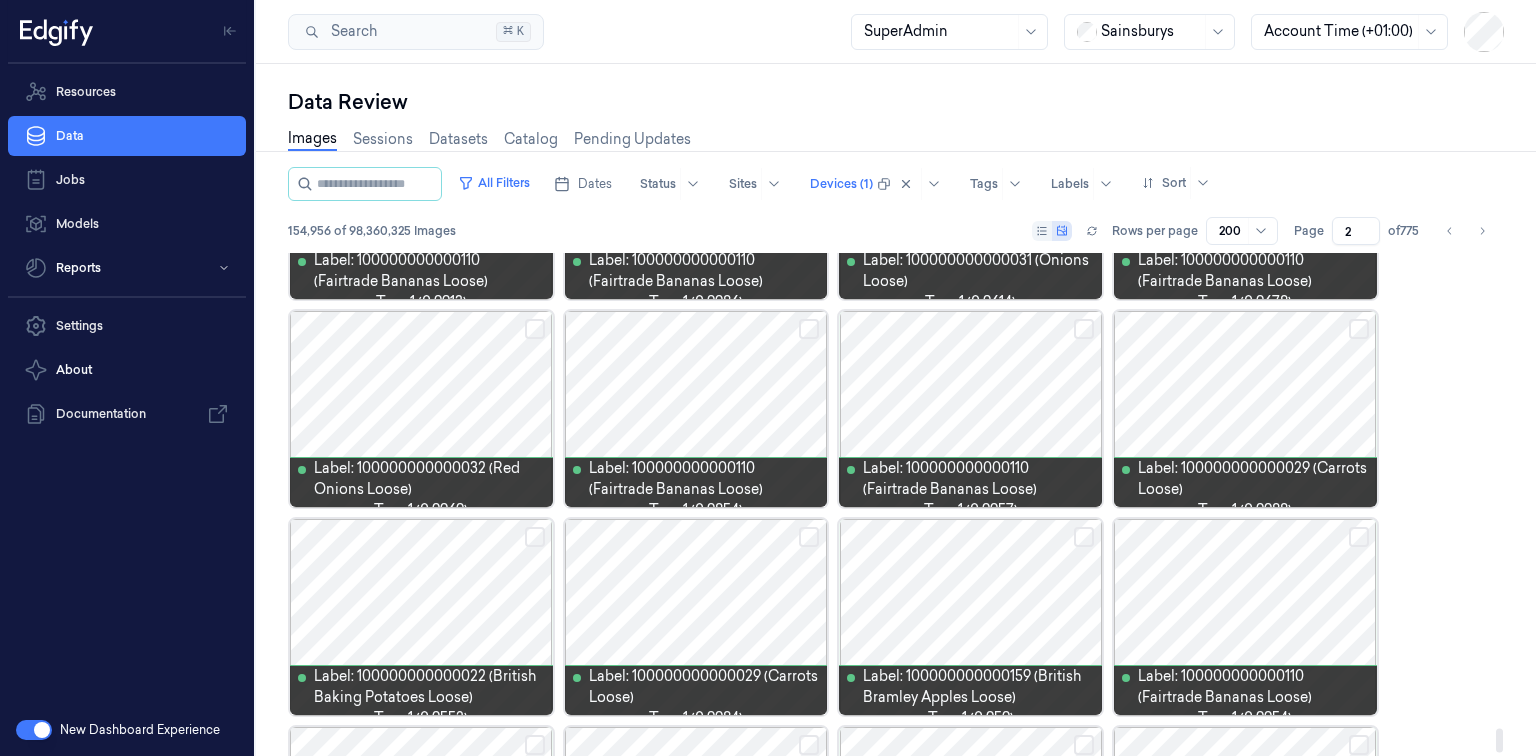 scroll, scrollTop: 9904, scrollLeft: 0, axis: vertical 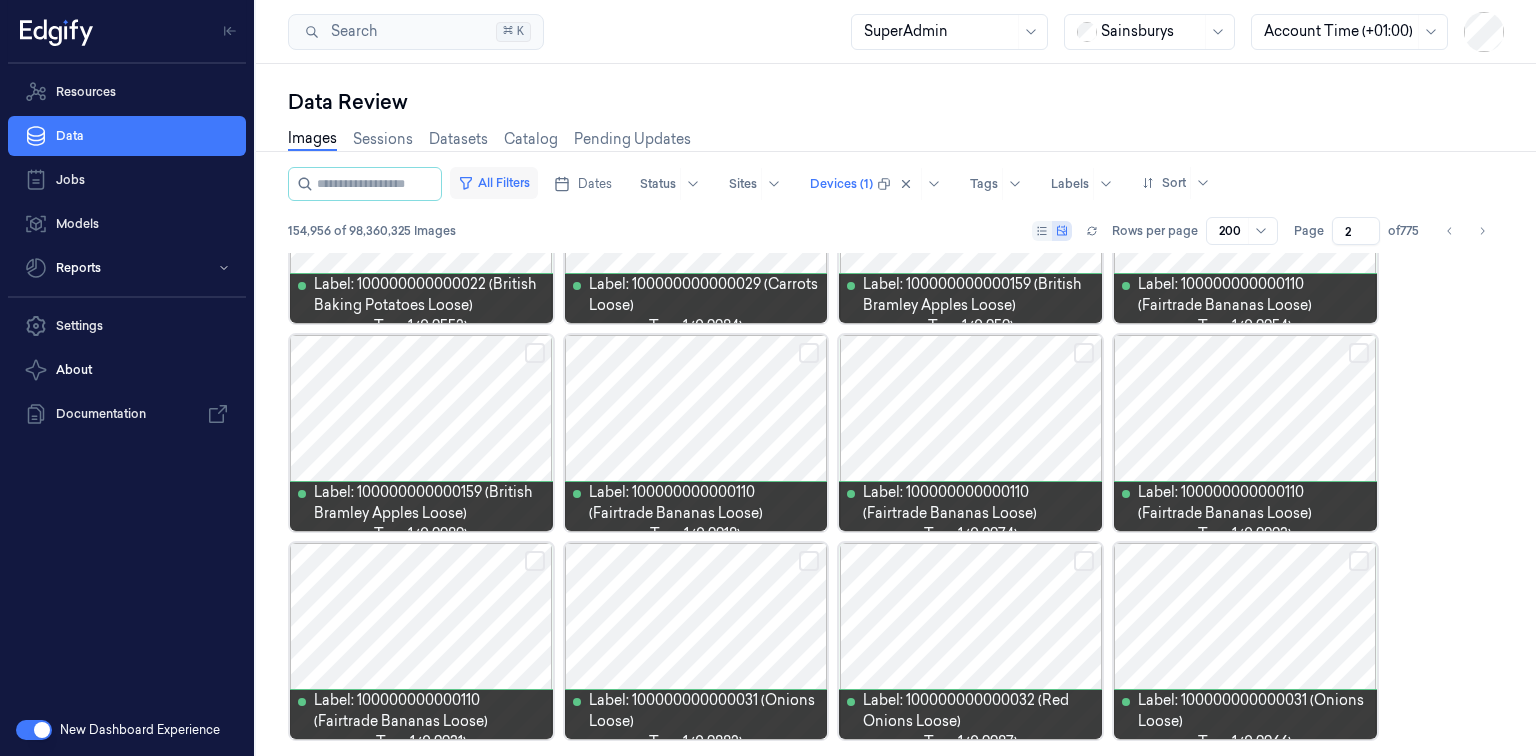 drag, startPoint x: 928, startPoint y: 182, endPoint x: 512, endPoint y: 176, distance: 416.04327 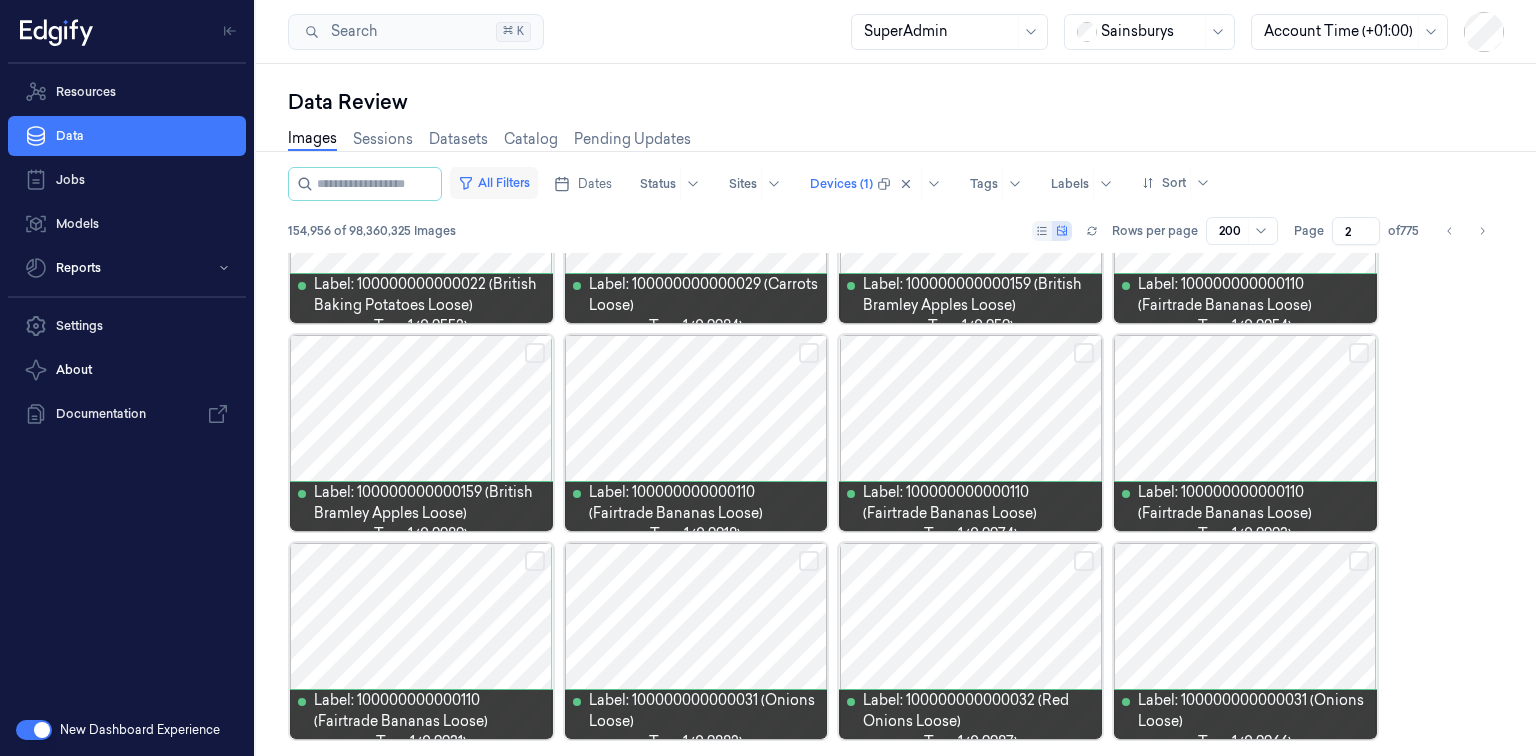 type on "1" 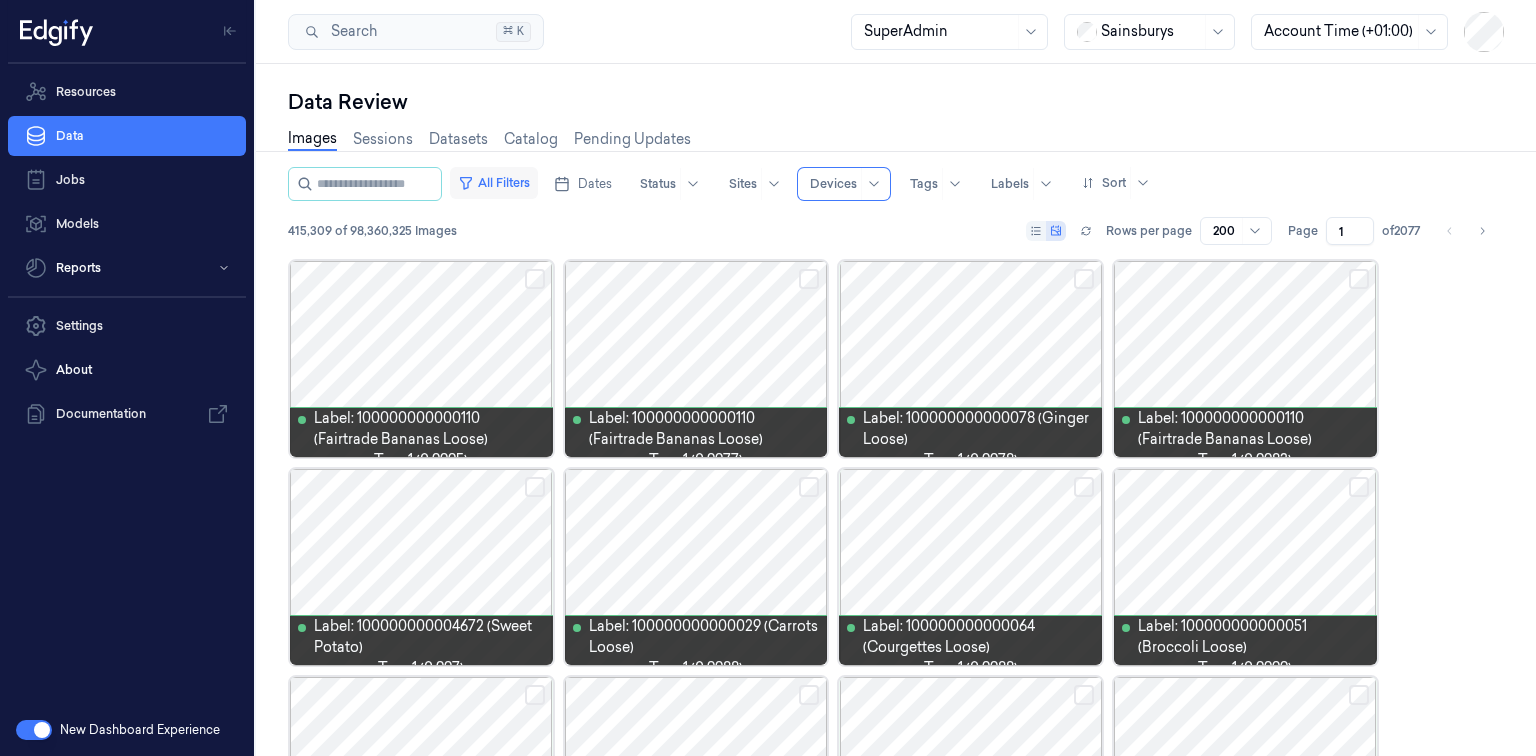 scroll, scrollTop: 3592, scrollLeft: 0, axis: vertical 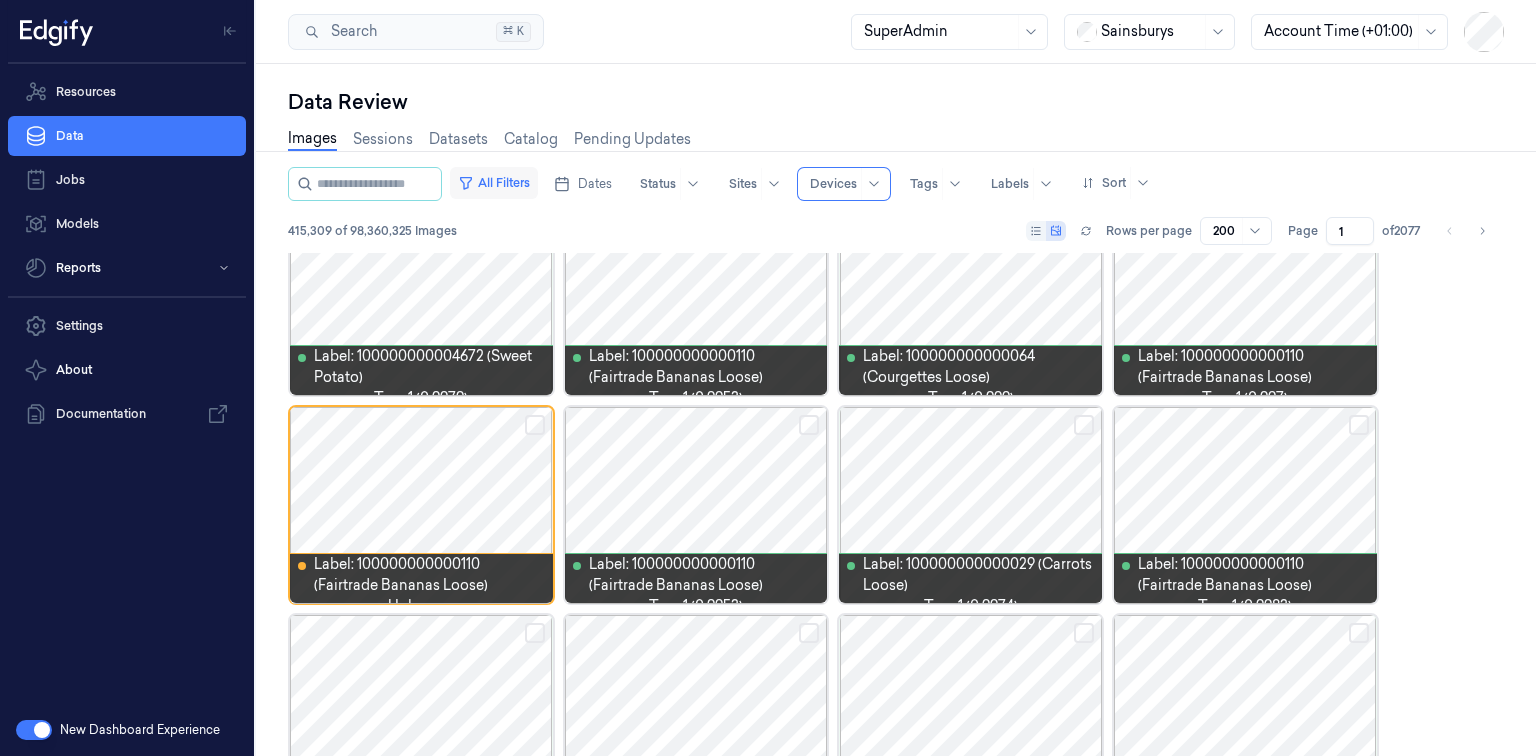 click on "All Filters" at bounding box center [494, 183] 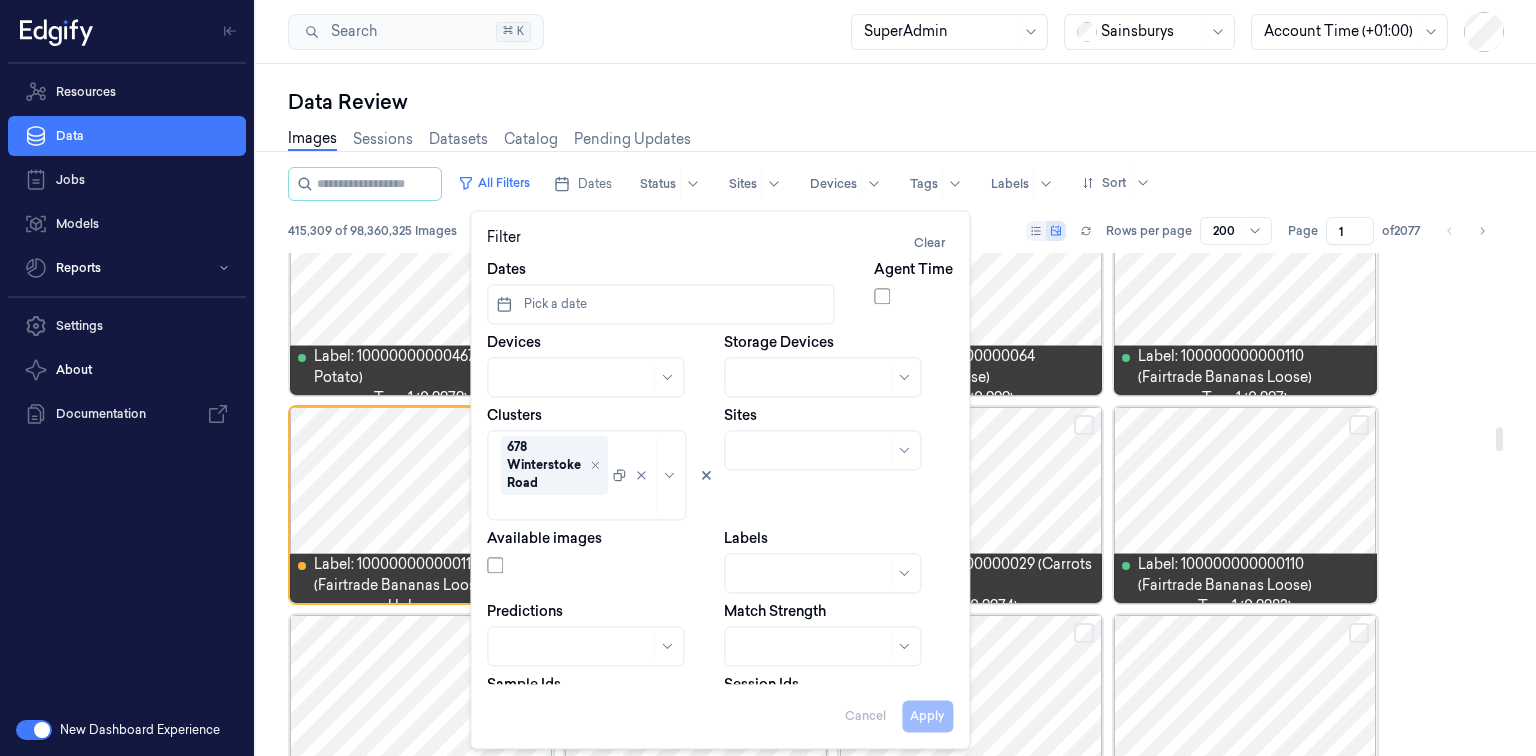 click on "Label: 100000000000031 (Onions Loose) Label: 100000000000110 (Fairtrade Bananas Loose) Label: 100000000000110 (Fairtrade Bananas Loose) Label: 100000000000022 (British Baking Potatoes Loose) Label: 100000000000051 (Broccoli Loose) Label: 100000000000110 (Fairtrade Bananas Loose) Label: 100000000004672 (Sweet Potato) Label: 100000000000110 (Fairtrade Bananas Loose) top-1 (0.9981) Label: 100000000004672 (Sweet Potato) top-1 (0.9907) Label: 100000000000051 (Broccoli Loose) top-1 (0.9999) Label: 100000000000110 (Fairtrade Bananas Loose) top-1 (0.9995) Label: 100000000000110 (Fairtrade Bananas Loose) top-1 (0.9942) Label: 100000000000110 (Fairtrade Bananas Loose) top-1 (0.9991) Label: 100000000000022 (British Baking Potatoes Loose) top-1 (0.8375) Label: 100000000000110 (Fairtrade Bananas Loose) top-1 (0.9984) Label: 100000000000110 (Fairtrade Bananas Loose) top-1 (0.9994) Label: 100000000000032 (Red Onions Loose) top-1 (0.9969) Label: 100000000000110 (Fairtrade Bananas Loose) top-1 (0.997) top-1 (0.9978) unknown" at bounding box center (896, 1857) 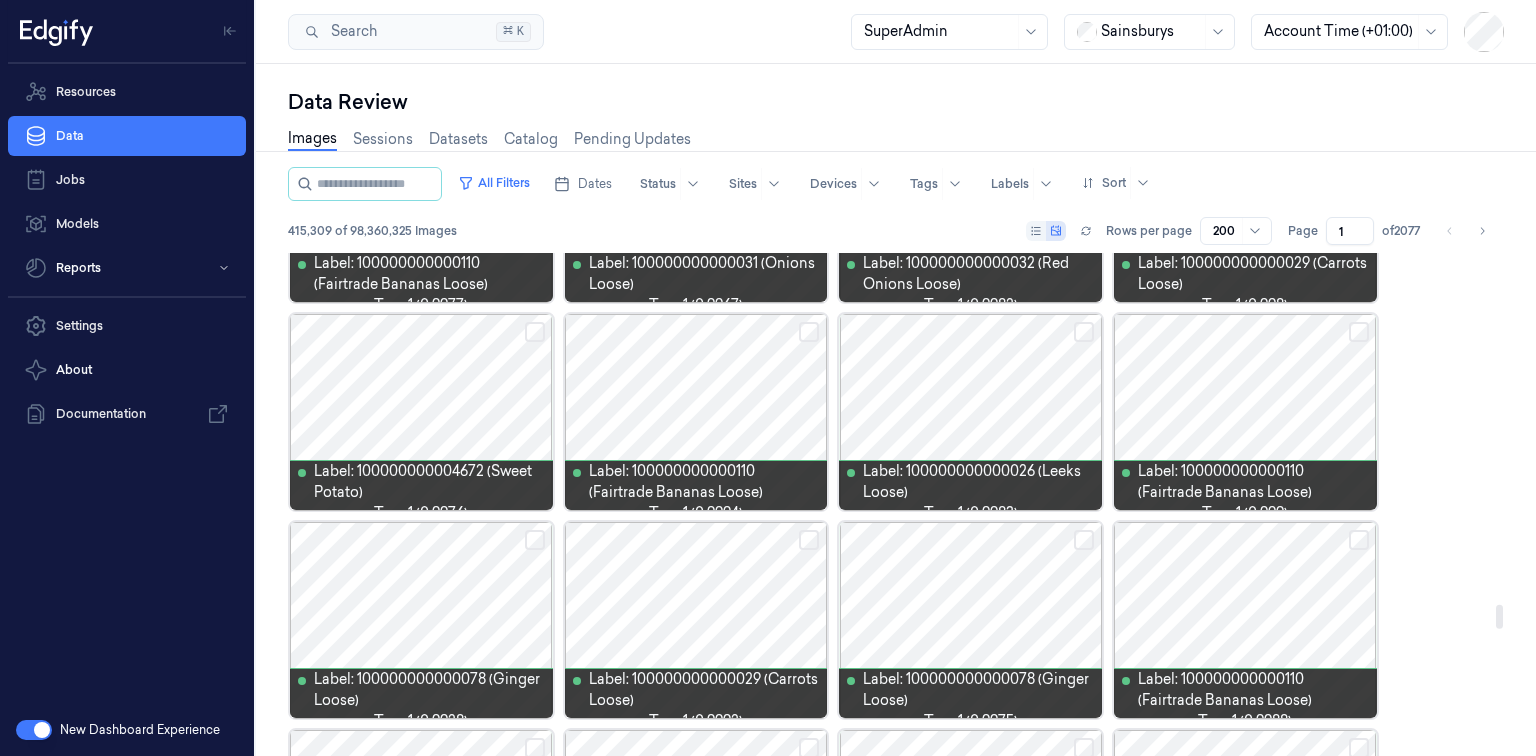 scroll, scrollTop: 7272, scrollLeft: 0, axis: vertical 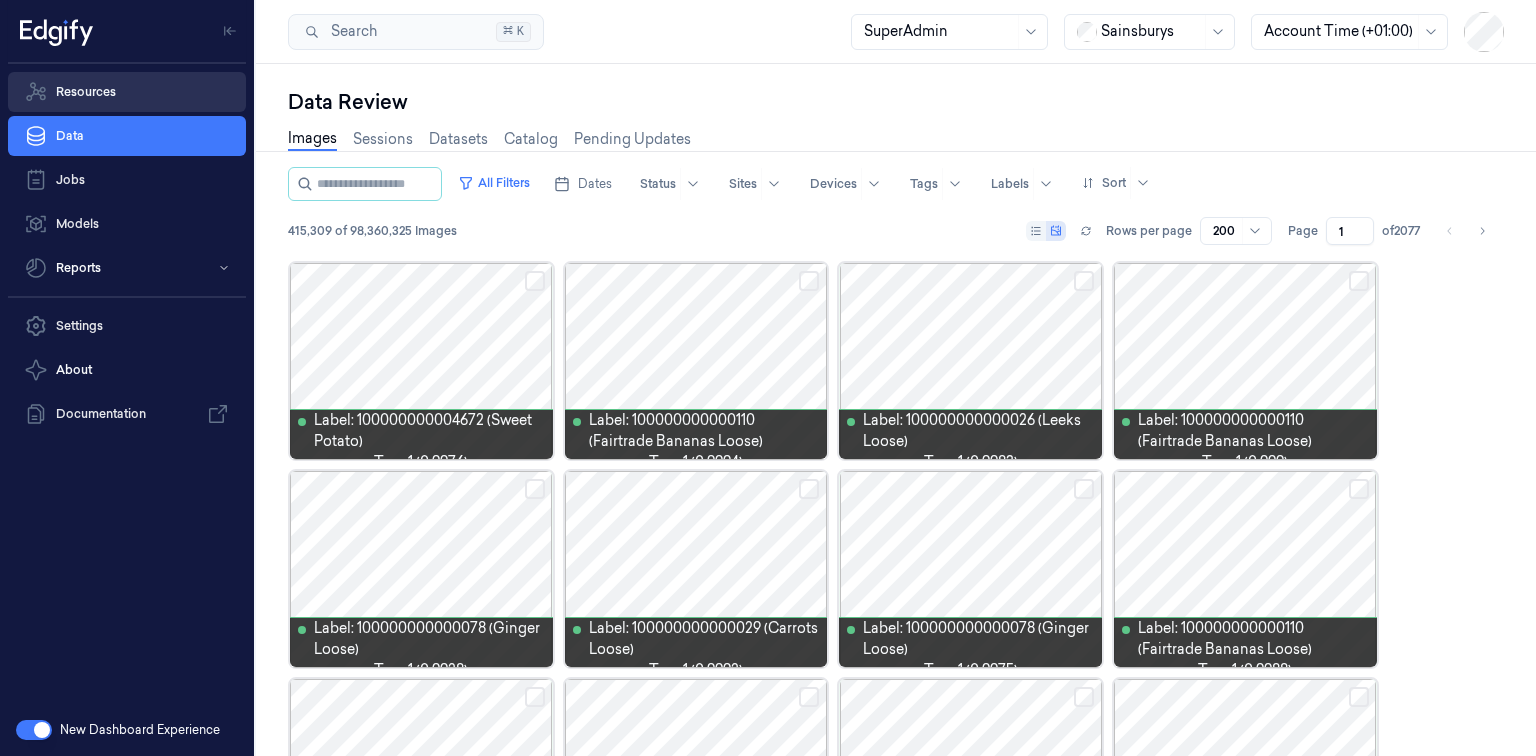 click on "Resources" at bounding box center (127, 92) 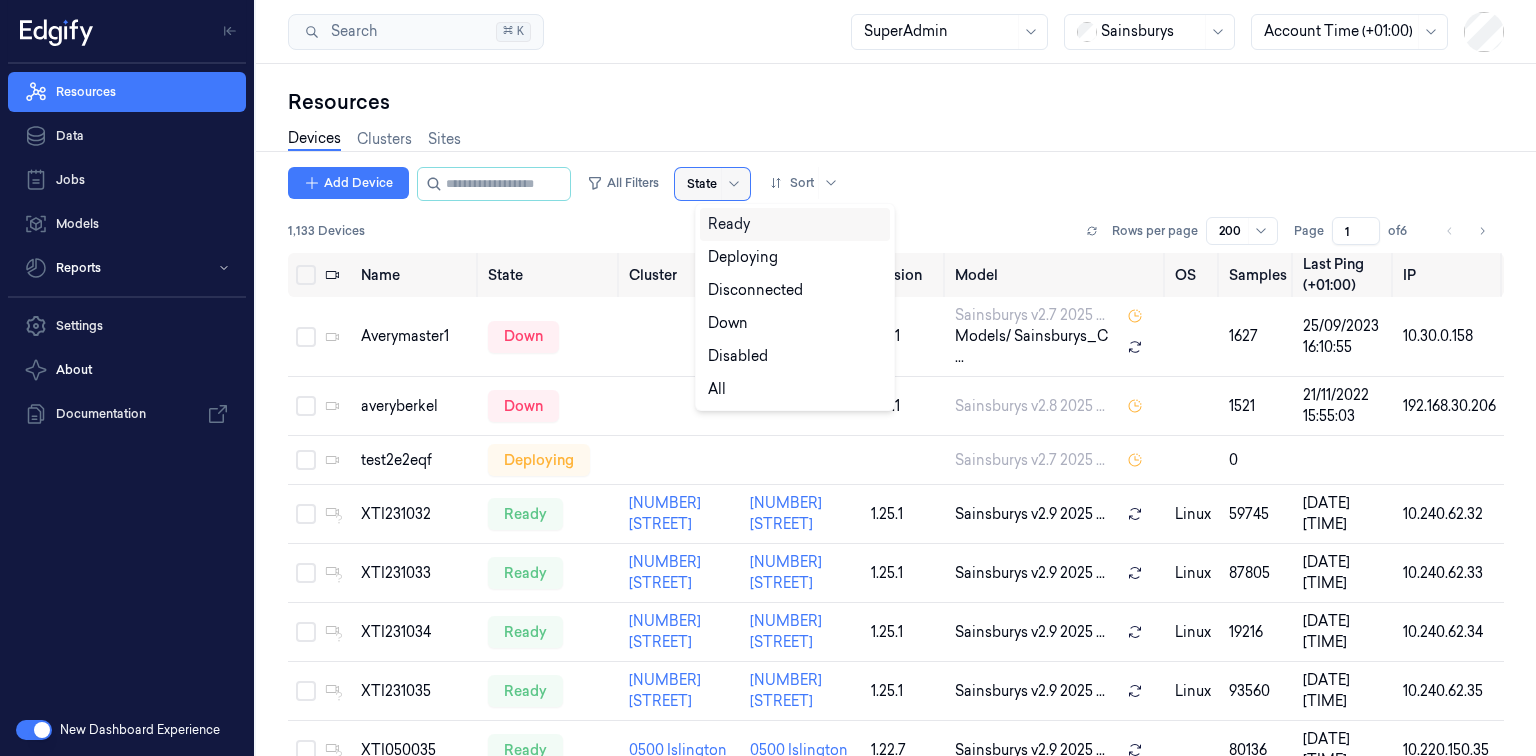 click at bounding box center (702, 184) 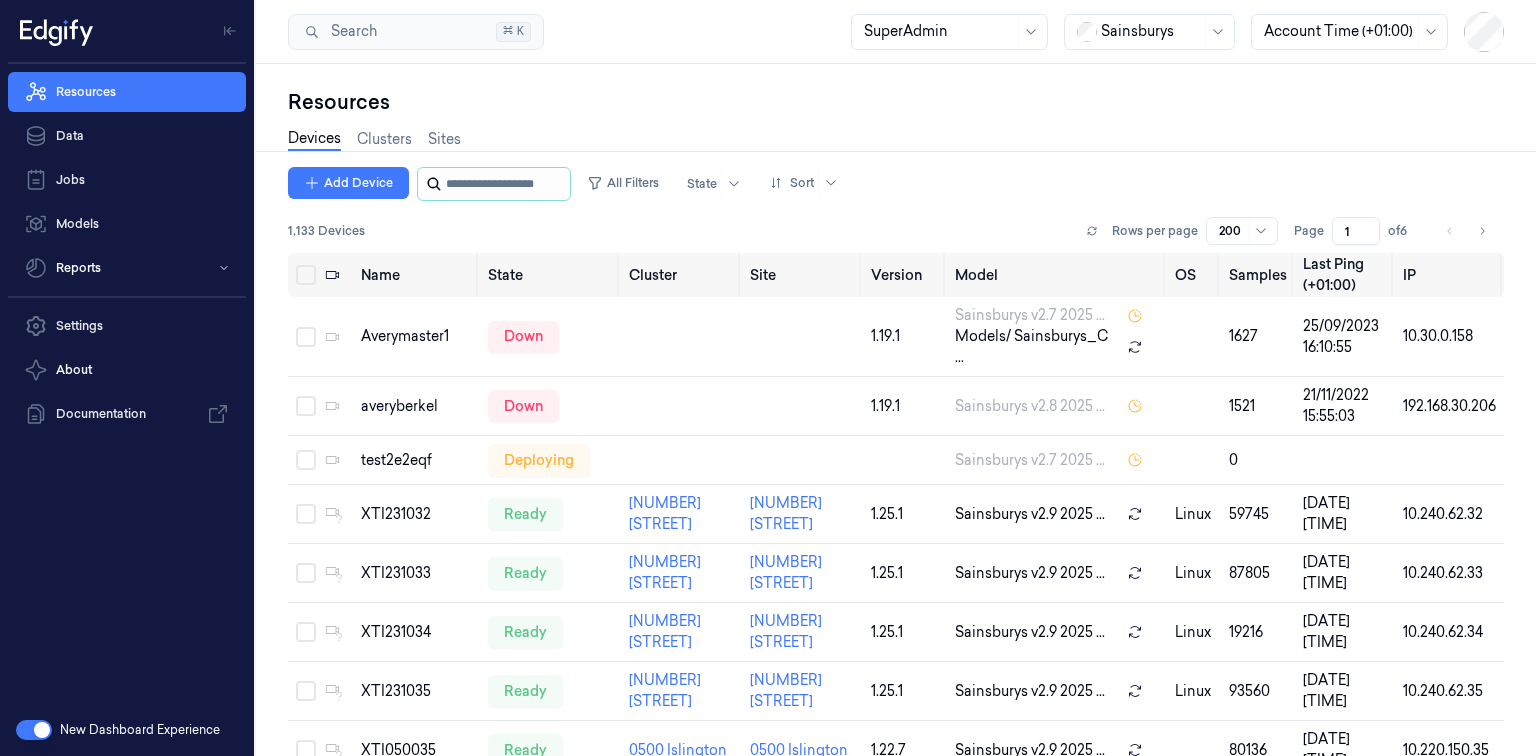 click at bounding box center [506, 184] 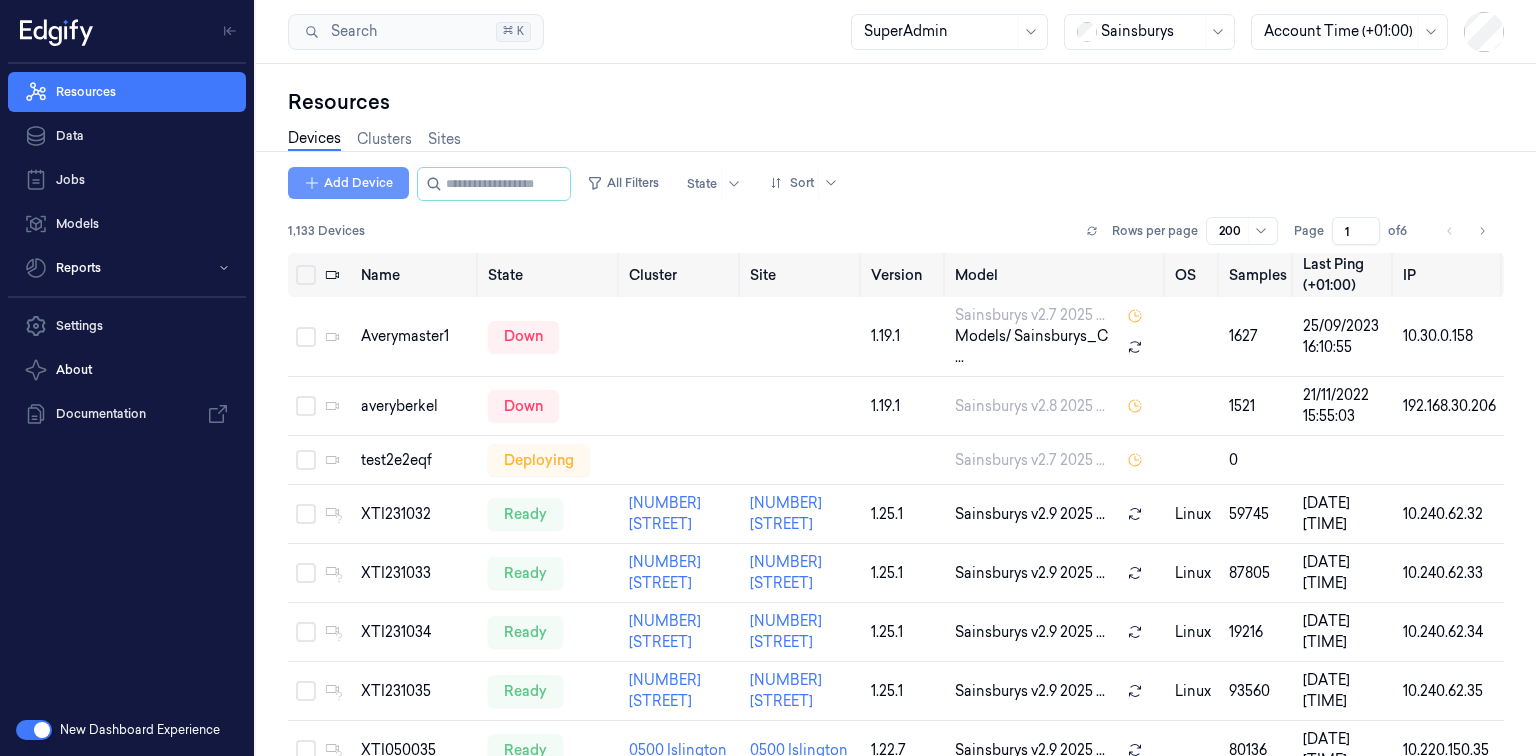 click on "Add Device" at bounding box center [348, 183] 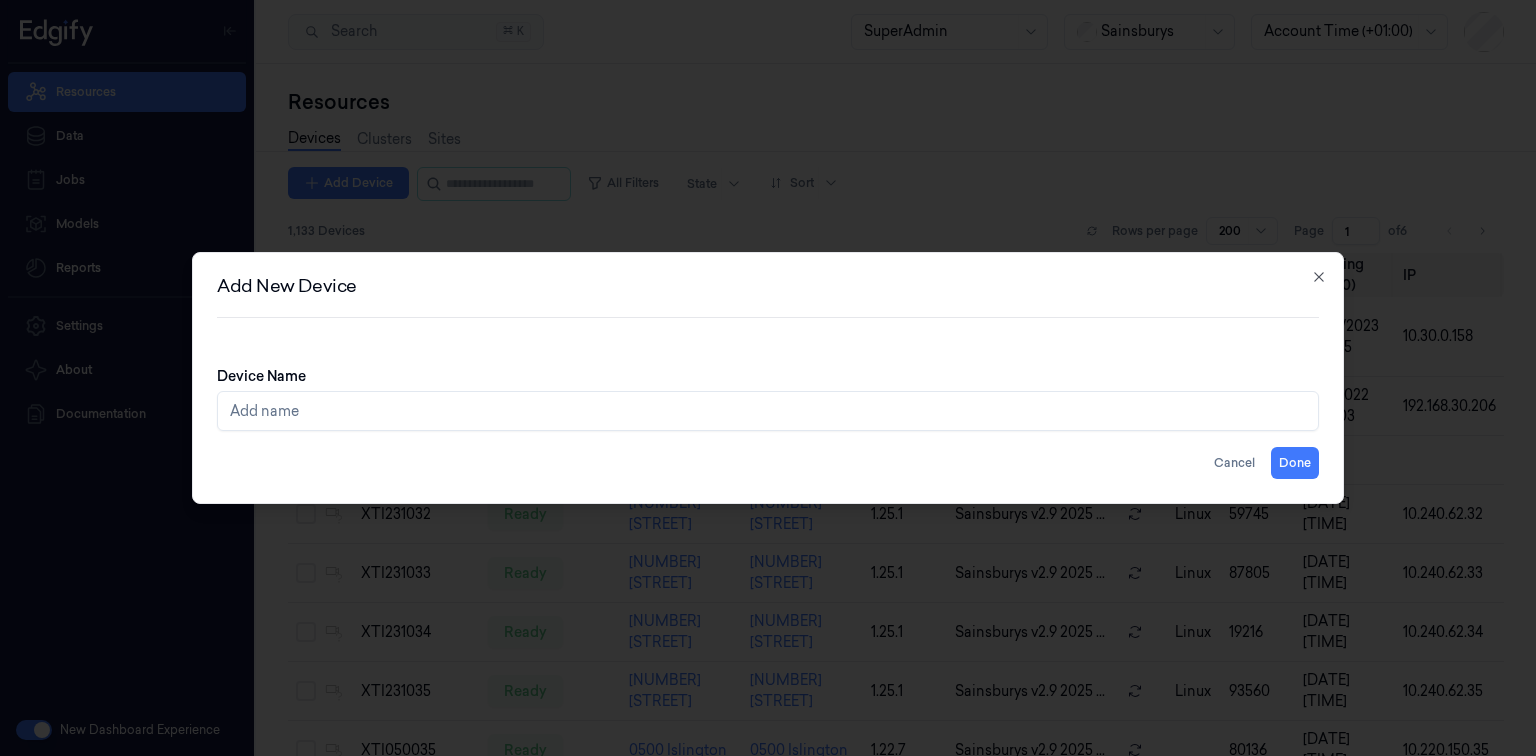 click at bounding box center [768, 378] 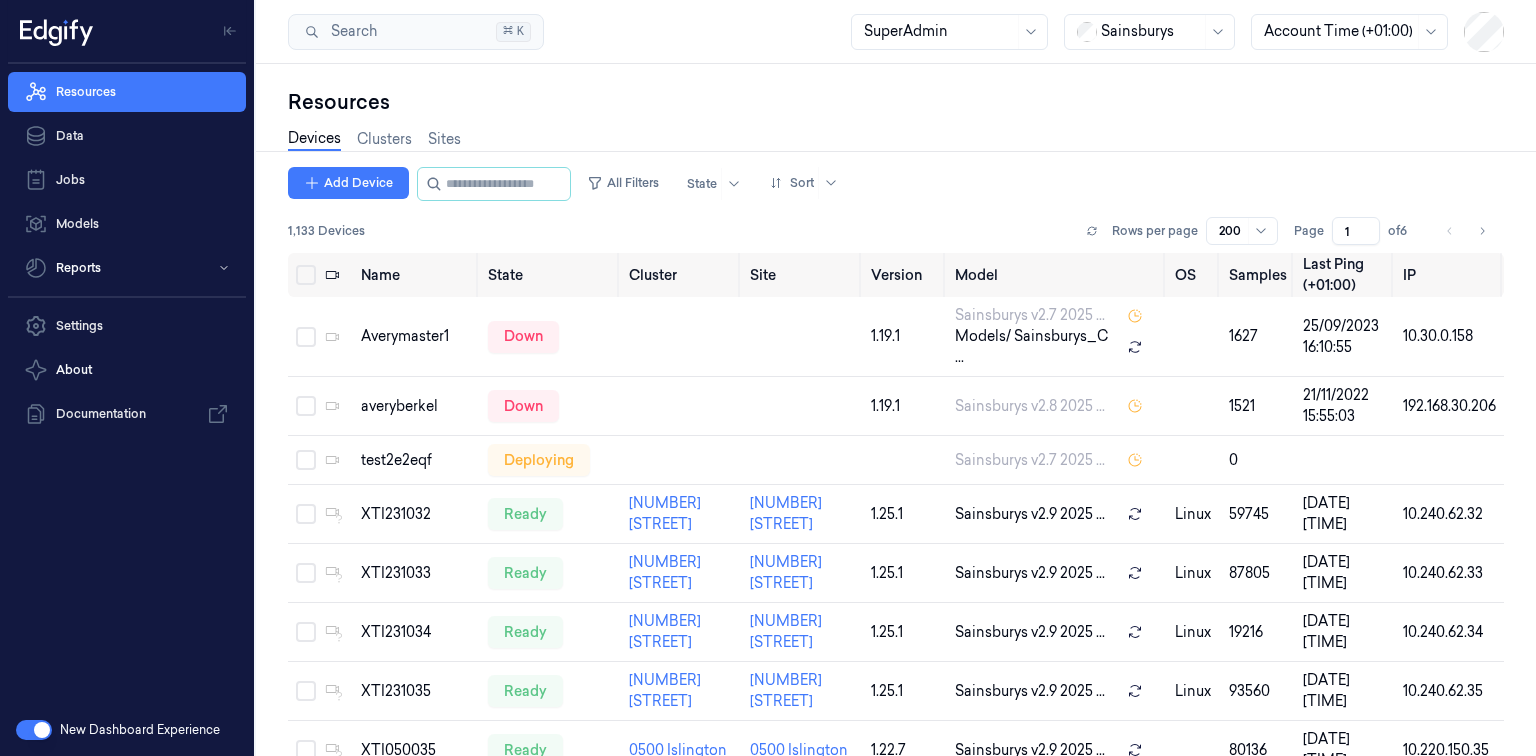 click at bounding box center (34, 730) 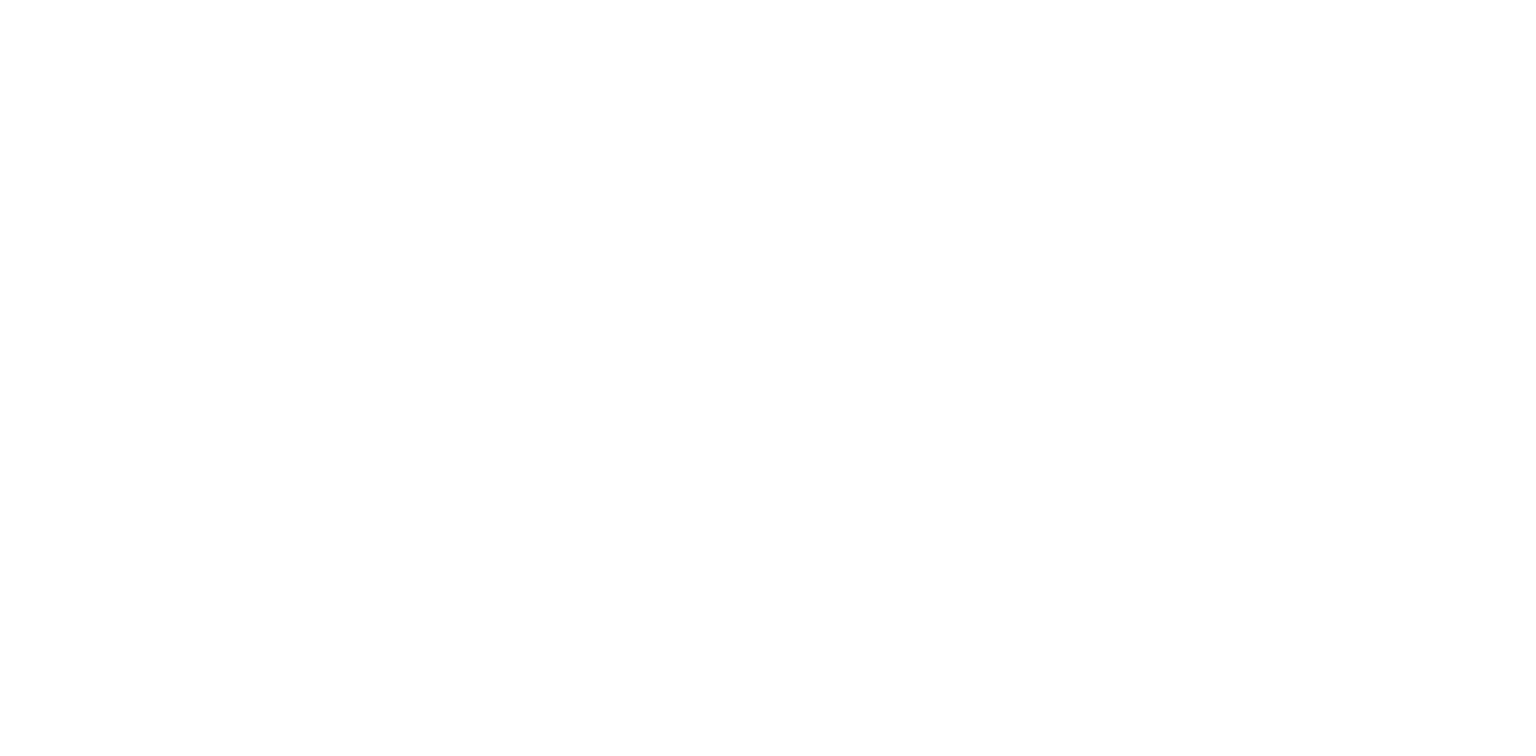 scroll, scrollTop: 0, scrollLeft: 0, axis: both 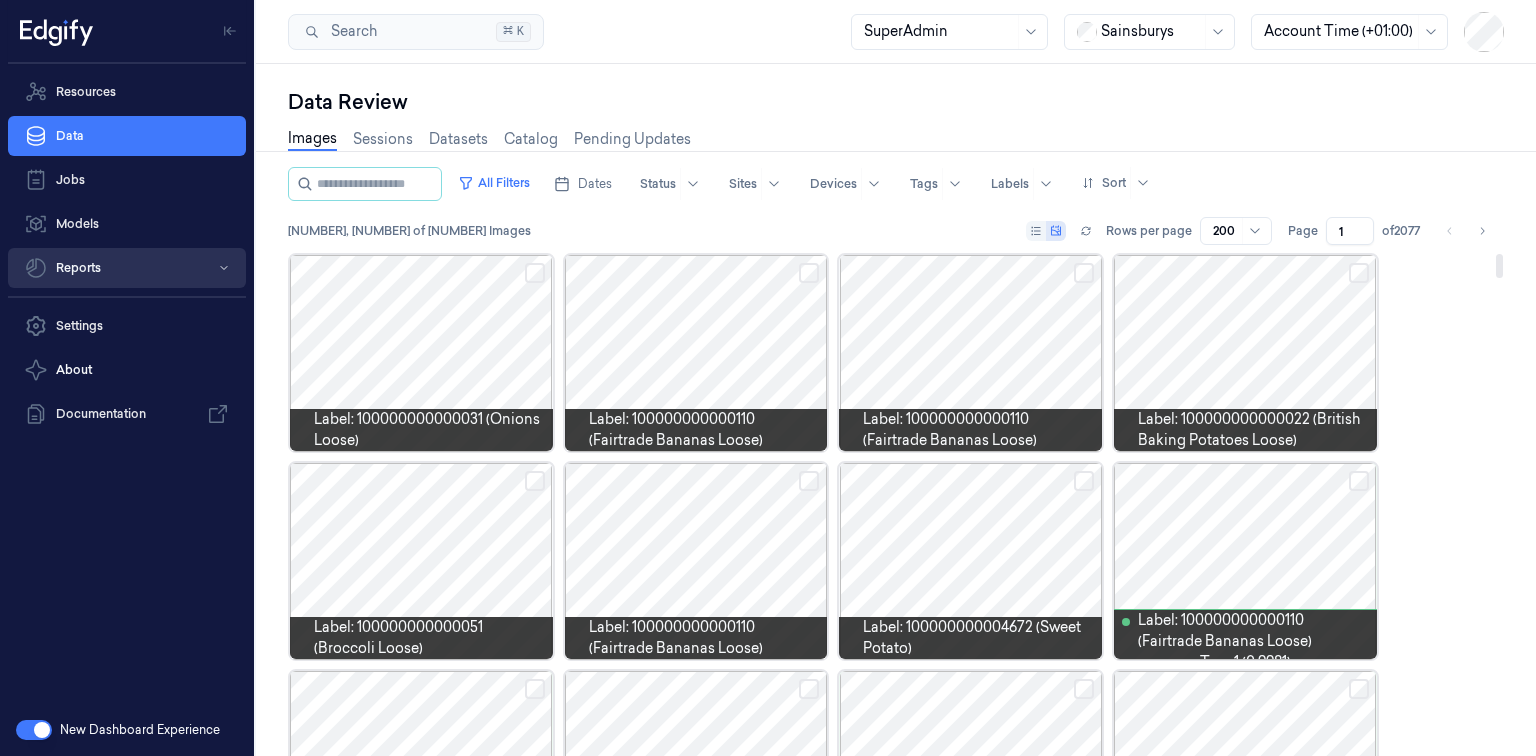 click on "Reports" at bounding box center [127, 268] 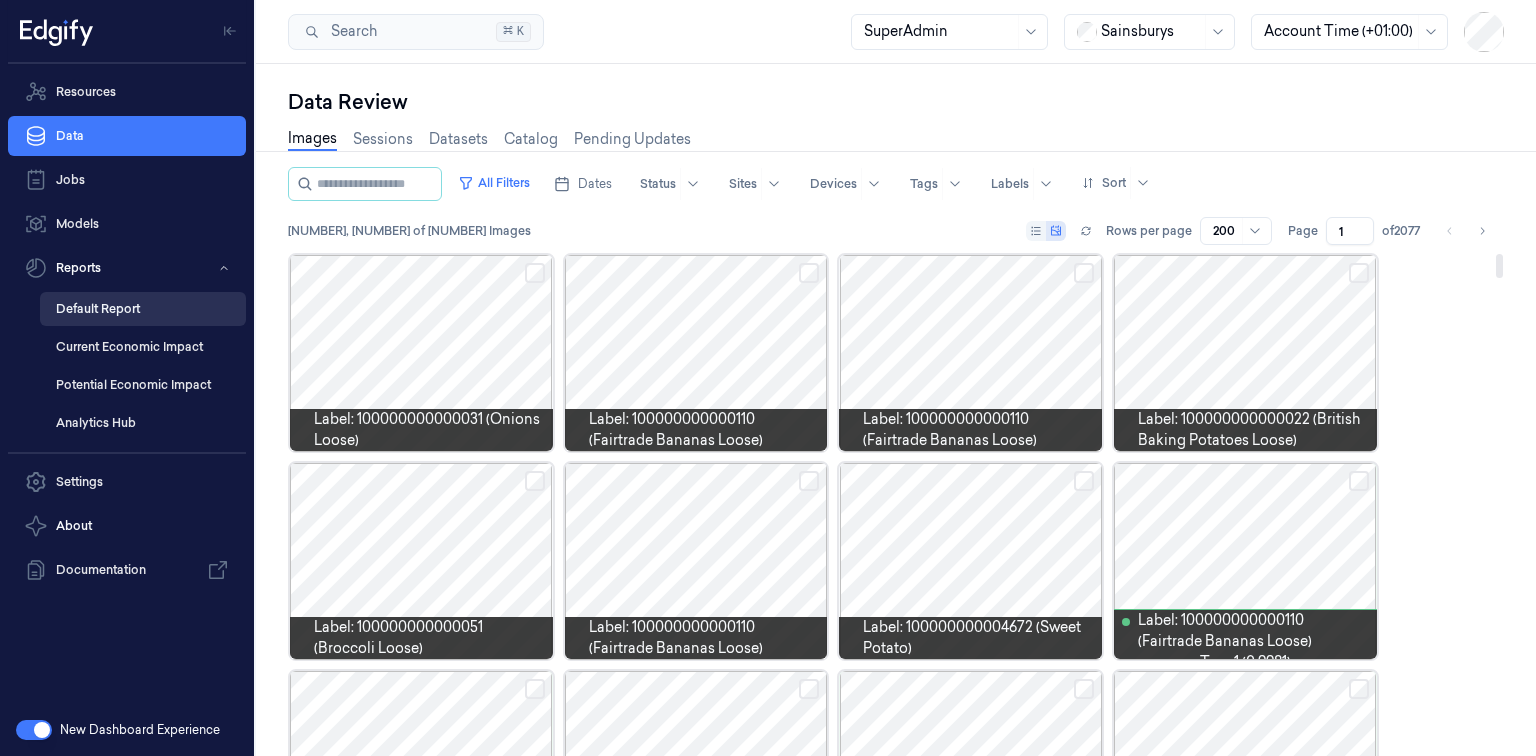 click on "Default Report" at bounding box center [143, 309] 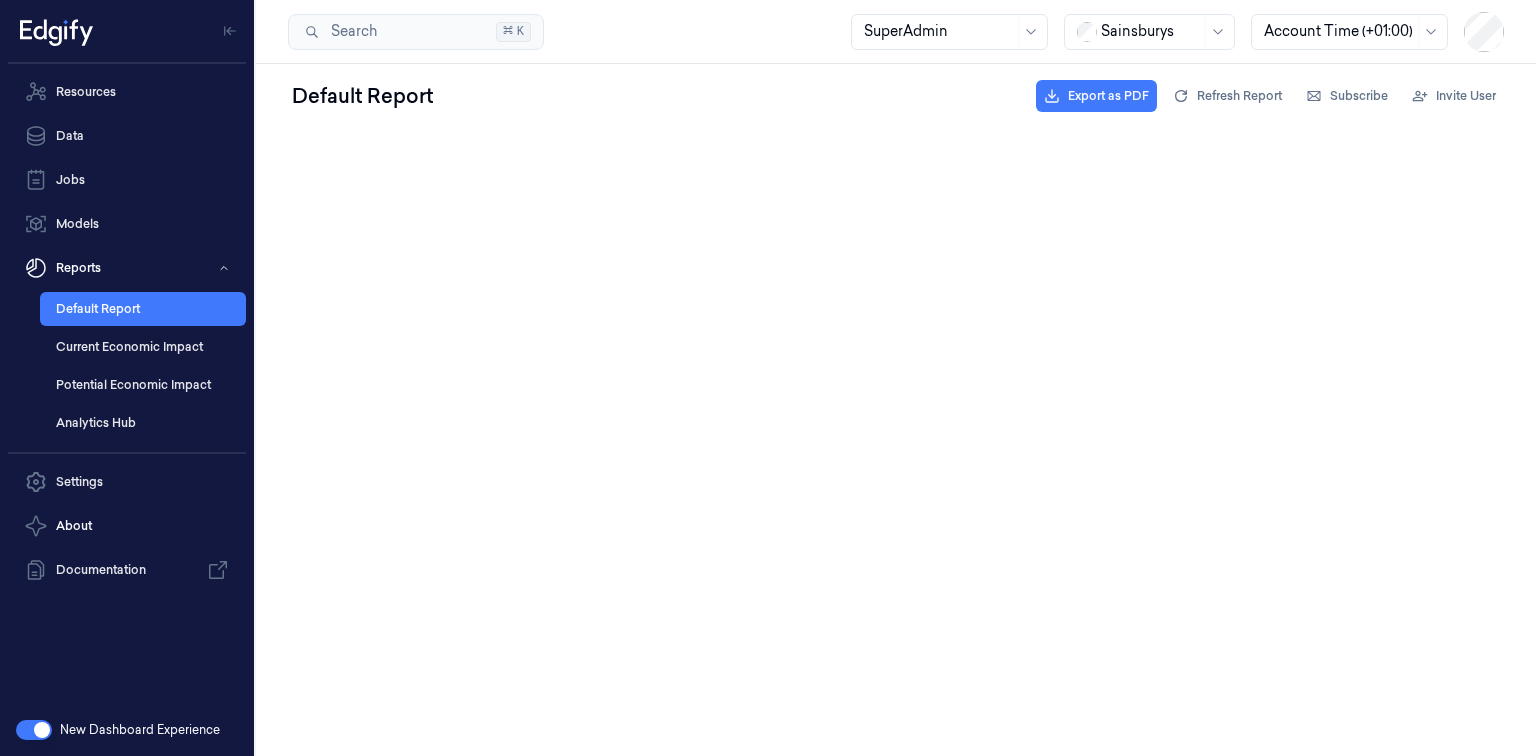 scroll, scrollTop: 0, scrollLeft: 0, axis: both 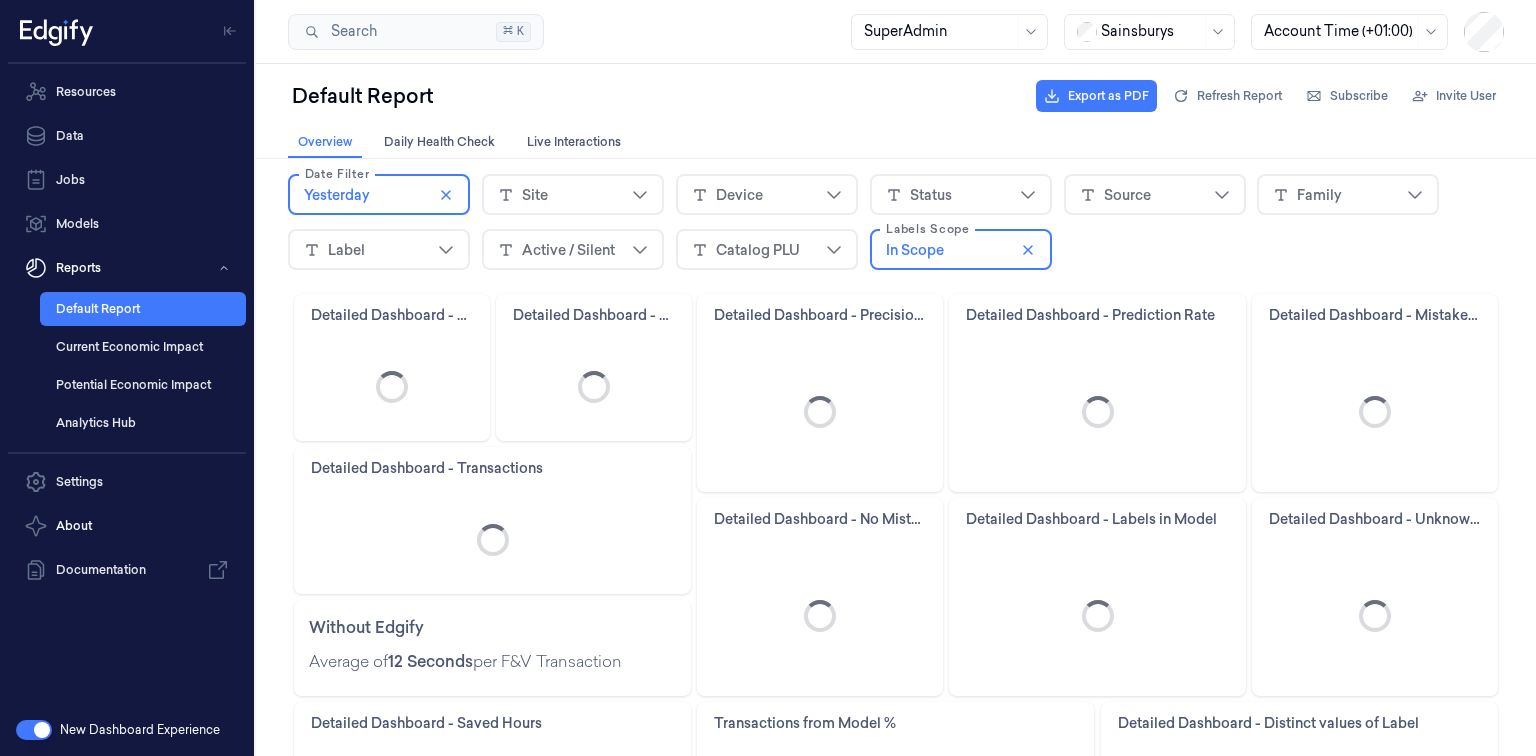 click on "Site" at bounding box center (573, 195) 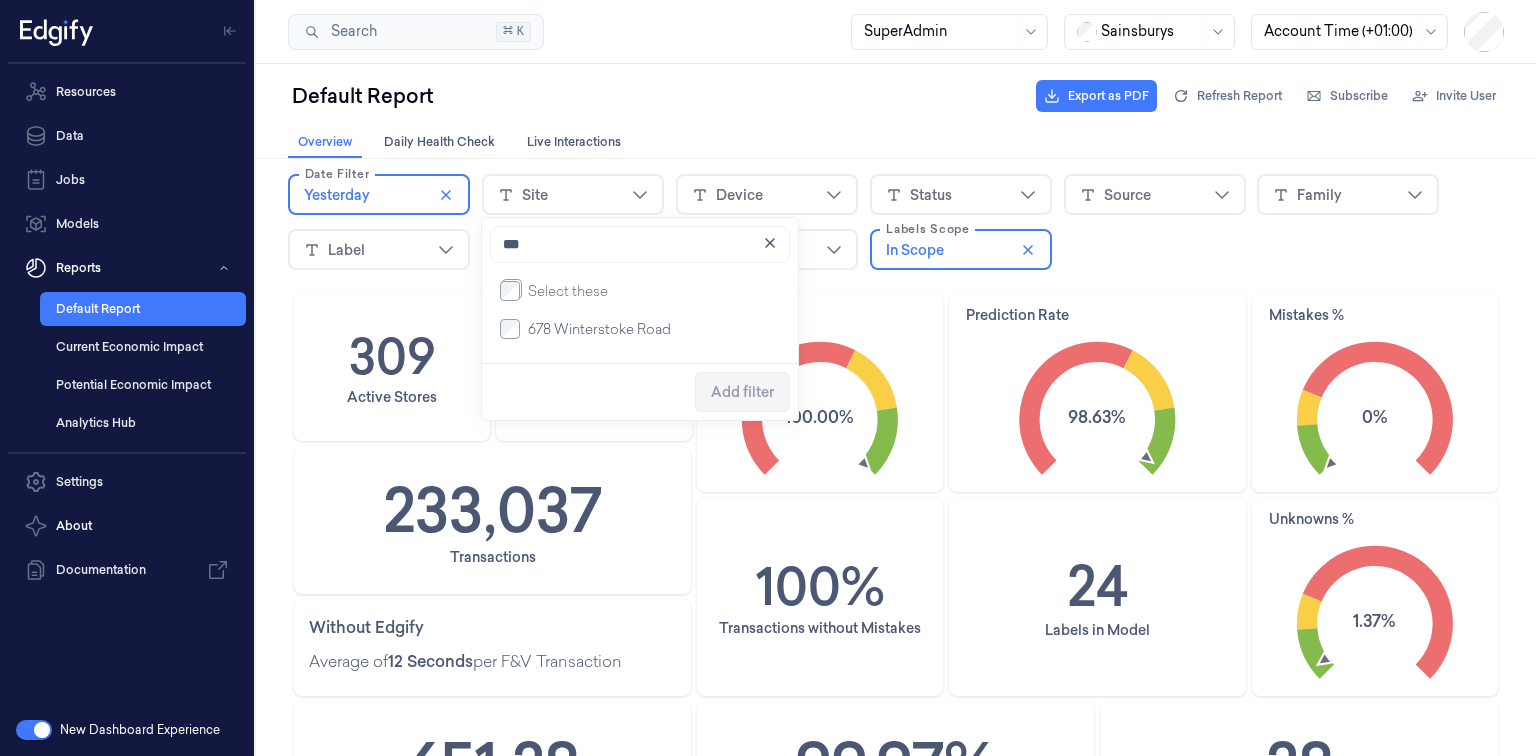 type on "***" 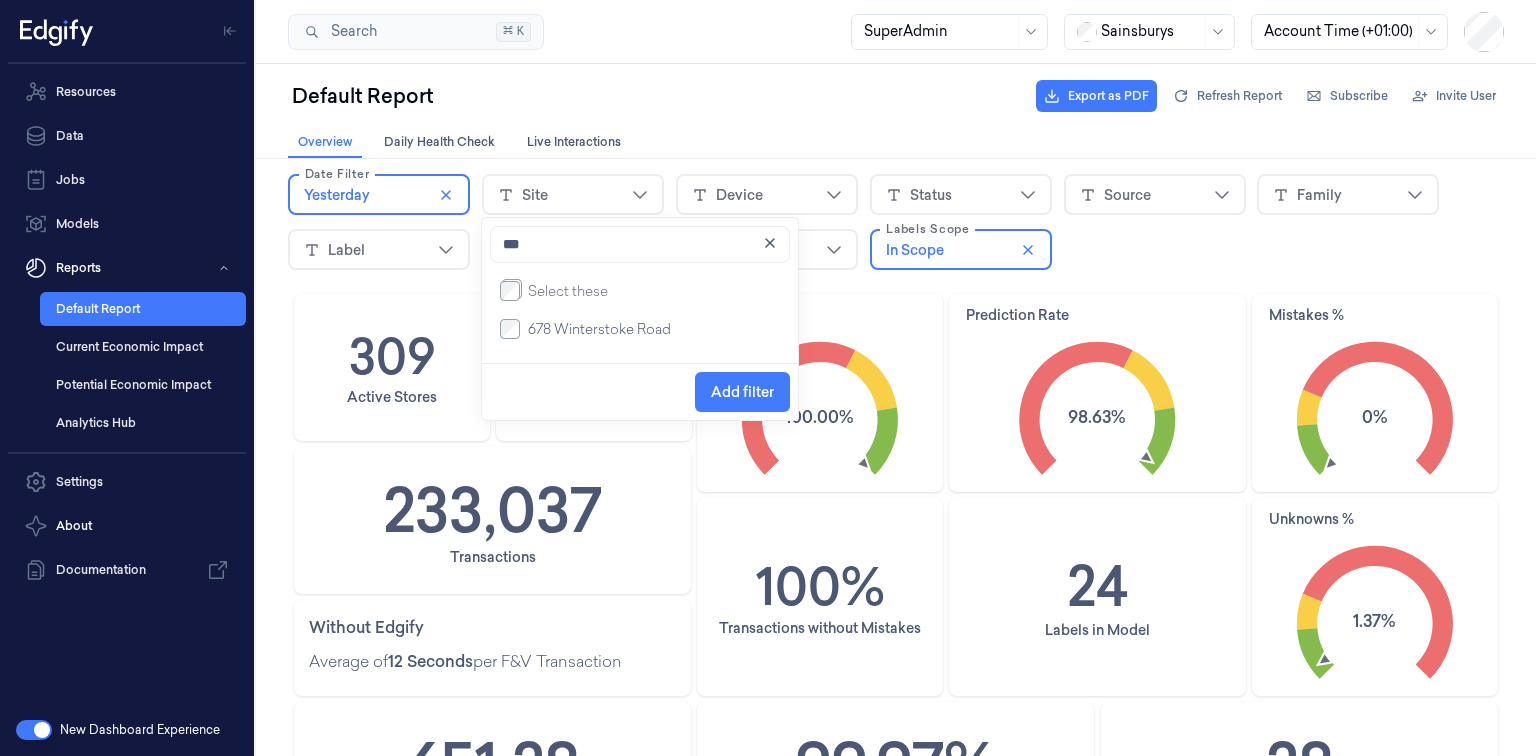 click on "Add filter" at bounding box center (742, 392) 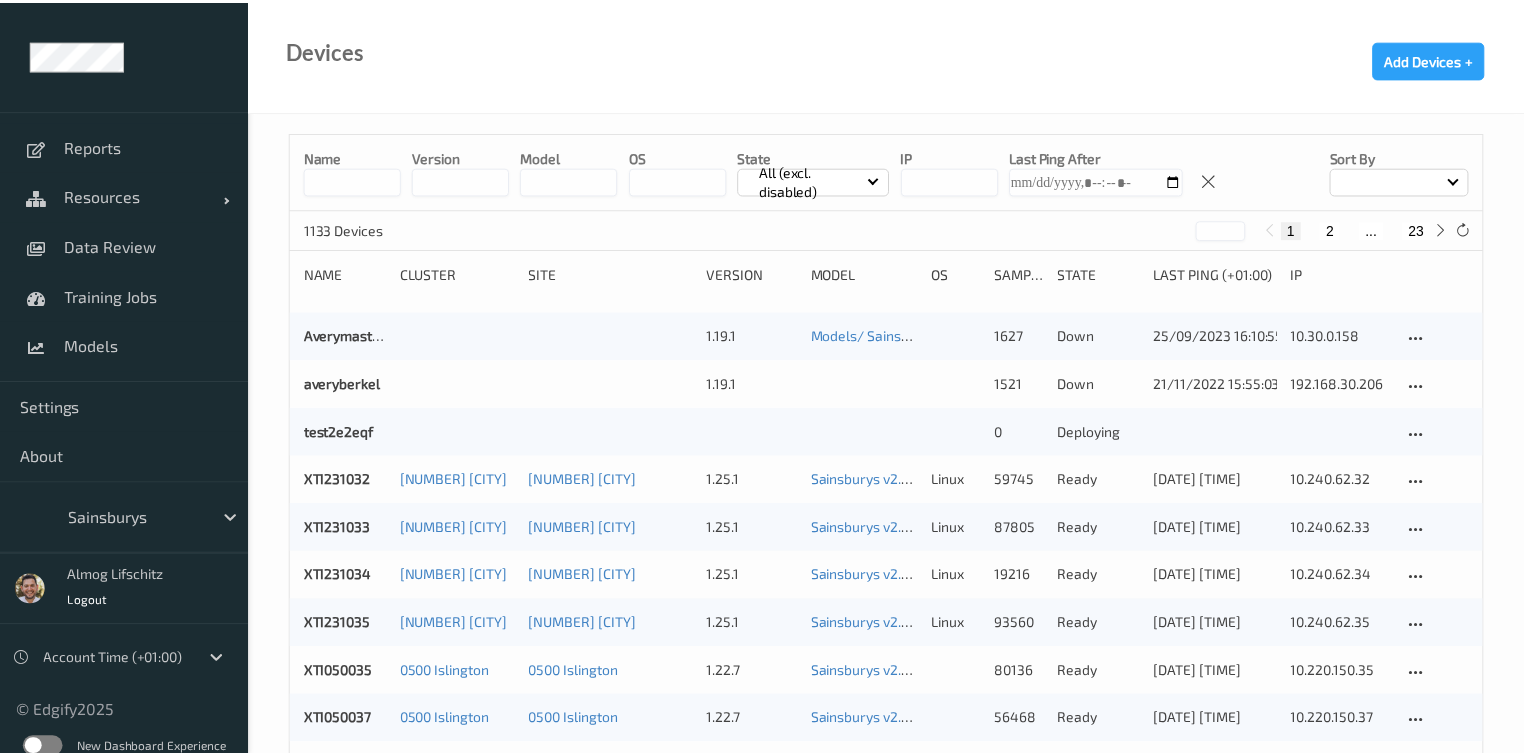 scroll, scrollTop: 0, scrollLeft: 0, axis: both 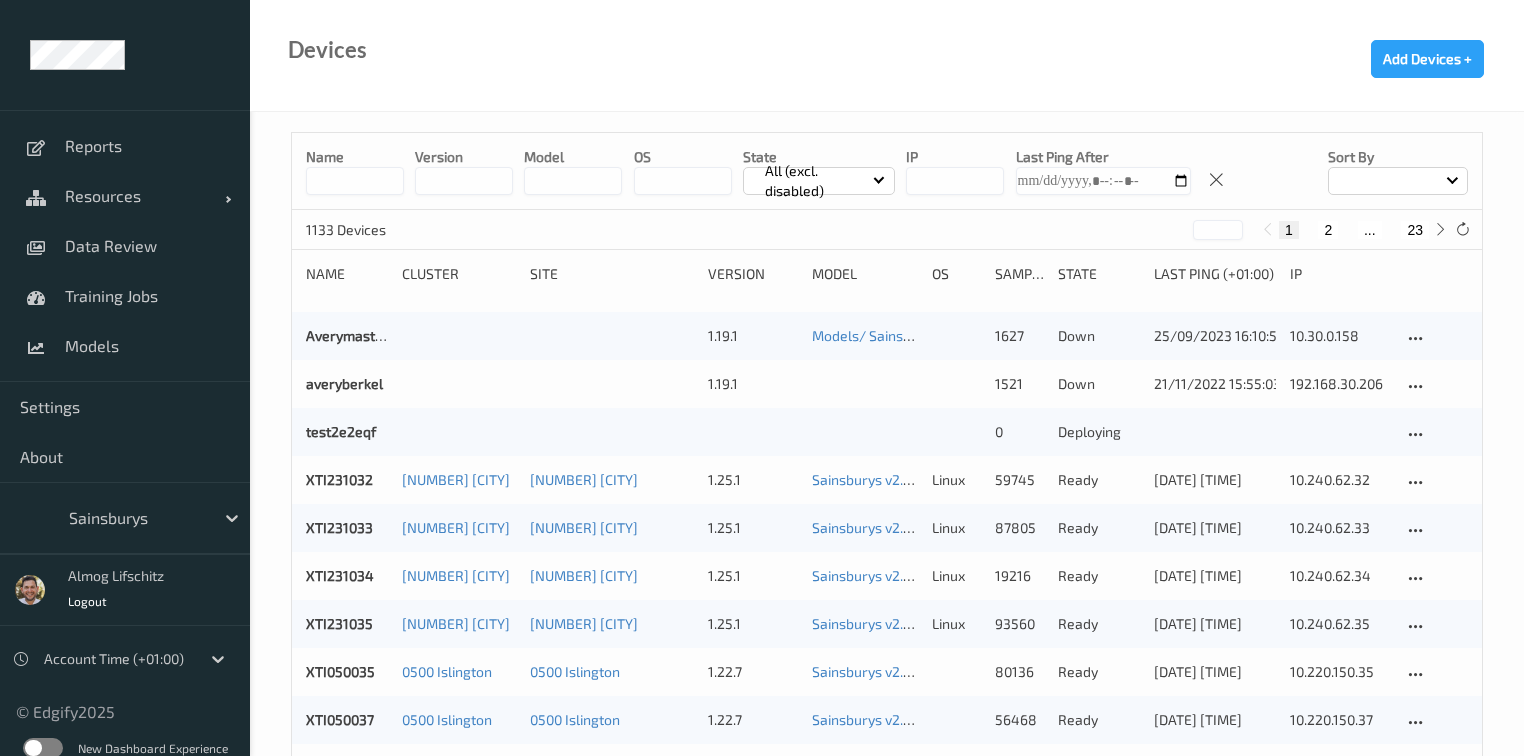 click at bounding box center (136, 518) 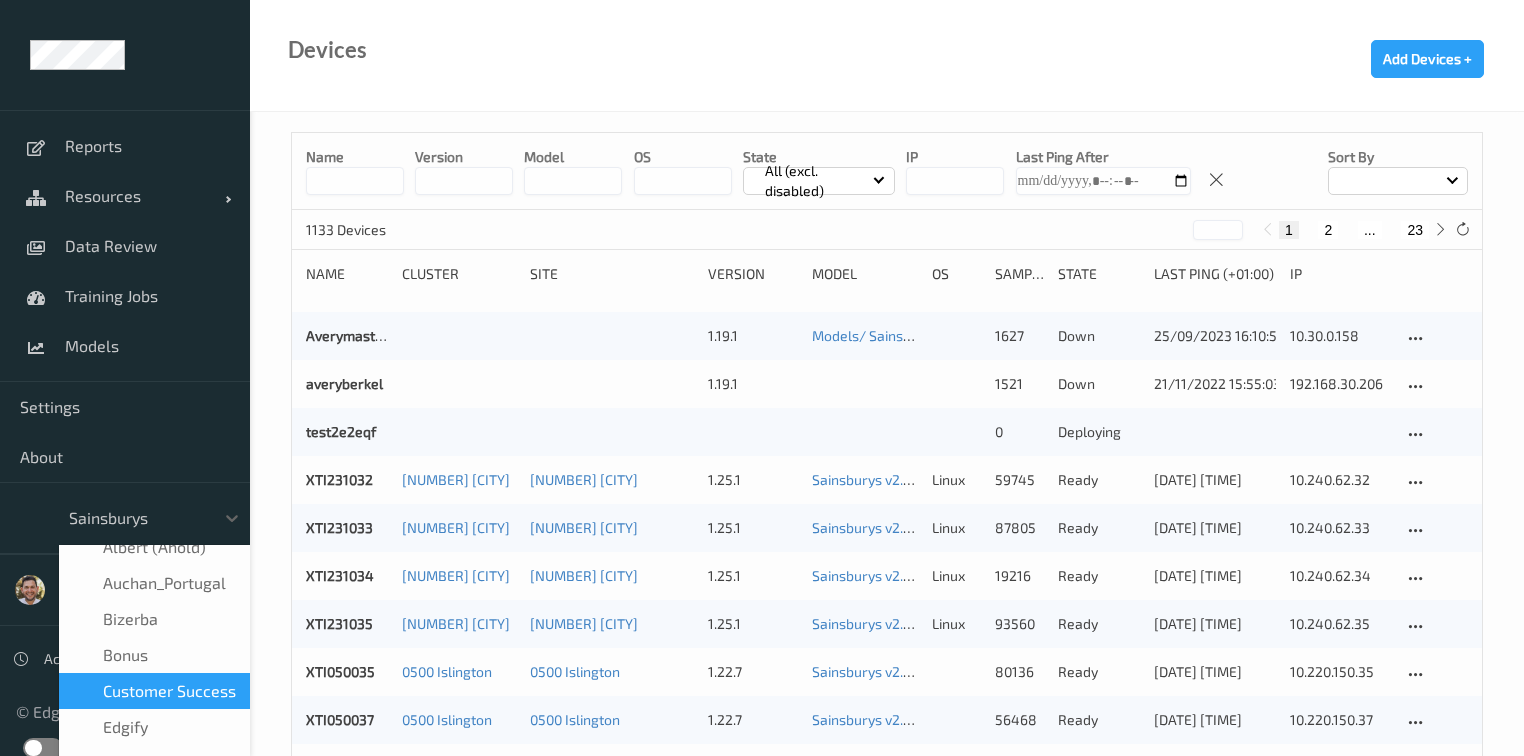 scroll, scrollTop: 0, scrollLeft: 0, axis: both 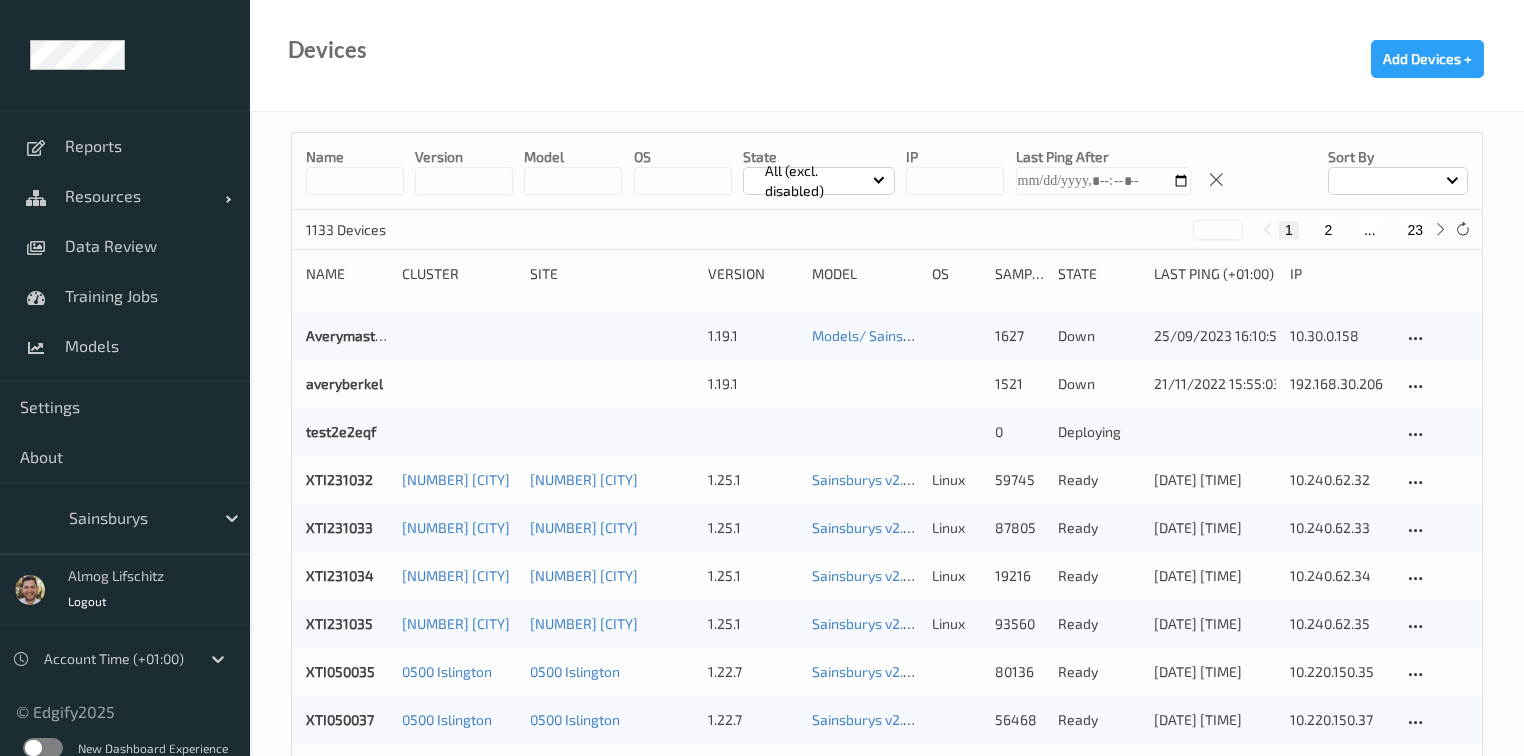 click at bounding box center [136, 518] 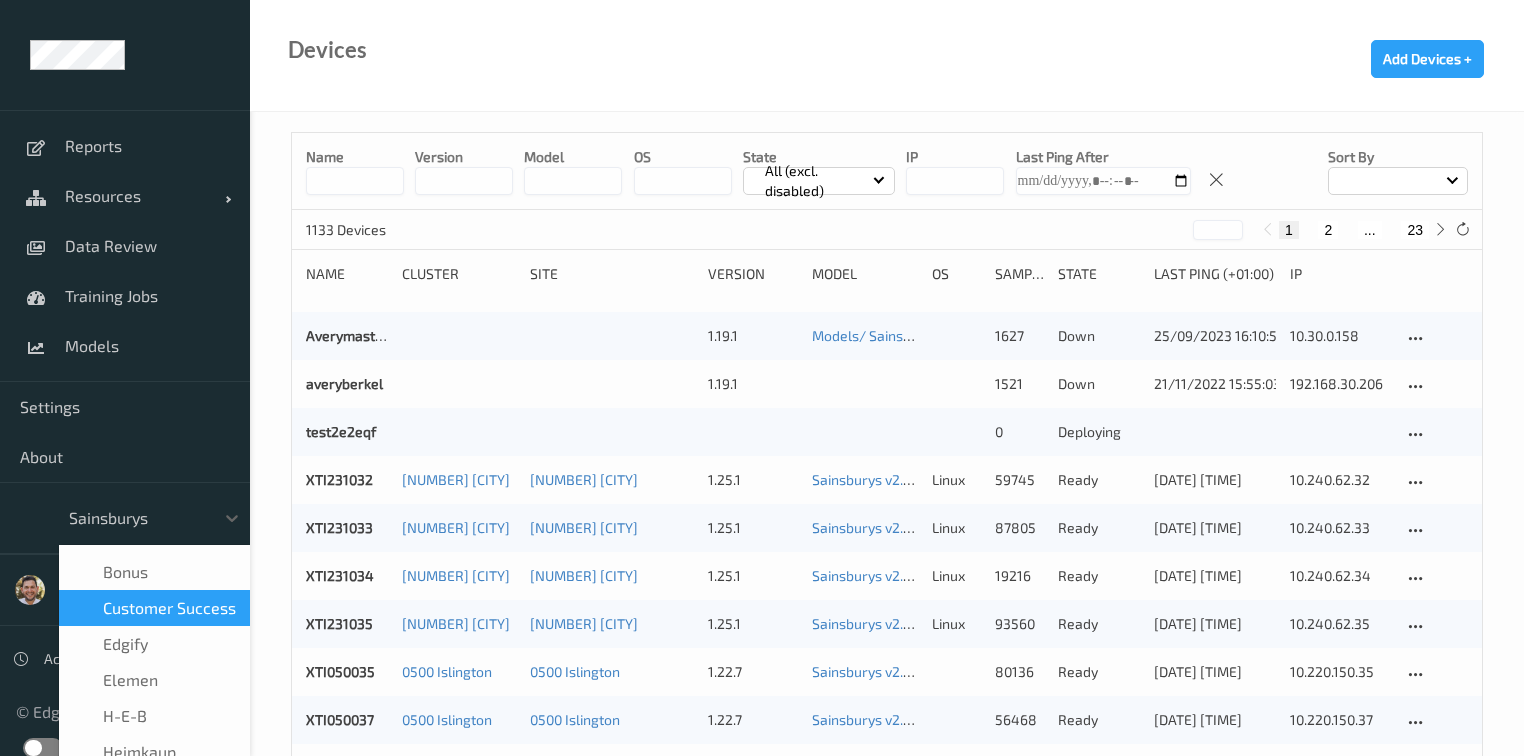 scroll, scrollTop: 80, scrollLeft: 0, axis: vertical 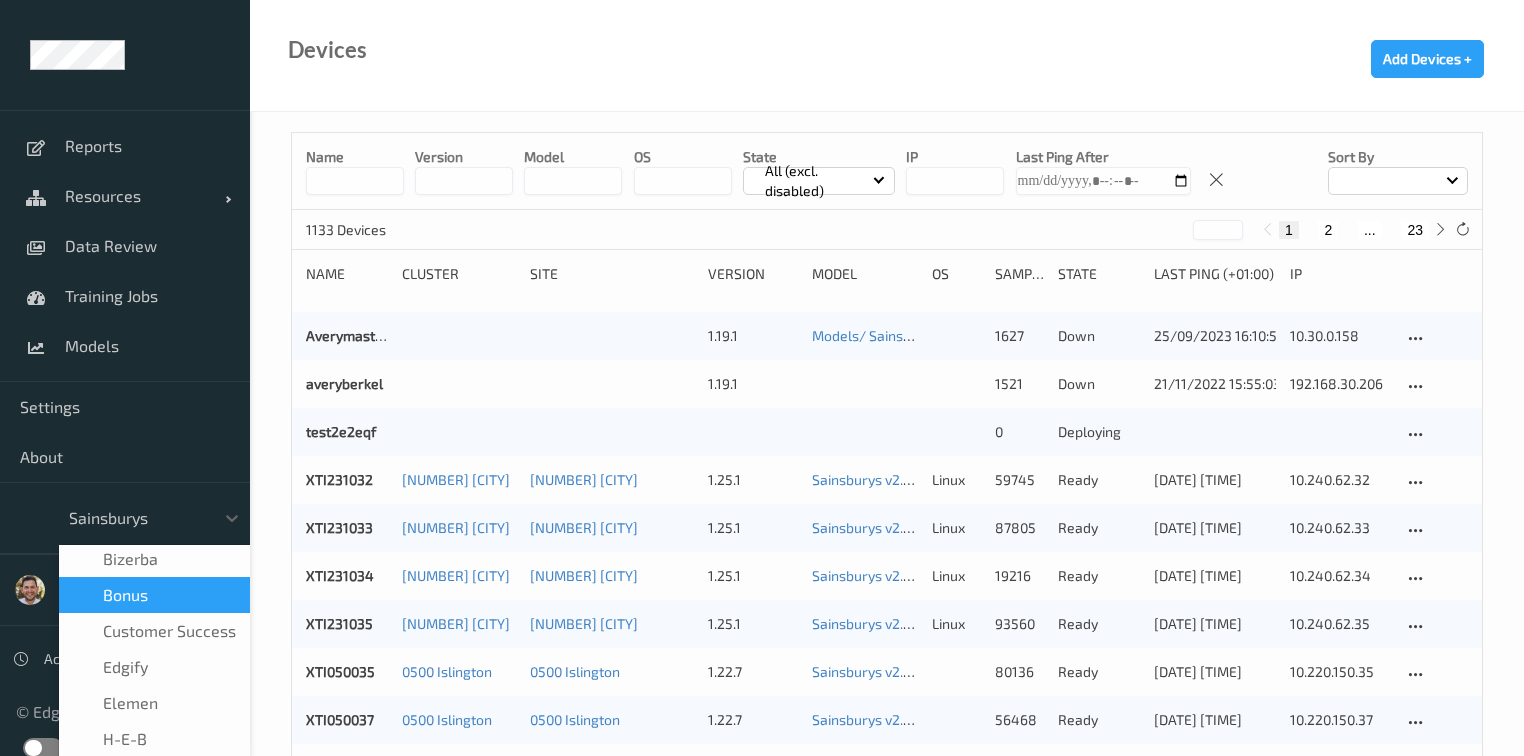 click on "Bonus" at bounding box center [154, 595] 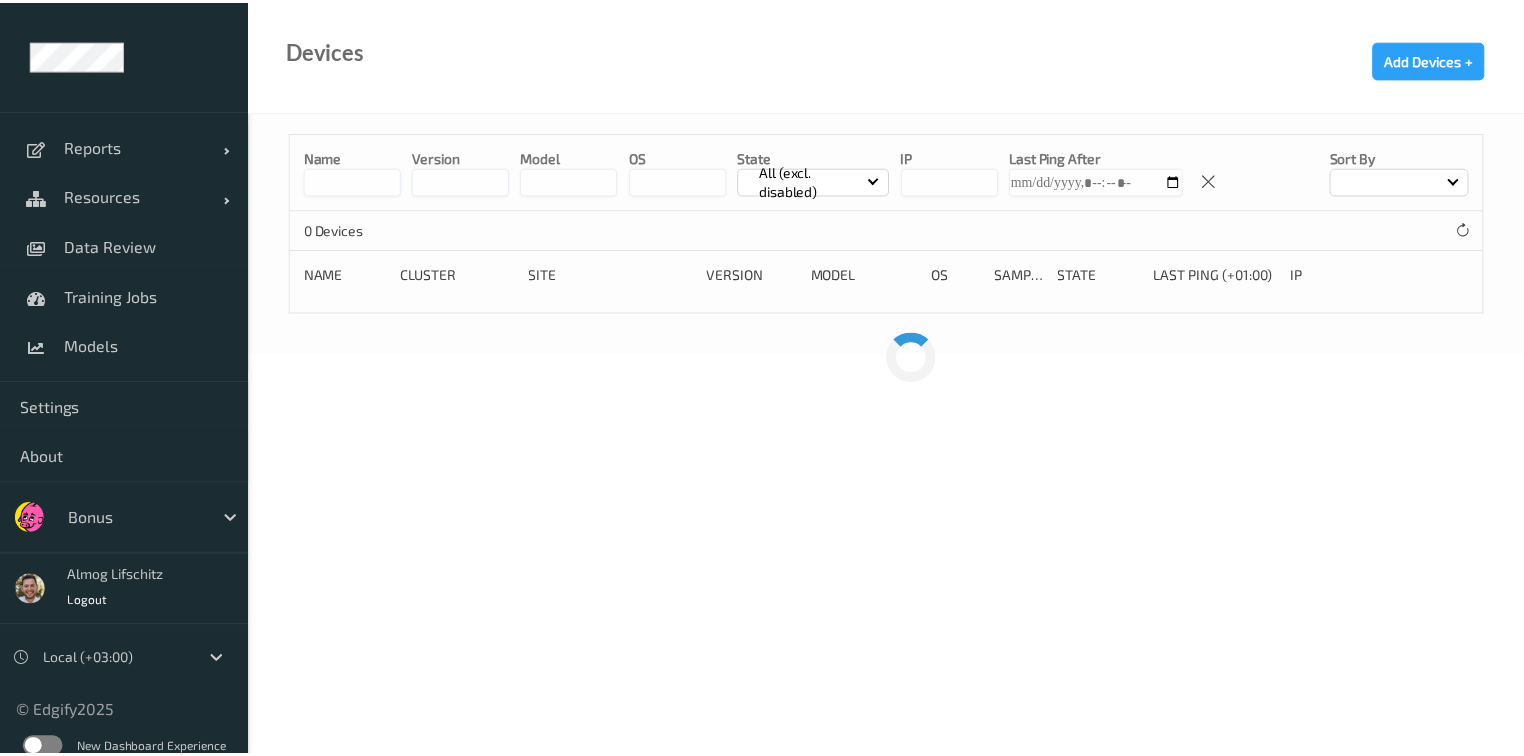 scroll, scrollTop: 0, scrollLeft: 0, axis: both 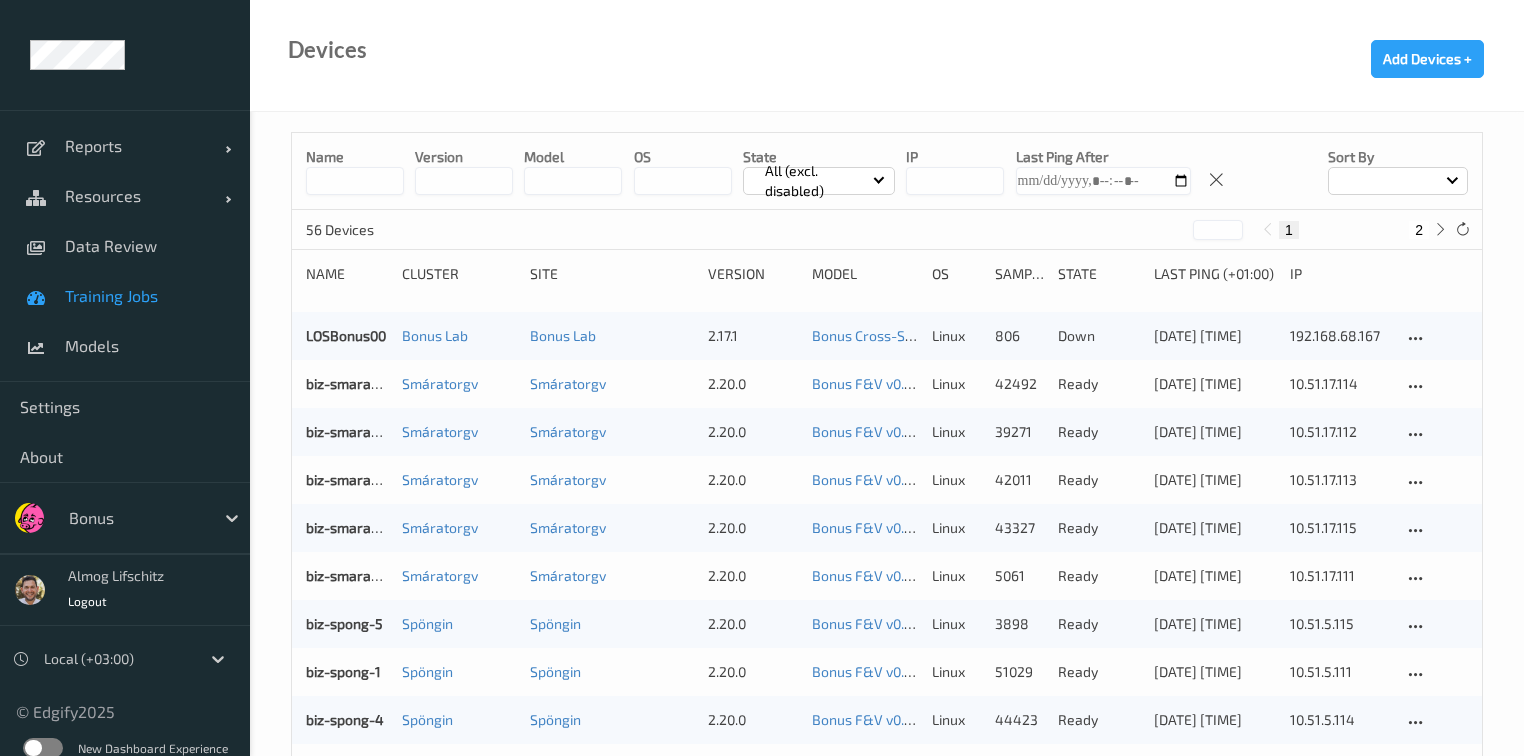 click on "Training Jobs" at bounding box center [125, 296] 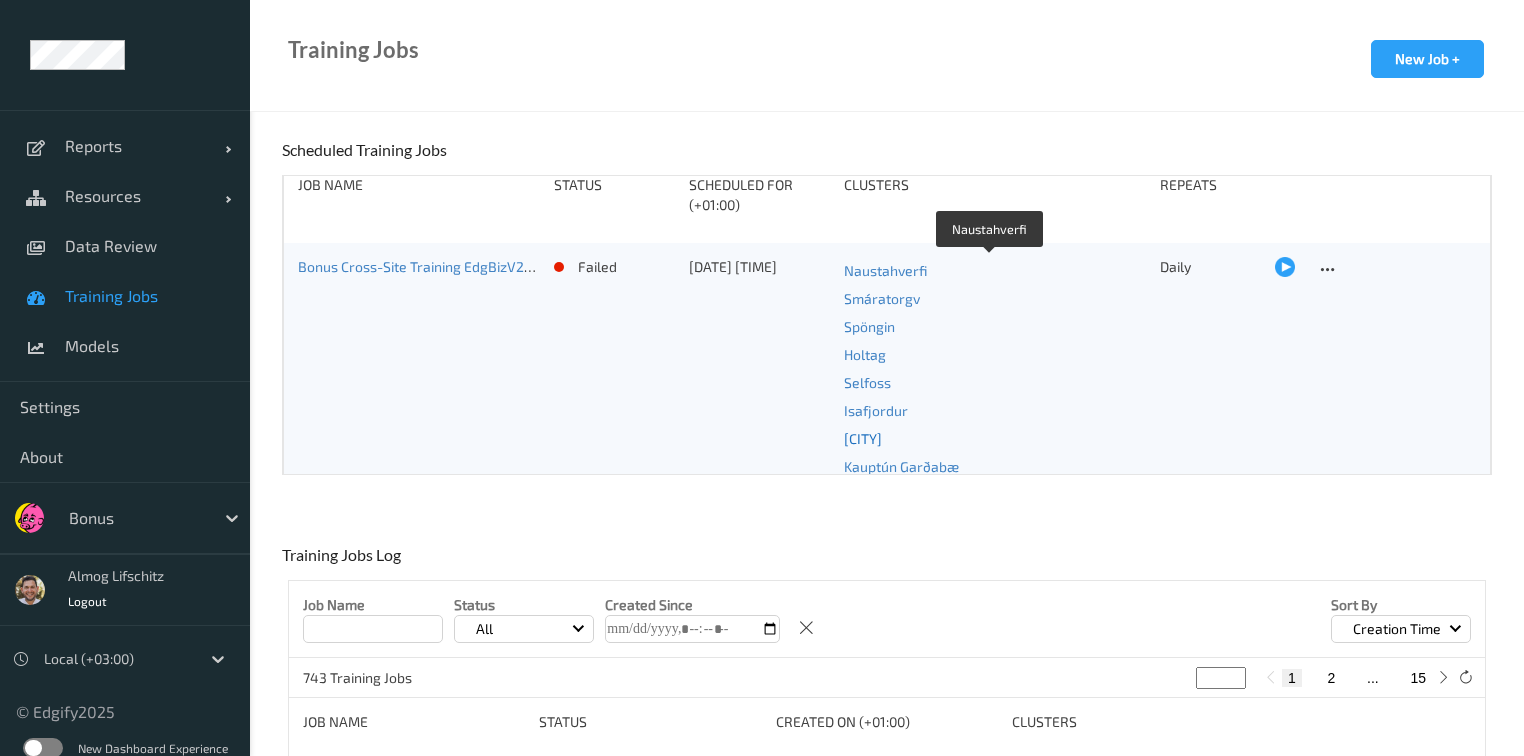 scroll, scrollTop: 80, scrollLeft: 0, axis: vertical 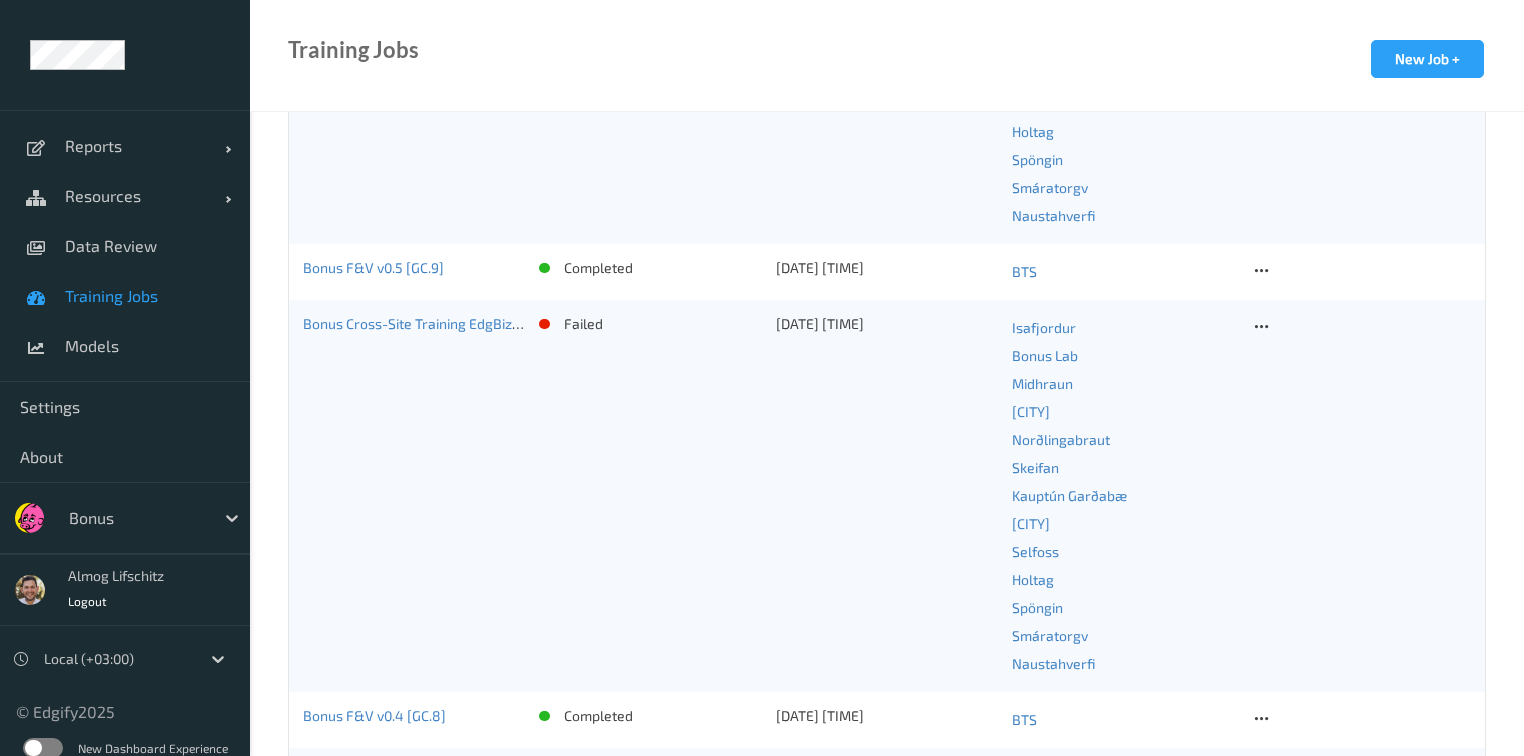 click on "Bonus F&V v0.5 [GC.9]" at bounding box center (414, 272) 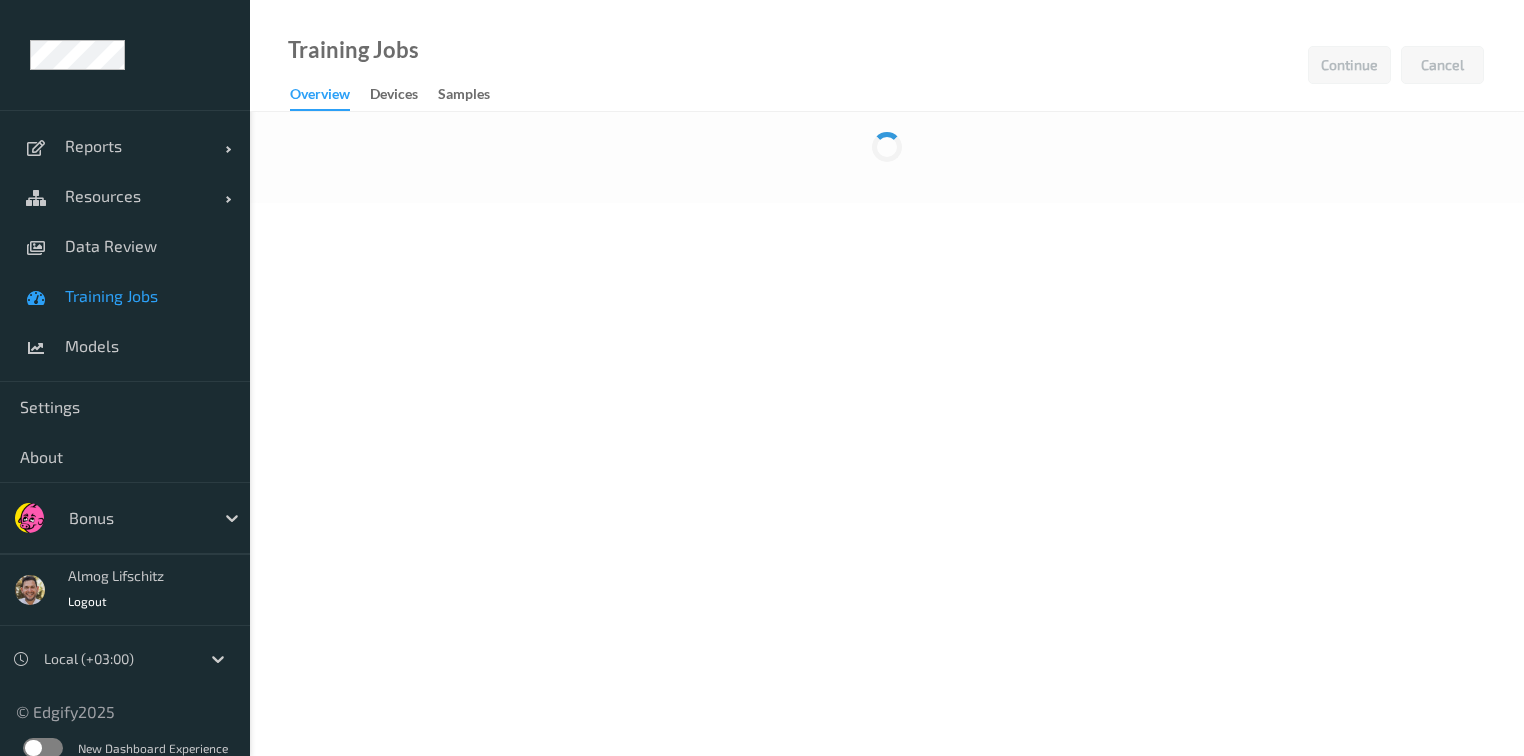scroll, scrollTop: 0, scrollLeft: 0, axis: both 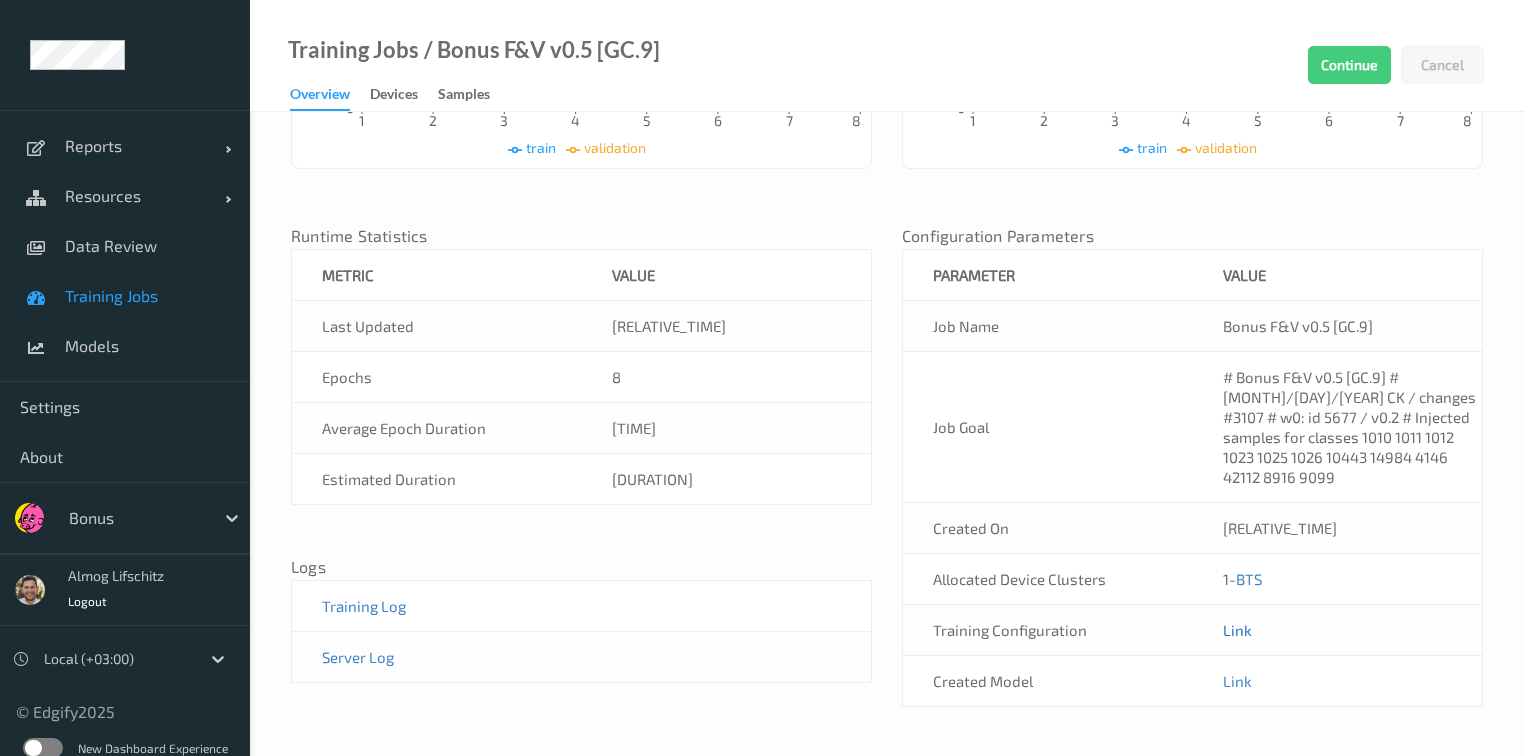 click on "Link" at bounding box center [1237, 630] 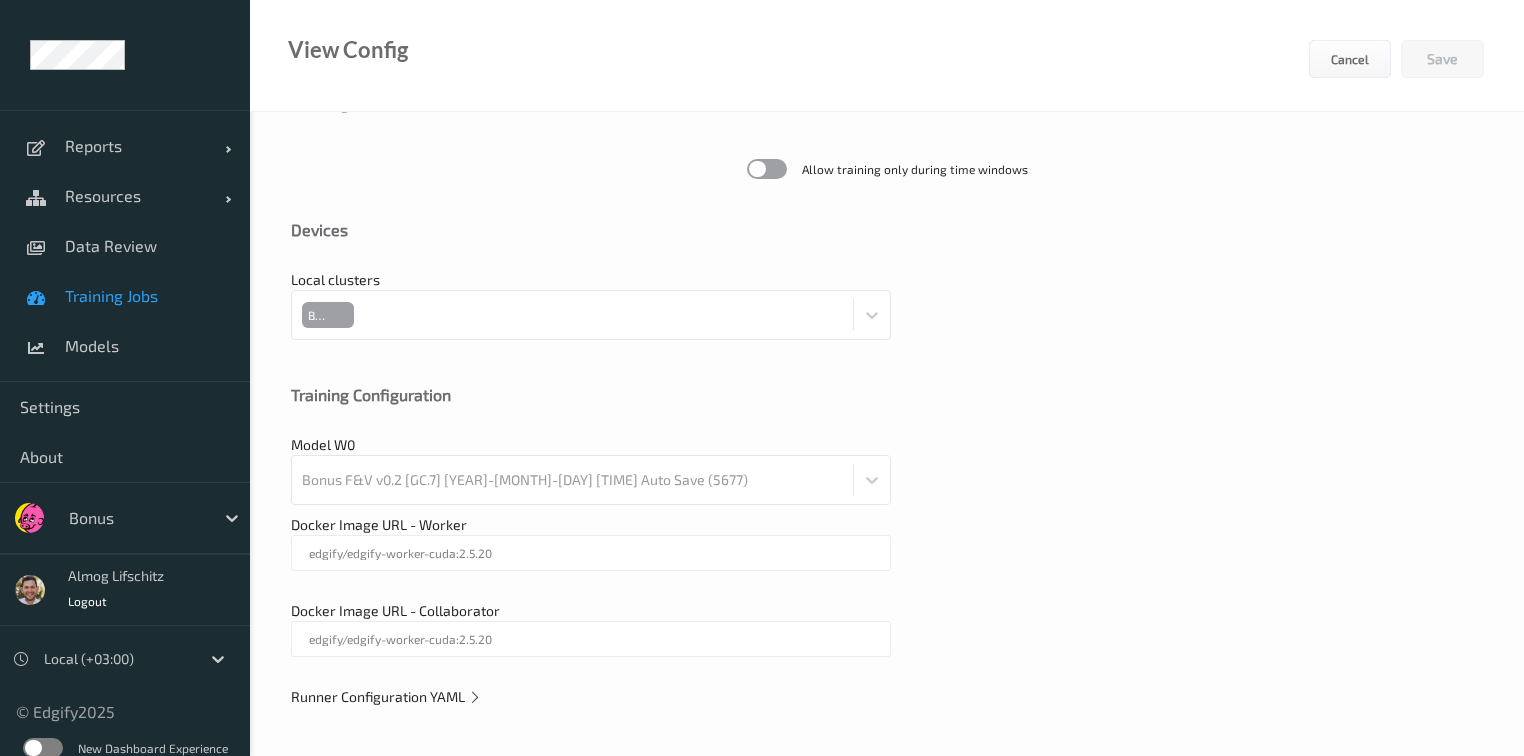 scroll, scrollTop: 620, scrollLeft: 0, axis: vertical 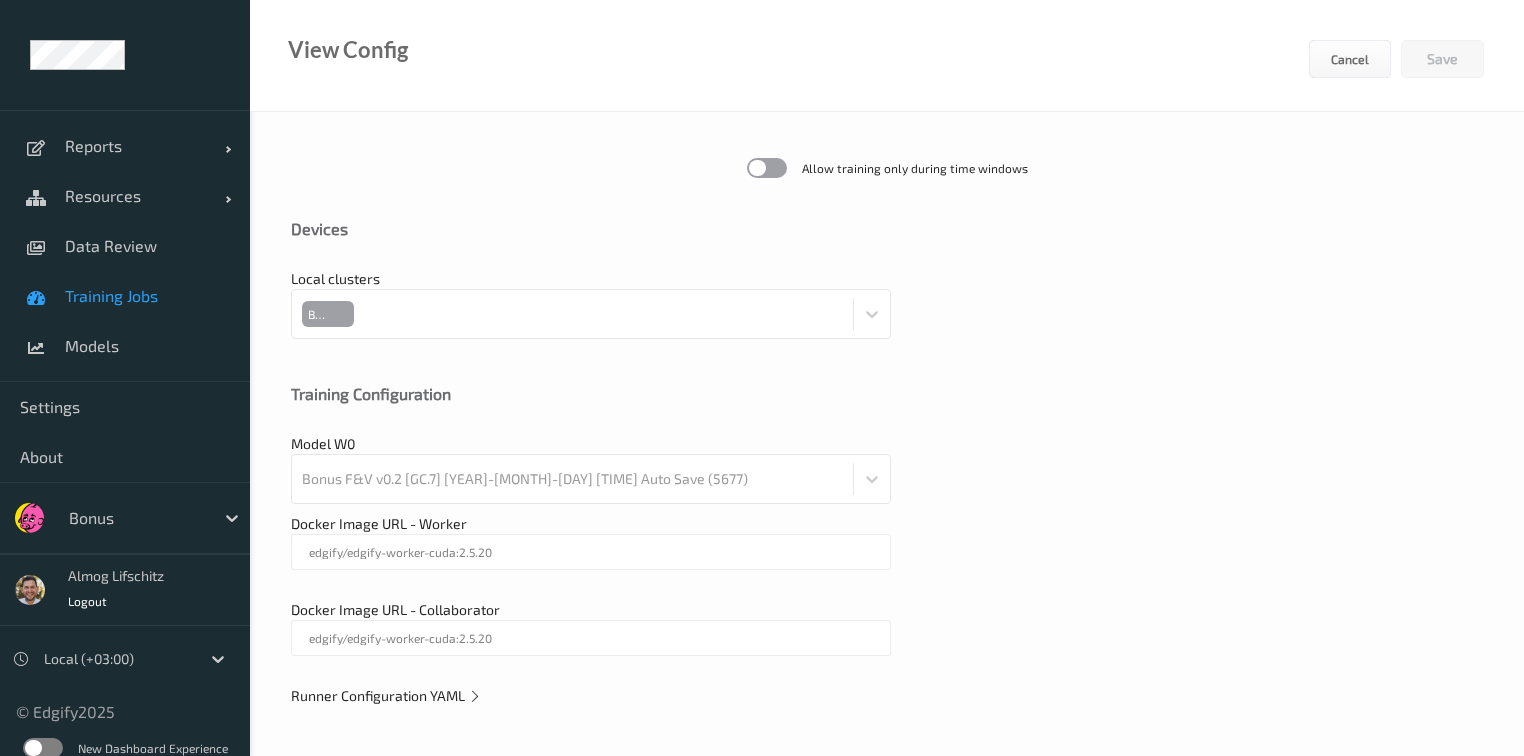 click on "Runner Configuration YAML" at bounding box center (887, 696) 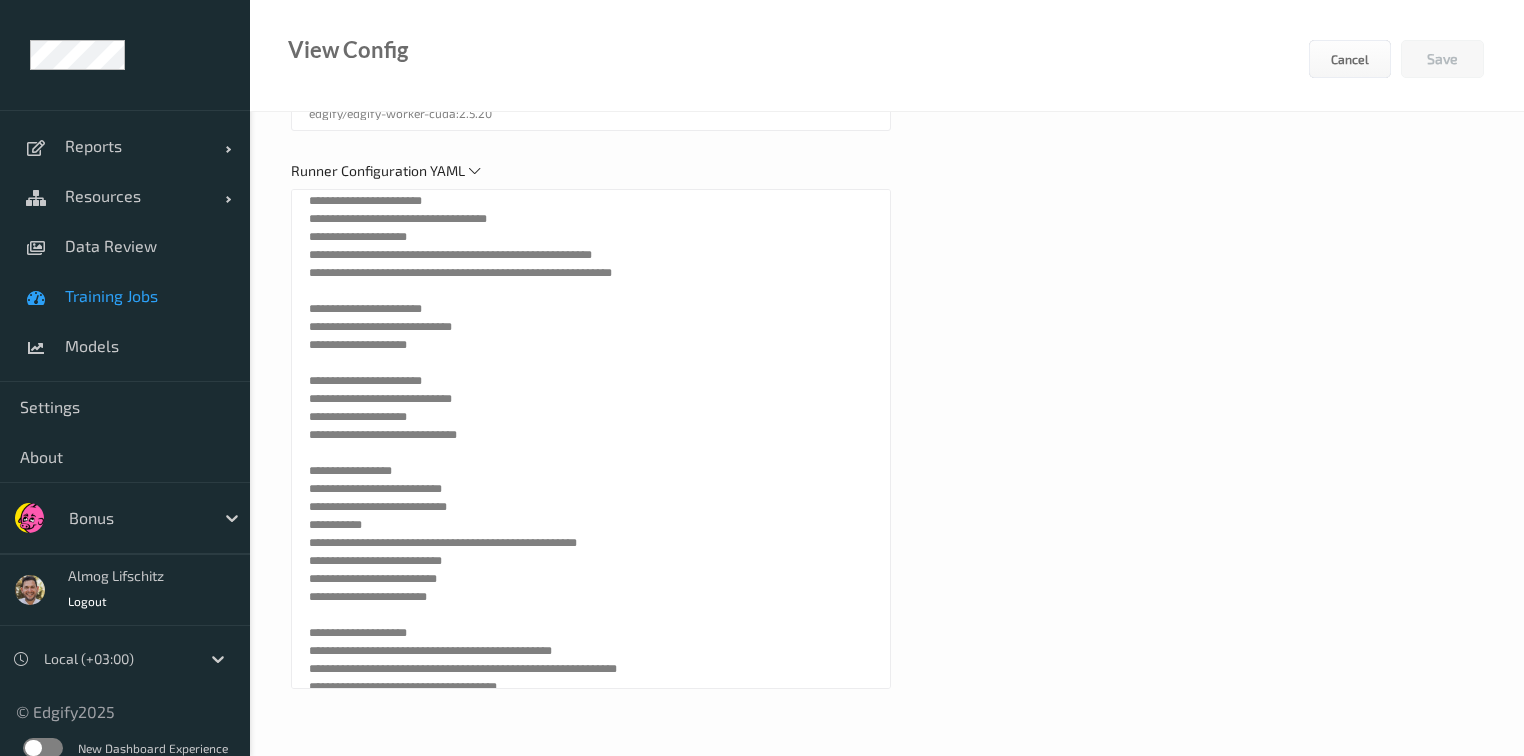 scroll, scrollTop: 1148, scrollLeft: 0, axis: vertical 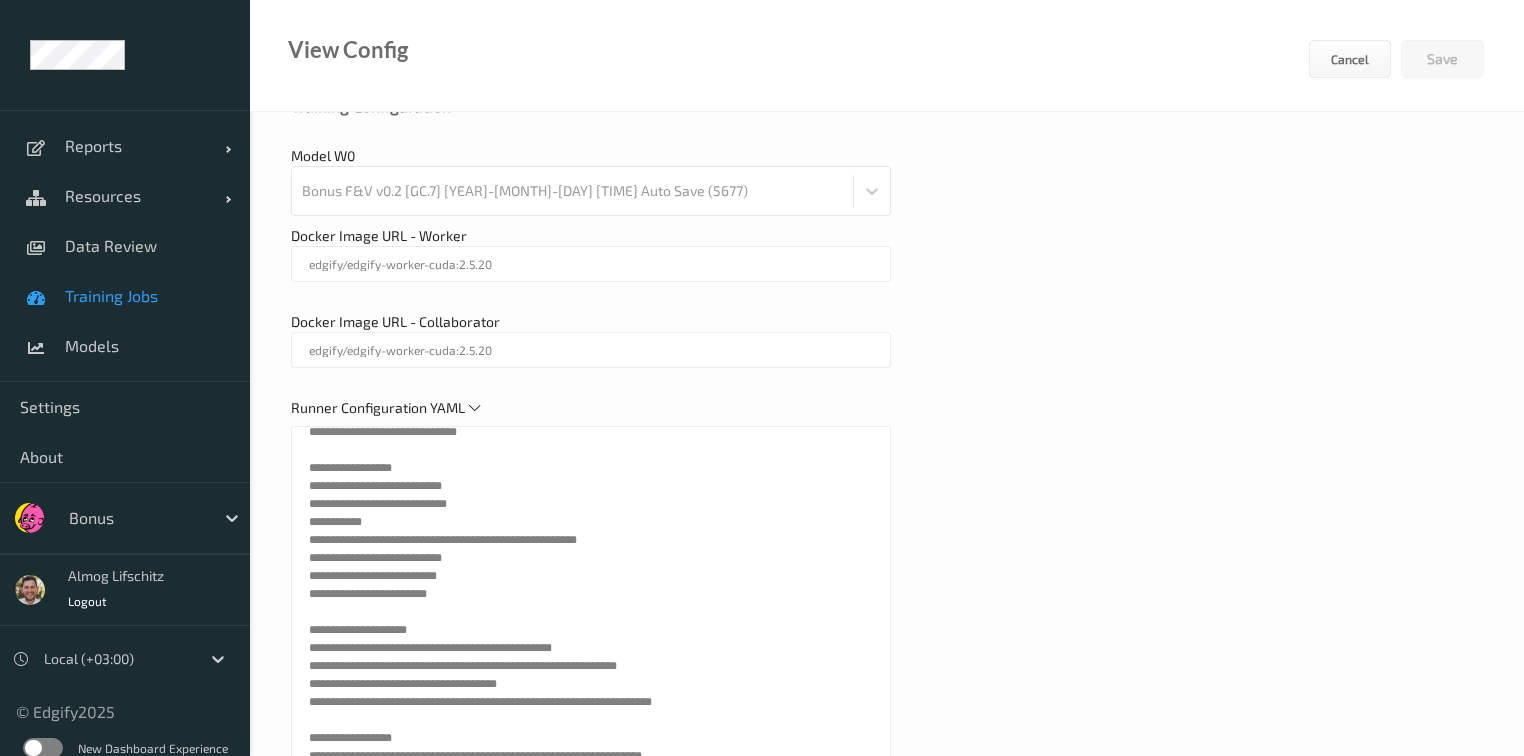 click at bounding box center [136, 518] 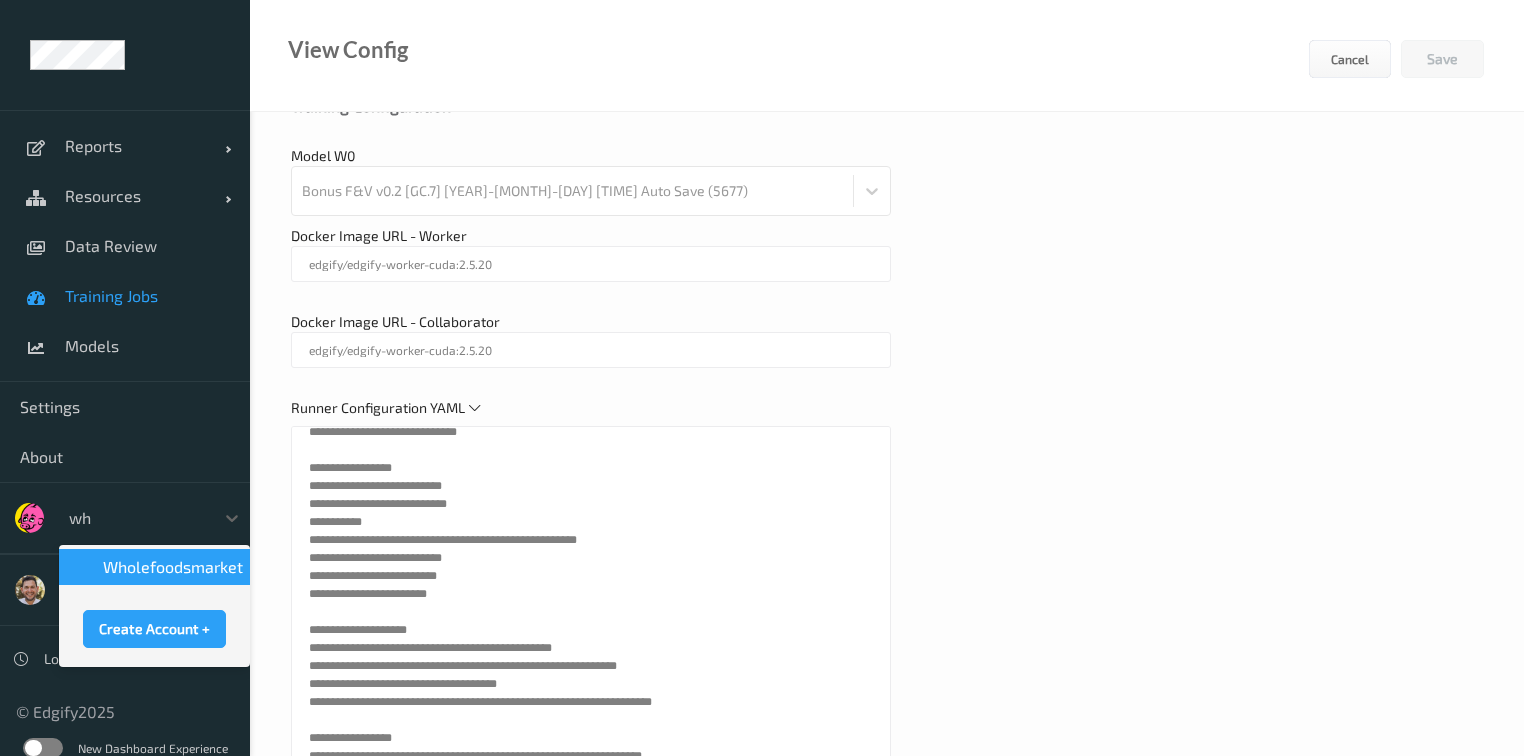 type on "who" 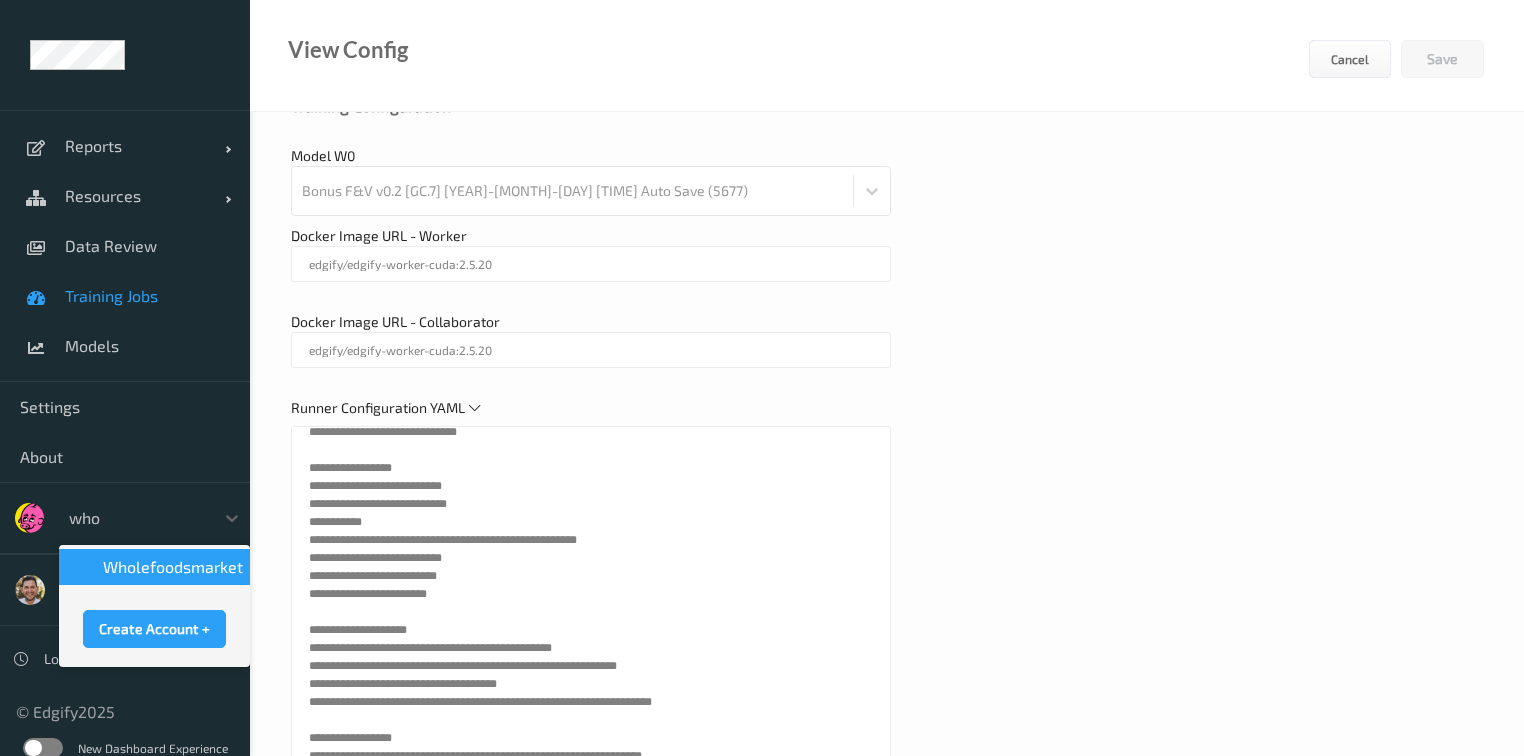 type 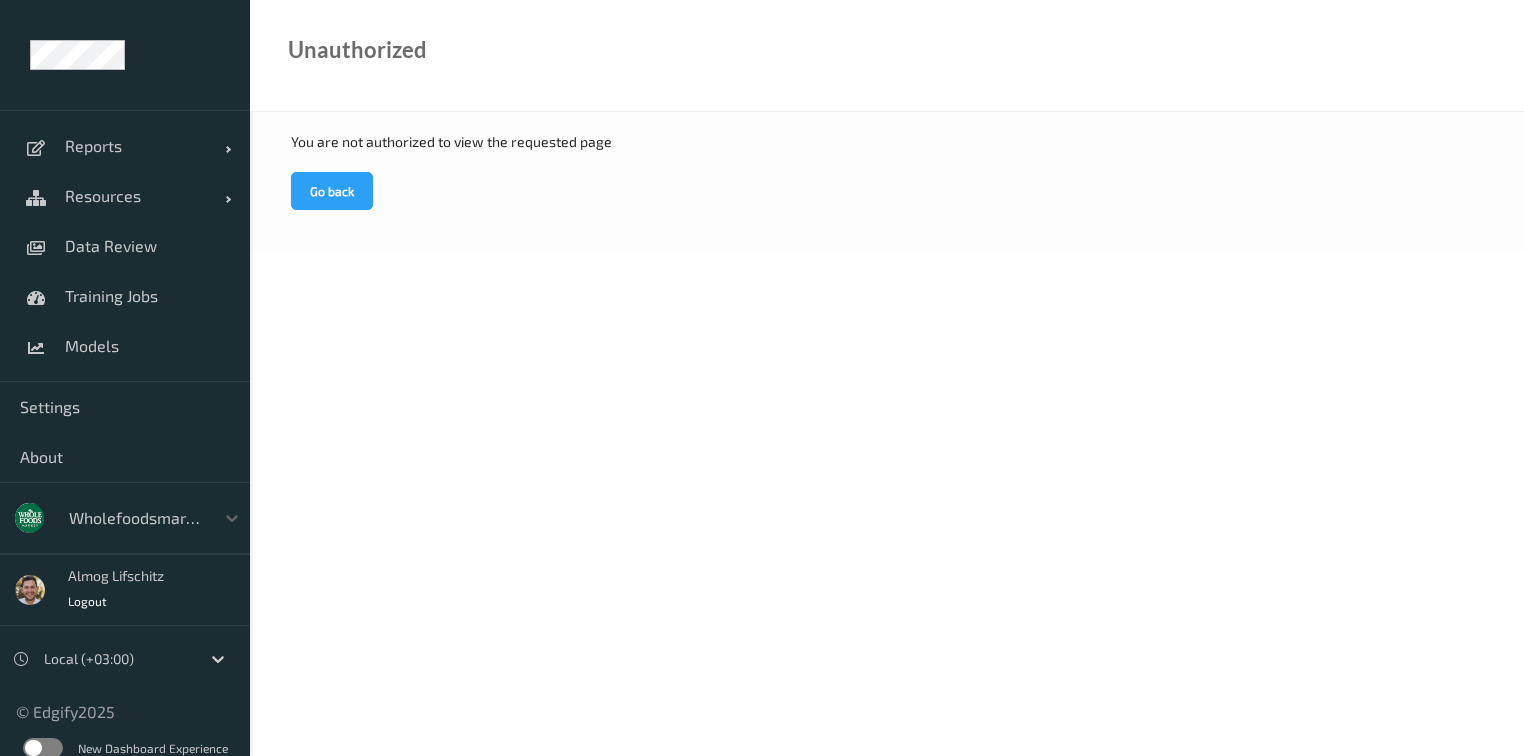 scroll, scrollTop: 0, scrollLeft: 0, axis: both 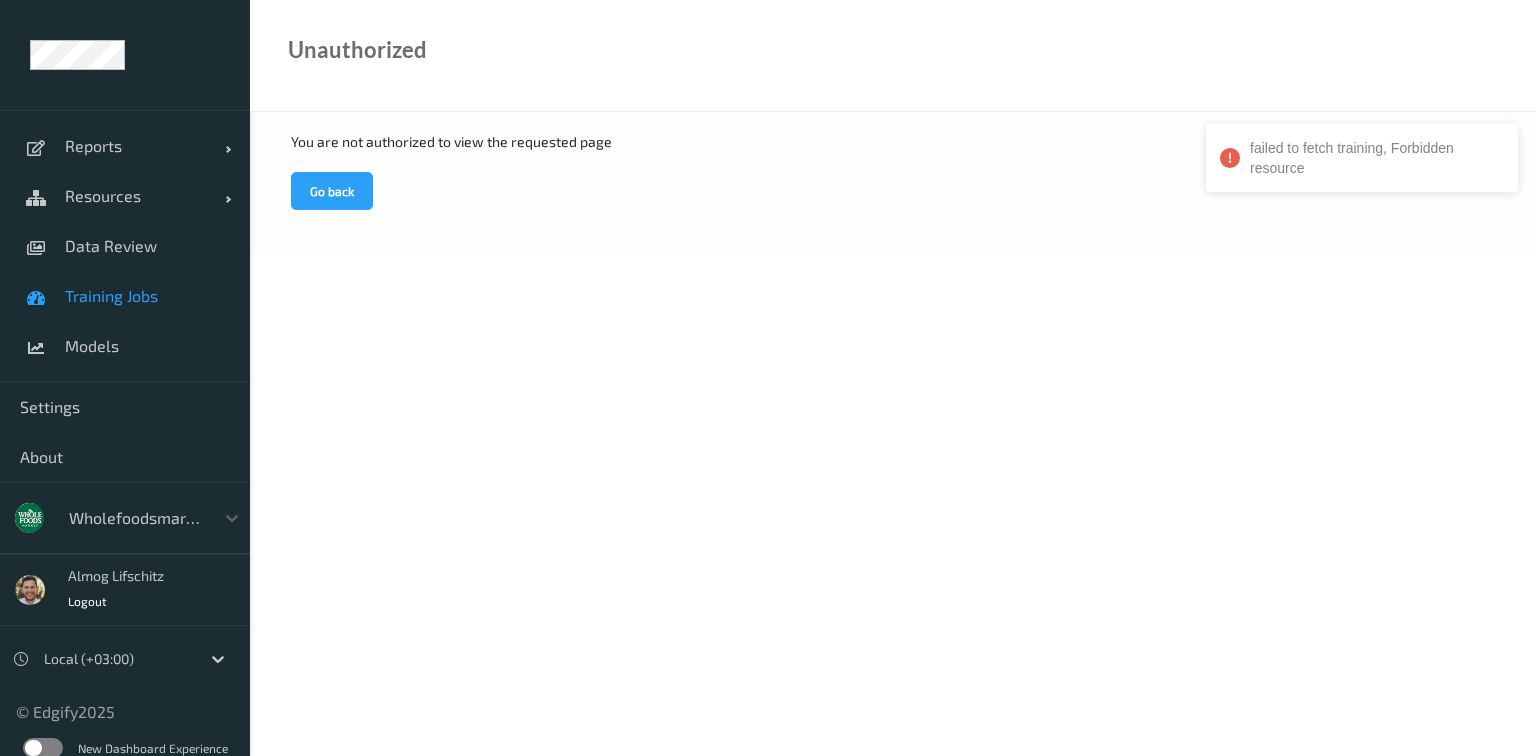click on "Training Jobs" at bounding box center [147, 296] 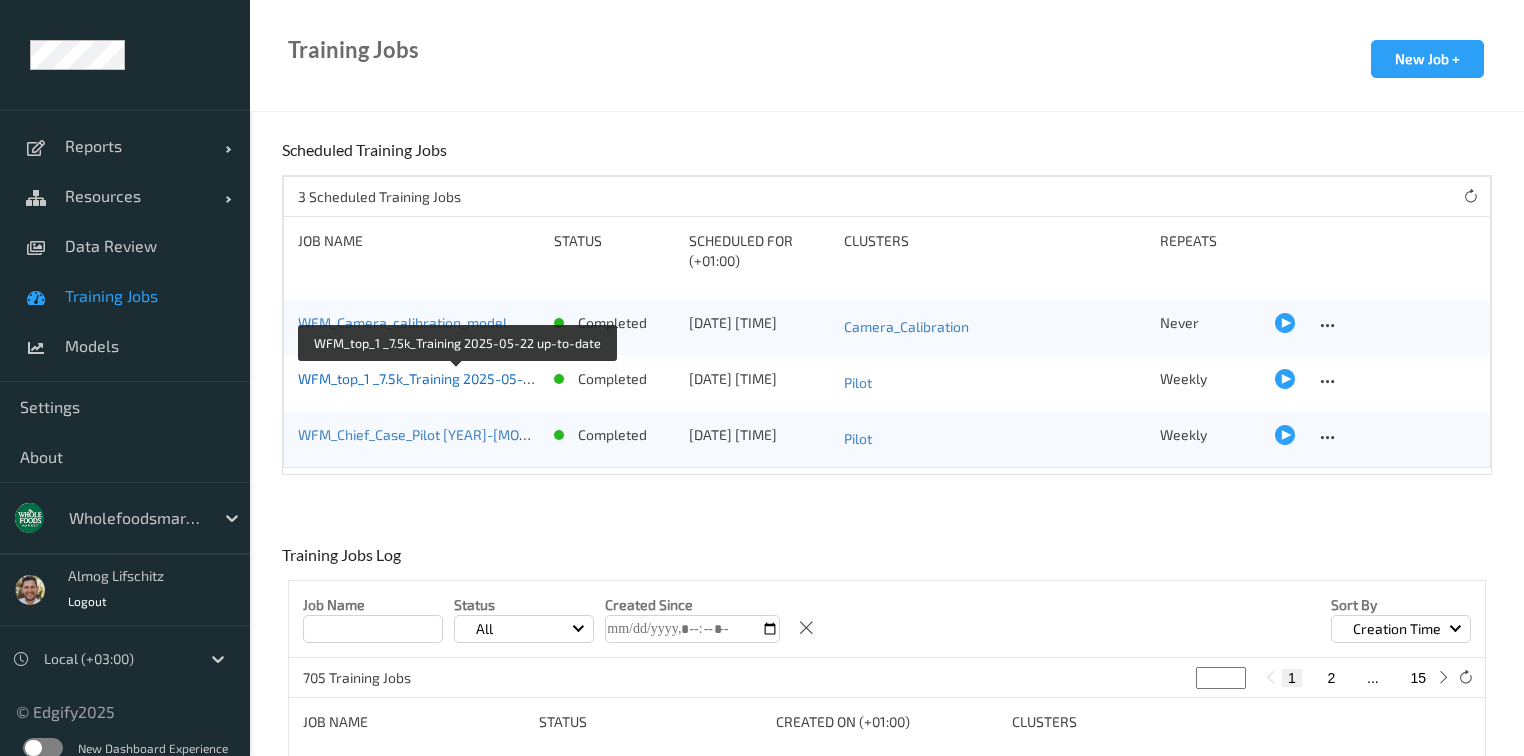 click on "WFM_top_1 _7.5k_Training 2025-05-22 up-to-date" at bounding box center (455, 378) 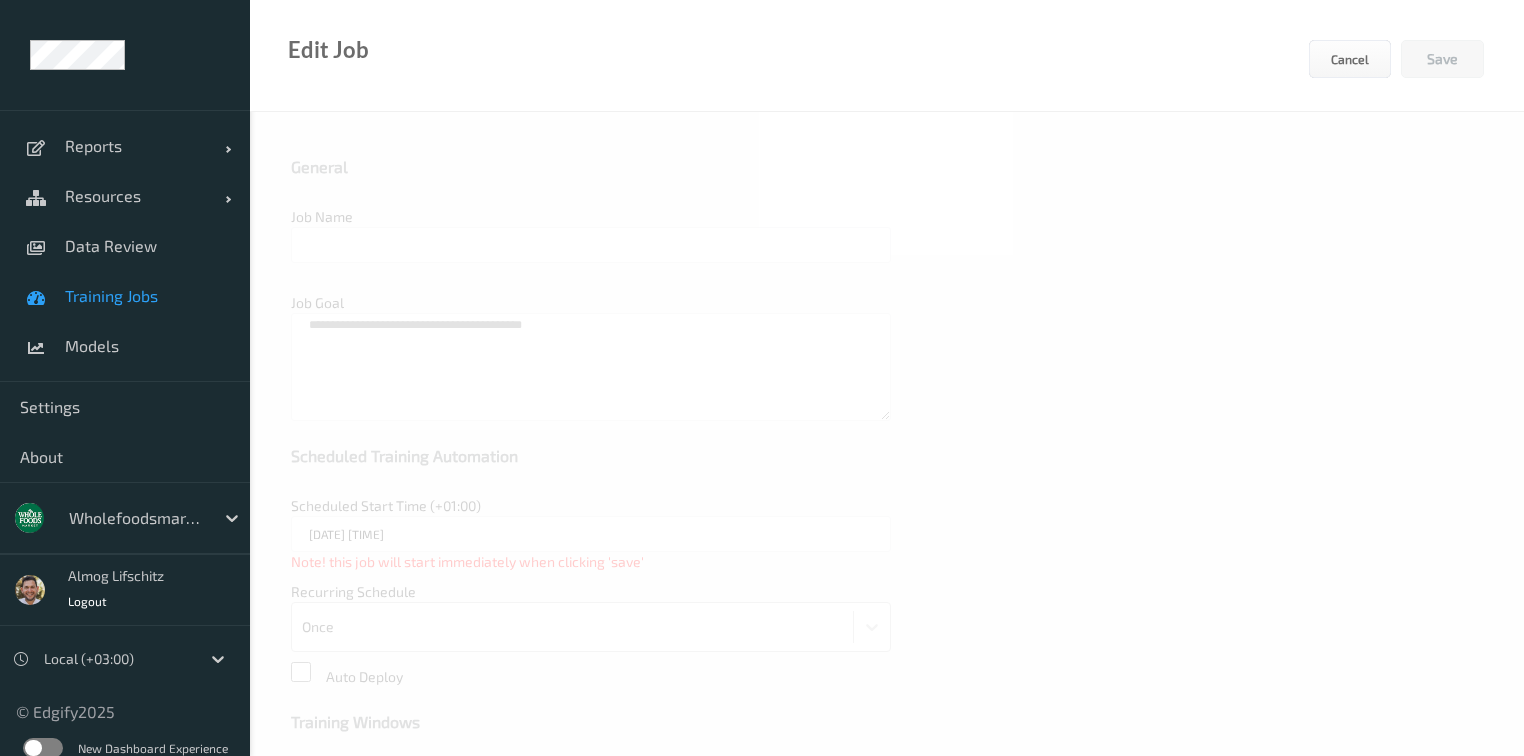 type on "WFM_top_1 _7.5k_Training 2025-05-22 up-to-date" 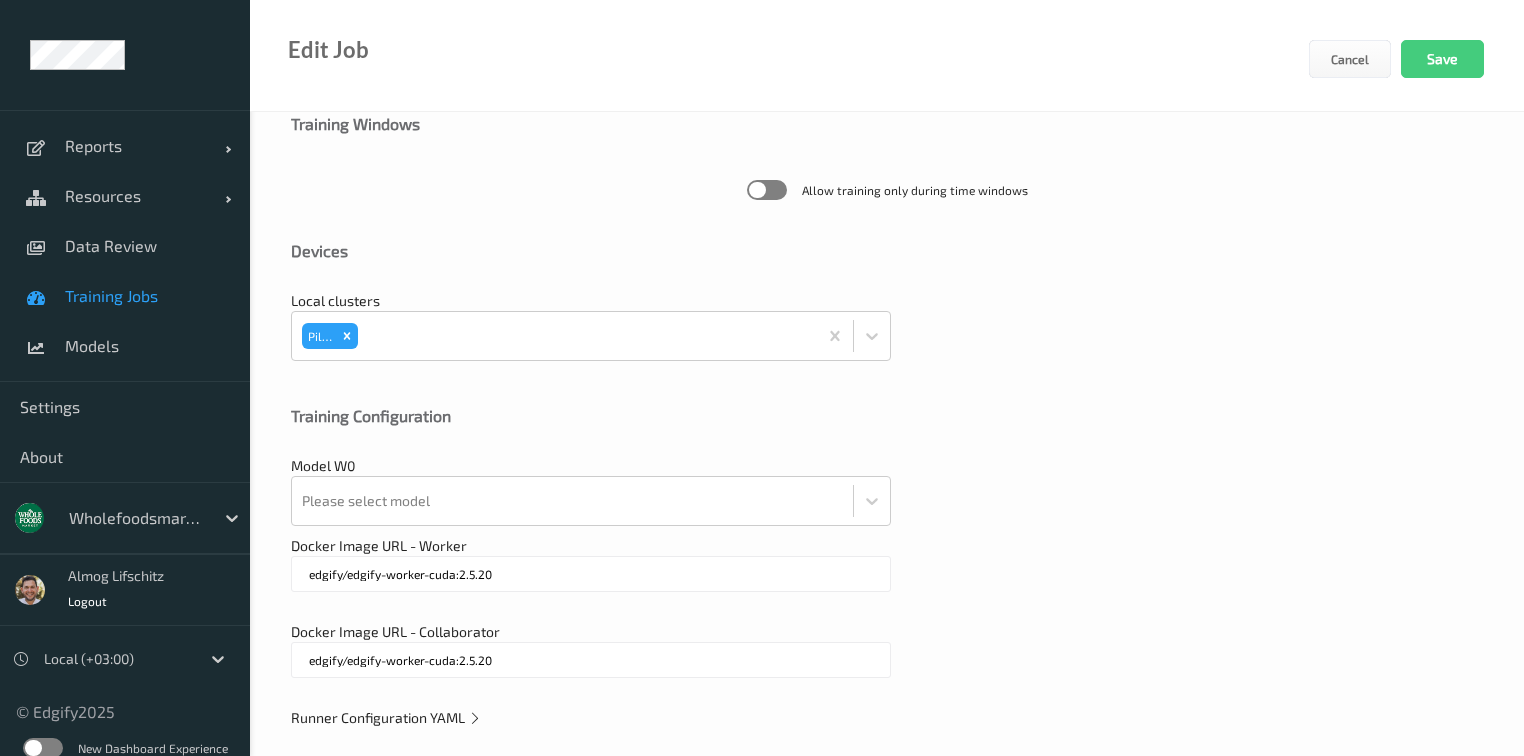 scroll, scrollTop: 620, scrollLeft: 0, axis: vertical 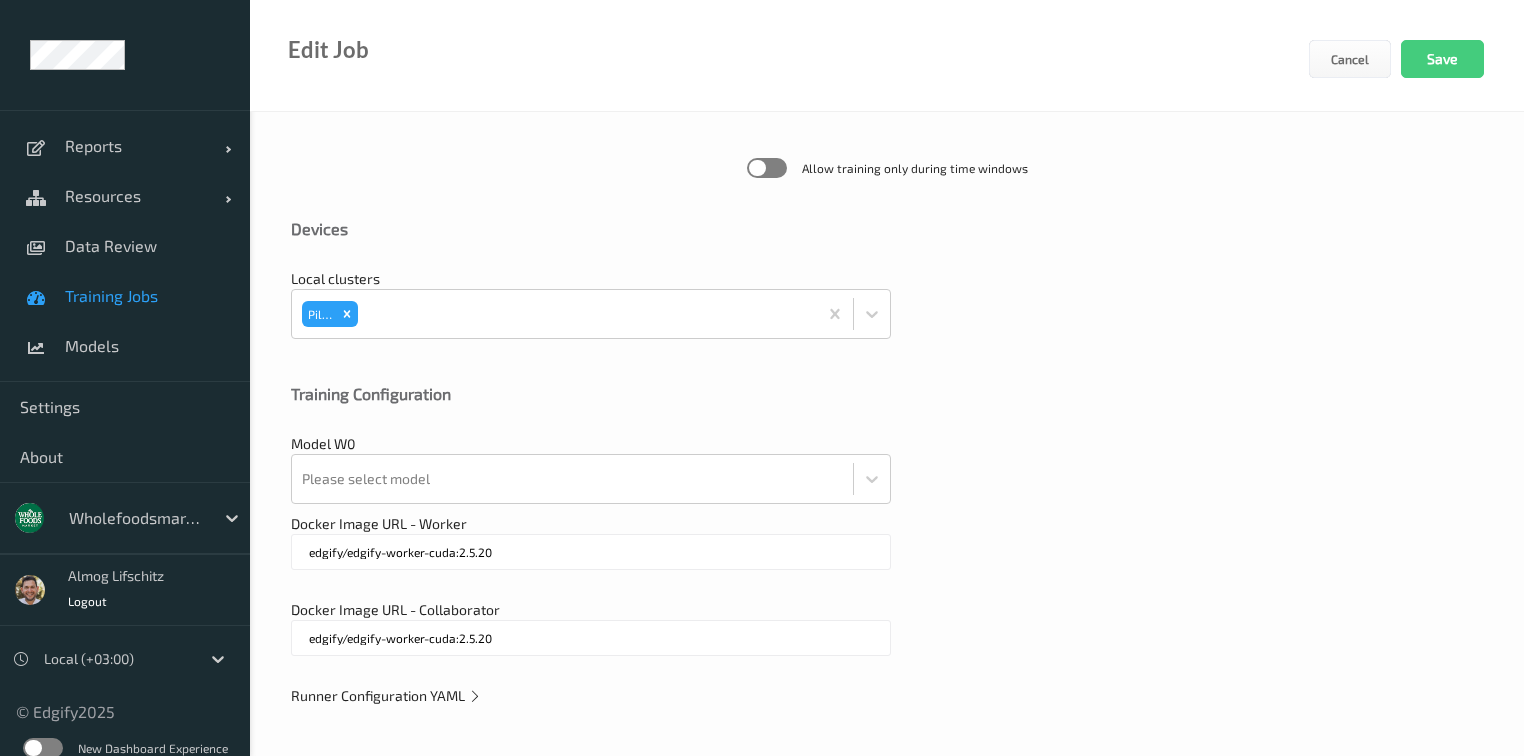click on "Runner Configuration YAML" at bounding box center (386, 695) 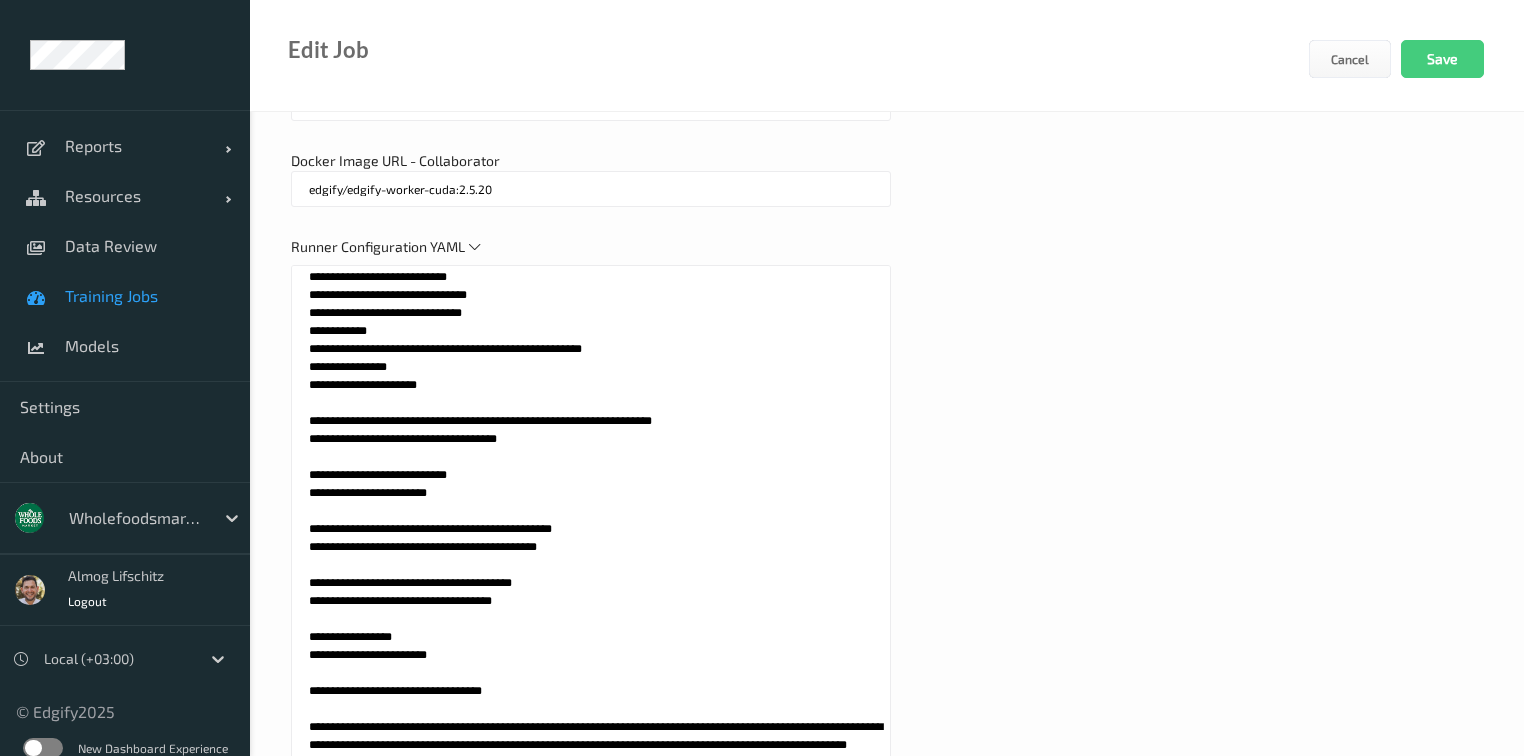 scroll, scrollTop: 988, scrollLeft: 0, axis: vertical 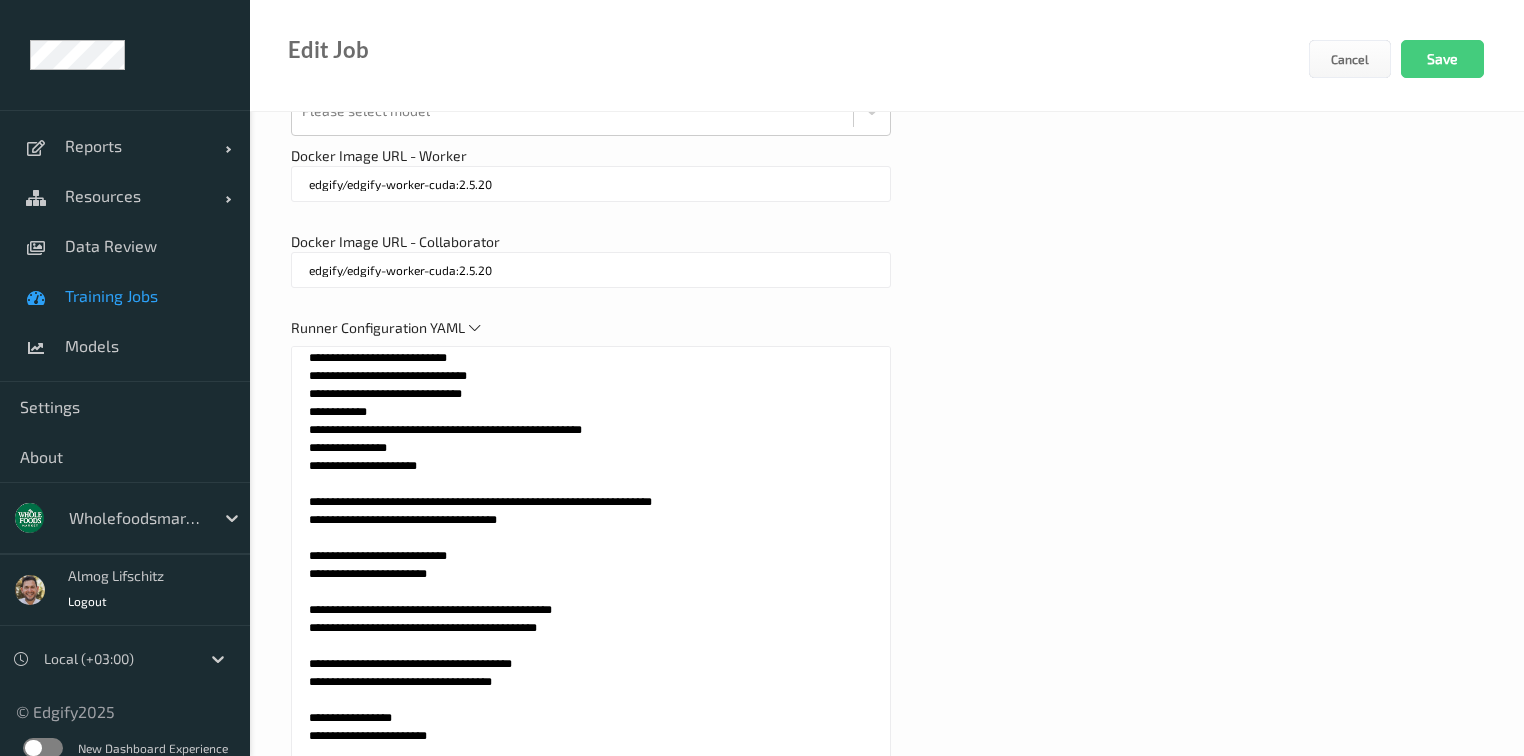 click at bounding box center (591, 596) 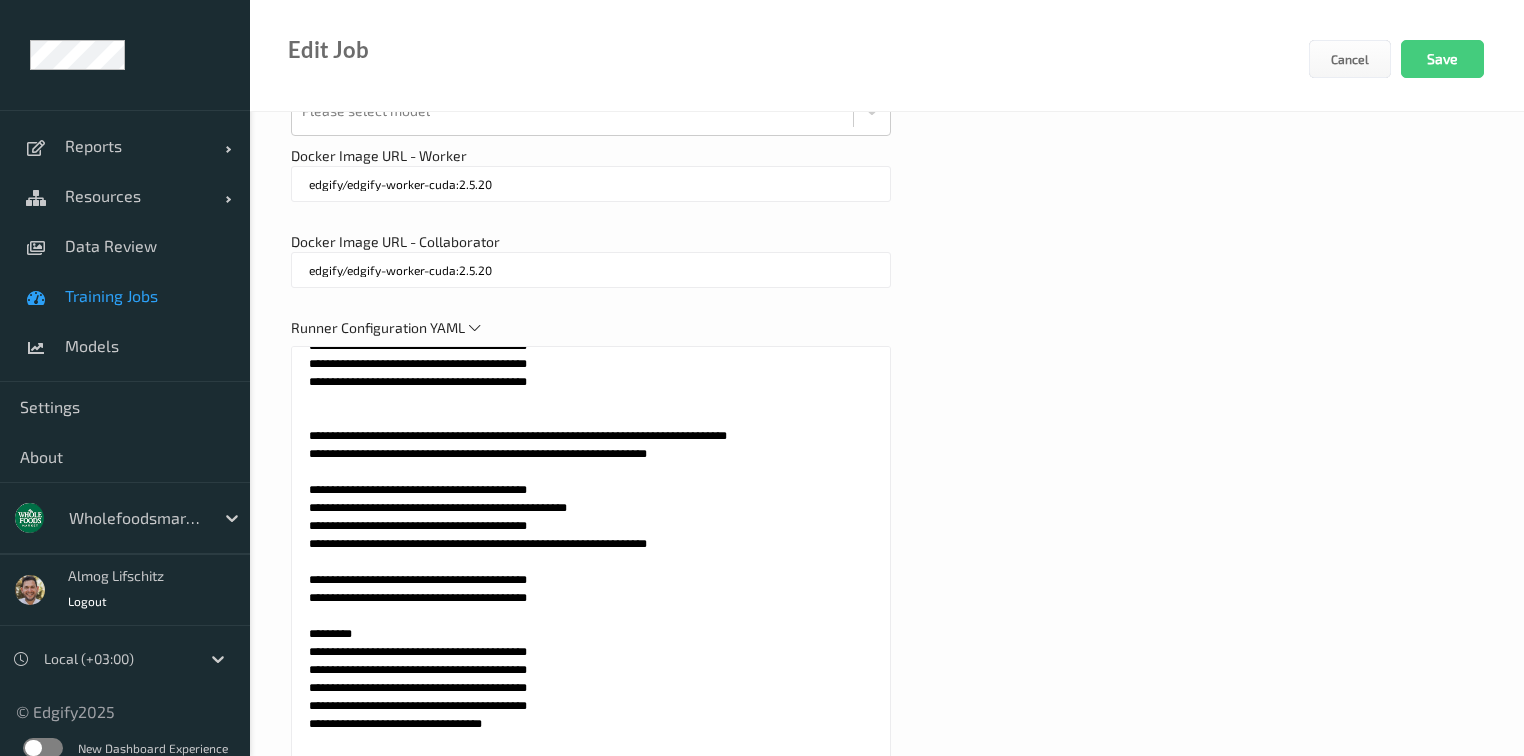 scroll, scrollTop: 1360, scrollLeft: 0, axis: vertical 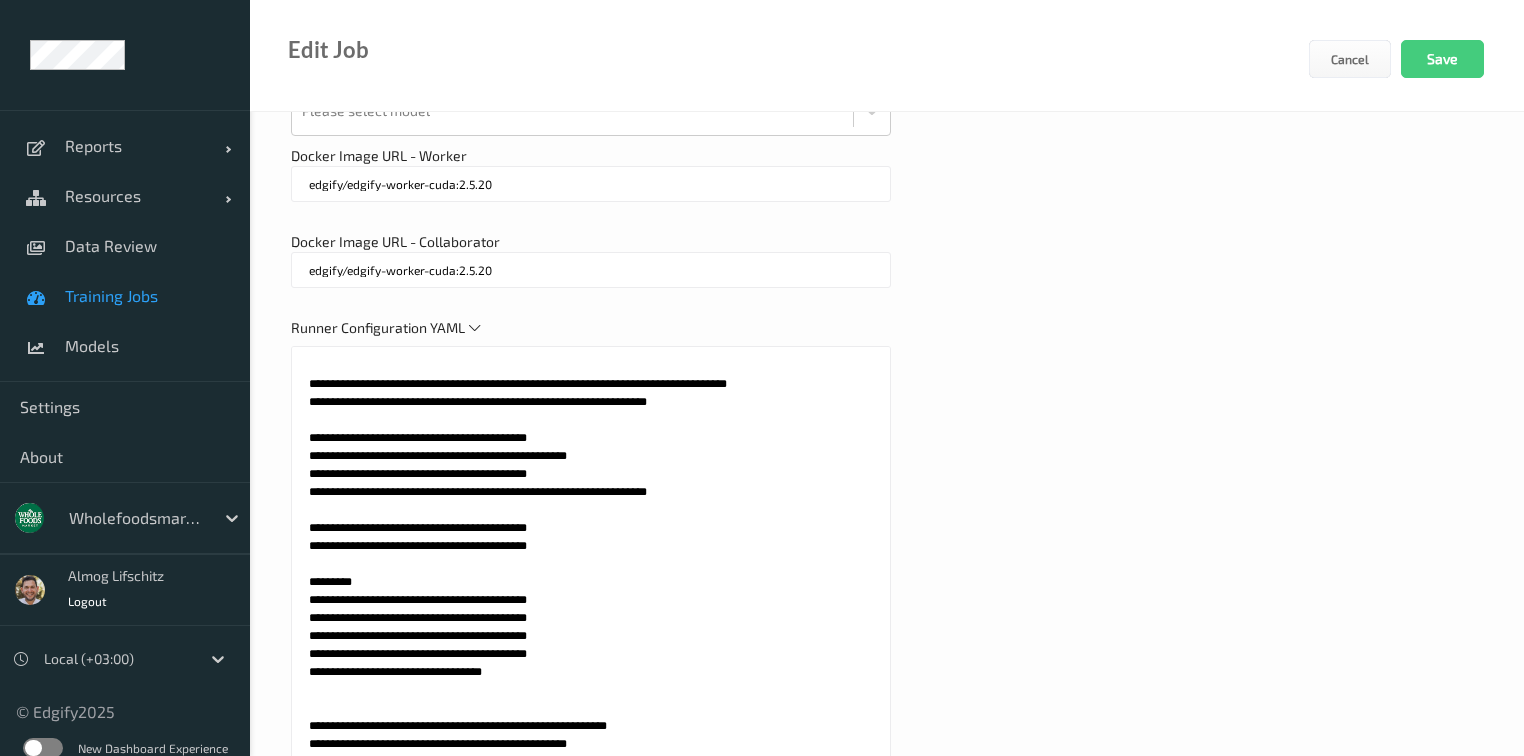 click at bounding box center (591, 596) 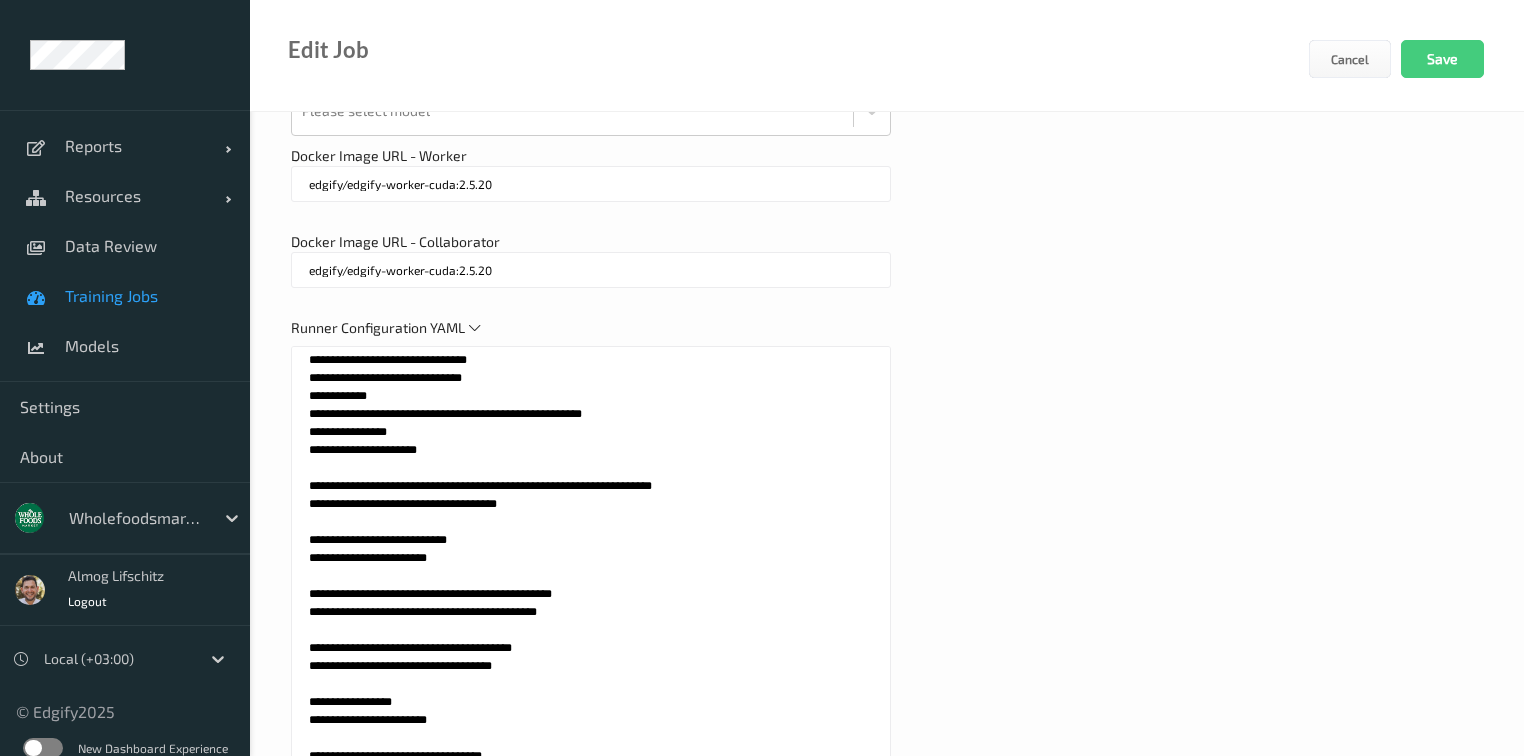 scroll, scrollTop: 0, scrollLeft: 0, axis: both 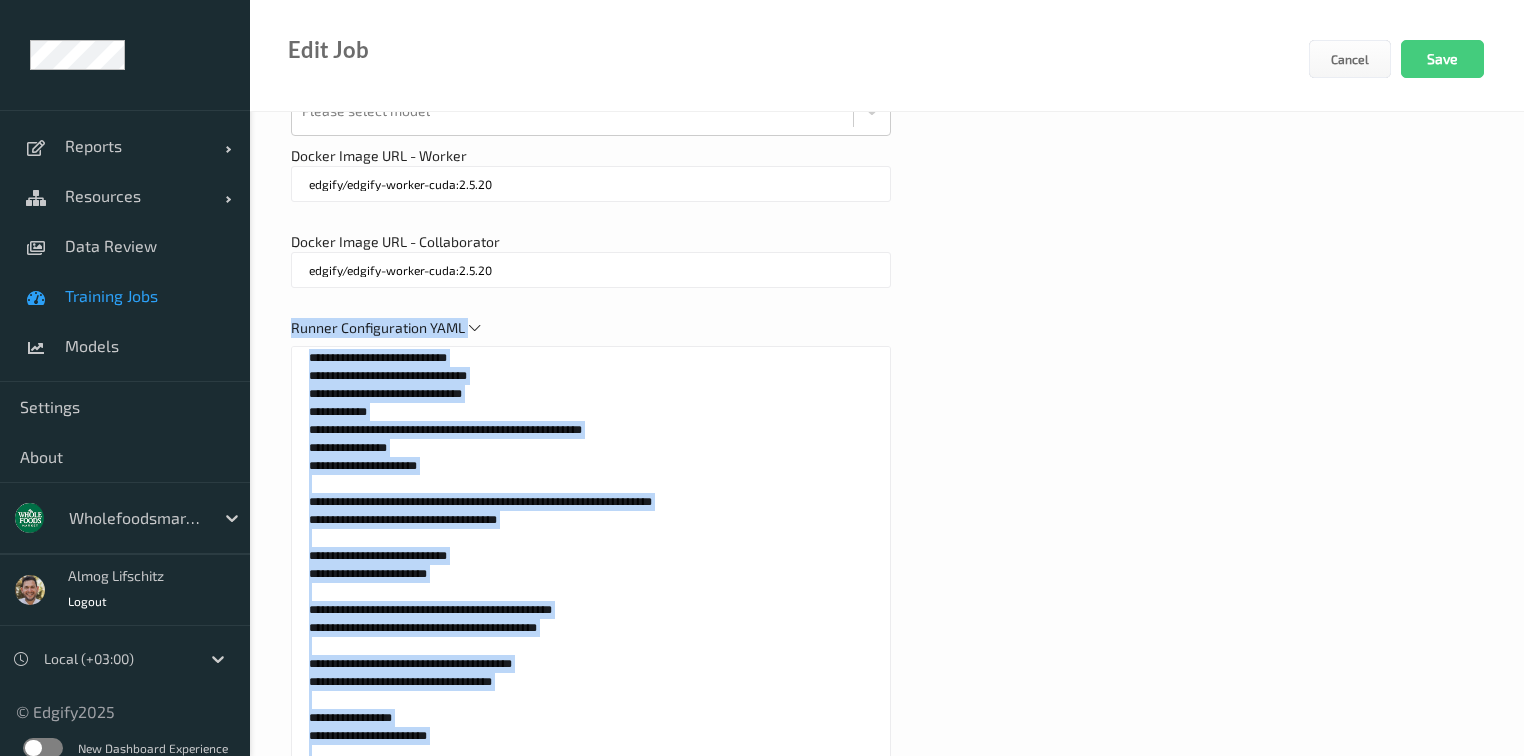 drag, startPoint x: 1396, startPoint y: 300, endPoint x: 1157, endPoint y: 362, distance: 246.91092 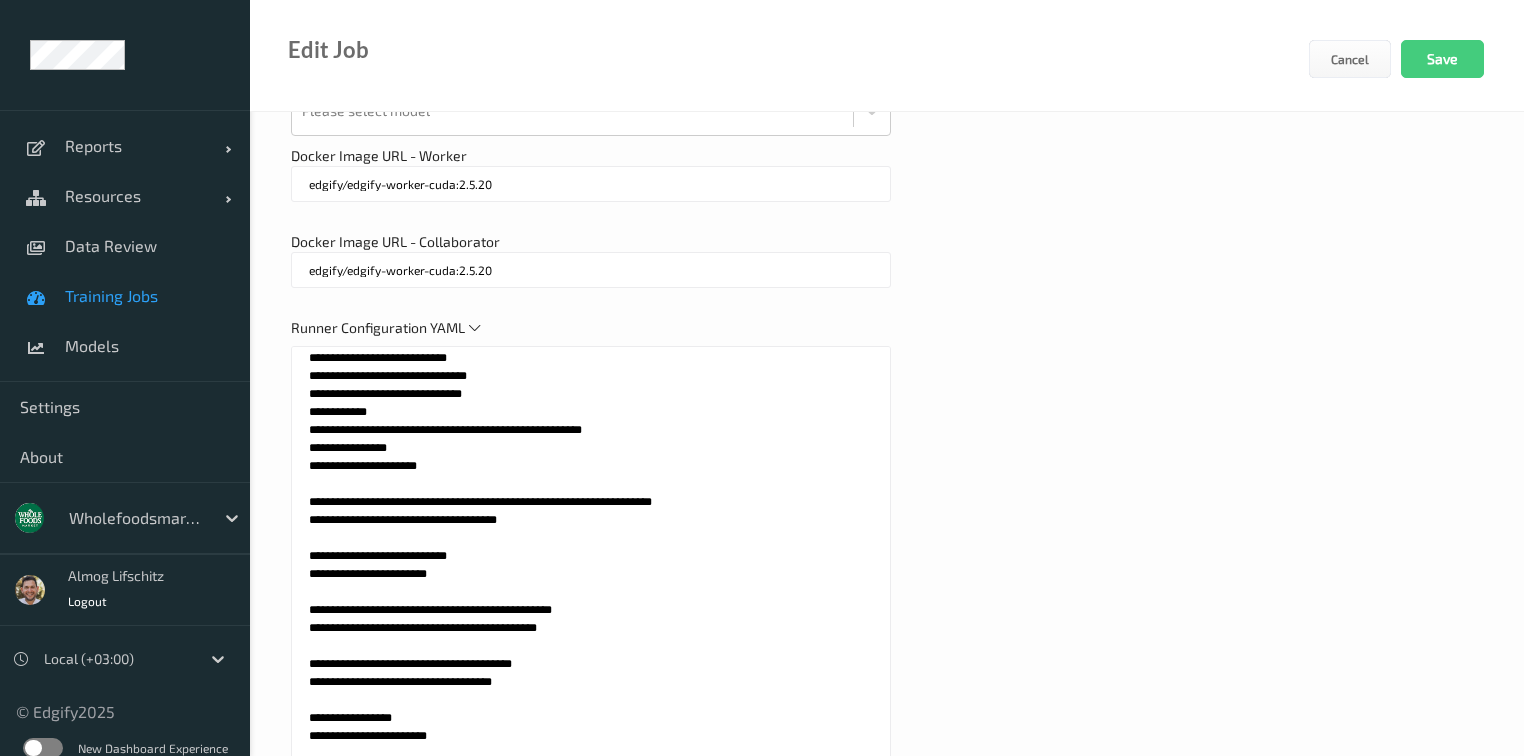 drag, startPoint x: 1302, startPoint y: 312, endPoint x: 1146, endPoint y: 347, distance: 159.87808 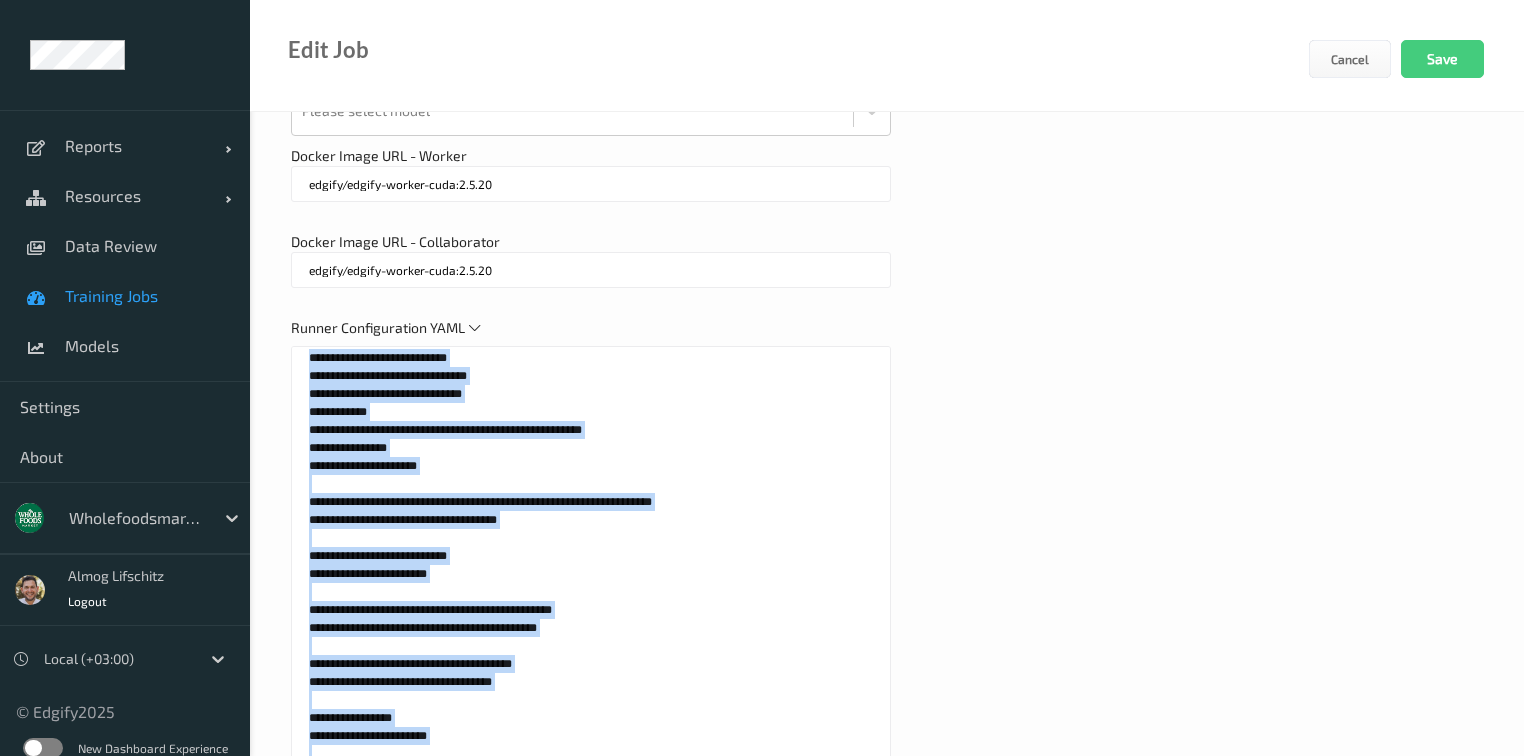 click at bounding box center (591, 596) 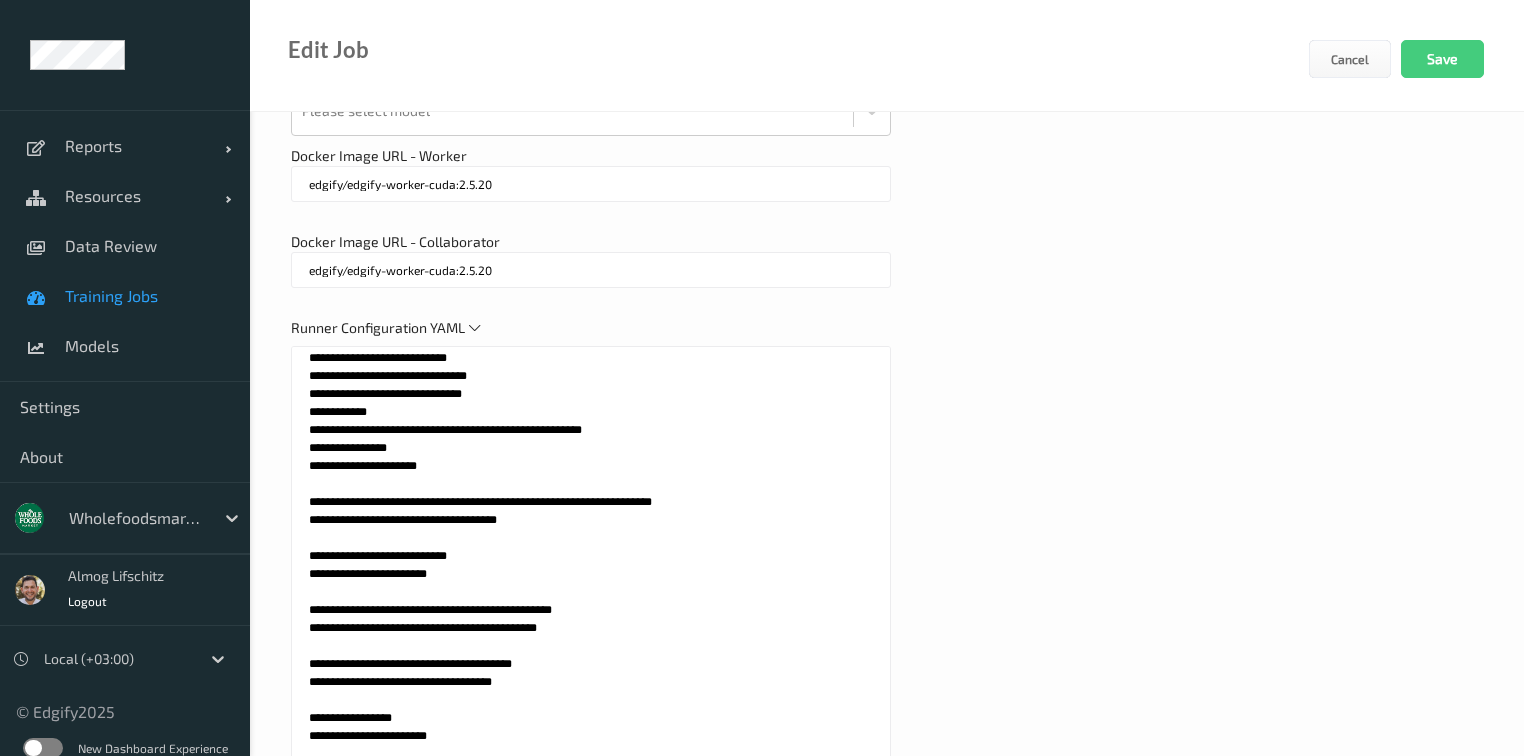 click at bounding box center (591, 596) 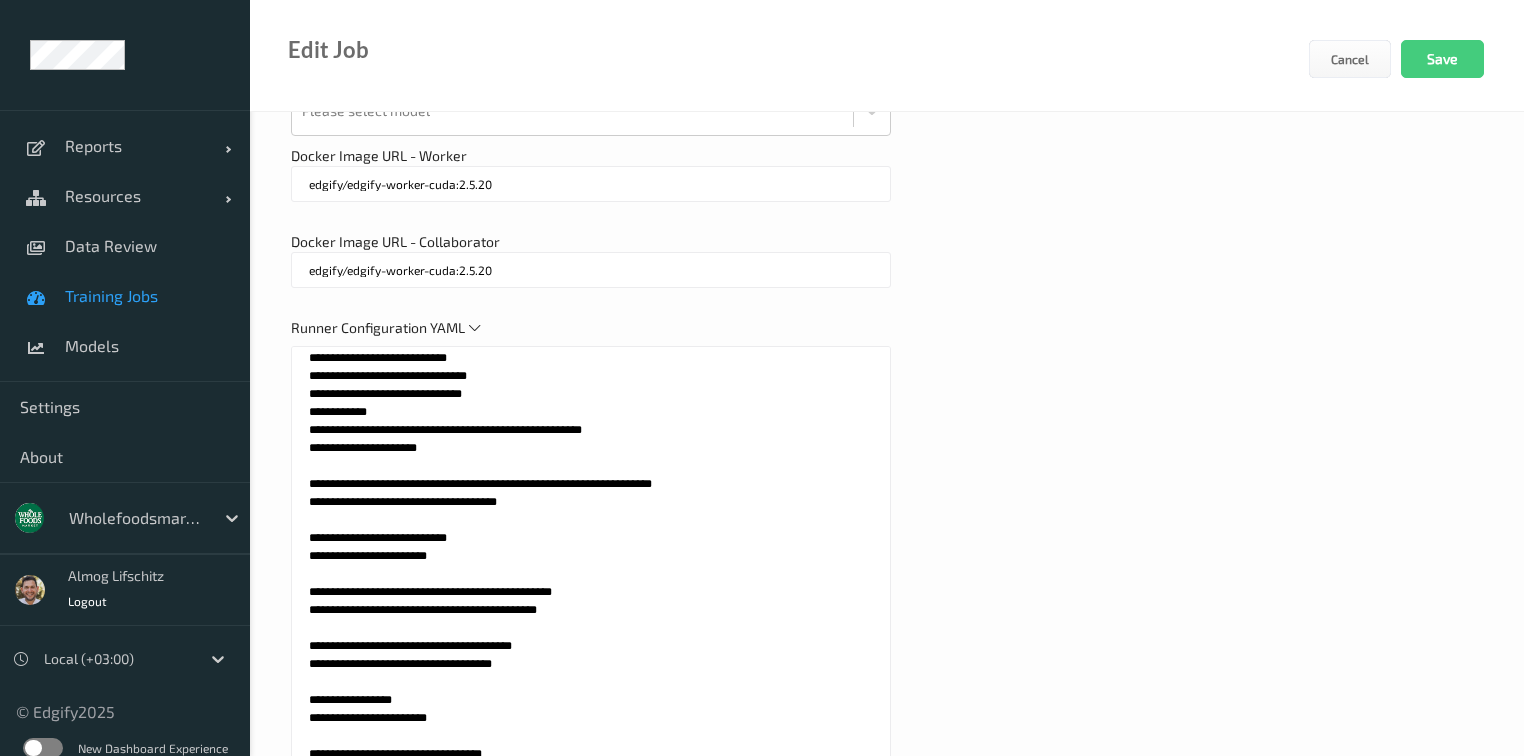 click at bounding box center [591, 596] 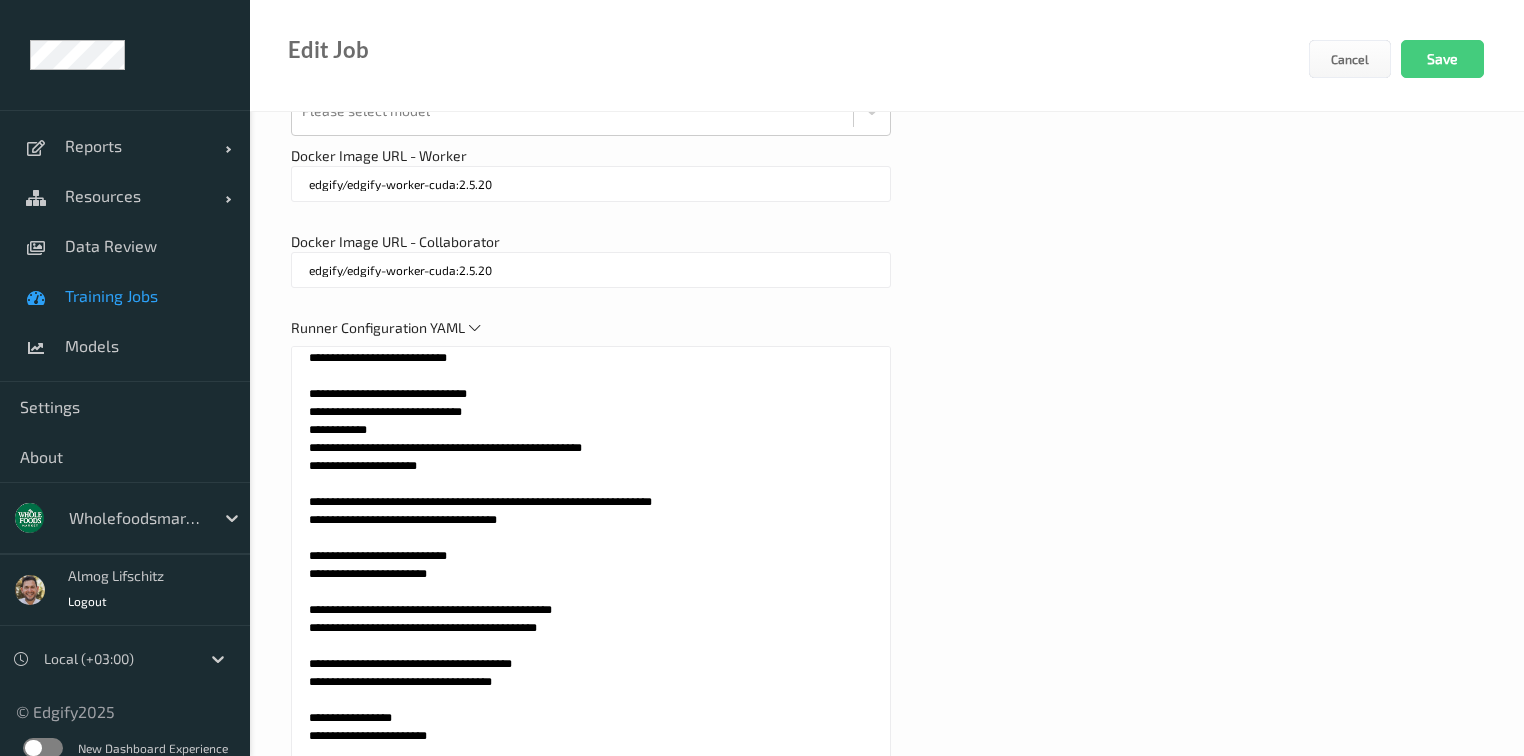 paste on "**********" 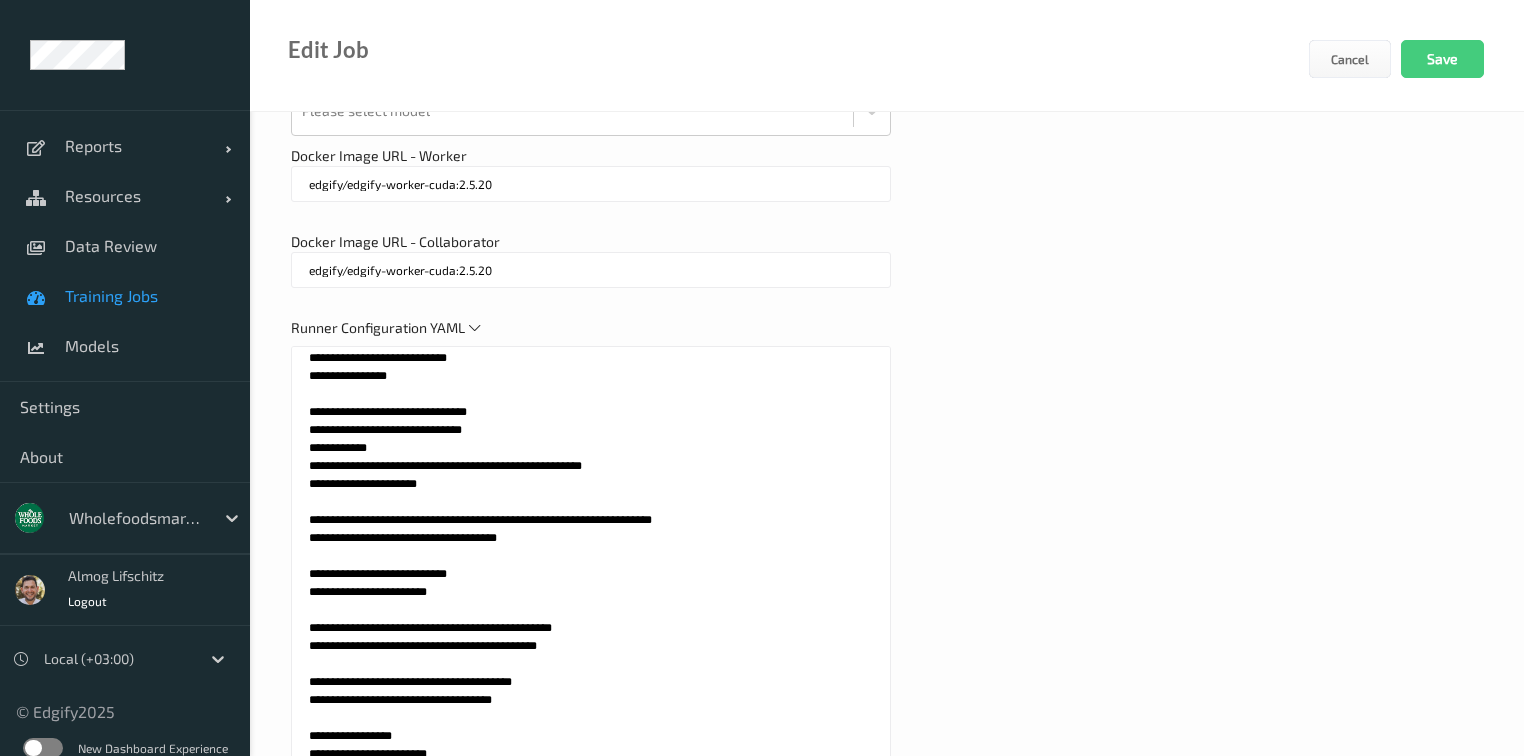 click at bounding box center (591, 596) 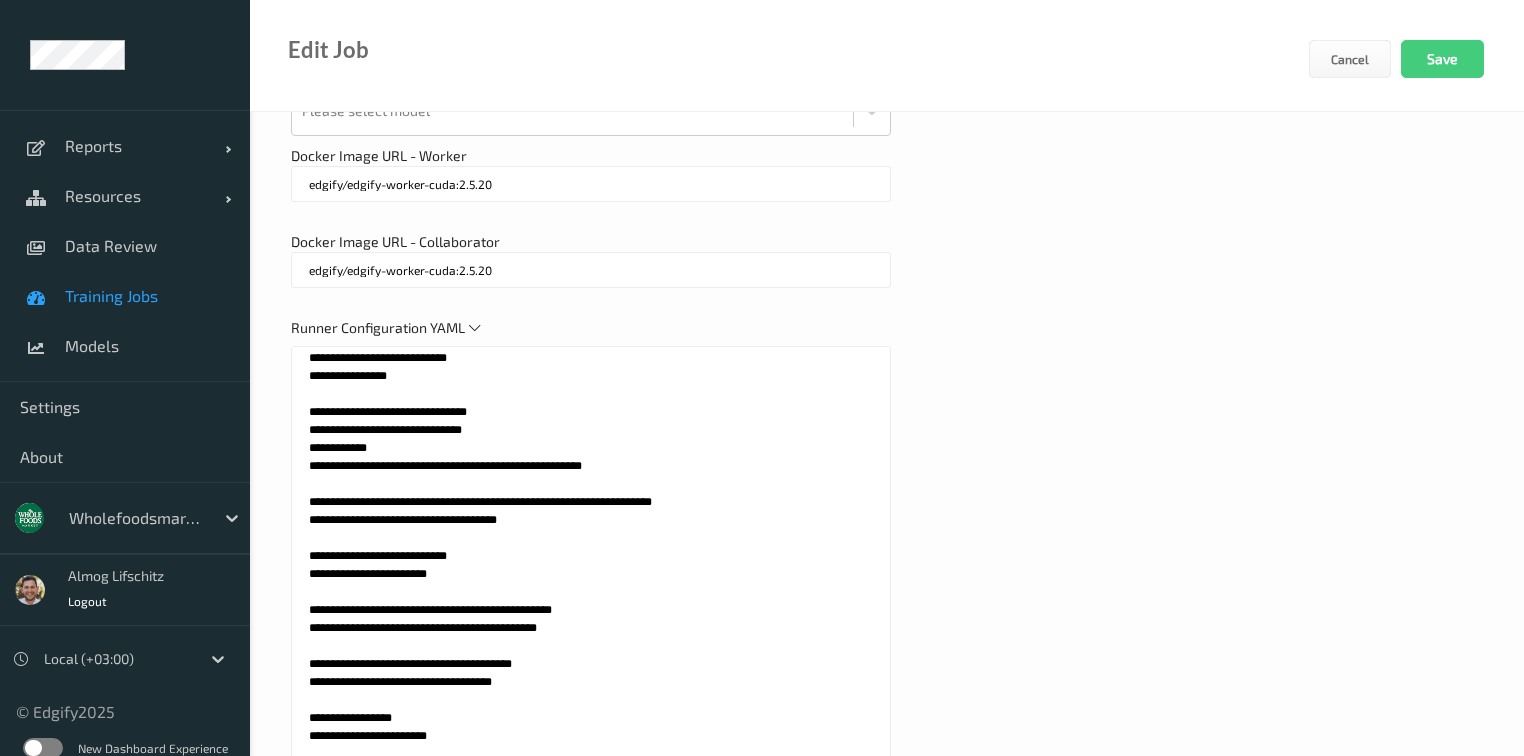 click at bounding box center [591, 596] 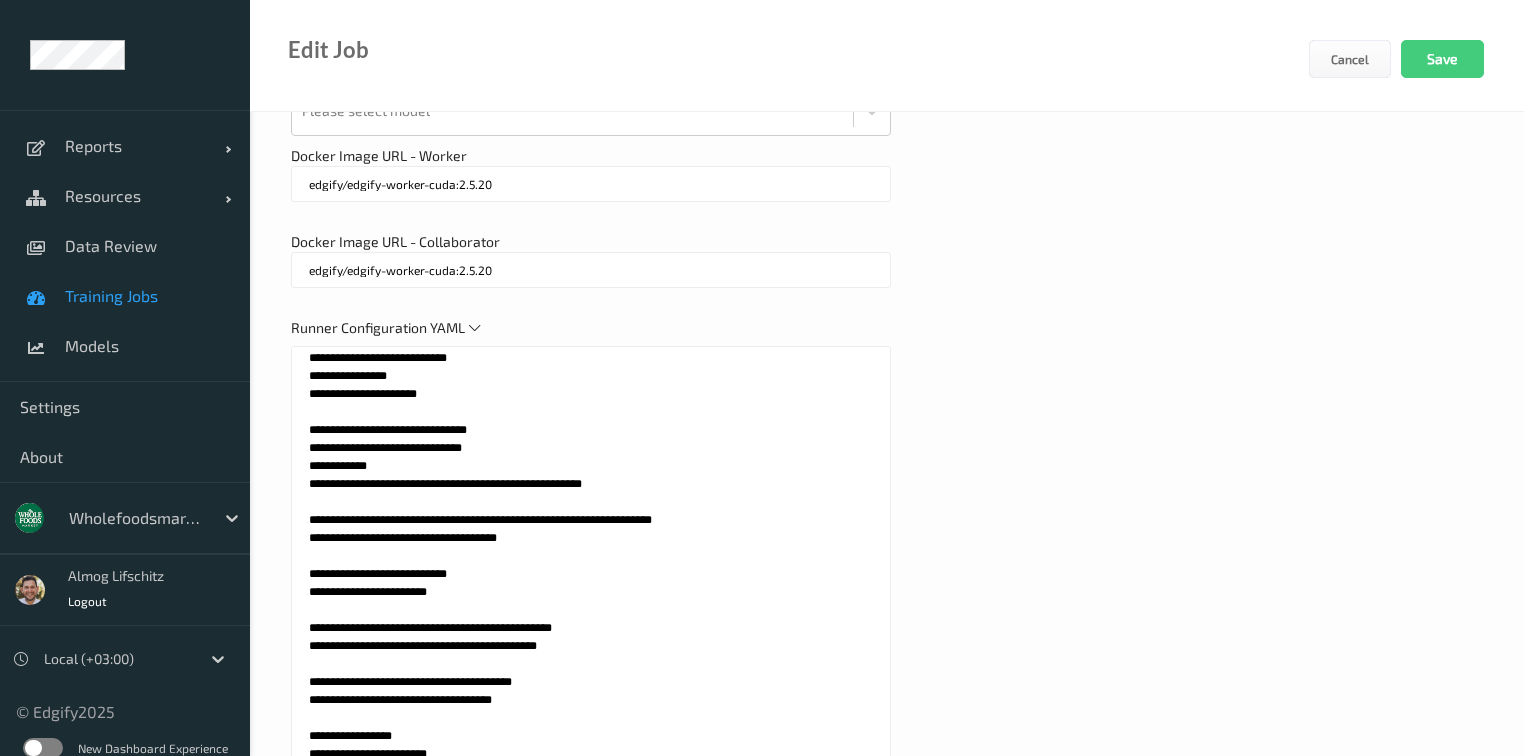 drag, startPoint x: 463, startPoint y: 389, endPoint x: 293, endPoint y: 353, distance: 173.76996 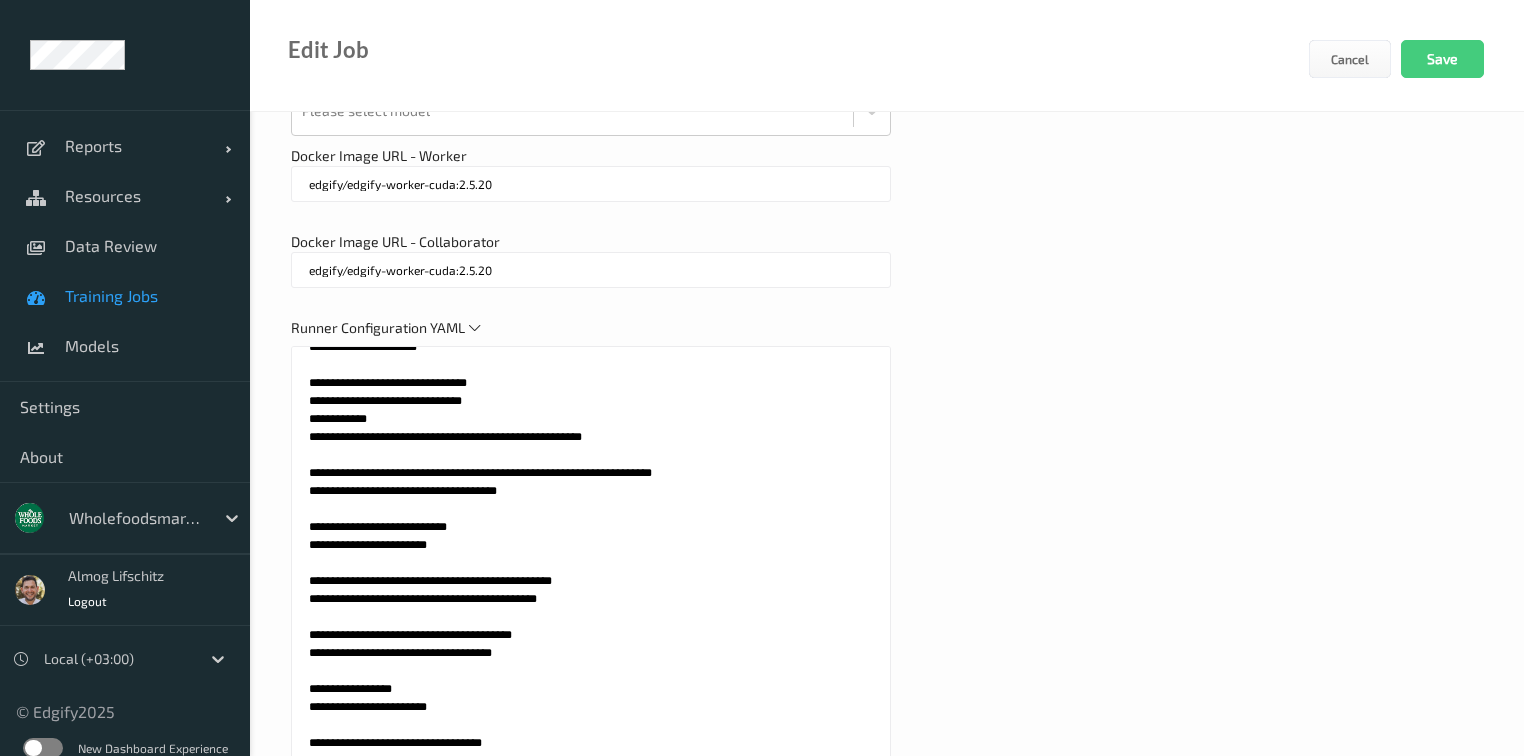 scroll, scrollTop: 0, scrollLeft: 0, axis: both 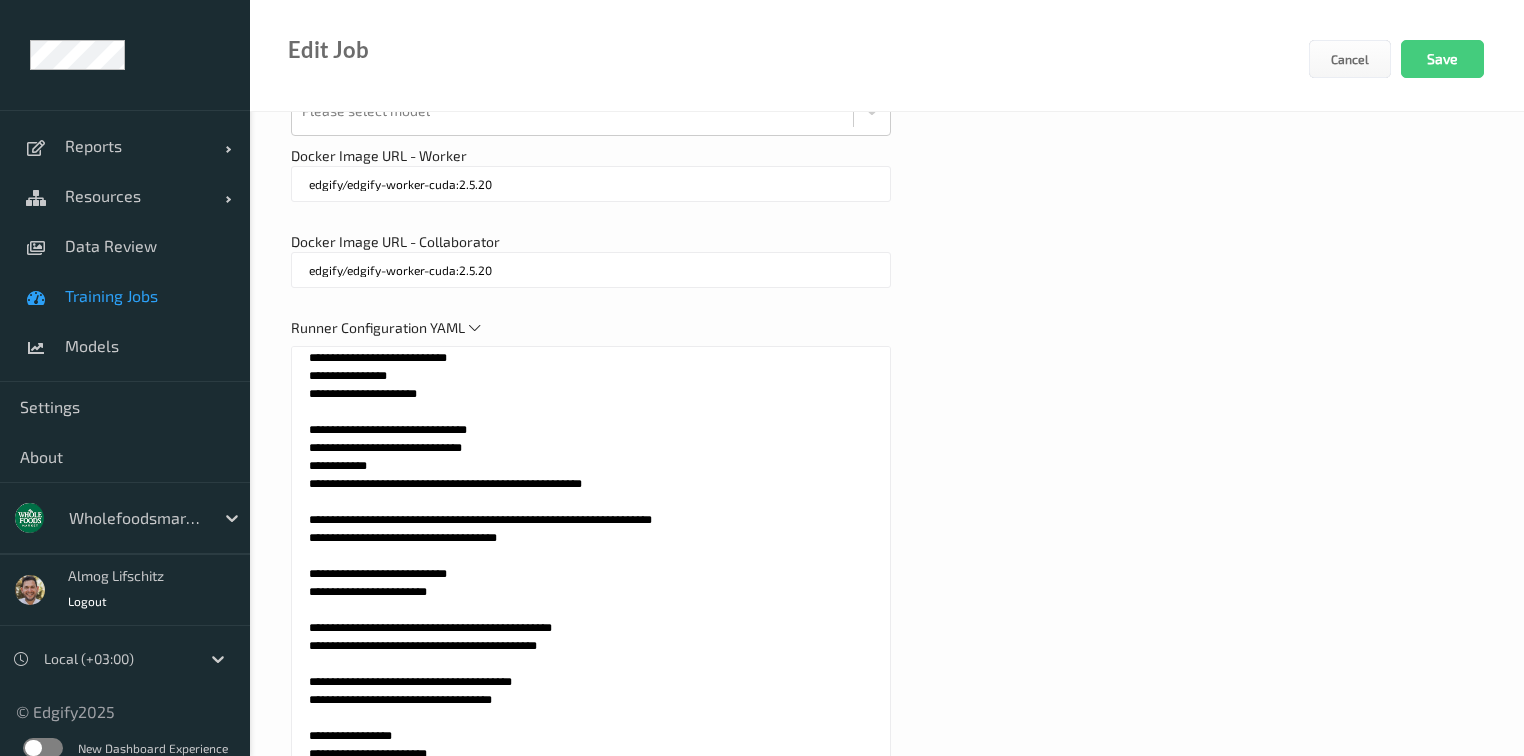 drag, startPoint x: 583, startPoint y: 381, endPoint x: 304, endPoint y: 500, distance: 303.31833 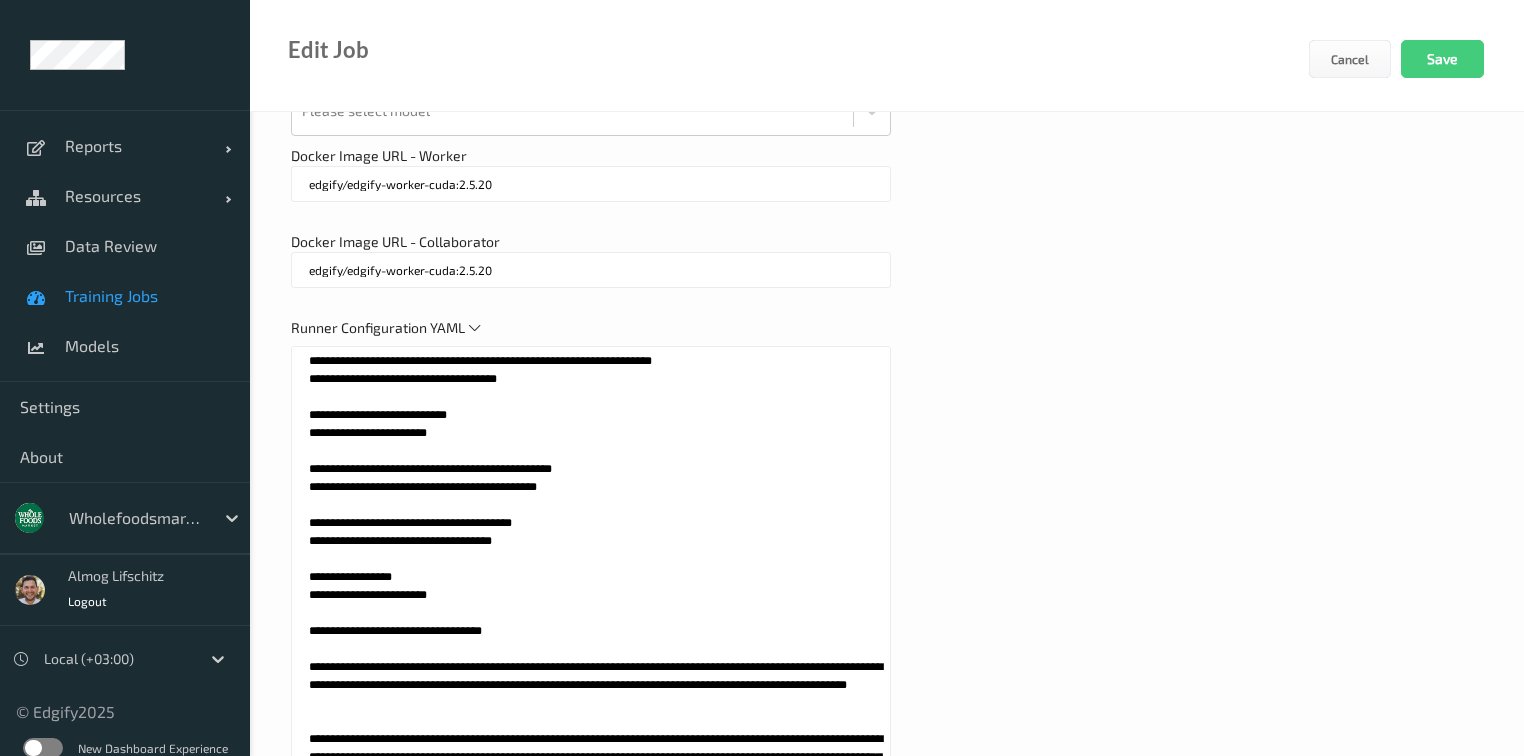 scroll, scrollTop: 160, scrollLeft: 0, axis: vertical 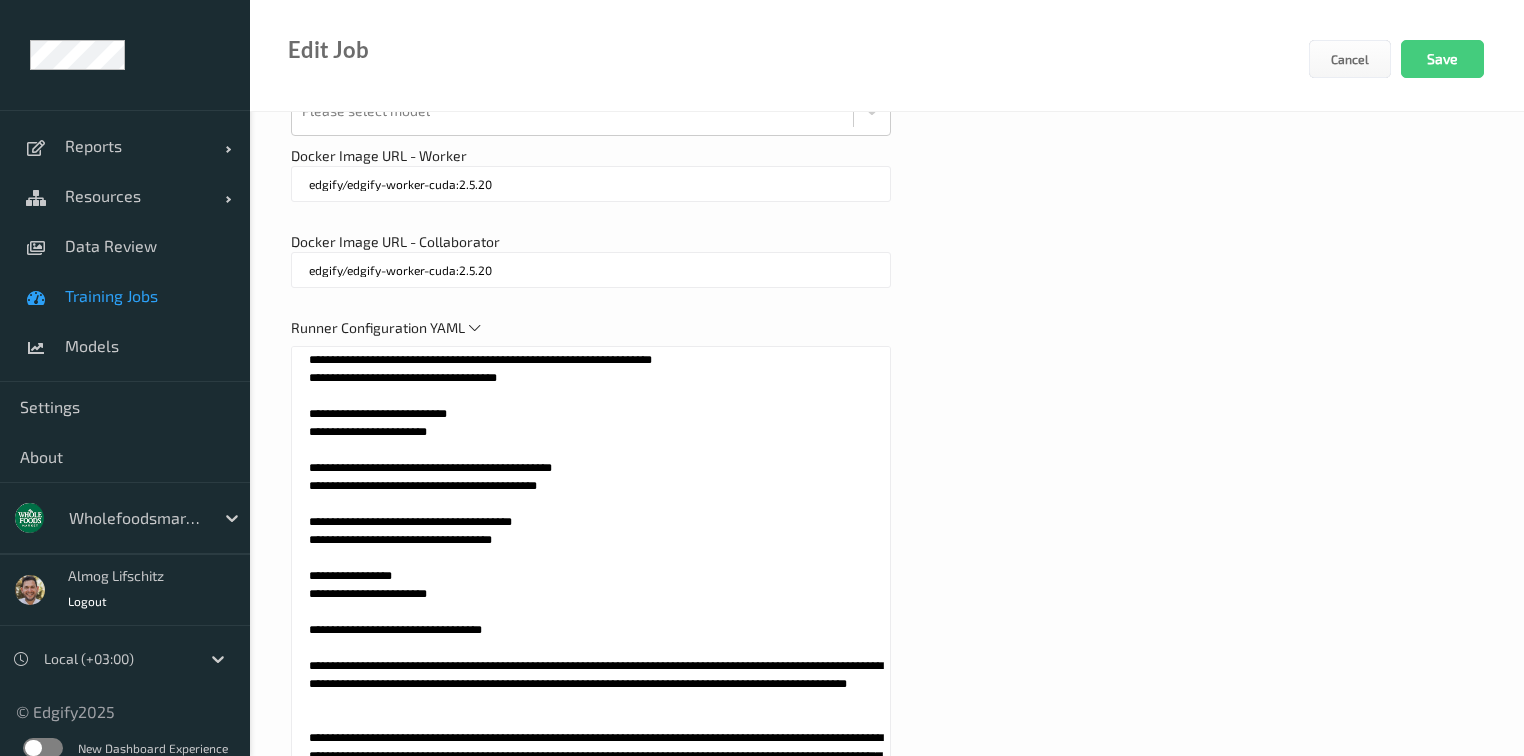 click at bounding box center [591, 596] 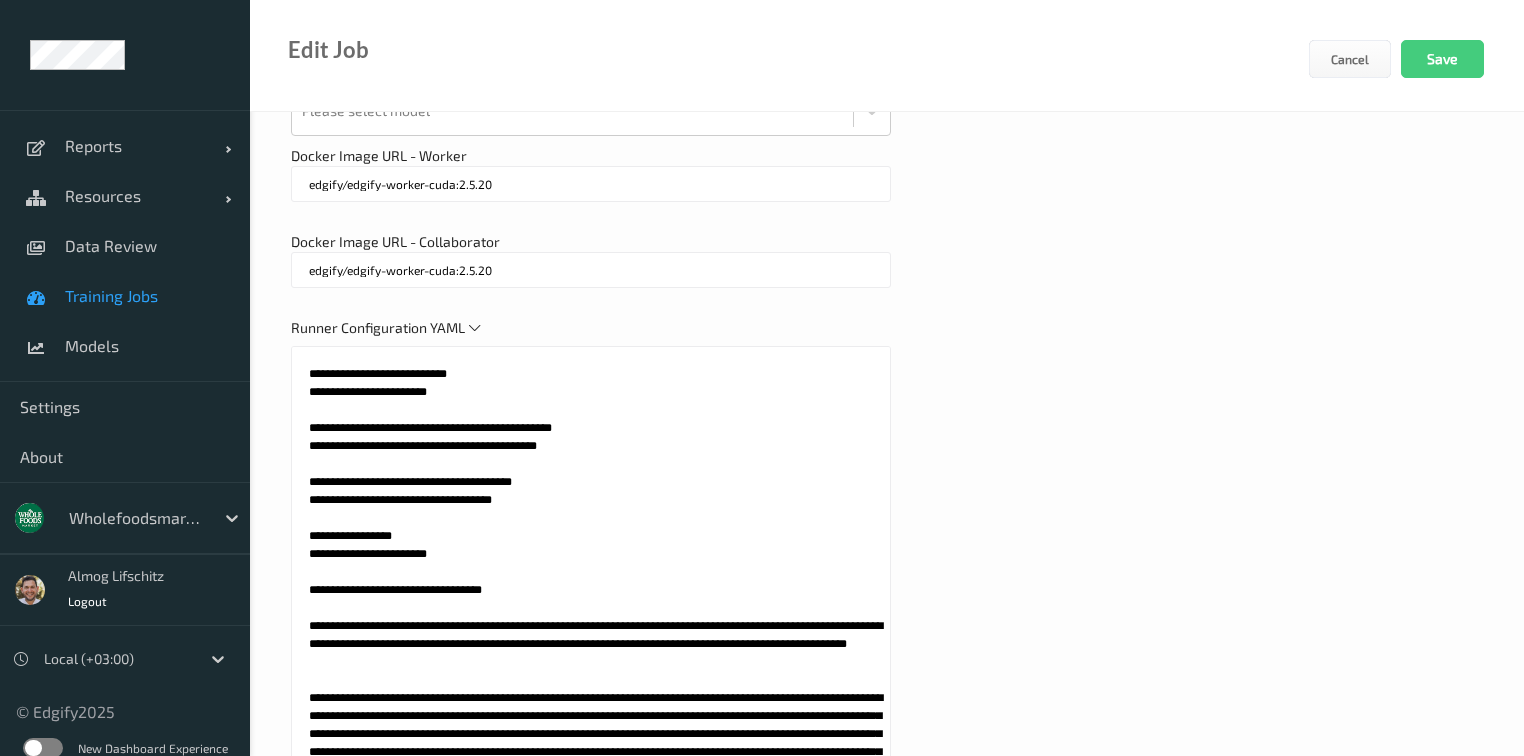 scroll, scrollTop: 240, scrollLeft: 0, axis: vertical 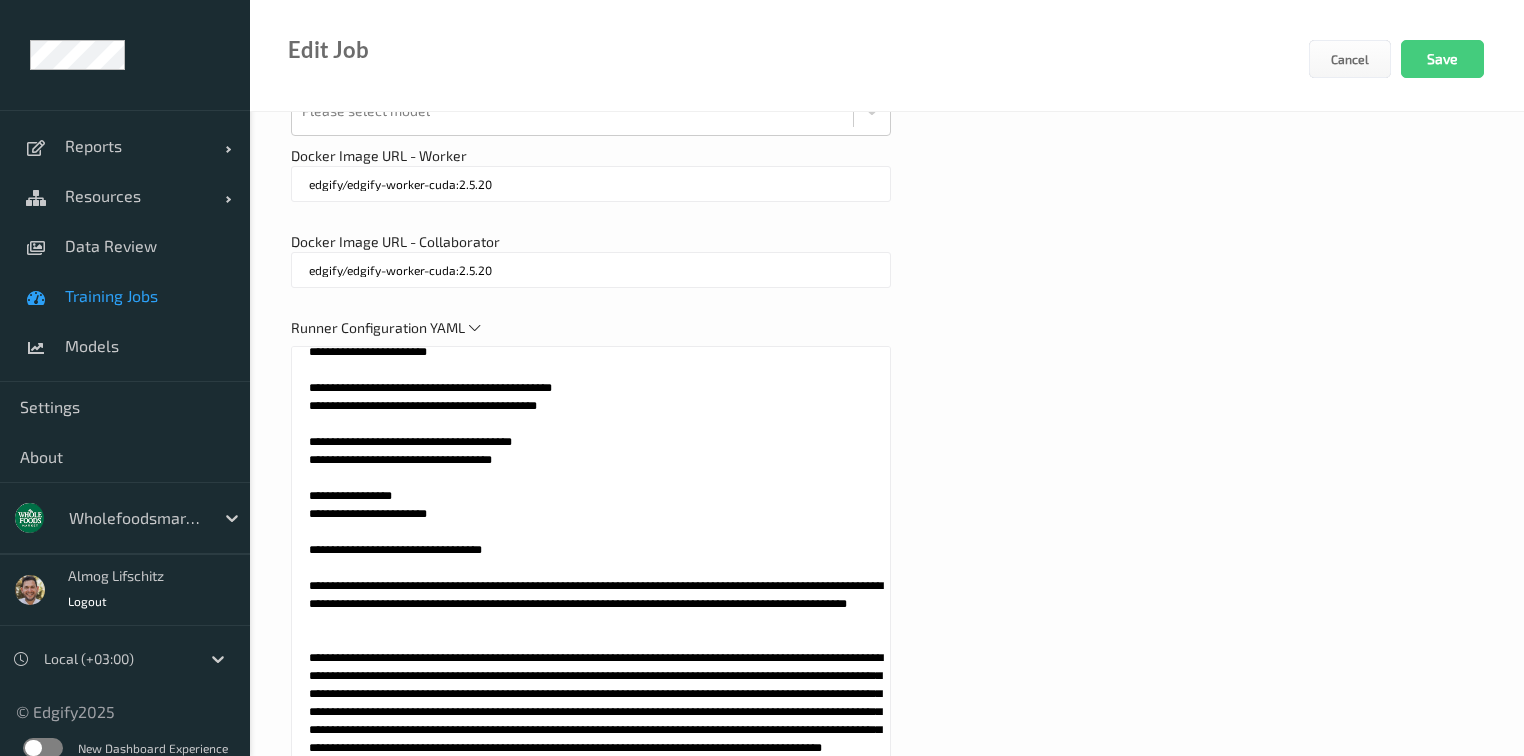 drag, startPoint x: 597, startPoint y: 406, endPoint x: 277, endPoint y: 383, distance: 320.8255 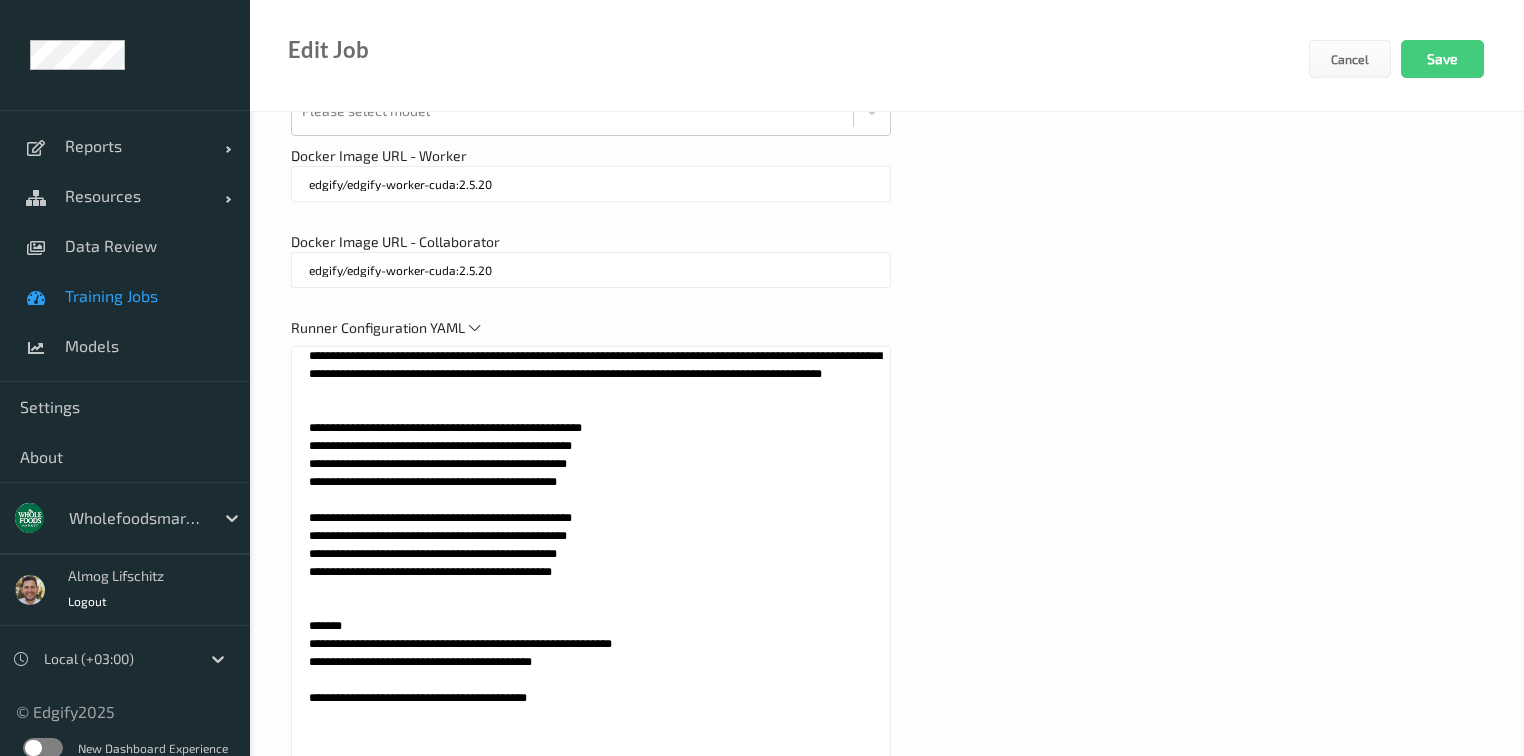 scroll, scrollTop: 800, scrollLeft: 0, axis: vertical 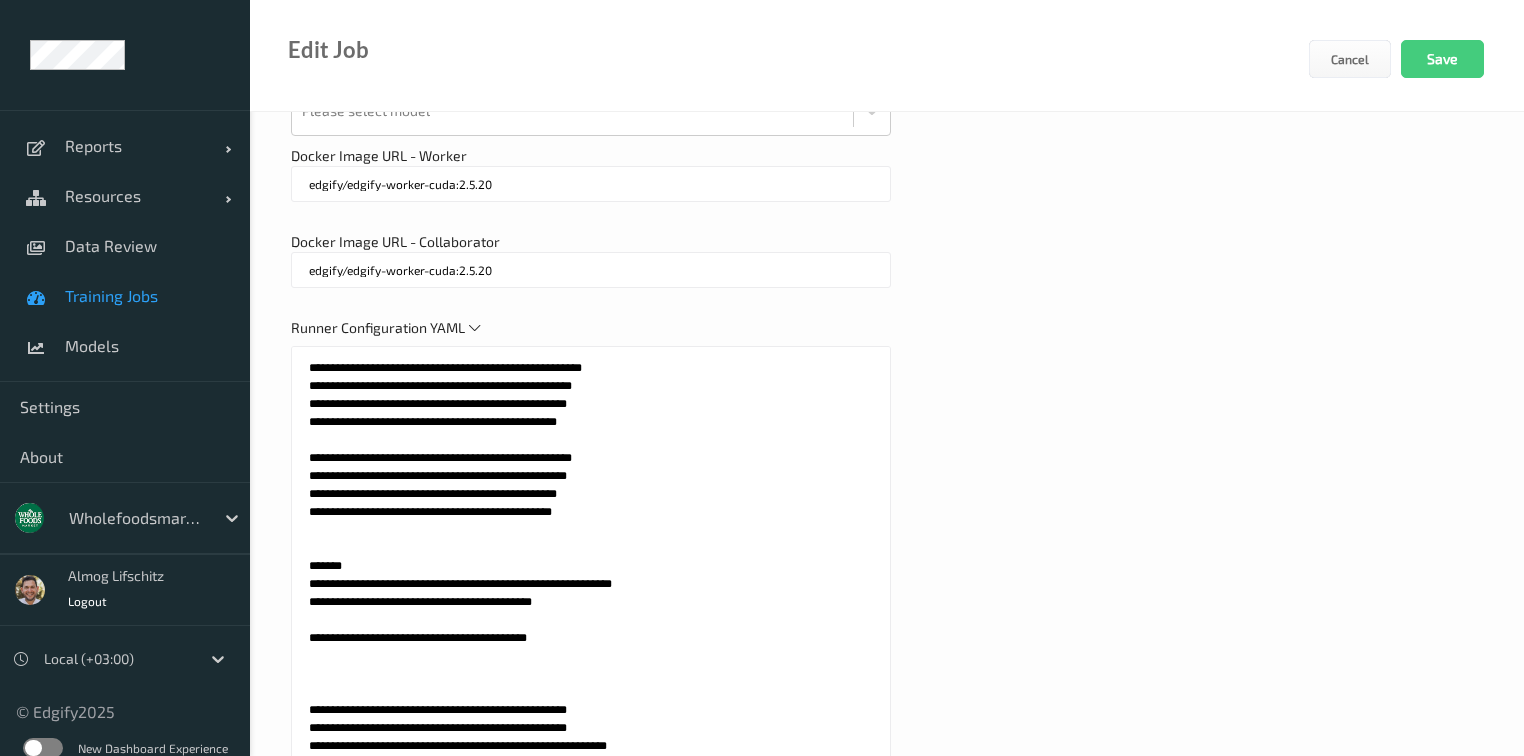 drag, startPoint x: 608, startPoint y: 565, endPoint x: 298, endPoint y: 507, distance: 315.37915 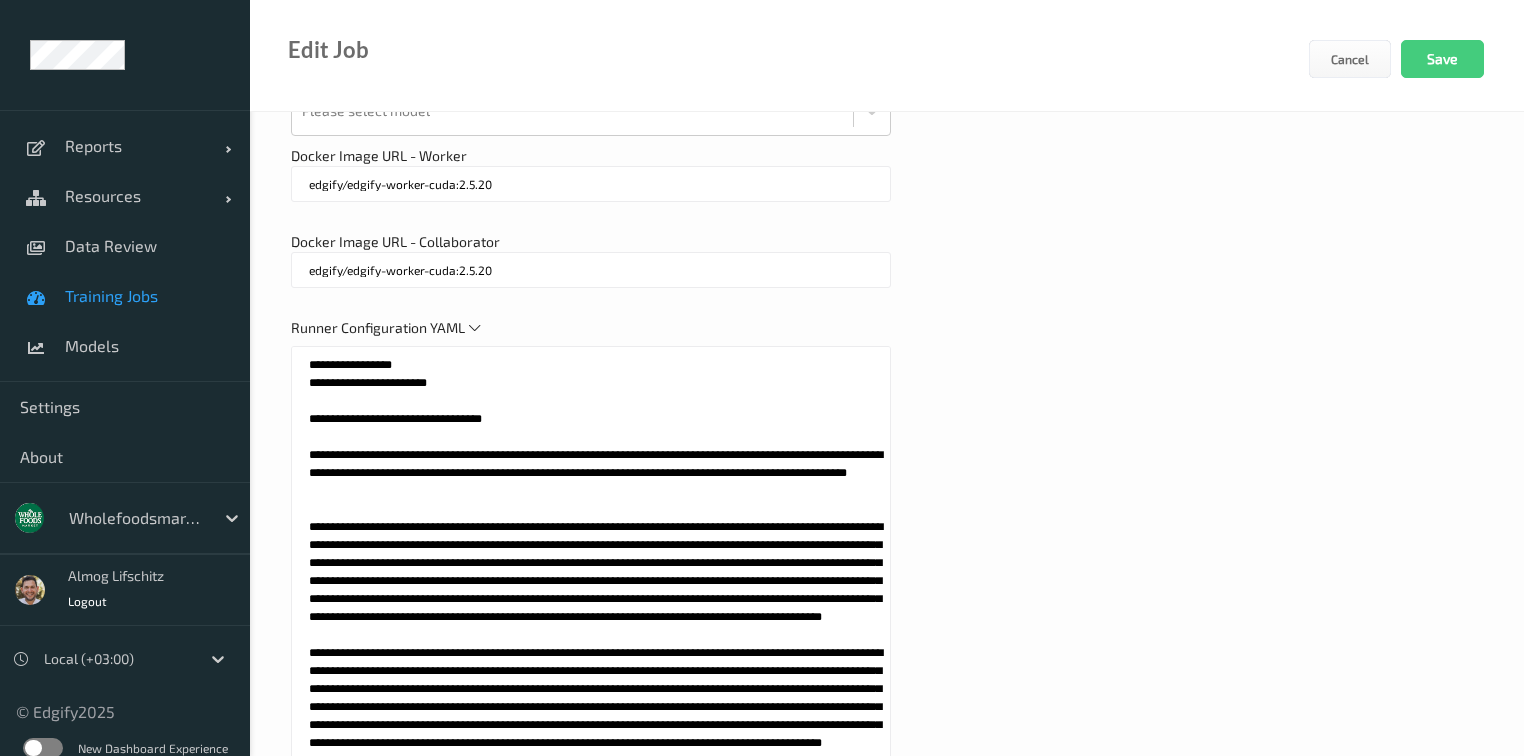 scroll, scrollTop: 400, scrollLeft: 0, axis: vertical 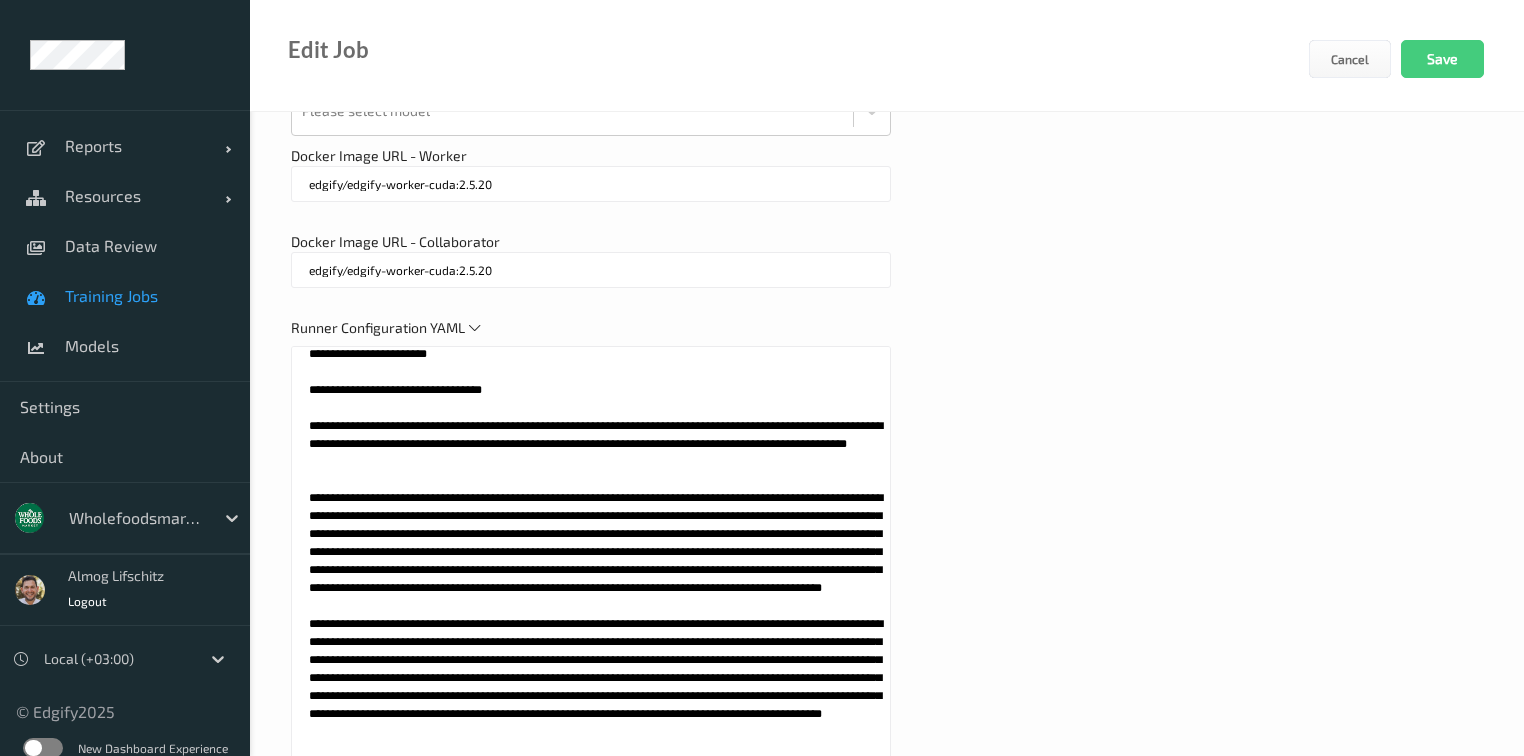drag, startPoint x: 832, startPoint y: 462, endPoint x: 302, endPoint y: 424, distance: 531.36053 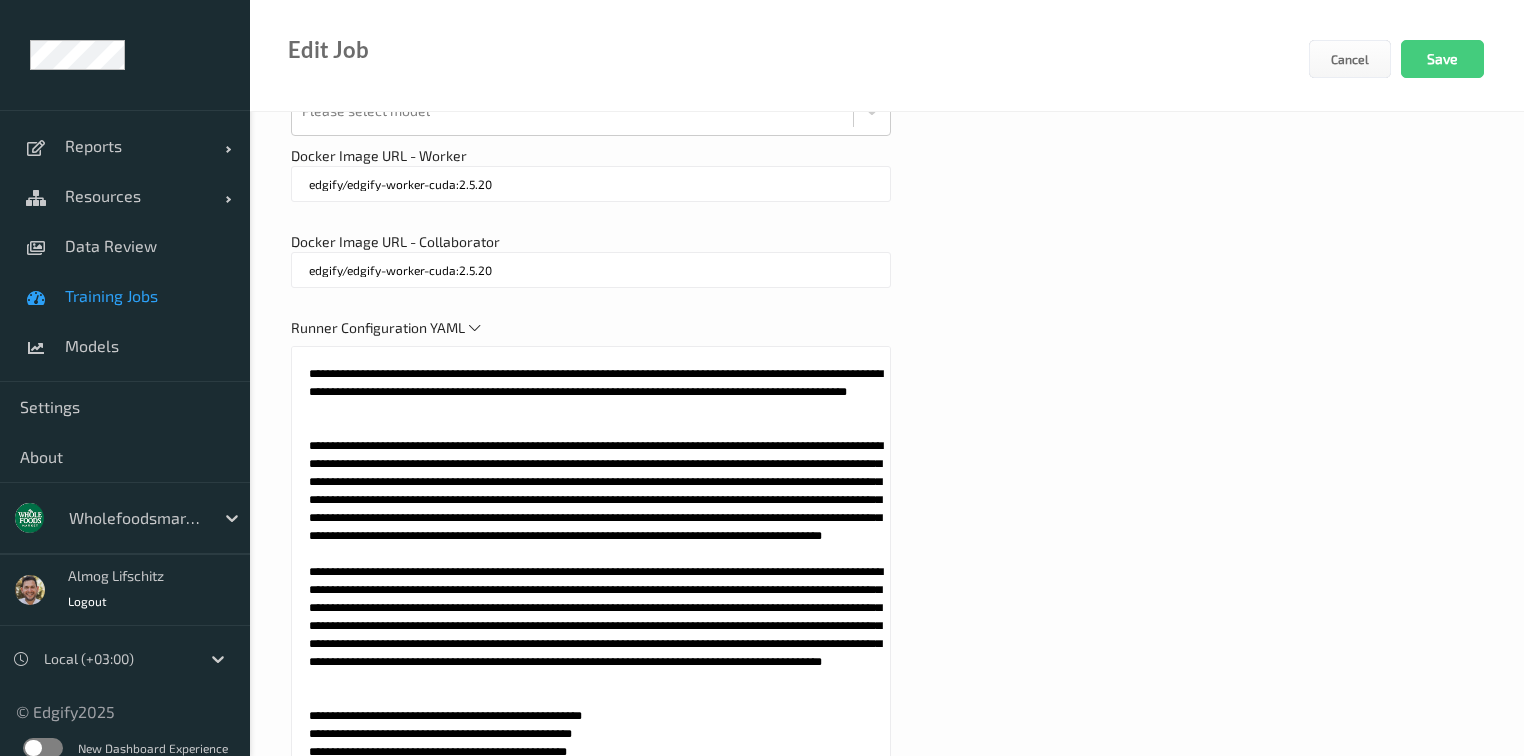 scroll, scrollTop: 480, scrollLeft: 0, axis: vertical 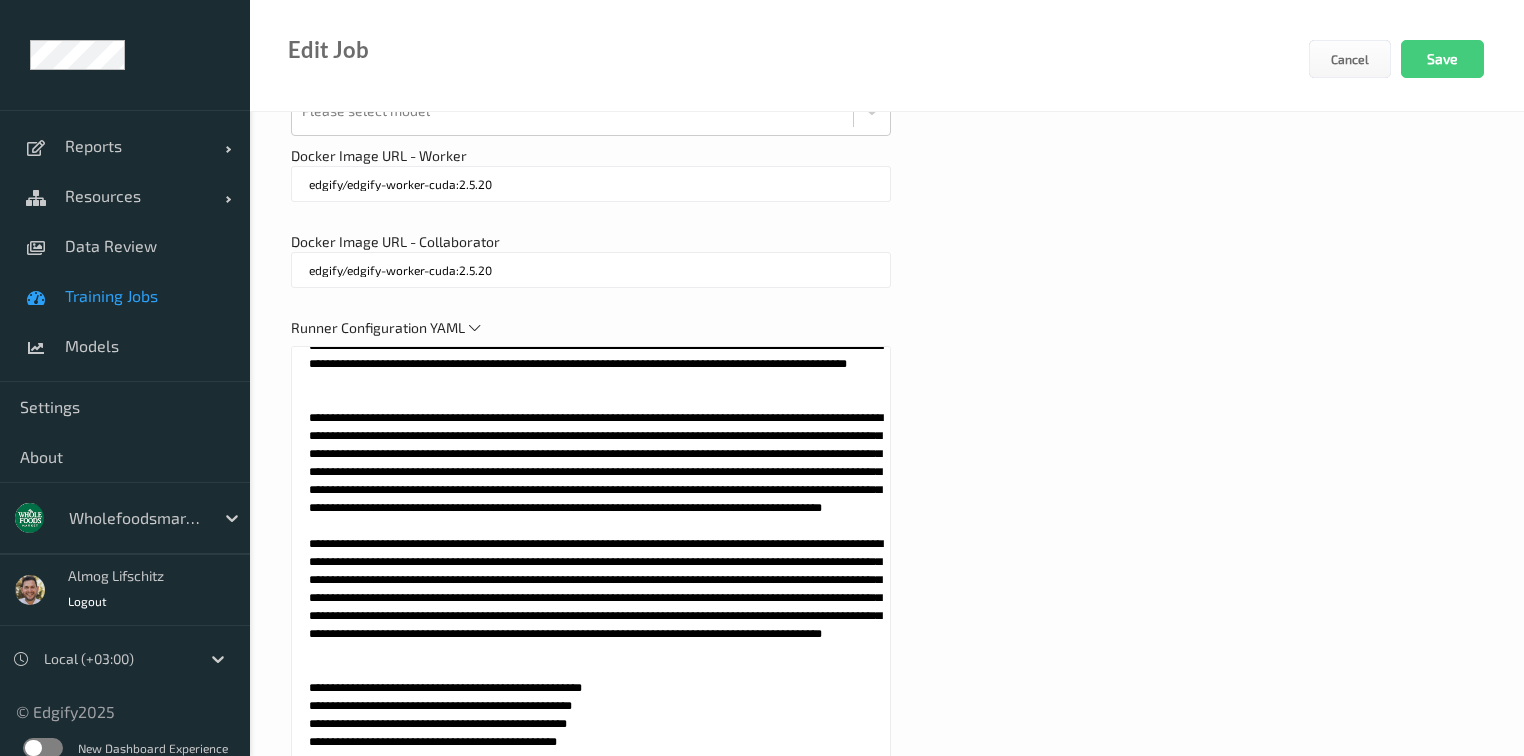 drag, startPoint x: 745, startPoint y: 544, endPoint x: 300, endPoint y: 416, distance: 463.04318 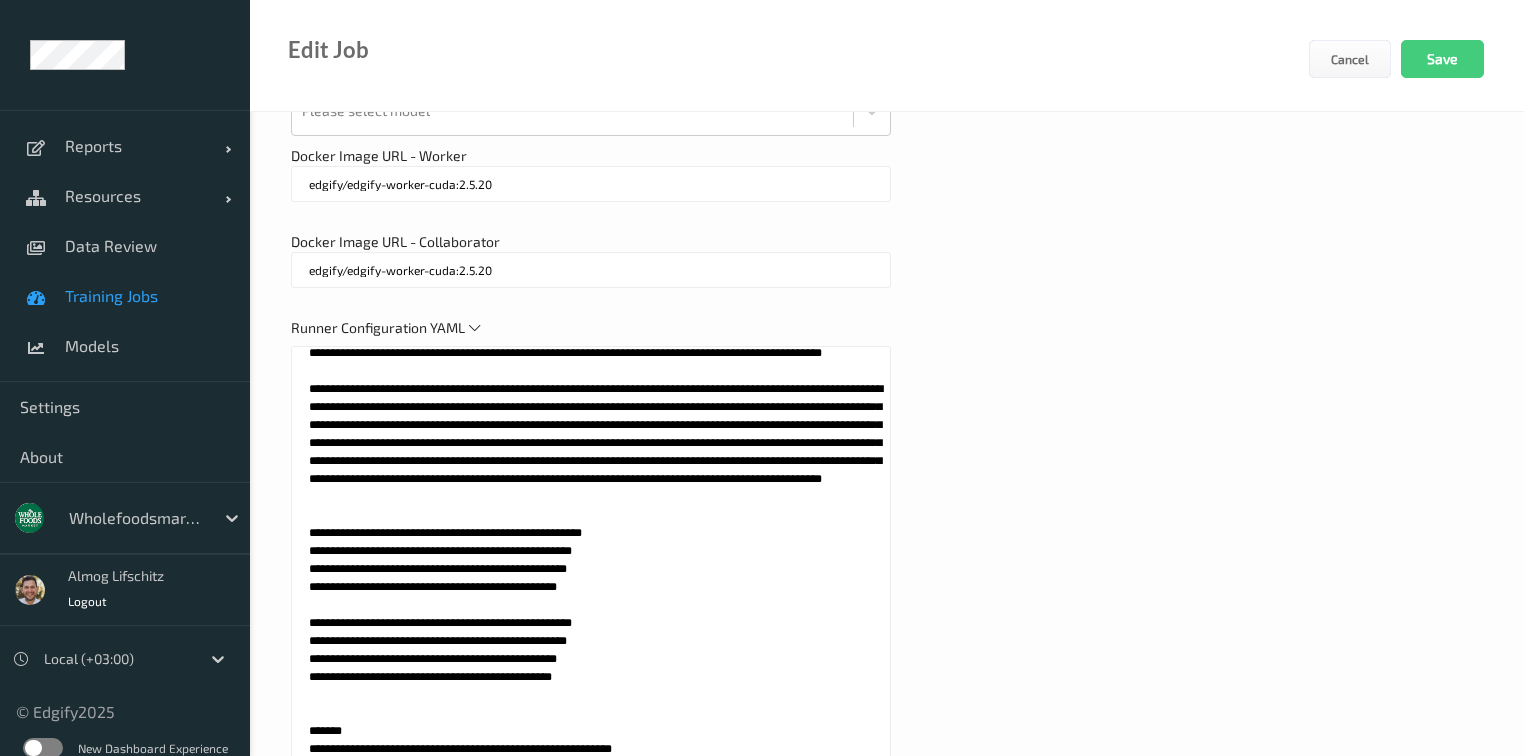 scroll, scrollTop: 640, scrollLeft: 0, axis: vertical 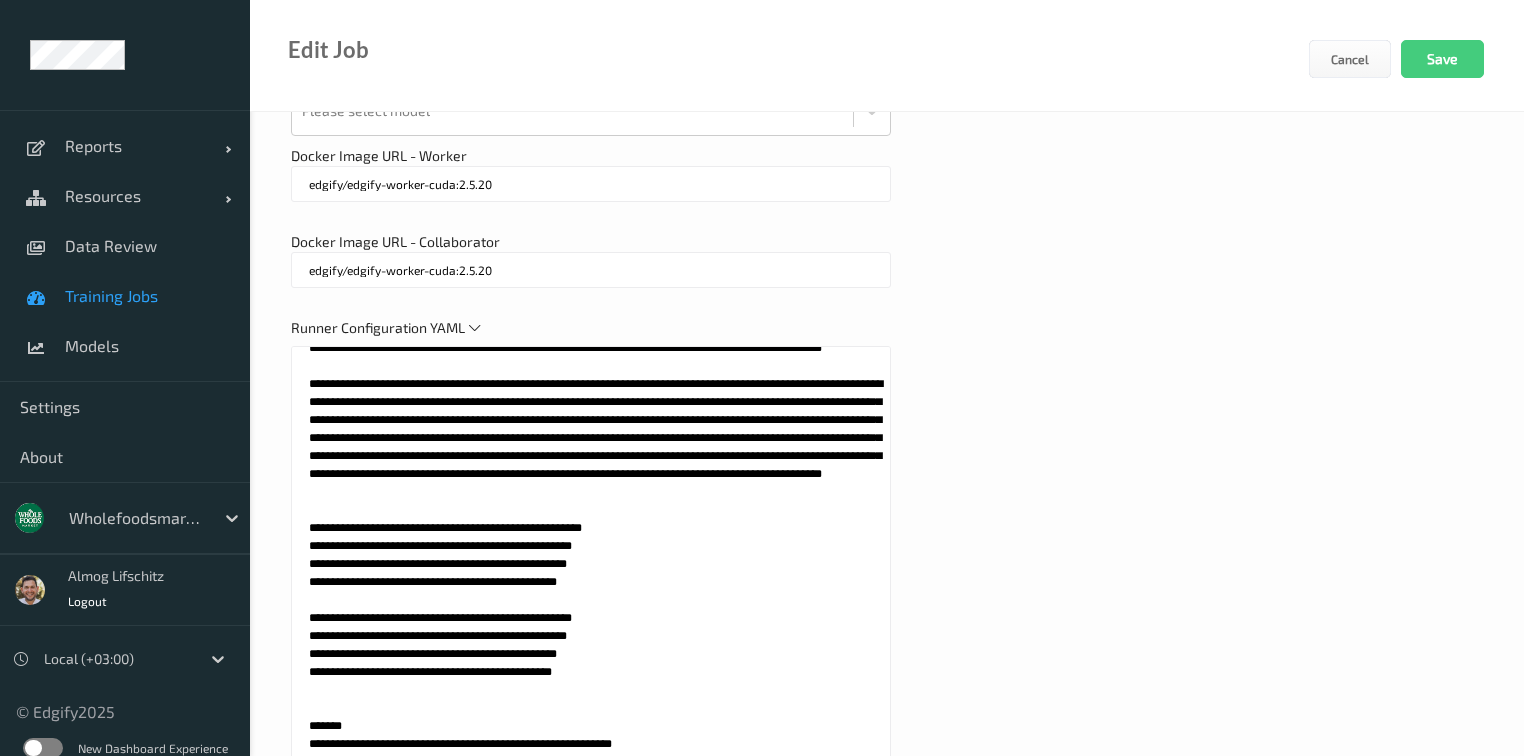 drag, startPoint x: 690, startPoint y: 516, endPoint x: 339, endPoint y: 400, distance: 369.67148 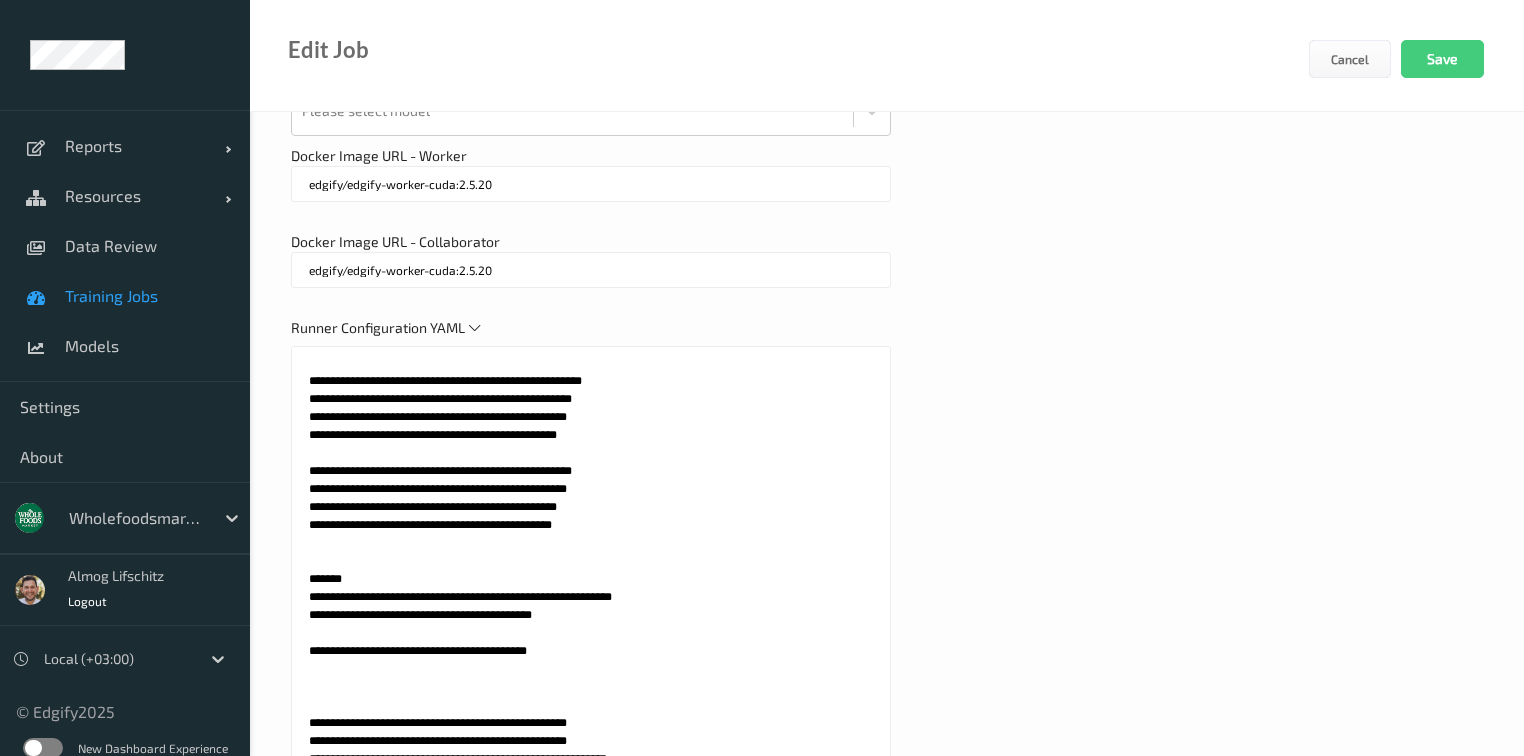 scroll, scrollTop: 800, scrollLeft: 0, axis: vertical 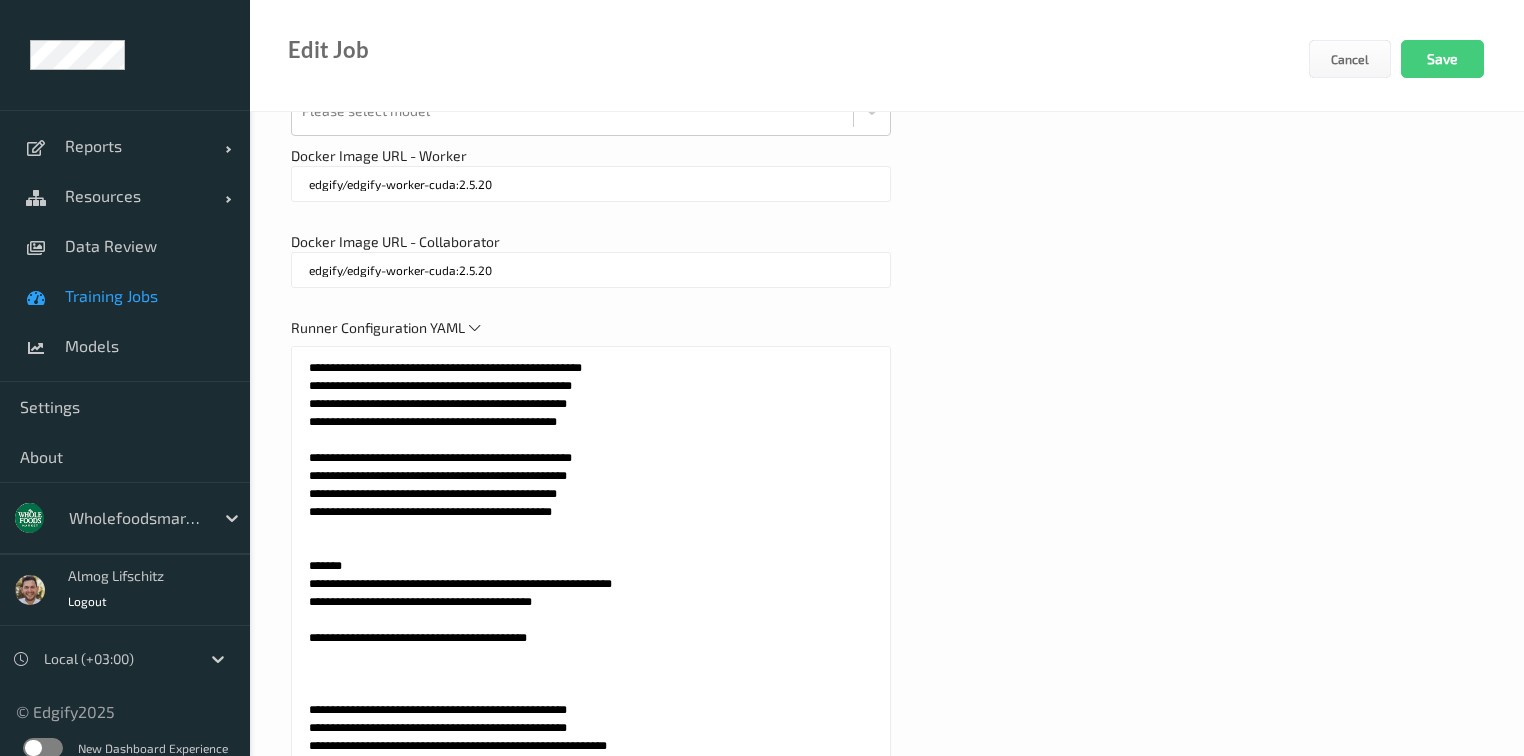 drag, startPoint x: 641, startPoint y: 564, endPoint x: 245, endPoint y: 494, distance: 402.13928 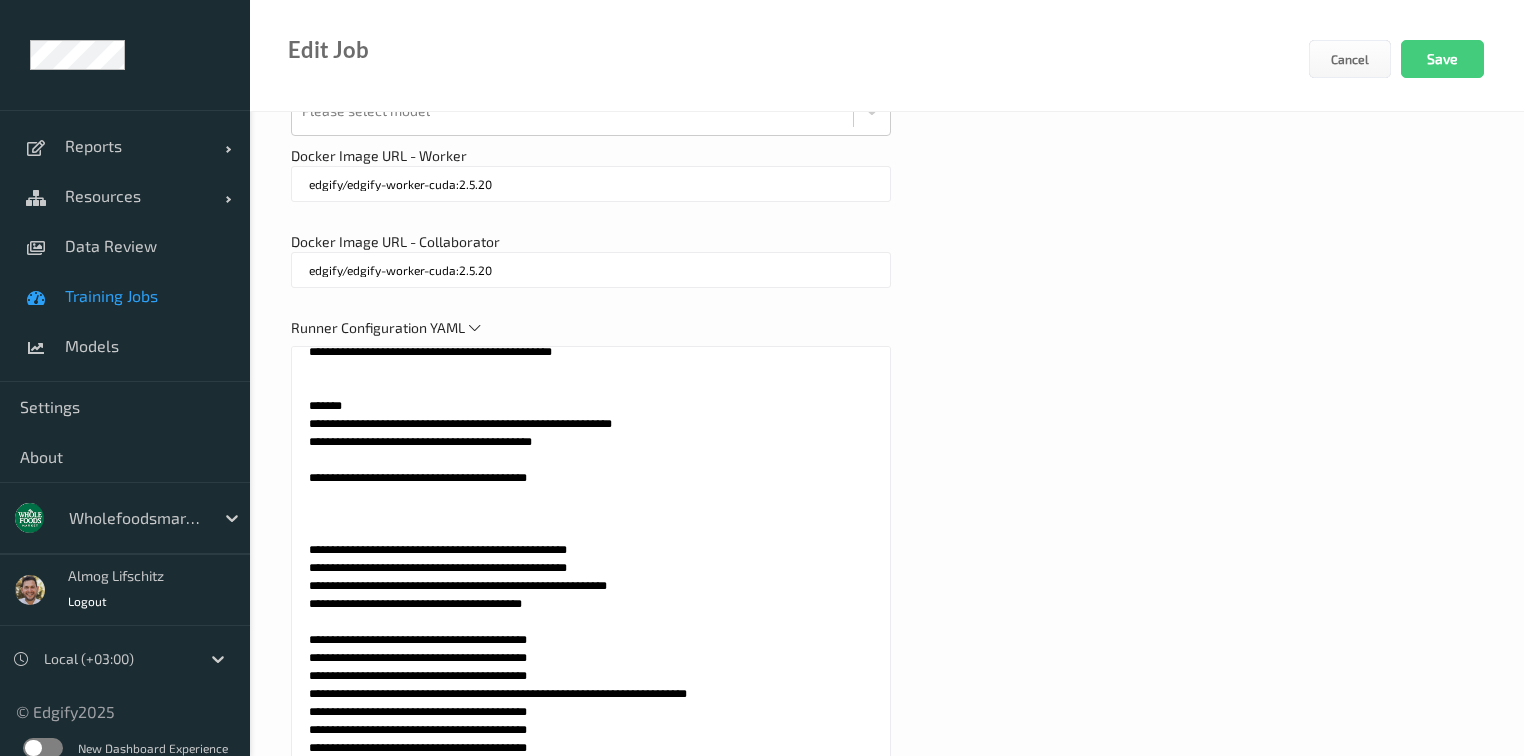 scroll, scrollTop: 1040, scrollLeft: 0, axis: vertical 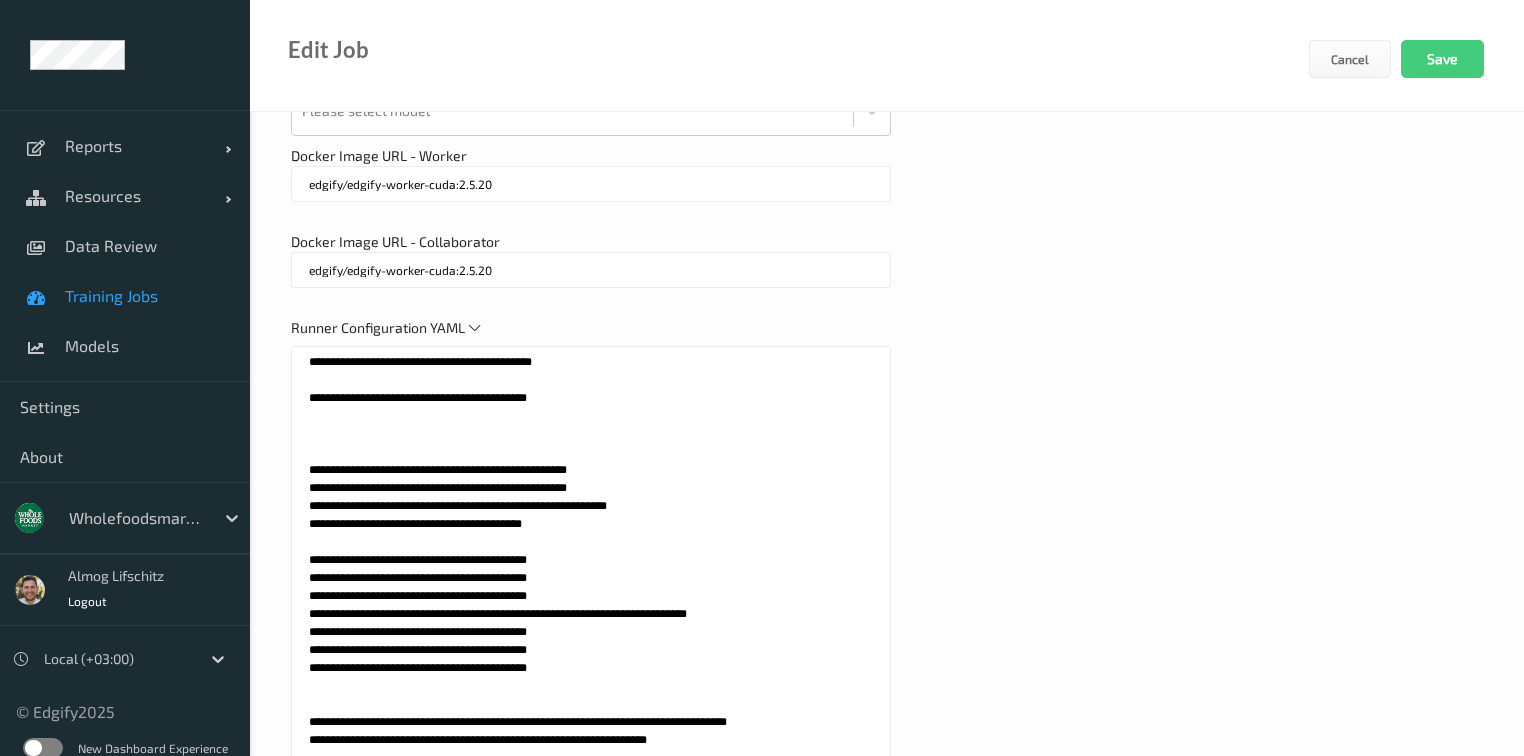 drag, startPoint x: 299, startPoint y: 452, endPoint x: 472, endPoint y: 454, distance: 173.01157 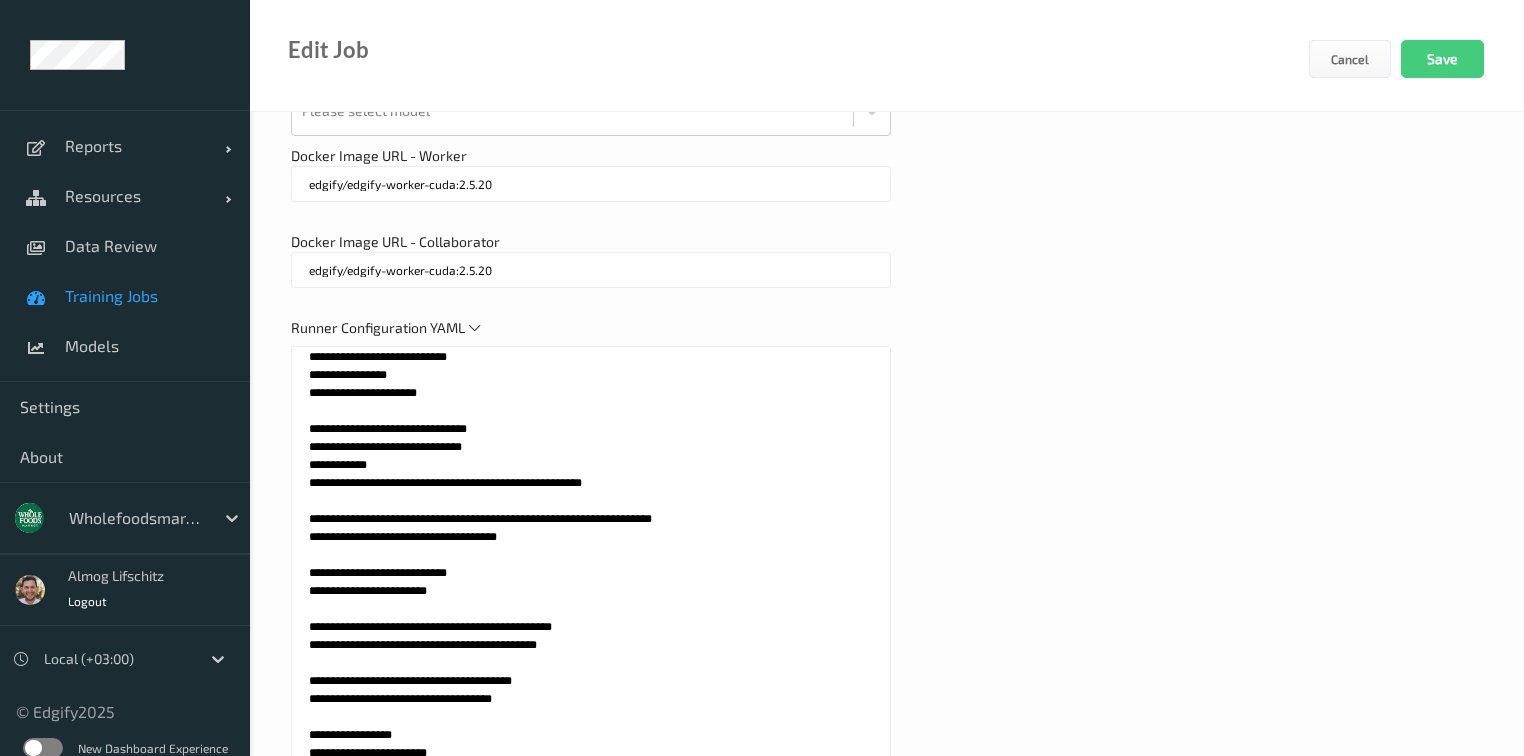scroll, scrollTop: 0, scrollLeft: 0, axis: both 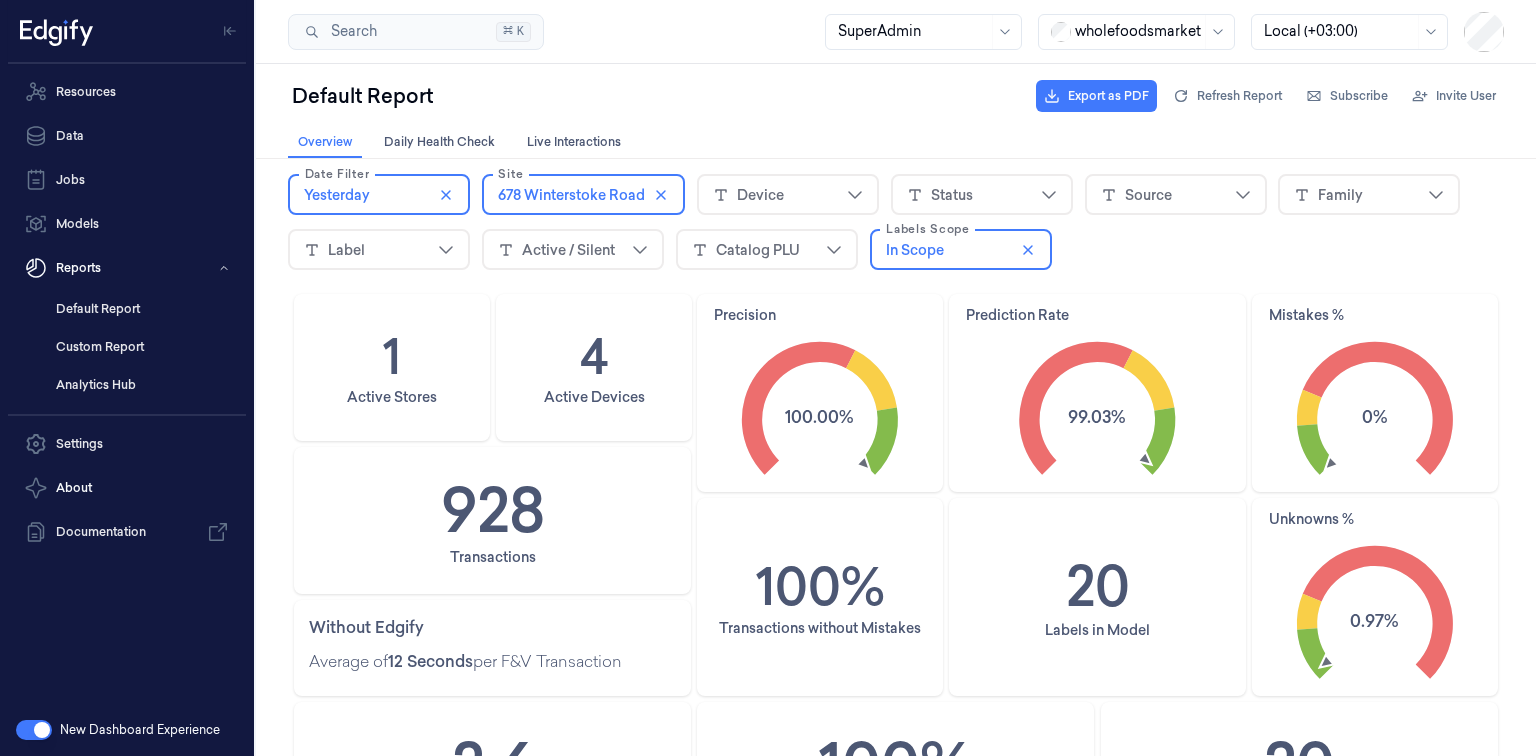 click at bounding box center (34, 730) 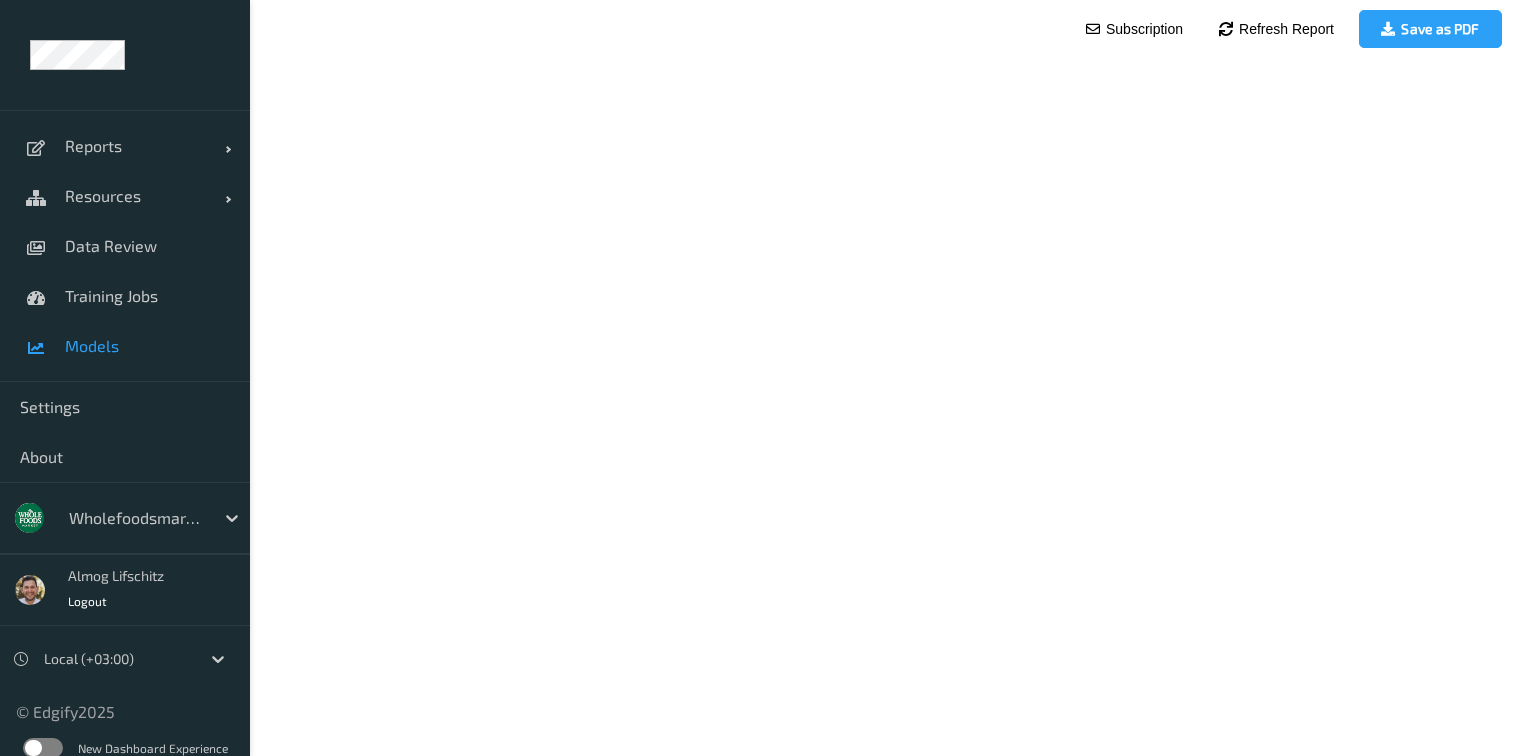 click on "Models" at bounding box center [147, 346] 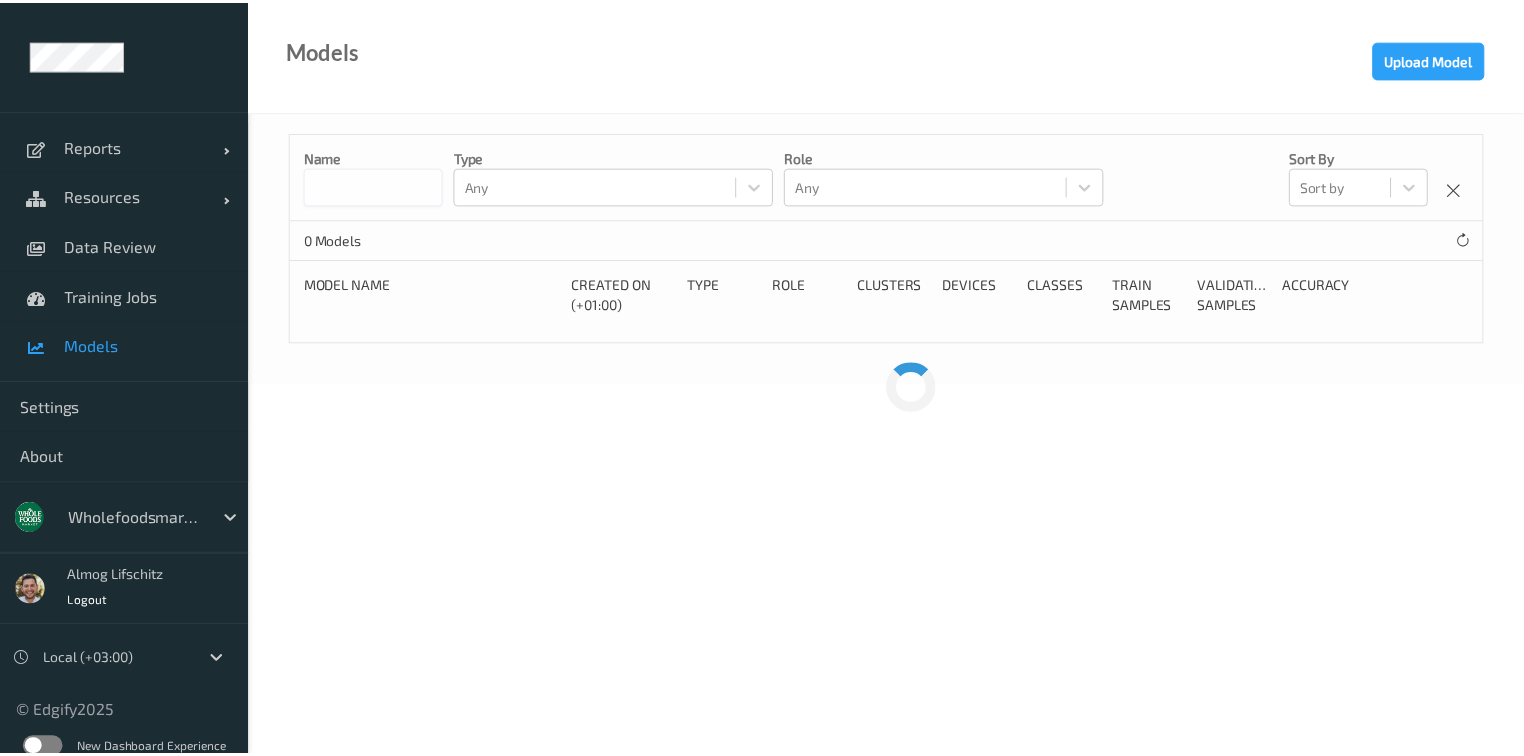 scroll, scrollTop: 0, scrollLeft: 0, axis: both 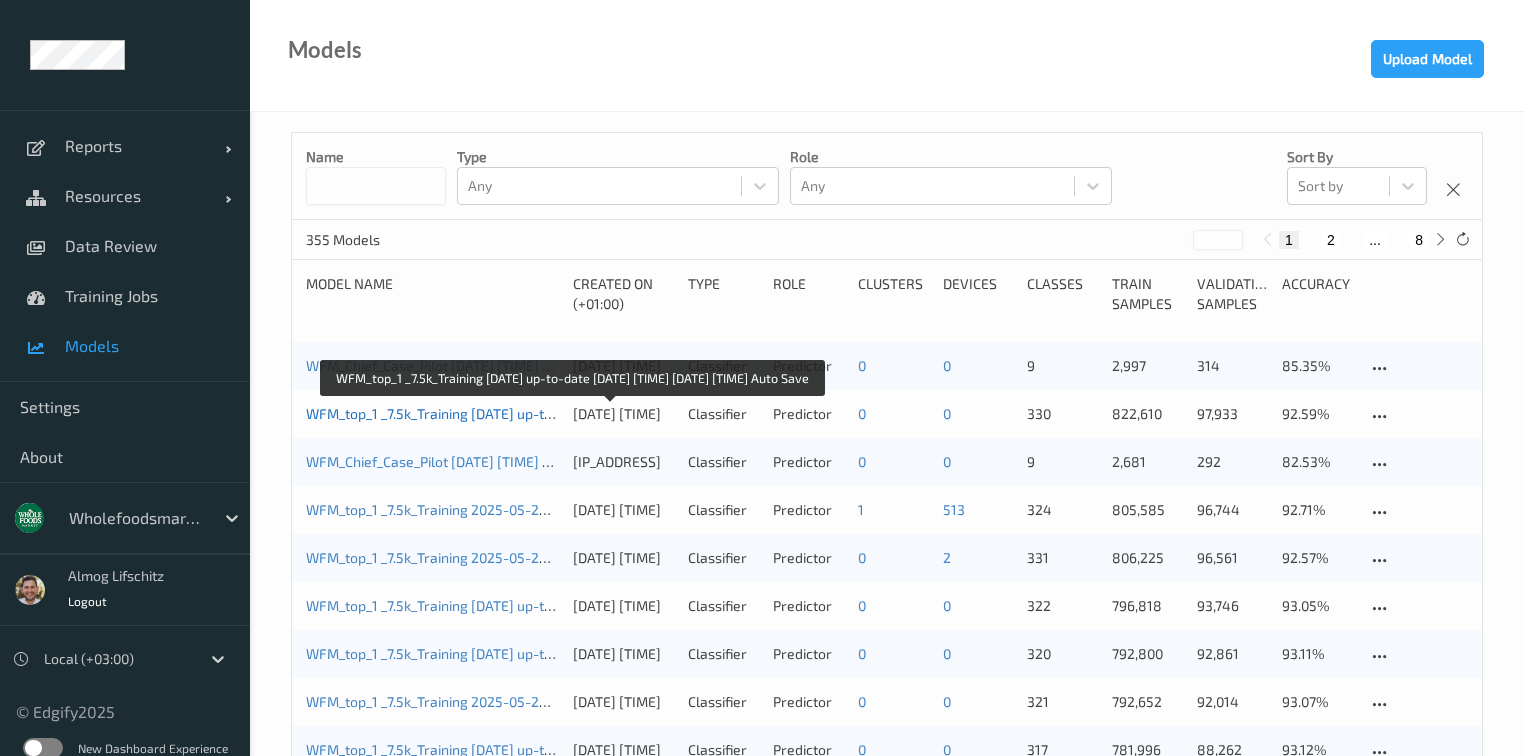 click on "WFM_top_1 _7.5k_Training [DATE] up-to-date [DATE] [TIME] [DATE] [TIME] Auto Save" at bounding box center [571, 413] 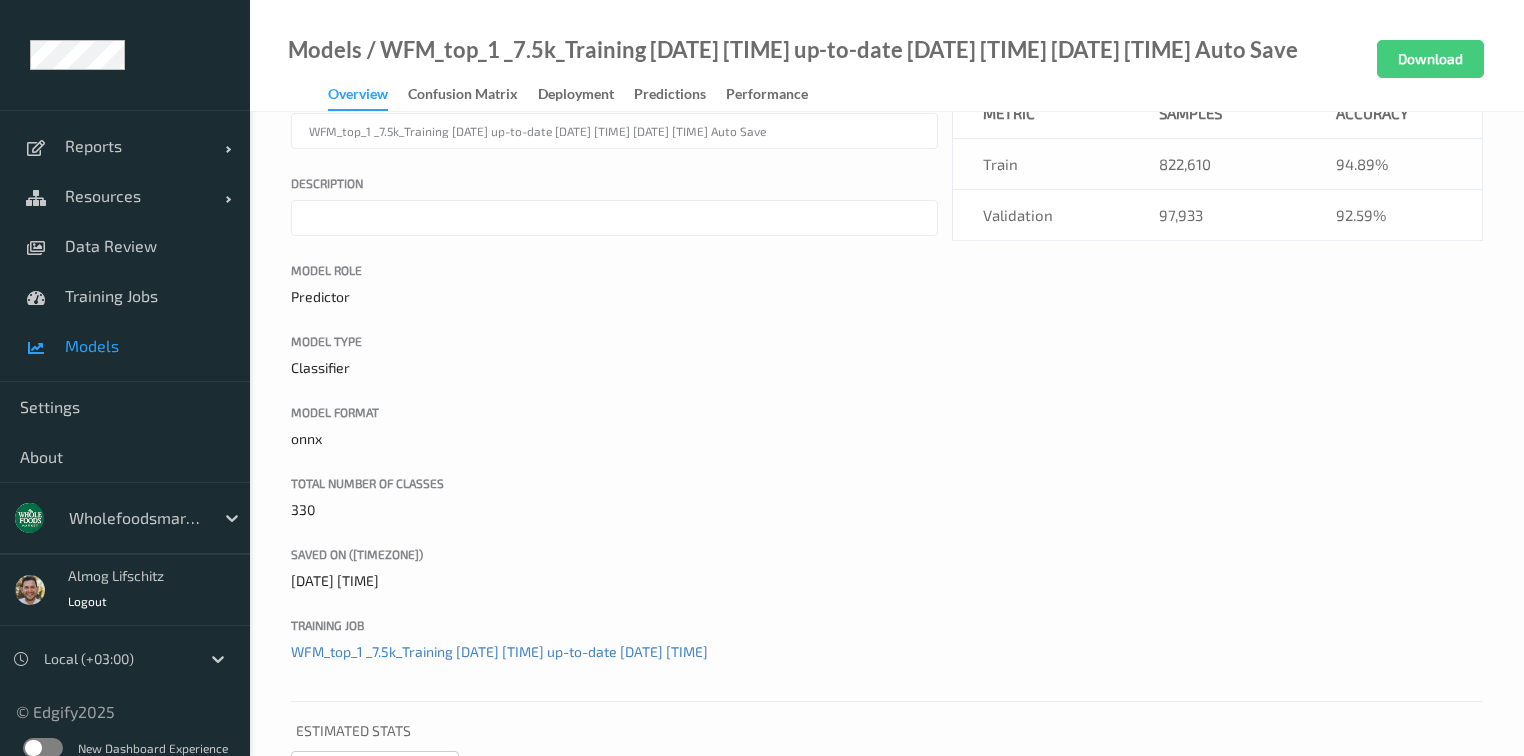 scroll, scrollTop: 0, scrollLeft: 0, axis: both 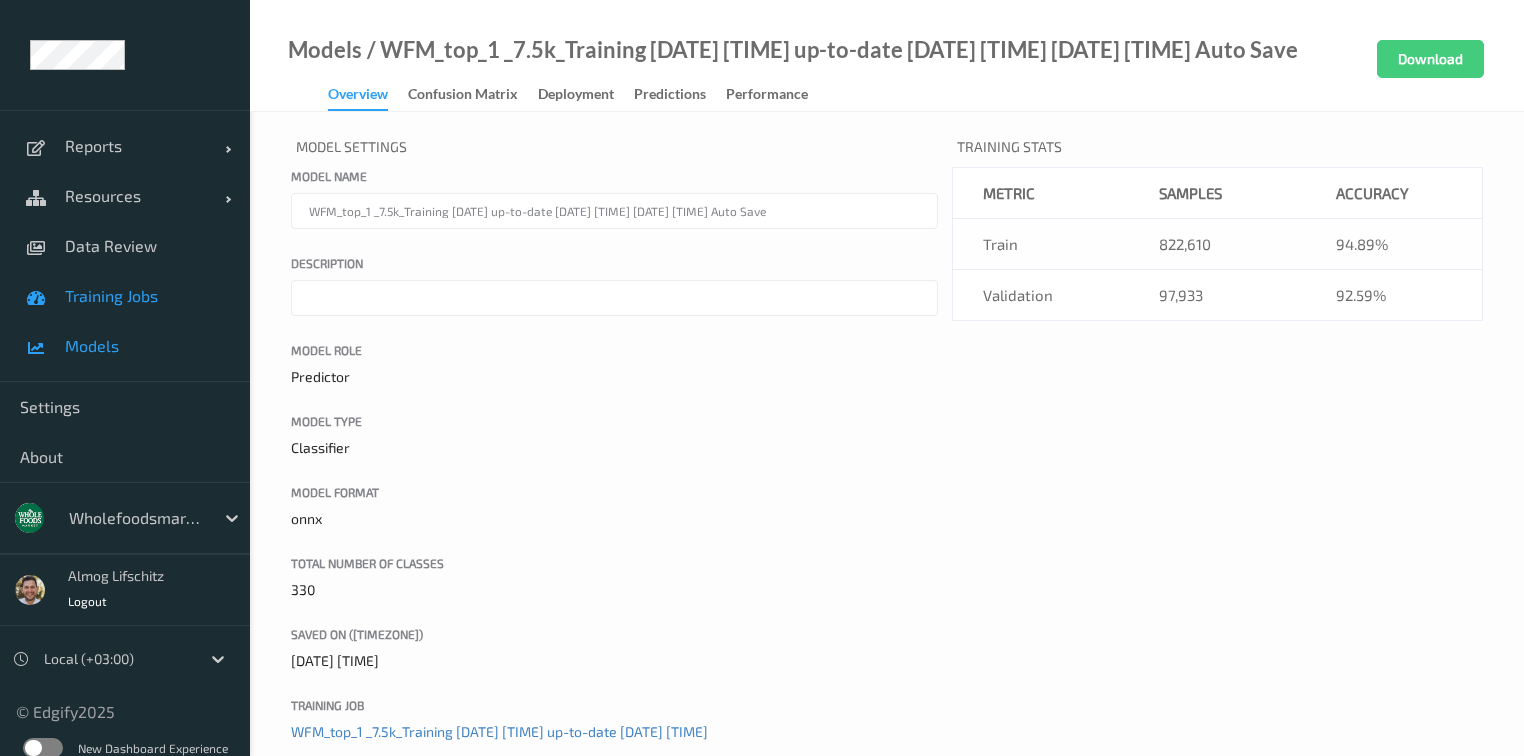 click on "Training Jobs" at bounding box center [147, 296] 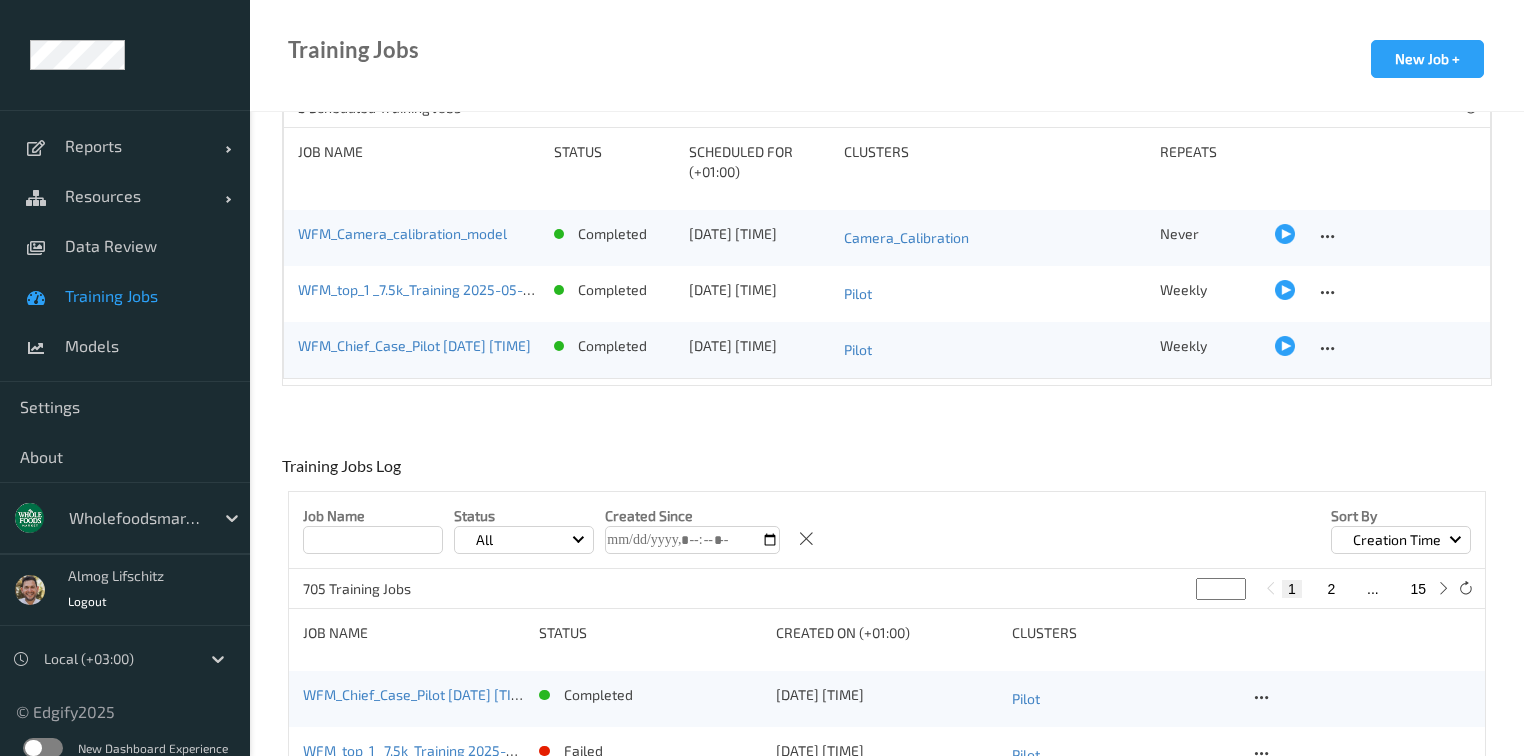 scroll, scrollTop: 160, scrollLeft: 0, axis: vertical 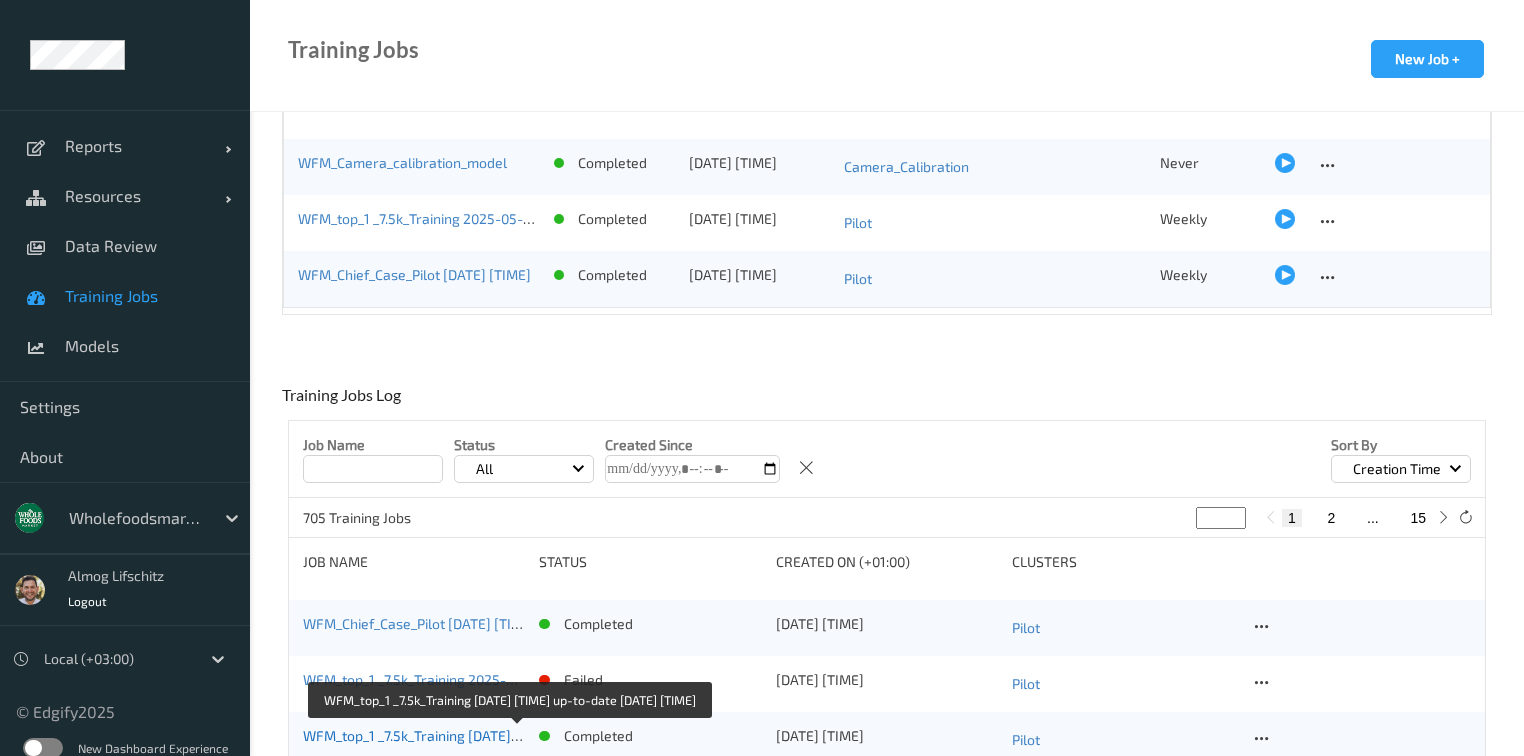 click on "WFM_top_1 _7.5k_Training [DATE] [TIME] up-to-date [DATE] [TIME]" at bounding box center (511, 735) 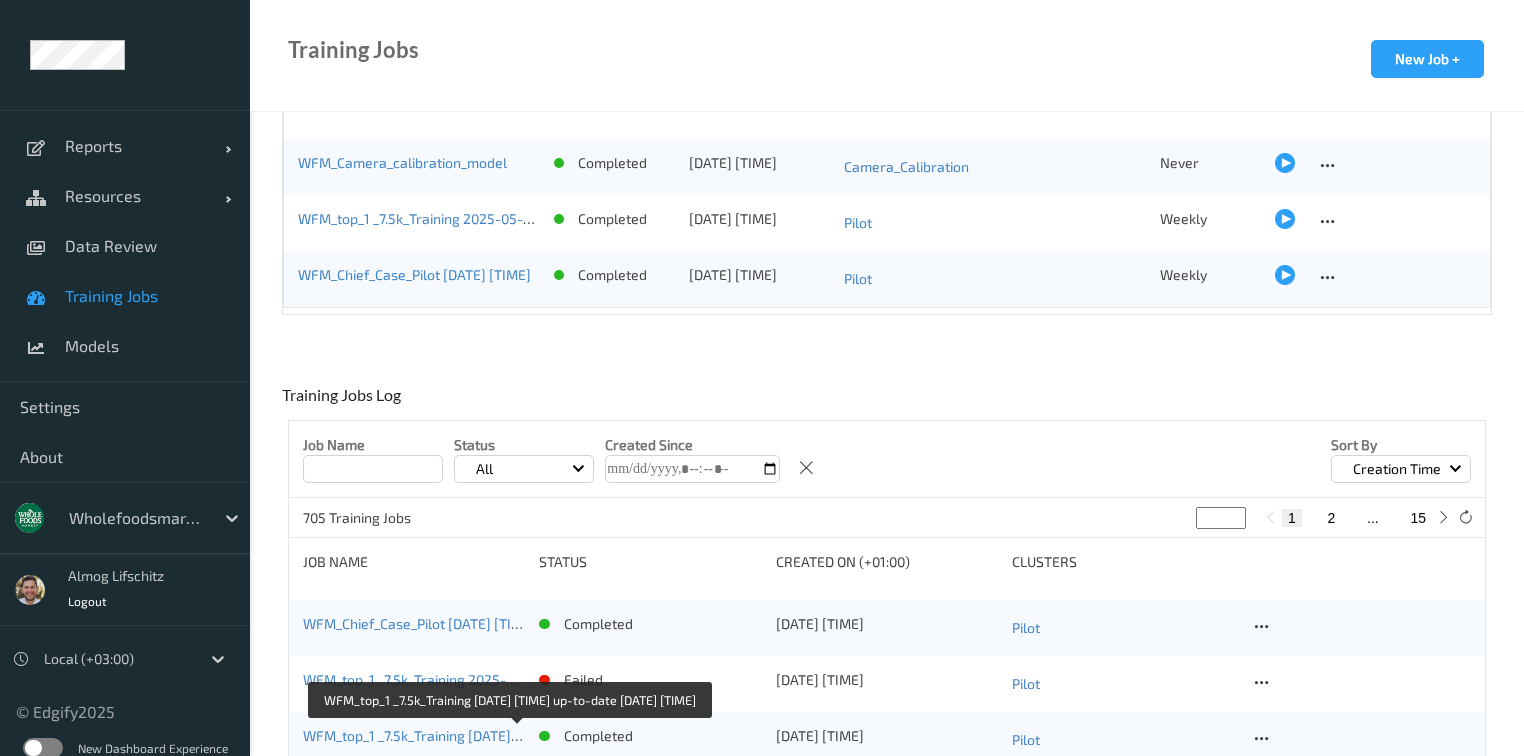 scroll, scrollTop: 0, scrollLeft: 0, axis: both 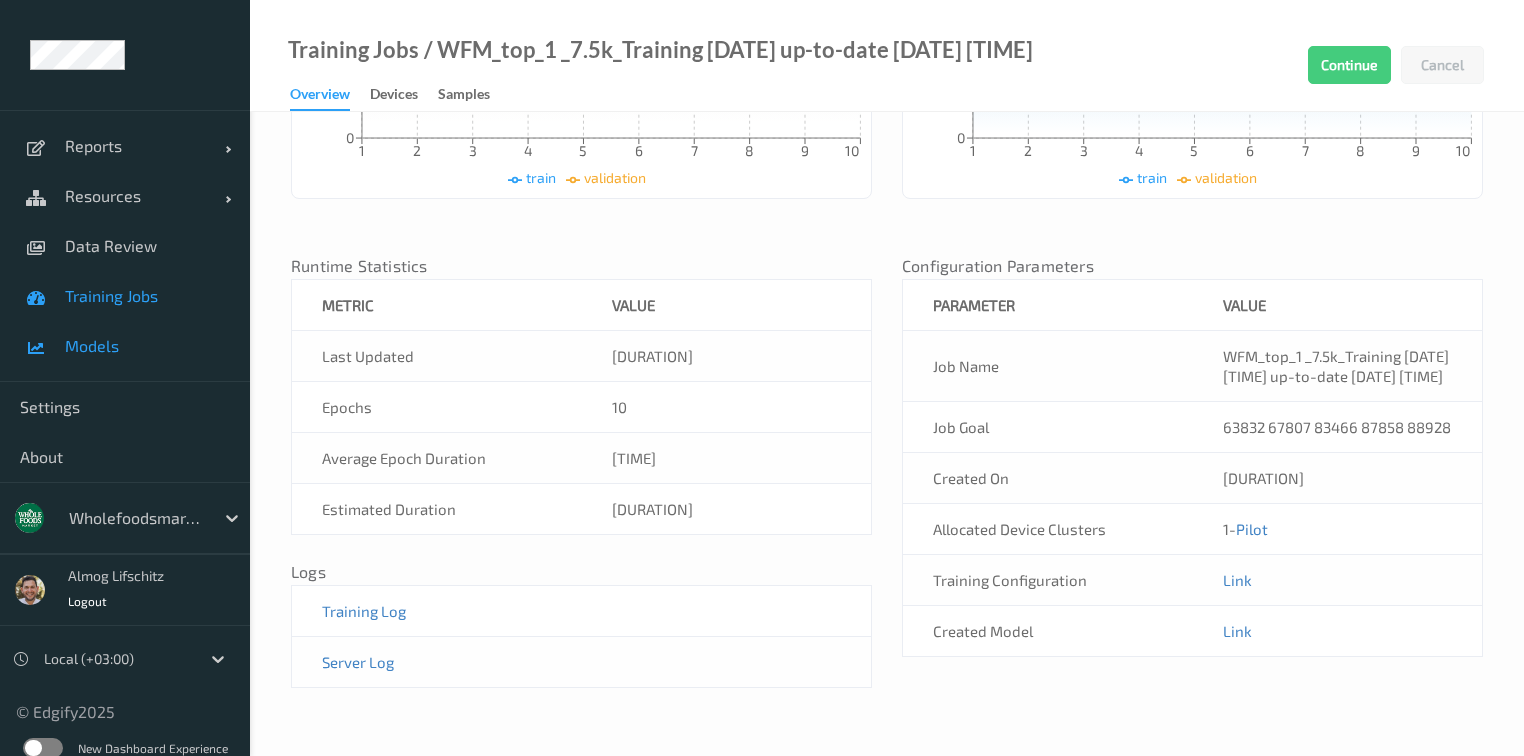 click on "Models" at bounding box center (147, 346) 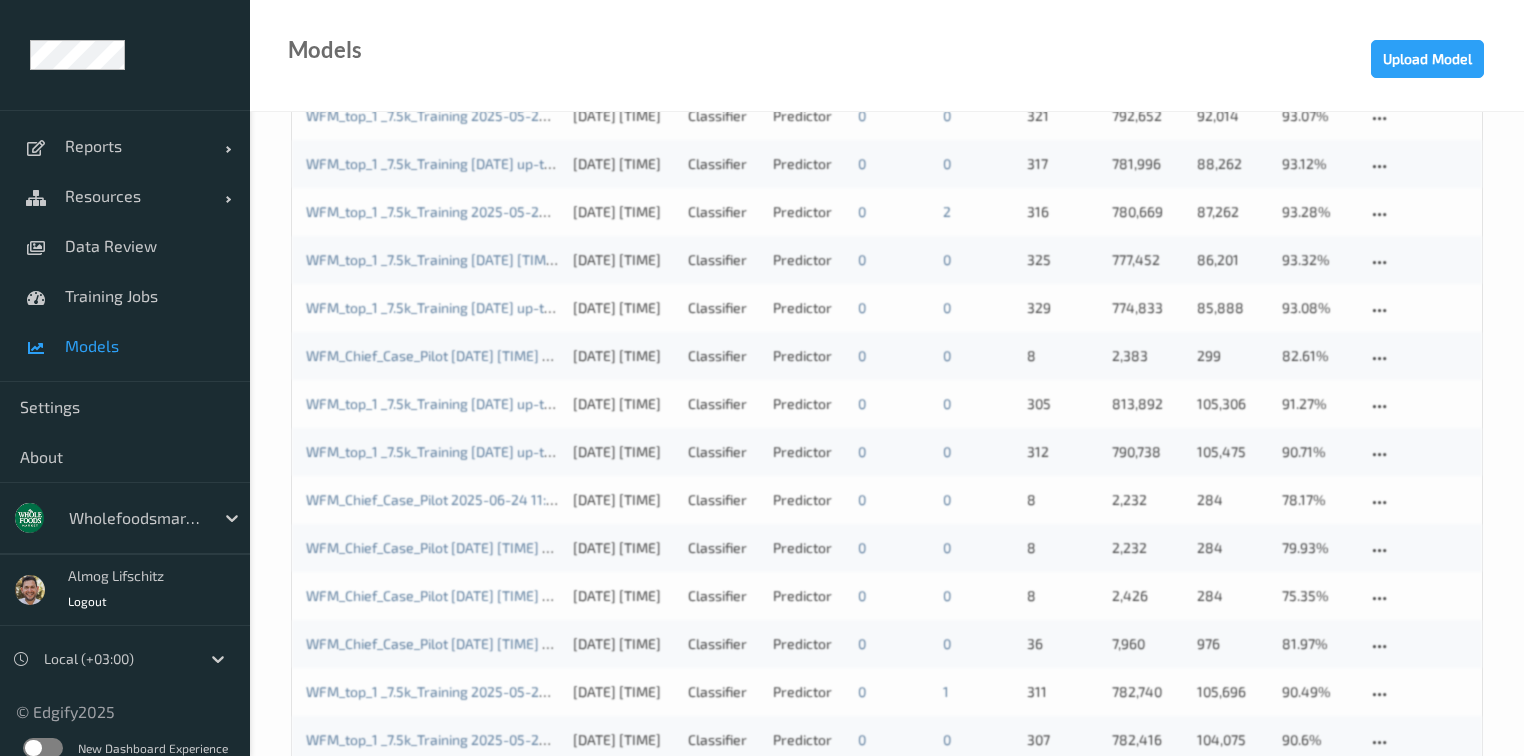 scroll, scrollTop: 0, scrollLeft: 0, axis: both 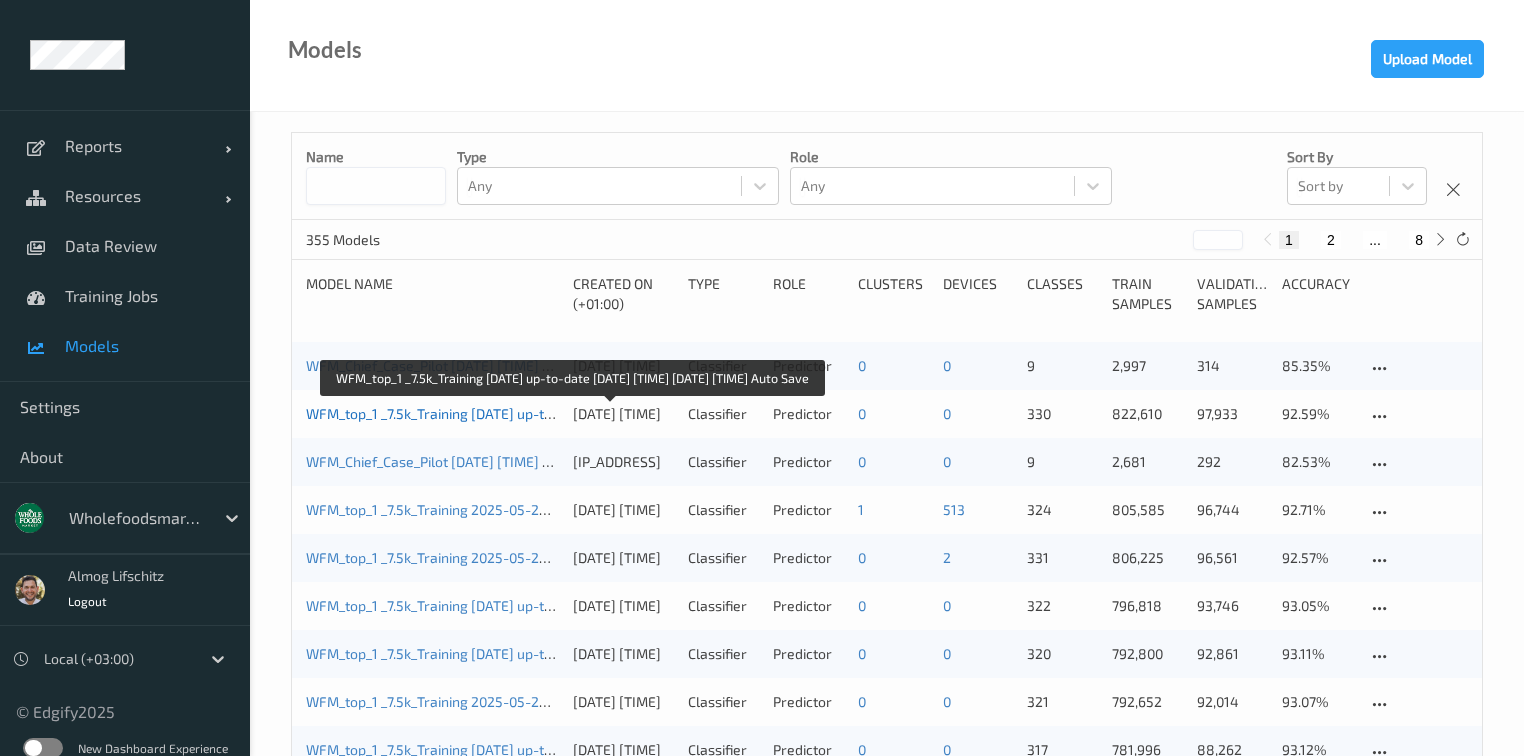 click on "WFM_top_1 _7.5k_Training [DATE] up-to-date [DATE] [TIME] [DATE] [TIME] Auto Save" at bounding box center (571, 413) 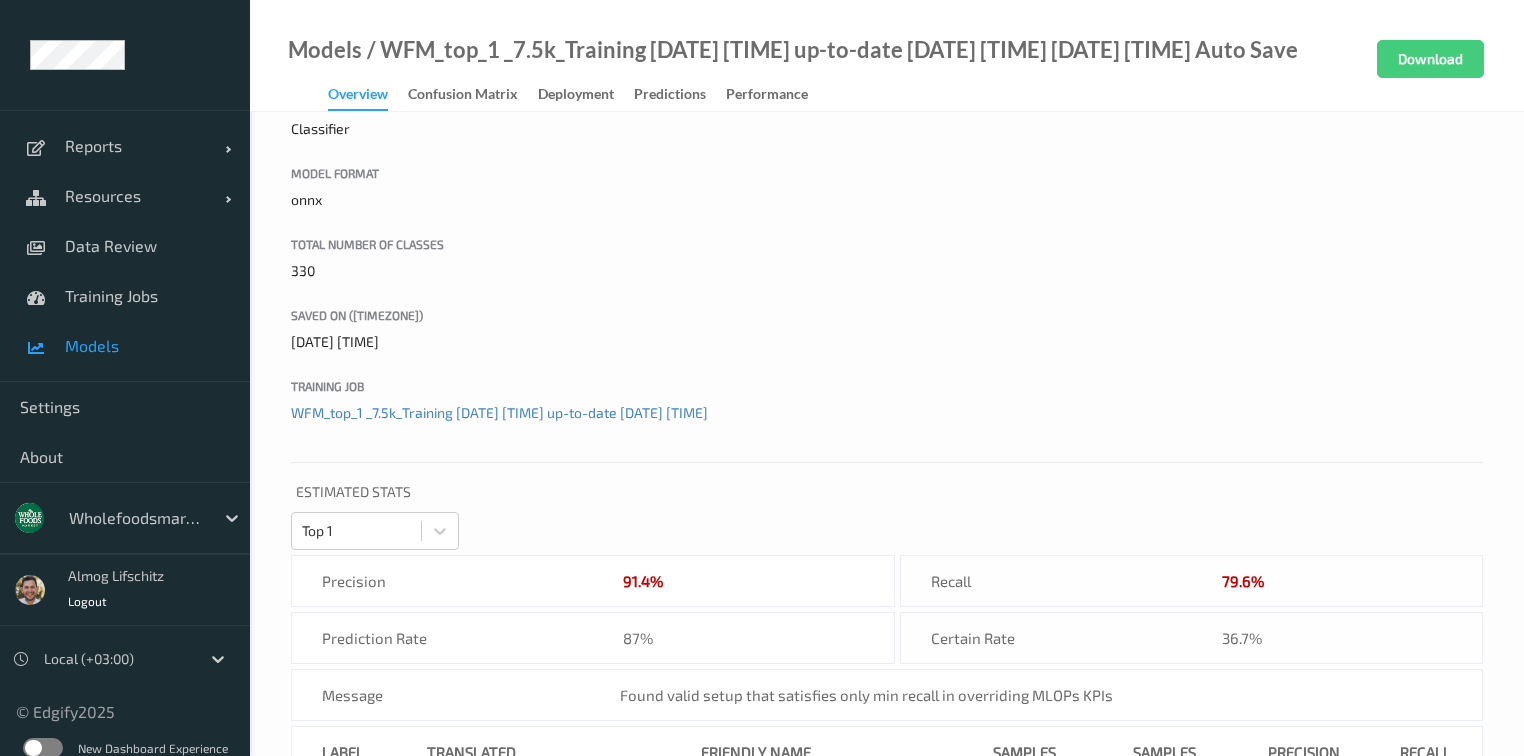 scroll, scrollTop: 320, scrollLeft: 0, axis: vertical 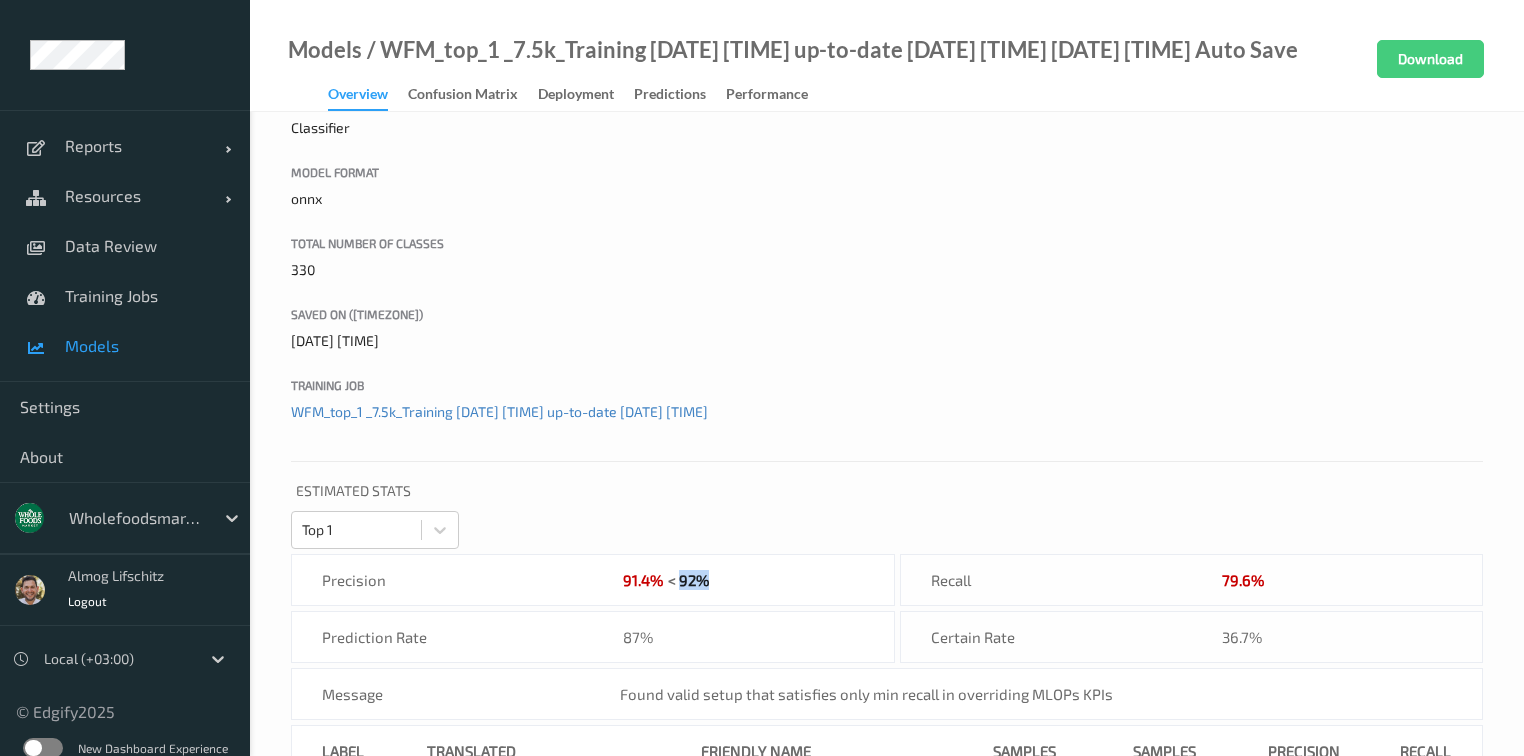 drag, startPoint x: 682, startPoint y: 582, endPoint x: 706, endPoint y: 581, distance: 24.020824 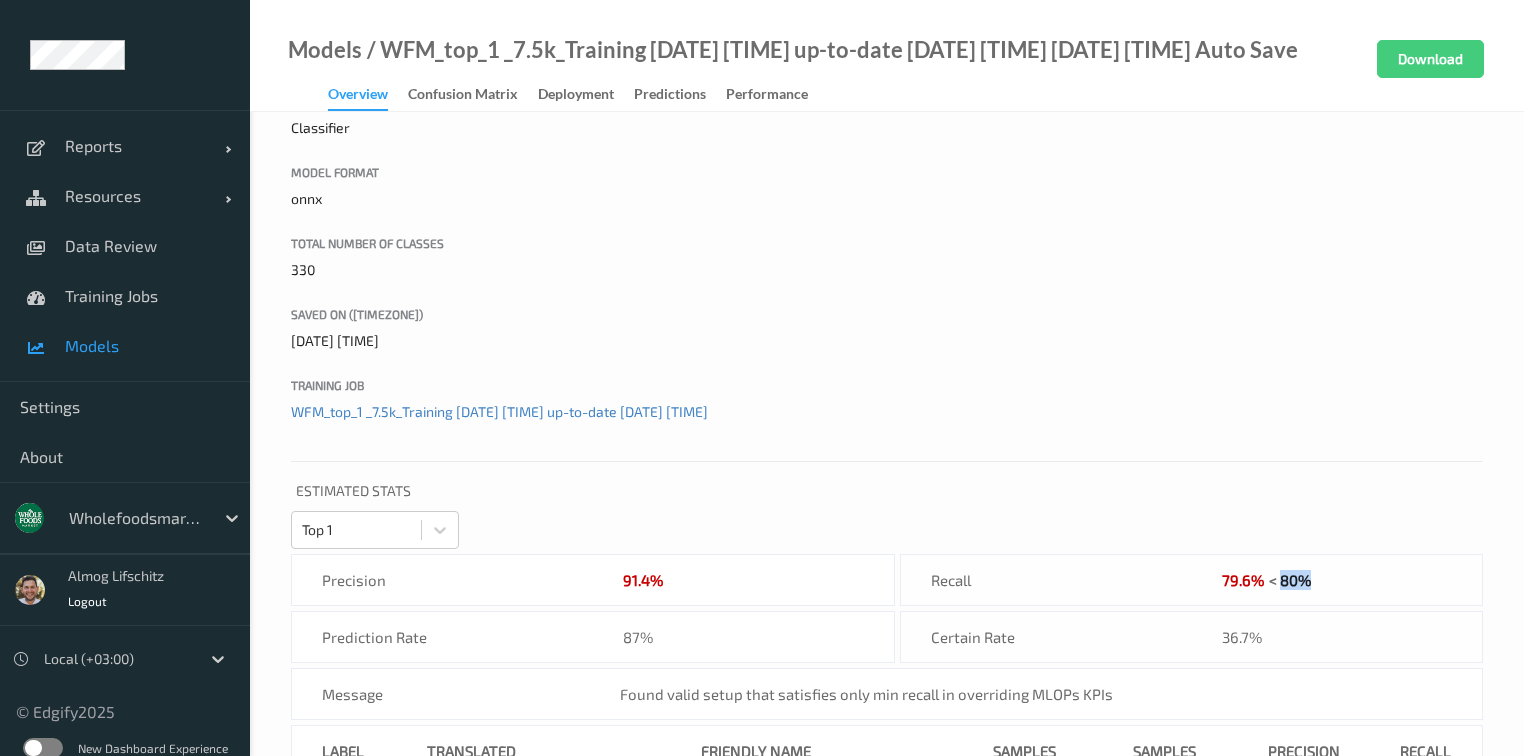 drag, startPoint x: 1281, startPoint y: 580, endPoint x: 1313, endPoint y: 577, distance: 32.140316 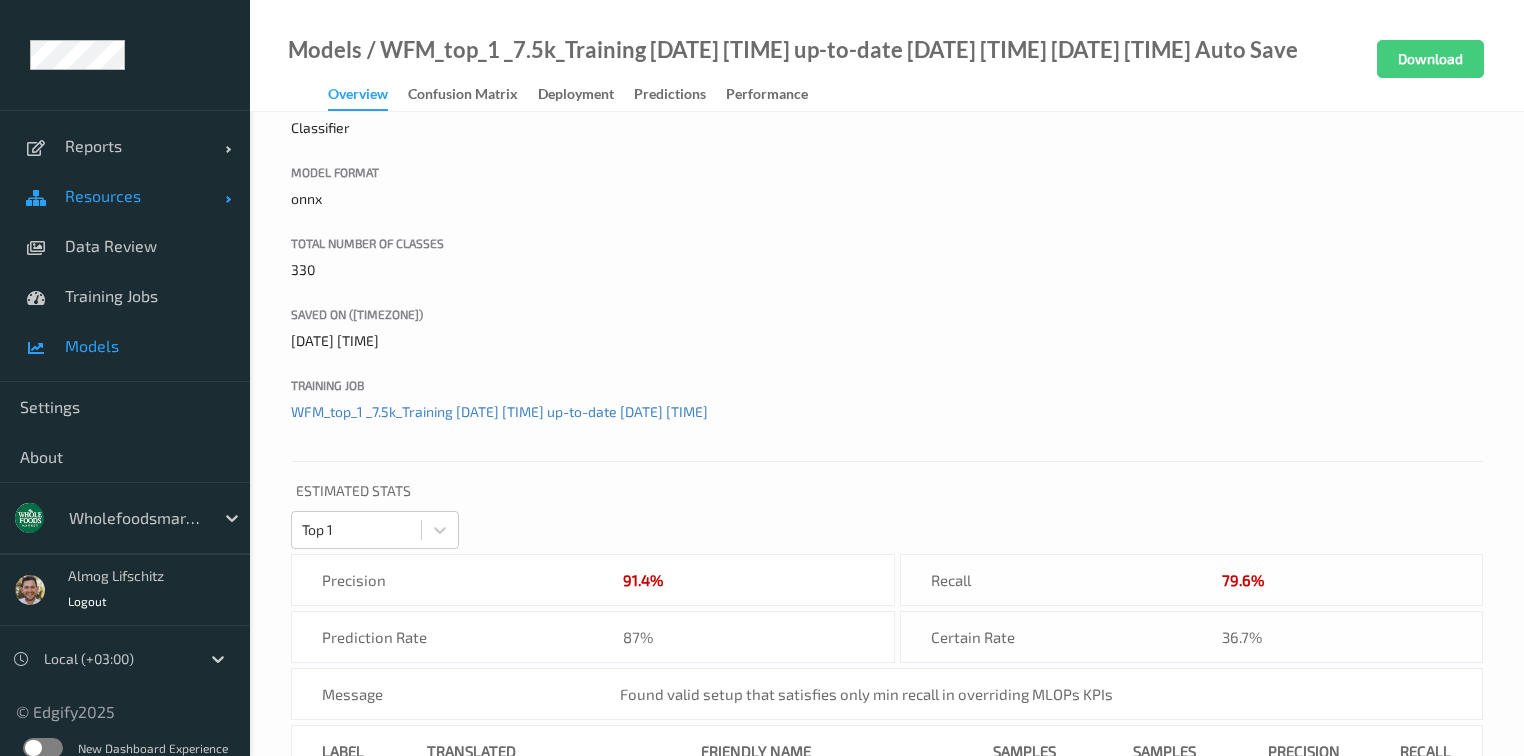 click on "Resources" at bounding box center [125, 196] 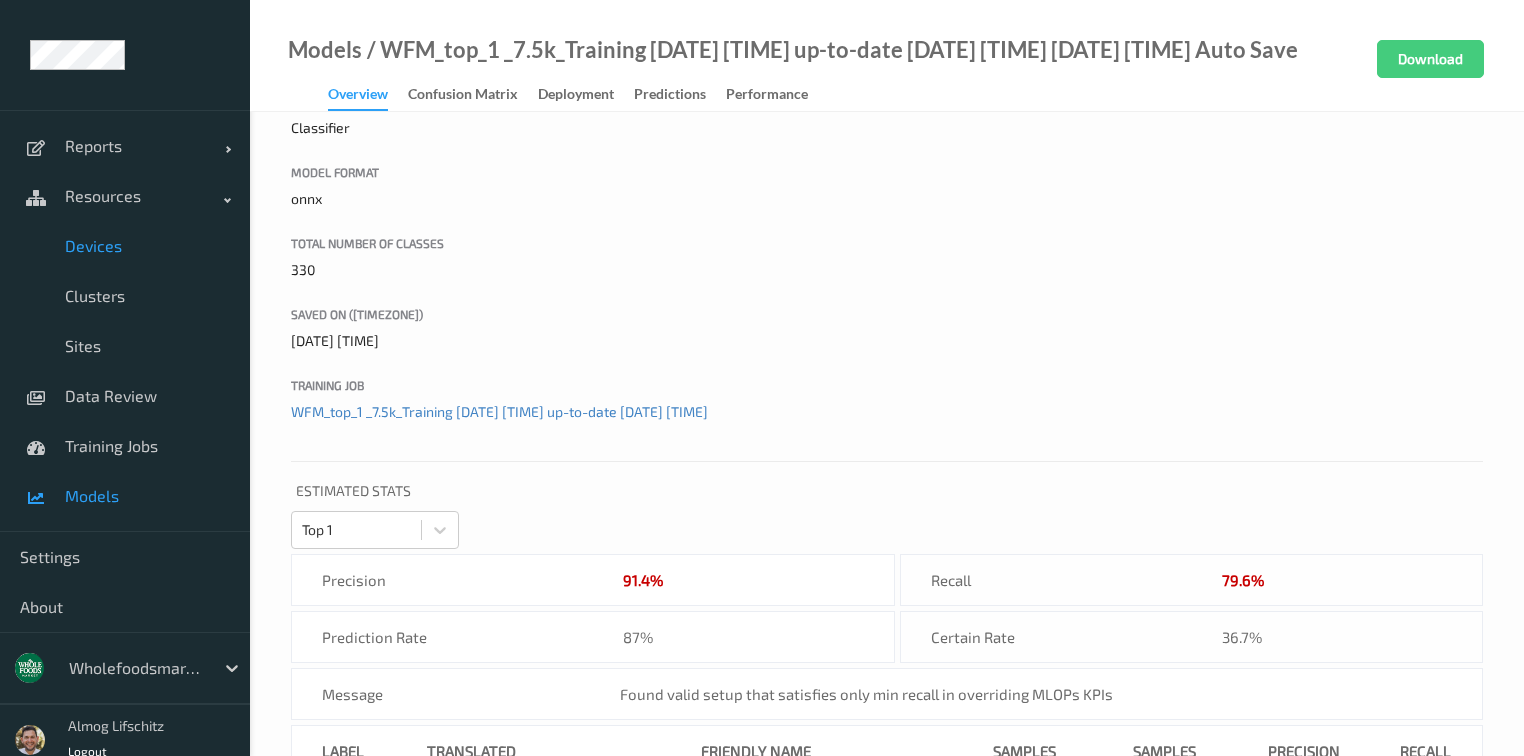 click on "Devices" at bounding box center [147, 246] 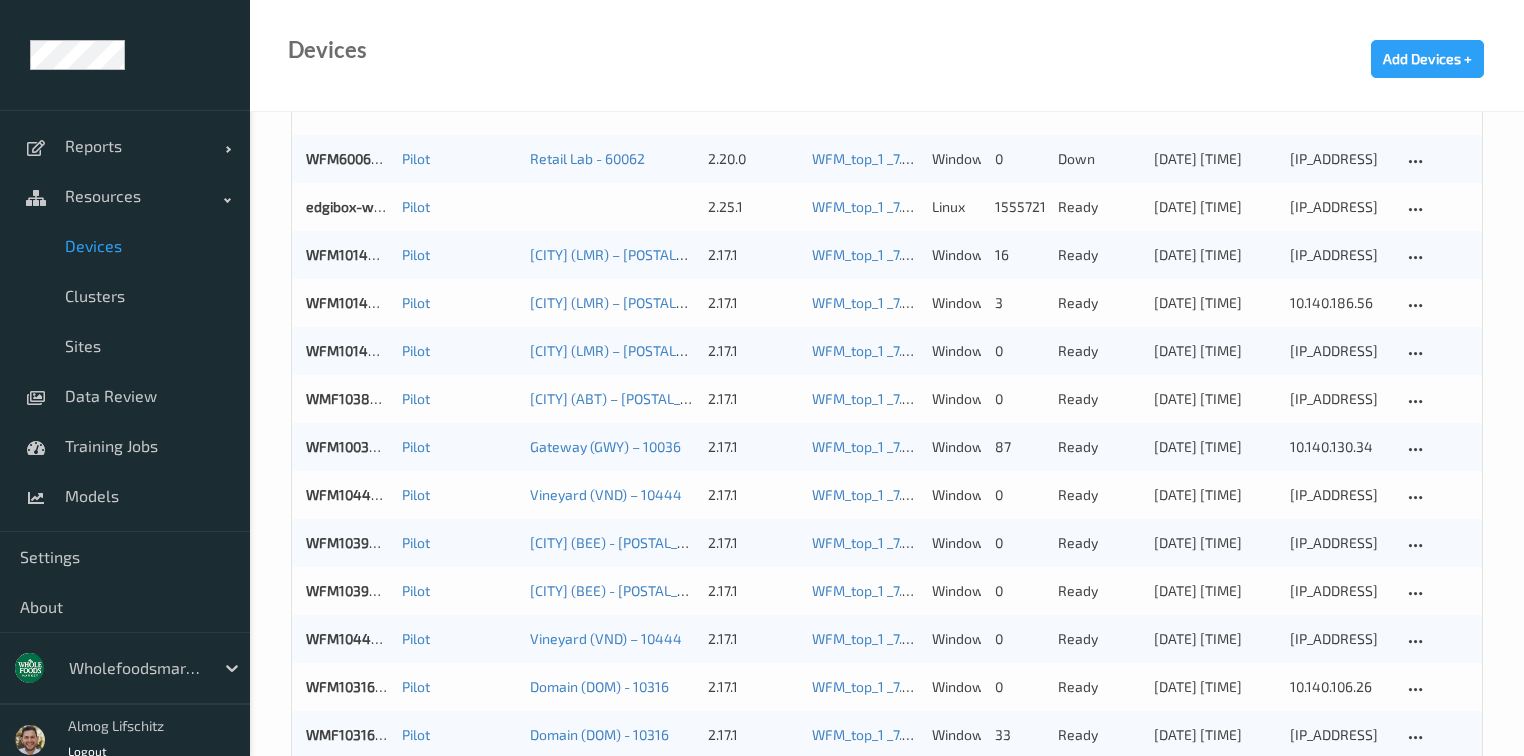 scroll, scrollTop: 0, scrollLeft: 0, axis: both 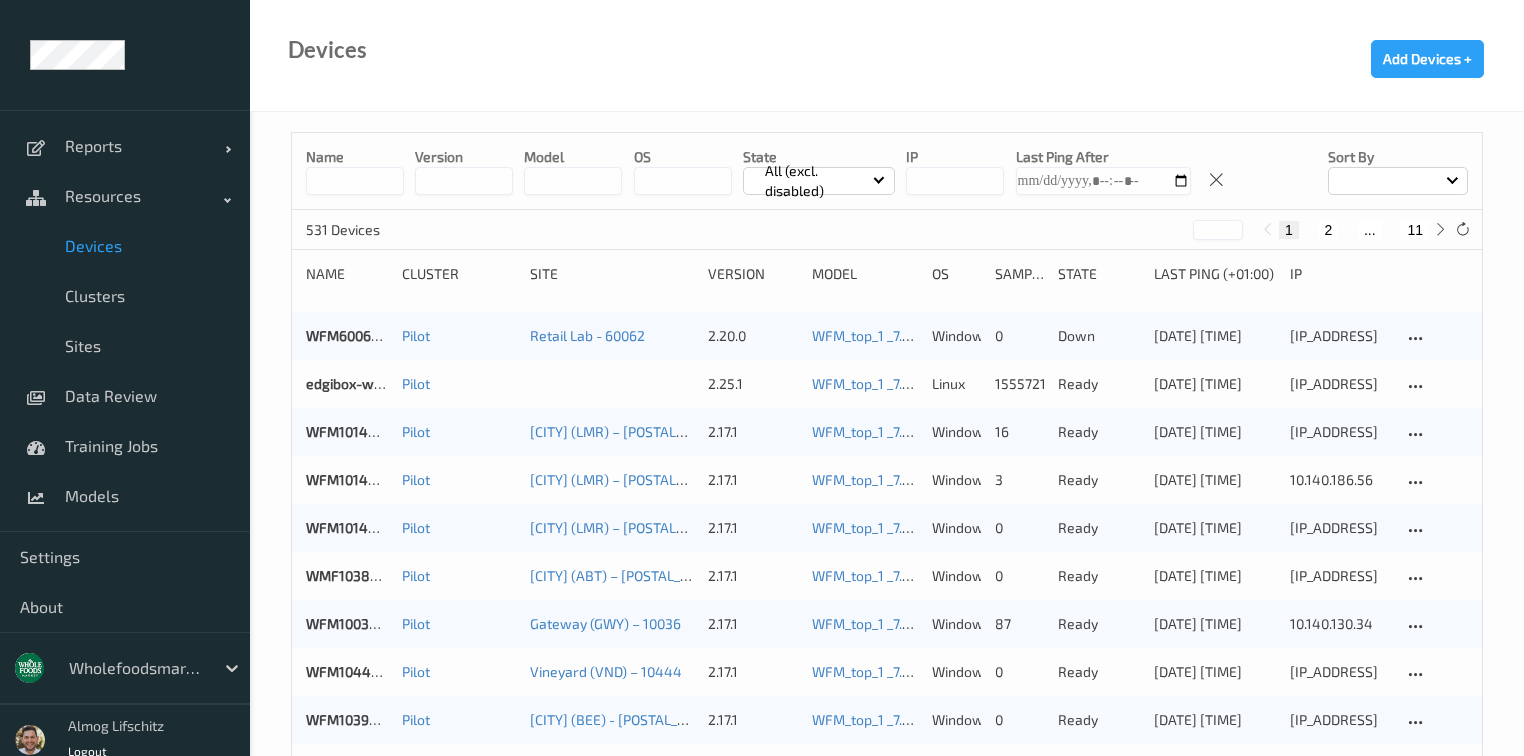 click on "11" at bounding box center (1415, 230) 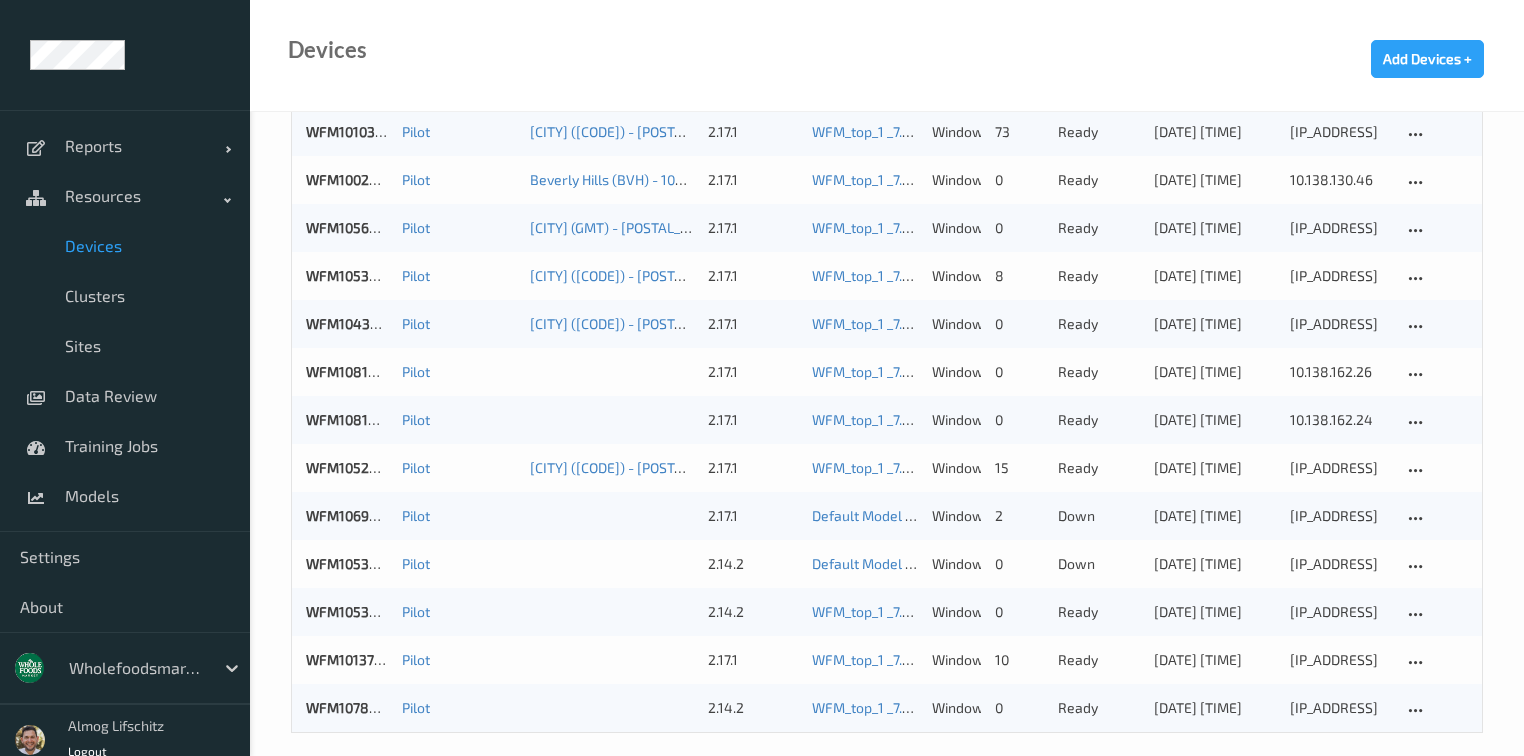 scroll, scrollTop: 1085, scrollLeft: 0, axis: vertical 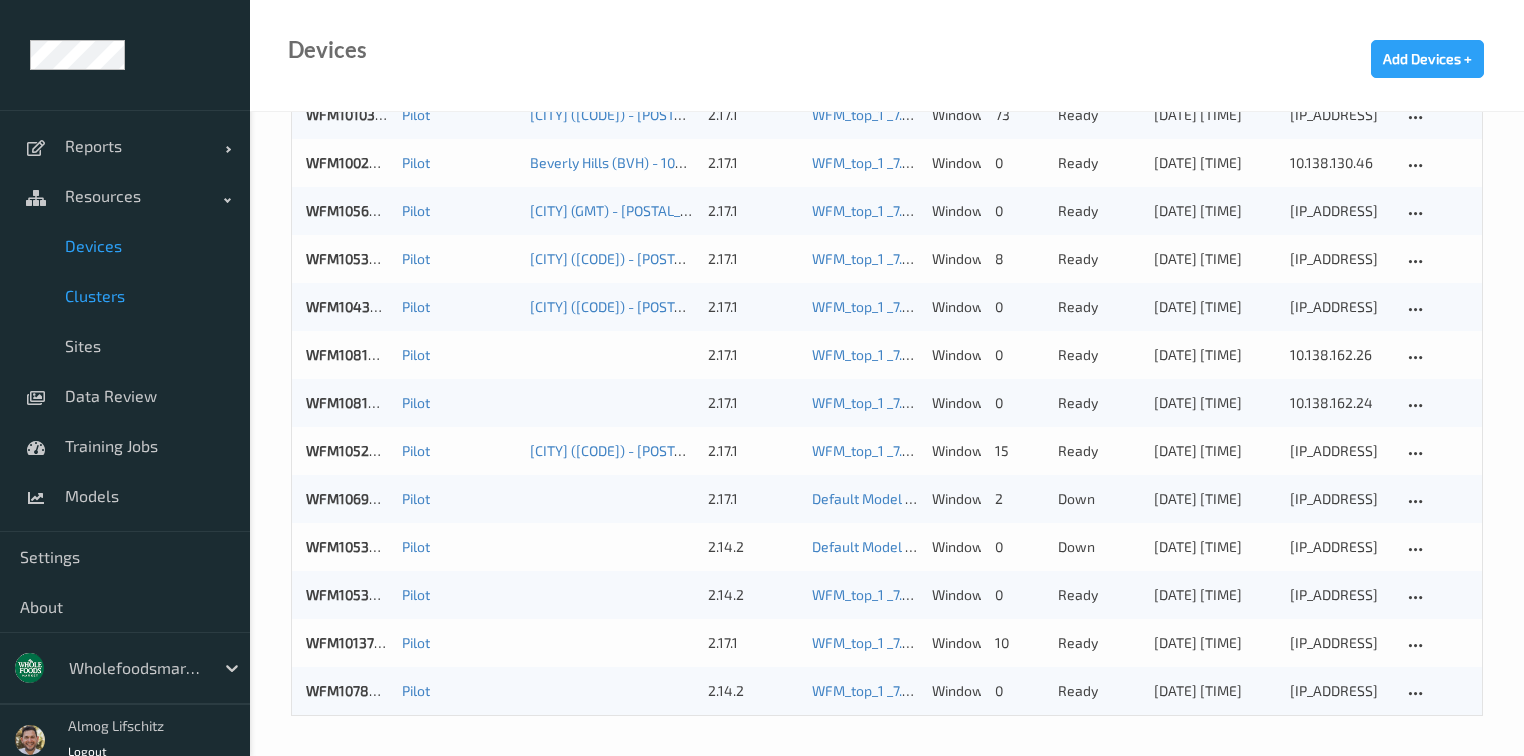 click on "Clusters" at bounding box center [147, 296] 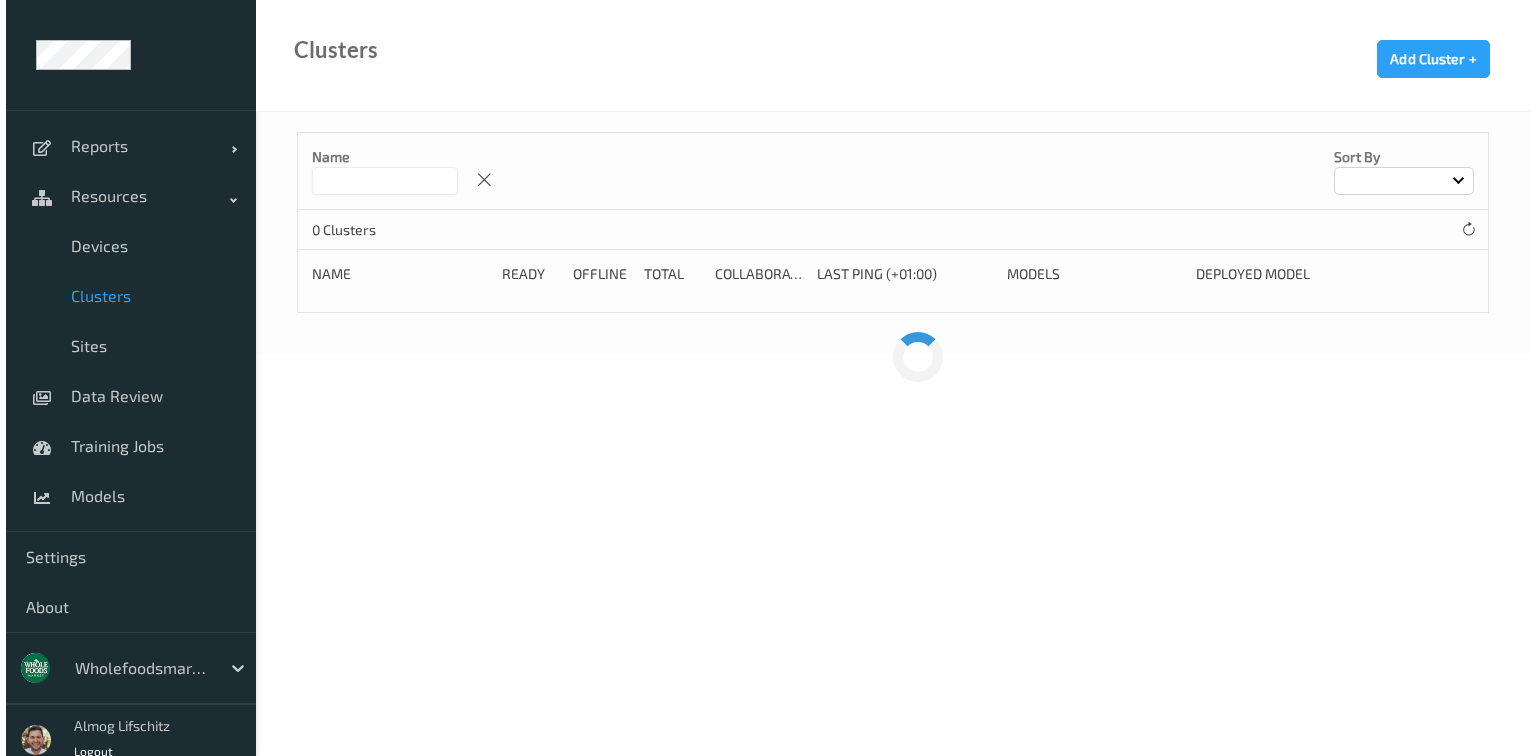 scroll, scrollTop: 0, scrollLeft: 0, axis: both 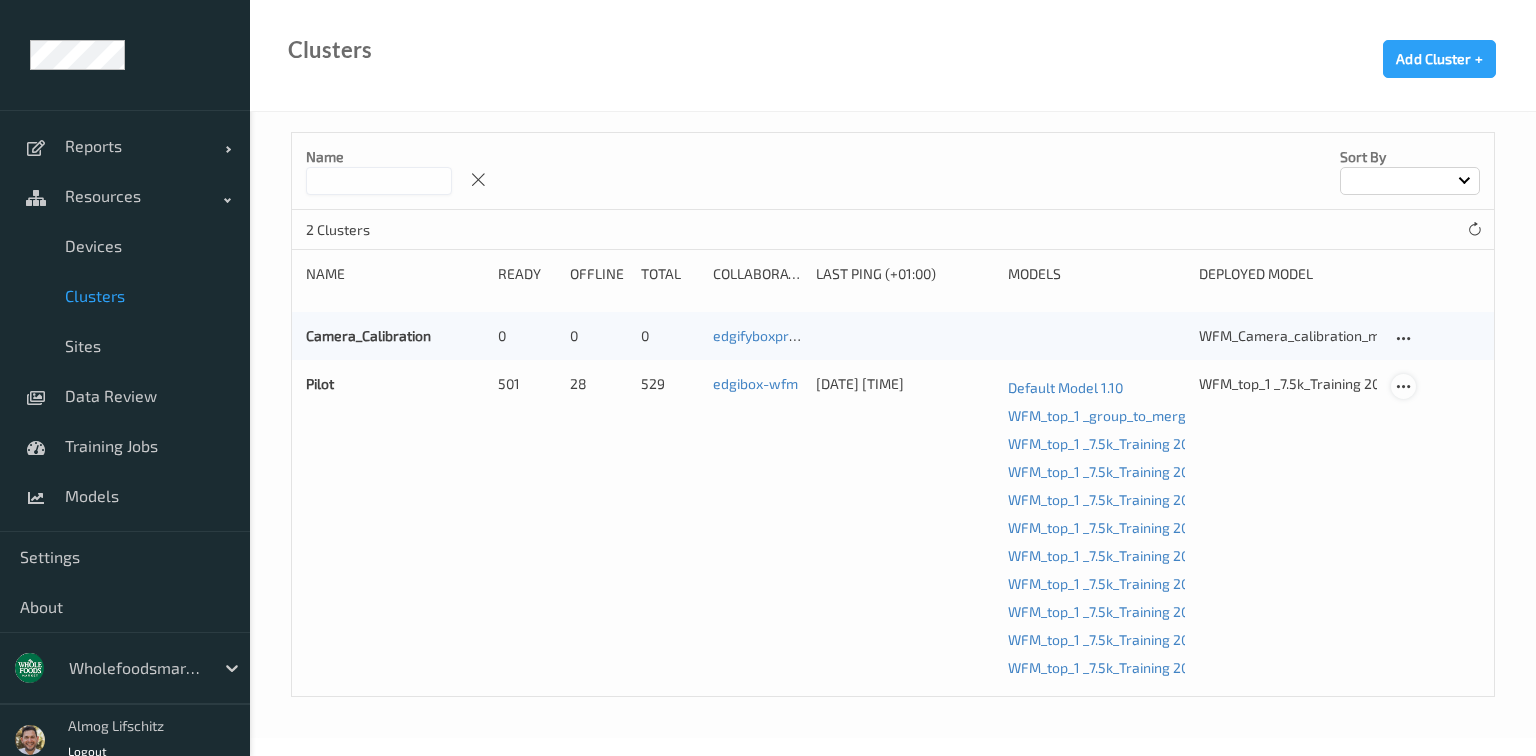 click at bounding box center (1403, 387) 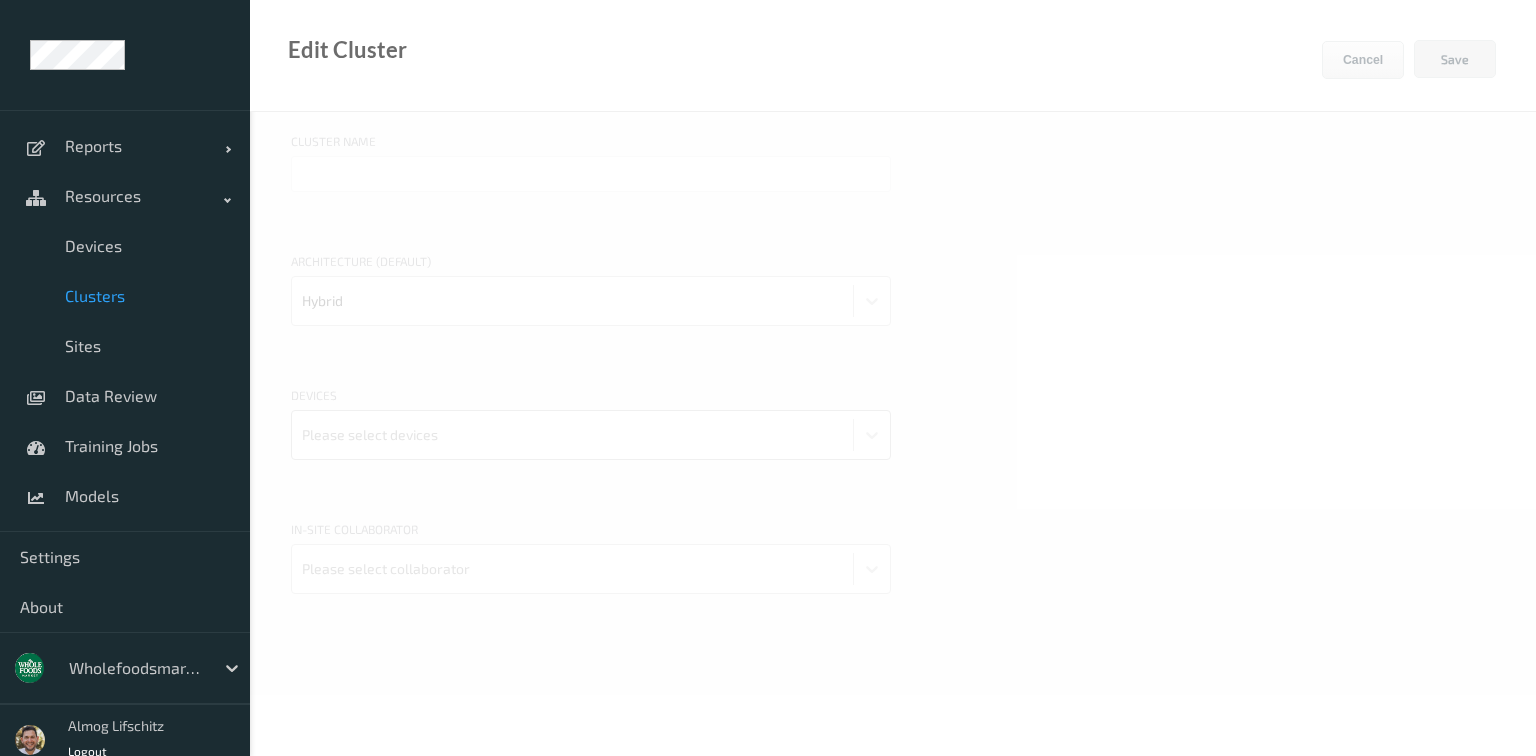 type on "Pilot" 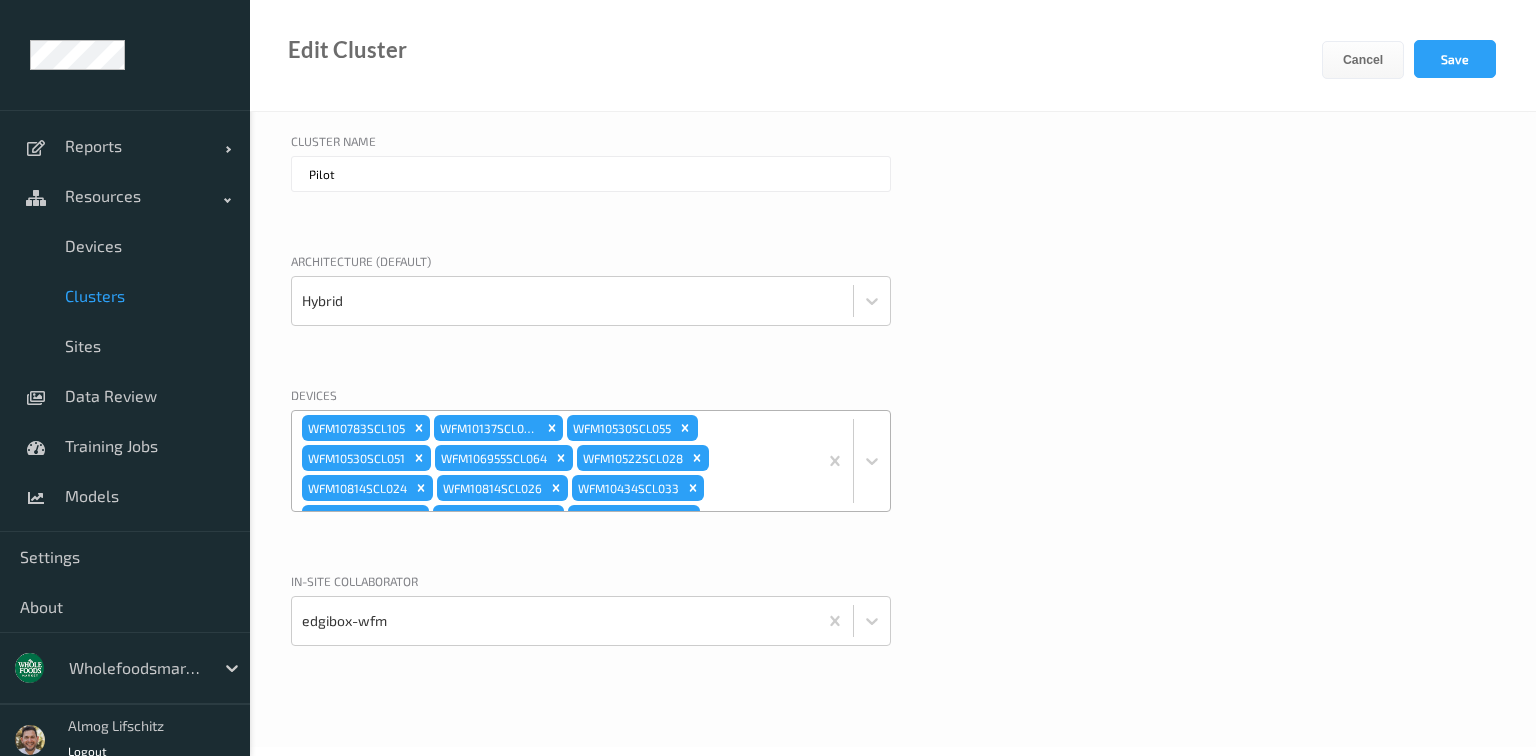 click on "WFM10783SCL105 WFM10137SCL026 WFM10530SCL055 WFM10530SCL051 WFM106955SCL064 WFM10522SCL028 WFM10814SCL024 WFM10814SCL026 WFM10434SCL033 WFM10536SCL011 WFM10562SCL032 WFM10022SCL046 WFM10103SCL047 WFM10195SCL021 WFM10467SCL045 WFM10129SCL041 WFM10720SCL020 WFM10337SCL023 WFM10072SCL041 WFM10207SCL043 WFM10626SCL062 WFM10139SCL041 WFM10470SCL042 WFM10375SCL027 WFM10588SCL021 WFM10547SCL014 WFM10535SCL010 WFM10252SCL044 WFM10740SCL060 WFM10191SCL023 WFM10643SCL061 WFM10203SCL061 WFM10495SCL042 WFM10793SCL060 WFM10570SCL043 WFM10338SCL033 WFM10197SCL048 WFM10110SCL022 WFM10520SCL030 WFM10099SCL021 WFM10204SCL014 WFM10201SC051 WFM10139SCL055 WFM10370SCL058 WFM10698SCL061 WFM10177SCL071 WFM10109SCL024 WFM10109SCL032 WFM10558SCL062 WFM10649SCL060 WFM10611SCL101 WFM10486SCL033 WFM10687SCL012 WF10687SCL013 WFM10132SCL030 WFM10536SCL023 WFM10126SCL053 WFM10764SCL064 WFM10045SCL035 WFM10467SCL040 WFM10224SCL031 WFM10029SCL043 WFM10029SCL041 WFM10130SCL023 WFM10130SCL025 WFM10453SCL033 WFM10782SCL061 WFM10147SCL042" at bounding box center (554, 461) 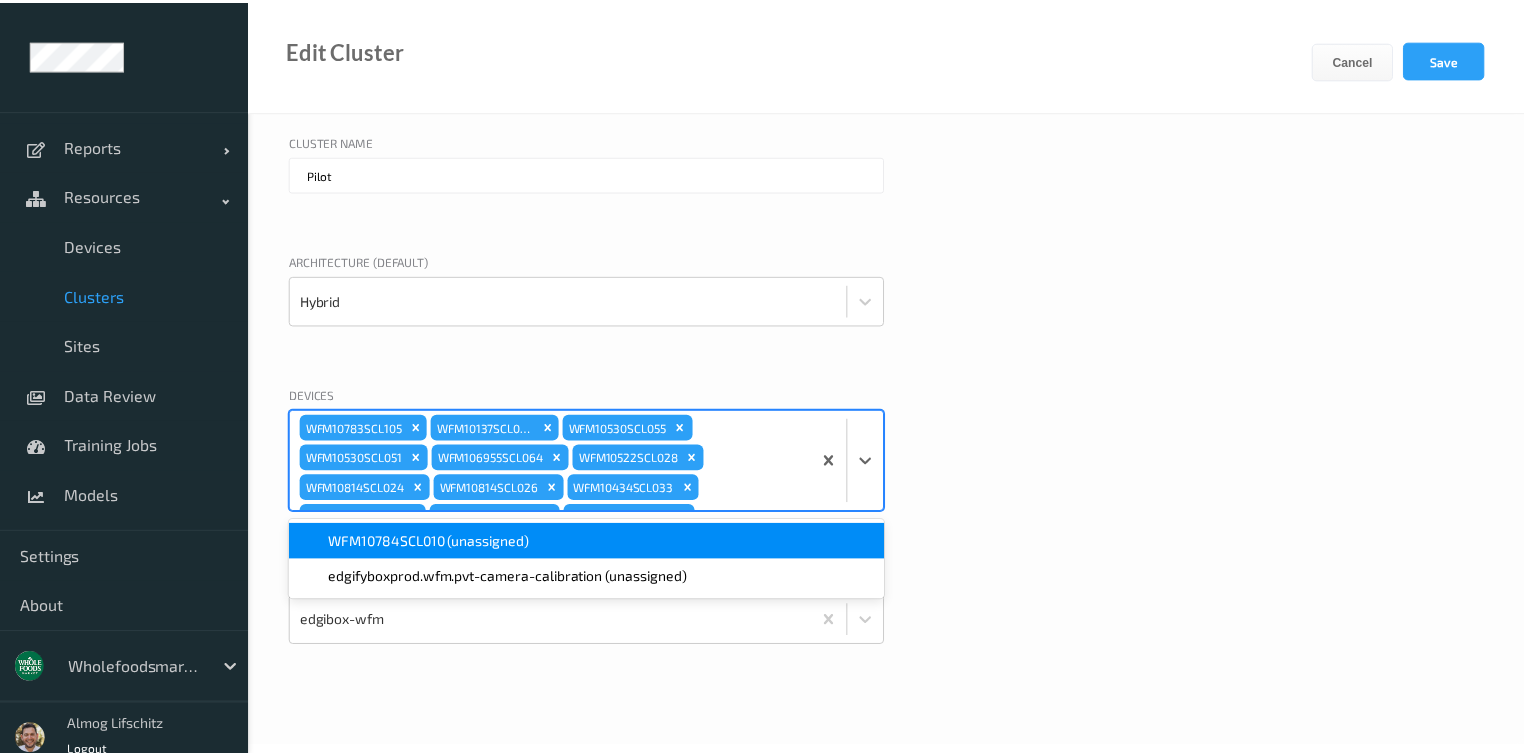 scroll, scrollTop: 5228, scrollLeft: 0, axis: vertical 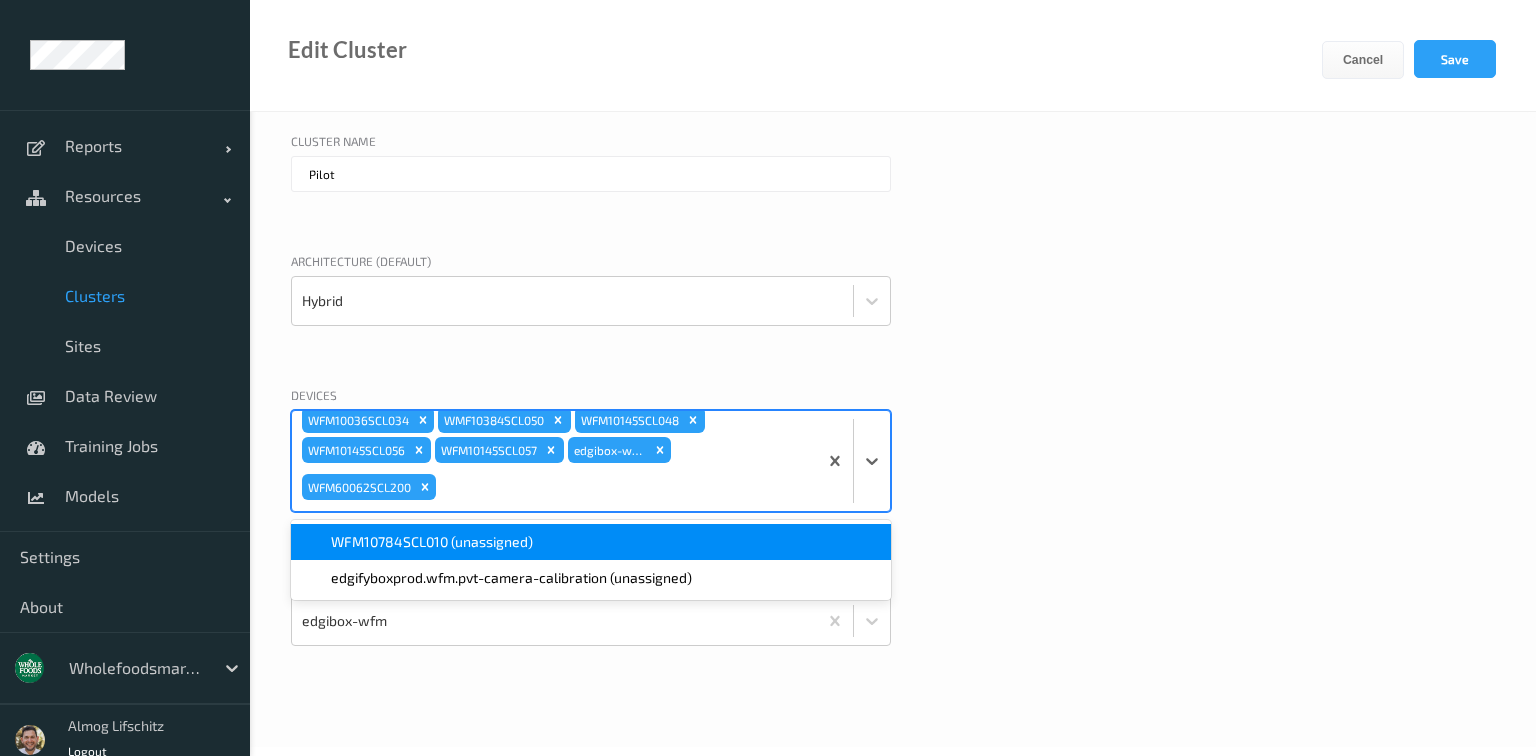 click on "WFM10784SCL010 (unassigned)" at bounding box center [432, 542] 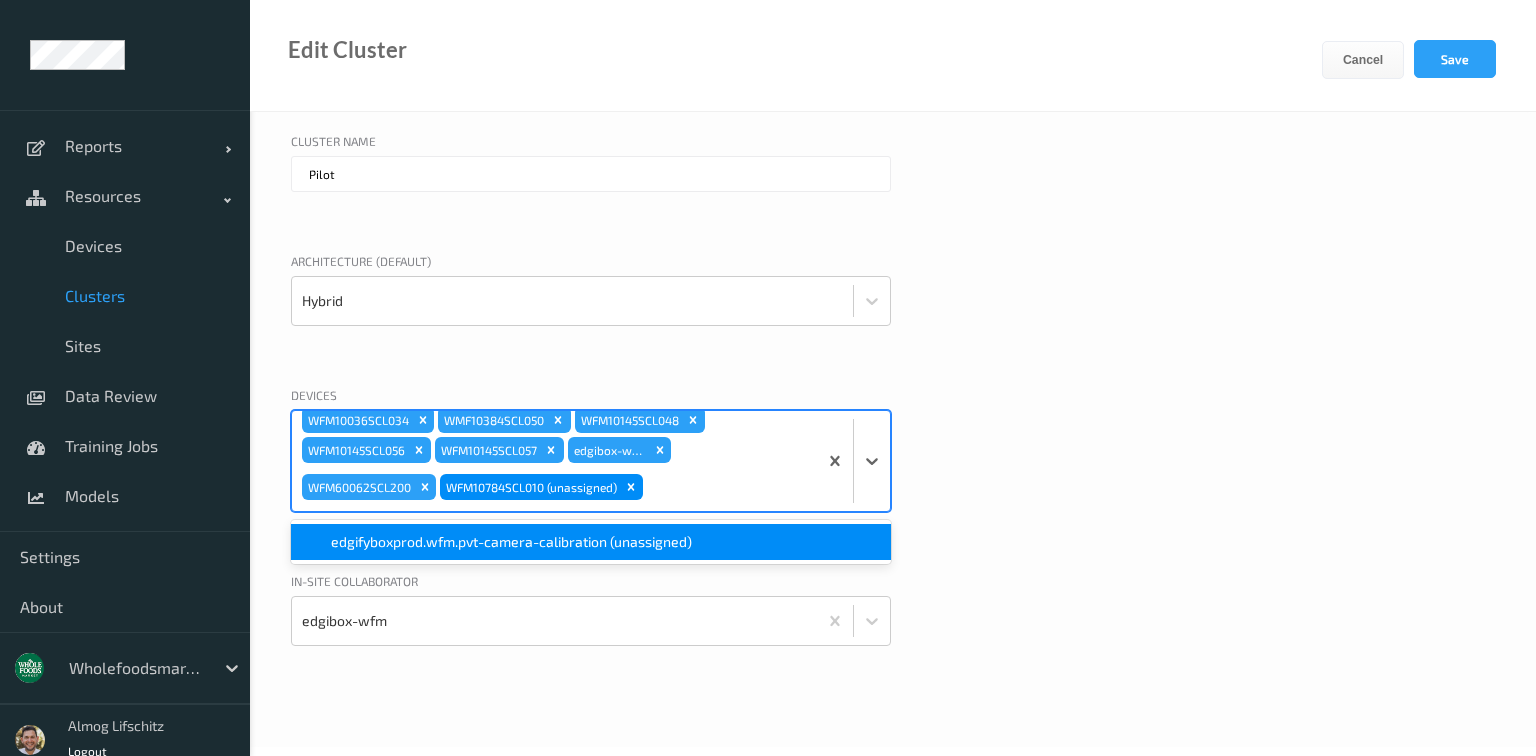 click on "Devices option WFM10784SCL010 (unassigned), selected. option edgifyboxprod.wfm.pvt-camera-calibration (unassigned) focused, 1 of 1. 1 result available. Use Up and Down to choose options, press Enter to select the currently focused option, press Escape to exit the menu, press Tab to select the option and exit the menu. WFM10783SCL105 WFM10137SCL026 WFM10530SCL055 WFM10530SCL051 WFM106955SCL064 WFM10522SCL028 WFM10814SCL024 WFM10814SCL026 WFM10434SCL033 WFM10536SCL011 WFM10562SCL032 WFM10022SCL046 WFM10103SCL047 WFM10195SCL021 WFM10467SCL045 WFM10129SCL041 WFM10720SCL020 WFM10337SCL023 WFM10072SCL041 WFM10207SCL043 WFM10626SCL062 WFM10139SCL041 WFM10470SCL042 WFM10375SCL027 WFM10588SCL021 WFM10547SCL014 WFM10535SCL010 WFM10252SCL044 WFM10740SCL060 WFM10191SCL023 WFM10643SCL061 WFM10203SCL061 WFM10495SCL042 WFM10793SCL060 WFM10570SCL043 WFM10338SCL033 WFM10197SCL048 WFM10110SCL022 WFM10520SCL030 WFM10099SCL021 WFM10204SCL014 WFM10201SC051 WFM10139SCL055 WFM10370SCL058 WFM10698SCL061 WFM10177SCL071 WFM10109SCL024" at bounding box center [893, 474] 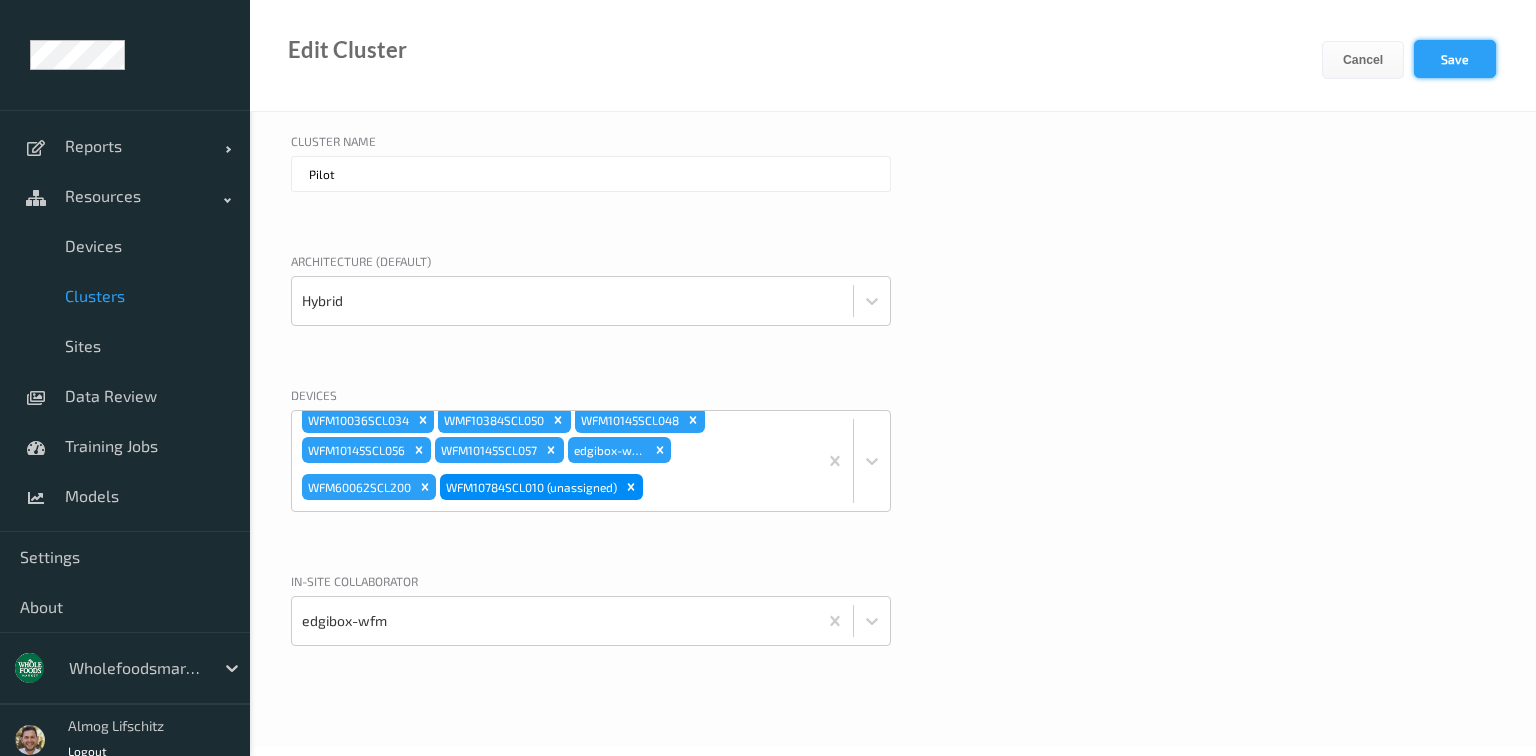 click on "Save" at bounding box center (1455, 59) 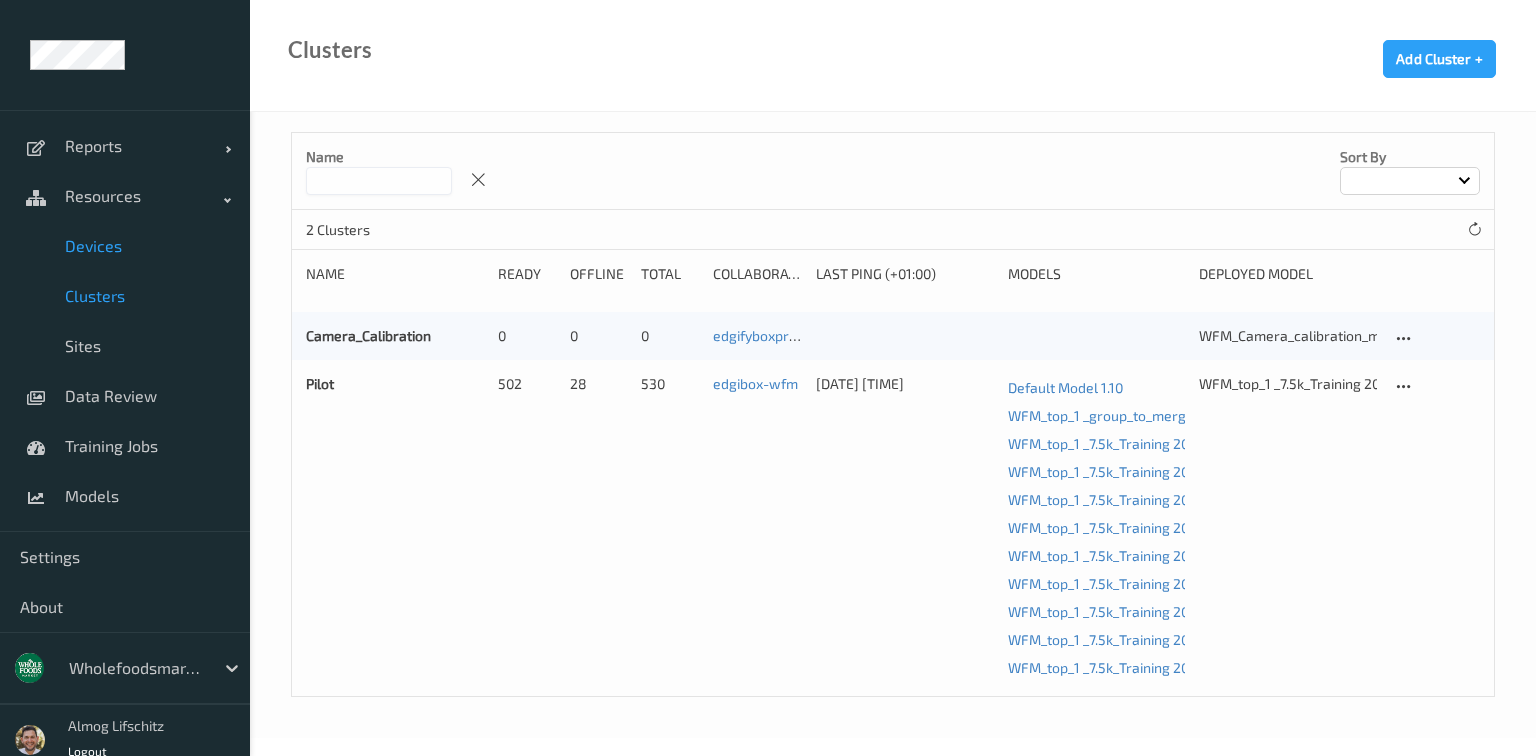 click on "Devices" at bounding box center [147, 246] 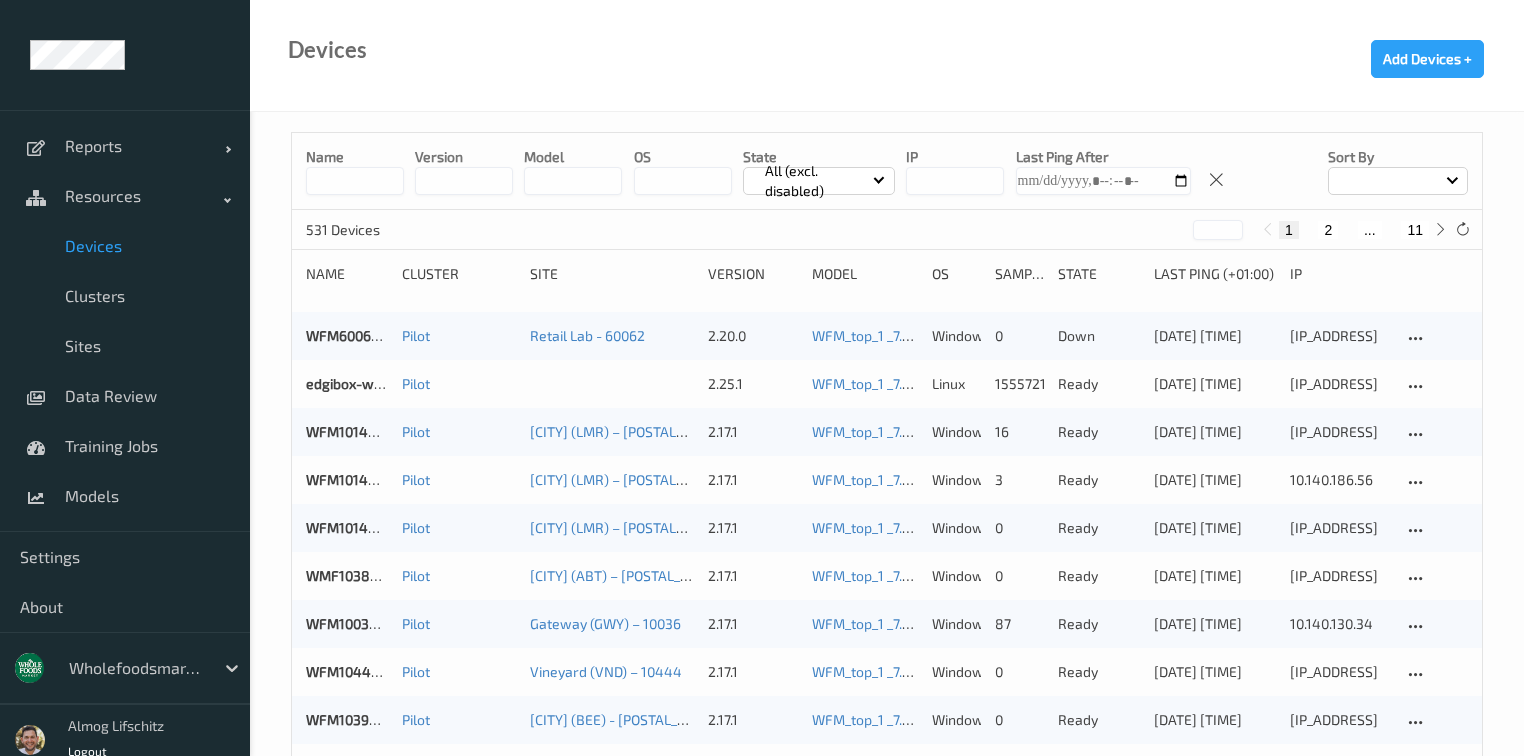 click on "11" at bounding box center [1415, 230] 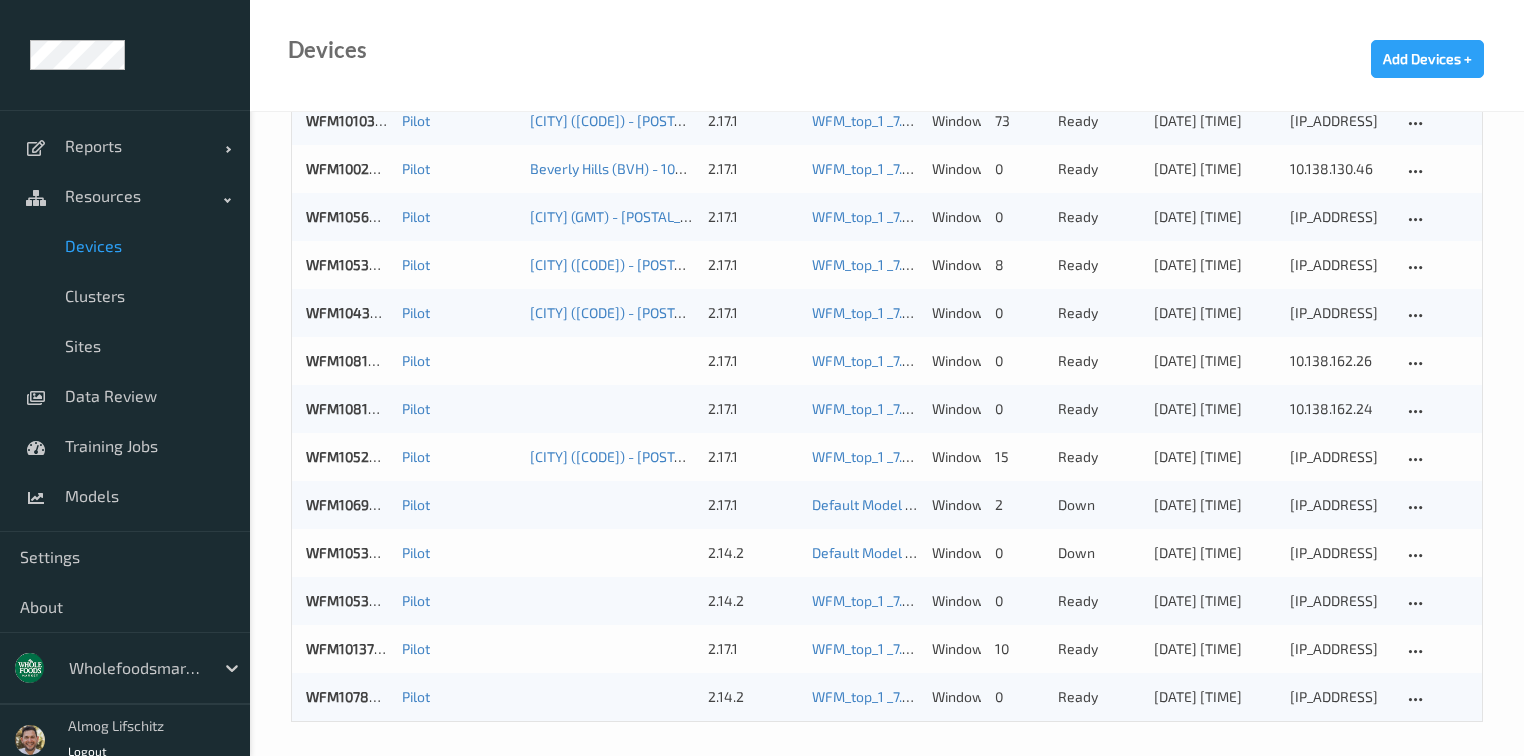 scroll, scrollTop: 1085, scrollLeft: 0, axis: vertical 